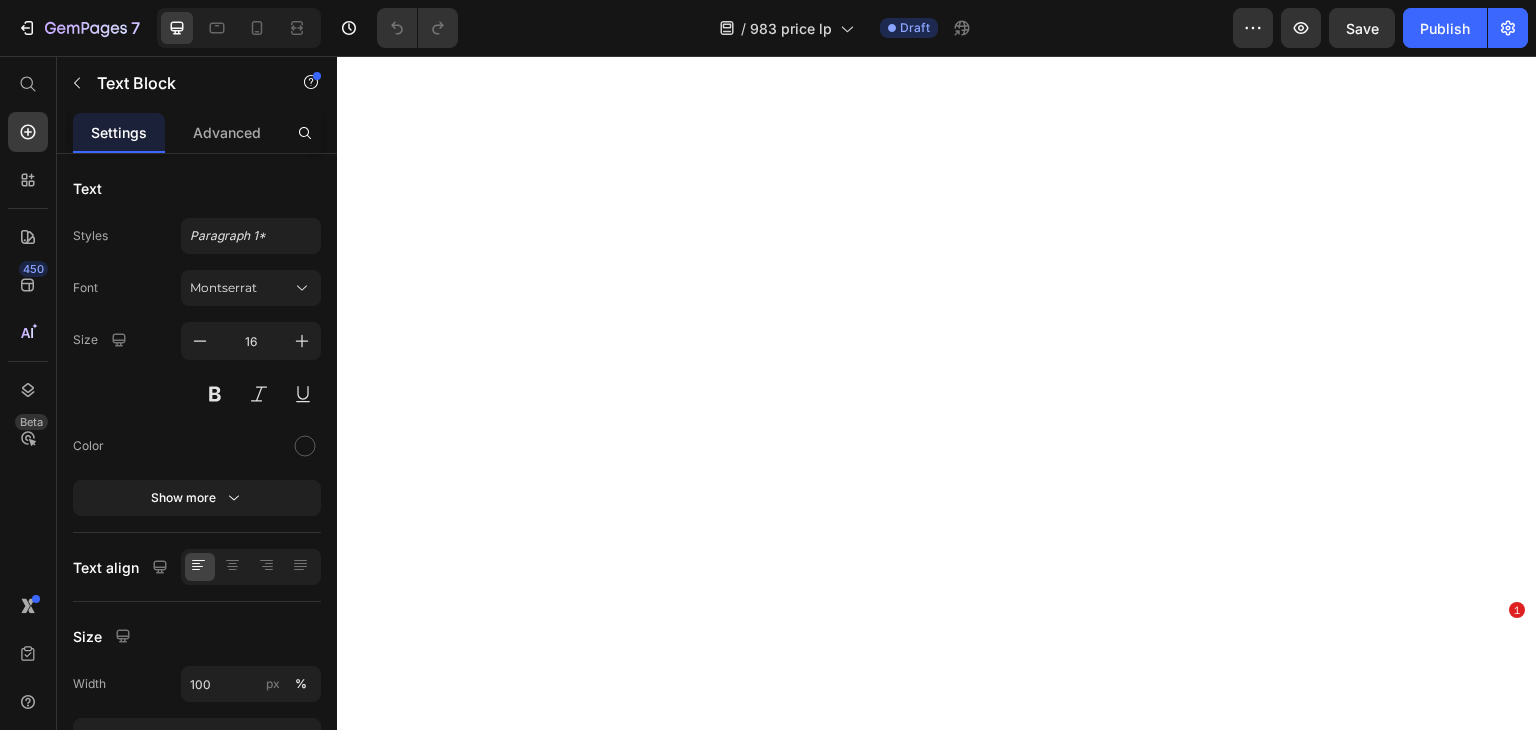 scroll, scrollTop: 0, scrollLeft: 0, axis: both 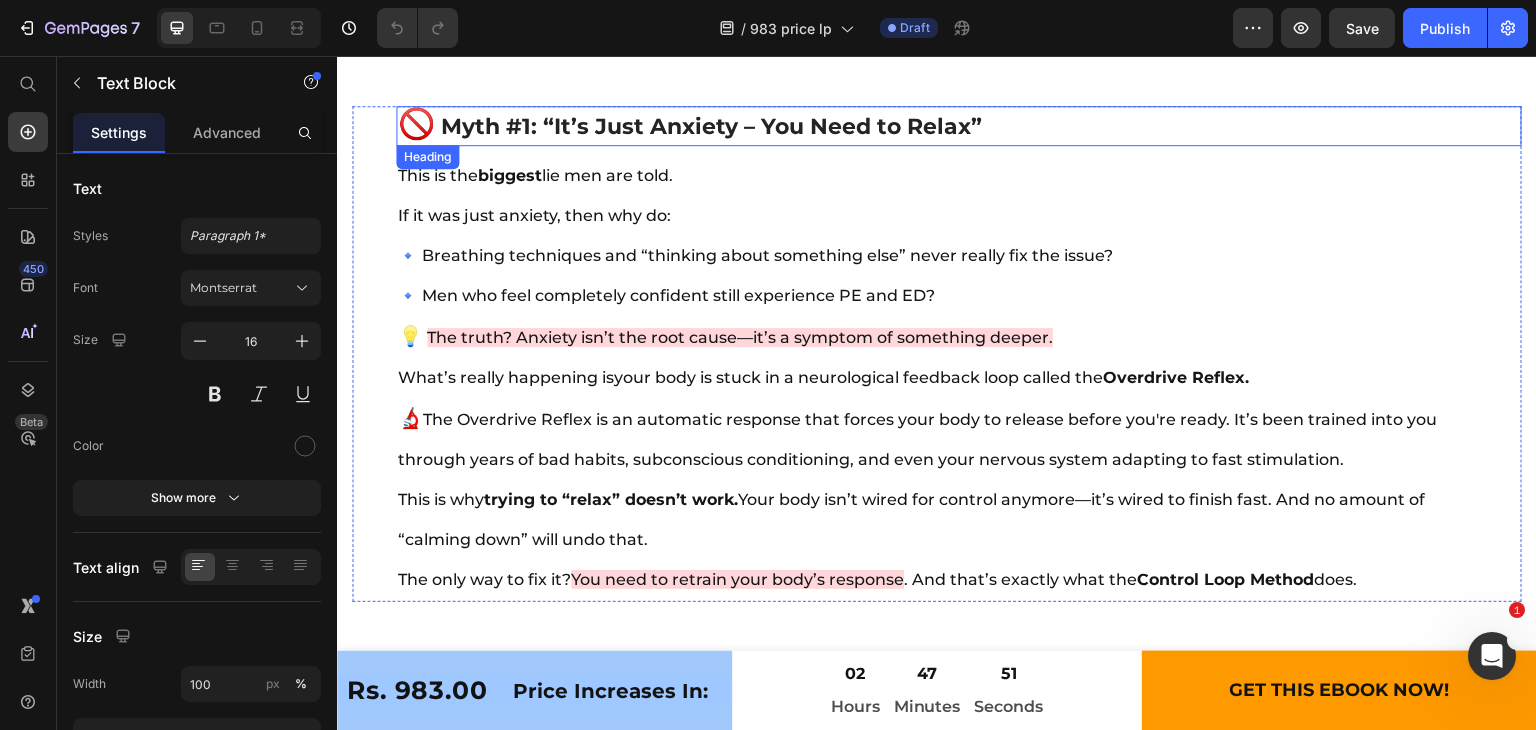 click on "Myth #1: “It’s Just Anxiety – You Need to Relax”" at bounding box center (711, 126) 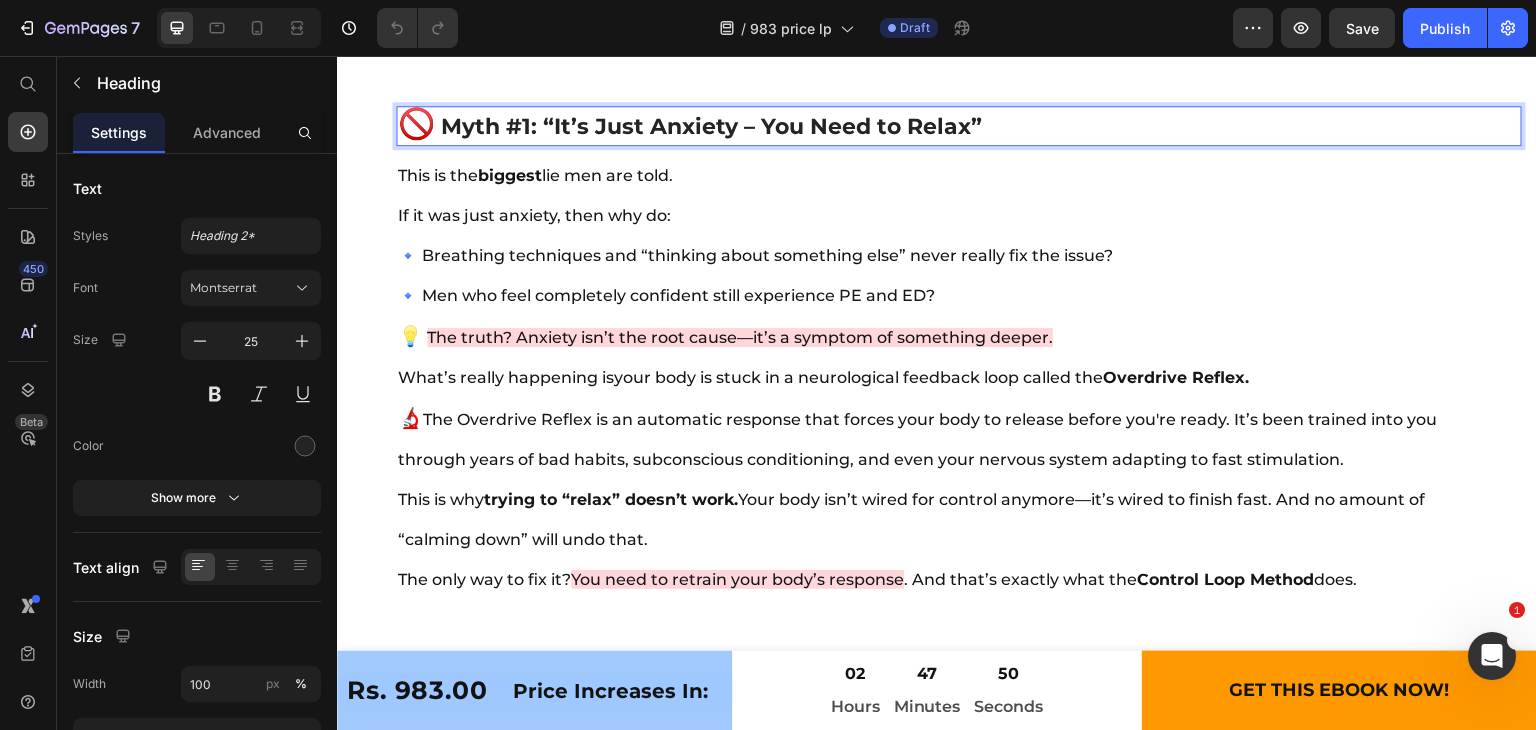 click on "Myth #1: “It’s Just Anxiety – You Need to Relax”" at bounding box center (711, 126) 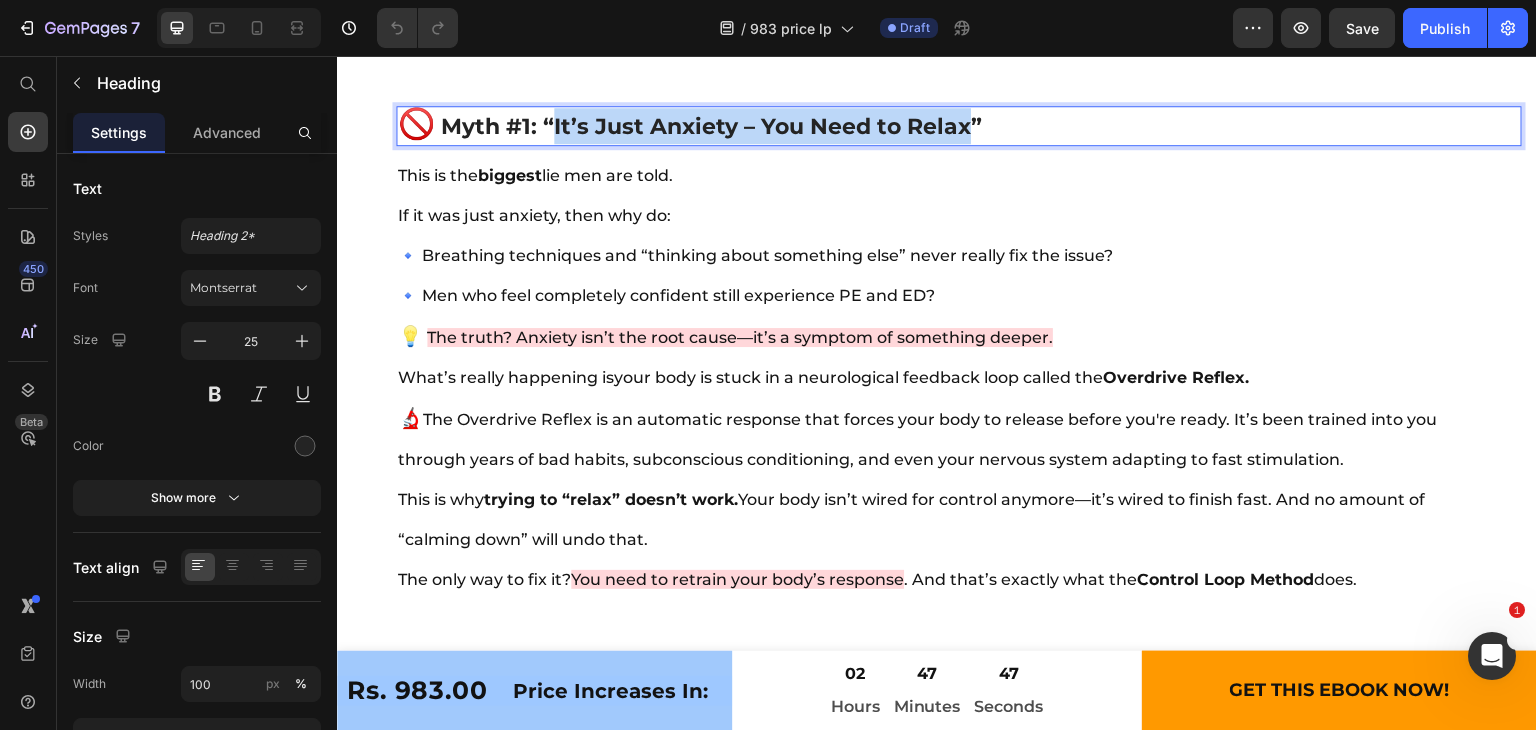 drag, startPoint x: 554, startPoint y: 121, endPoint x: 972, endPoint y: 127, distance: 418.04306 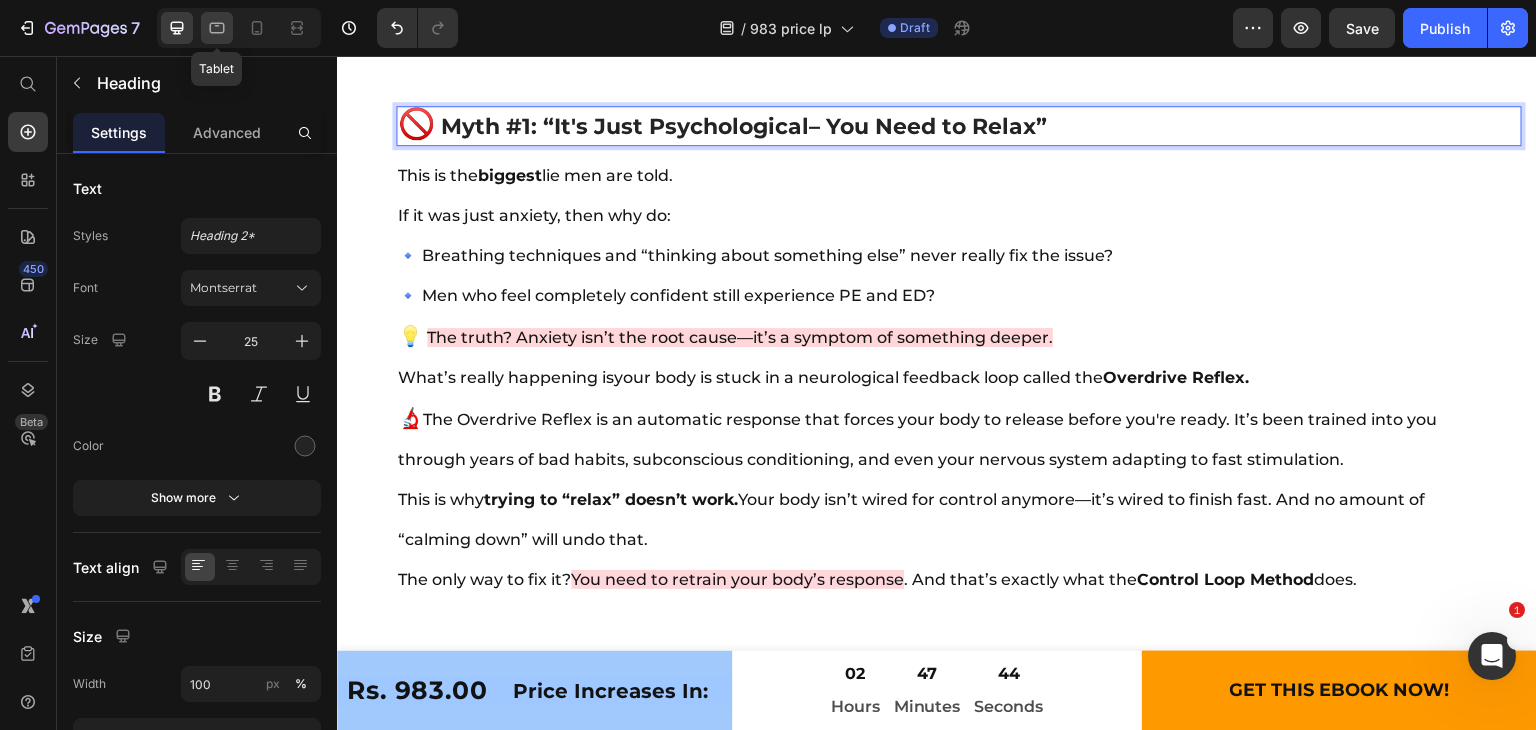 click 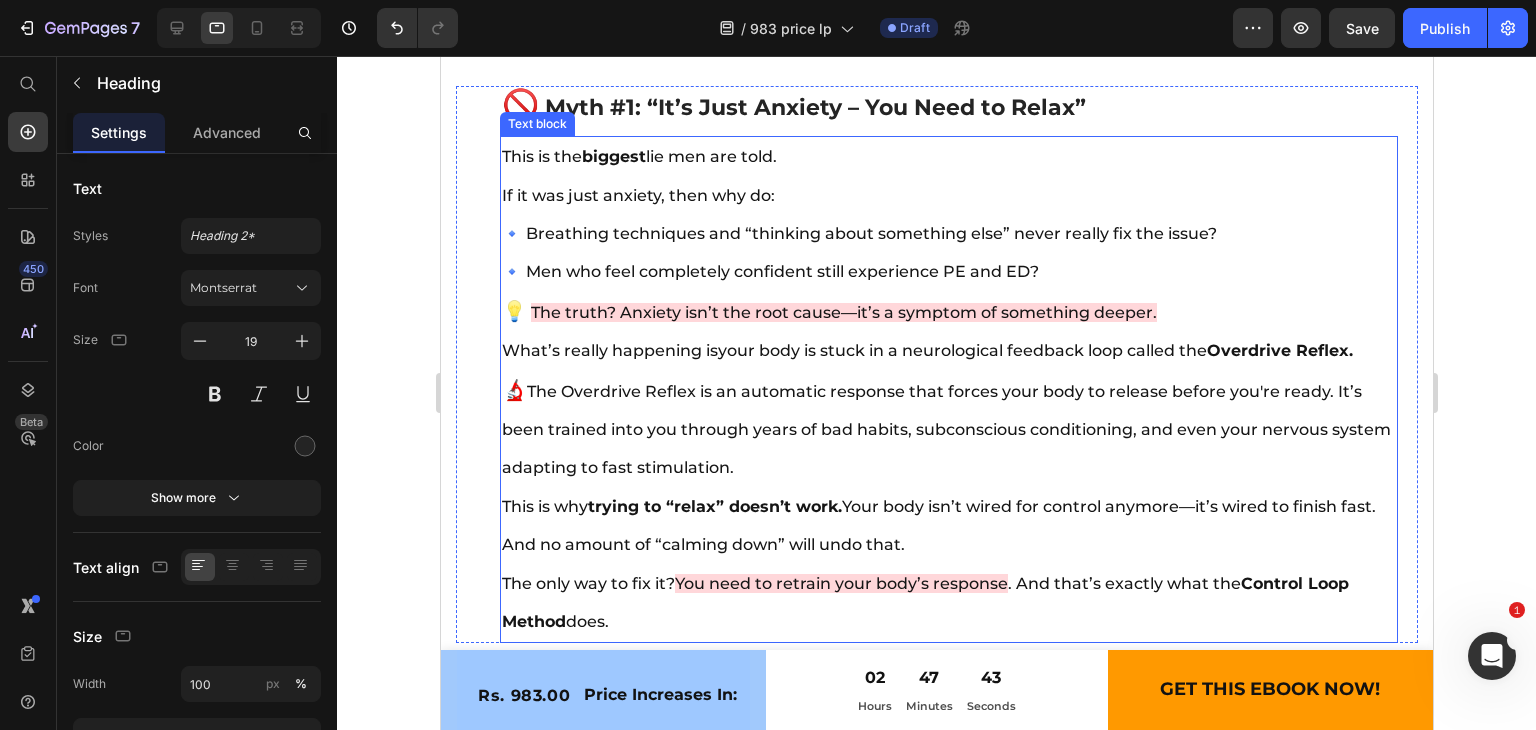 scroll, scrollTop: 5591, scrollLeft: 0, axis: vertical 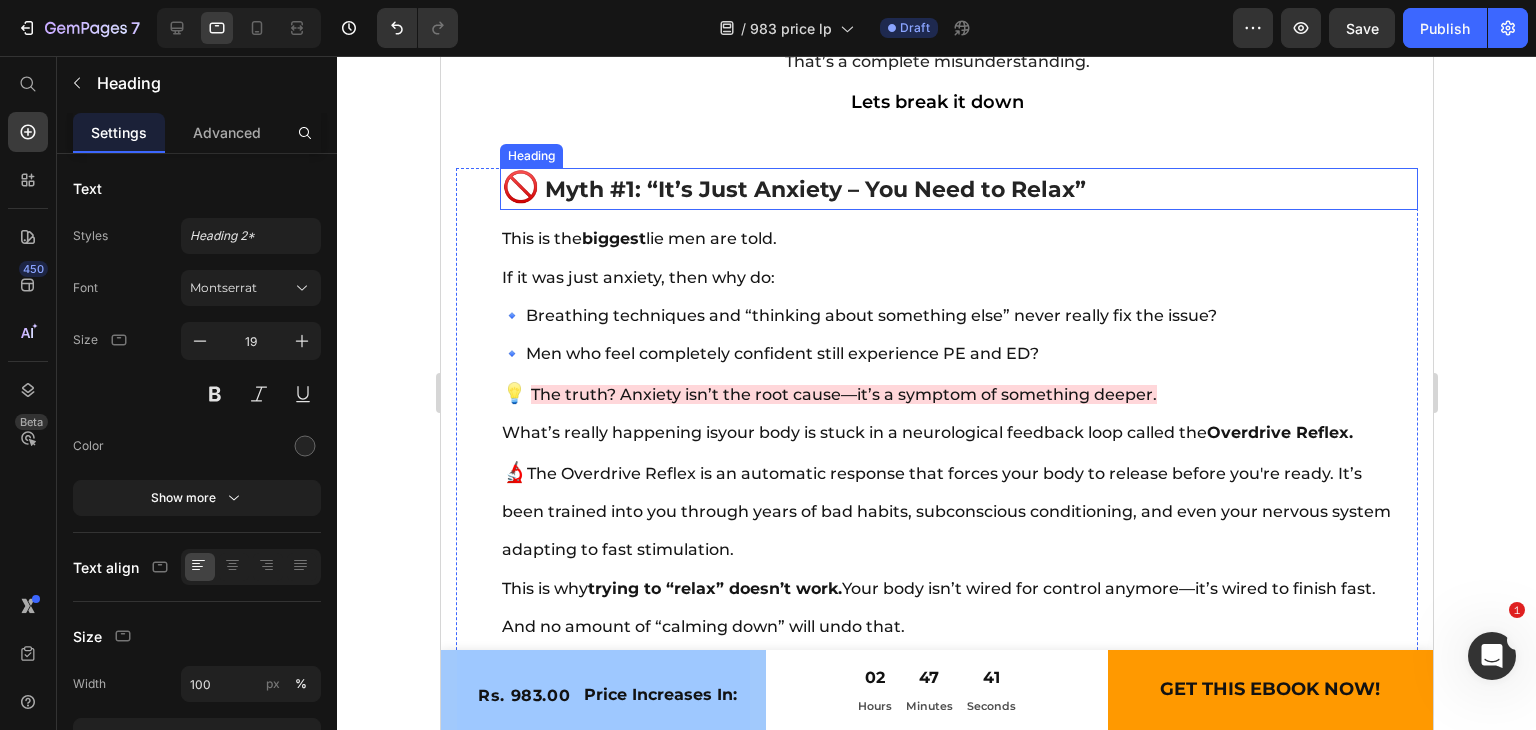 click on "Myth #1: “It’s Just Anxiety – You Need to Relax”" at bounding box center [814, 189] 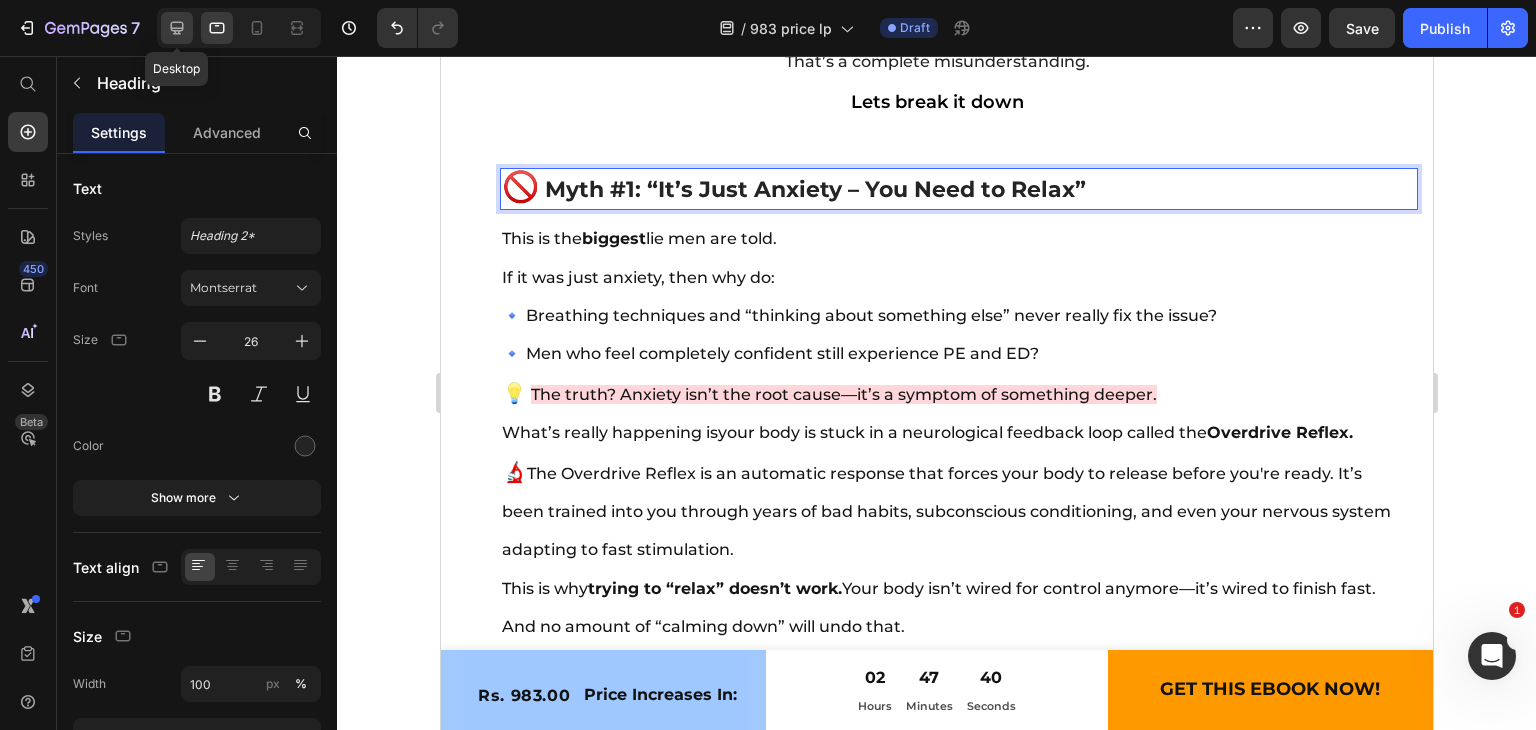 click 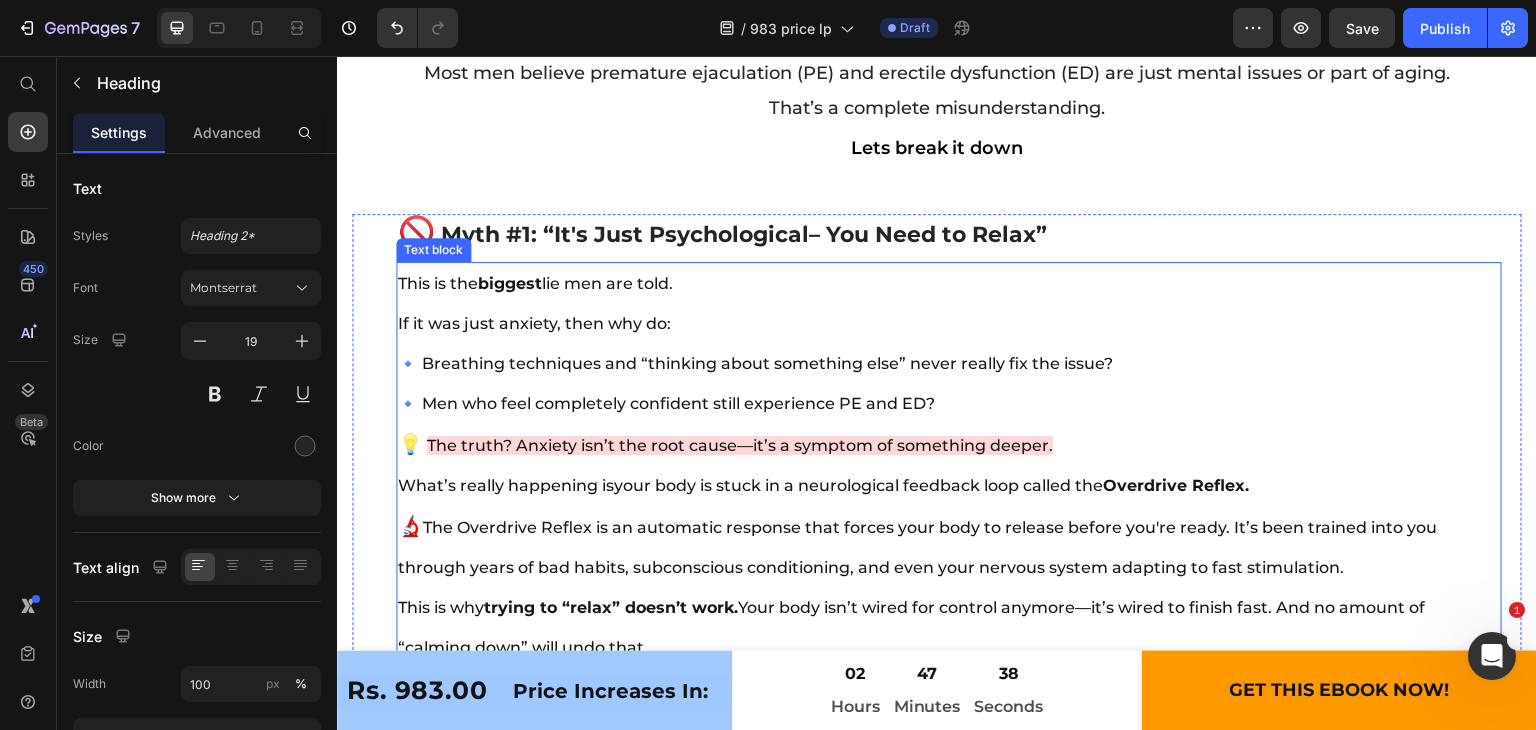 scroll, scrollTop: 5633, scrollLeft: 0, axis: vertical 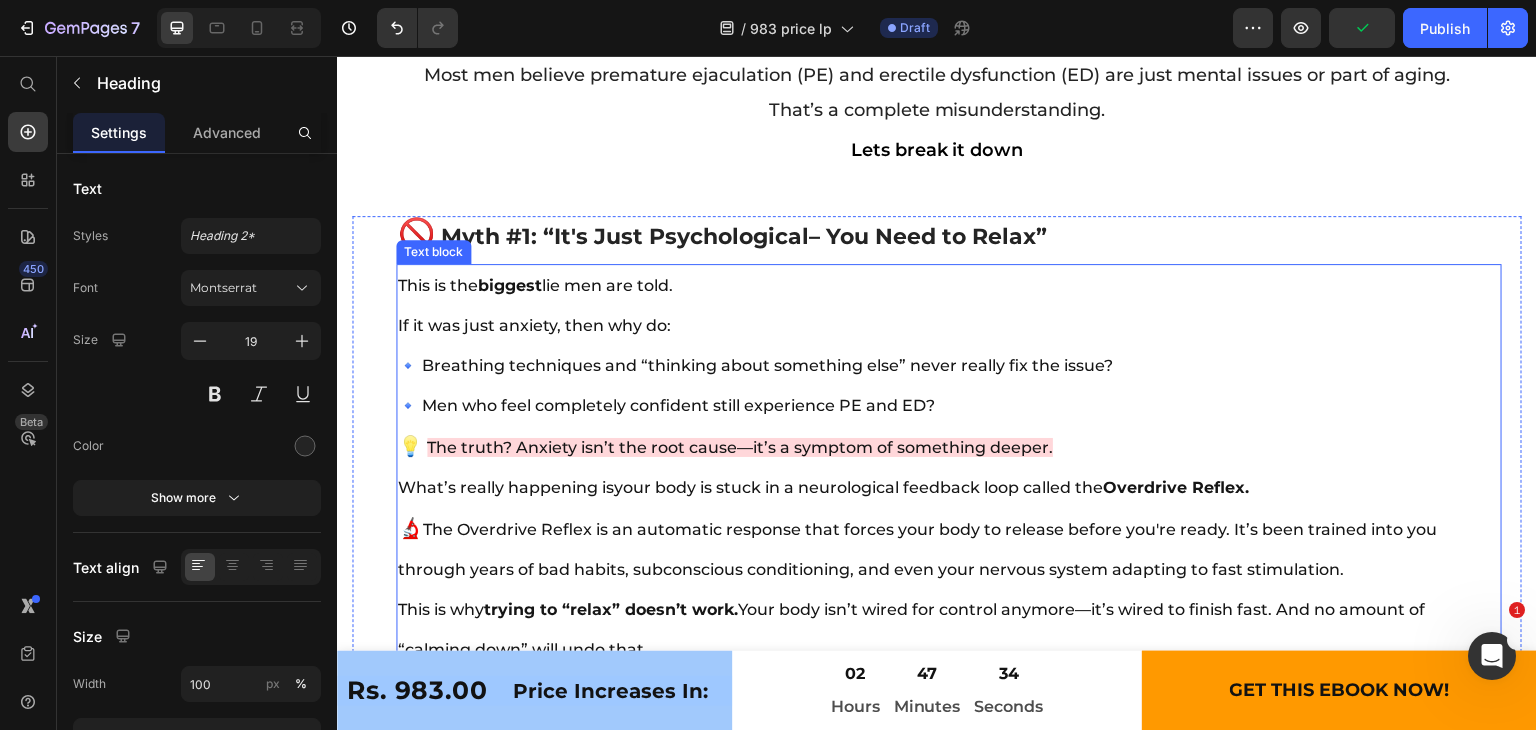 click on "🔹 Breathing techniques and “thinking about something else” never really fix the issue?" at bounding box center (755, 365) 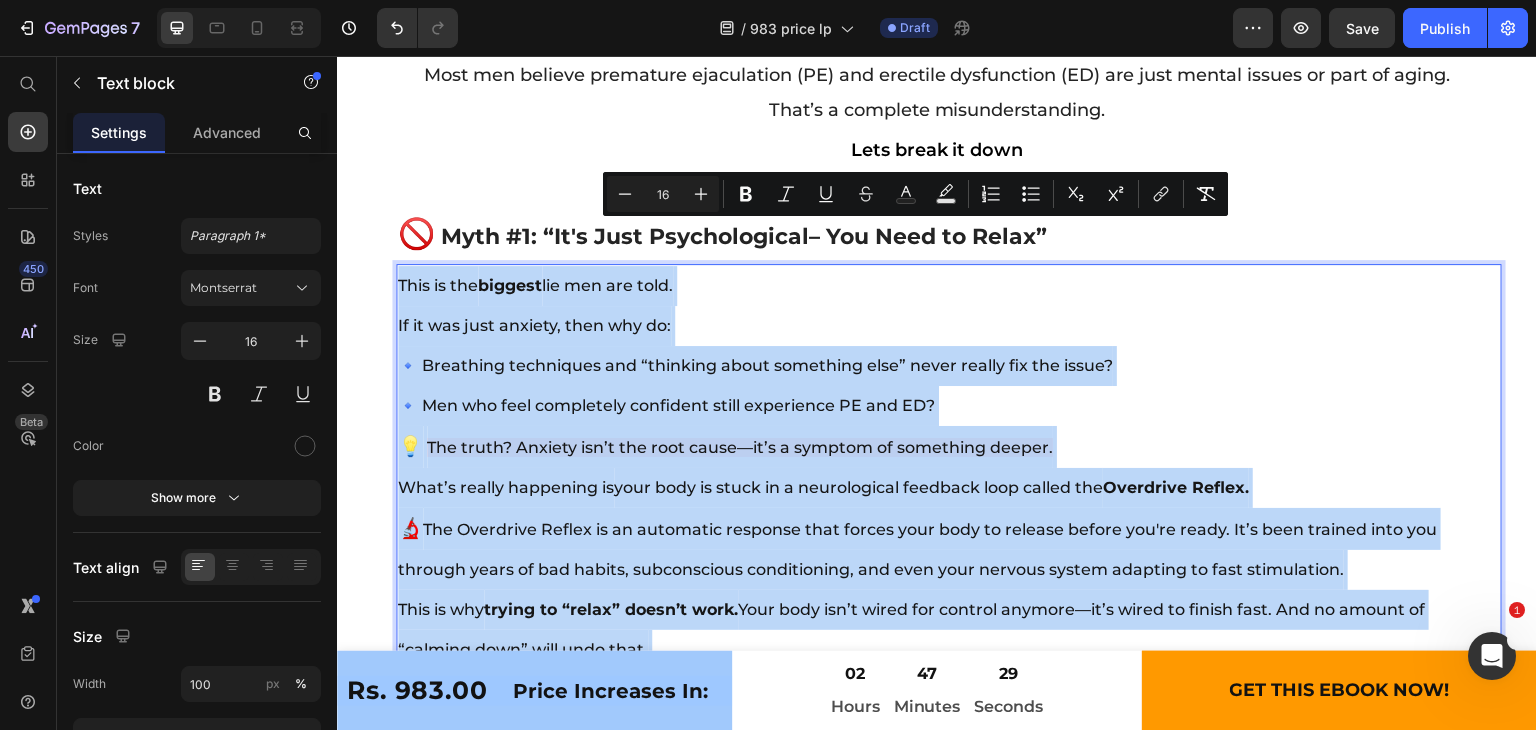 scroll, scrollTop: 5709, scrollLeft: 0, axis: vertical 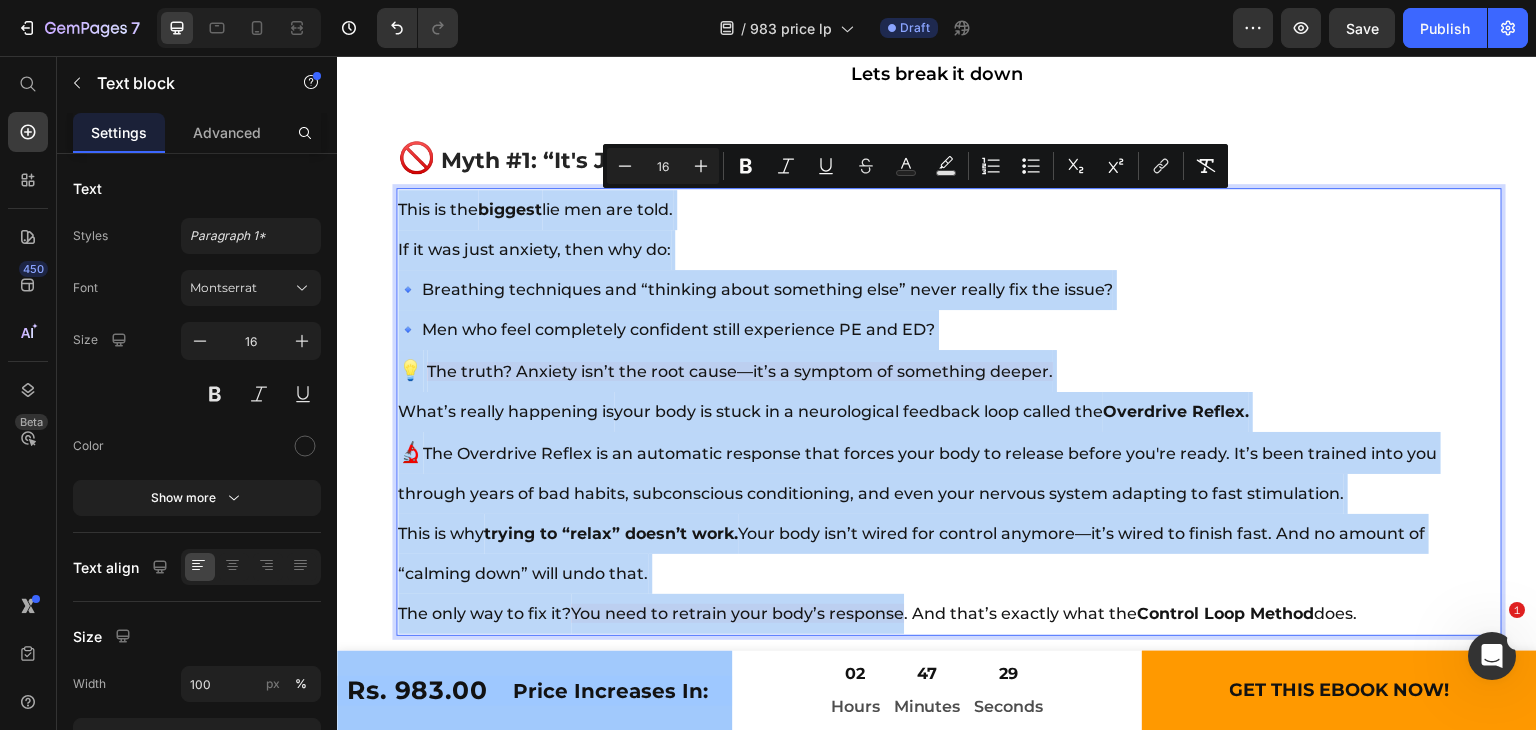 click on "This is the biggest lie men are told. If it was just anxiety, then why do: 🔹 Breathing techniques and “thinking about something else” never really fix the issue? 🔹 Men who feel completely confident still experience PE and ED? 💡   The truth? Anxiety isn’t the root cause—it’s a symptom of something deeper. What’s really happening is  your body is stuck in a neurological feedback loop called the  Overdrive Reflex. 🔬  The Overdrive Reflex is an automatic response that forces your body to release before you're ready. It’s been trained into you through years of bad habits, subconscious conditioning, and even your nervous system adapting to fast stimulation. This is why  trying to “relax” doesn’t work.  Your body isn’t wired for control anymore—it’s wired to finish fast. And no amount of “calming down” will undo that. The only way to fix it?  You need to retrain your body’s response . And that’s exactly what the  Control Loop Method  does." at bounding box center (949, 412) 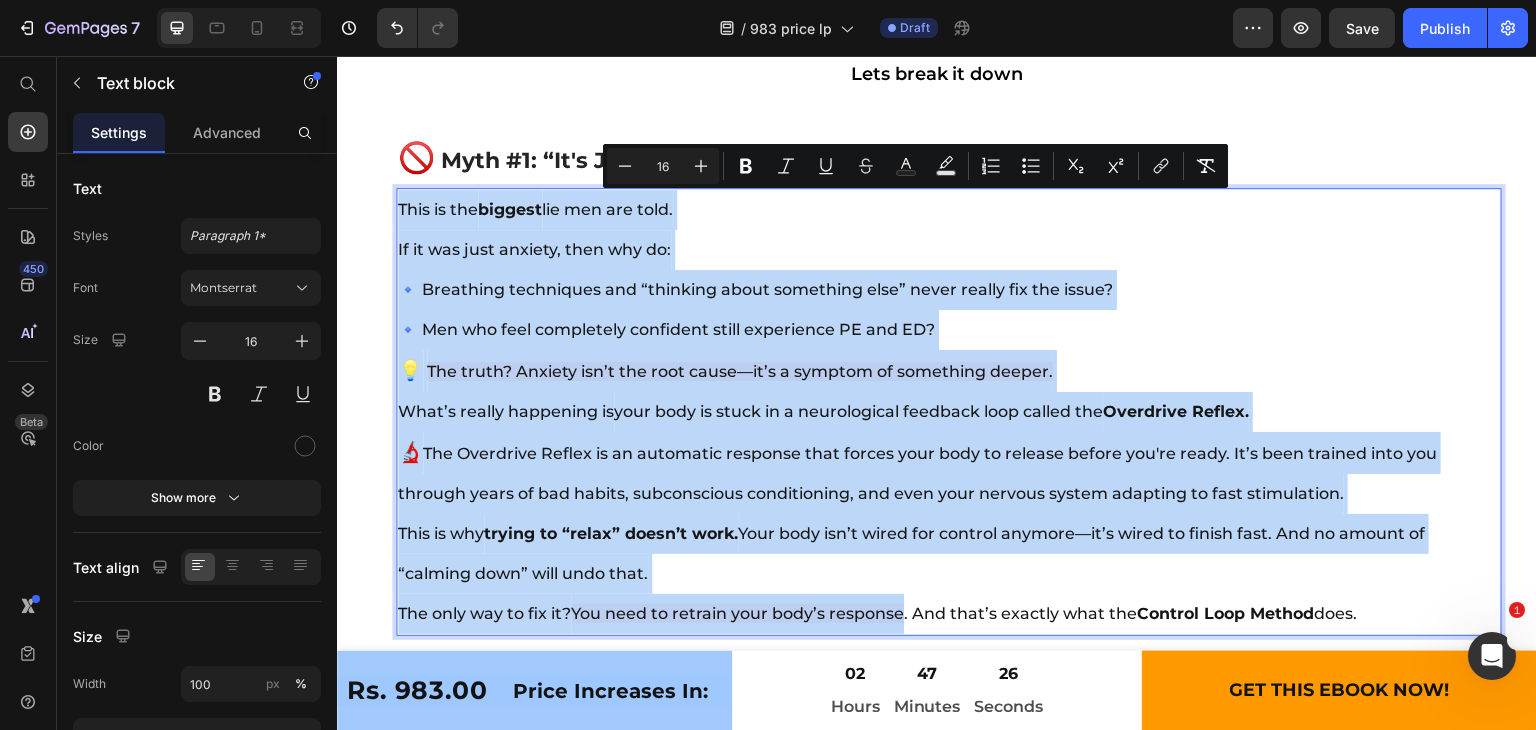 click on "This is the biggest lie men are told. If it was just anxiety, then why do: 🔹 Breathing techniques and “thinking about something else” never really fix the issue? 🔹 Men who feel completely confident still experience PE and ED? 💡   The truth? Anxiety isn’t the root cause—it’s a symptom of something deeper. What’s really happening is  your body is stuck in a neurological feedback loop called the  Overdrive Reflex. 🔬  The Overdrive Reflex is an automatic response that forces your body to release before you're ready. It’s been trained into you through years of bad habits, subconscious conditioning, and even your nervous system adapting to fast stimulation. This is why  trying to “relax” doesn’t work.  Your body isn’t wired for control anymore—it’s wired to finish fast. And no amount of “calming down” will undo that. The only way to fix it?  You need to retrain your body’s response . And that’s exactly what the  Control Loop Method  does." at bounding box center [949, 412] 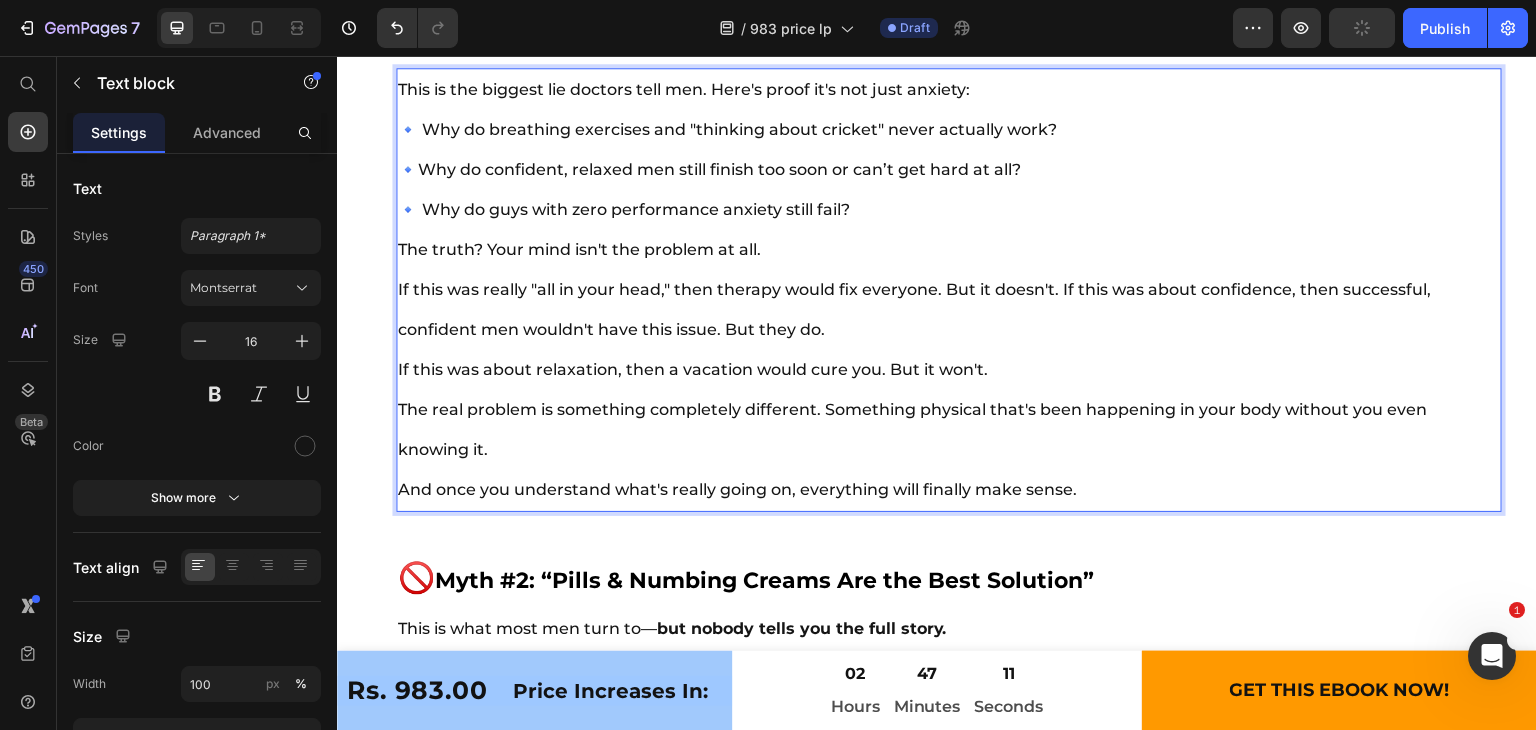 scroll, scrollTop: 5587, scrollLeft: 0, axis: vertical 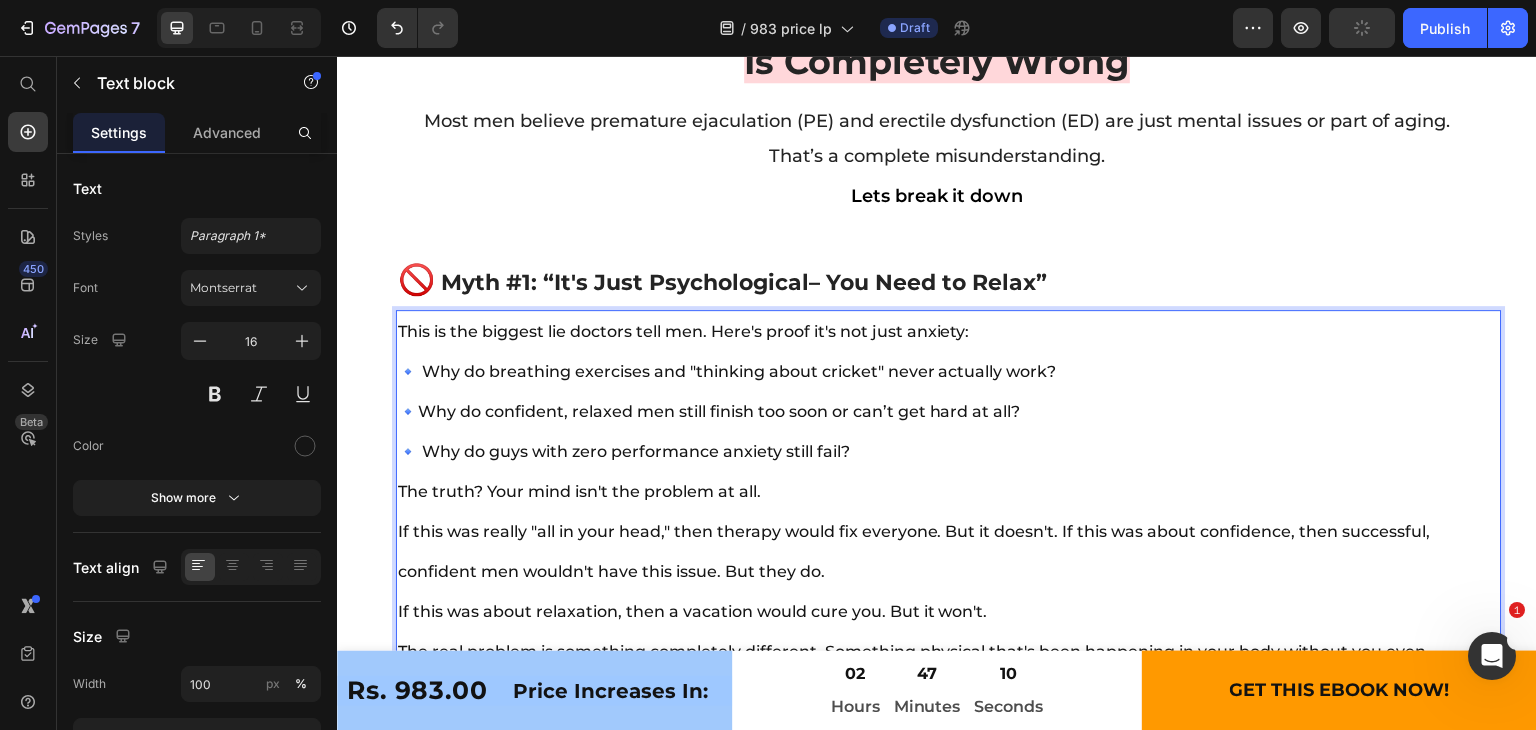 click on "This is the biggest lie doctors tell men. Here's proof it's not just anxiety:" at bounding box center (684, 331) 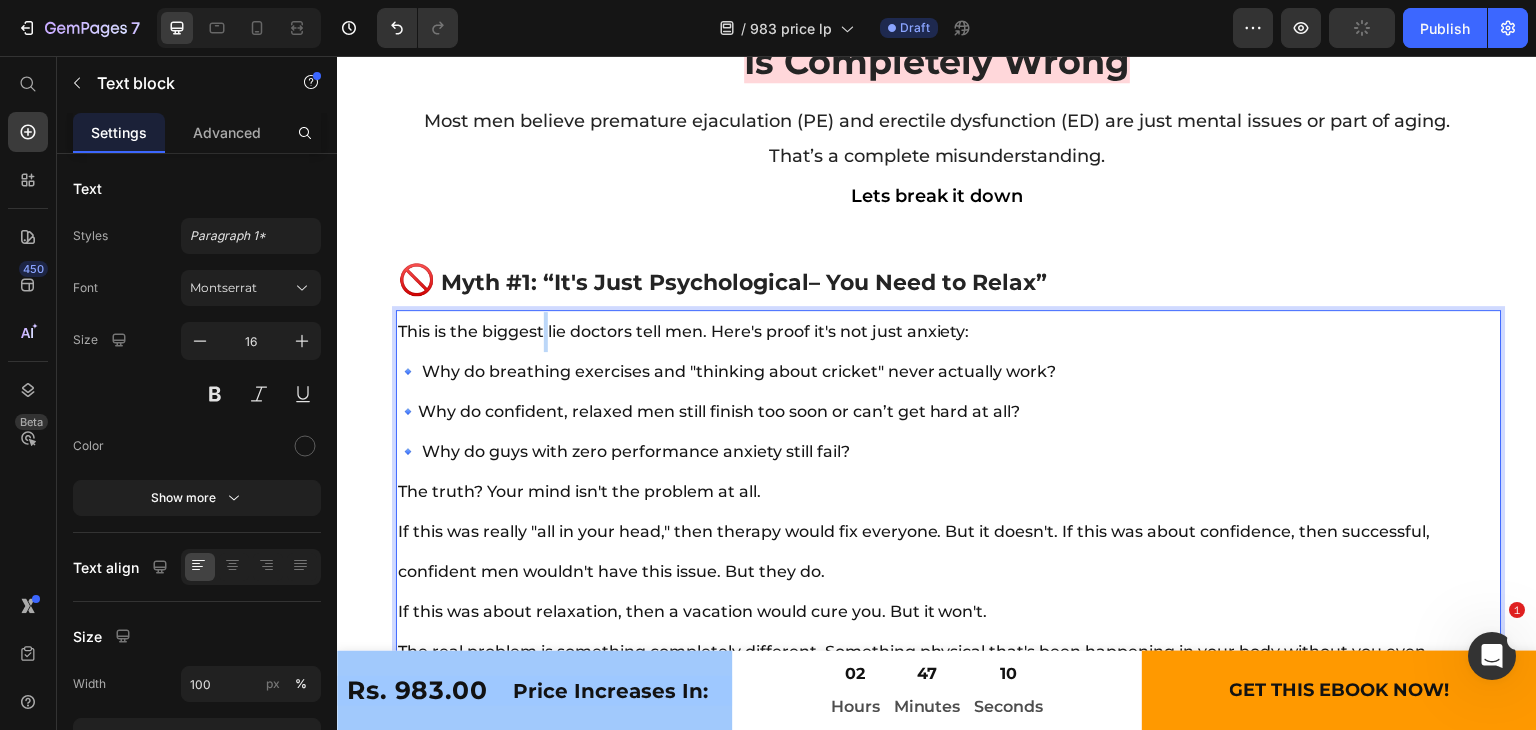 click on "This is the biggest lie doctors tell men. Here's proof it's not just anxiety:" at bounding box center (684, 331) 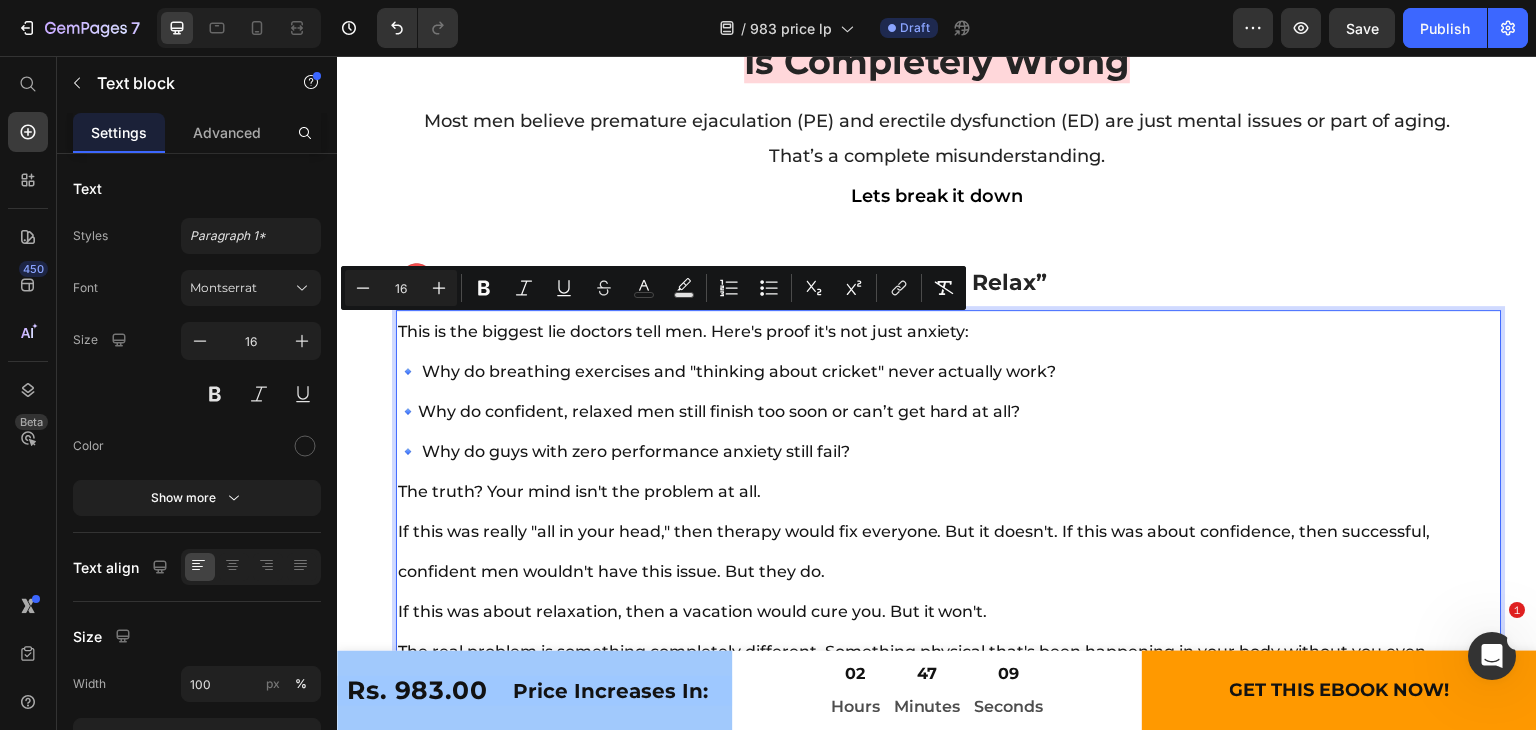 click on "This is the biggest lie doctors tell men. Here's proof it's not just anxiety:" at bounding box center (684, 331) 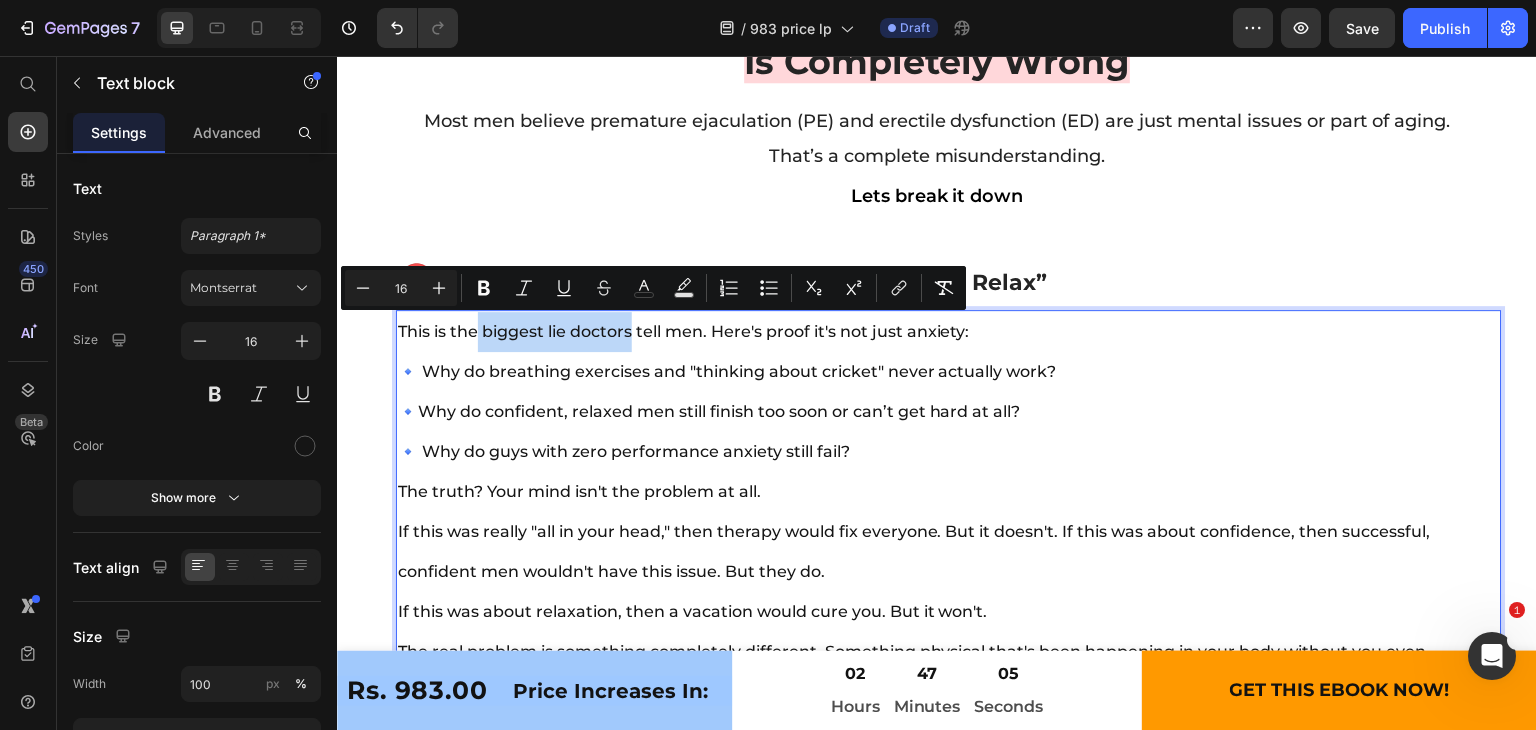 drag, startPoint x: 480, startPoint y: 325, endPoint x: 632, endPoint y: 323, distance: 152.01315 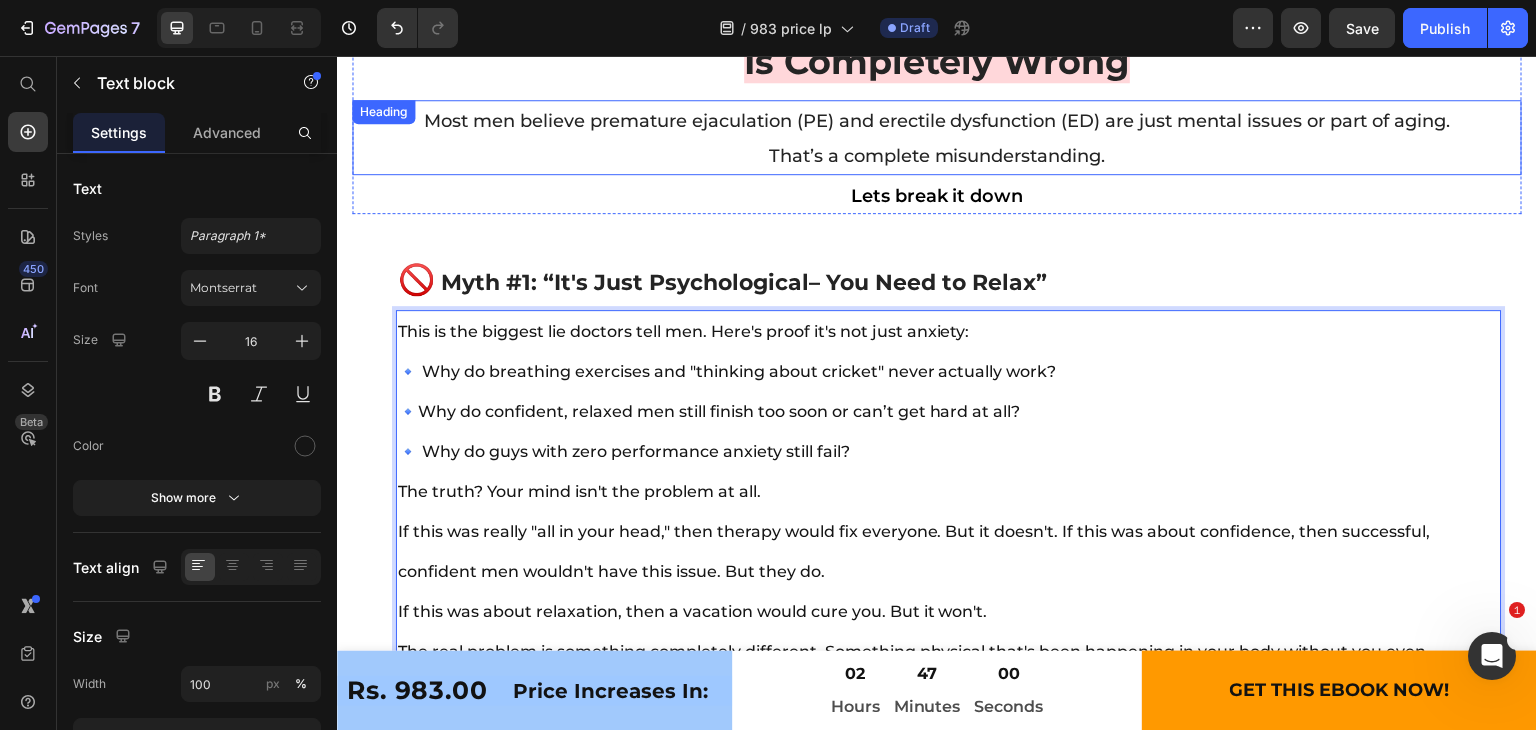 scroll, scrollTop: 5665, scrollLeft: 0, axis: vertical 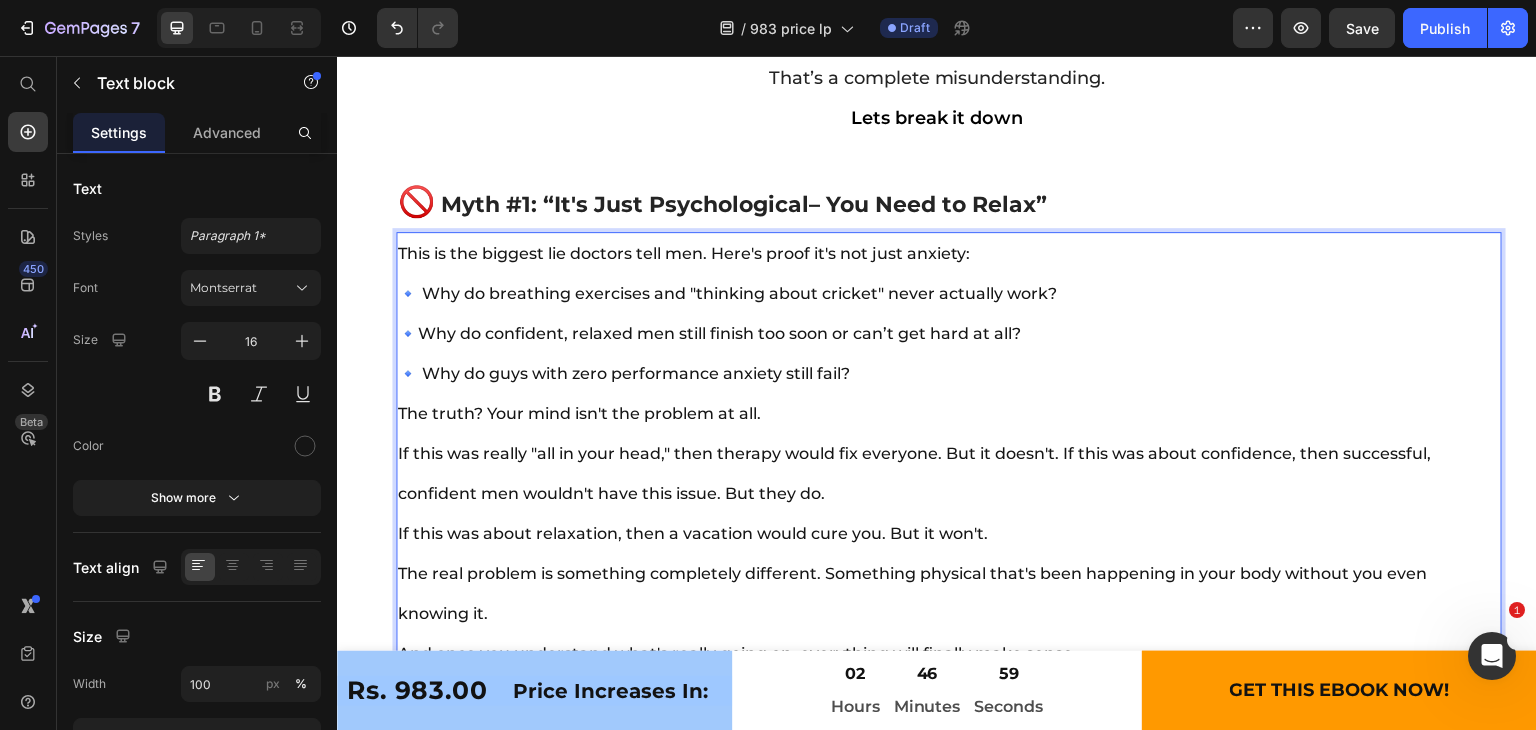 click on "🔹Why do confident, relaxed men still finish too soon or can’t get hard at all?" at bounding box center [709, 333] 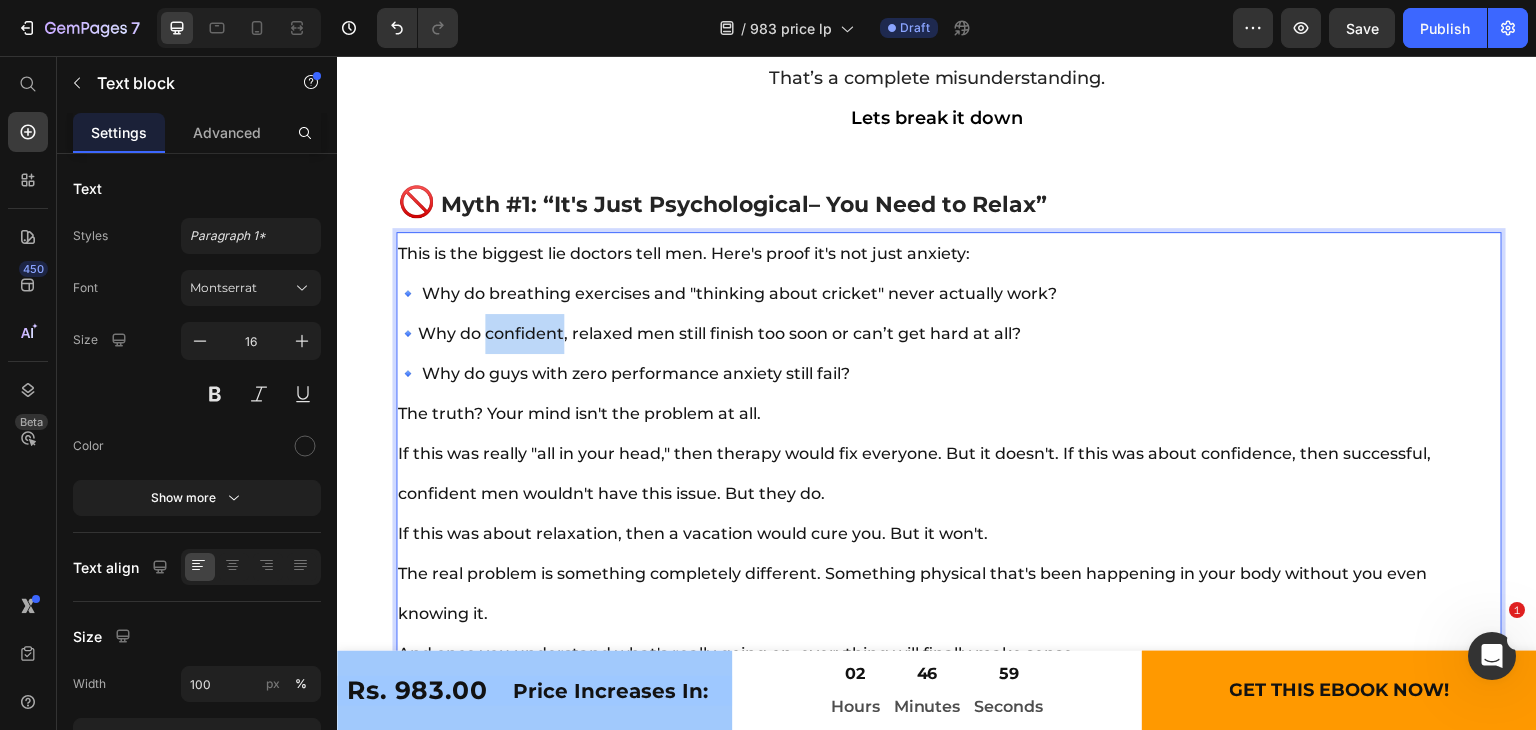 click on "🔹Why do confident, relaxed men still finish too soon or can’t get hard at all?" at bounding box center [709, 333] 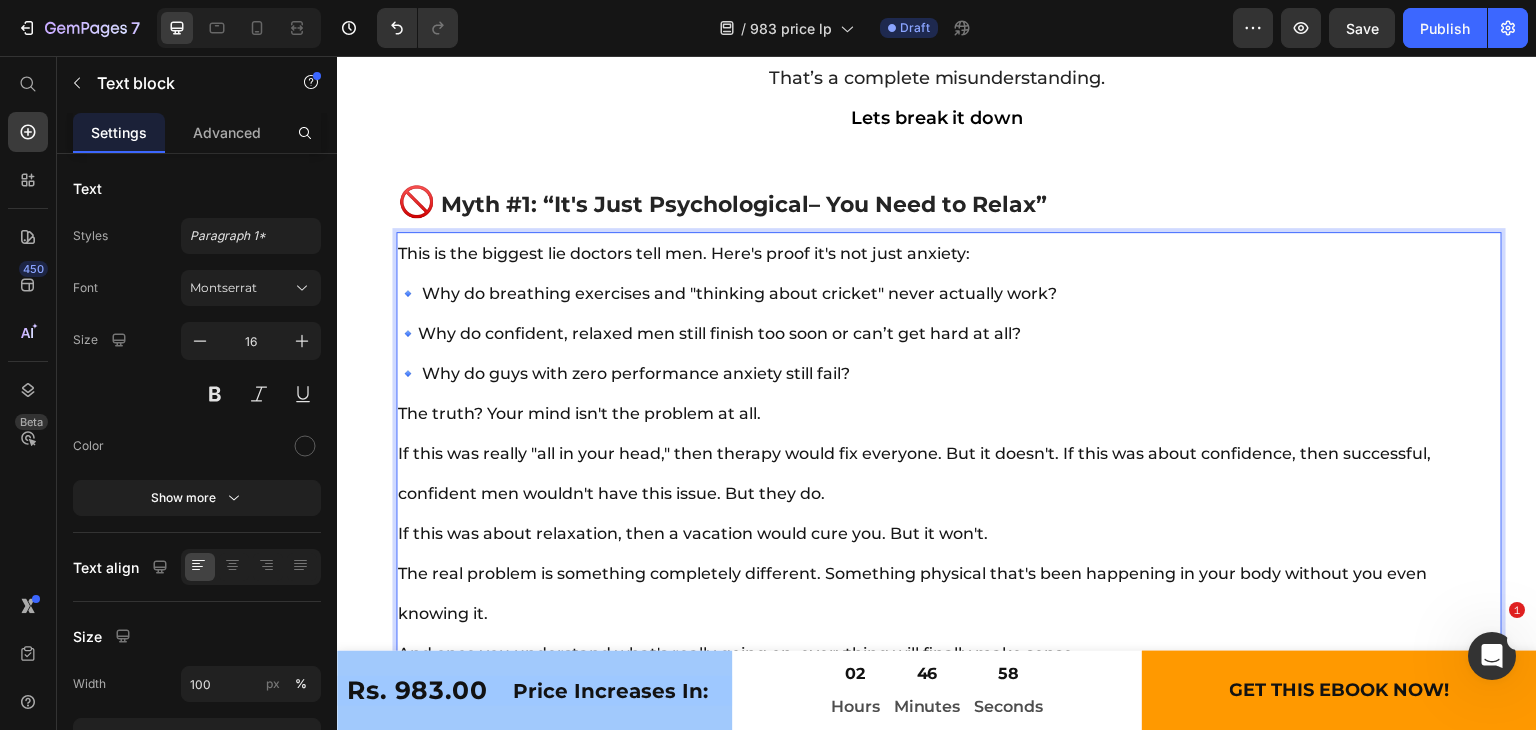 click on "This is the biggest lie doctors tell men. Here's proof it's not just anxiety:" at bounding box center (684, 253) 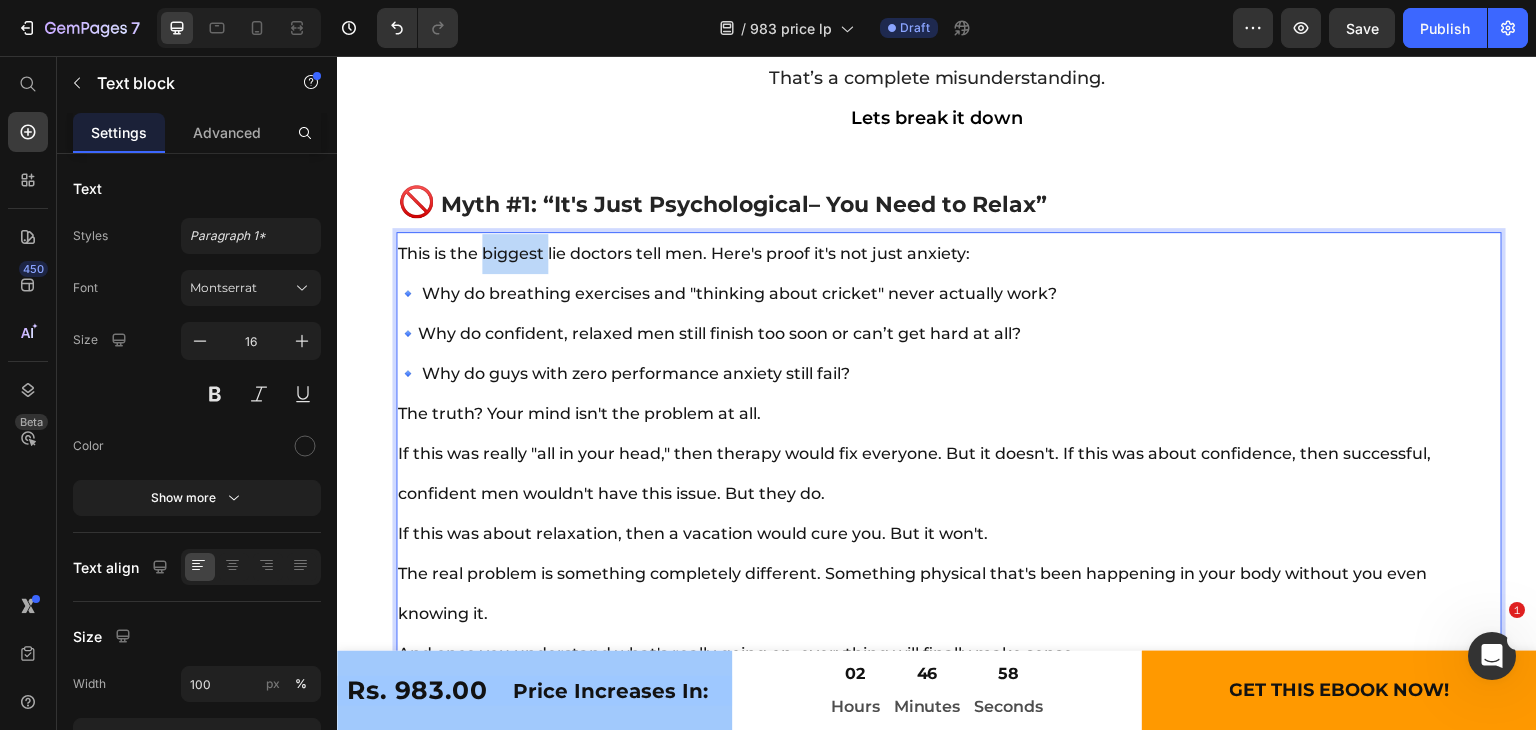 click on "This is the biggest lie doctors tell men. Here's proof it's not just anxiety:" at bounding box center [684, 253] 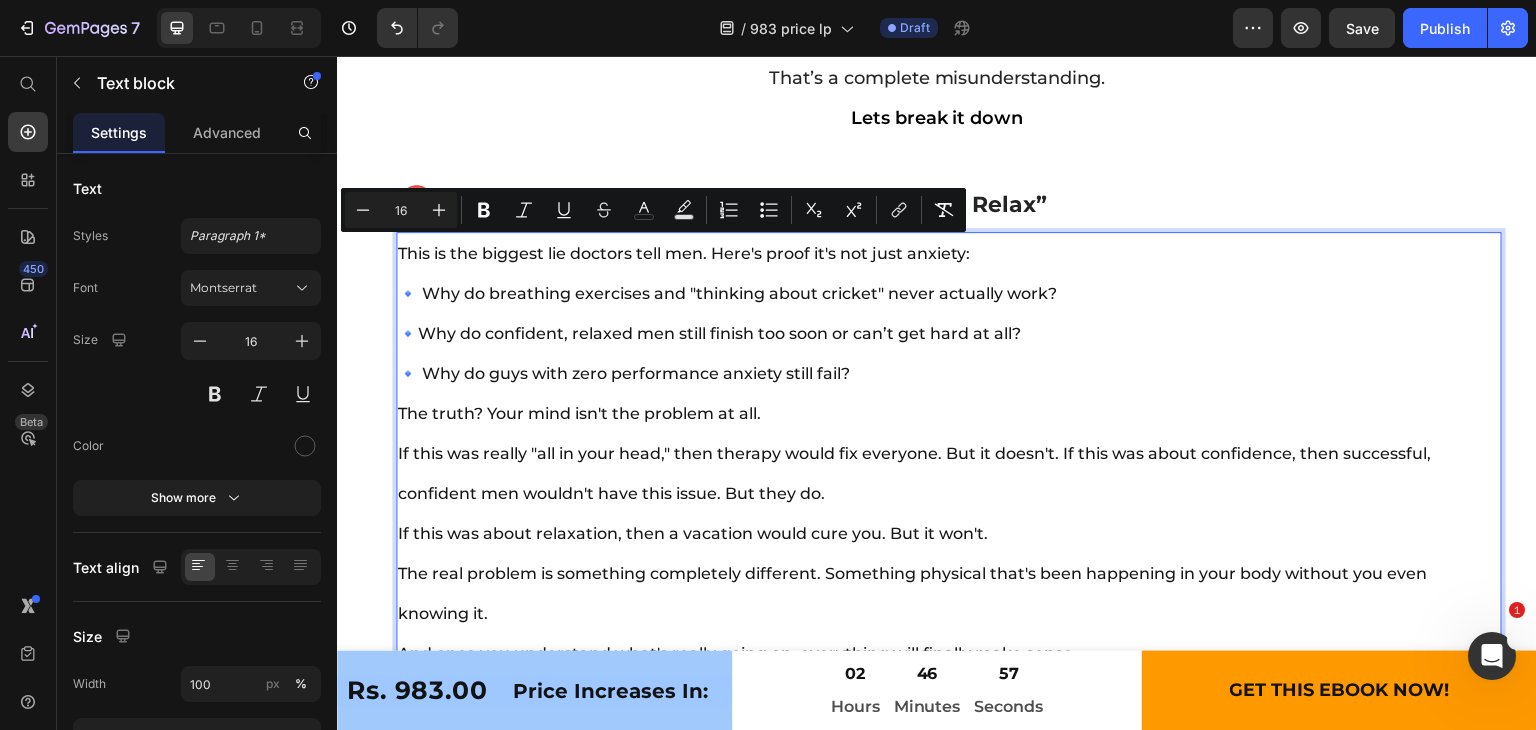 click on "This is the biggest lie doctors tell men. Here's proof it's not just anxiety:" at bounding box center [684, 253] 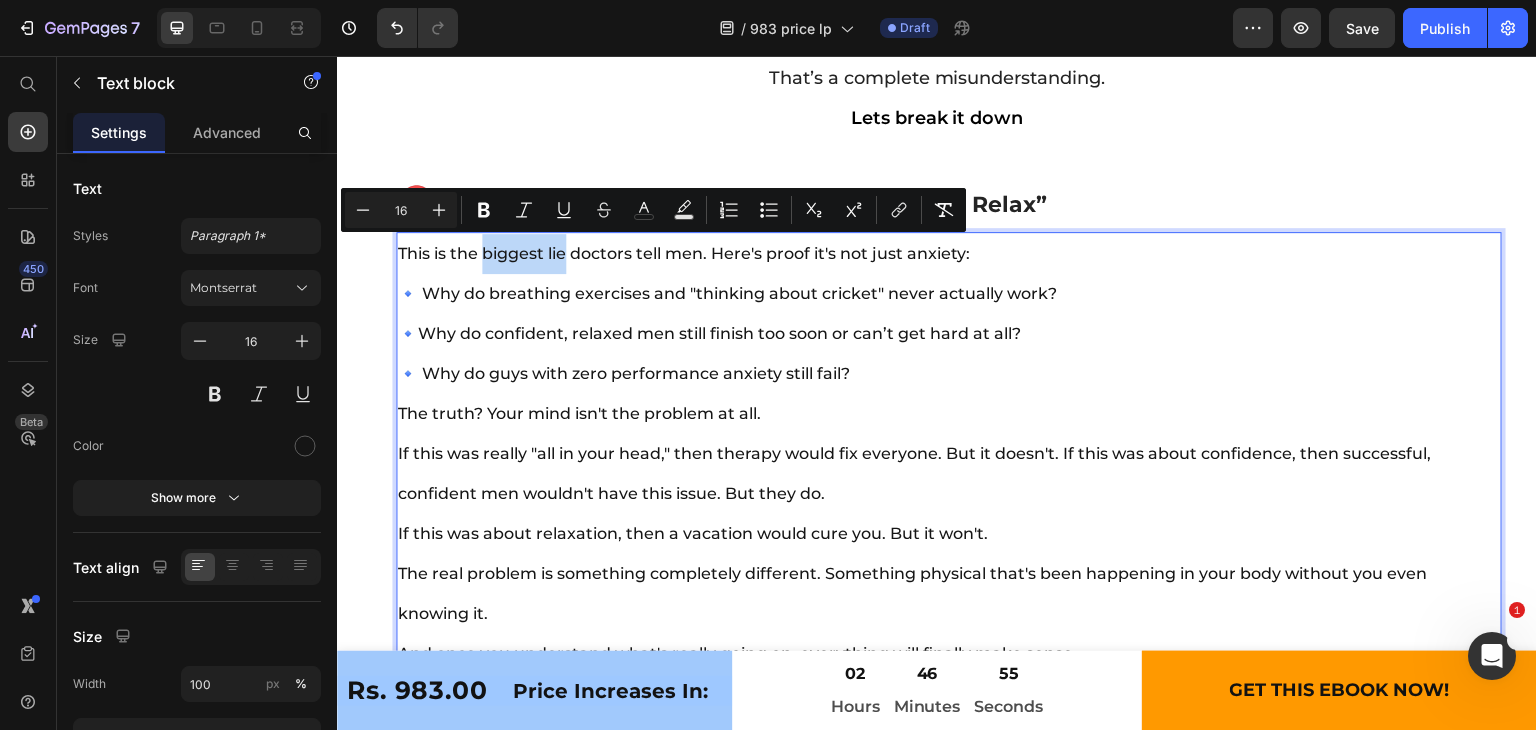drag, startPoint x: 482, startPoint y: 249, endPoint x: 568, endPoint y: 253, distance: 86.09297 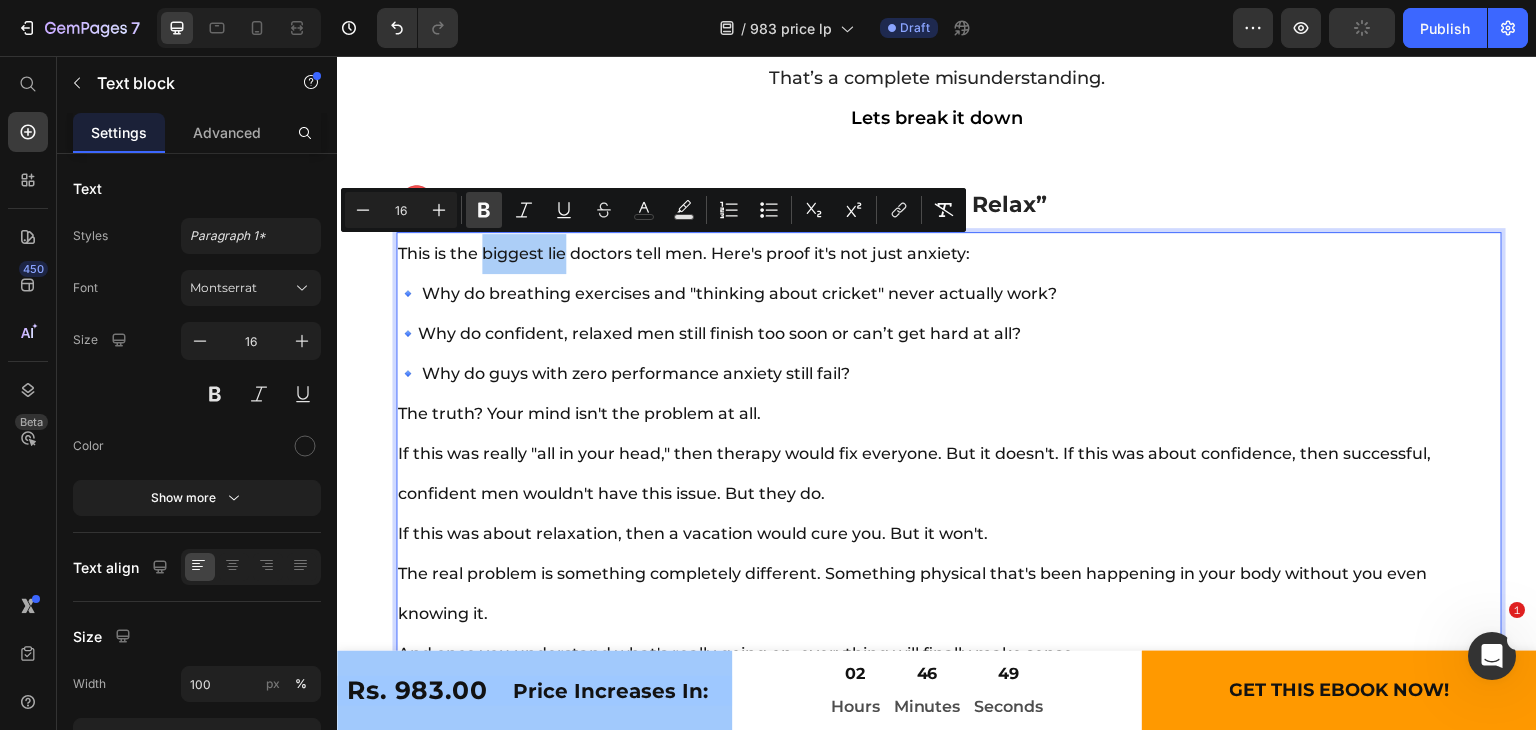click 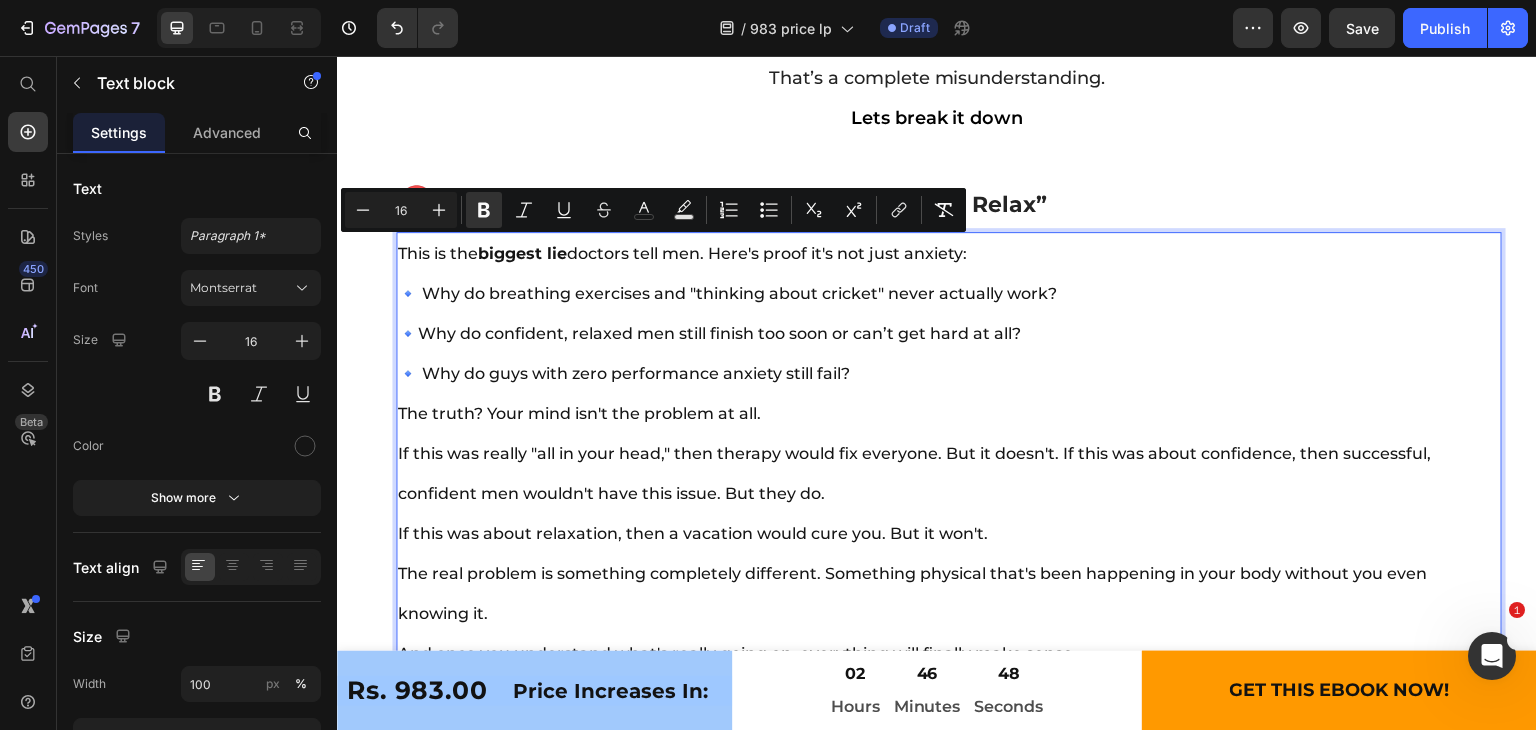 click on "This is the  biggest lie  doctors tell men. Here's proof it's not just anxiety:" at bounding box center (682, 253) 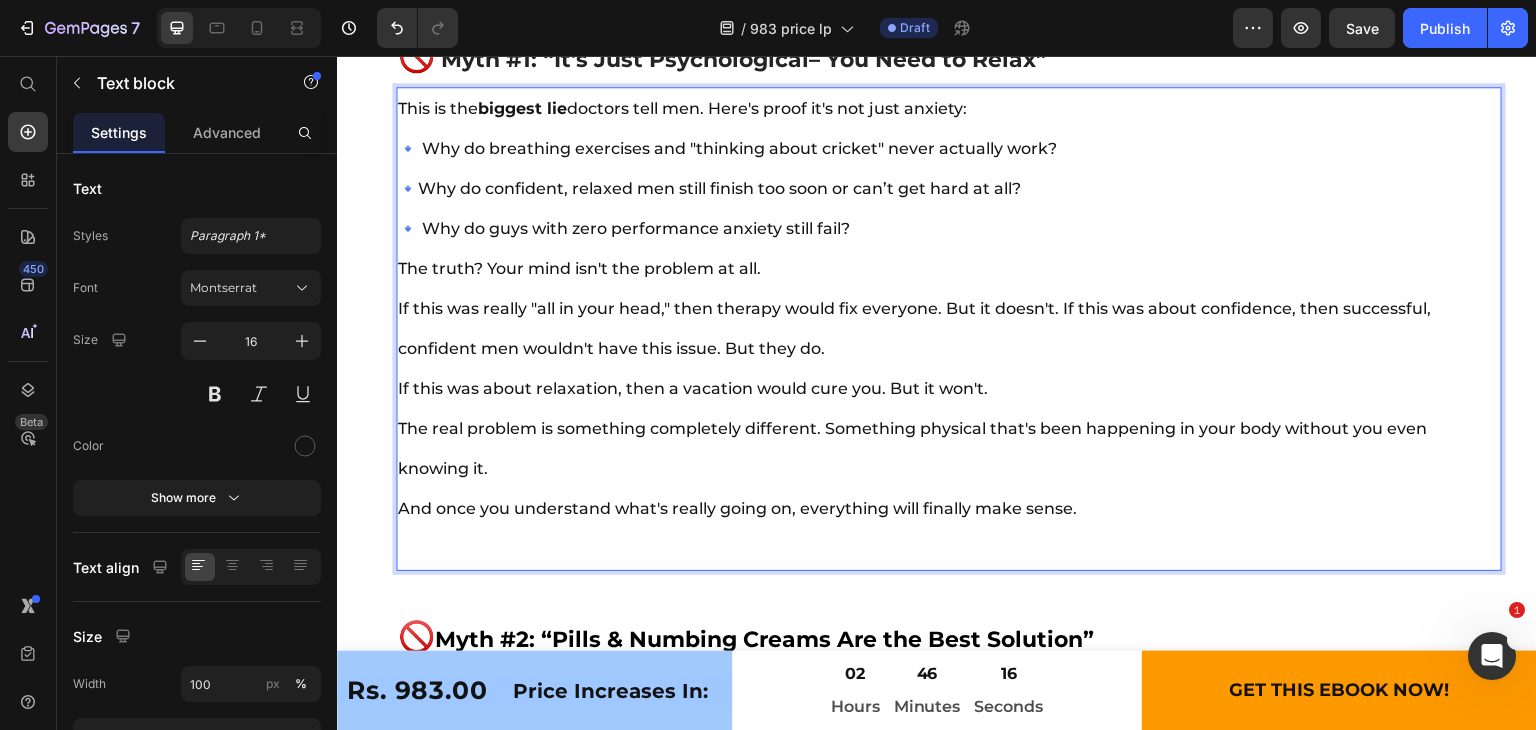 scroll, scrollTop: 5811, scrollLeft: 0, axis: vertical 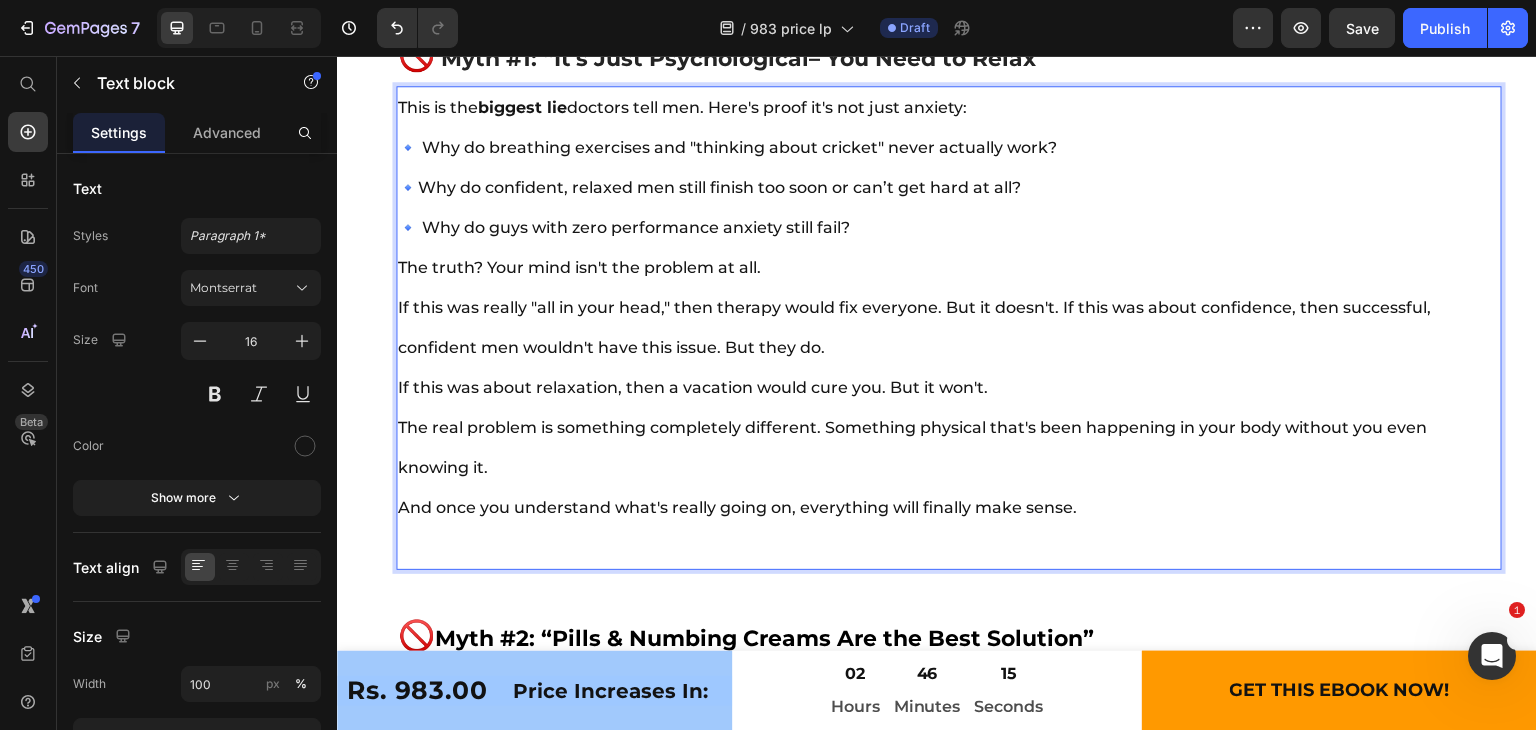 click on "This is the  biggest lie  doctors tell men. Here's proof it's not just anxiety: 🔹 Why do breathing exercises and "thinking about cricket" never actually work?  🔹Why do confident, relaxed men still finish too soon or can’t get hard at all? 🔹 Why do guys with zero performance anxiety still fail? The truth? Your mind isn't the problem at all. If this was really "all in your head," then therapy would fix everyone. But it doesn't. If this was about confidence, then successful, confident men wouldn't have this issue. But they do. If this was about relaxation, then a vacation would cure you. But it won't. The real problem is something completely different. Something physical that's been happening in your body without you even knowing it. And once you understand what's really going on, everything will finally make sense." at bounding box center (949, 328) 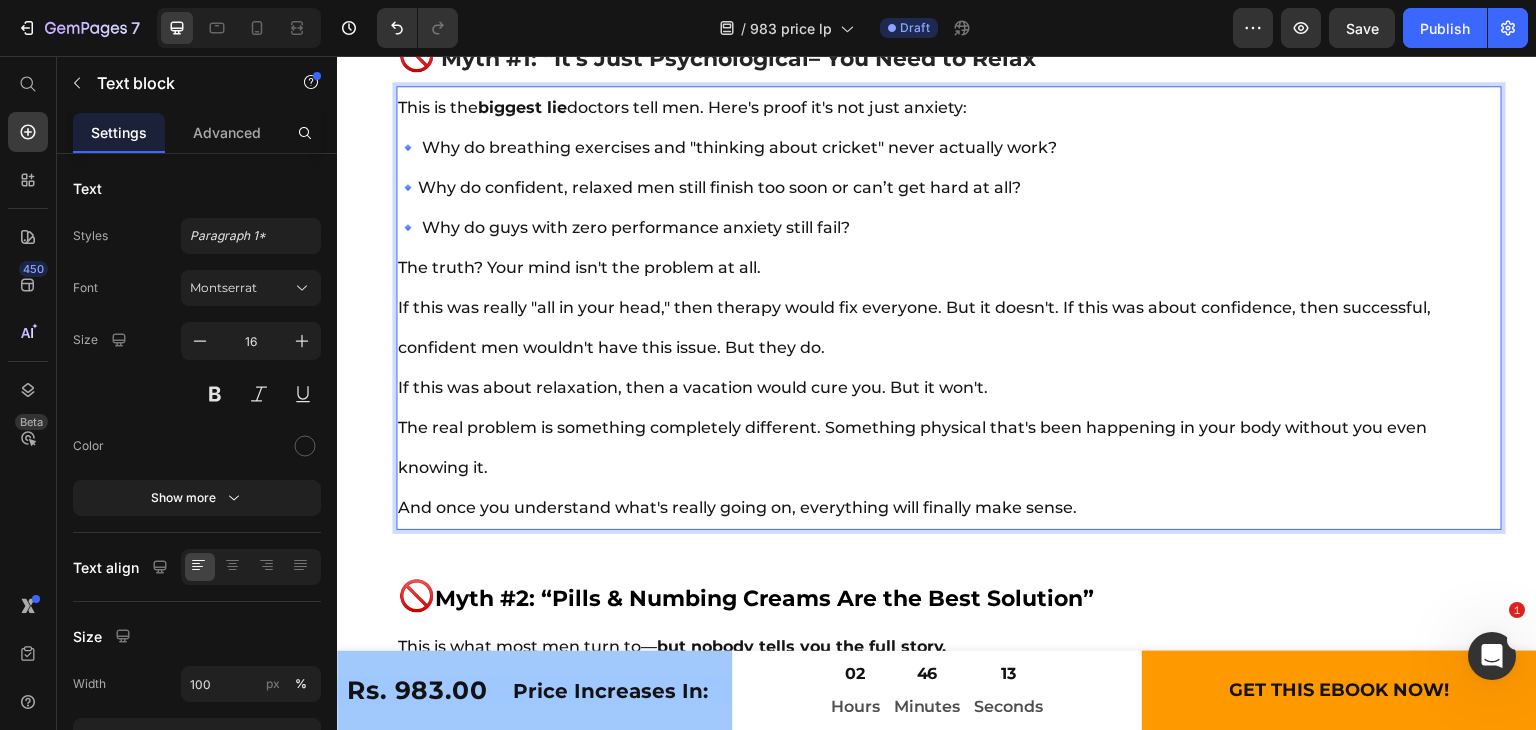 scroll, scrollTop: 5751, scrollLeft: 0, axis: vertical 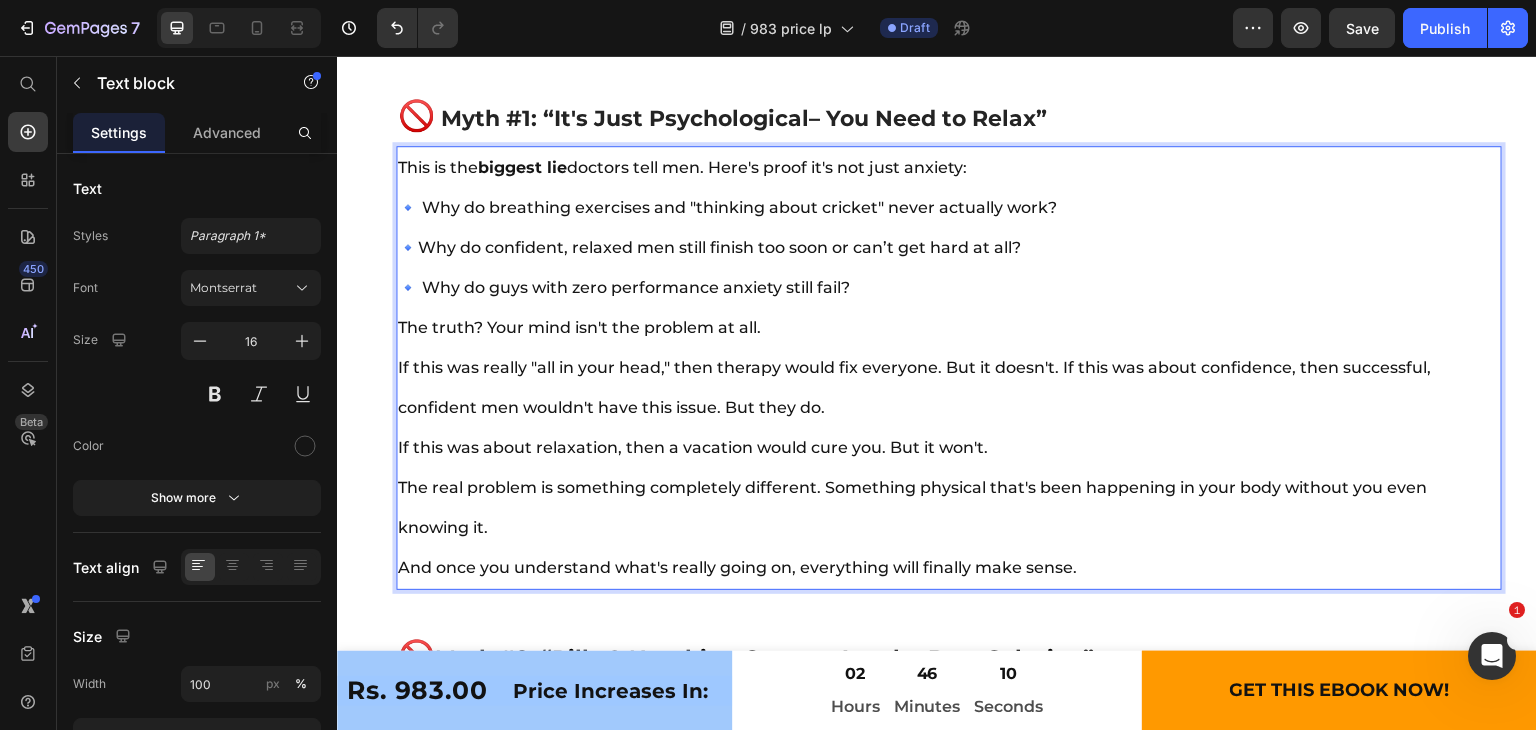 click on "If this was really "all in your head," then therapy would fix everyone. But it doesn't. If this was about confidence, then successful, confident men wouldn't have this issue. But they do." at bounding box center (914, 387) 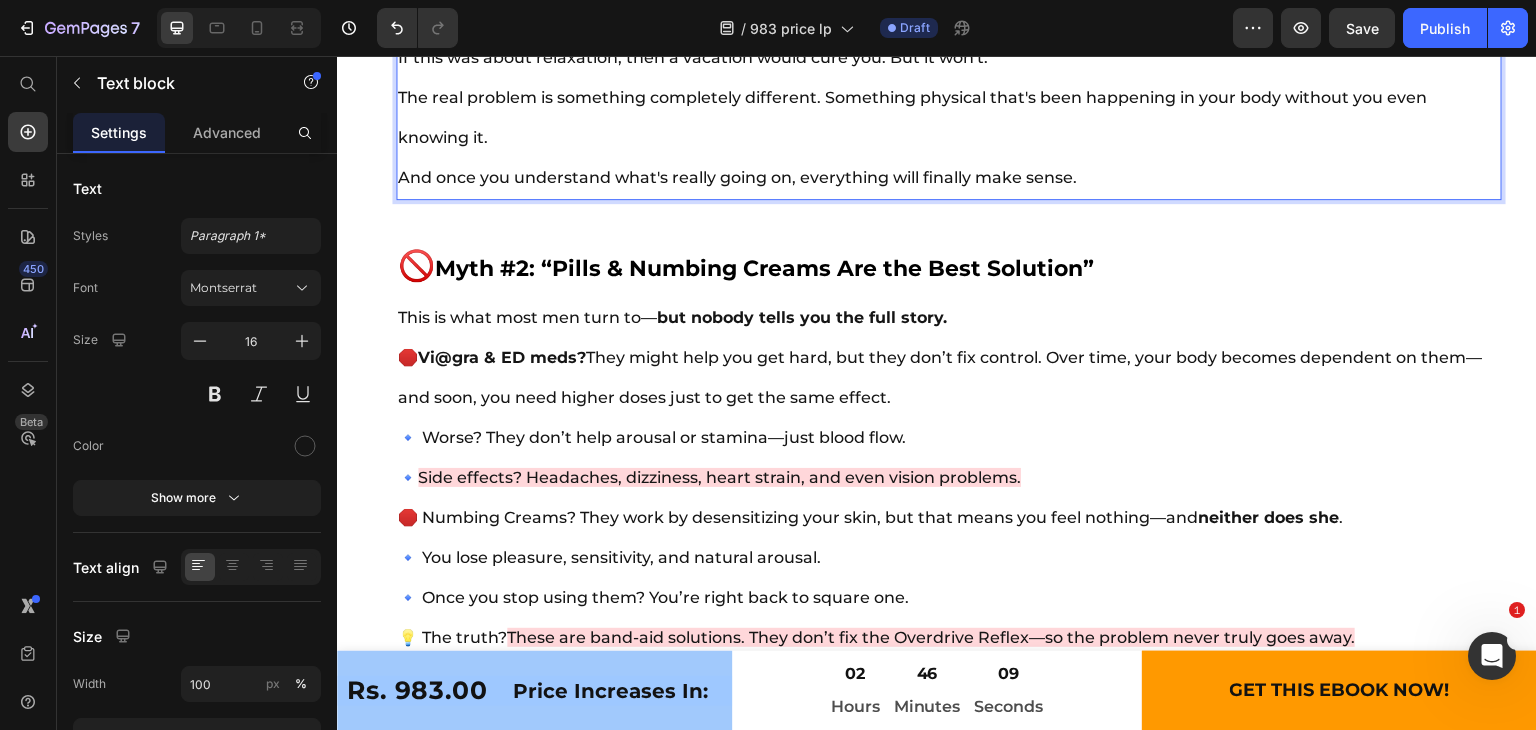 scroll, scrollTop: 6141, scrollLeft: 0, axis: vertical 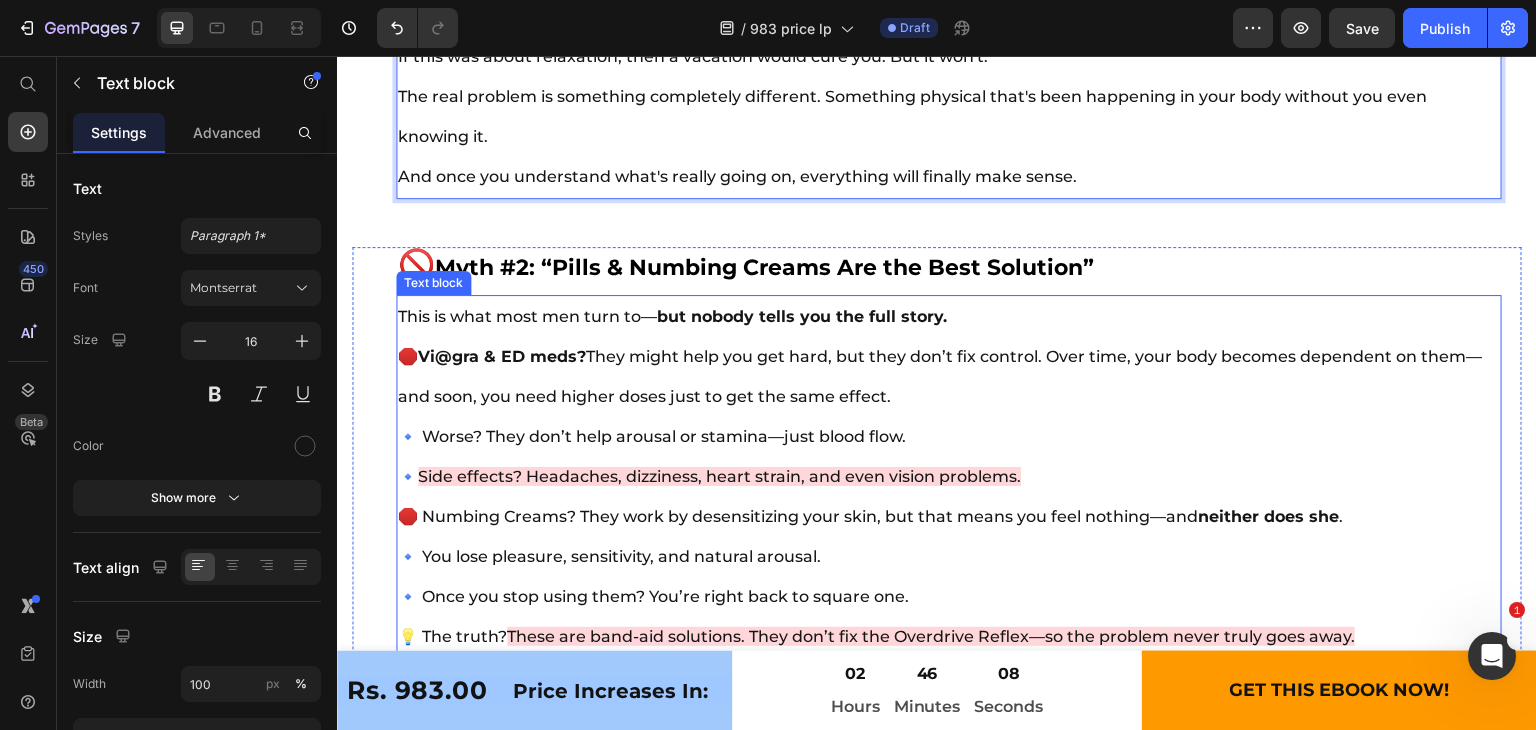 click on "Side effects? Headaches, dizziness, heart strain, and even vision problems." at bounding box center (719, 476) 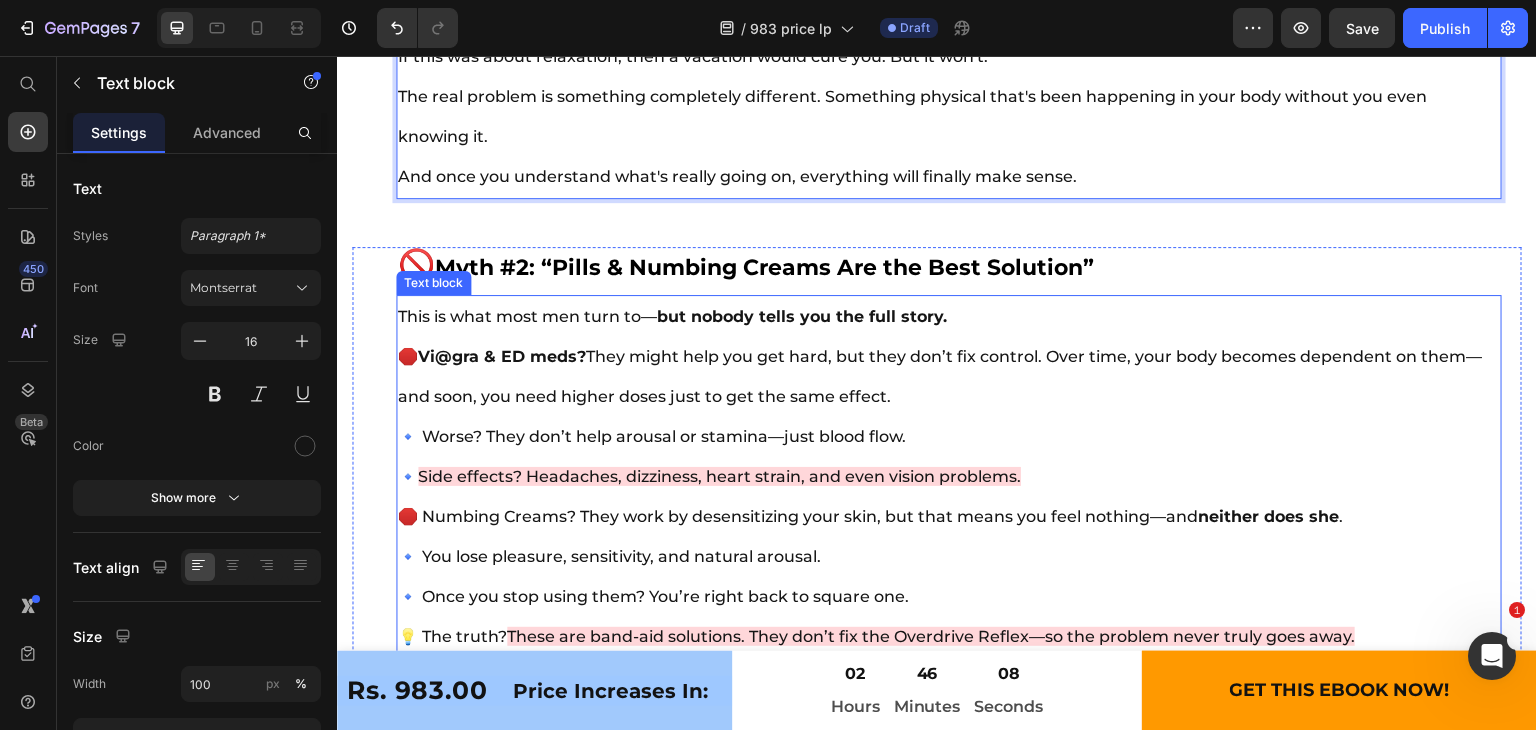 click on "Side effects? Headaches, dizziness, heart strain, and even vision problems." at bounding box center (719, 476) 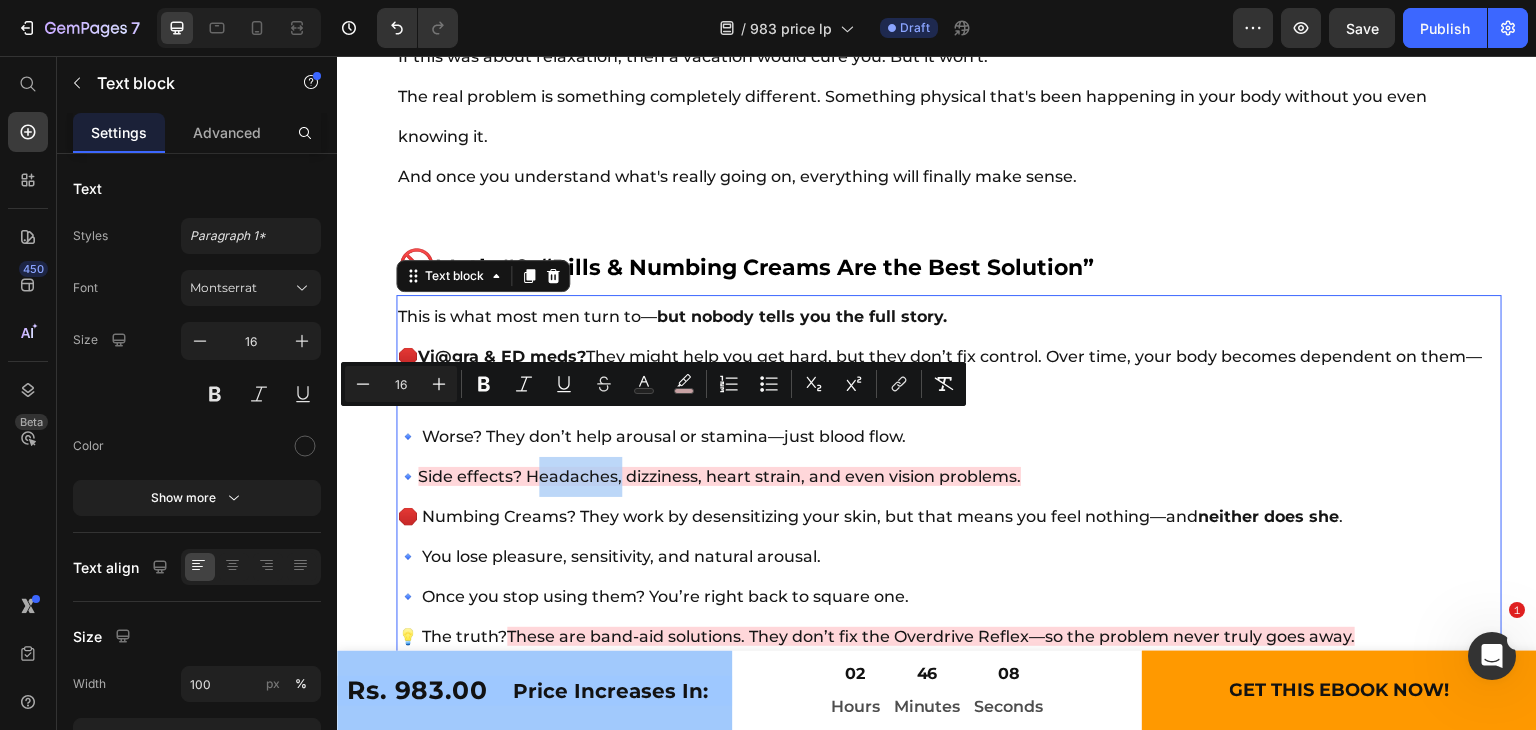 scroll, scrollTop: 0, scrollLeft: 0, axis: both 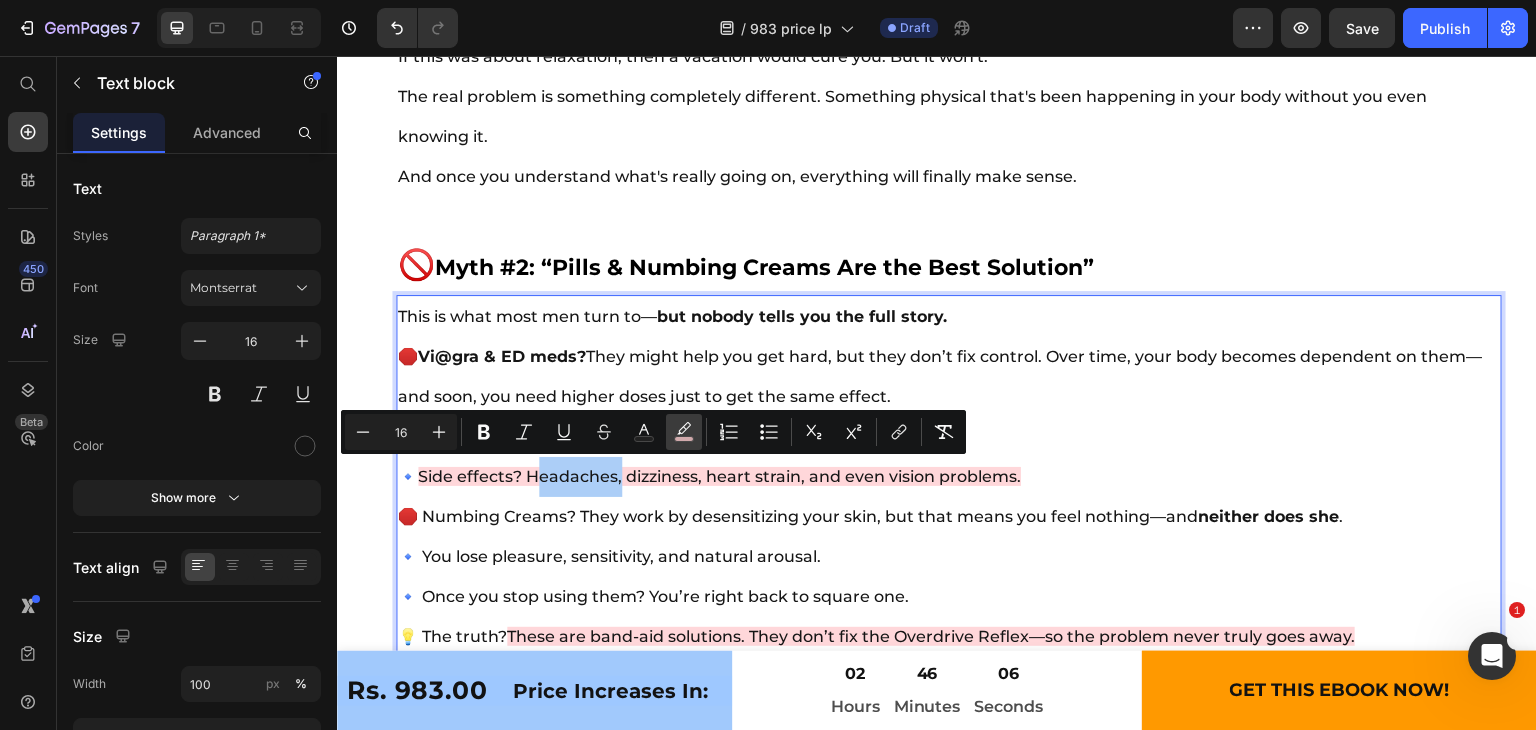 click 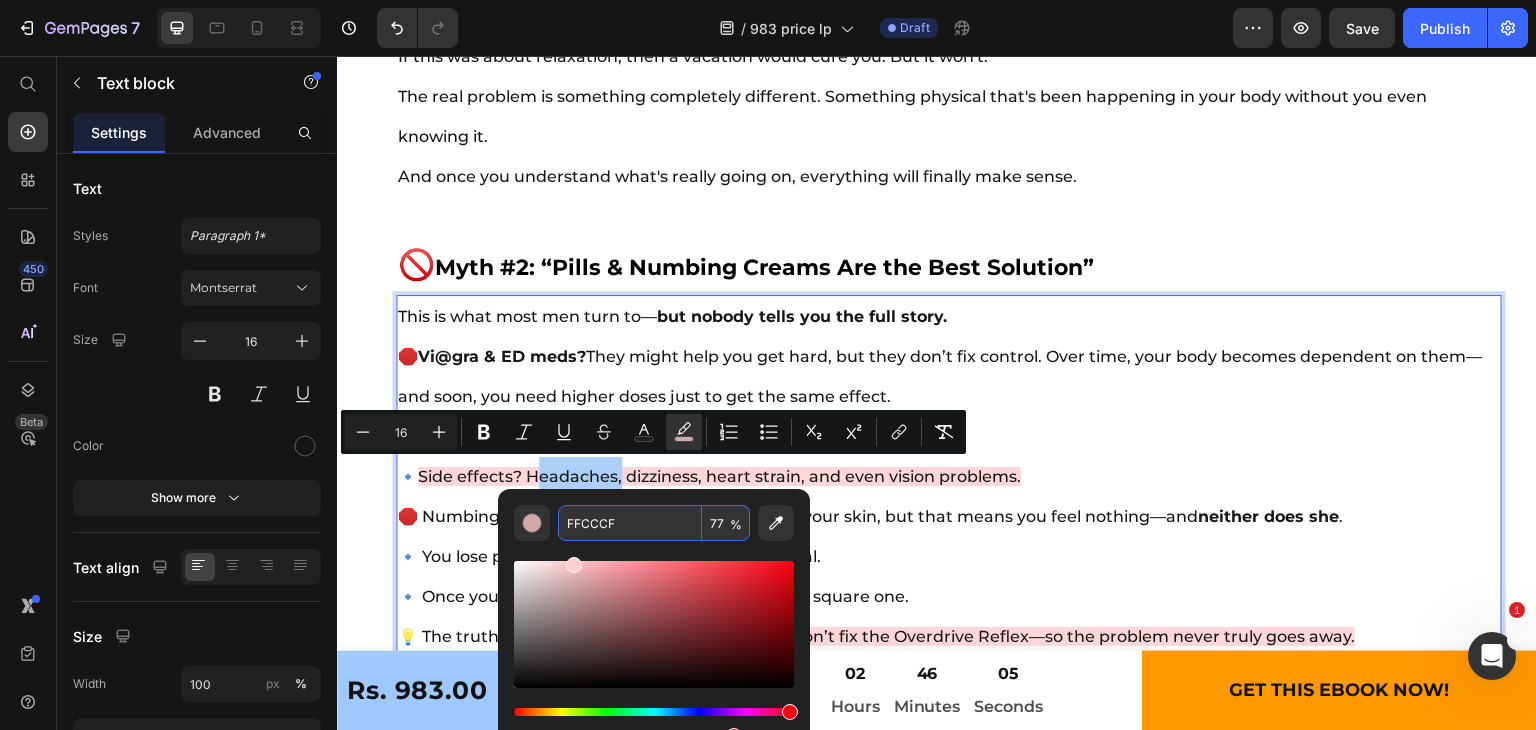 click on "FFCCCF" at bounding box center [630, 523] 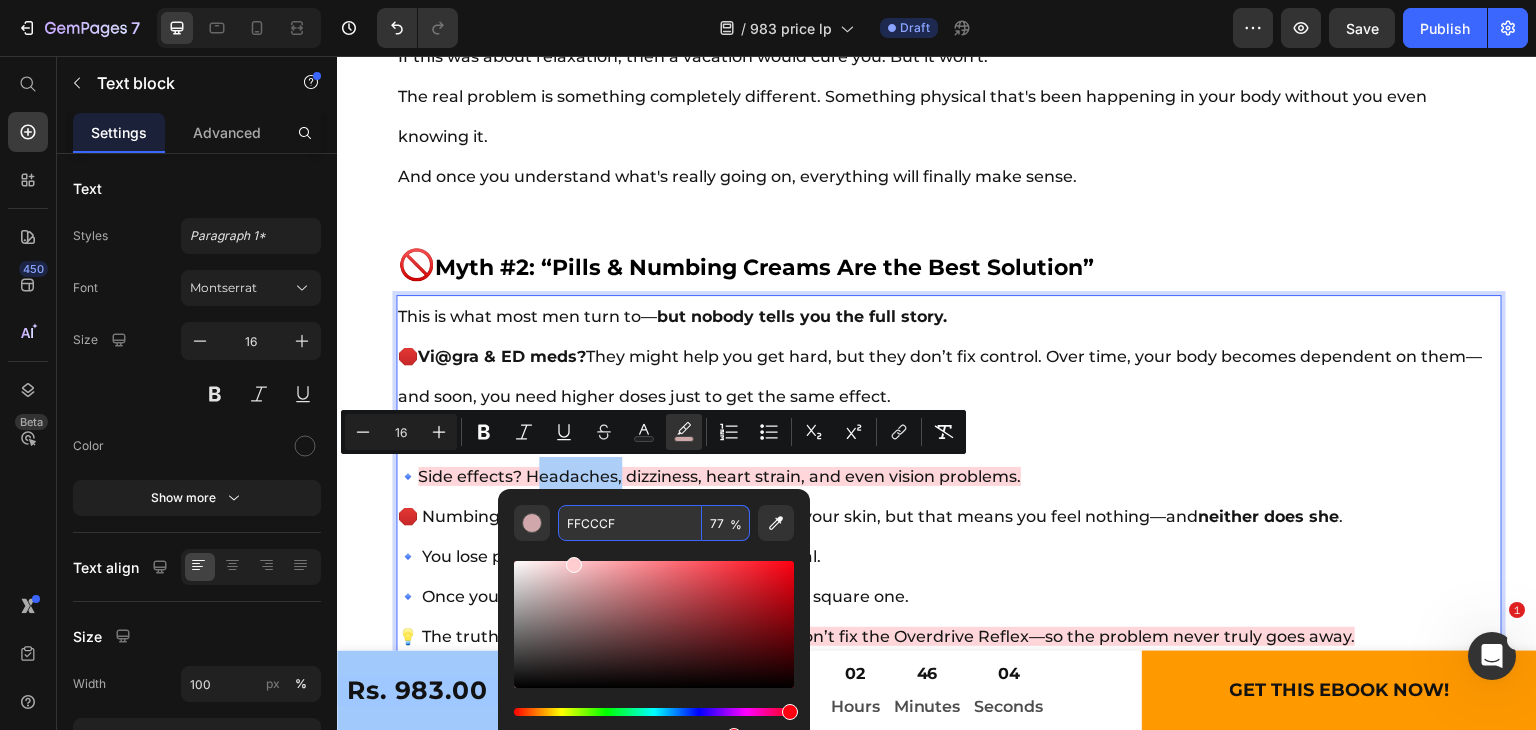 copy on "Headaches" 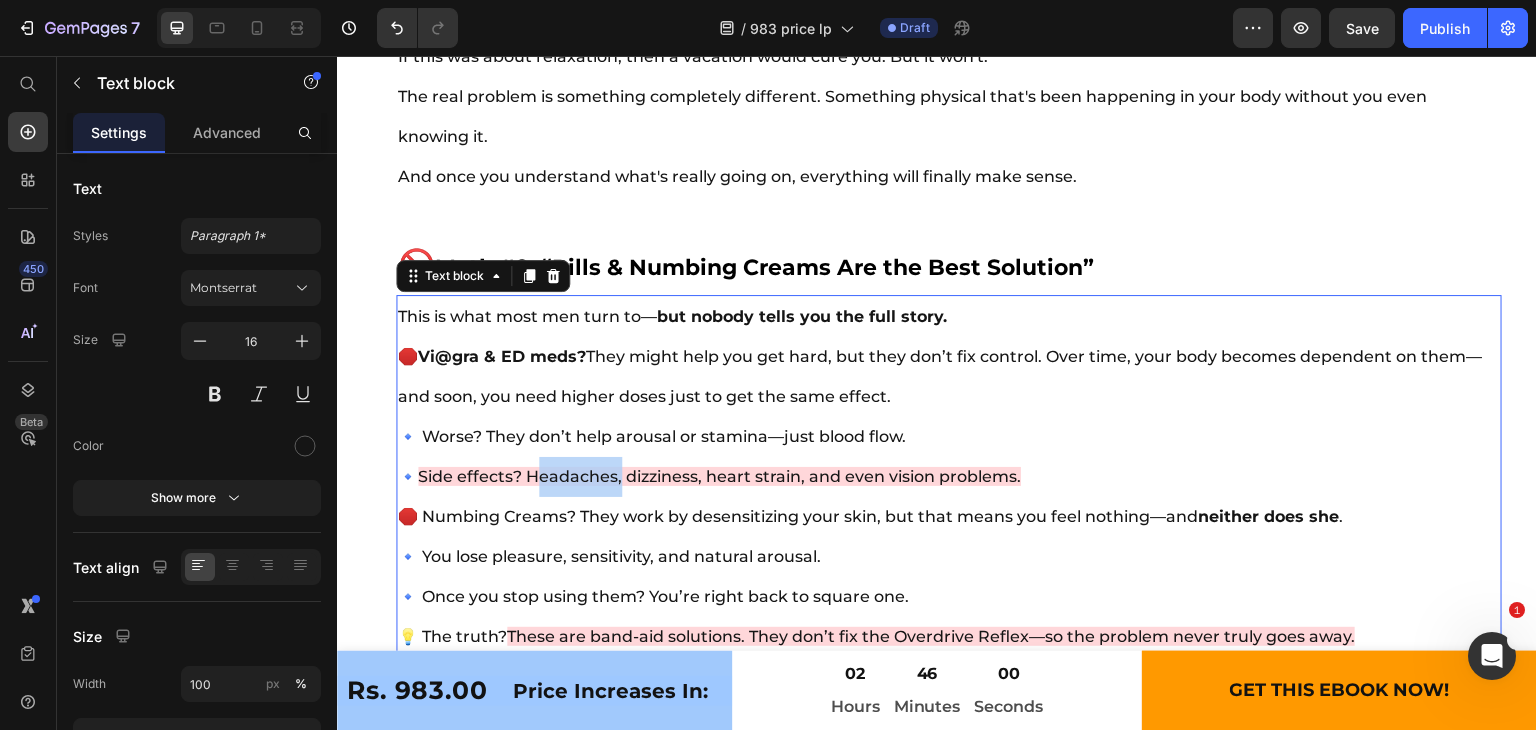 click on "🛑  Vi@gra & ED meds?  They might help you get hard, but they don’t fix control. Over time, your body becomes dependent on them—and soon, you need higher doses just to get the same effect." at bounding box center [940, 376] 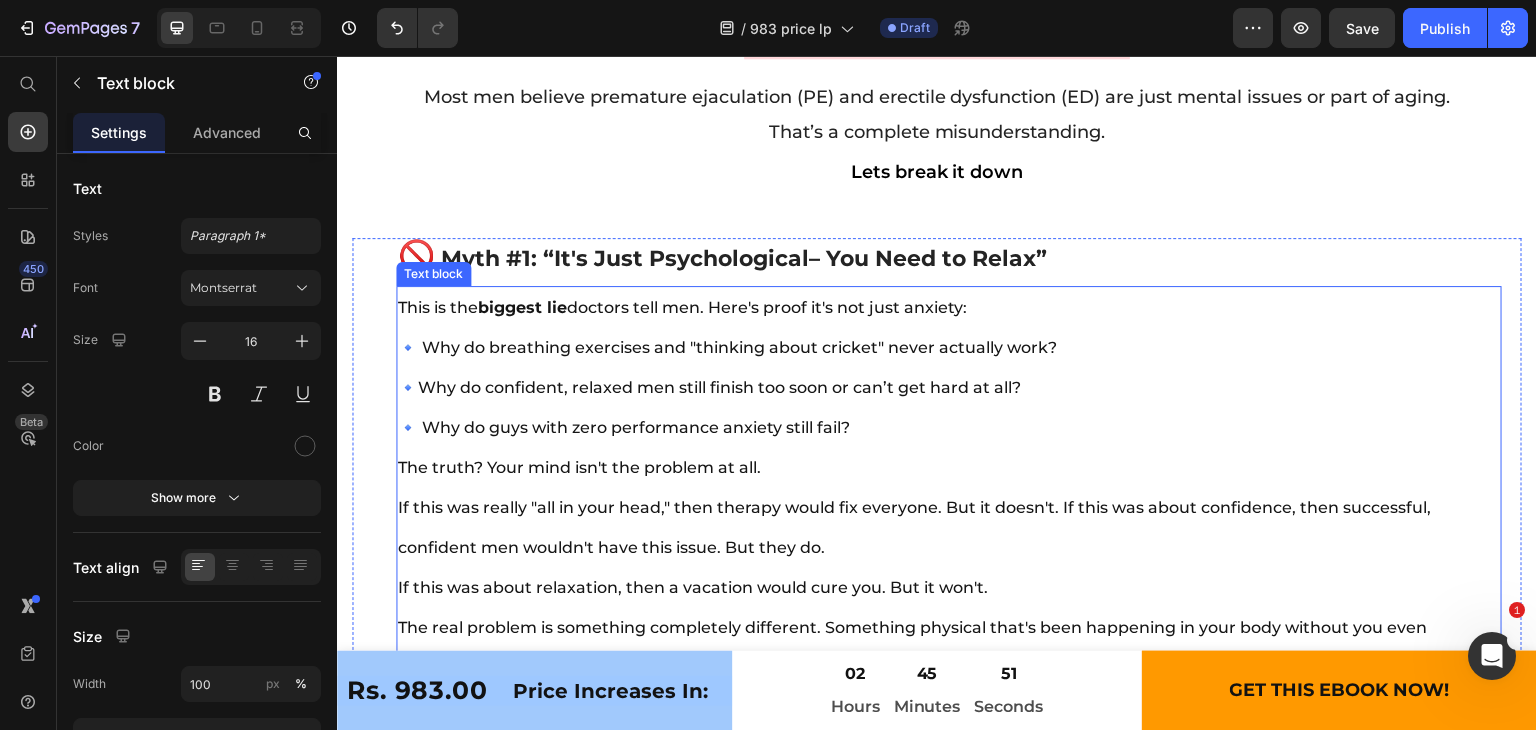 scroll, scrollTop: 5612, scrollLeft: 0, axis: vertical 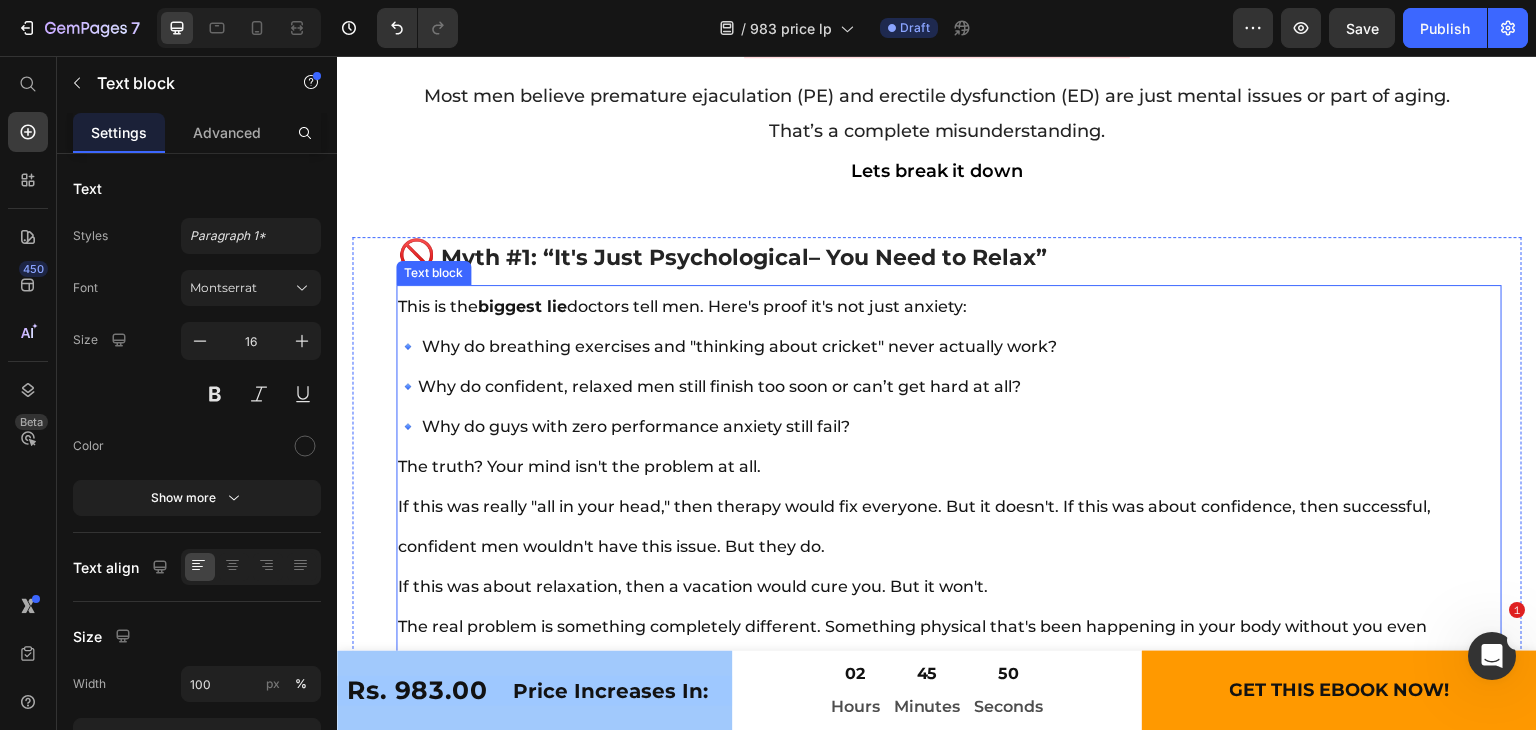 click on "If this was really "all in your head," then therapy would fix everyone. But it doesn't. If this was about confidence, then successful, confident men wouldn't have this issue. But they do." at bounding box center [914, 526] 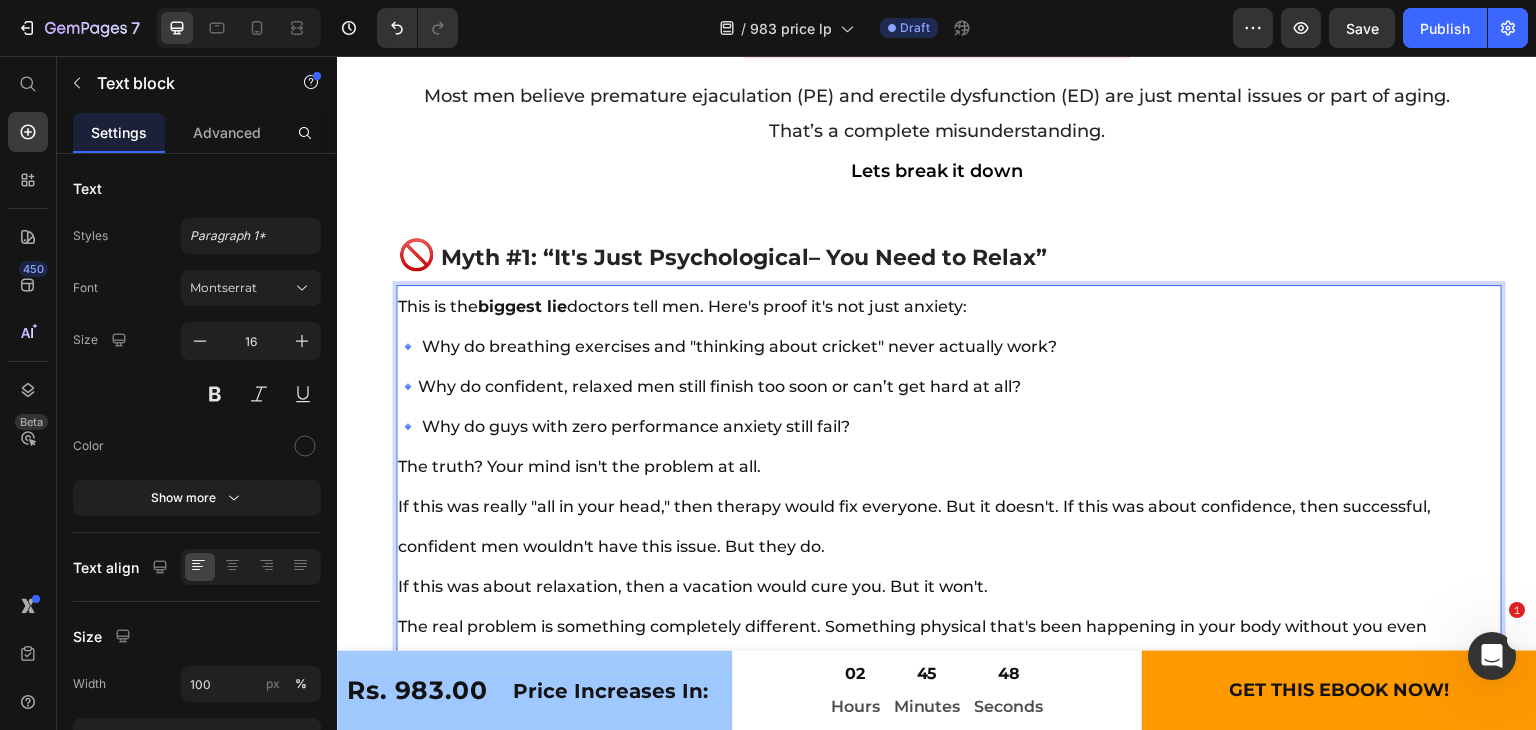 click on "If this was really "all in your head," then therapy would fix everyone. But it doesn't. If this was about confidence, then successful, confident men wouldn't have this issue. But they do." at bounding box center (914, 526) 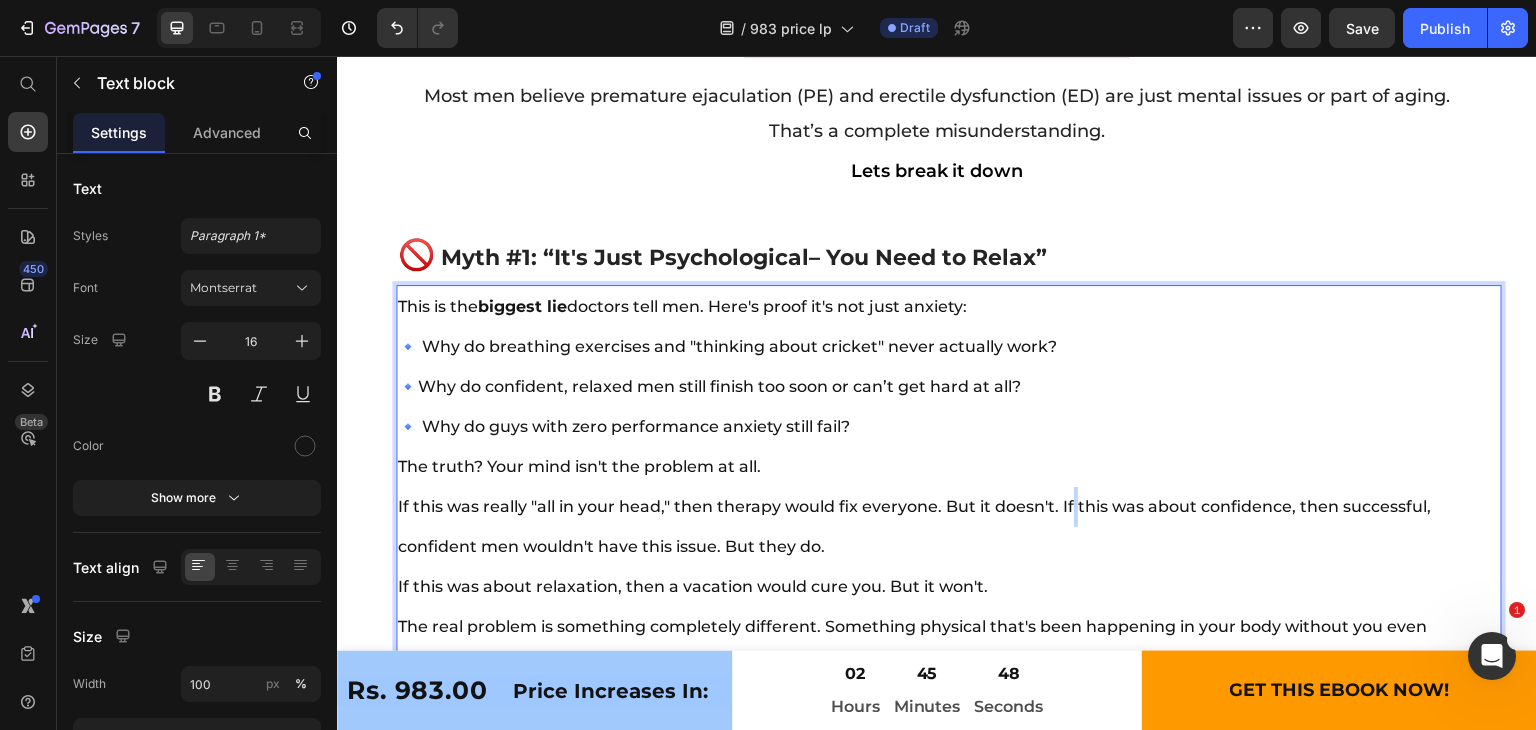 click on "If this was really "all in your head," then therapy would fix everyone. But it doesn't. If this was about confidence, then successful, confident men wouldn't have this issue. But they do." at bounding box center [914, 526] 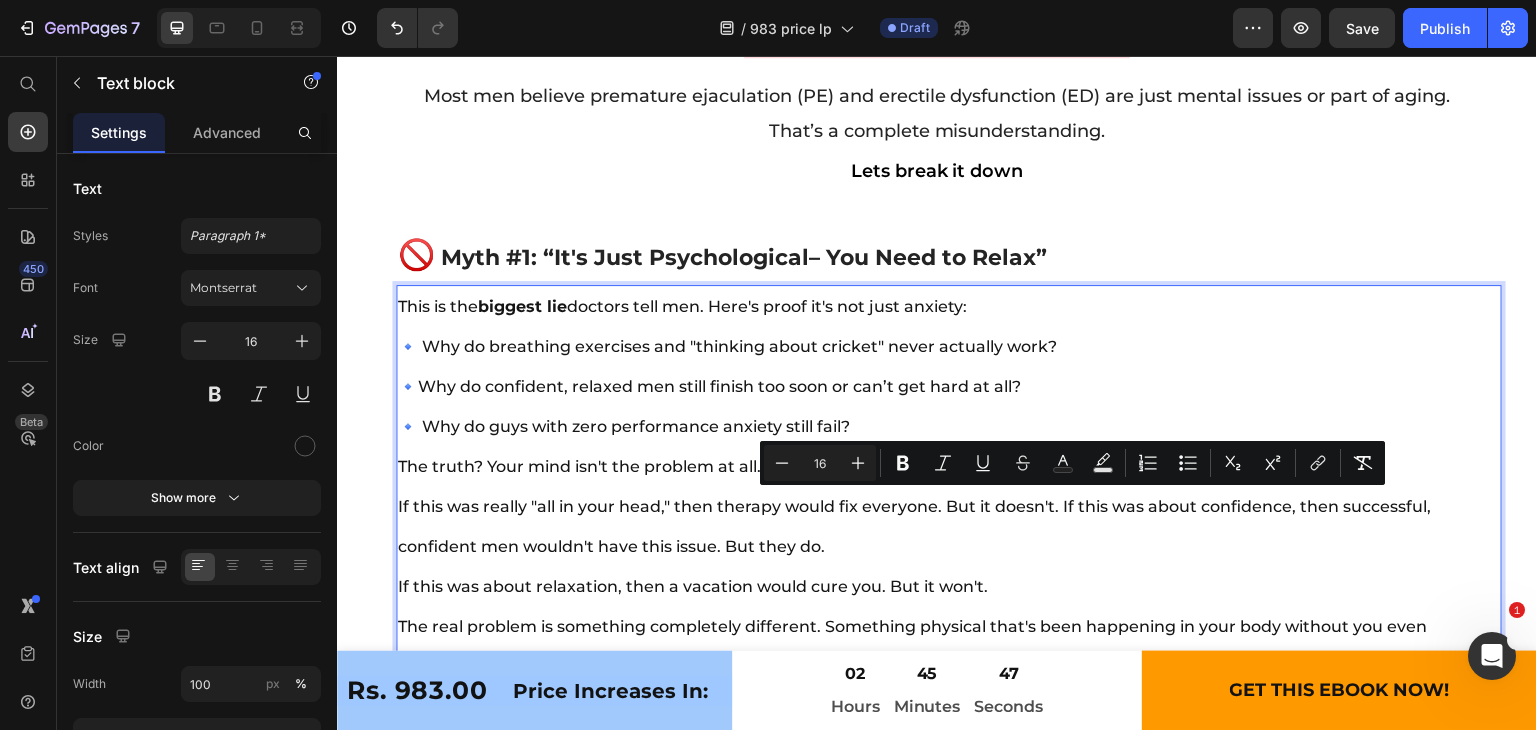 click on "If this was really "all in your head," then therapy would fix everyone. But it doesn't. If this was about confidence, then successful, confident men wouldn't have this issue. But they do." at bounding box center [914, 526] 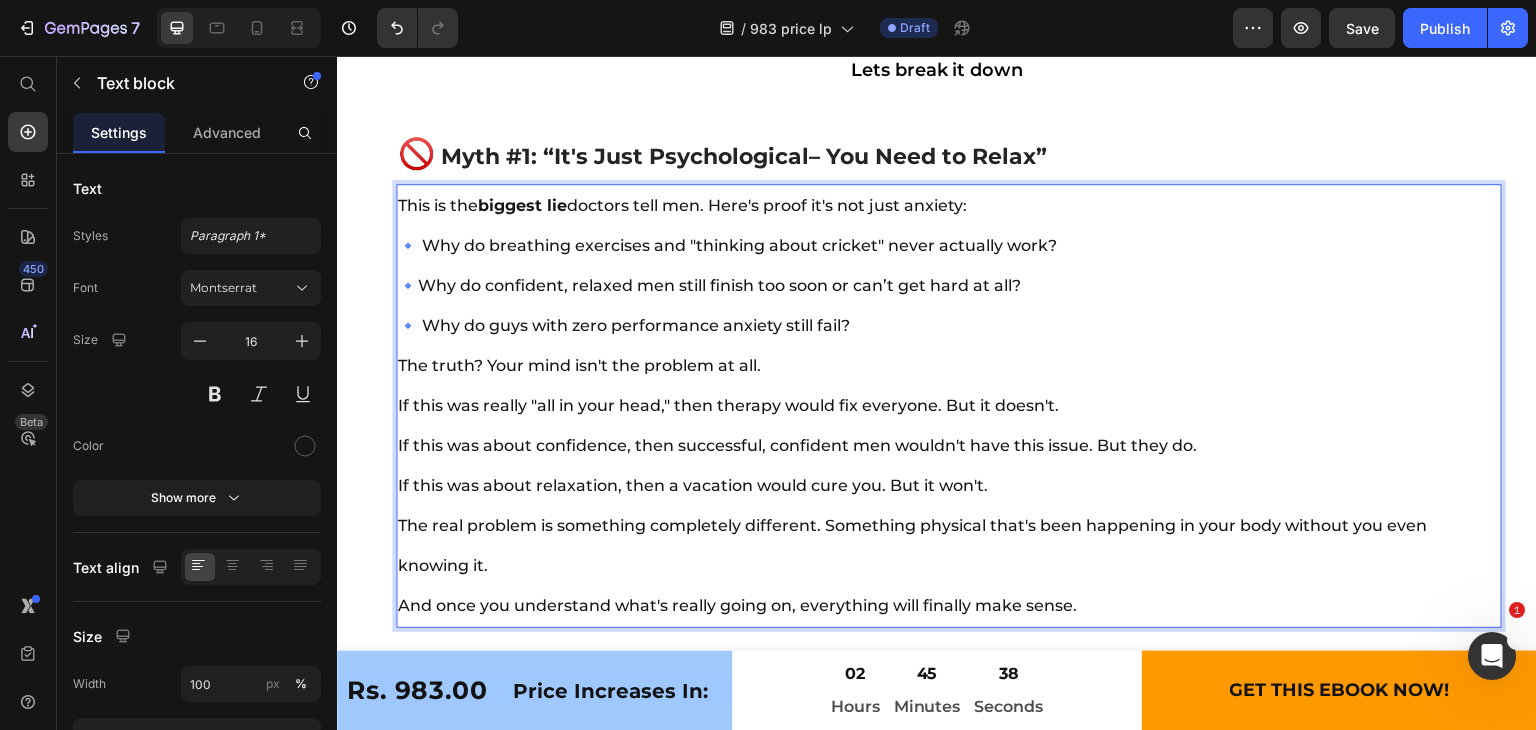 scroll, scrollTop: 5712, scrollLeft: 0, axis: vertical 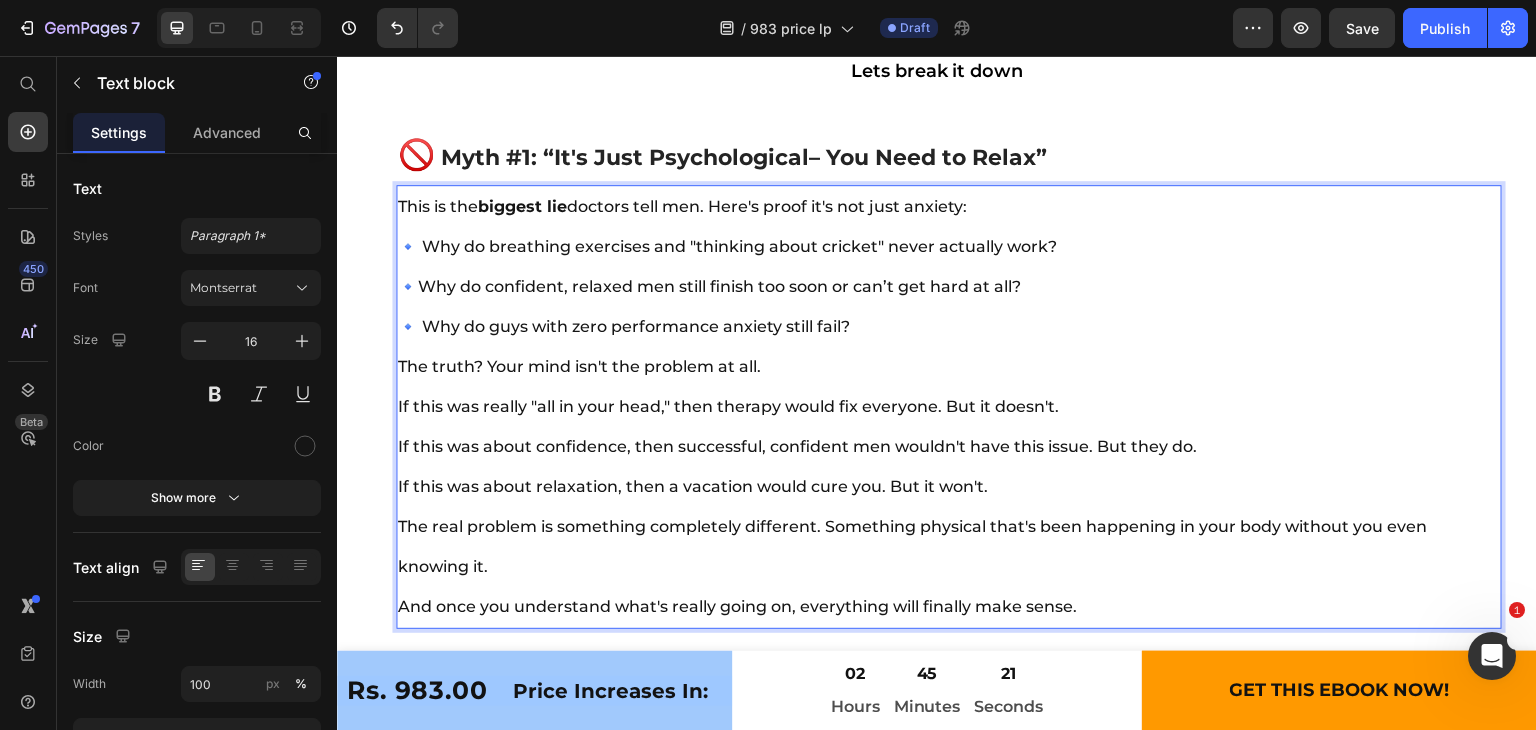 click on "The truth? Your mind isn't the problem at all." at bounding box center [579, 366] 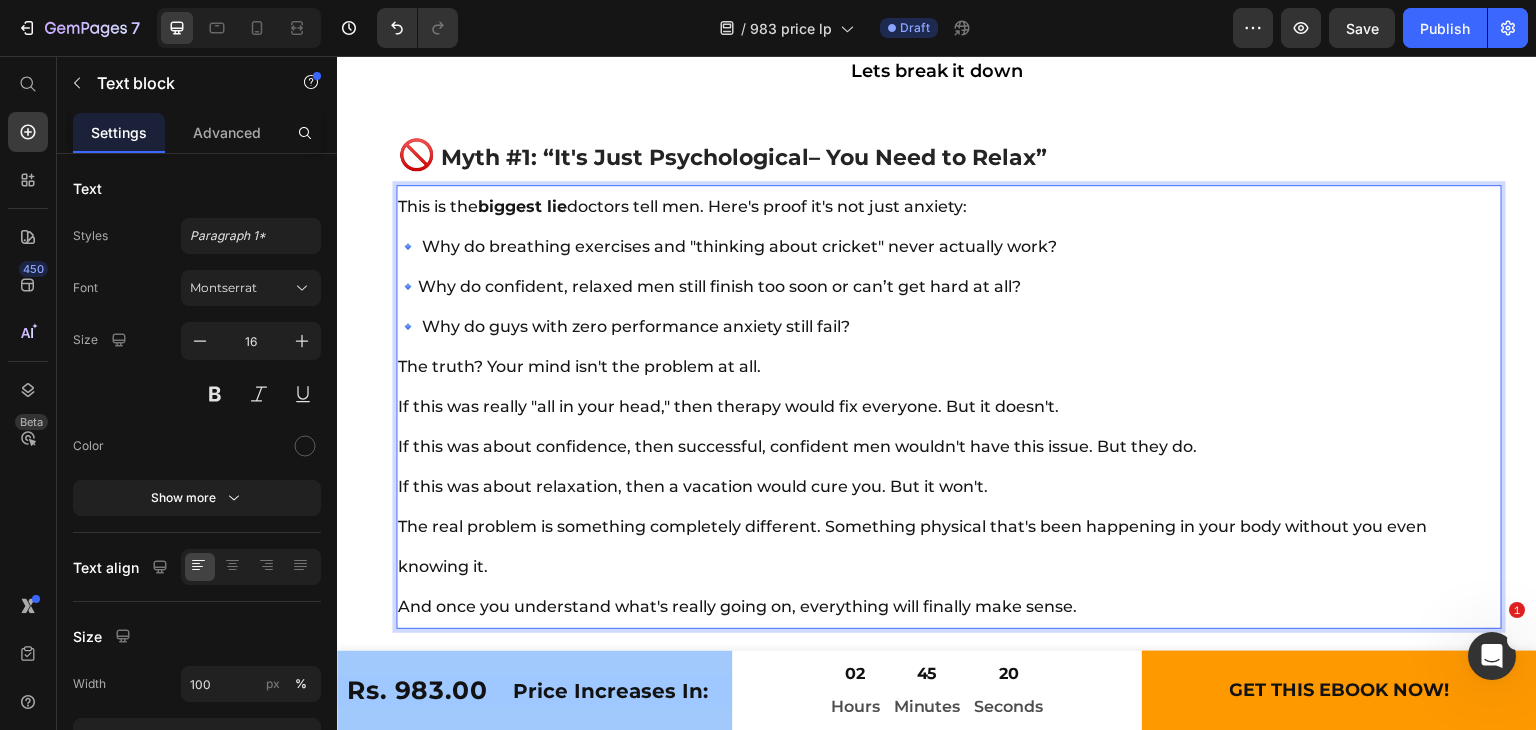 click on "The truth? Your mind isn't the problem at all." at bounding box center (579, 366) 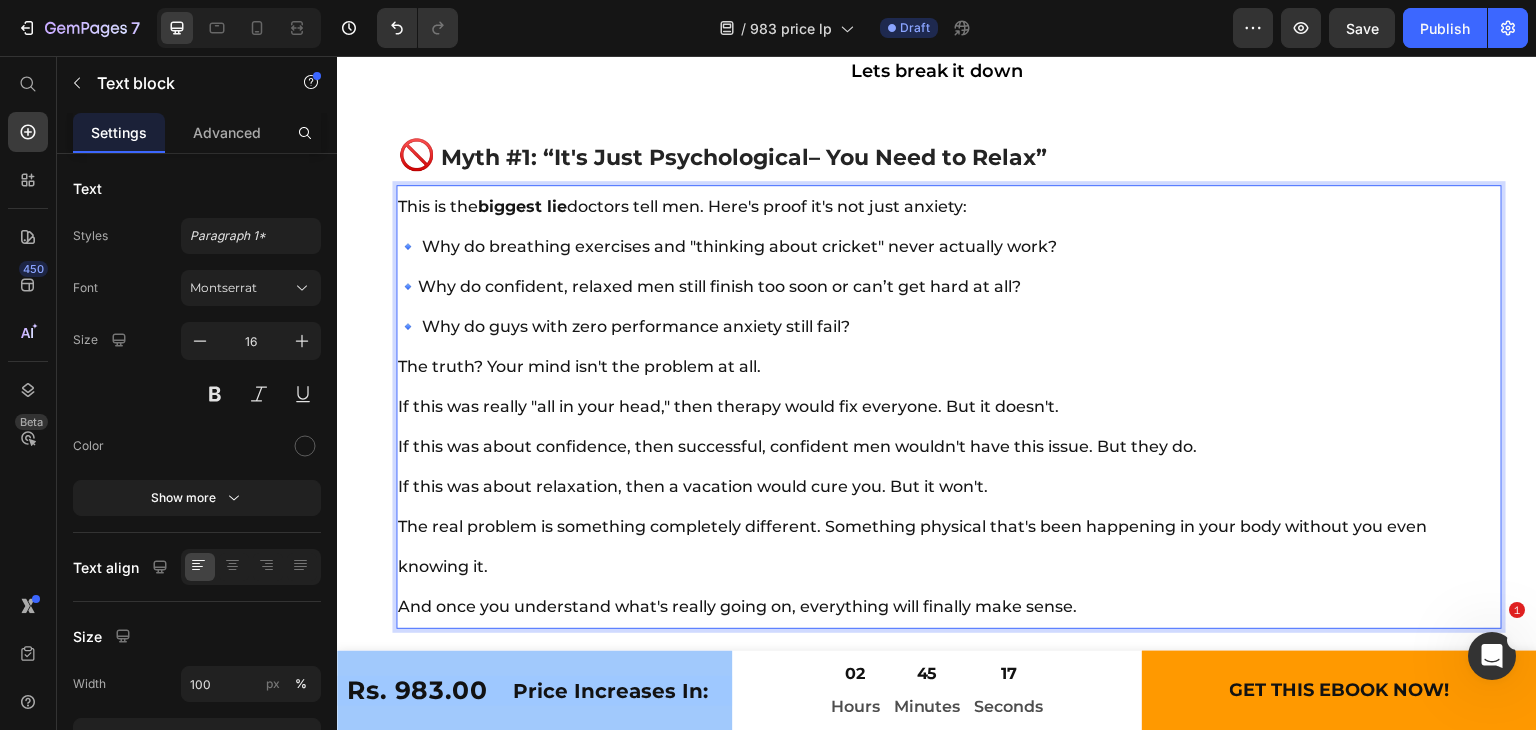 click on "The truth? Your mind isn't the problem at all." at bounding box center [579, 366] 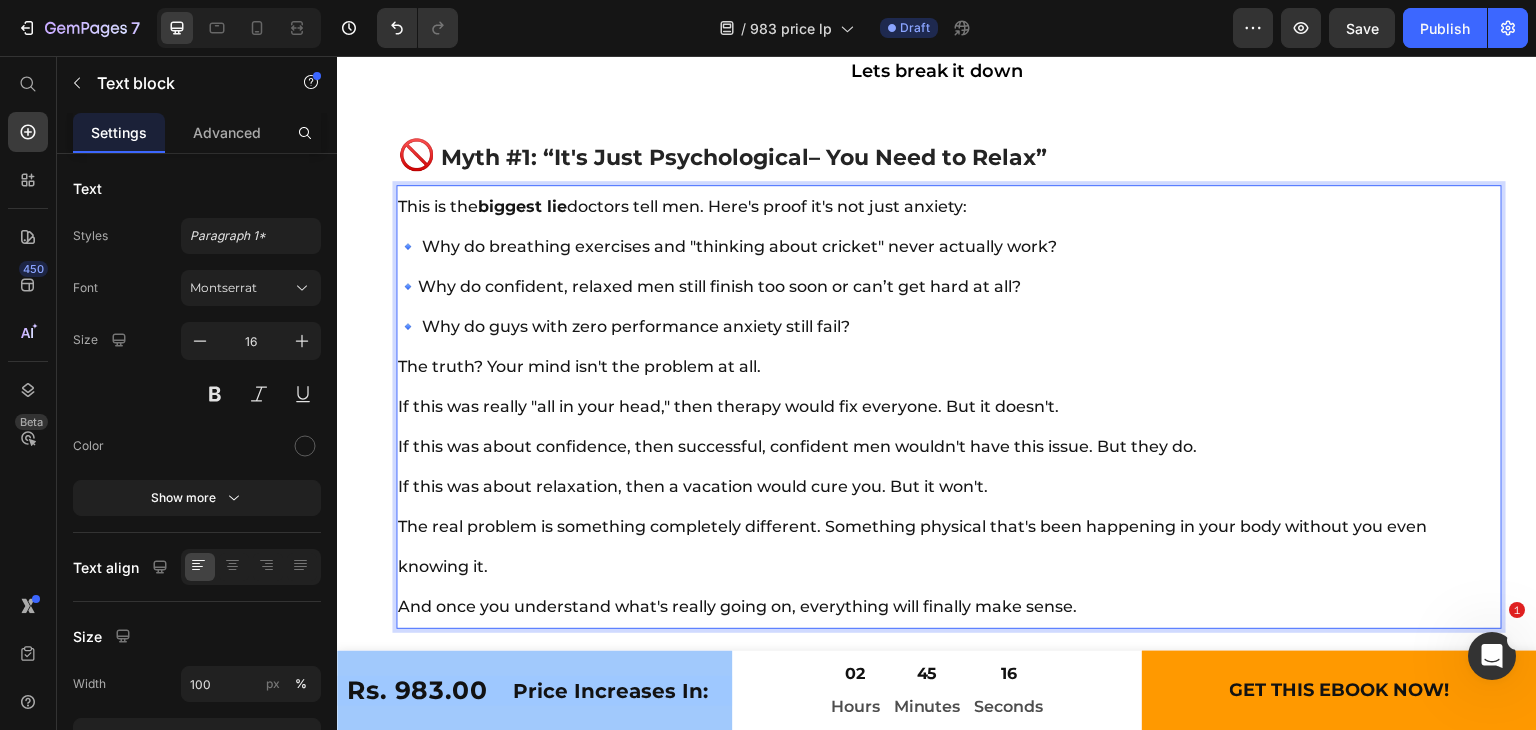 click on "The truth? Your mind isn't the problem at all." at bounding box center (579, 366) 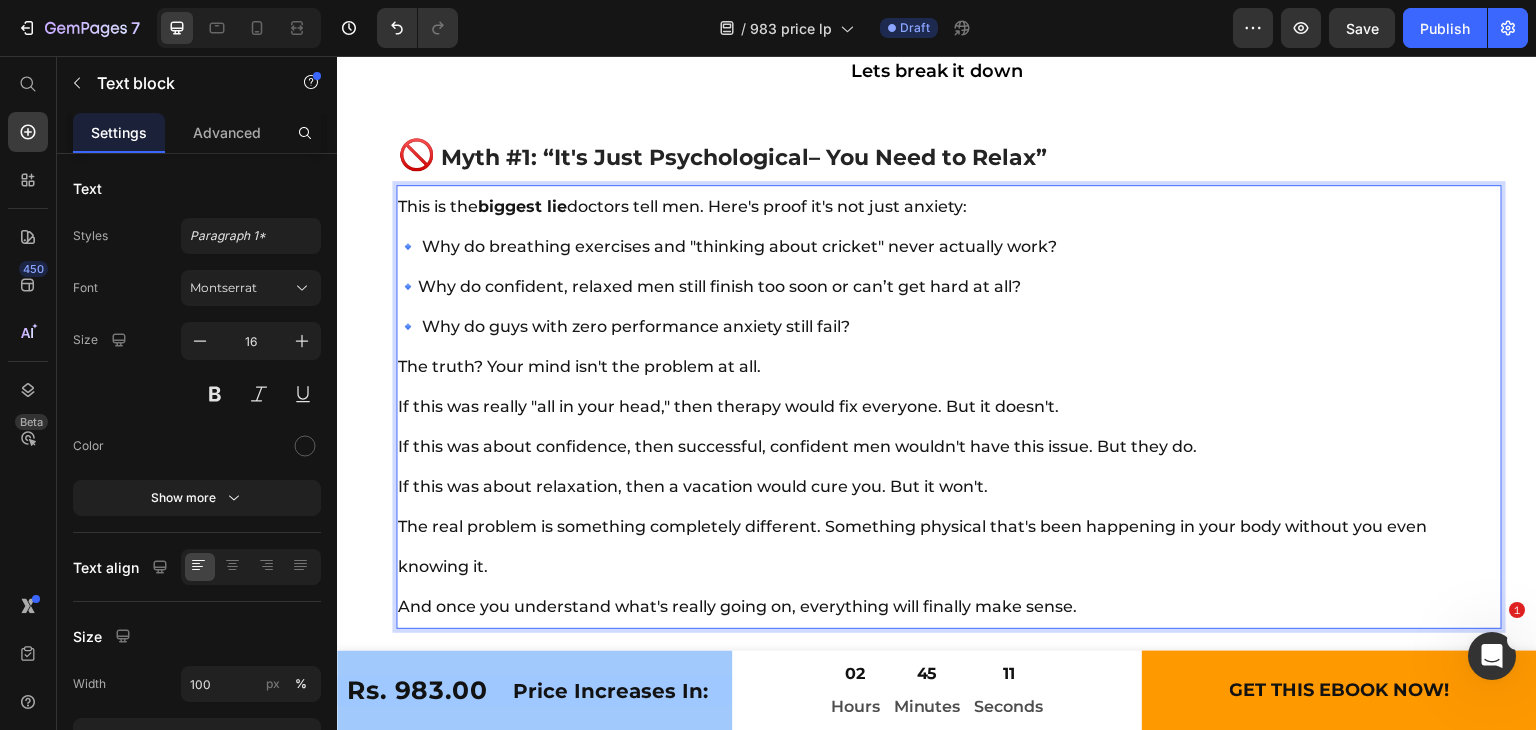 click on "The truth? Your mind isn't the problem at all." at bounding box center (579, 366) 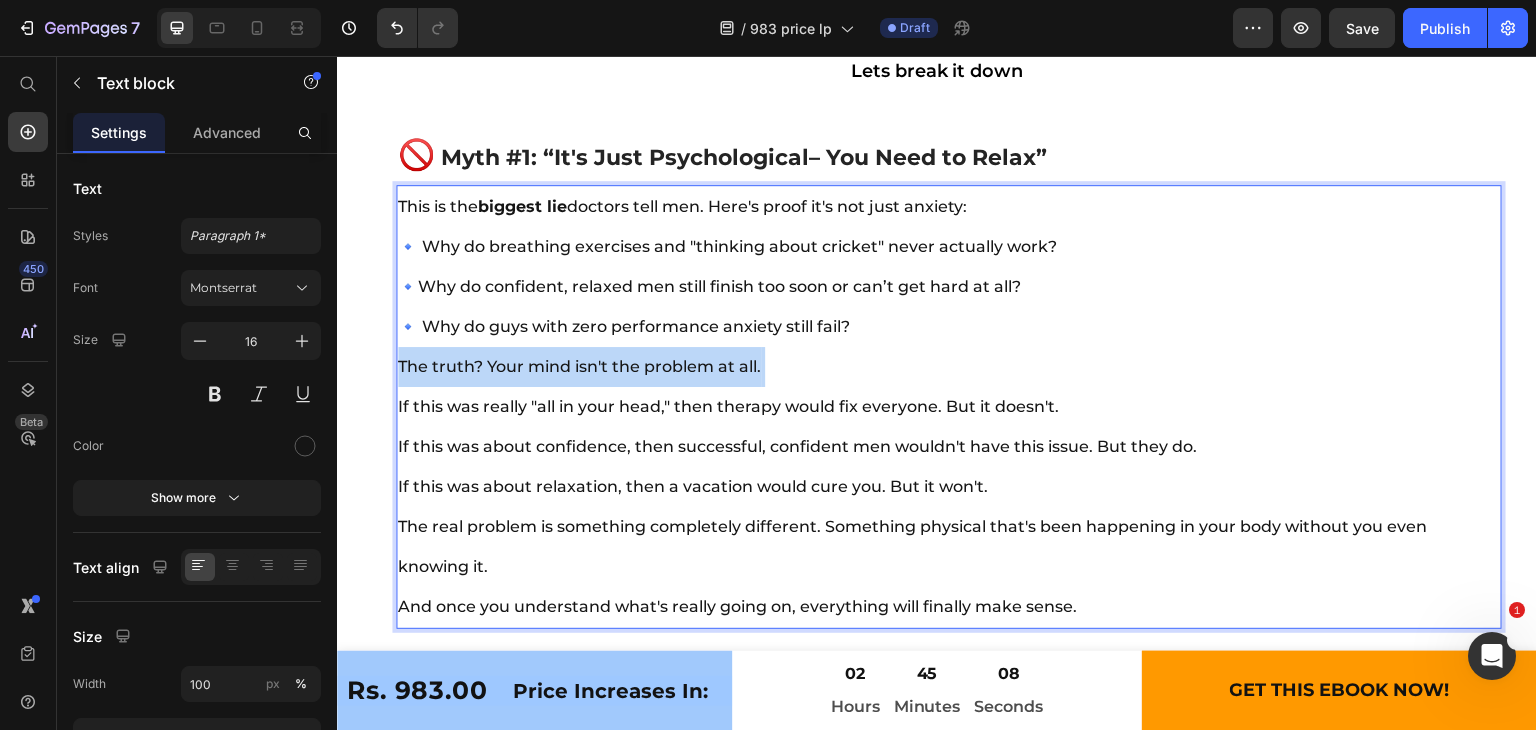 drag, startPoint x: 401, startPoint y: 363, endPoint x: 789, endPoint y: 366, distance: 388.0116 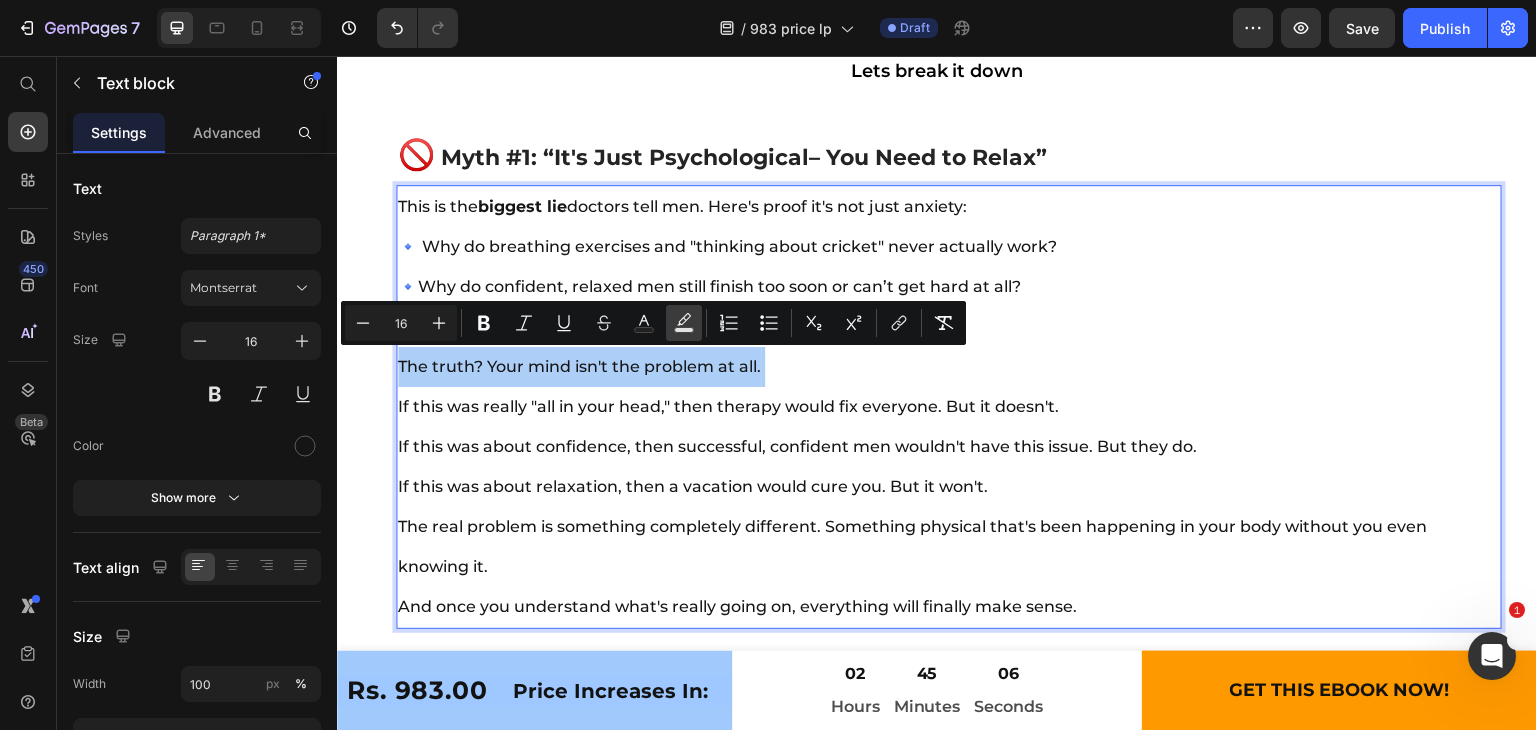 click 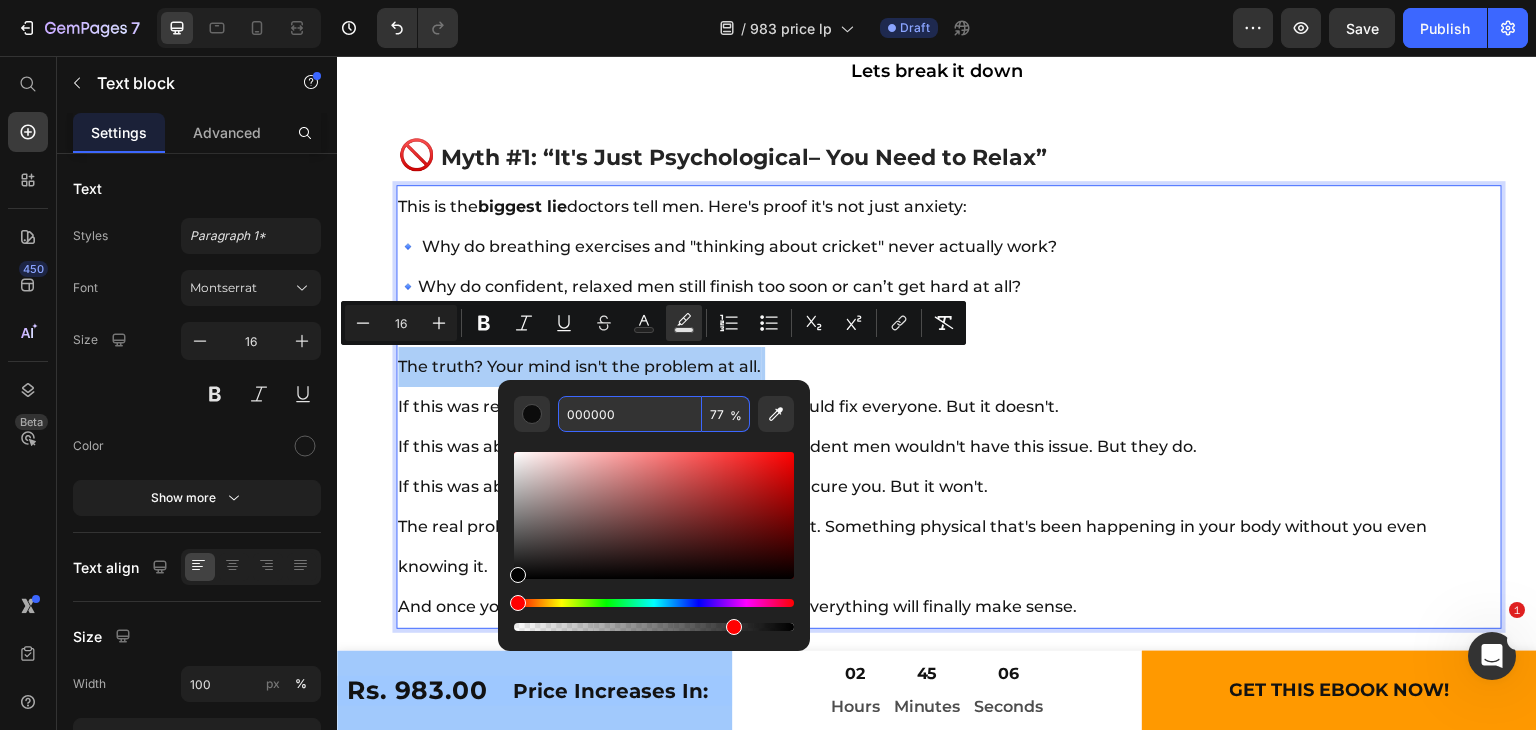click on "000000" at bounding box center (630, 414) 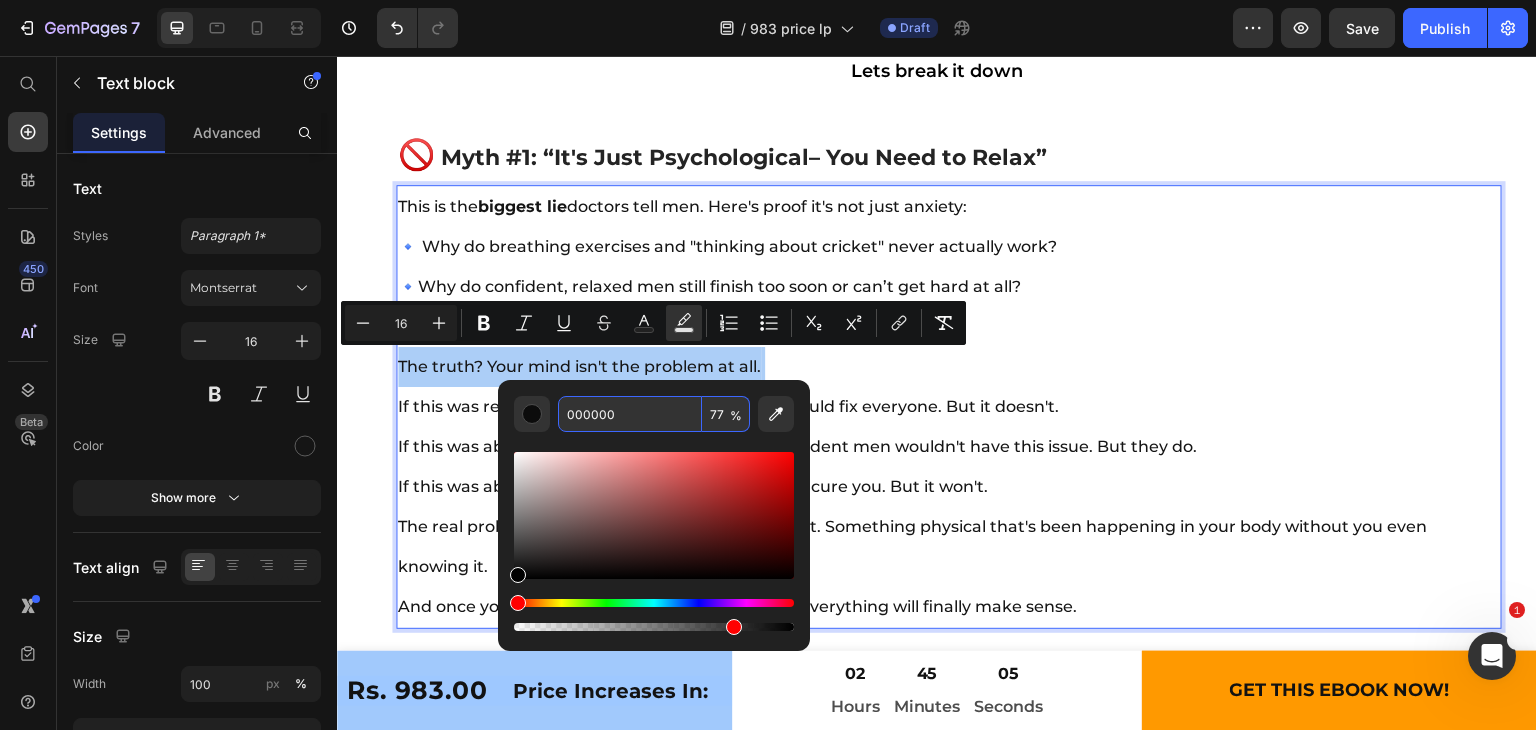 paste on "FFCCCF" 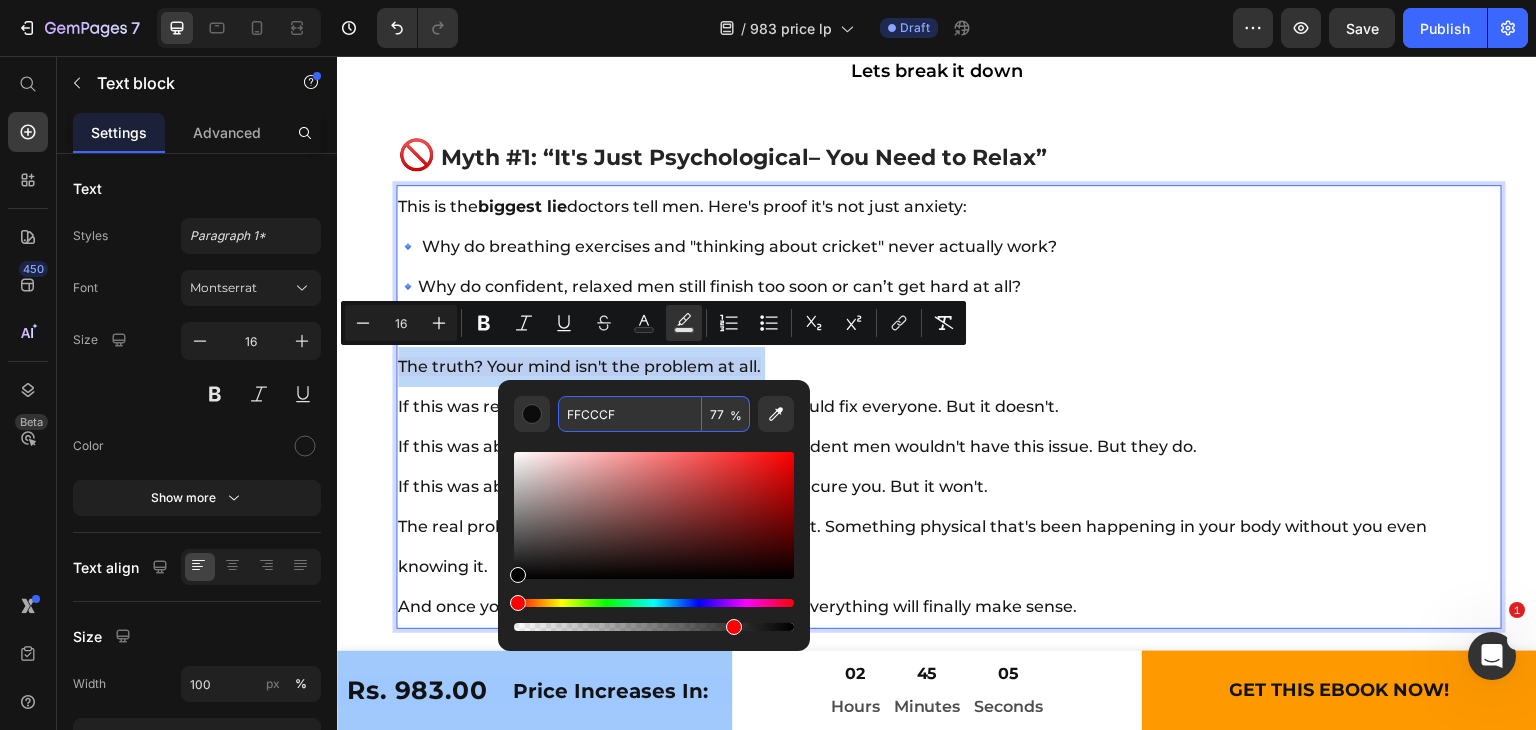 click on "This is the  biggest lie  doctors tell men. Here's proof it's not just anxiety: 🔹 Why do breathing exercises and "thinking about cricket" never actually work?  🔹Why do confident, relaxed men still finish too soon or can’t get hard at all? 🔹 Why do guys with zero performance anxiety still fail? The truth? Your mind isn't the problem at all." at bounding box center (949, 307) 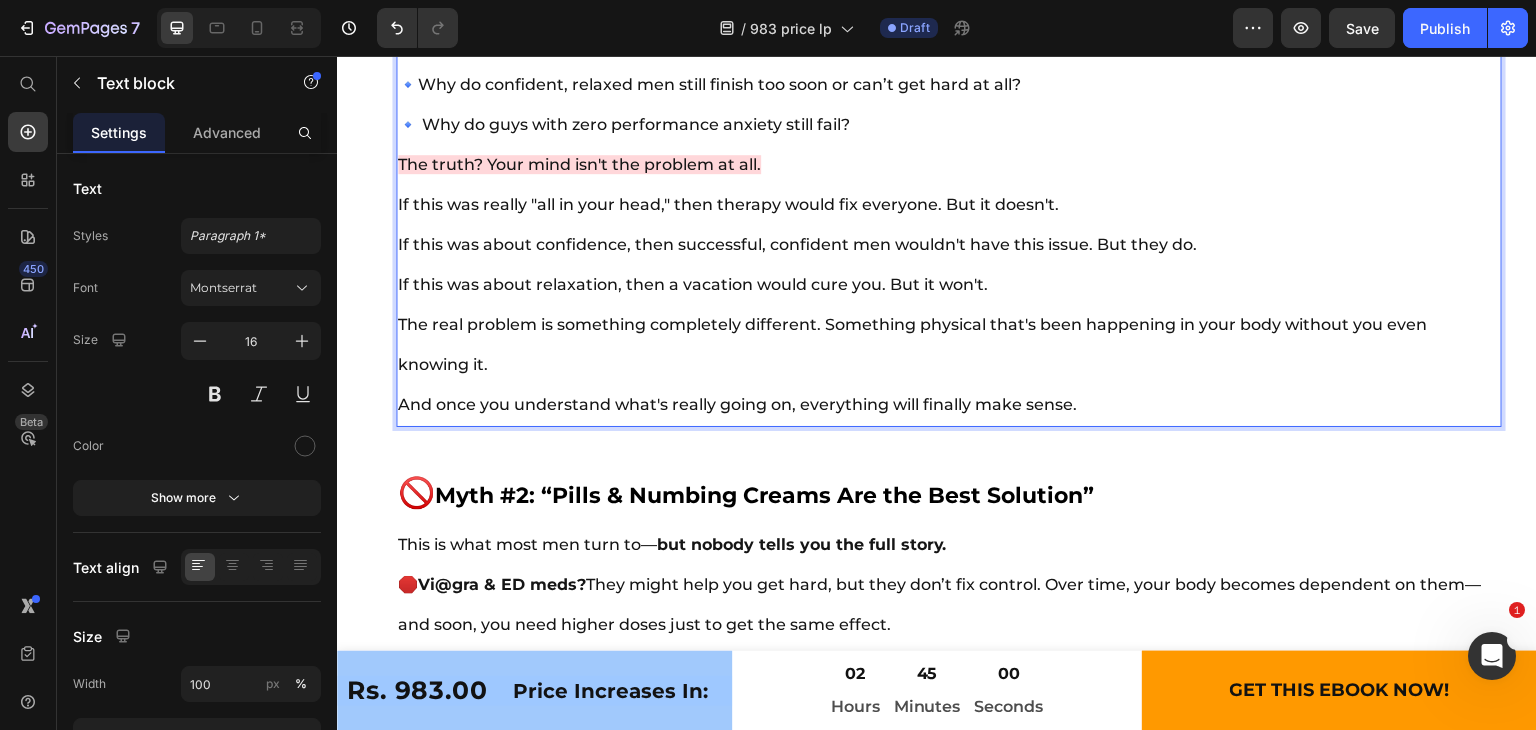 scroll, scrollTop: 5962, scrollLeft: 0, axis: vertical 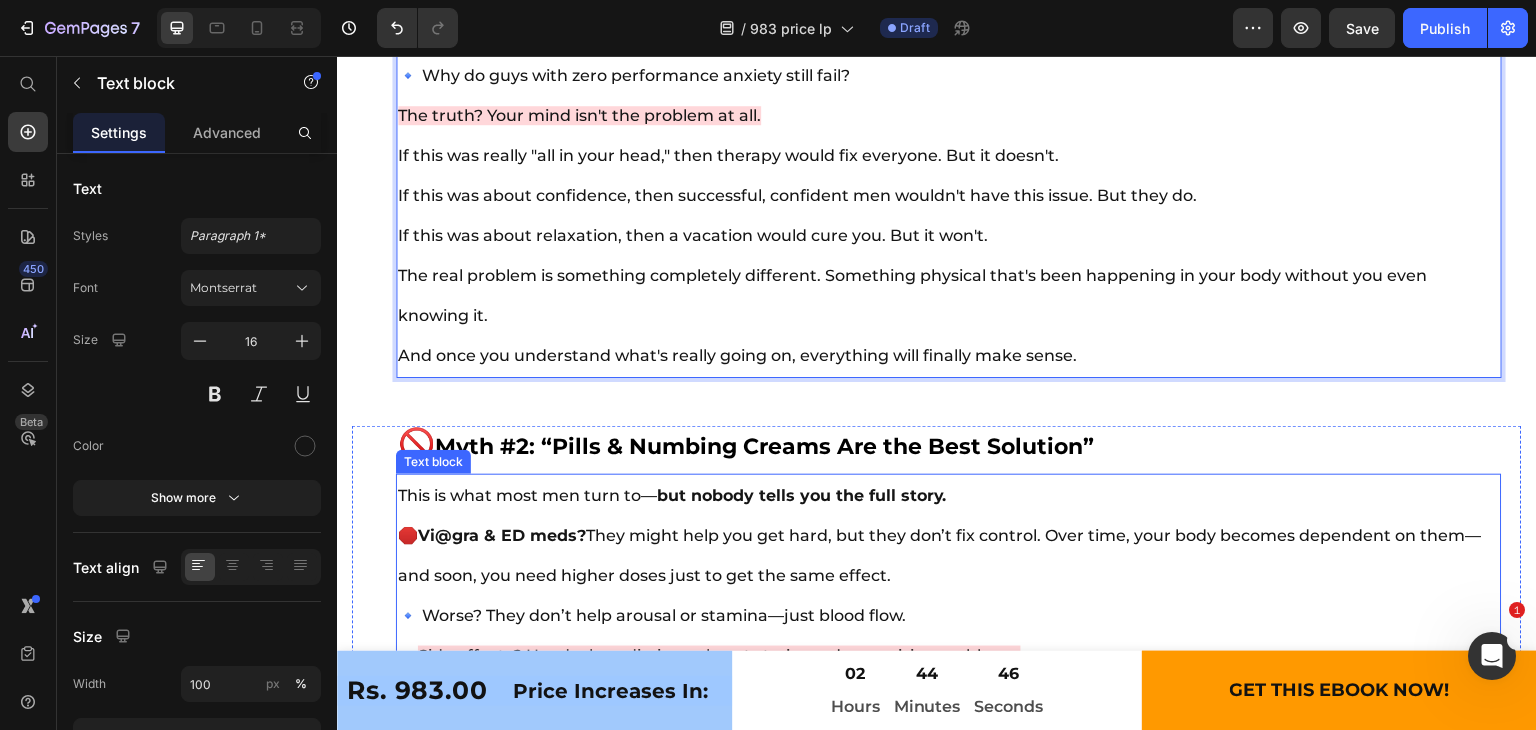 click on "This is what most men turn to— but nobody tells you the full story. 🛑 Vi@gra & ED meds? They might help you get hard, but they don’t fix control. Over time, your body becomes dependent on them—and soon, you need higher doses just to get the same effect. 🔹 Worse? They don’t help arousal or stamina—just blood flow. 🔹 Side effects? Headaches, dizziness, heart strain, and even vision problems. 🛑 Numbing Creams? They work by desensitizing your skin, but that means you feel nothing—and neither does she. 🔹 You lose pleasure, sensitivity, and natural arousal. 🔹 Once you stop using them? You’re right back to square one. 💡 The truth? These are band-aid solutions. They don’t fix the Overdrive Reflex—so the problem never truly goes away." at bounding box center [949, 656] 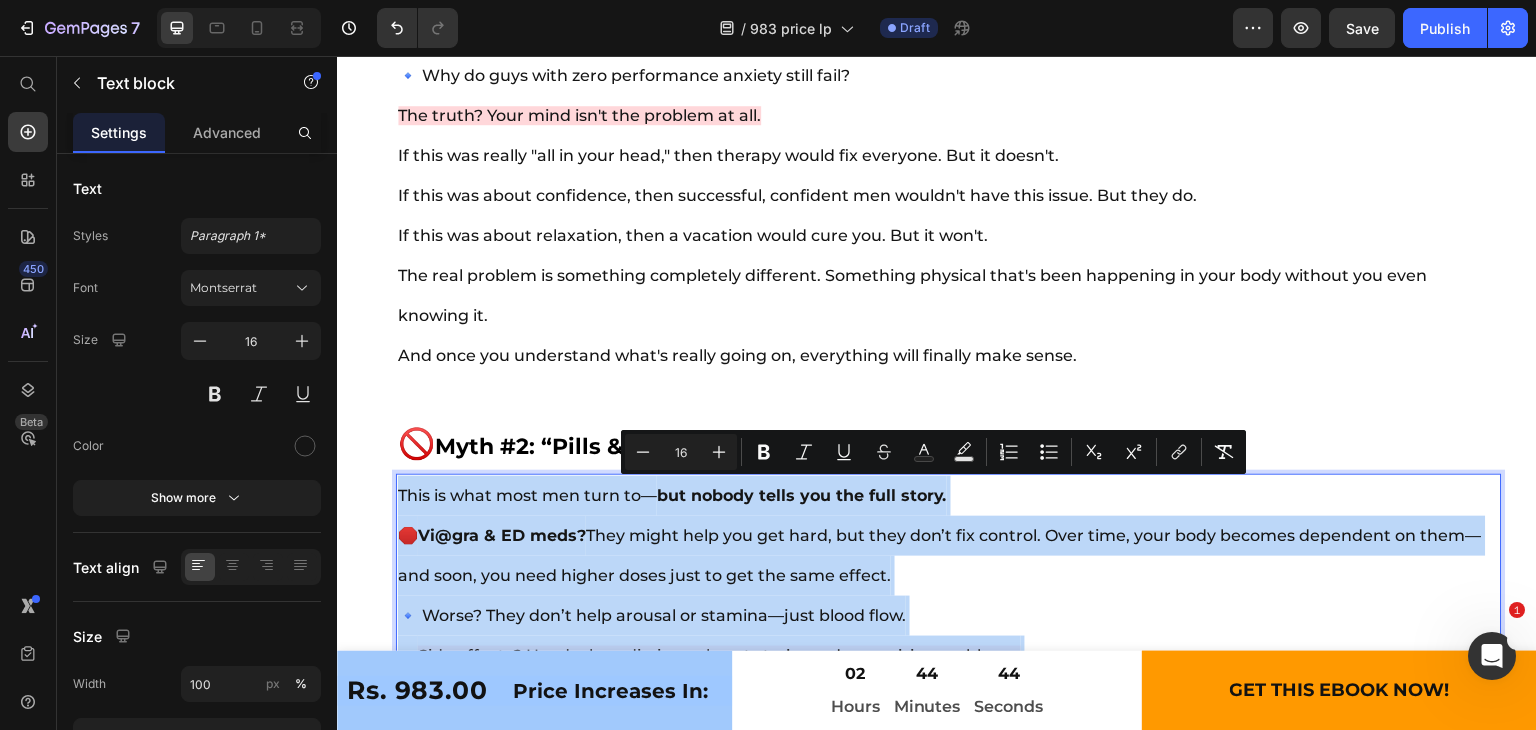 click on "This is what most men turn to— but nobody tells you the full story." at bounding box center (672, 495) 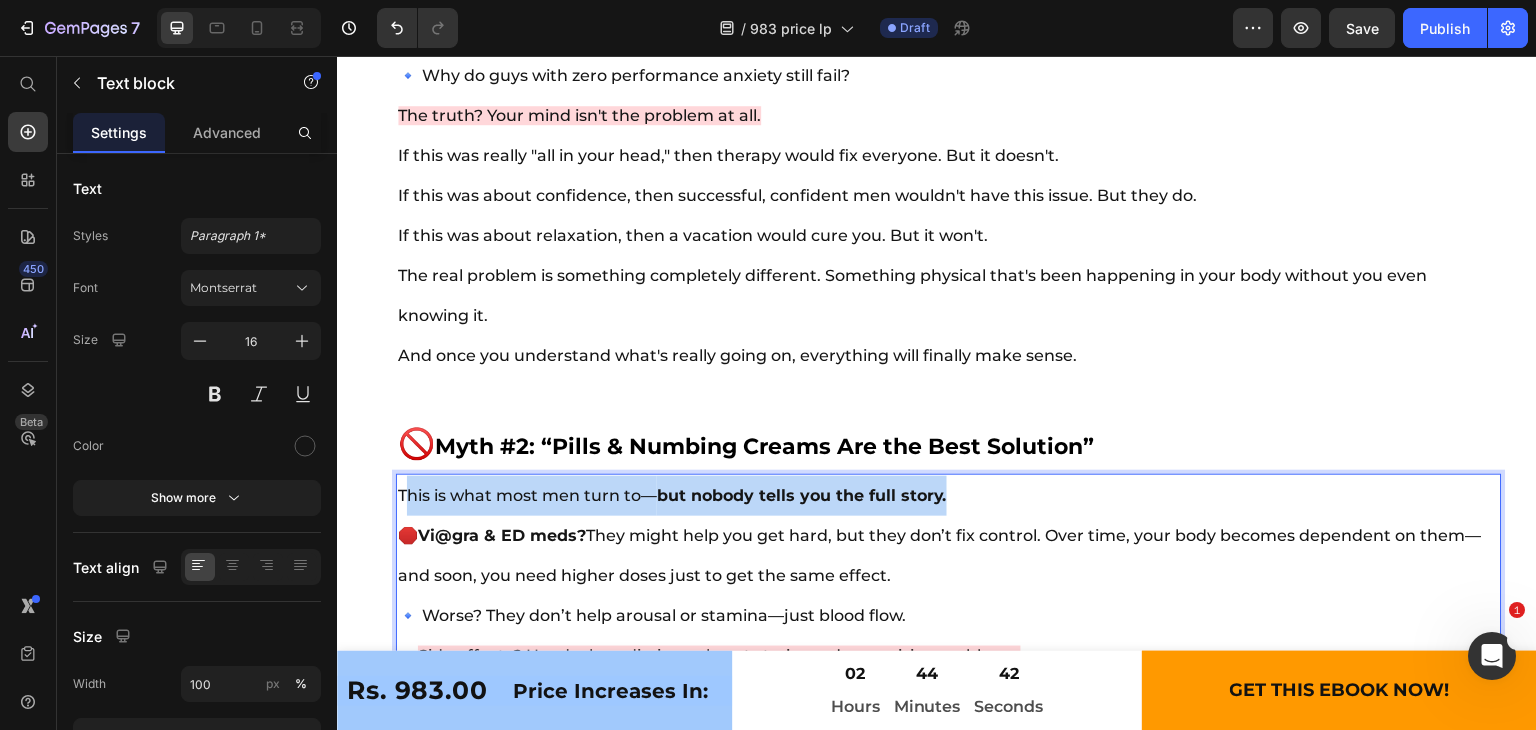 drag, startPoint x: 969, startPoint y: 493, endPoint x: 405, endPoint y: 475, distance: 564.2872 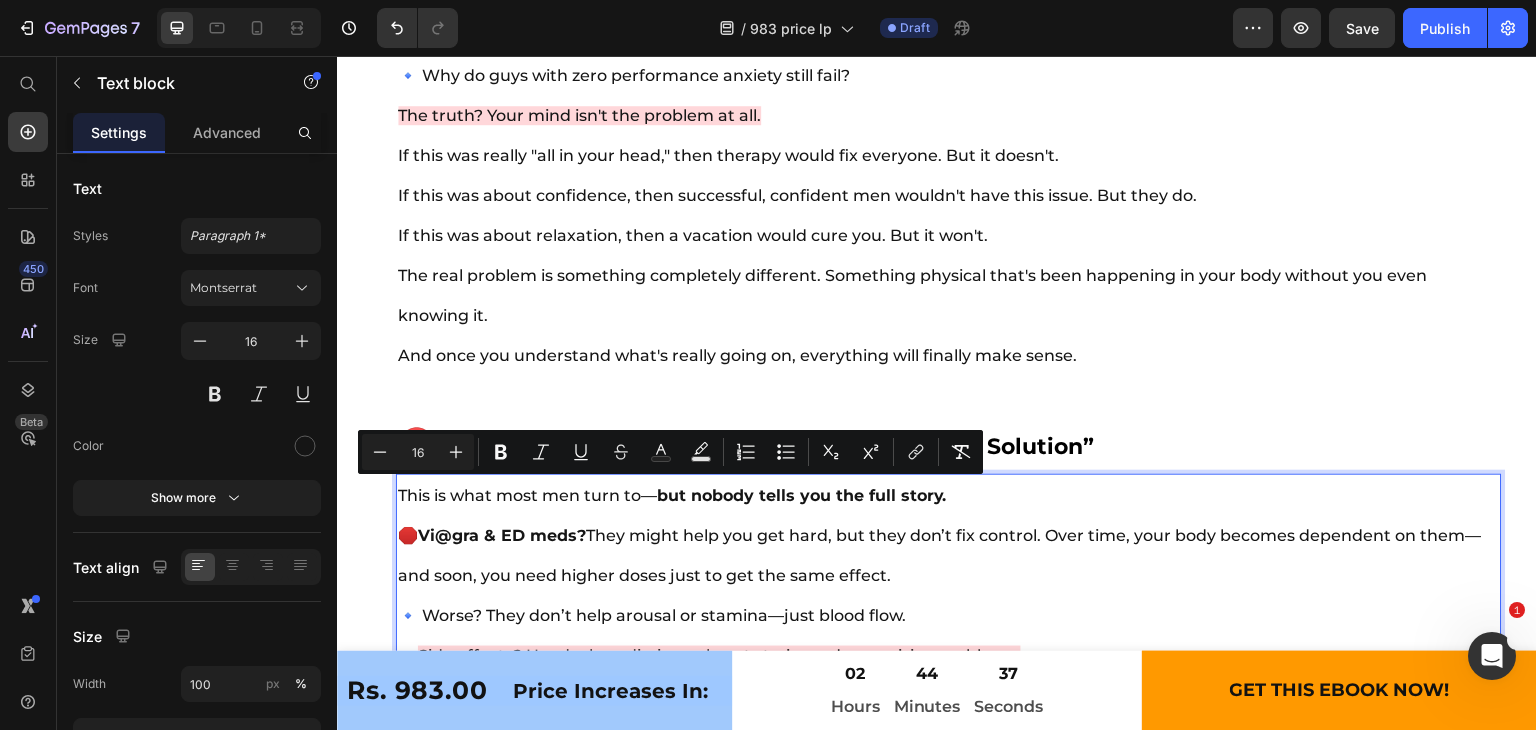 click on "This is what most men turn to— but nobody tells you the full story. 🛑 Vi@gra & ED meds? They might help you get hard, but they don’t fix control. Over time, your body becomes dependent on them—and soon, you need higher doses just to get the same effect. 🔹 Worse? They don’t help arousal or stamina—just blood flow. 🔹 Side effects? Headaches, dizziness, heart strain, and even vision problems. 🛑 Numbing Creams? They work by desensitizing your skin, but that means you feel nothing—and neither does she. 🔹 You lose pleasure, sensitivity, and natural arousal. 🔹 Once you stop using them? You’re right back to square one. 💡 The truth? These are band-aid solutions. They don’t fix the Overdrive Reflex—so the problem never truly goes away." at bounding box center [949, 656] 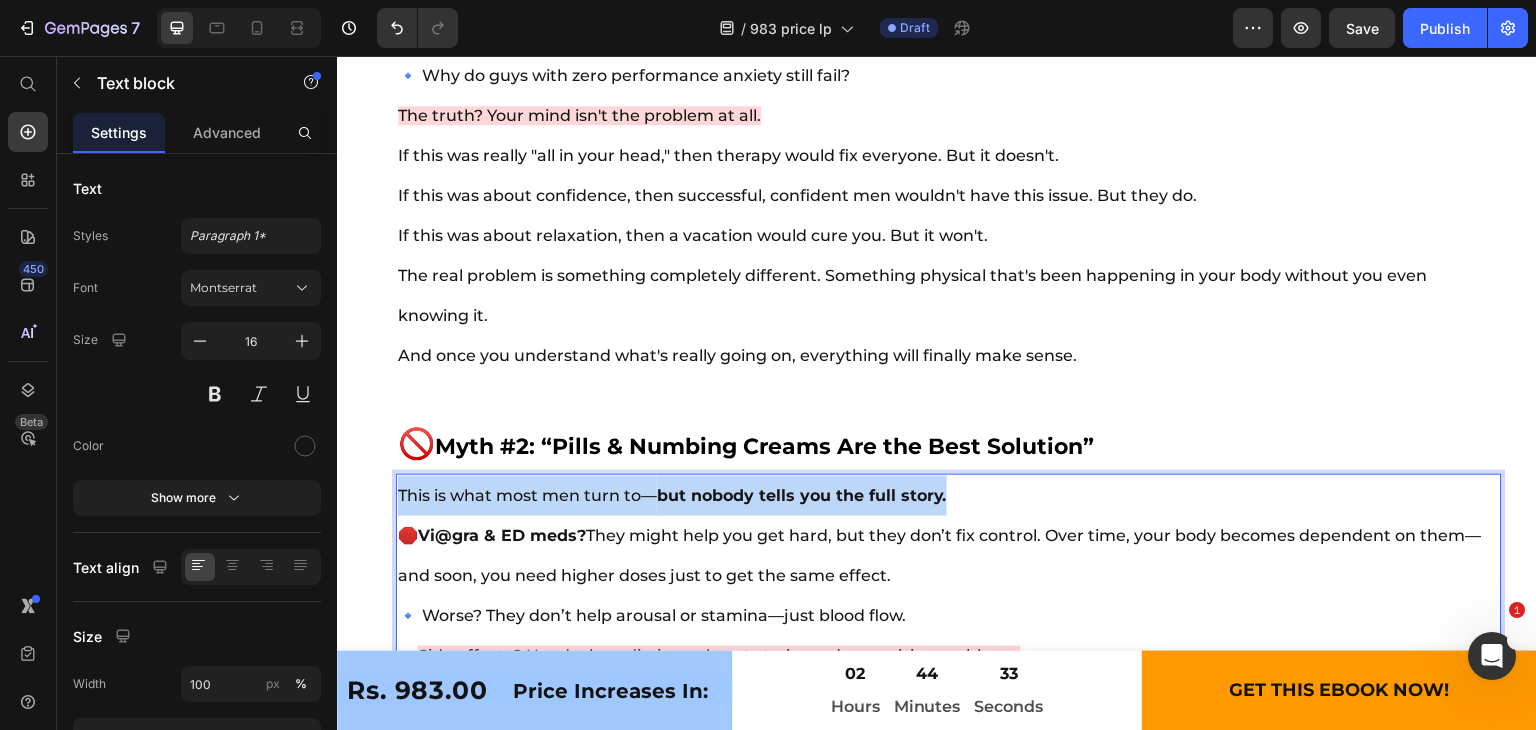 drag, startPoint x: 400, startPoint y: 492, endPoint x: 982, endPoint y: 493, distance: 582.00085 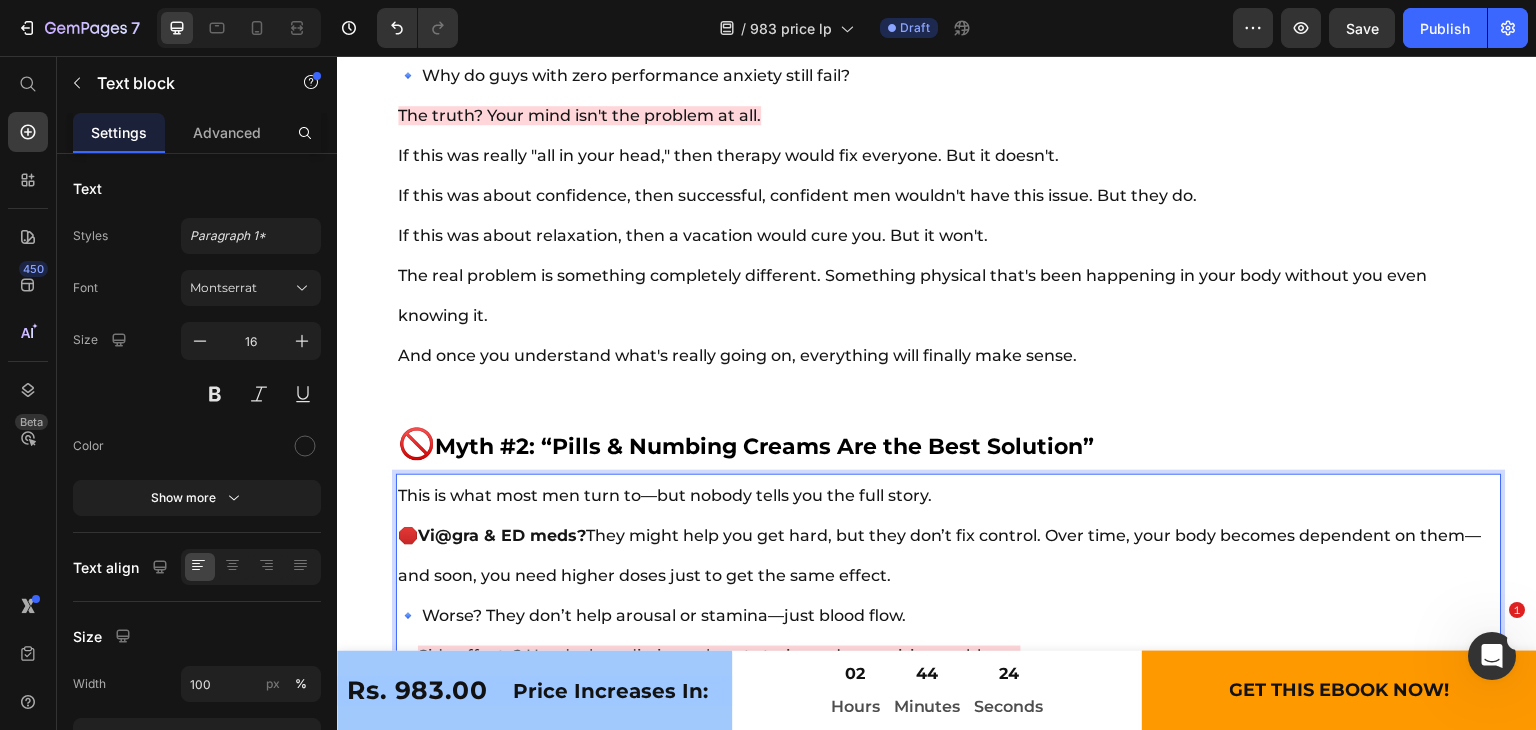 scroll, scrollTop: 6094, scrollLeft: 0, axis: vertical 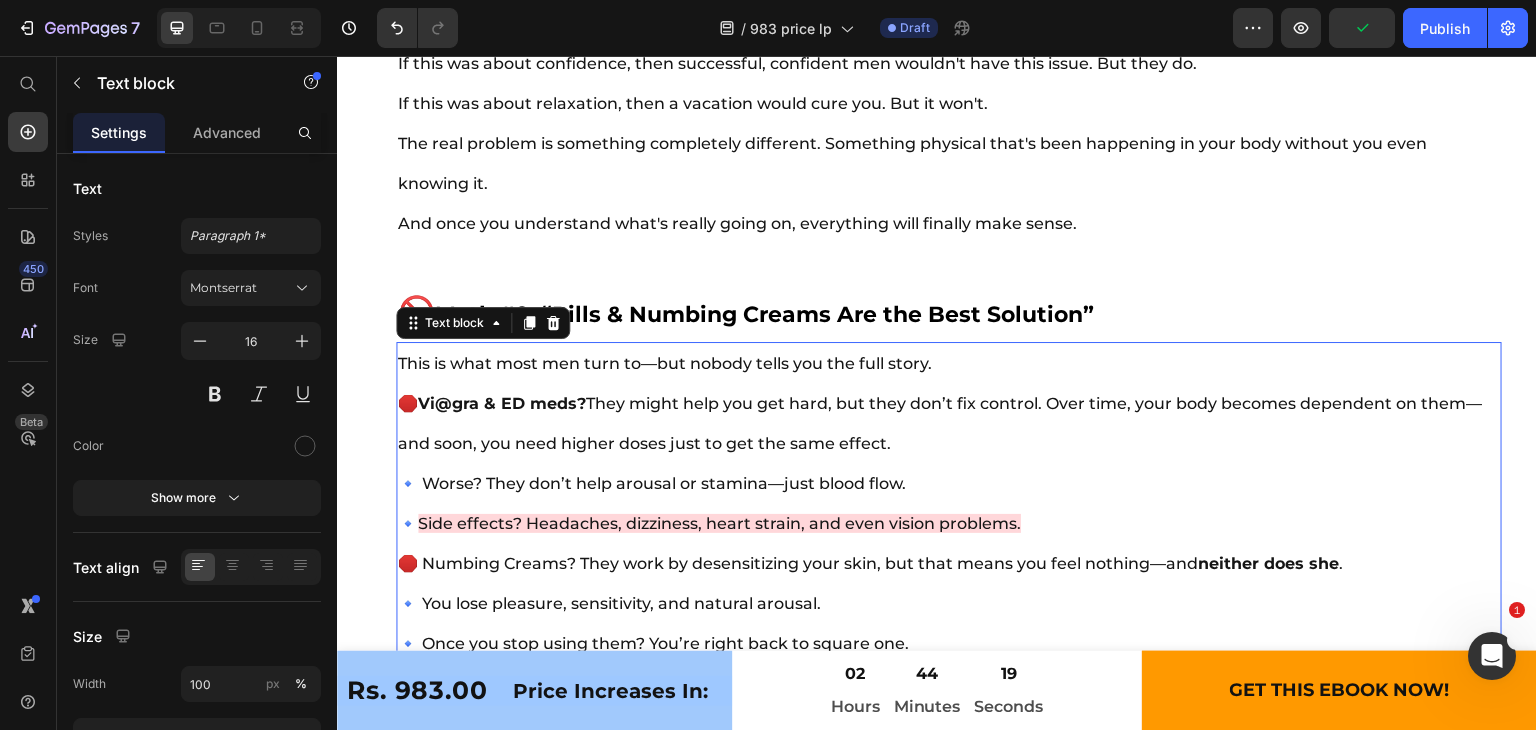 click on "Vi@gra & ED meds?" at bounding box center (502, 403) 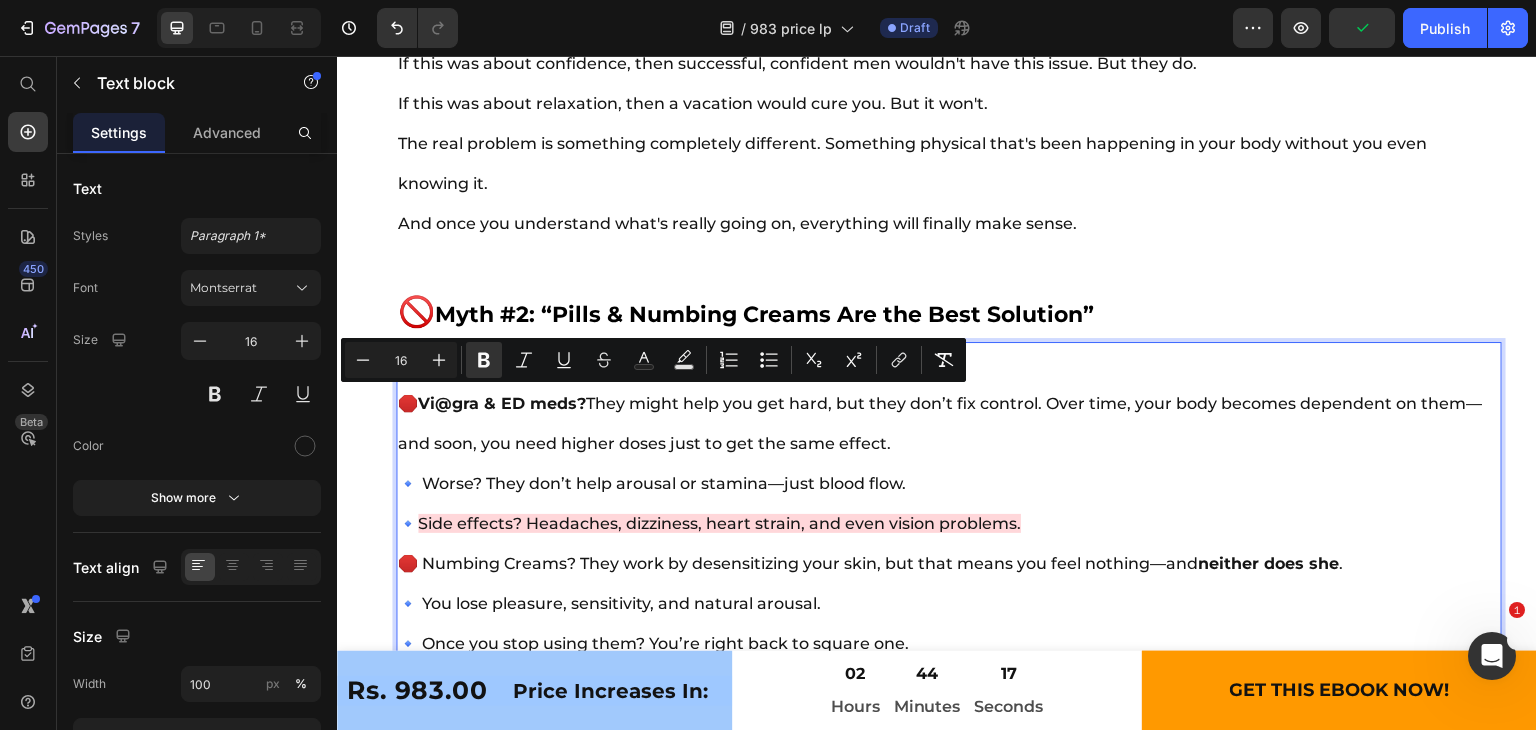 drag, startPoint x: 591, startPoint y: 398, endPoint x: 405, endPoint y: 402, distance: 186.043 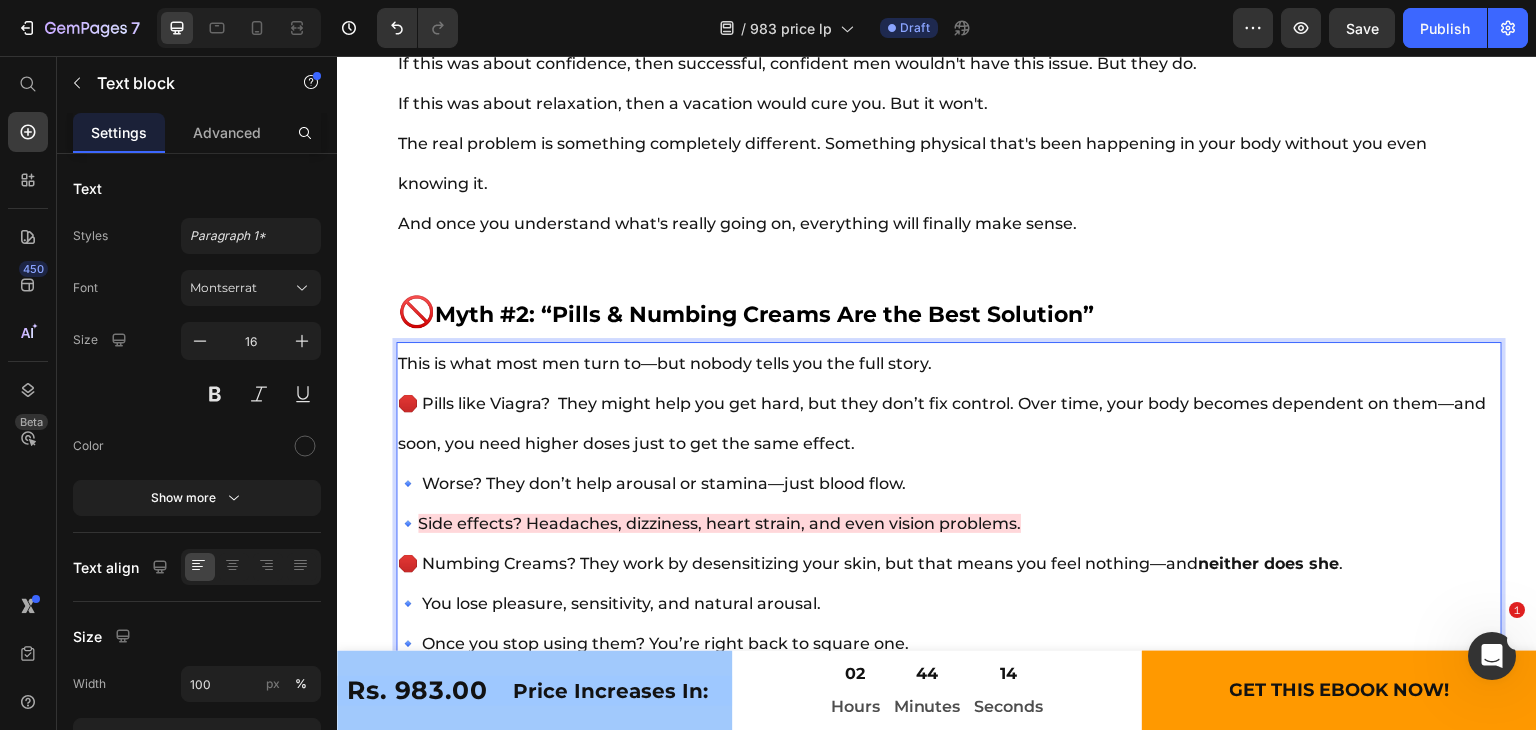 click on "🛑 Pills like Viagra?  They might help you get hard, but they don’t fix control. Over time, your body becomes dependent on them—and soon, you need higher doses just to get the same effect." at bounding box center (942, 423) 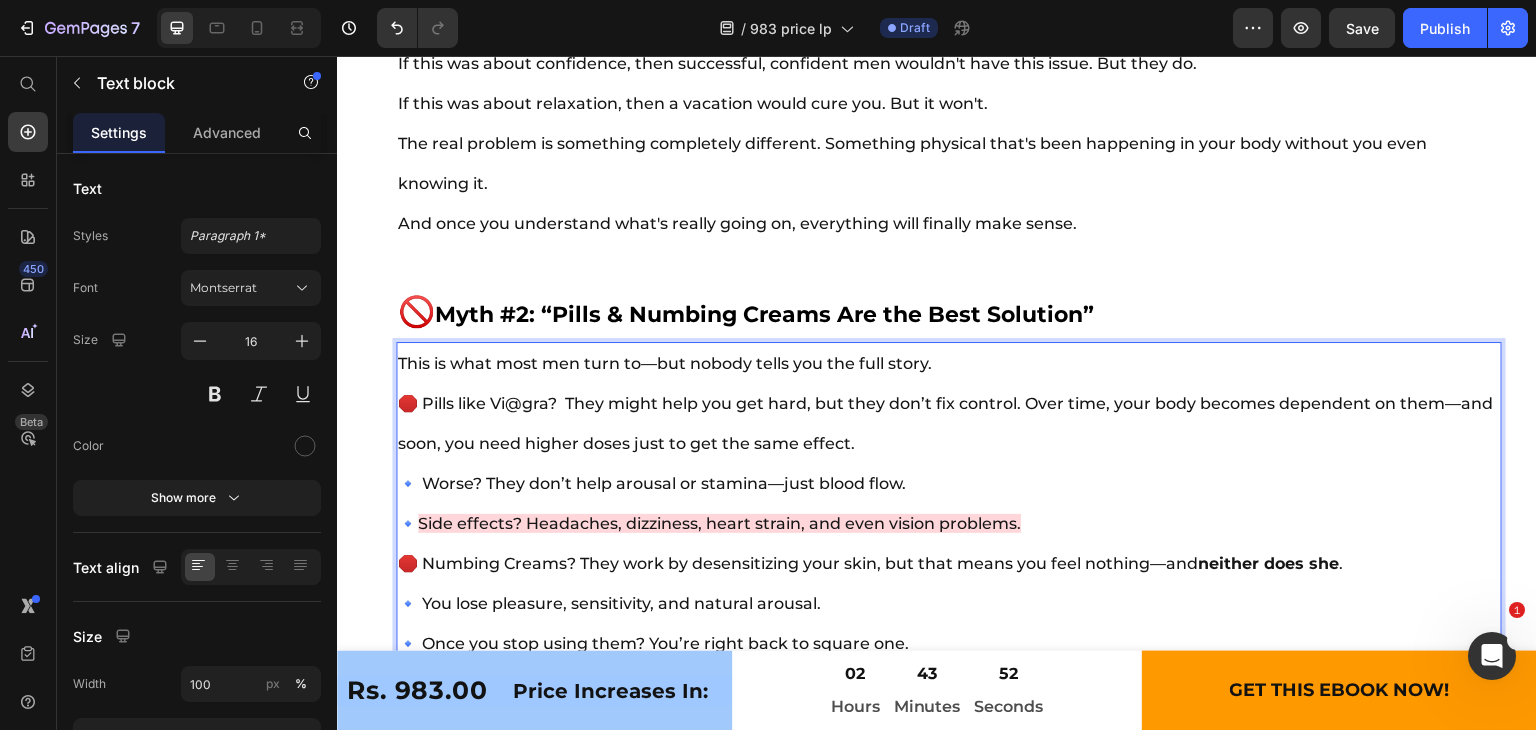 drag, startPoint x: 572, startPoint y: 394, endPoint x: 1060, endPoint y: 514, distance: 502.53757 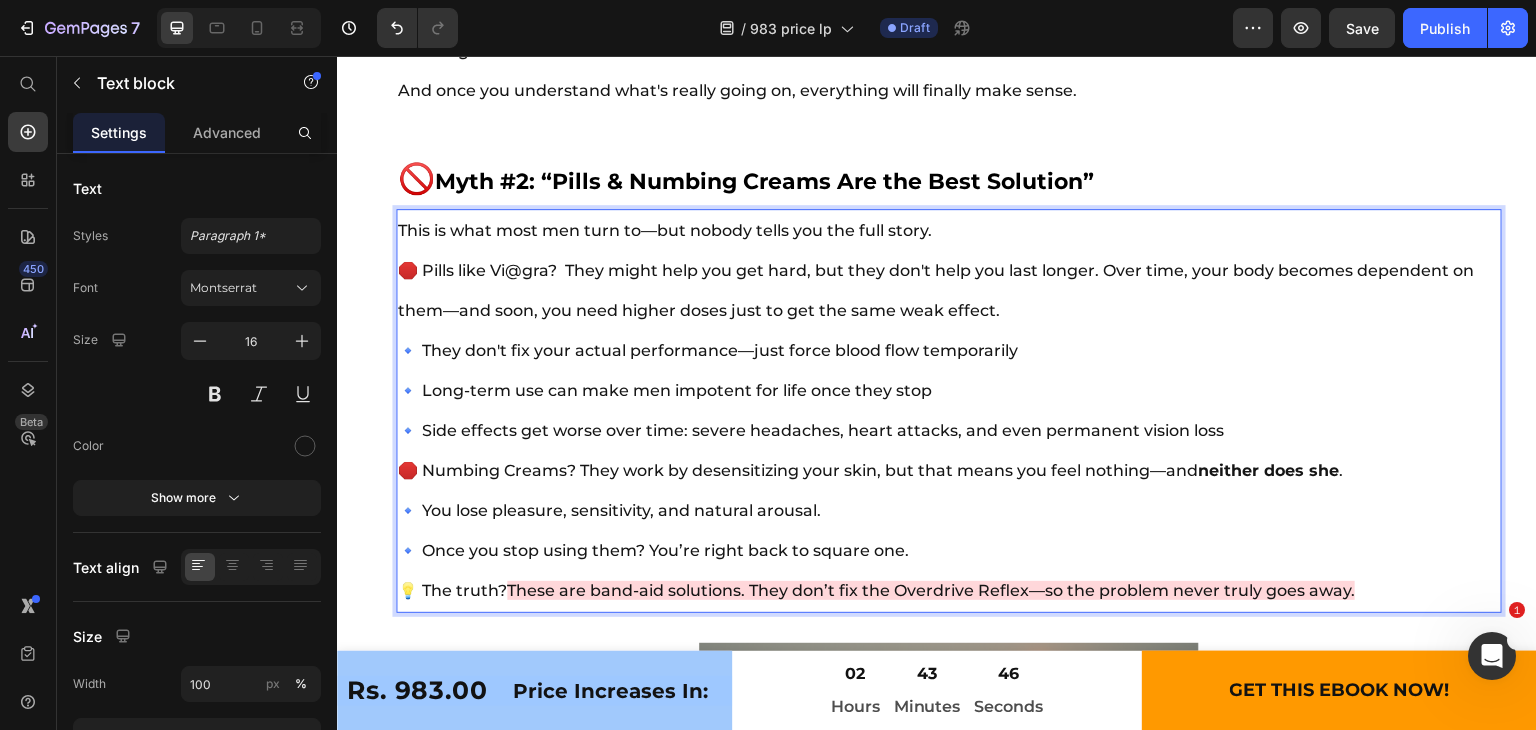 scroll, scrollTop: 6228, scrollLeft: 0, axis: vertical 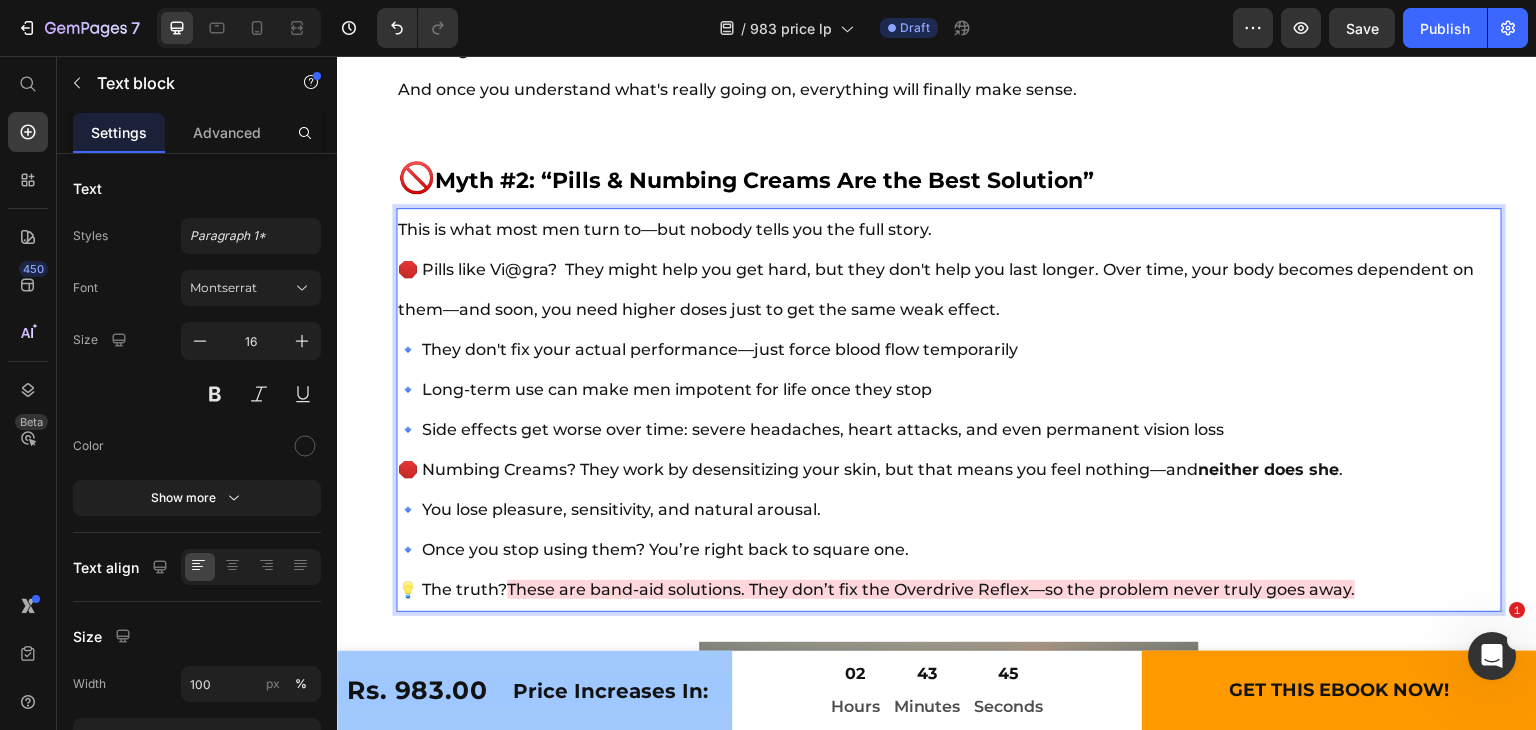 click on "This is what most men turn to—but nobody tells you the full story. 🛑 Pills like [BRAND]  They might help you get hard, but they don't help you last longer. Over time, your body becomes dependent on them—and soon, you need higher doses just to get the same weak effect. 🔹 They don't fix your actual performance—just force blood flow temporarily  🔹 Long-term use can make men impotent for life once they stop  🔹 Side effects get worse over time: severe headaches, heart attacks, and even permanent vision loss 🛑 Numbing Creams? They work by desensitizing your skin, but that means you feel nothing—and  neither does she . 🔹 You lose pleasure, sensitivity, and natural arousal. 🔹 Once you stop using them? You’re right back to square one. 💡 The truth?  These are band-aid solutions. They don’t fix the Overdrive Reflex—so the problem never truly goes away." at bounding box center [949, 410] 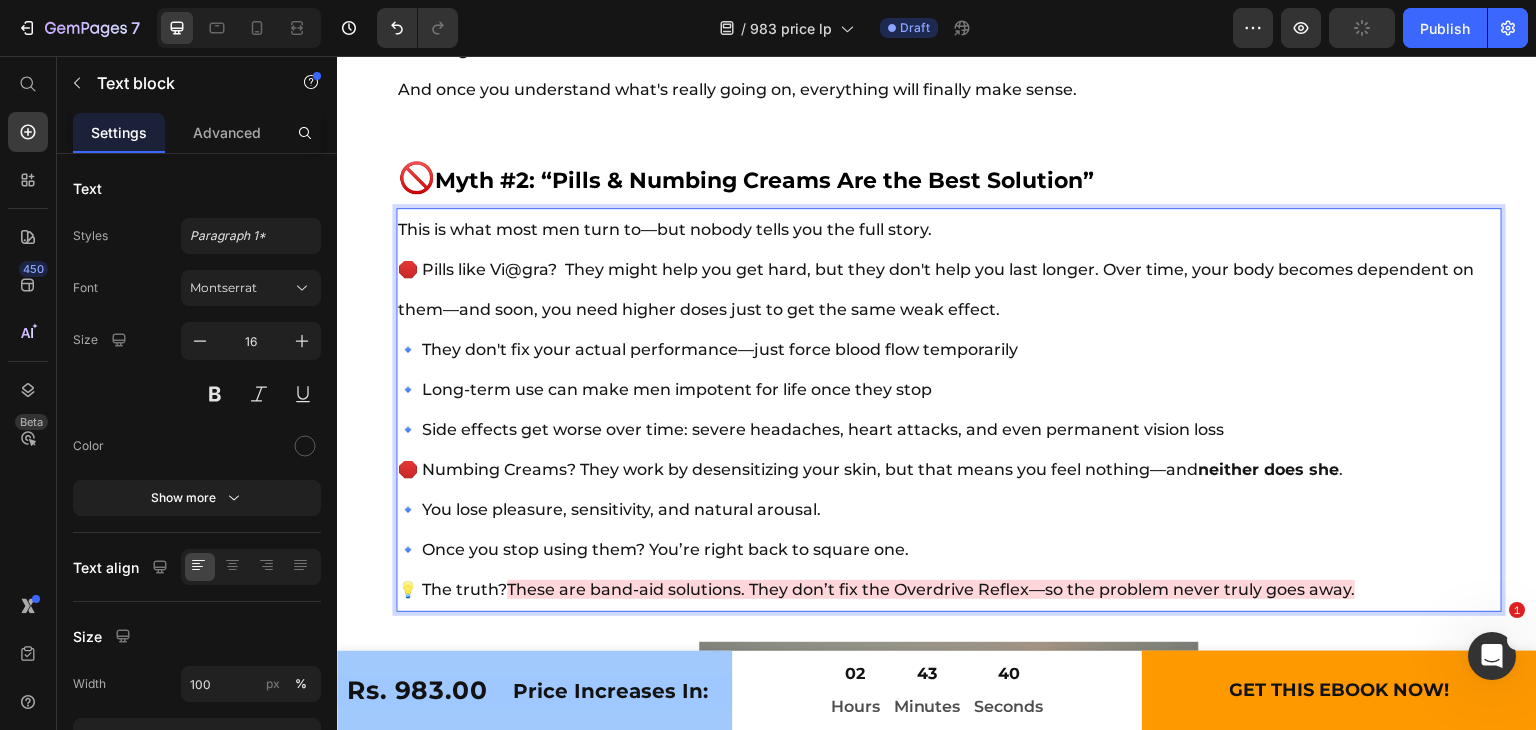 drag, startPoint x: 1231, startPoint y: 420, endPoint x: 1219, endPoint y: 426, distance: 13.416408 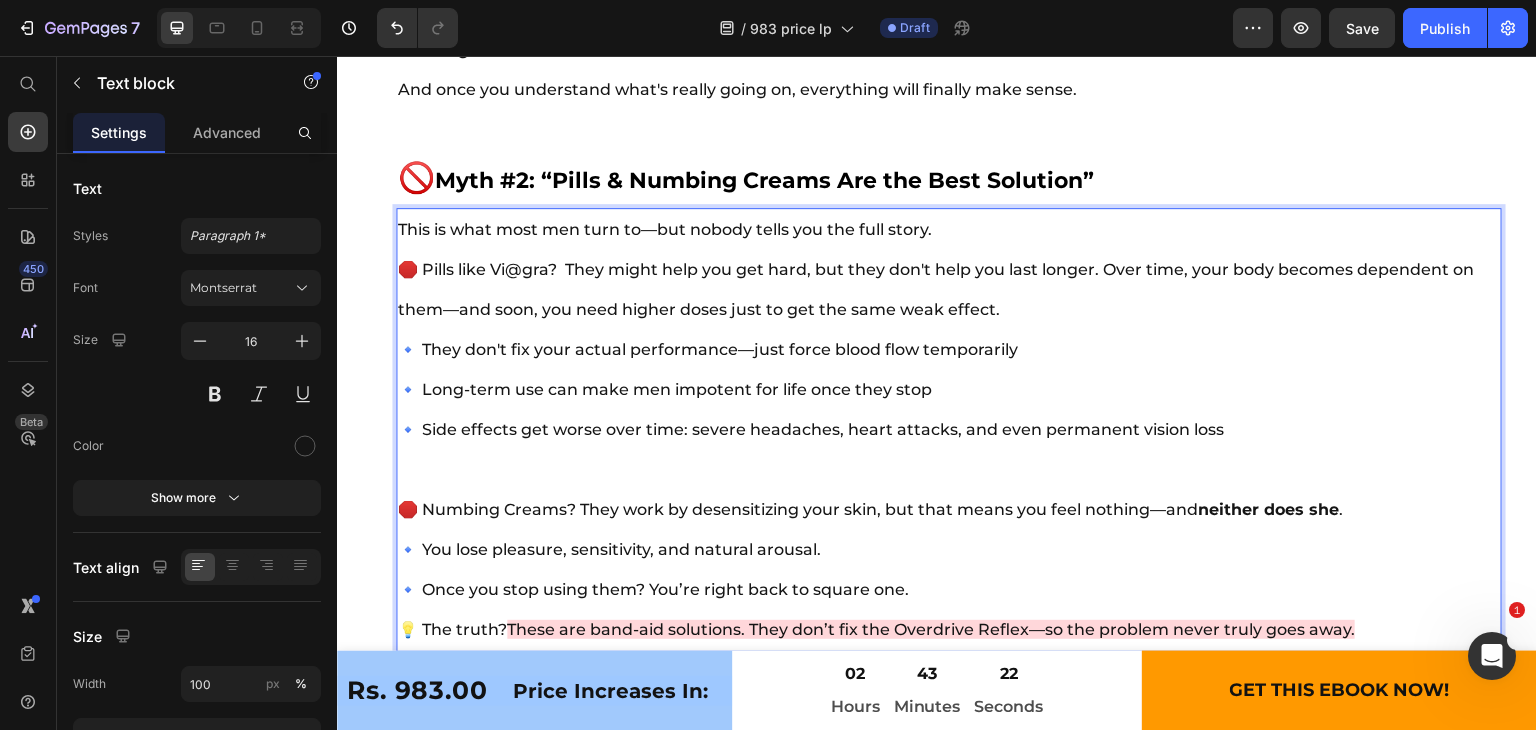 scroll, scrollTop: 6393, scrollLeft: 0, axis: vertical 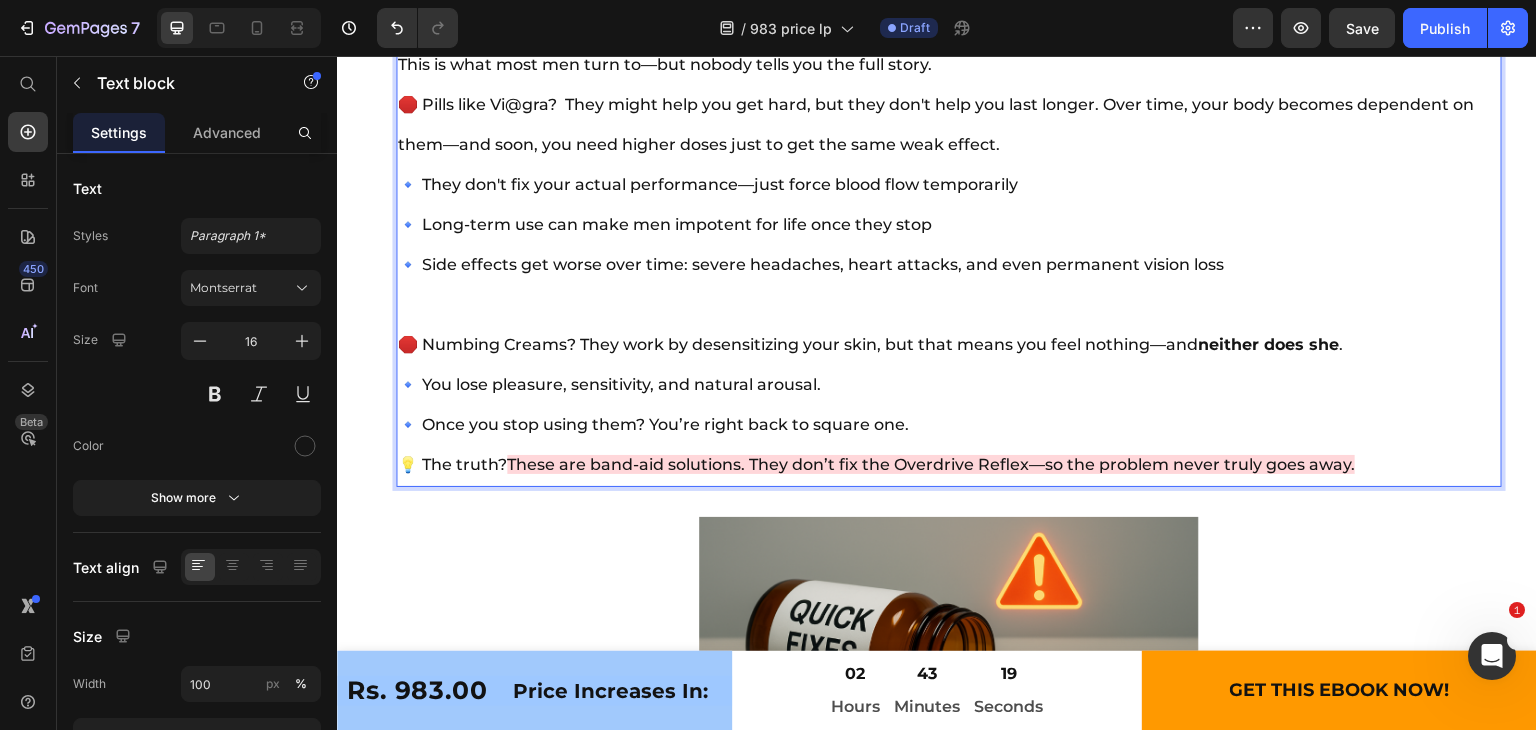 drag, startPoint x: 406, startPoint y: 336, endPoint x: 1401, endPoint y: 465, distance: 1003.32745 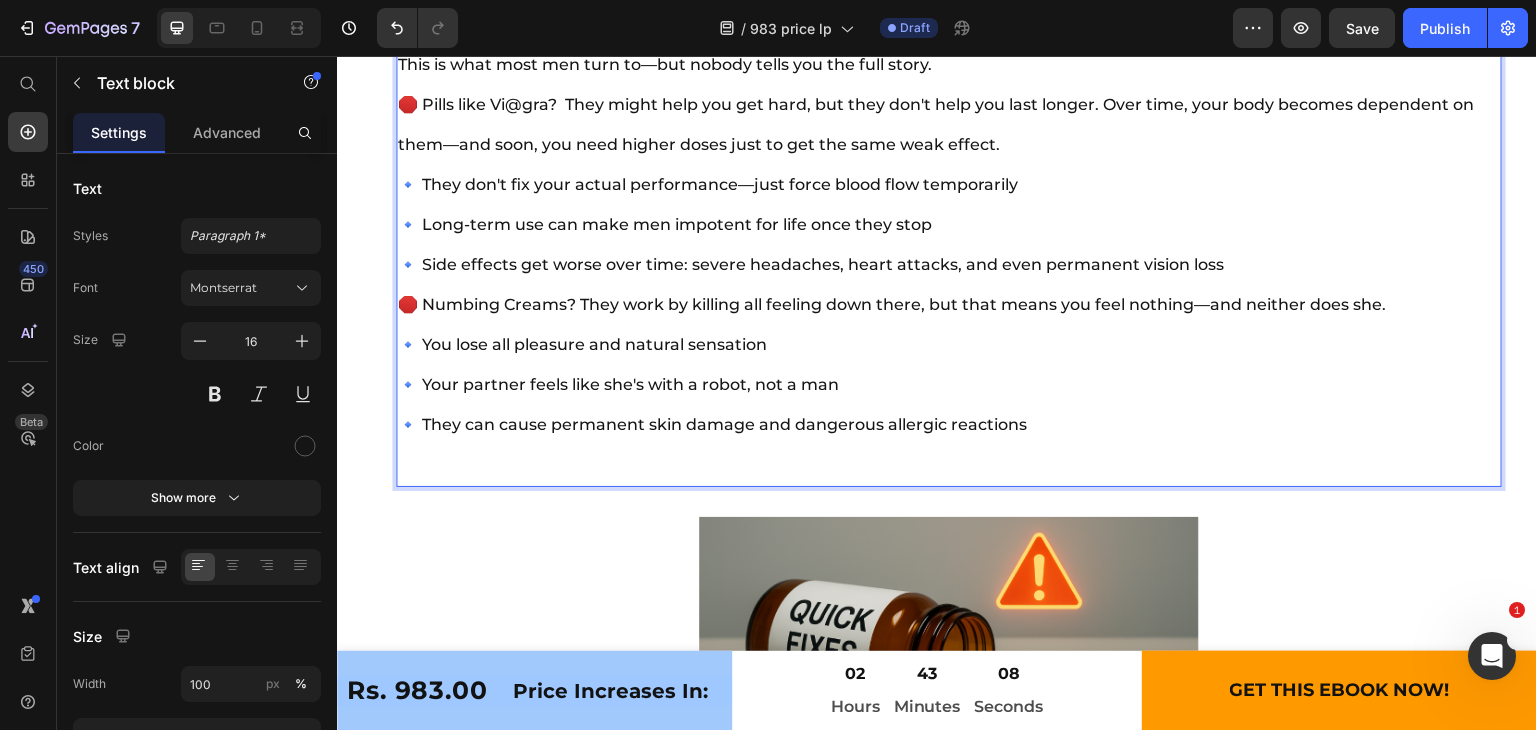 scroll, scrollTop: 6278, scrollLeft: 0, axis: vertical 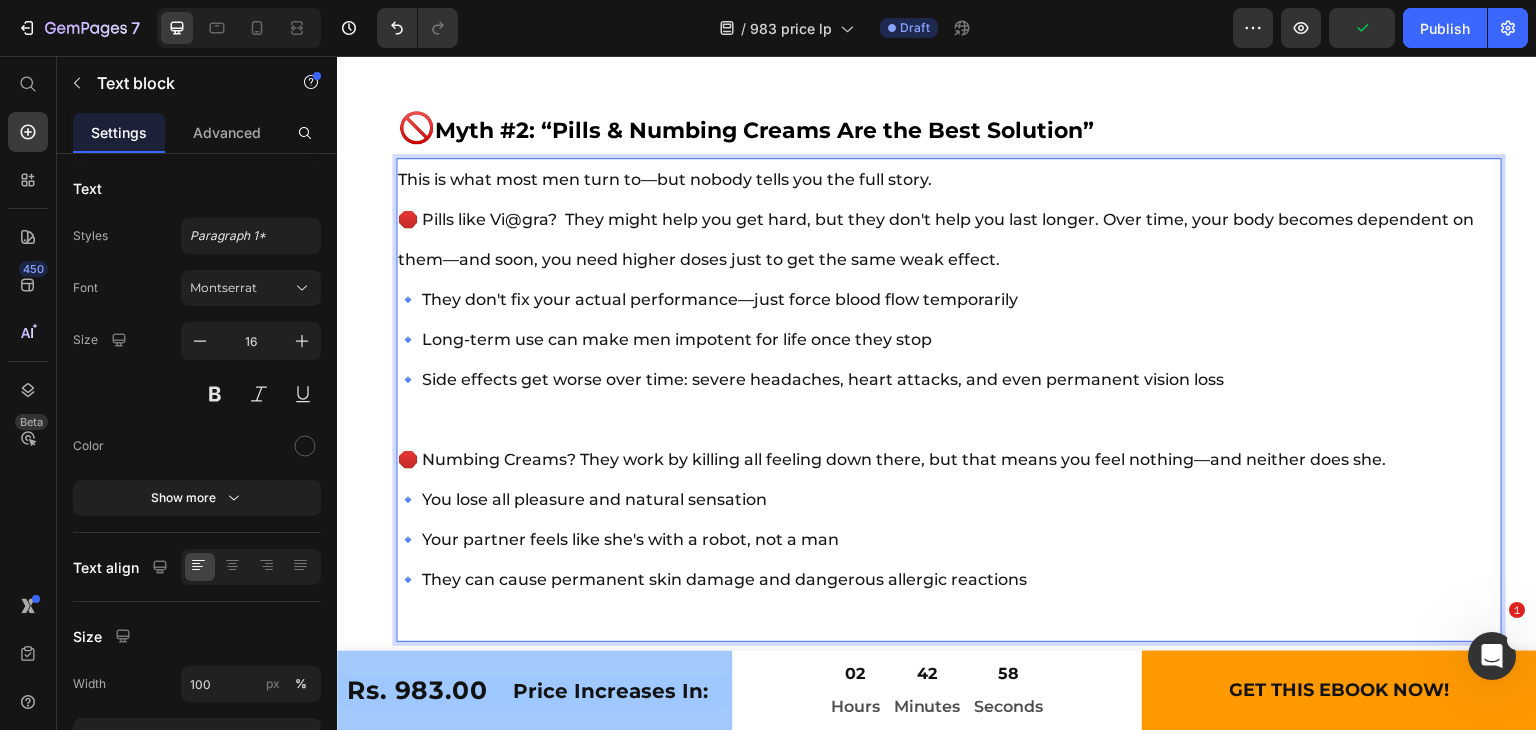click on "🛑 Numbing Creams? They work by killing all feeling down there, but that means you feel nothing—and neither does she. 🔹 You lose all pleasure and natural sensation  🔹 Your partner feels like she's with a robot, not a man  🔹 They can cause permanent skin damage and dangerous allergic reactions" at bounding box center [949, 540] 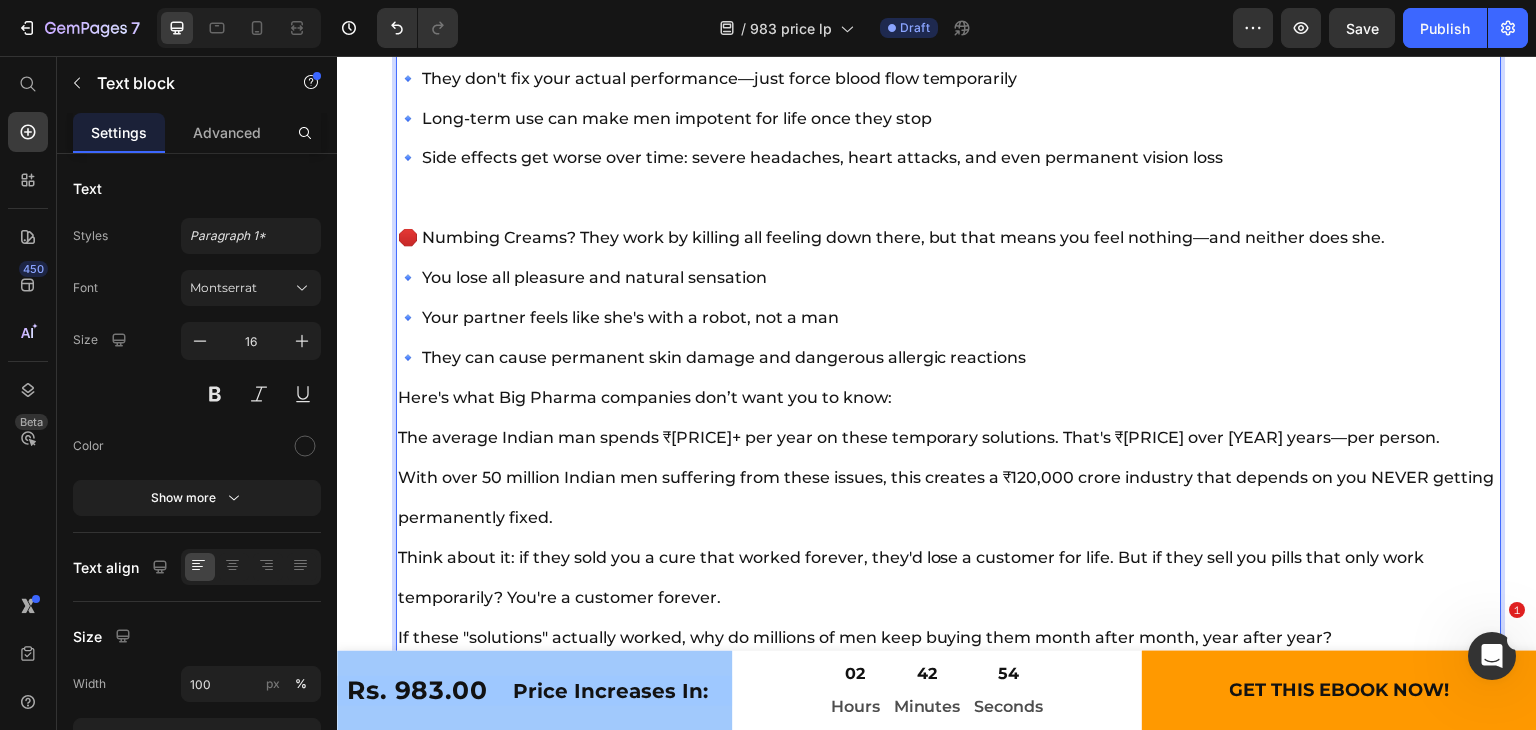 scroll, scrollTop: 6640, scrollLeft: 0, axis: vertical 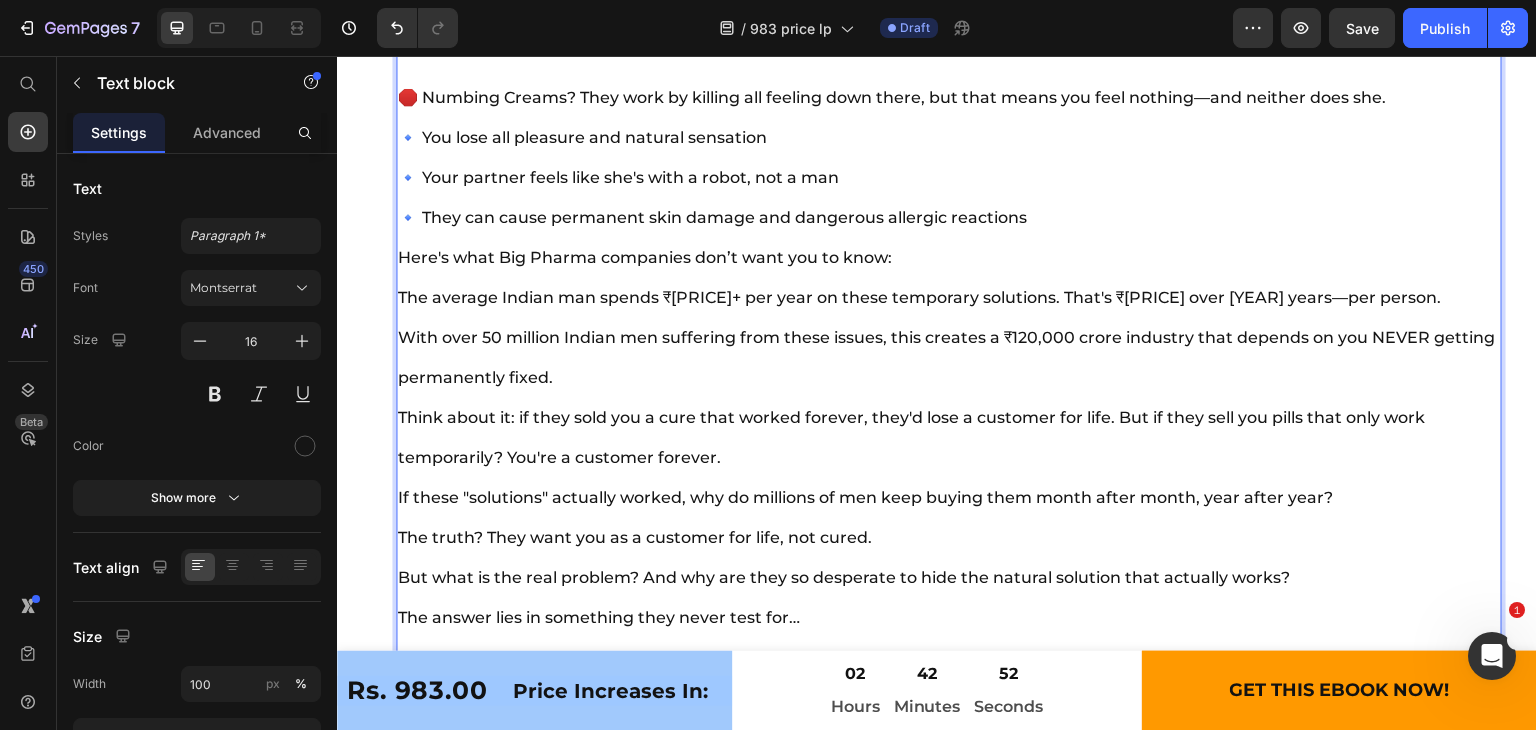 click on "🛑 Numbing Creams? They work by killing all feeling down there, but that means you feel nothing—and neither does she. 🔹 You lose all pleasure and natural sensation 🔹 Your partner feels like she's with a robot, not a man 🔹 They can cause permanent skin damage and dangerous allergic reactions Here's what Big Pharma companies don’t want you to know: The average [COUNTRY] man spends [PRICE]+ per year on these temporary solutions. That's [PRICE] over [YEARS]—per person. With over [NUMBER] million [COUNTRY] men suffering from these issues, this creates a [PRICE] industry that depends on you NEVER getting permanently fixed. Think about it: if they sold you a cure that worked forever, they'd lose a customer for life. But if they sell you pills that only work temporarily? You're a customer forever. If these "solutions" actually worked, why do millions of men keep buying them month after month, year after year? The truth? They want you as a customer for life, not cured." at bounding box center [949, 378] 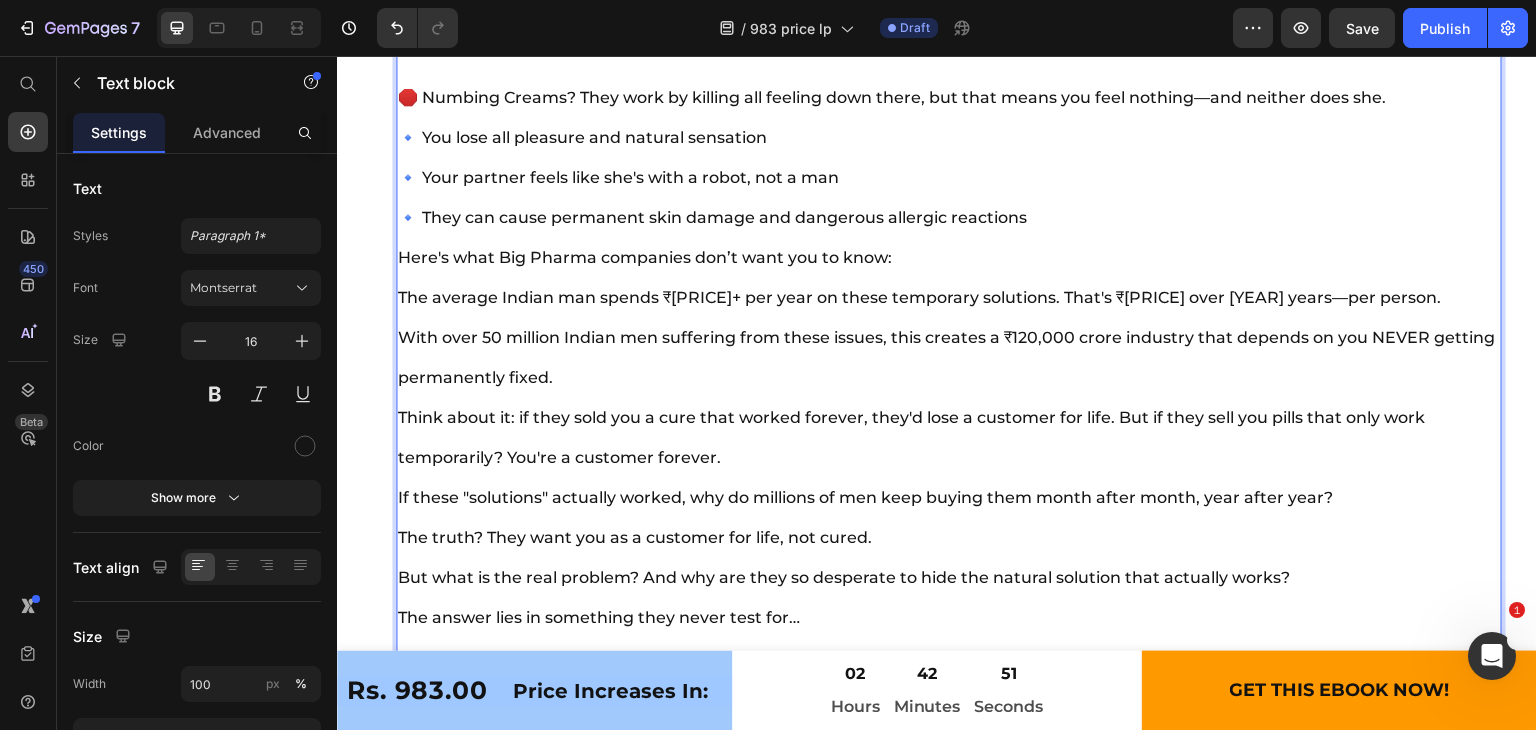click on "🛑 Numbing Creams? They work by killing all feeling down there, but that means you feel nothing—and neither does she. 🔹 You lose all pleasure and natural sensation 🔹 Your partner feels like she's with a robot, not a man 🔹 They can cause permanent skin damage and dangerous allergic reactions Here's what Big Pharma companies don’t want you to know: The average [COUNTRY] man spends [PRICE]+ per year on these temporary solutions. That's [PRICE] over [YEARS]—per person. With over [NUMBER] million [COUNTRY] men suffering from these issues, this creates a [PRICE] industry that depends on you NEVER getting permanently fixed. Think about it: if they sold you a cure that worked forever, they'd lose a customer for life. But if they sell you pills that only work temporarily? You're a customer forever. If these "solutions" actually worked, why do millions of men keep buying them month after month, year after year? The truth? They want you as a customer for life, not cured." at bounding box center [949, 378] 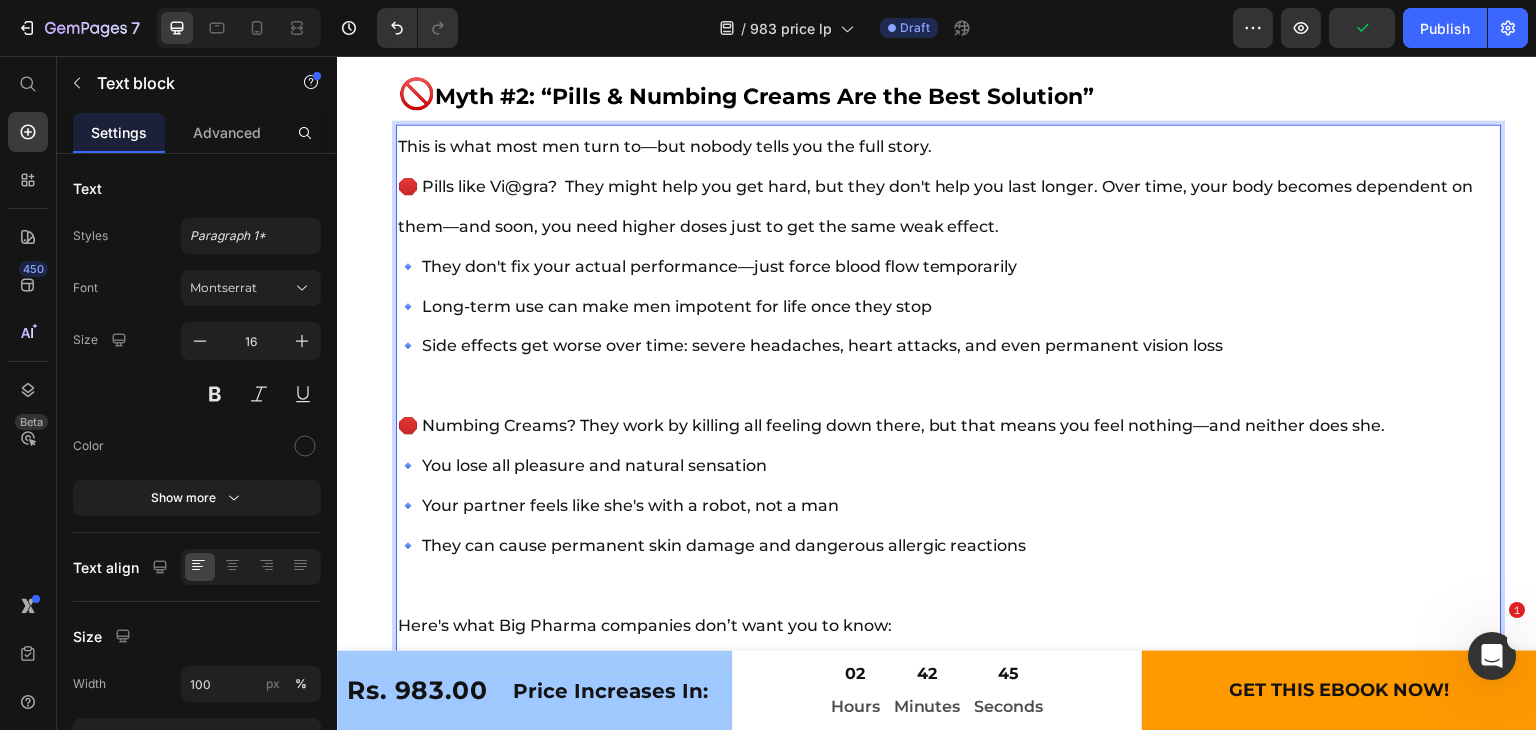 scroll, scrollTop: 5966, scrollLeft: 0, axis: vertical 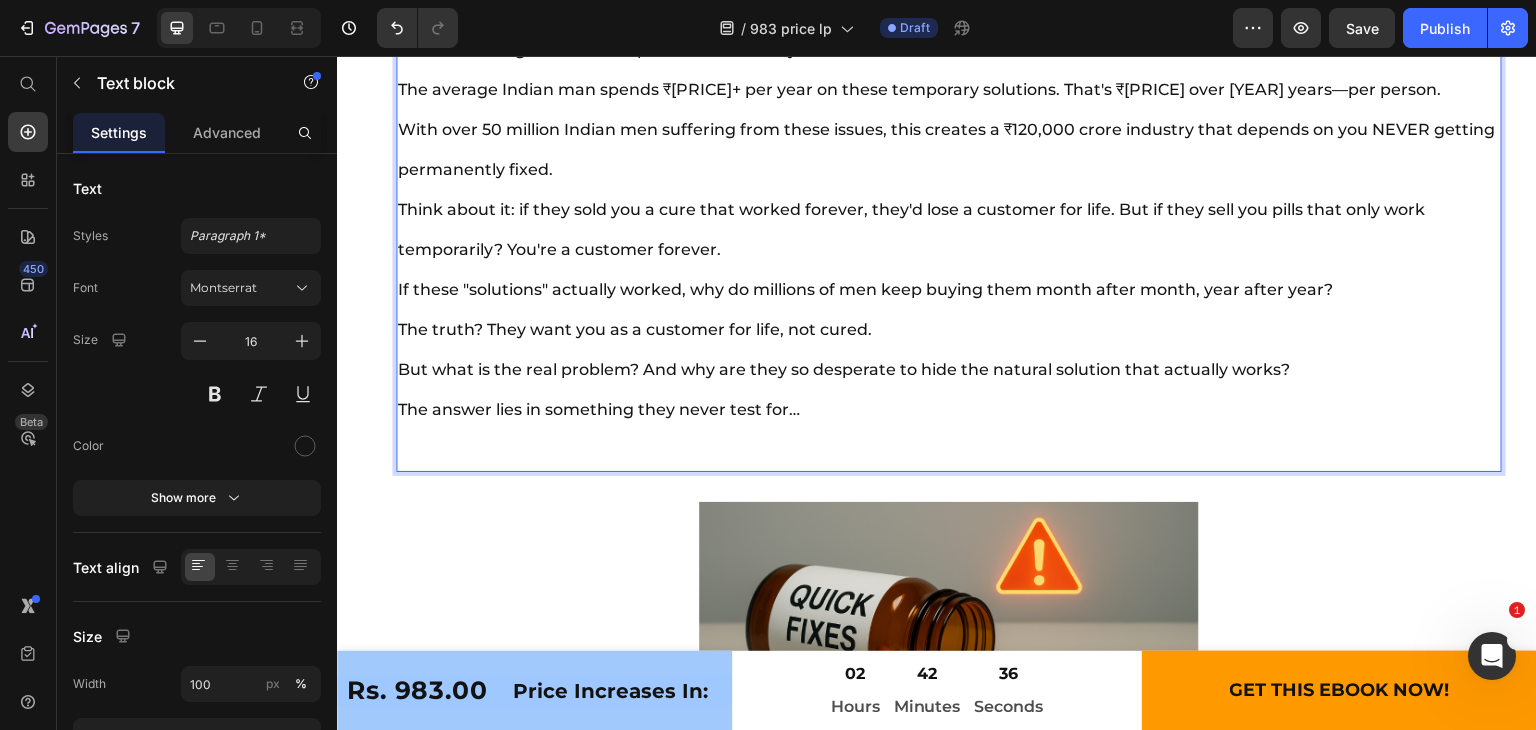 click on "Here's what Big Pharma companies don’t want you to know: The average Indian man spends ₹[PRICE]+ per year on these temporary solutions. That's ₹[PRICE] over [YEAR] years—per person. With over 50 million Indian men suffering from these issues, this creates a ₹[PRICE] crore industry that depends on you NEVER getting permanently fixed. Think about it: if they sold you a cure that worked forever, they'd lose a customer for life. But if they sell you pills that only work temporarily? You're a customer forever. If these "solutions" actually worked, why do millions of men keep buying them month after month, year after year? The truth? They want you as a customer for life, not cured. But what is the real problem? And why are they so desperate to hide the natural solution that actually works? The answer lies in something they never test for…" at bounding box center [949, 230] 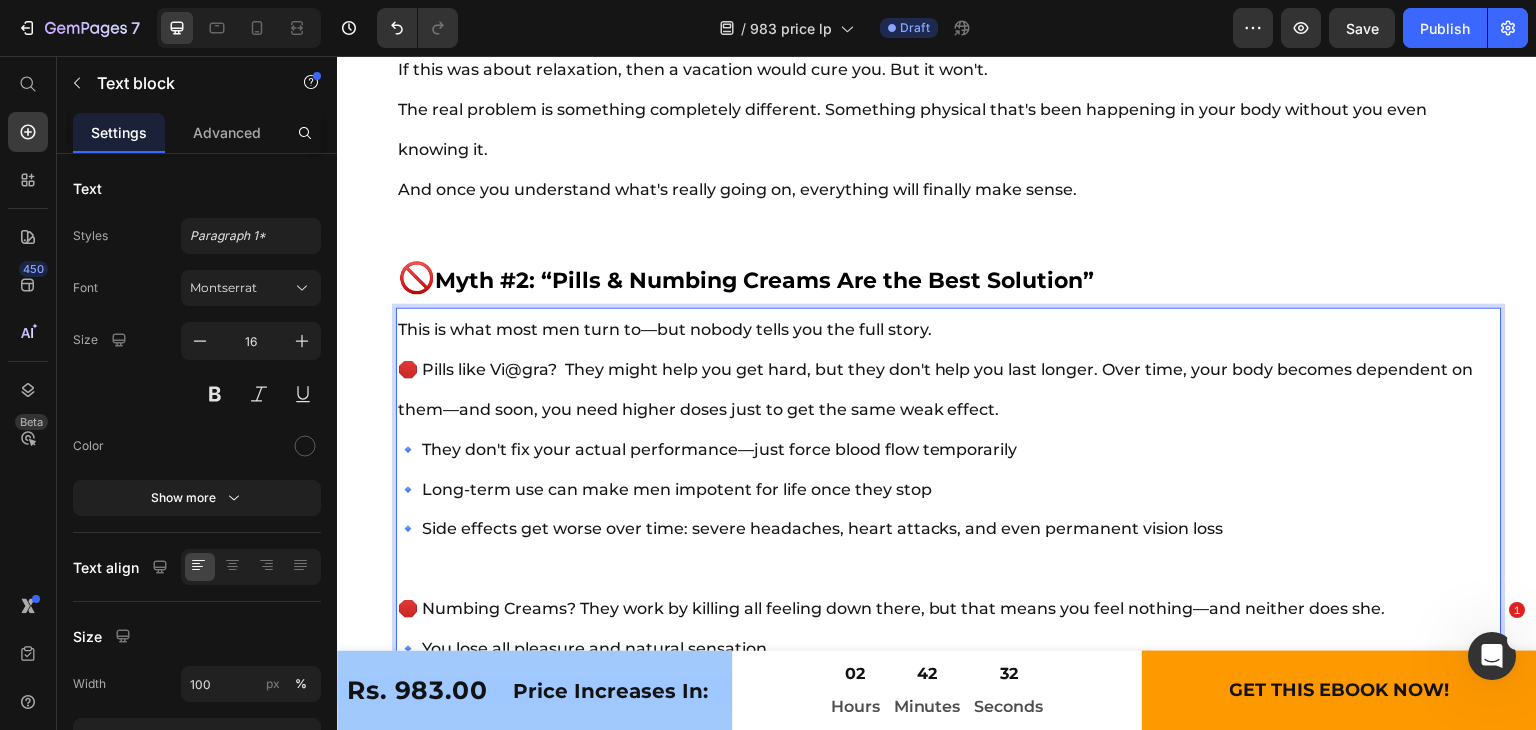 scroll, scrollTop: 6200, scrollLeft: 0, axis: vertical 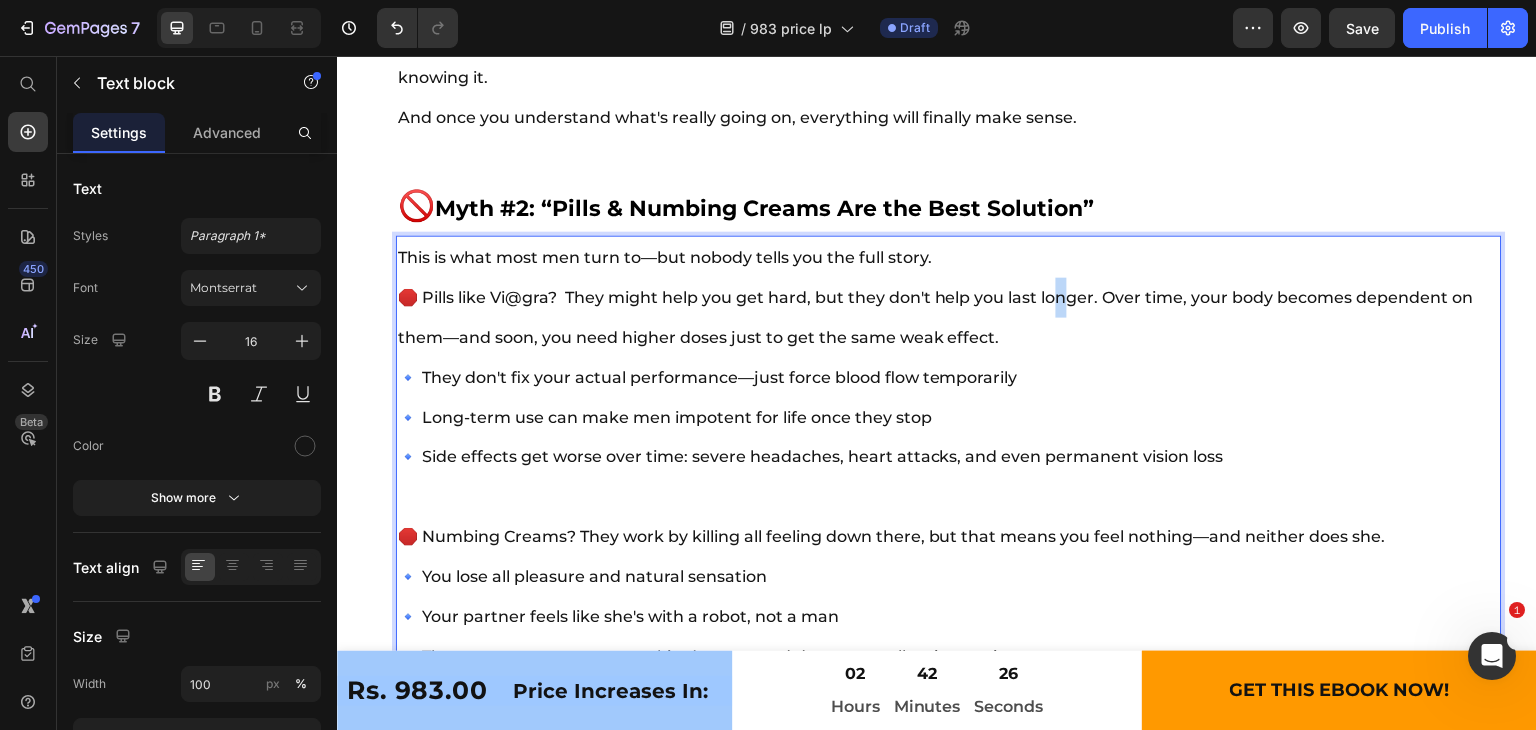 drag, startPoint x: 1102, startPoint y: 290, endPoint x: 1067, endPoint y: 293, distance: 35.128338 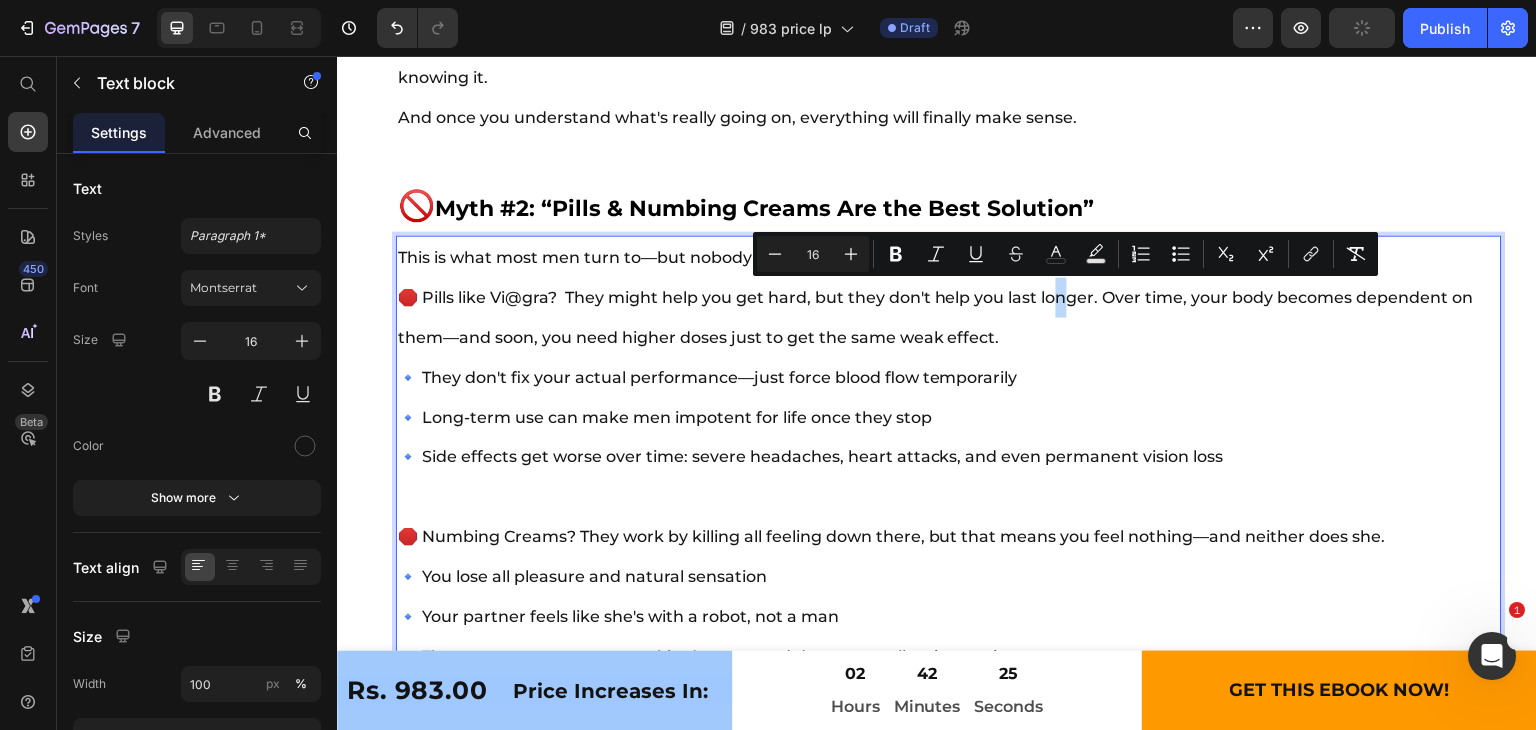 click on "🛑 Pills like Vi@gra?  They might help you get hard, but they don't help you last longer. Over time, your body becomes dependent on them—and soon, you need higher doses just to get the same weak effect." at bounding box center (936, 317) 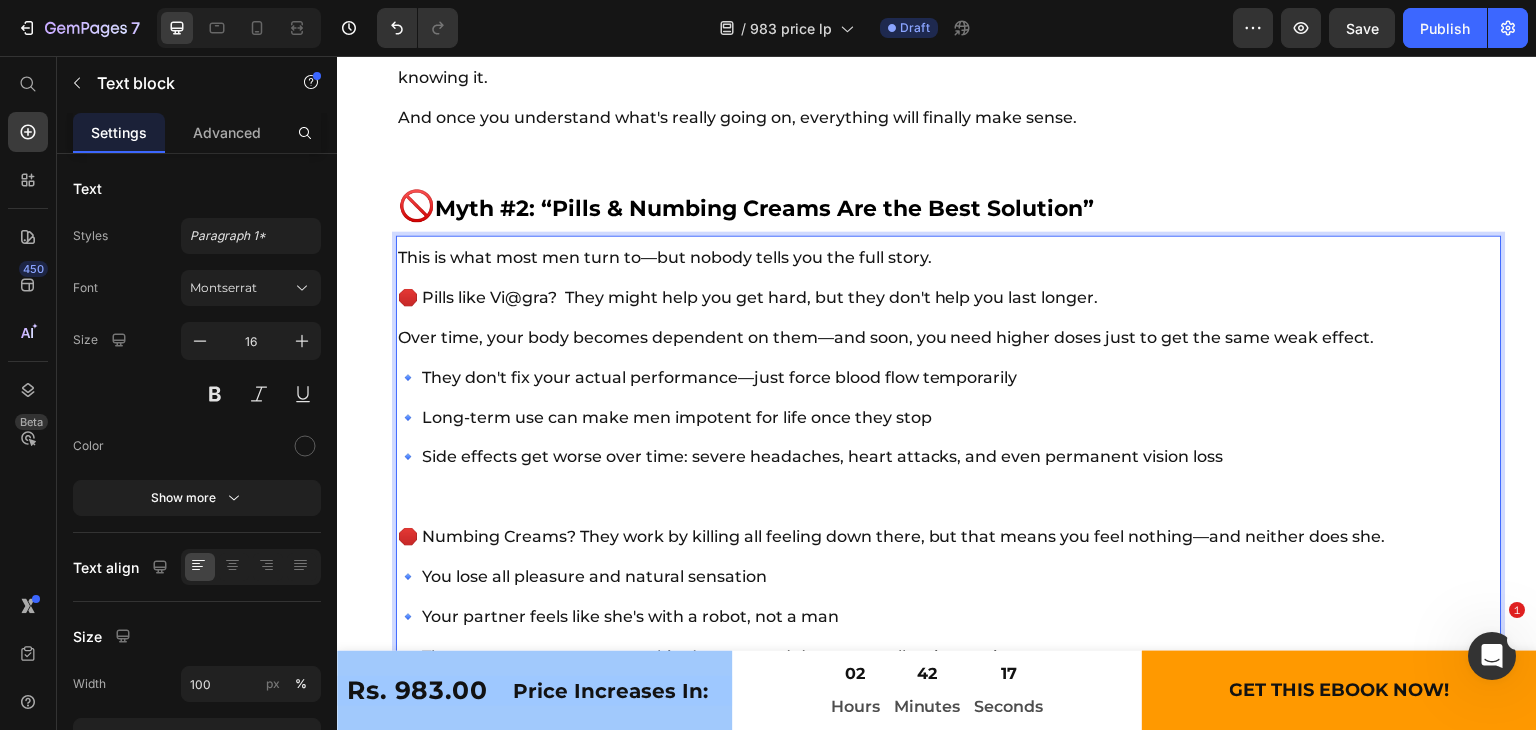 click on "Over time, your body becomes dependent on them—and soon, you need higher doses just to get the same weak effect." at bounding box center [886, 337] 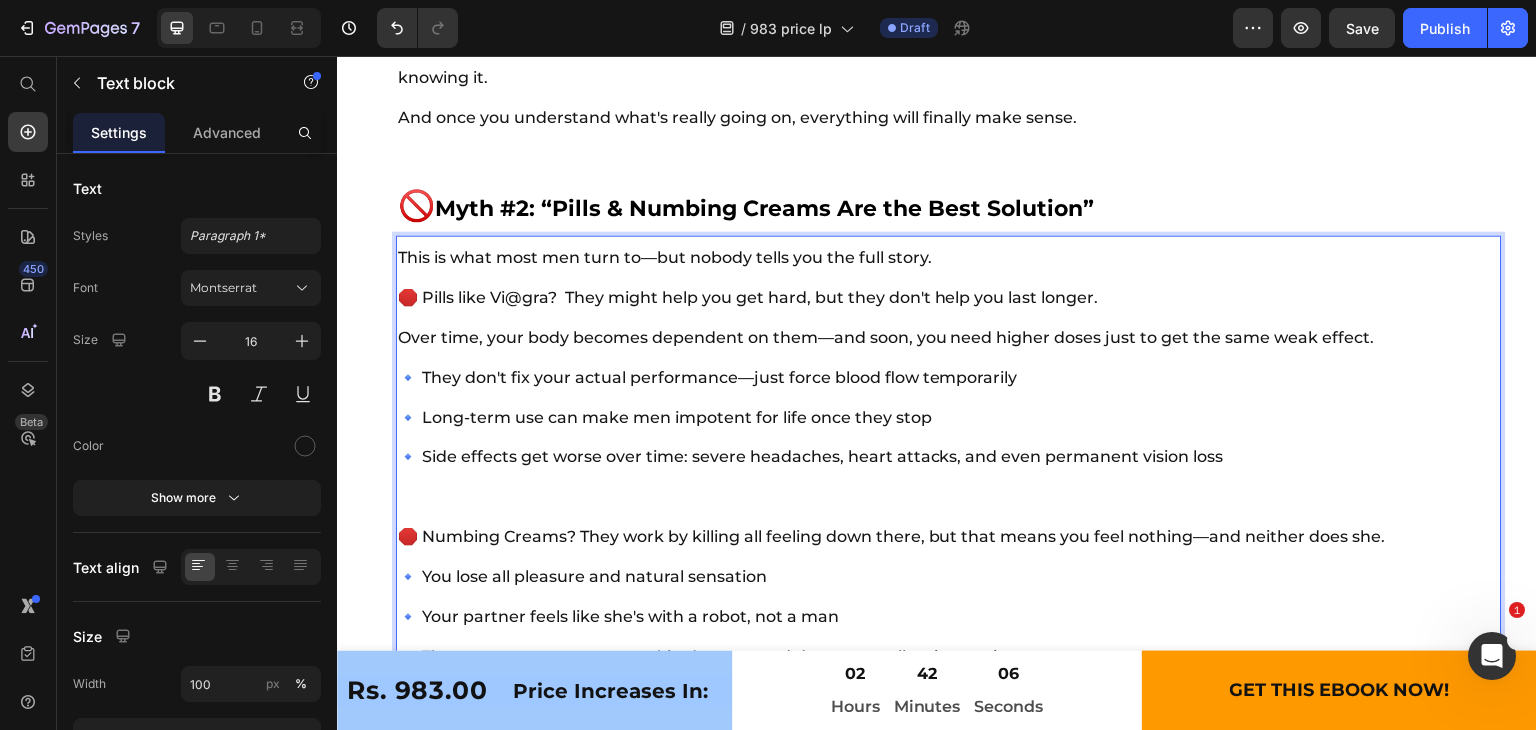 click on "🔹 Long-term use can make men impotent for life once they stop" at bounding box center (665, 417) 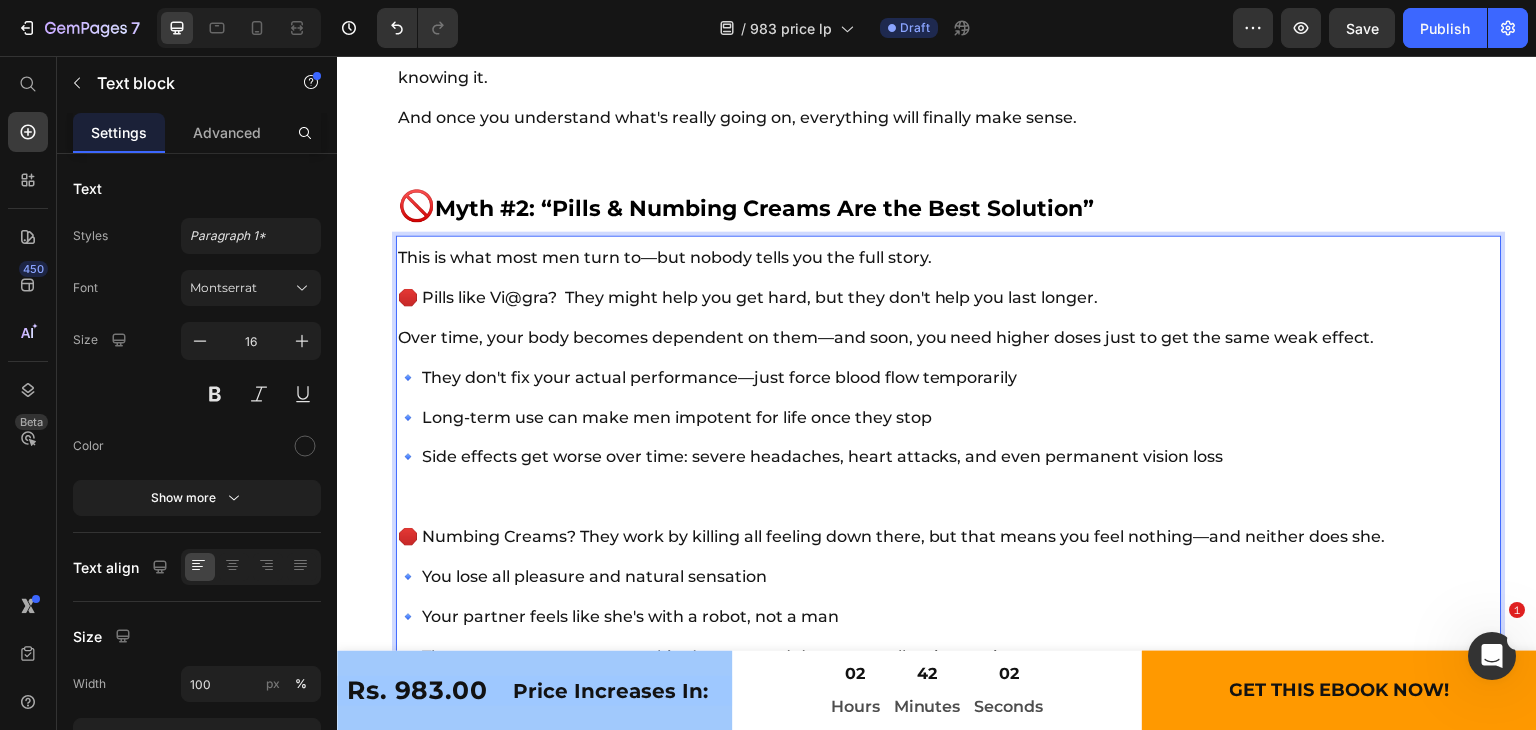 drag, startPoint x: 424, startPoint y: 414, endPoint x: 938, endPoint y: 422, distance: 514.06226 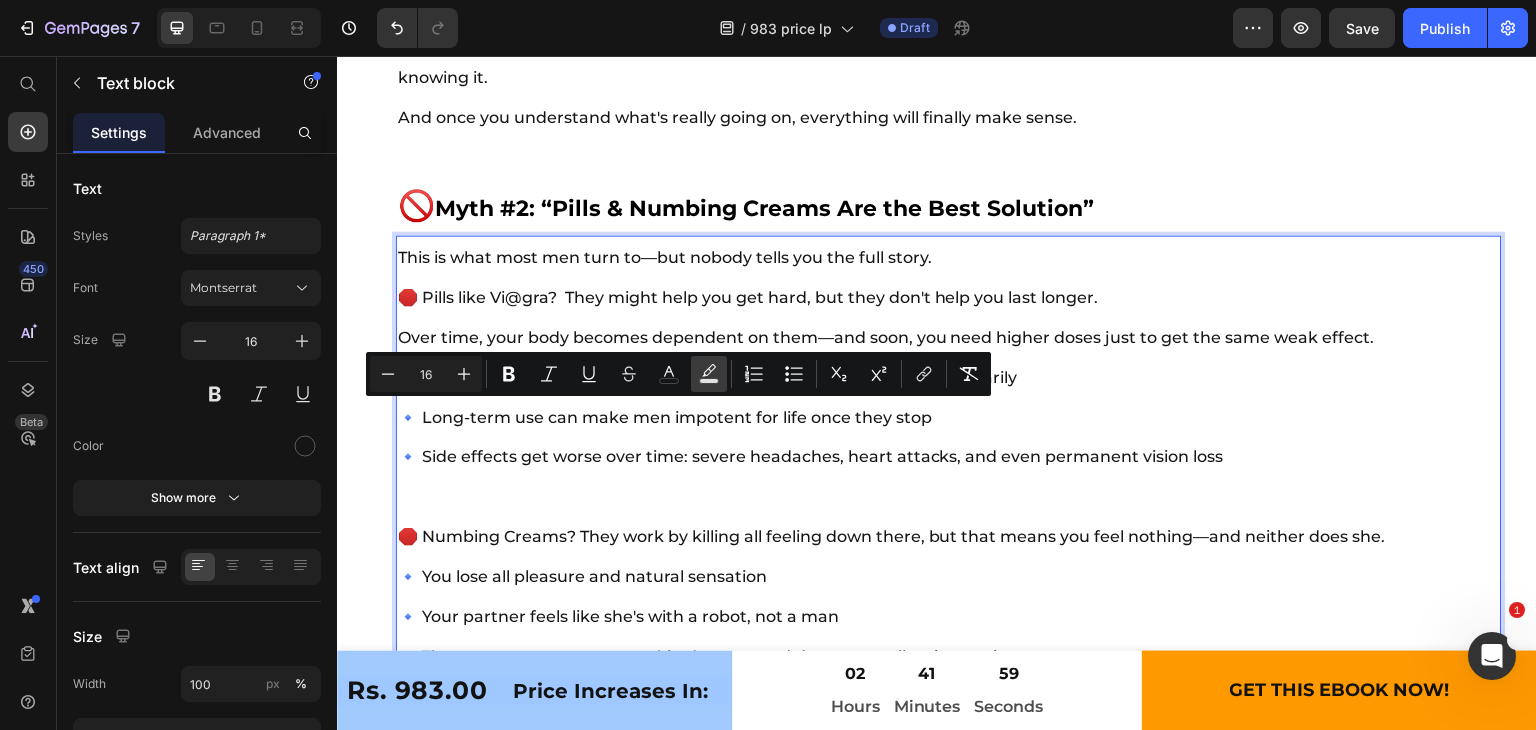 click 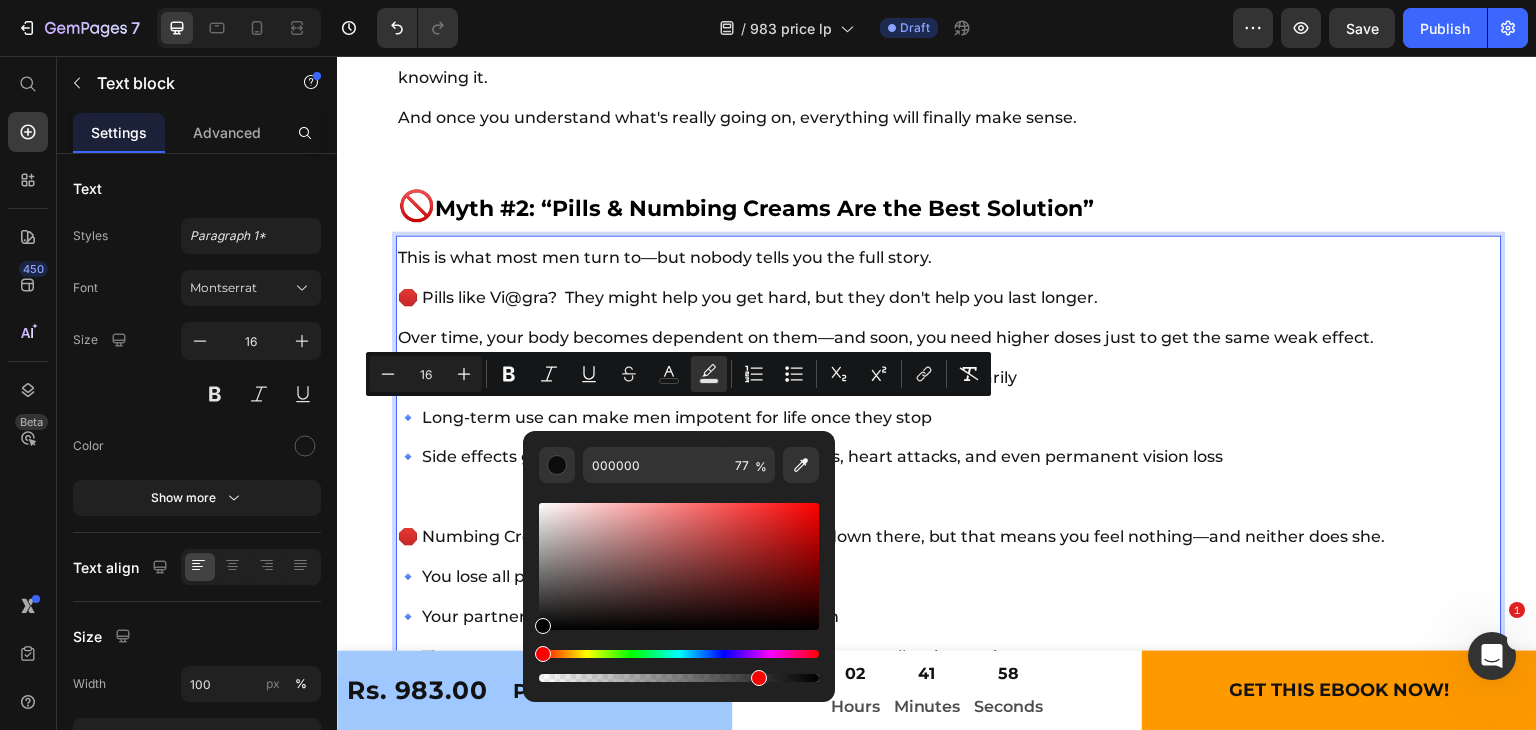 type 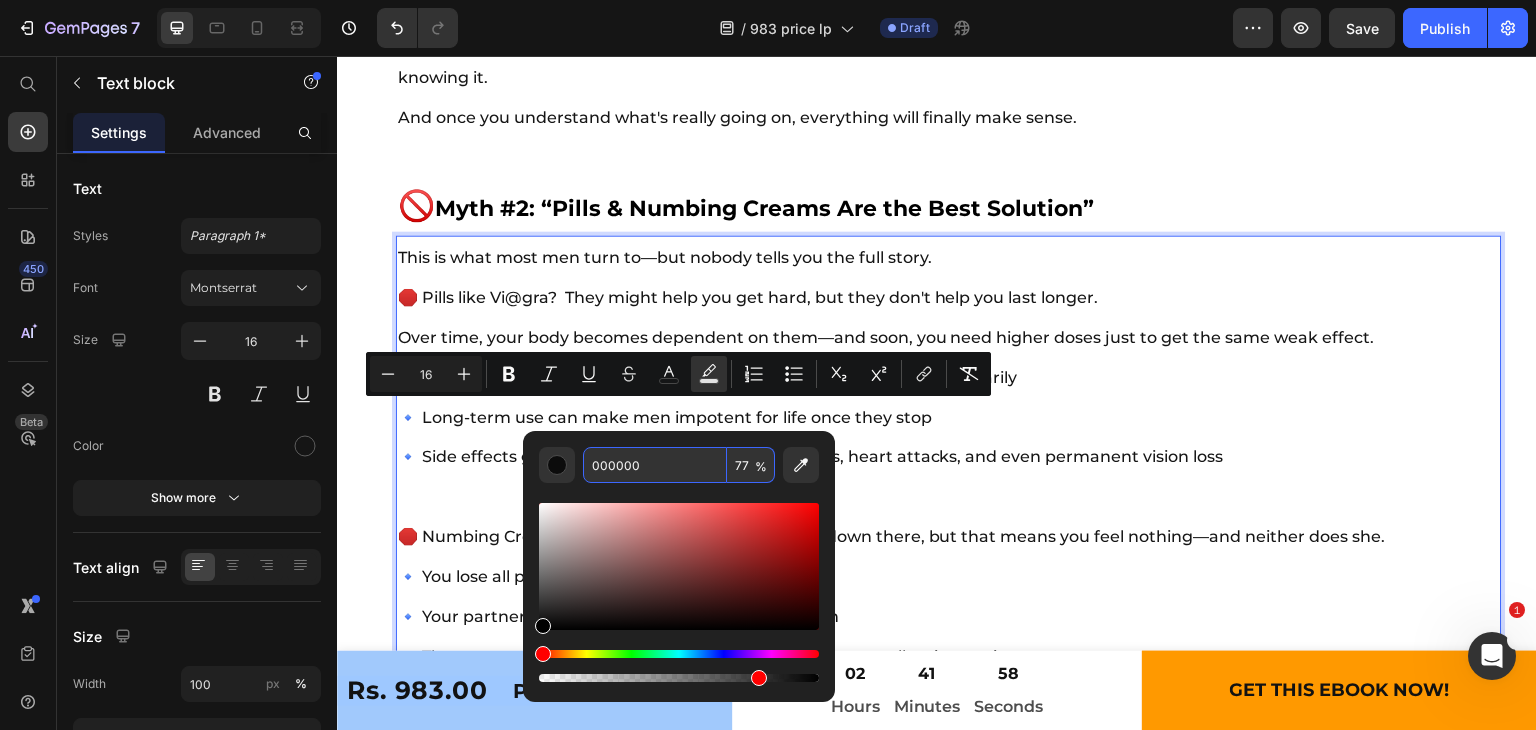 click on "000000" at bounding box center [655, 465] 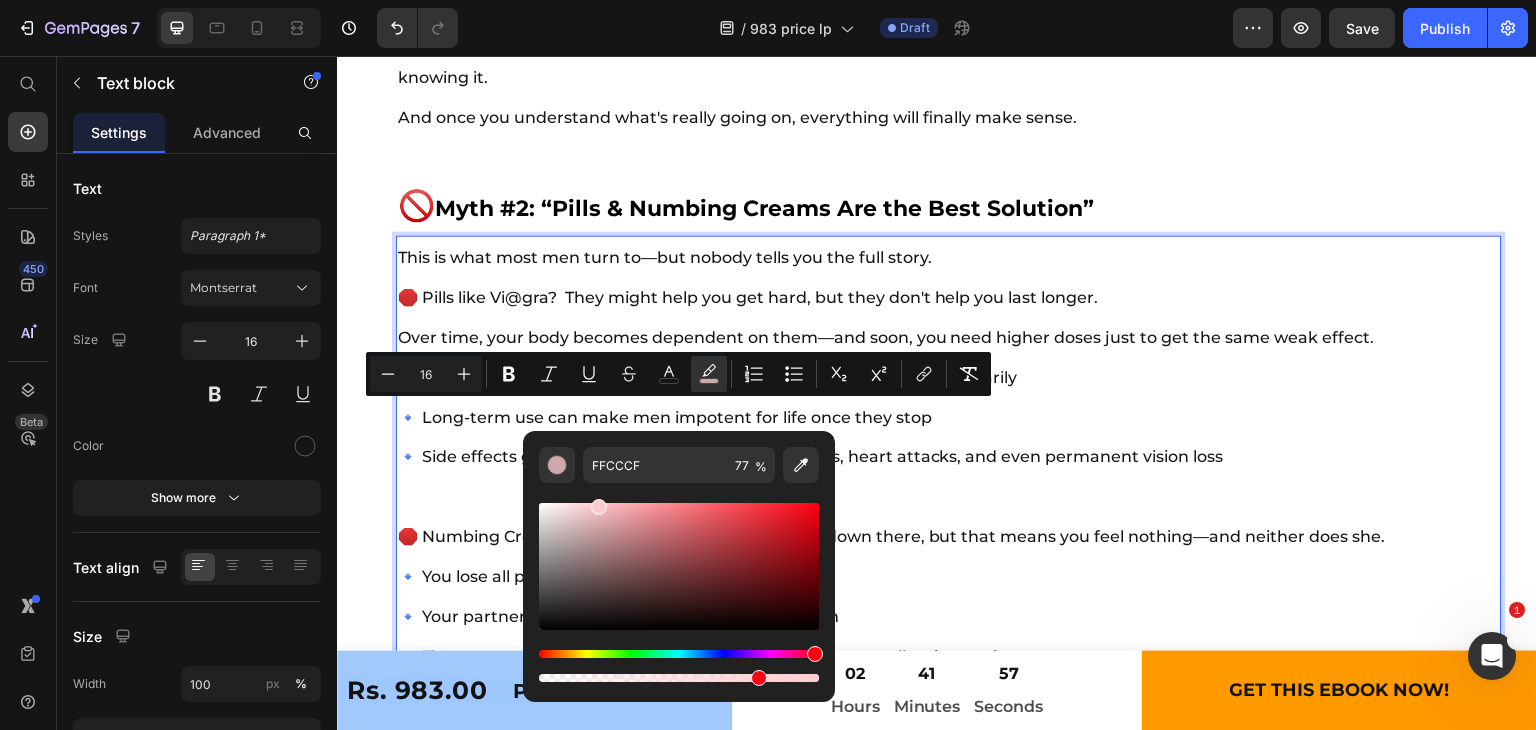 click on "🔹 Side effects get worse over time: severe headaches, heart attacks, and even permanent vision loss" at bounding box center [811, 457] 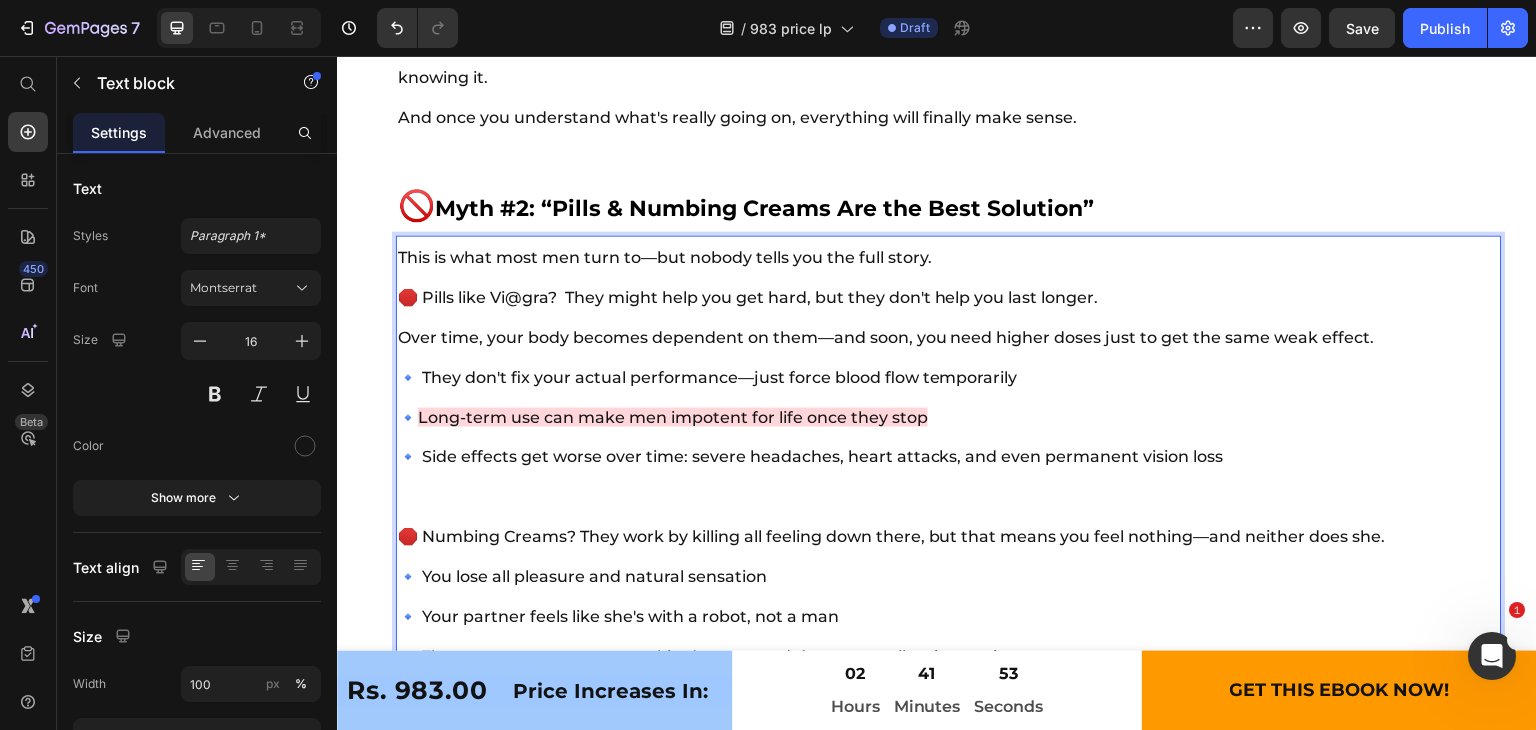 click on "Over time, your body becomes dependent on them—and soon, you need higher doses just to get the same effect. 🔹 They don't fix your actual performance—just force blood flow temporarily  🔹  Long-term use can make men impotent for life once they stop  🔹 Side effects get worse over time: severe headaches, heart attacks, and even permanent vision loss" at bounding box center [949, 398] 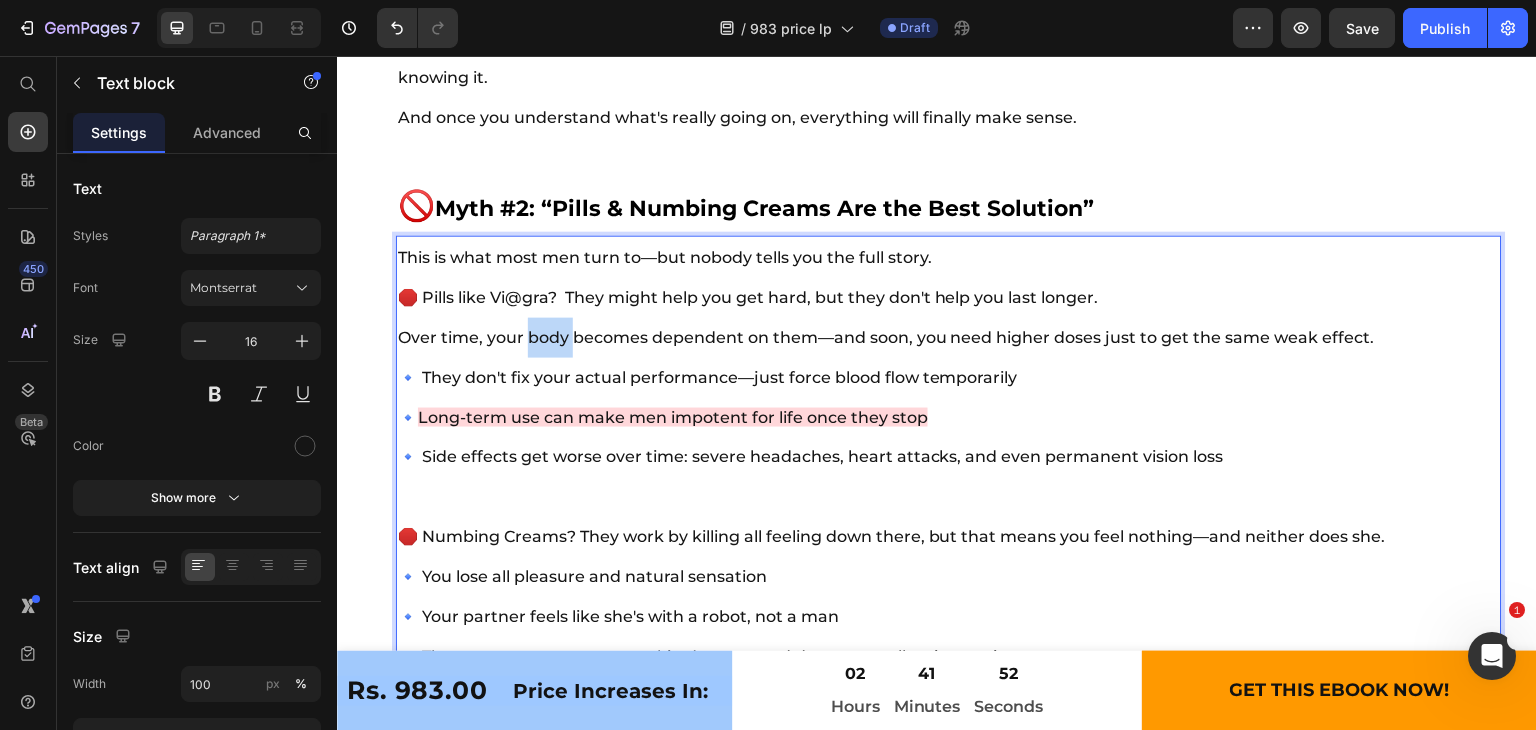 click on "Over time, your body becomes dependent on them—and soon, you need higher doses just to get the same effect. 🔹 They don't fix your actual performance—just force blood flow temporarily  🔹  Long-term use can make men impotent for life once they stop  🔹 Side effects get worse over time: severe headaches, heart attacks, and even permanent vision loss" at bounding box center (949, 398) 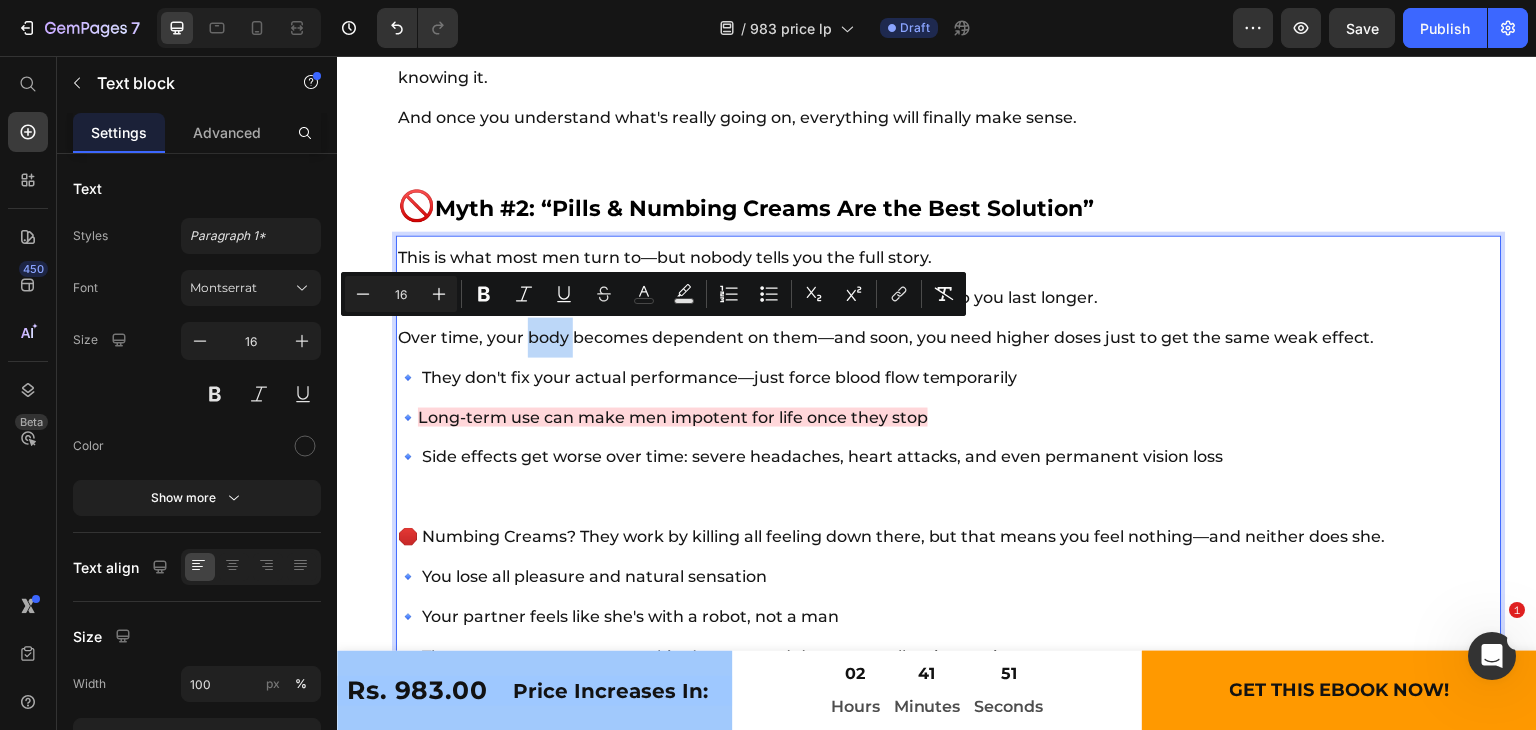 click on "Over time, your body becomes dependent on them—and soon, you need higher doses just to get the same weak effect." at bounding box center (886, 337) 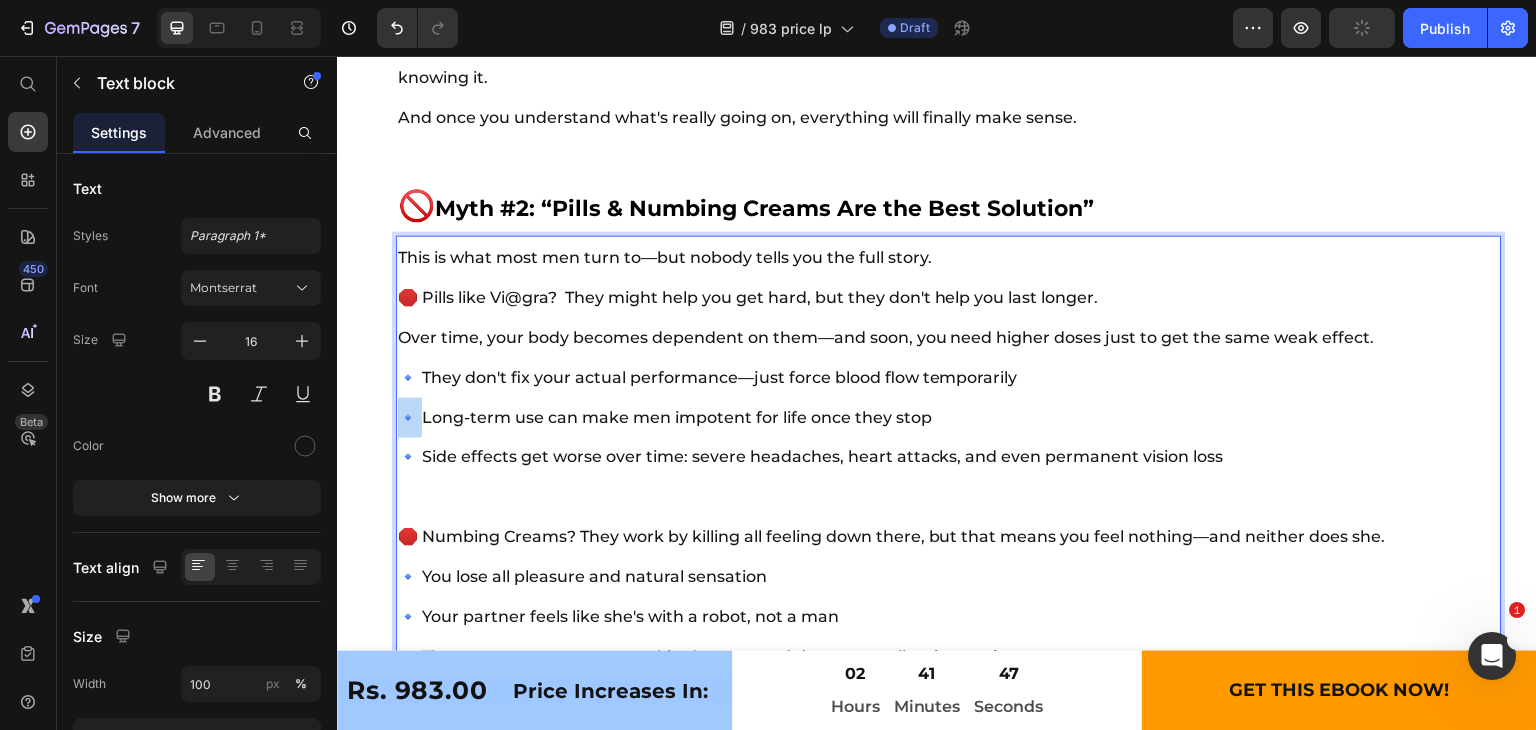 click on "🔹 Long-term use can make men impotent for life once they stop" at bounding box center (665, 417) 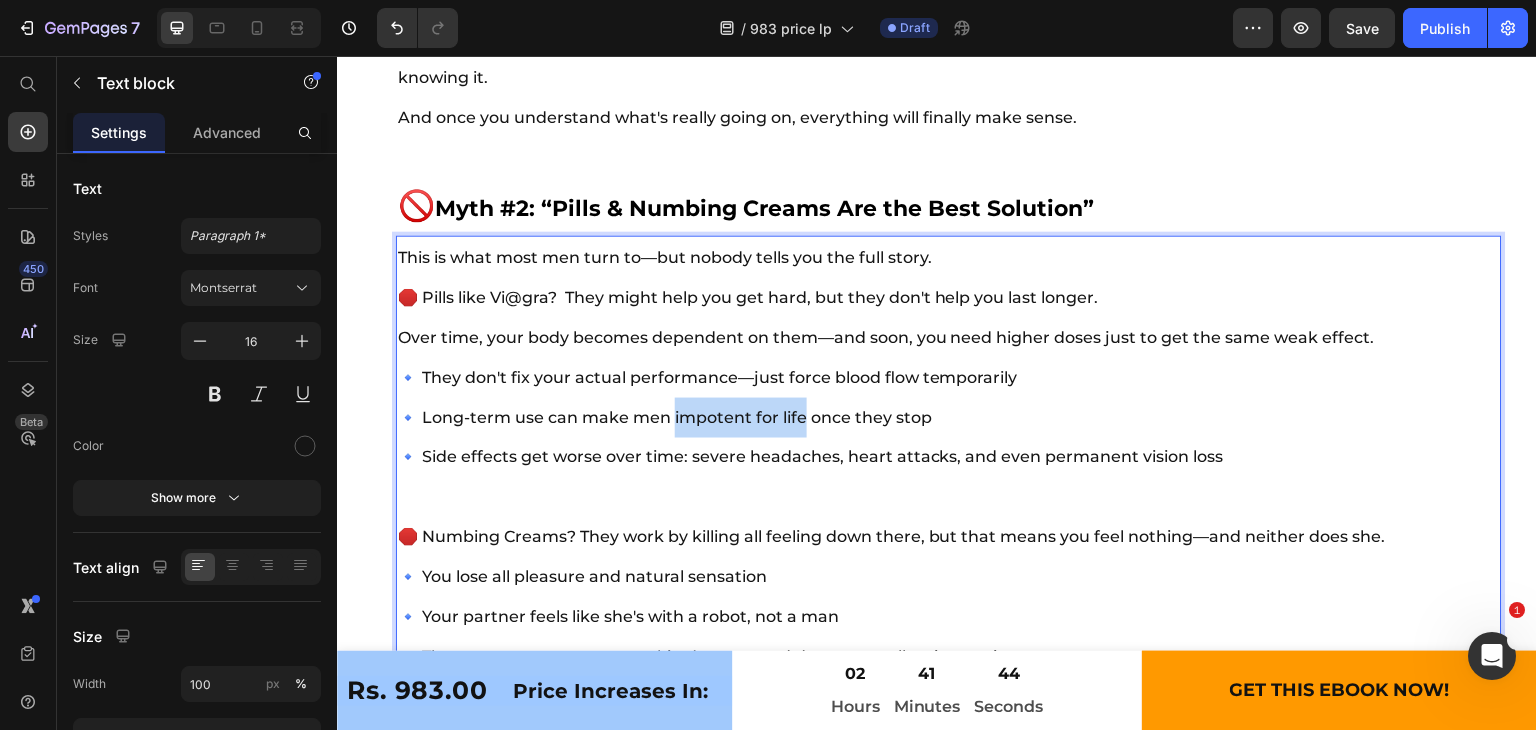 drag, startPoint x: 673, startPoint y: 414, endPoint x: 806, endPoint y: 417, distance: 133.03383 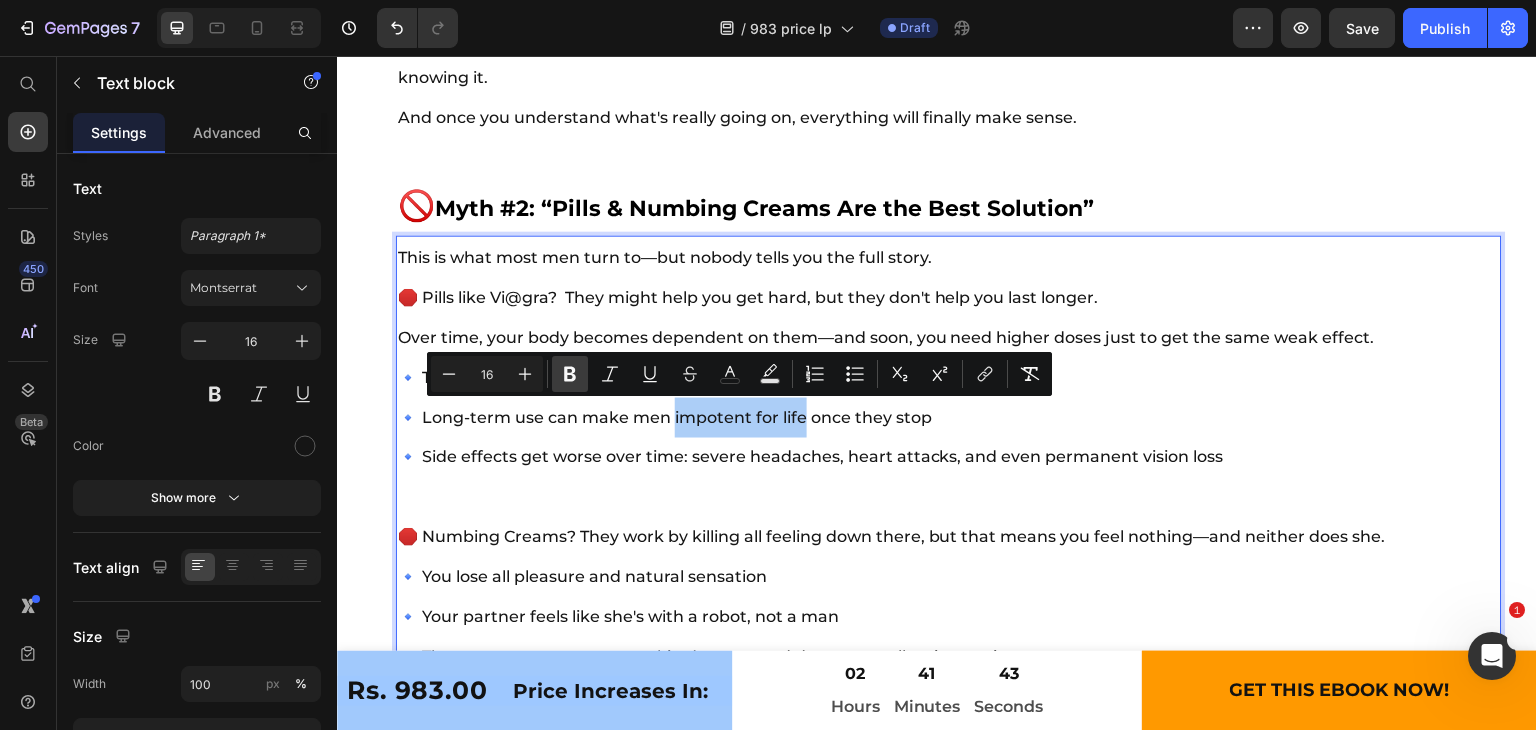 click 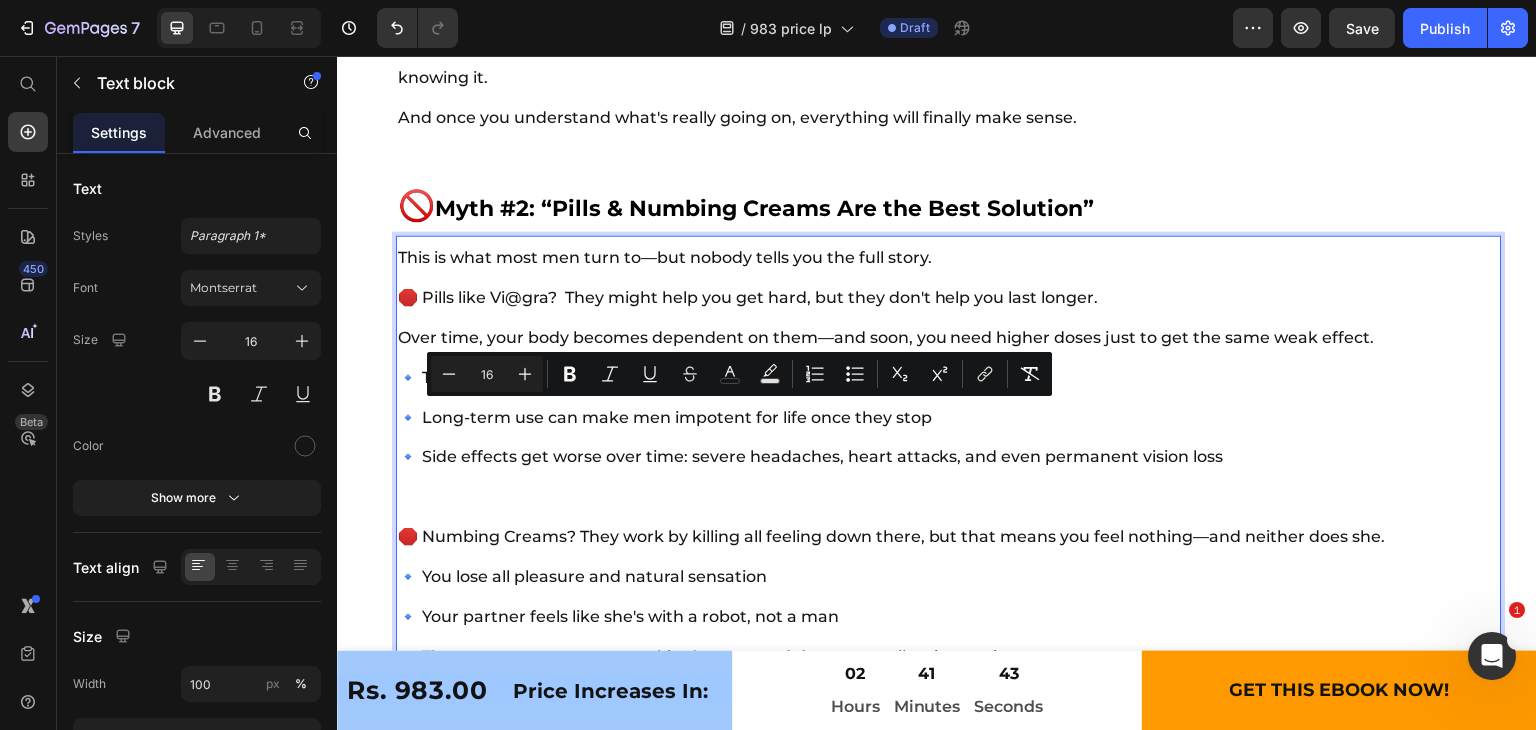 click on "Over time, your body becomes dependent on them—and soon, you need higher doses just to get the same weak effect. 🔹 They don't fix your actual performance—just force blood flow temporarily  🔹 Long-term use can make men impotent for life once they stop  🔹 Side effects get worse over time: severe headaches, heart attacks, and even permanent vision loss" at bounding box center [949, 398] 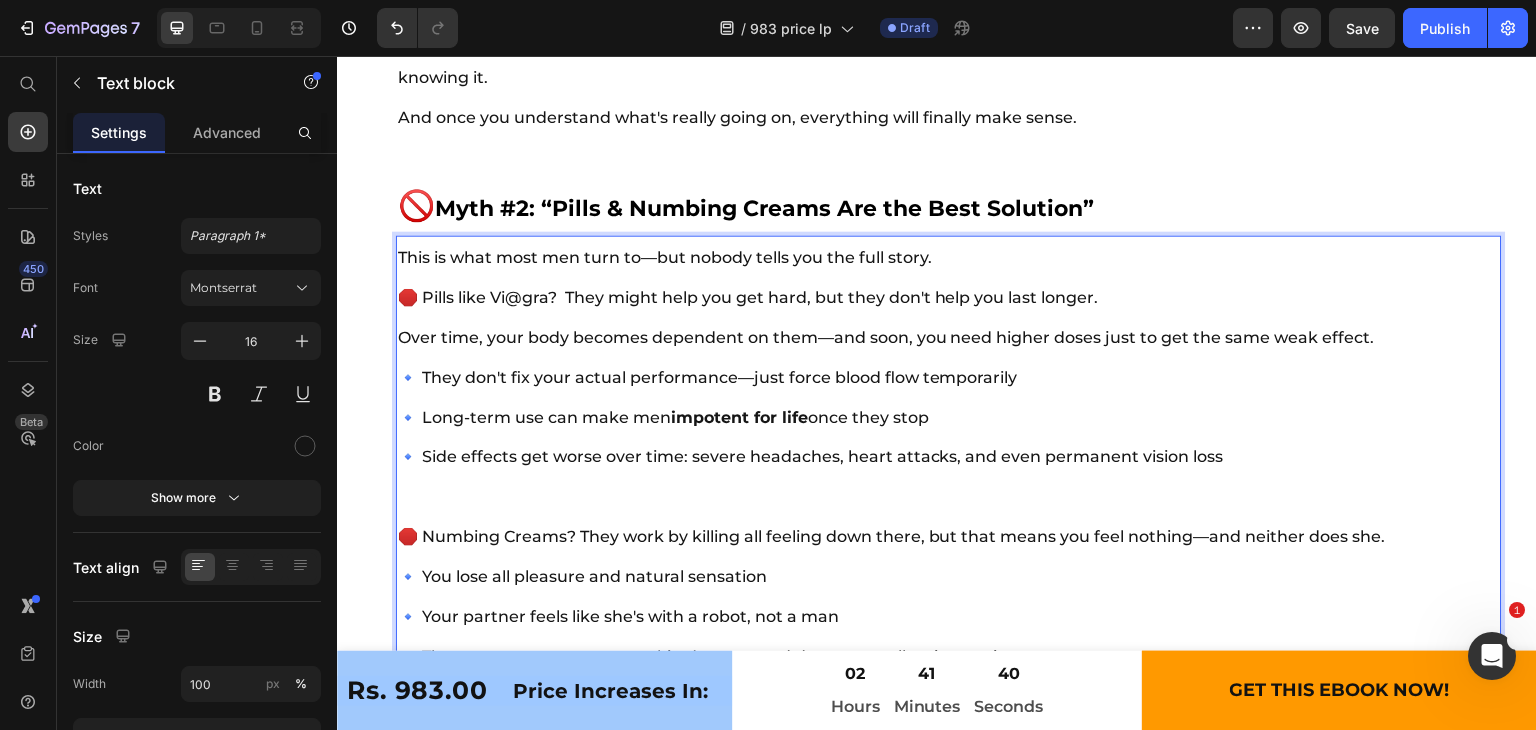 click on "🔹 Long-term use can make men  impotent for life  once they stop" at bounding box center (663, 417) 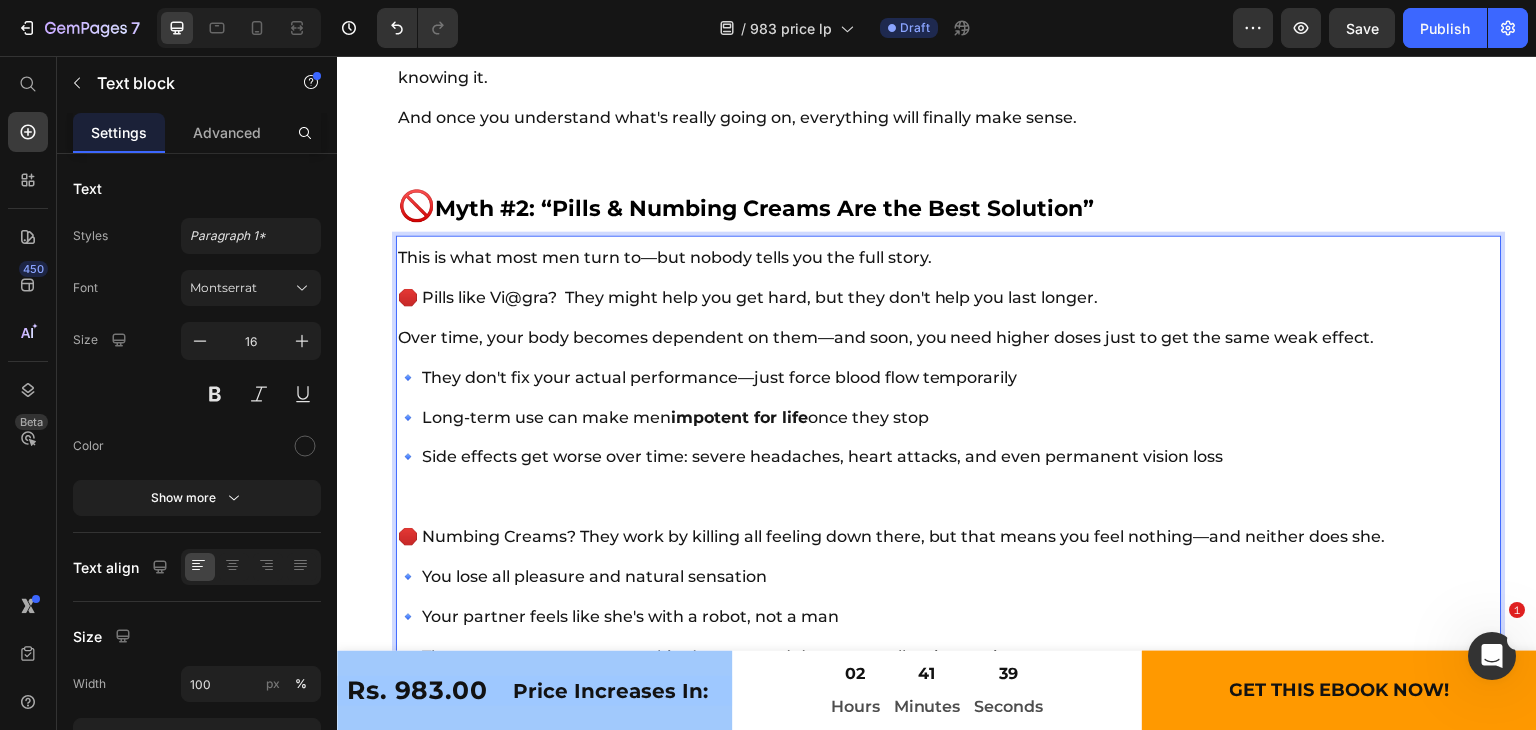 click on "🔹 Long-term use can make men  impotent for life  once they stop" at bounding box center [663, 417] 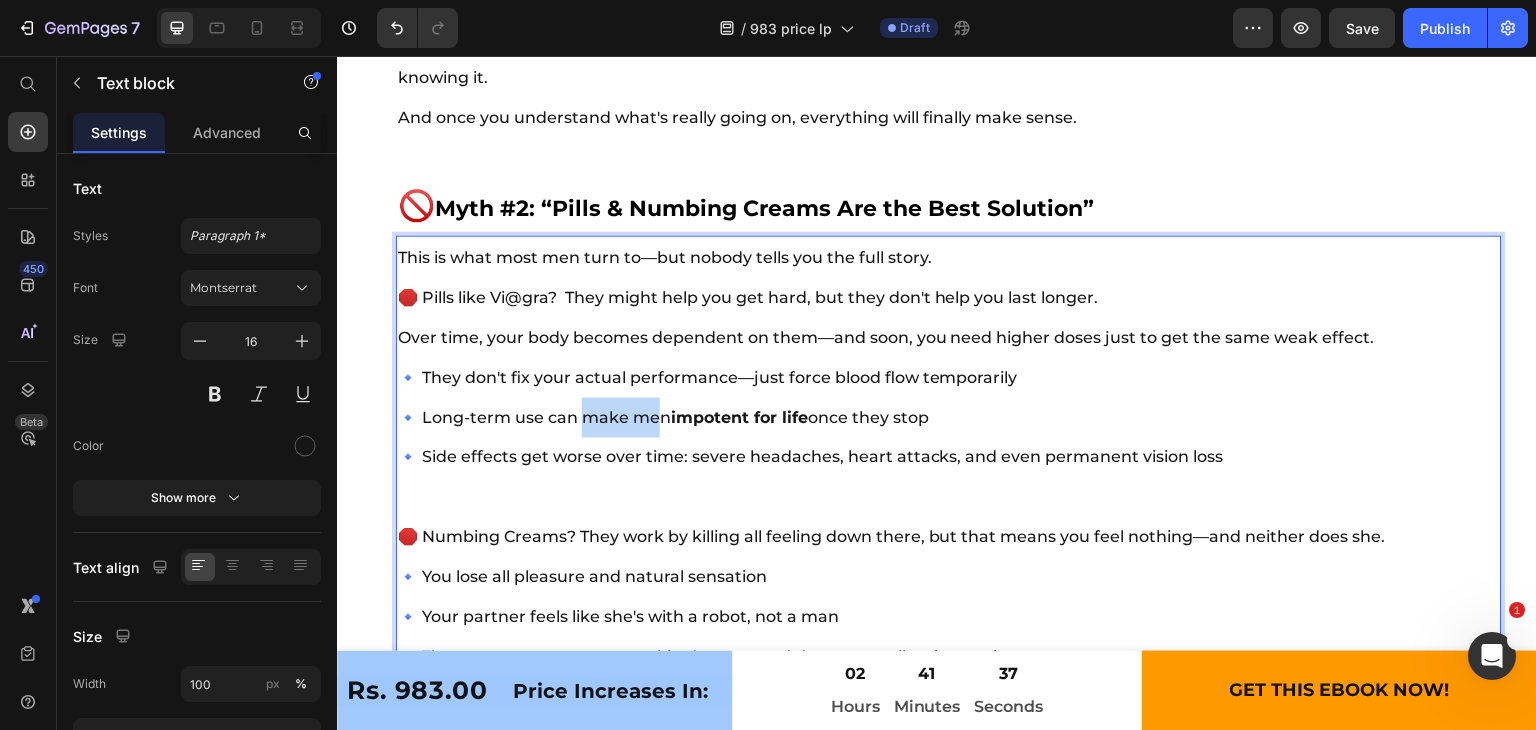 drag, startPoint x: 585, startPoint y: 414, endPoint x: 681, endPoint y: 422, distance: 96.332756 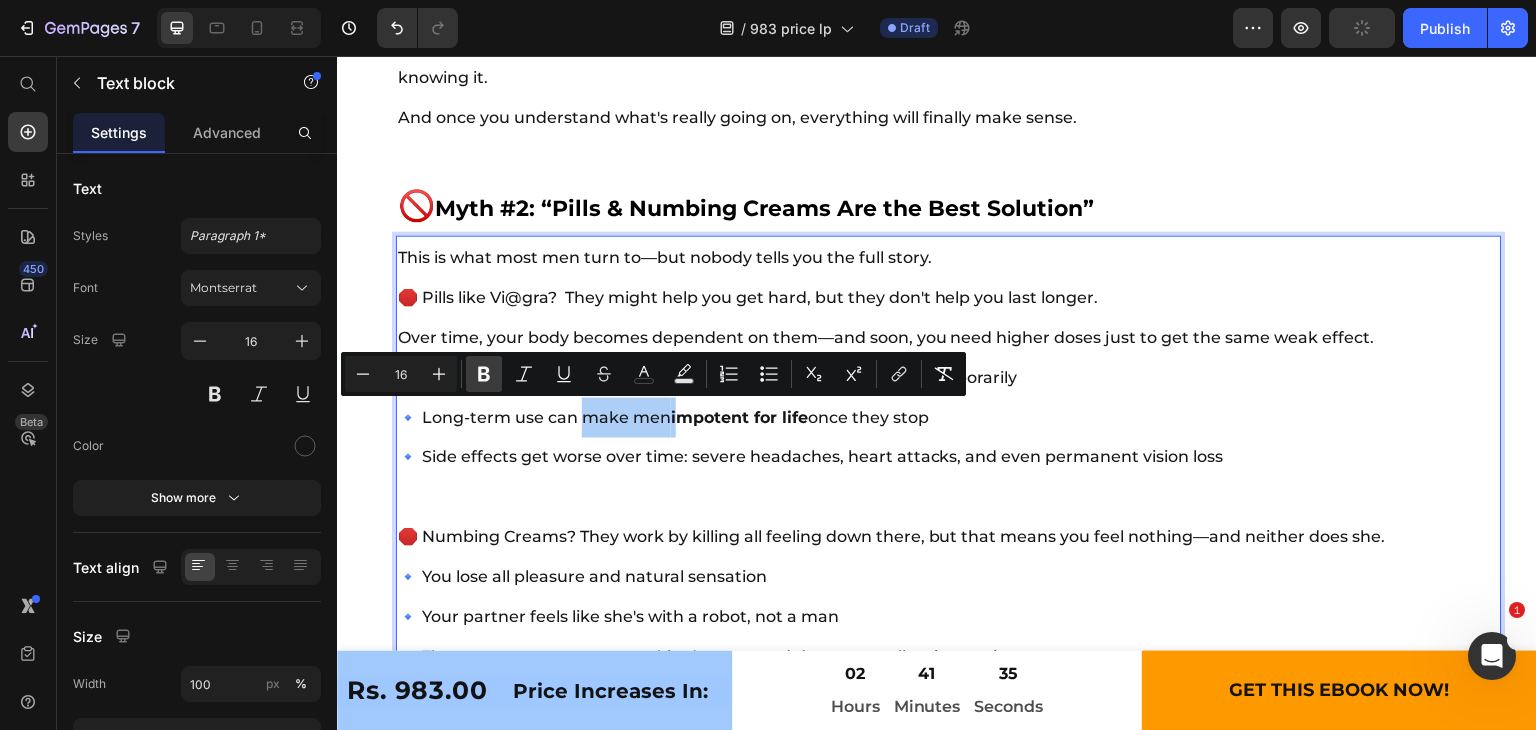 click 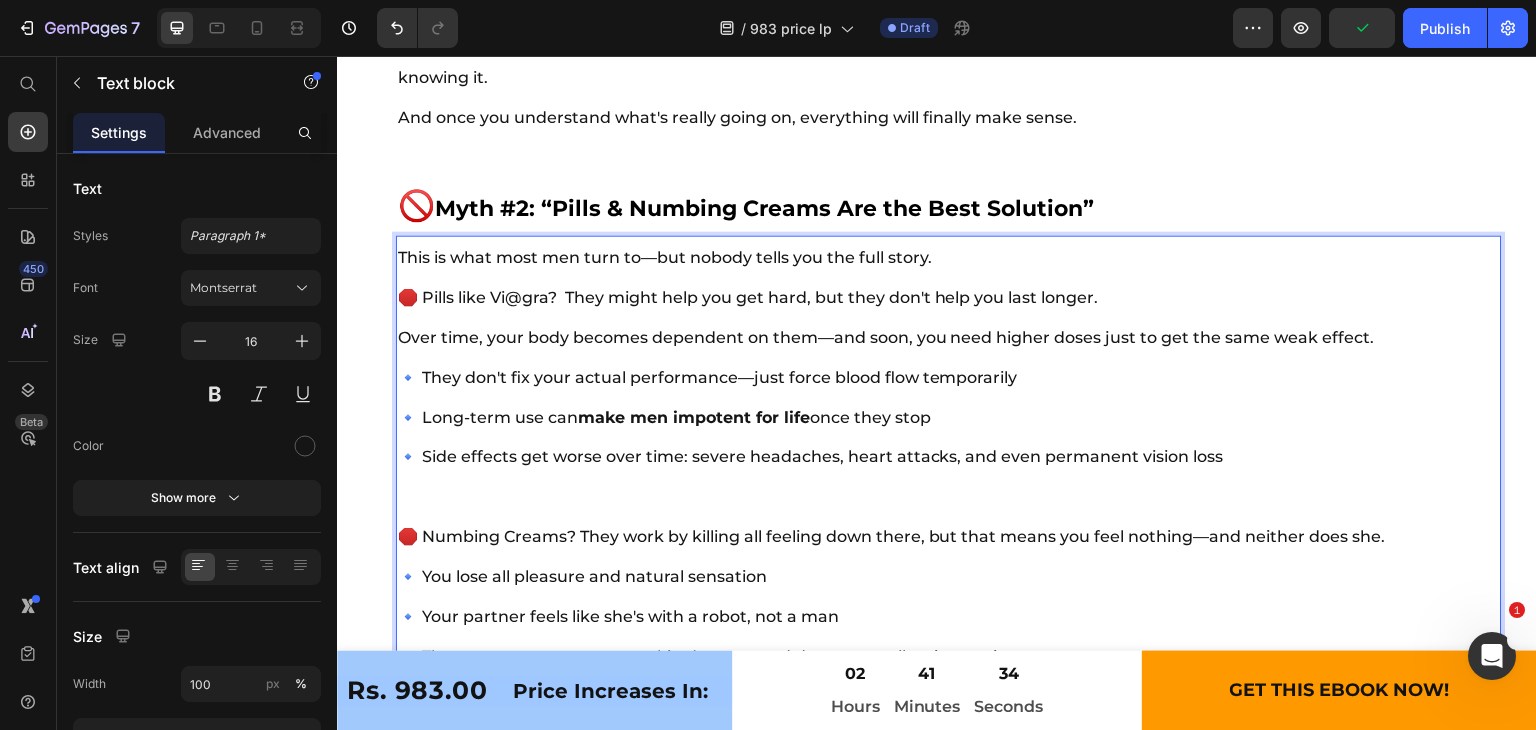 click on "🔹 Side effects get worse over time: severe headaches, heart attacks, and even permanent vision loss" at bounding box center [811, 457] 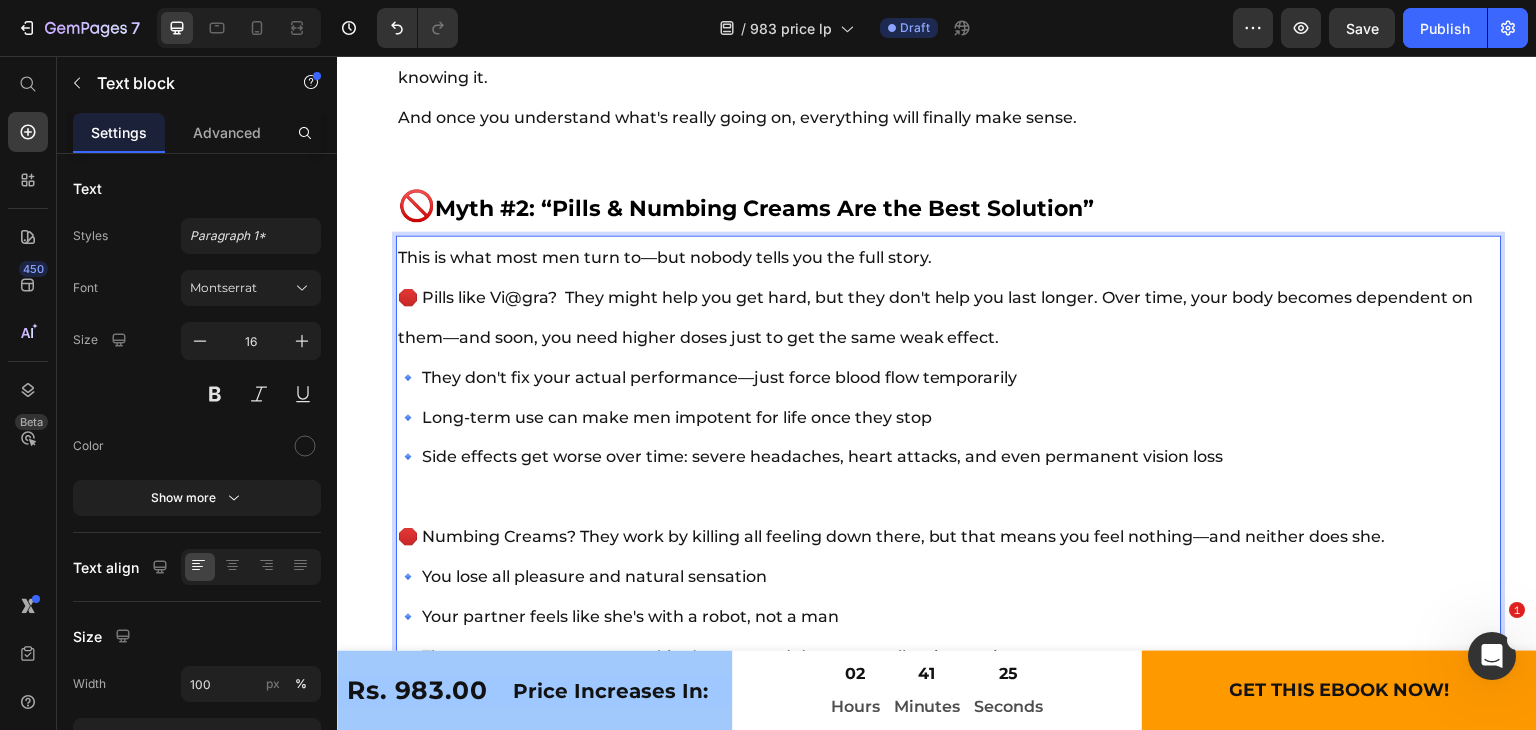 click on "🛑 Pills like Vi@gra?  They might help you get hard, but they don't help you last longer. Over time, your body becomes dependent on them—and soon, you need higher doses just to get the same weak effect." at bounding box center [936, 317] 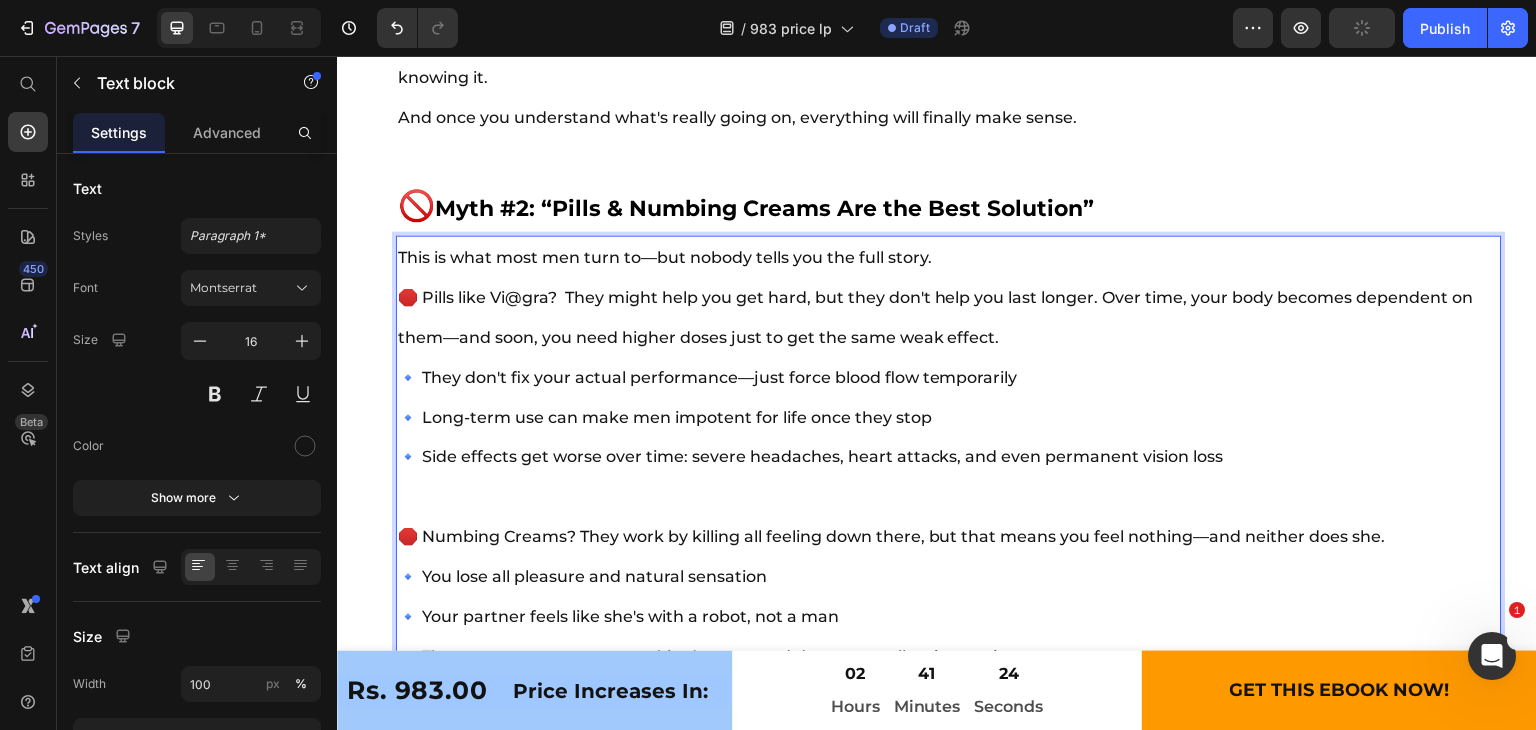 click on "🛑 Pills like Vi@gra?  They might help you get hard, but they don't help you last longer. Over time, your body becomes dependent on them—and soon, you need higher doses just to get the same weak effect." at bounding box center (936, 317) 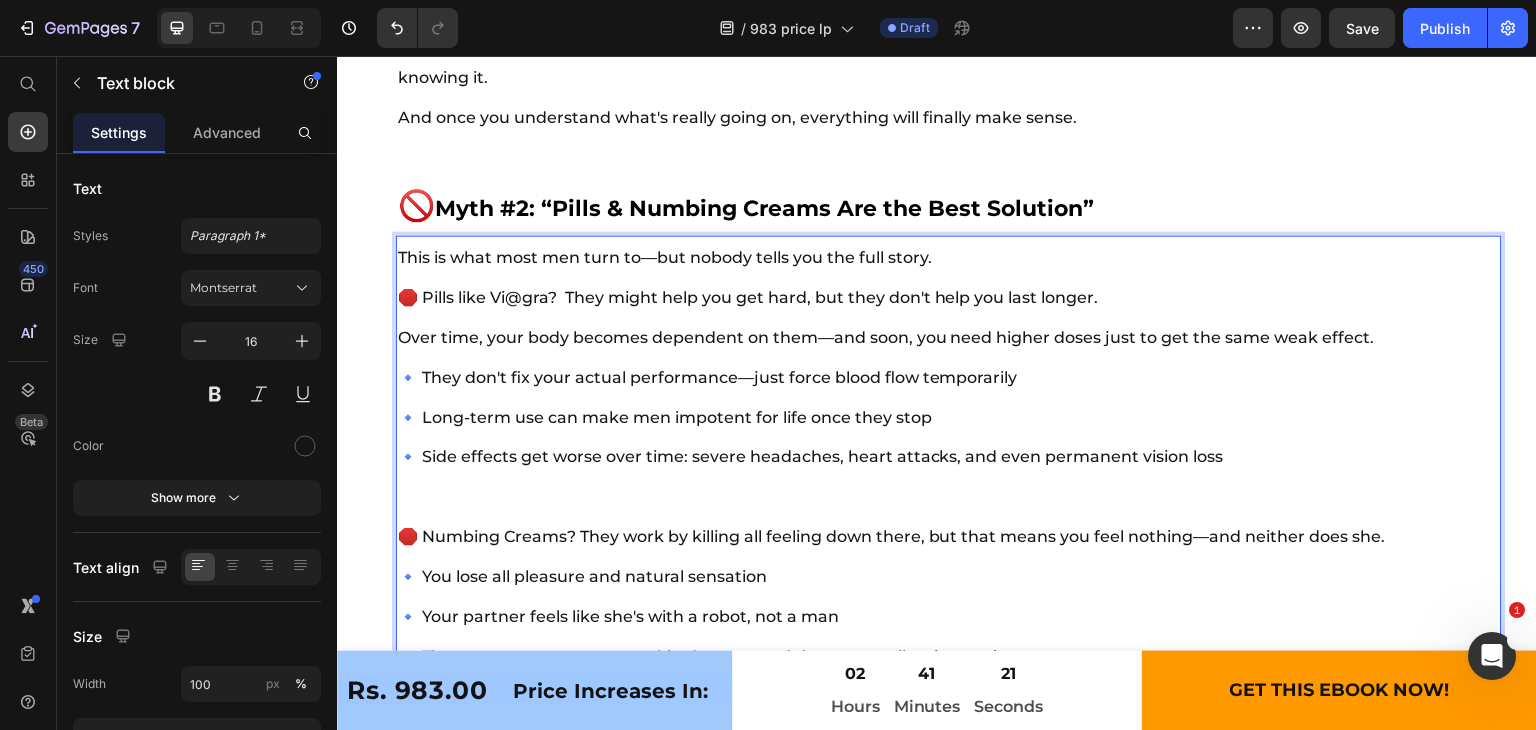 click on "Over time, your body becomes dependent on them—and soon, you need higher doses just to get the same weak effect. 🔹 They don't fix your actual performance—just force blood flow temporarily  🔹 Long-term use can make men impotent for life once they stop  🔹 Side effects get worse over time: severe headaches, heart attacks, and even permanent vision loss" at bounding box center [949, 398] 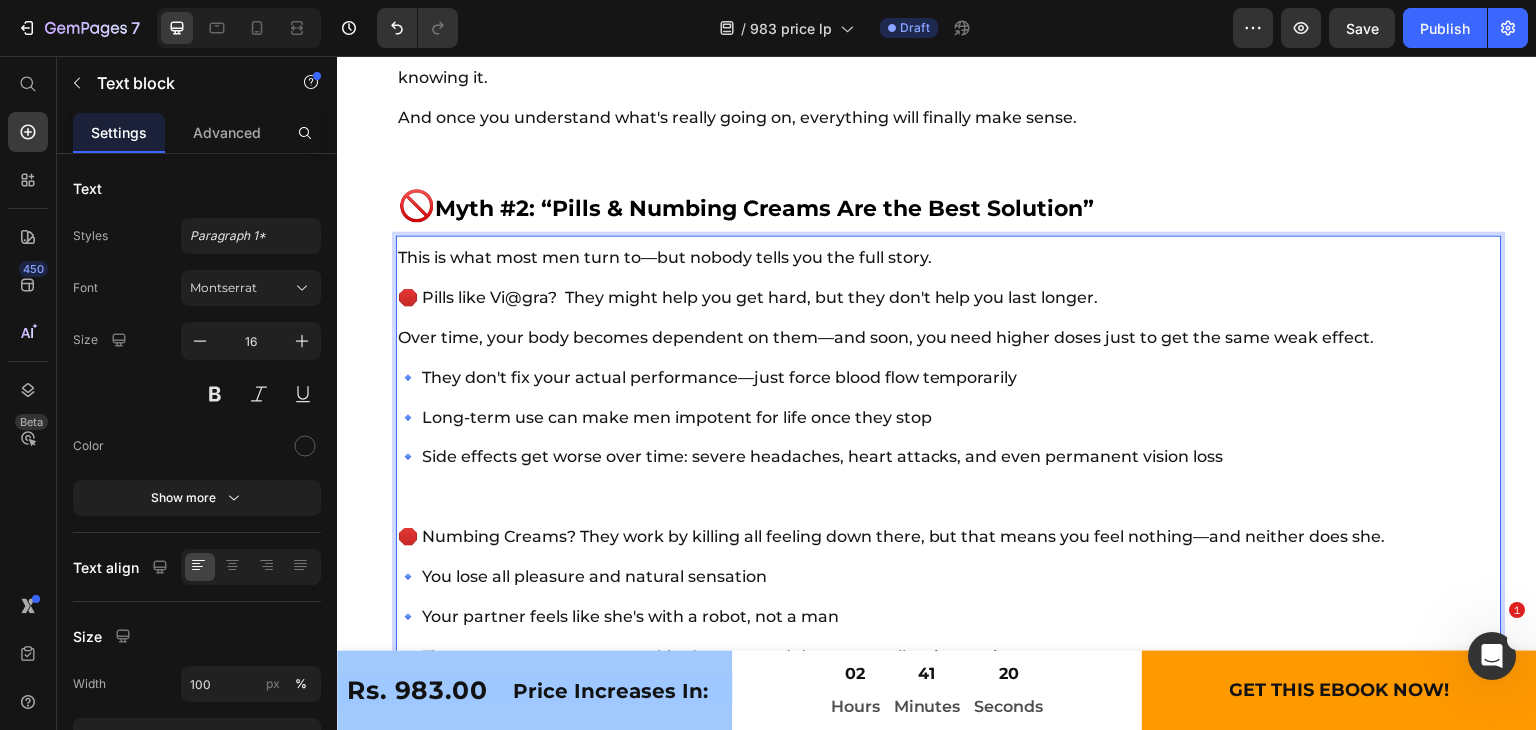 drag, startPoint x: 424, startPoint y: 414, endPoint x: 948, endPoint y: 431, distance: 524.2757 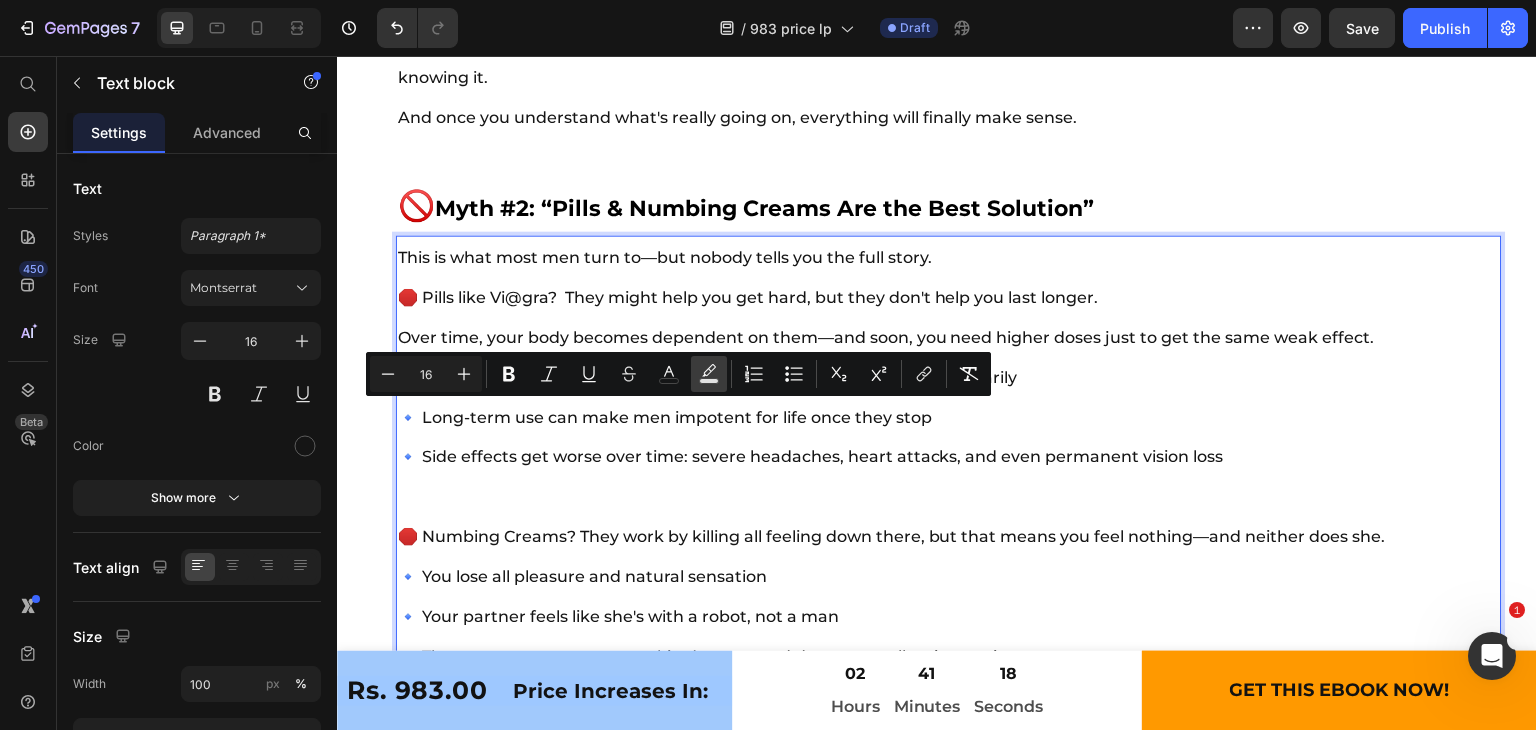 click 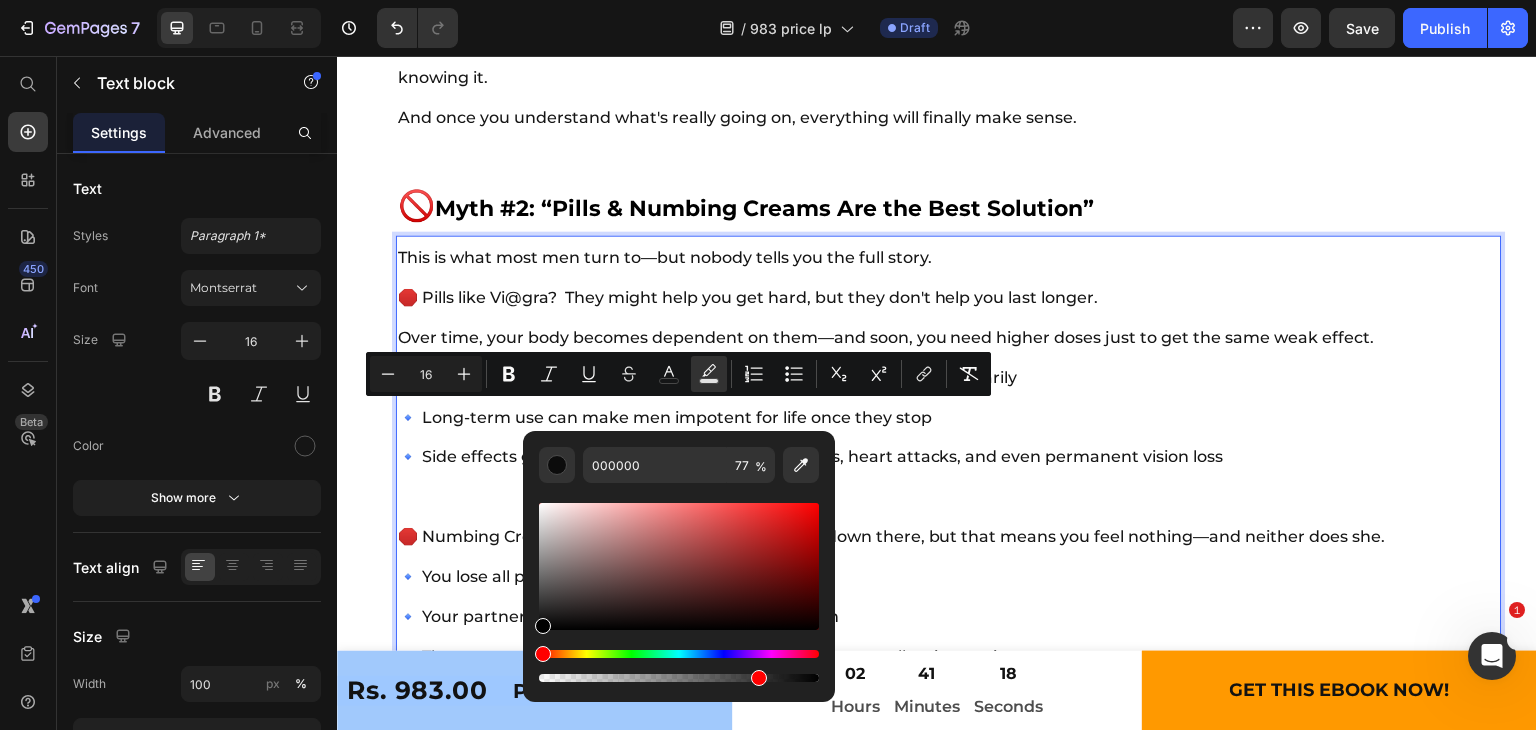 type 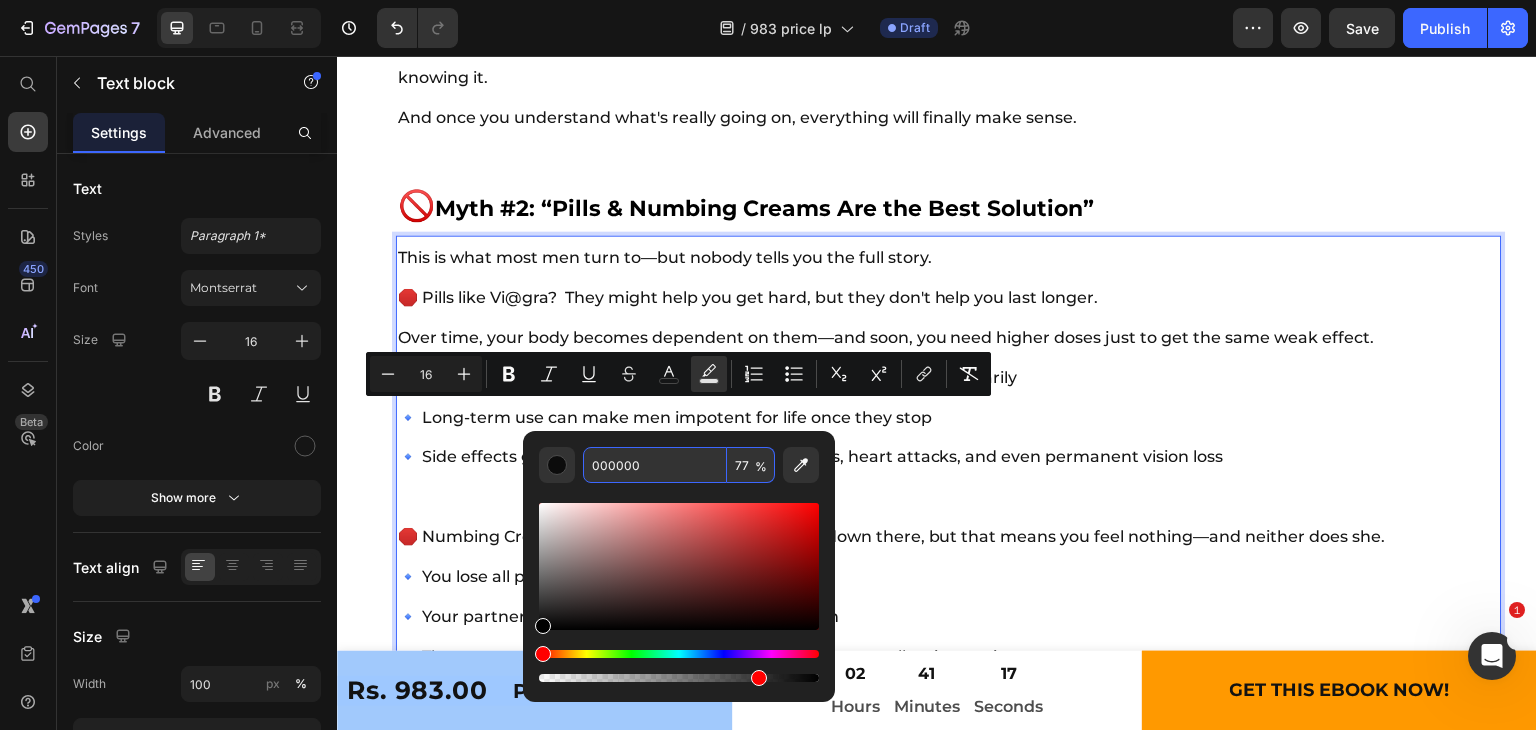 click on "000000" at bounding box center [655, 465] 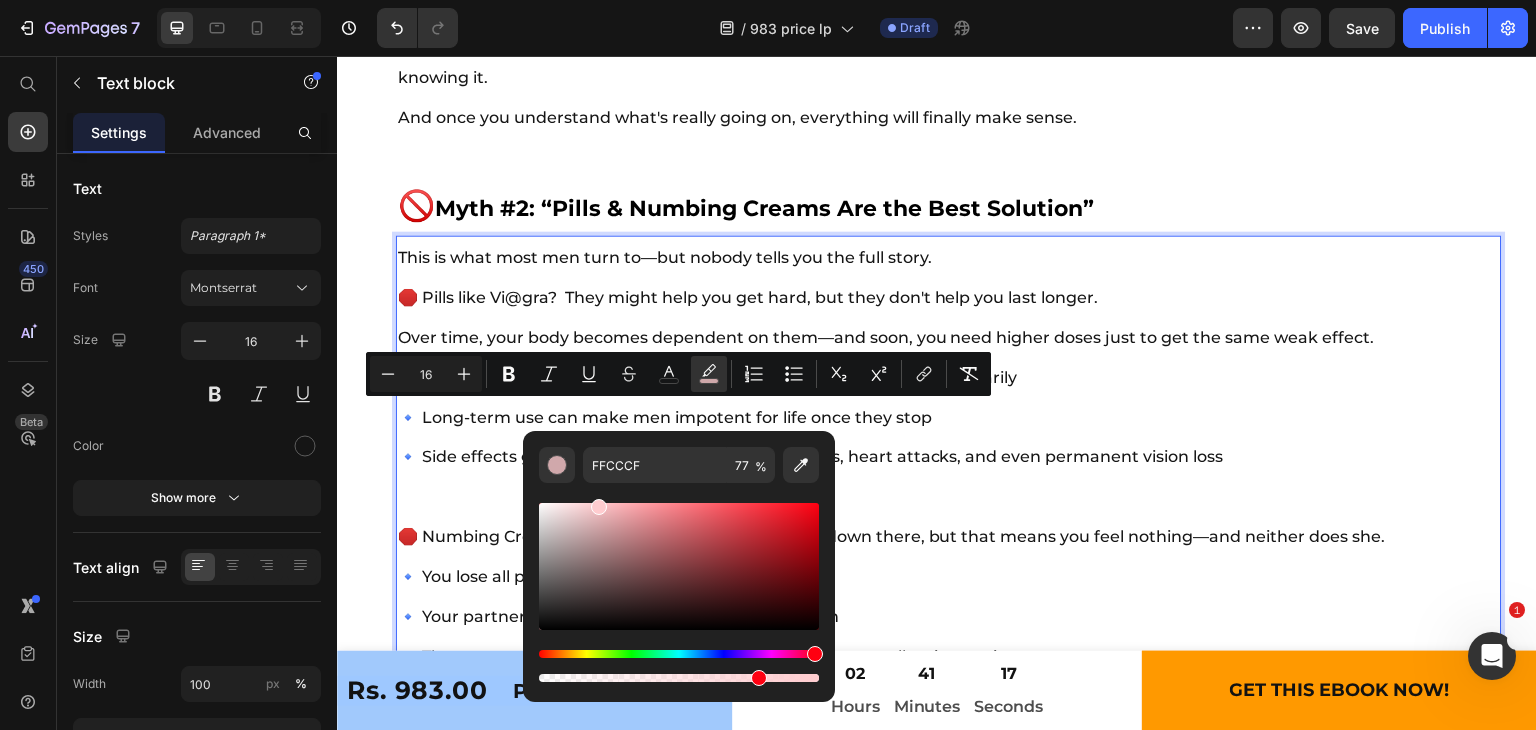 click on "🔹 Side effects get worse over time: severe headaches, heart attacks, and even permanent vision loss" at bounding box center (811, 457) 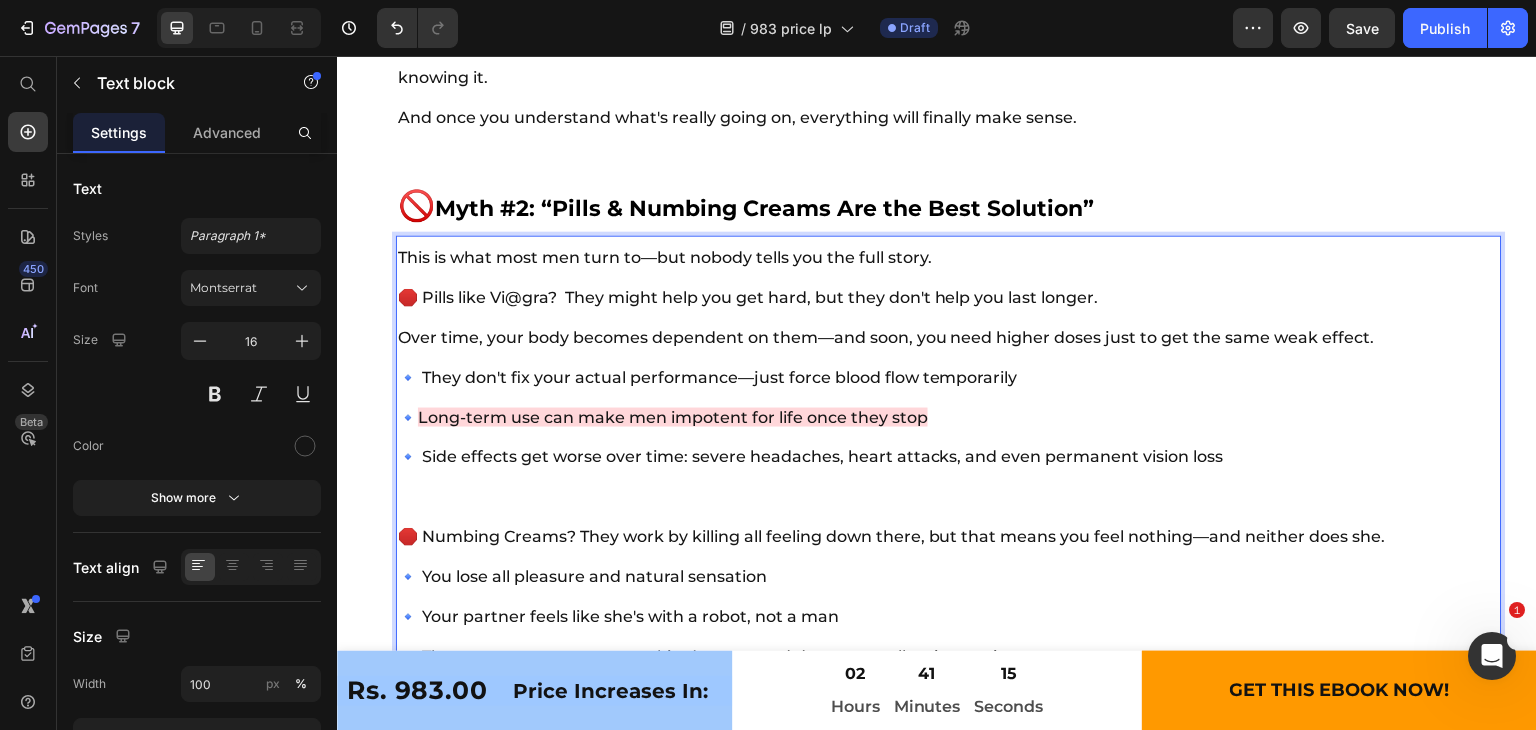 click on "Over time, your body becomes dependent on them—and soon, you need higher doses just to get the same weak effect." at bounding box center [886, 337] 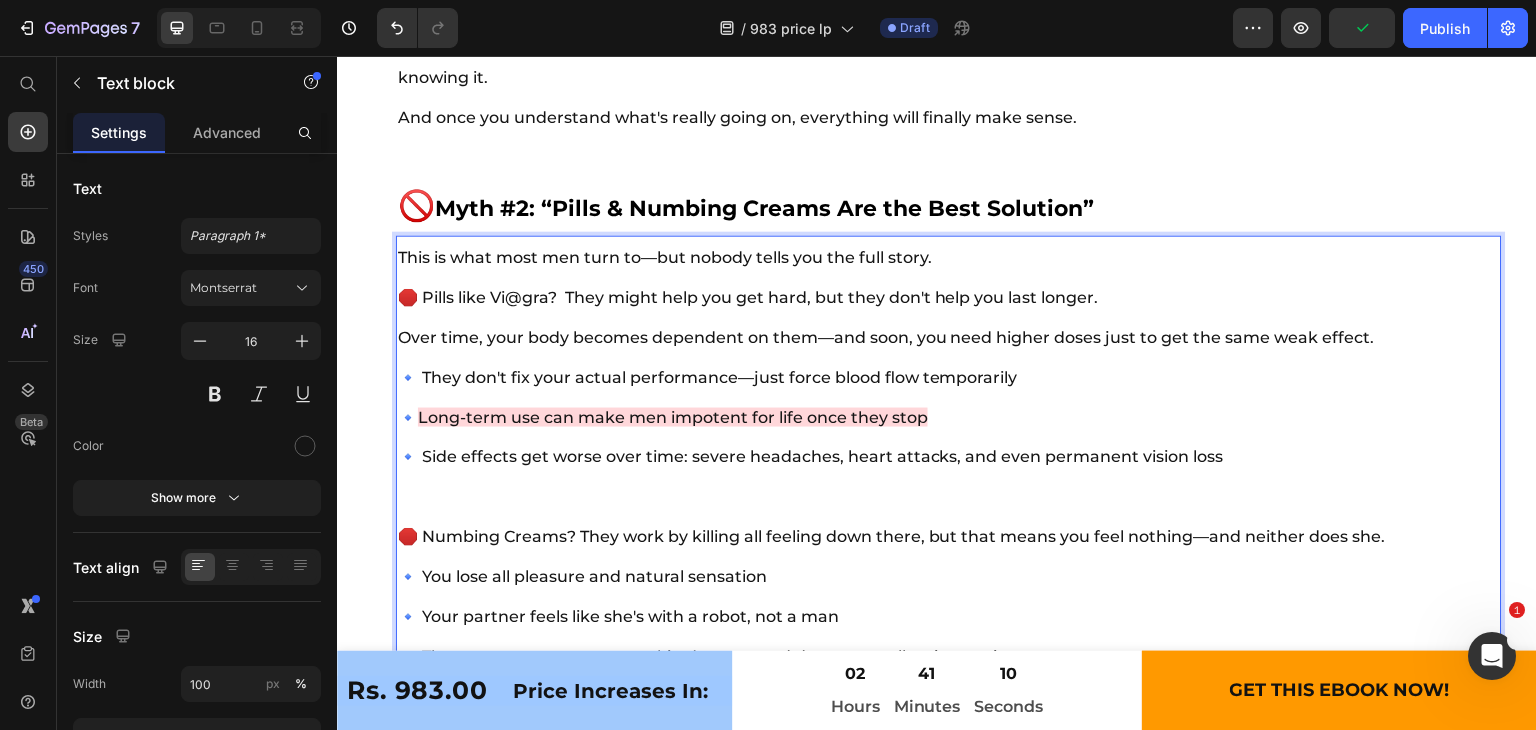 scroll, scrollTop: 6280, scrollLeft: 0, axis: vertical 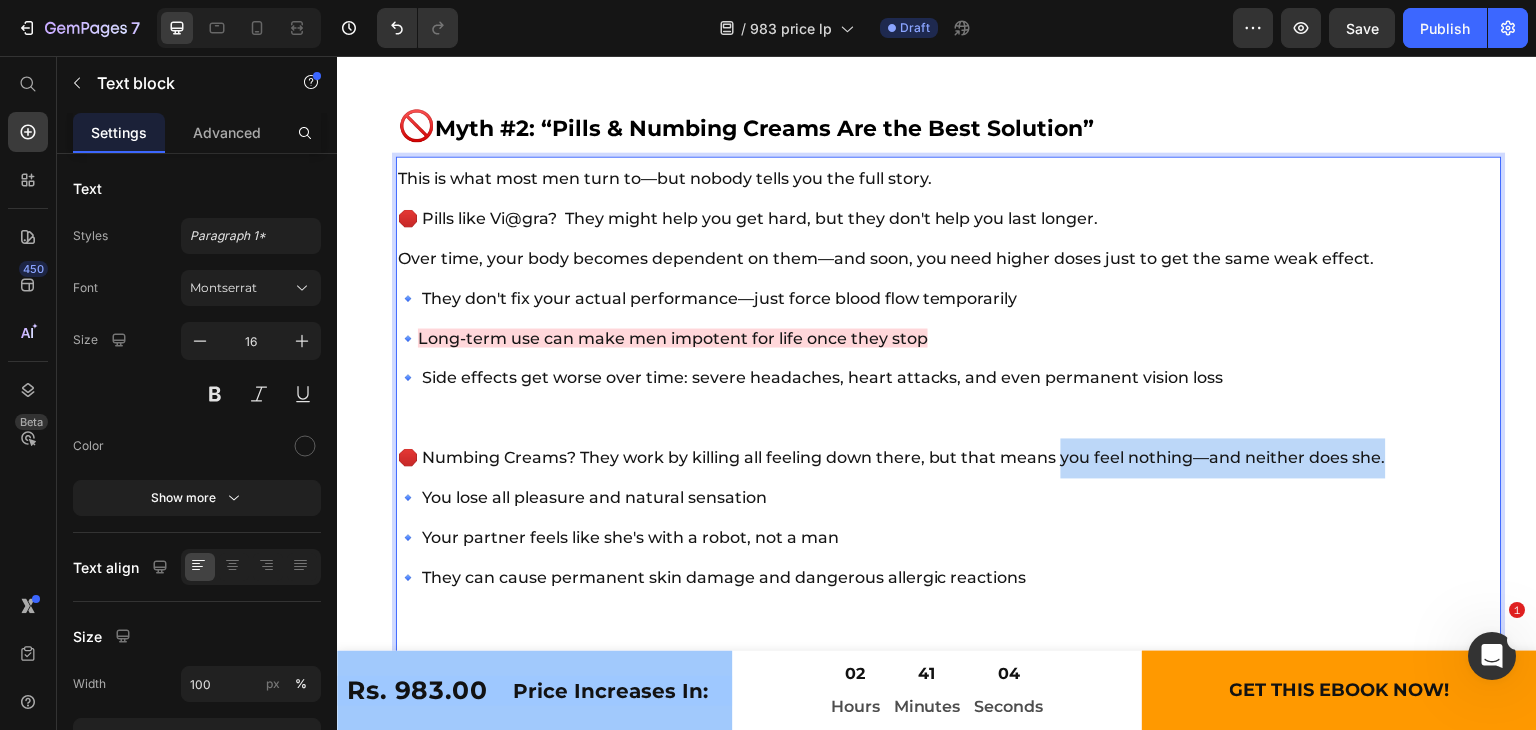 drag, startPoint x: 1066, startPoint y: 454, endPoint x: 1393, endPoint y: 460, distance: 327.05505 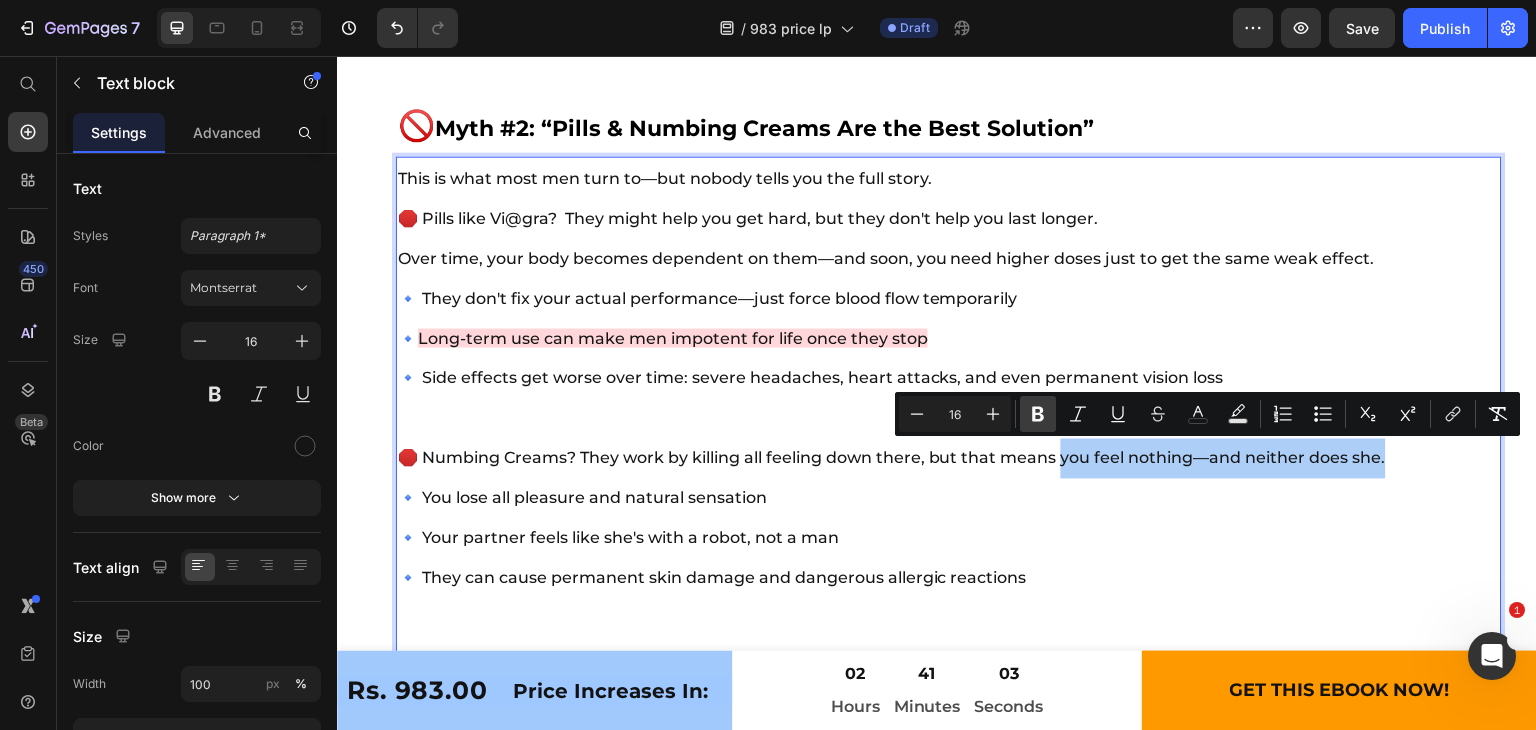 click on "Bold" at bounding box center (1038, 414) 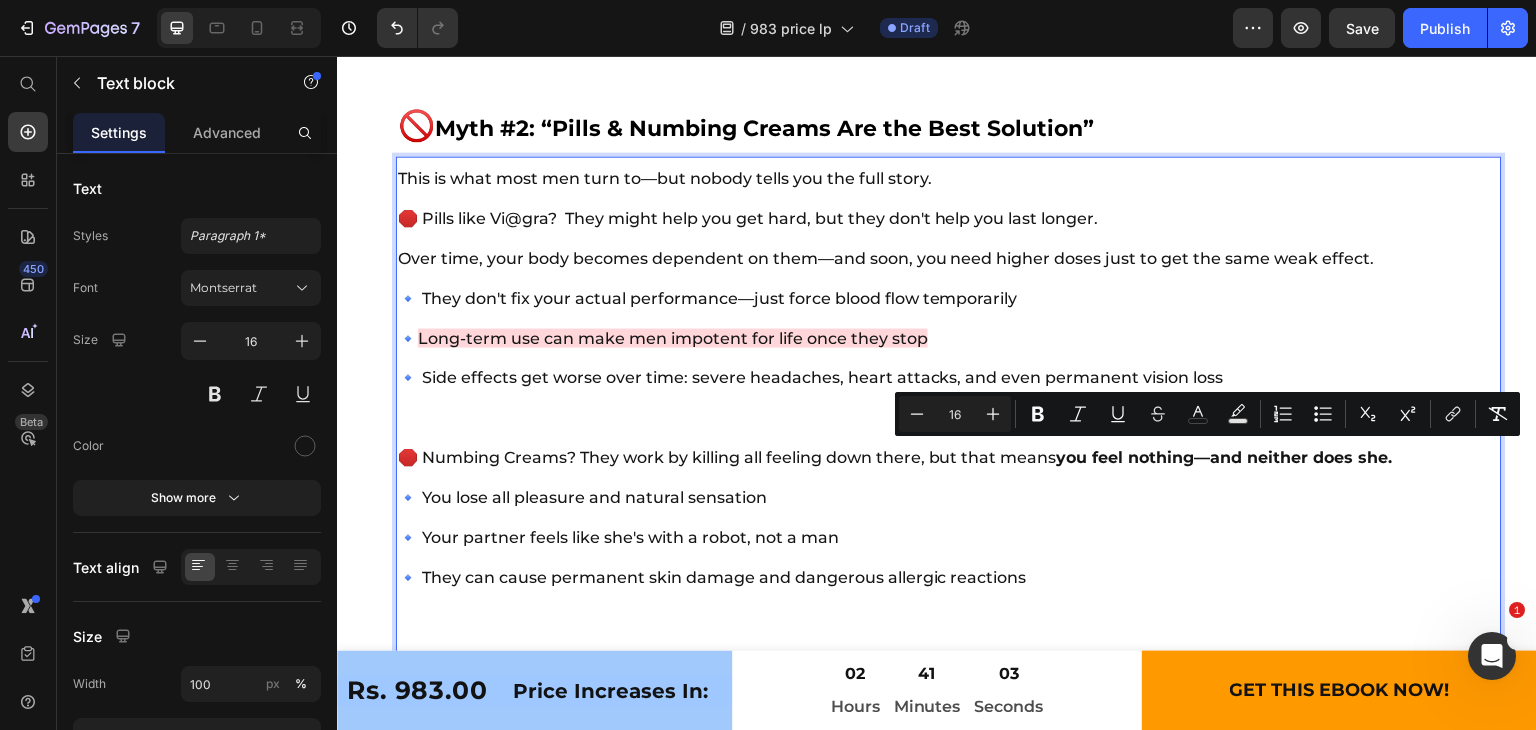 click on "🛑 Numbing Creams? They work by killing all feeling down there, but that means  you feel nothing—and neither does she. 🔹 You lose all pleasure and natural sensation  🔹 Your partner feels like she's with a robot, not a man  🔹 They can cause permanent skin damage and dangerous allergic reactions" at bounding box center [949, 518] 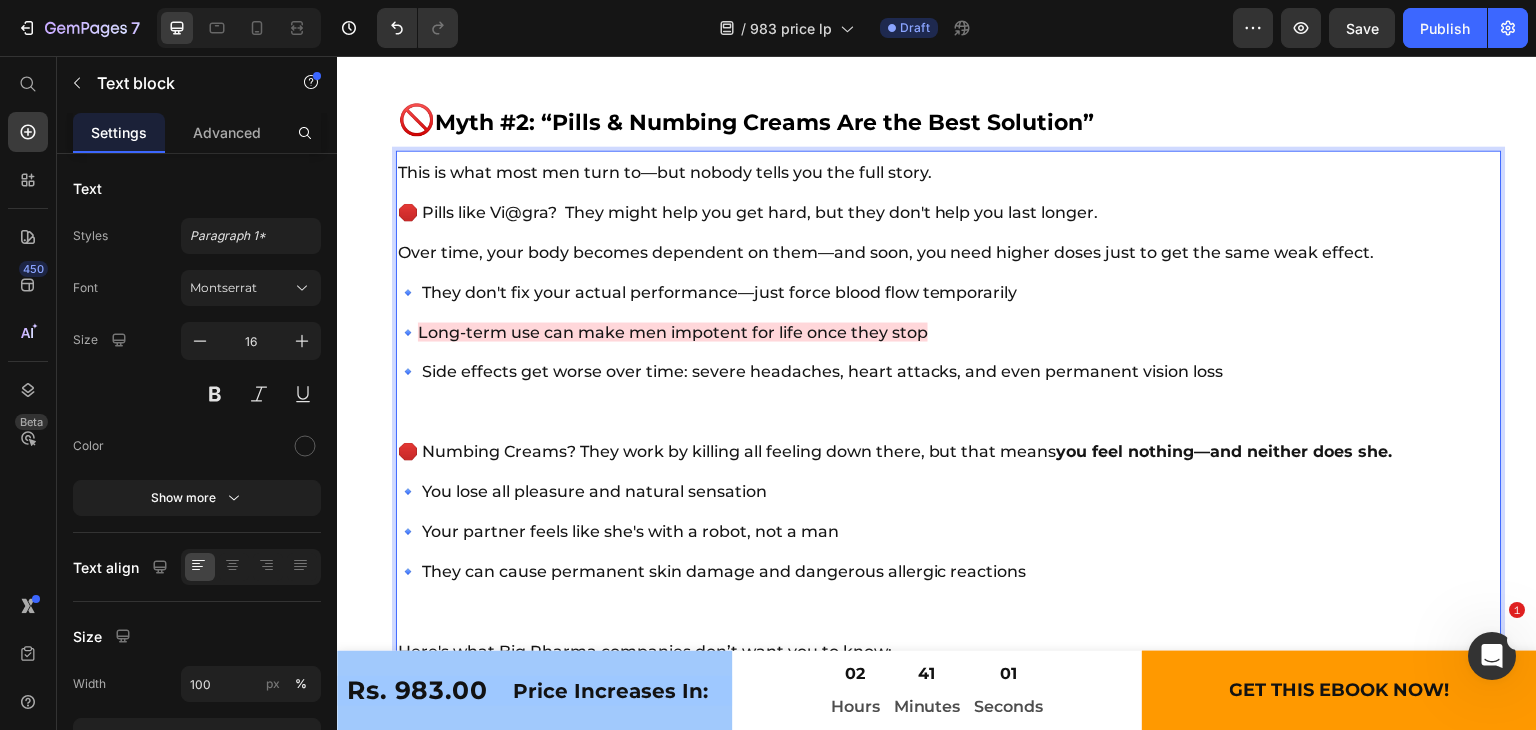 scroll, scrollTop: 6288, scrollLeft: 0, axis: vertical 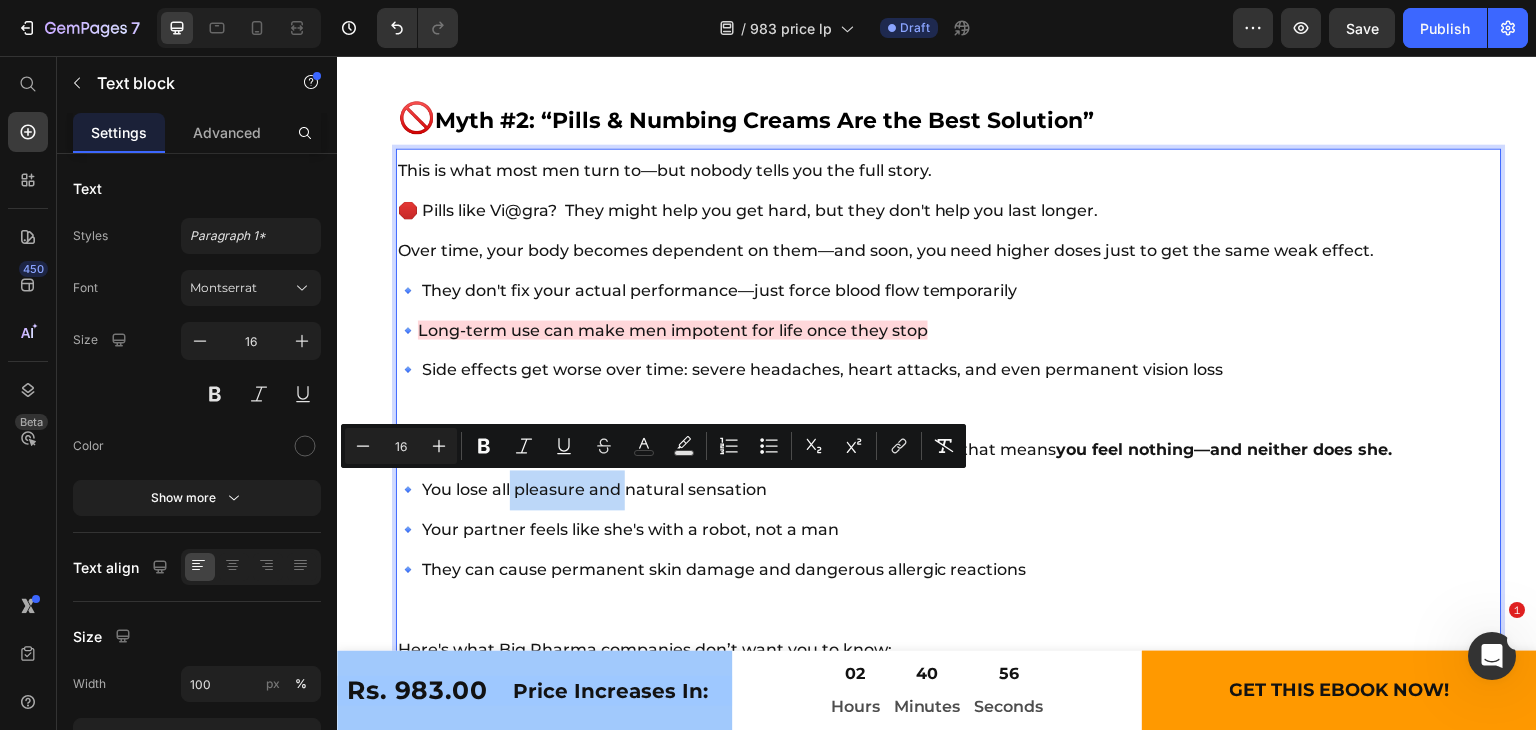 drag, startPoint x: 627, startPoint y: 489, endPoint x: 515, endPoint y: 492, distance: 112.04017 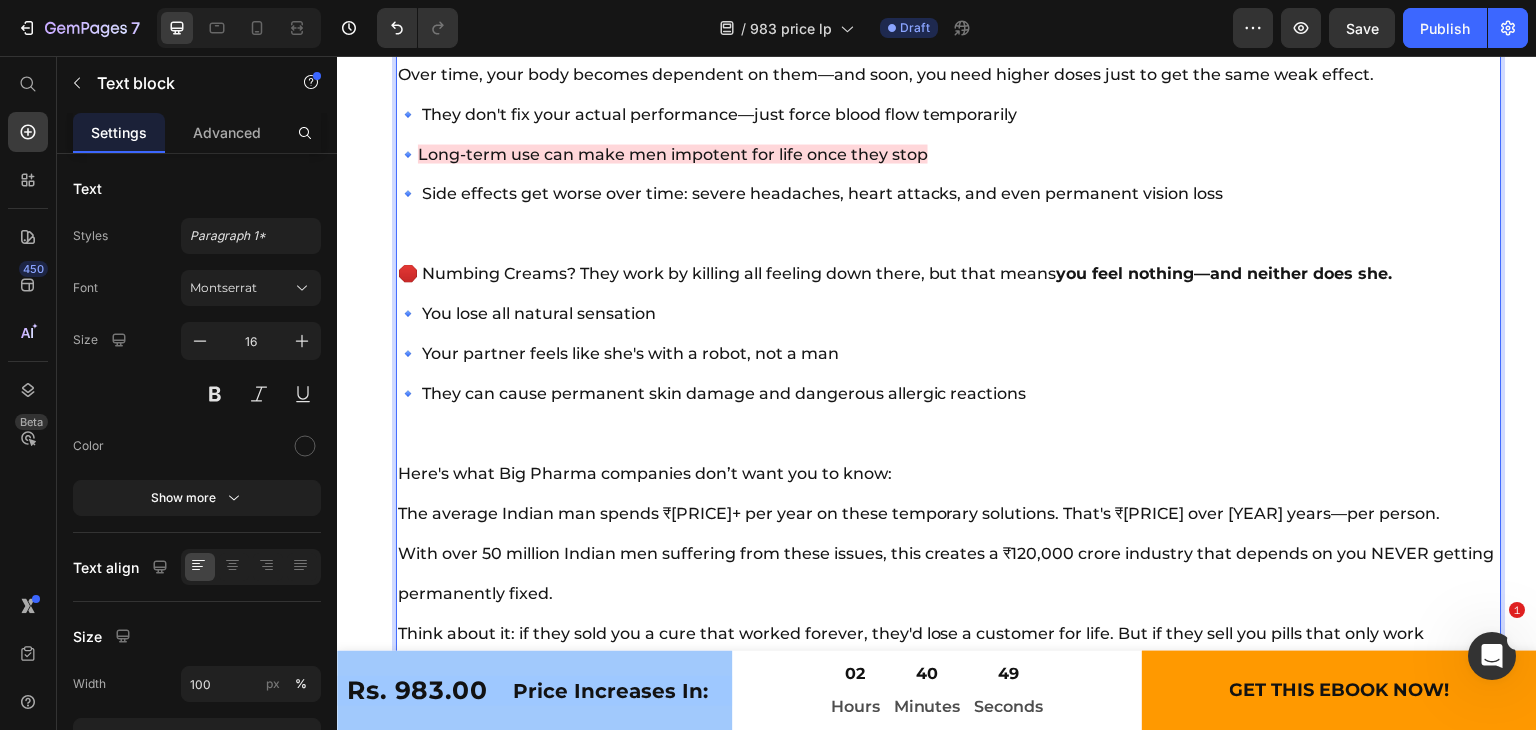 scroll, scrollTop: 6497, scrollLeft: 0, axis: vertical 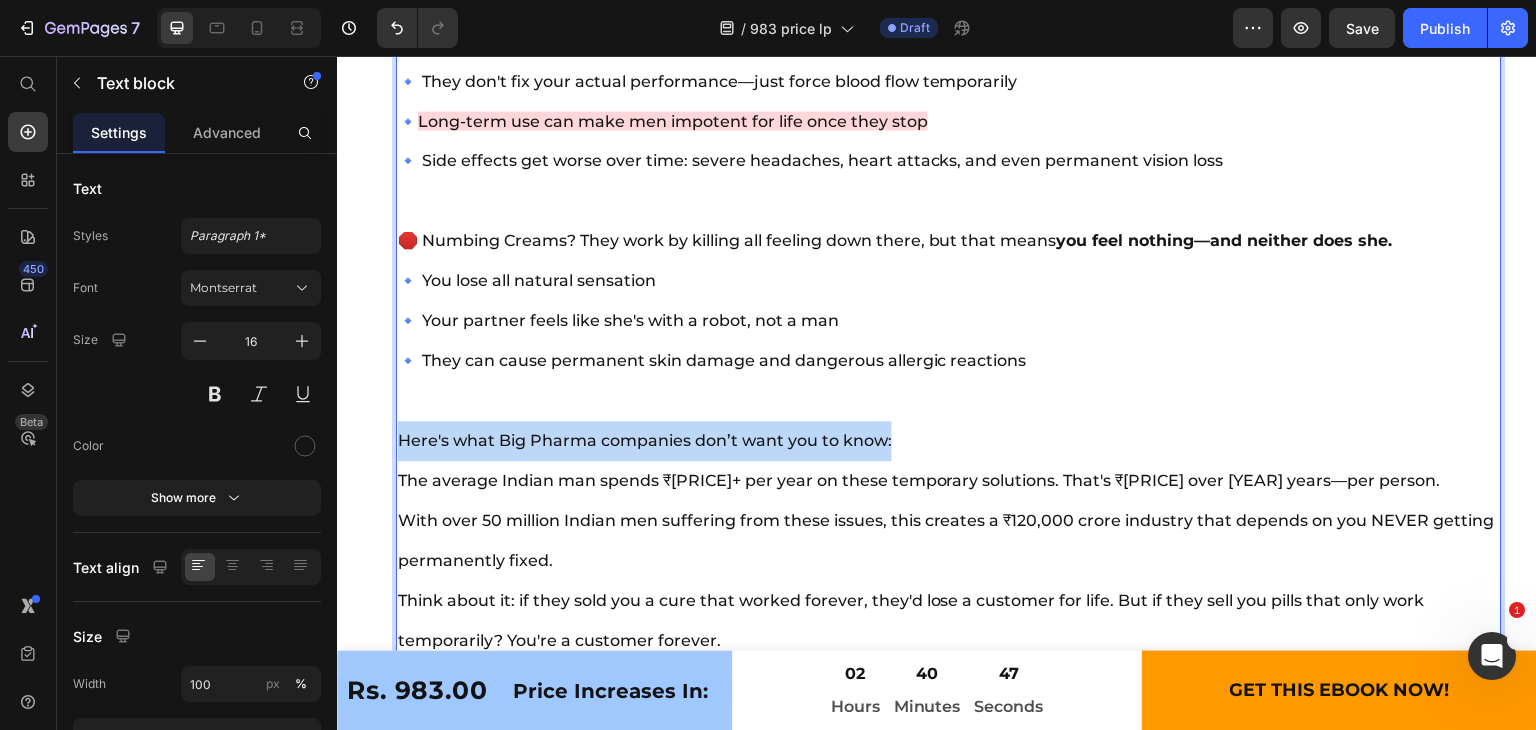 drag, startPoint x: 398, startPoint y: 434, endPoint x: 896, endPoint y: 439, distance: 498.0251 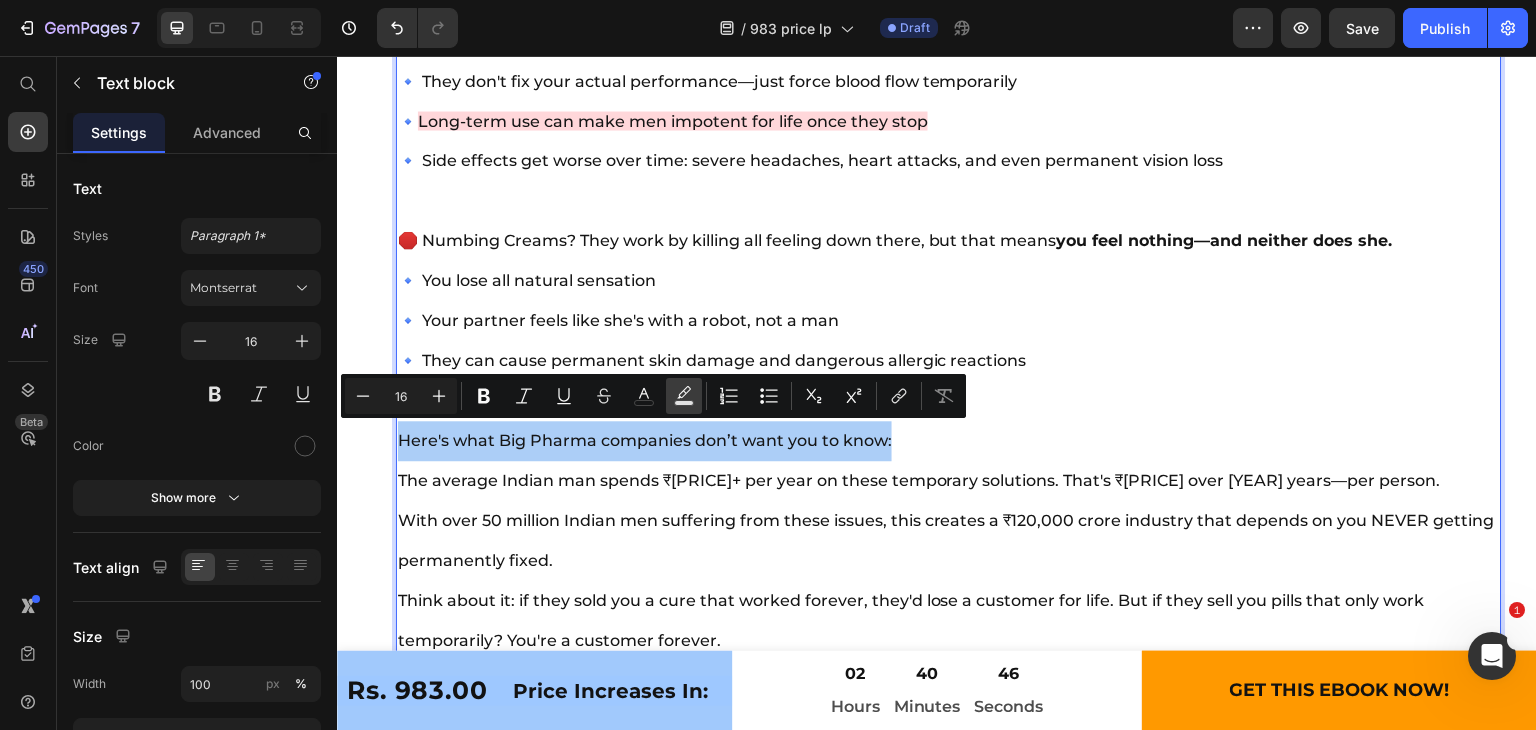 click 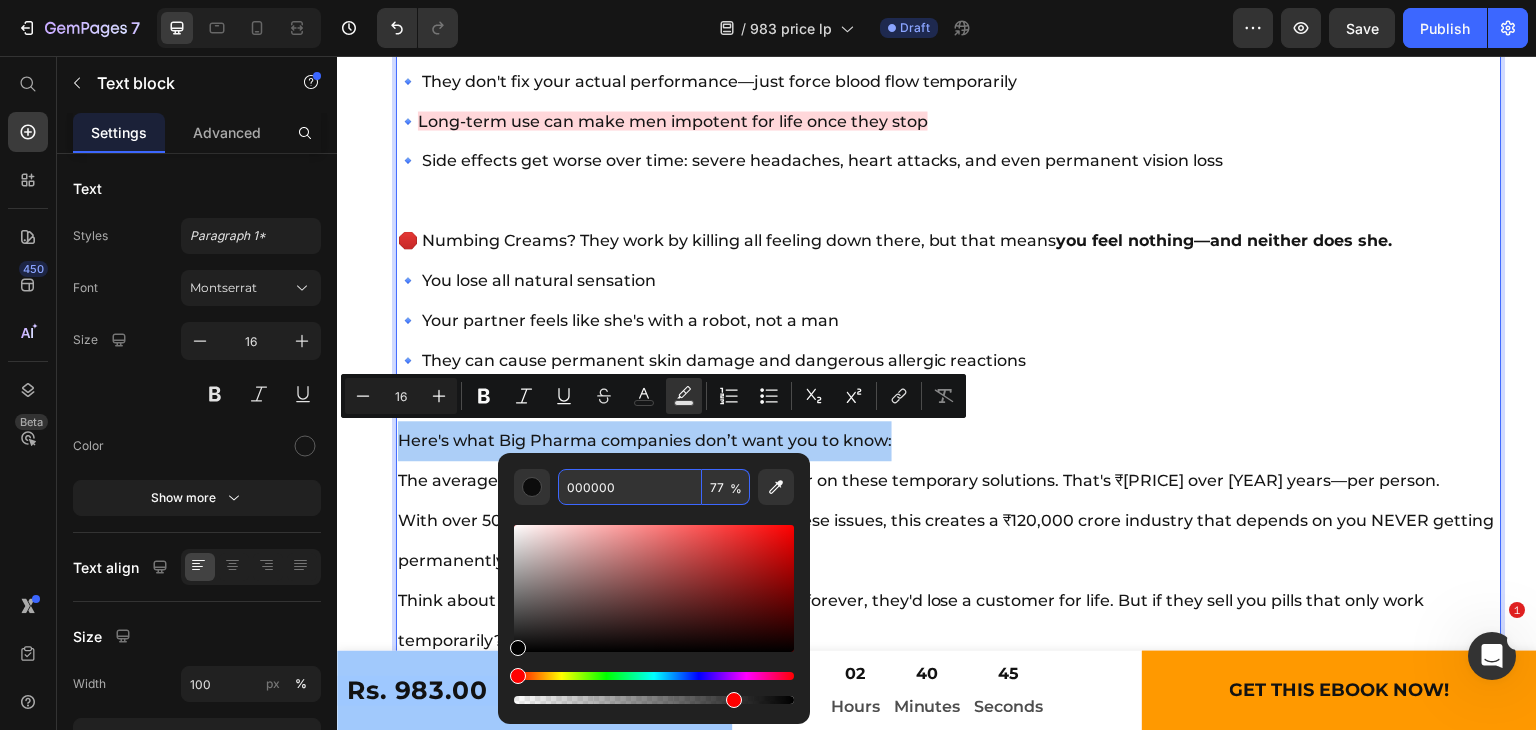 click on "000000" at bounding box center [630, 487] 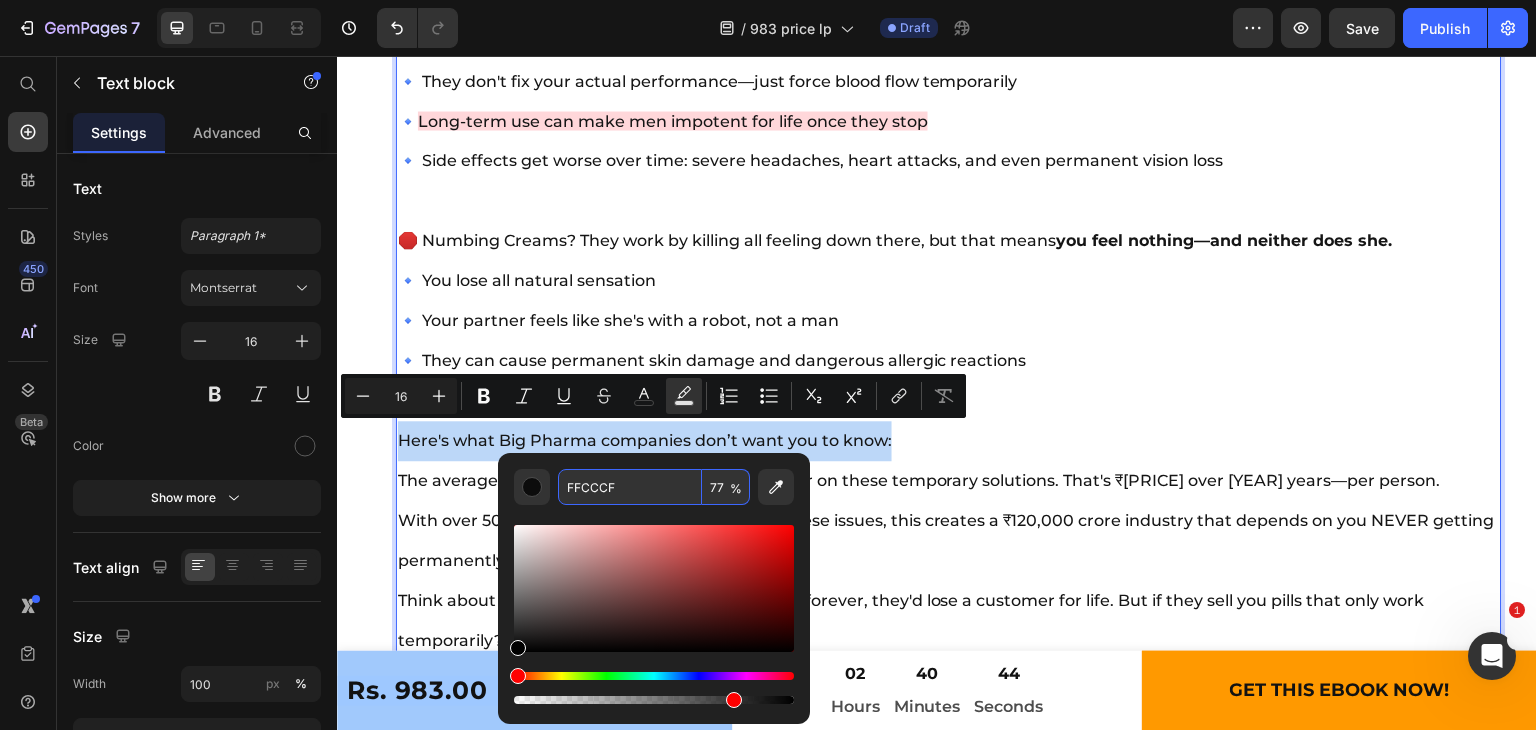 click on "Here's what Big Pharma companies don’t want you to know: The average Indian man spends ₹[PRICE]+ per year on these temporary solutions. That's ₹[PRICE] over [YEAR] years—per person. With over 50 million Indian men suffering from these issues, this creates a ₹[PRICE] crore industry that depends on you NEVER getting permanently fixed. Think about it: if they sold you a cure that worked forever, they'd lose a customer for life. But if they sell you pills that only work temporarily? You're a customer forever. If these "solutions" actually worked, why do millions of men keep buying them month after month, year after year? The truth? They want you as a customer for life, not cured. But what is the real problem? And why are they so desperate to hide the natural solution that actually works? The answer lies in something they never test for…" at bounding box center (949, 621) 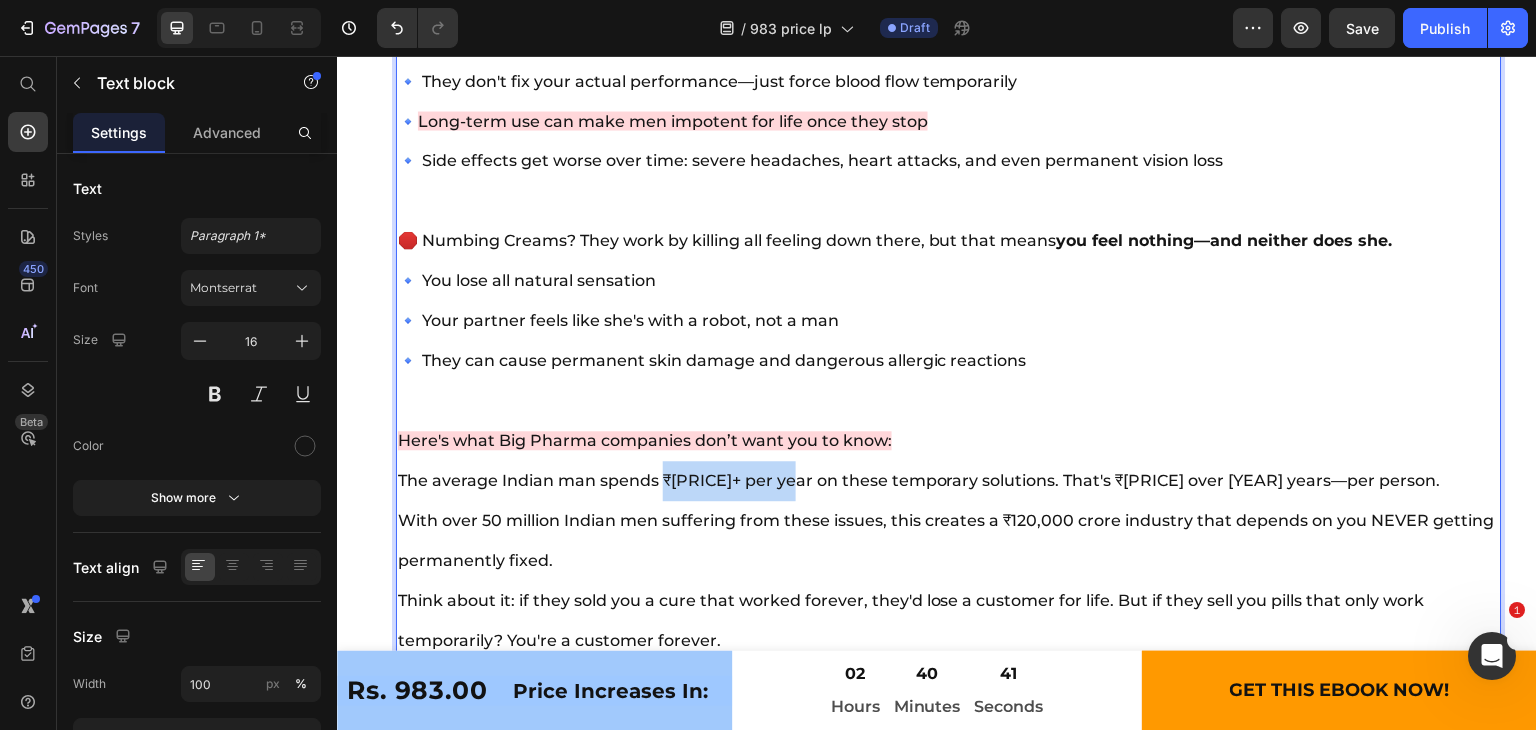 drag, startPoint x: 662, startPoint y: 470, endPoint x: 800, endPoint y: 476, distance: 138.13037 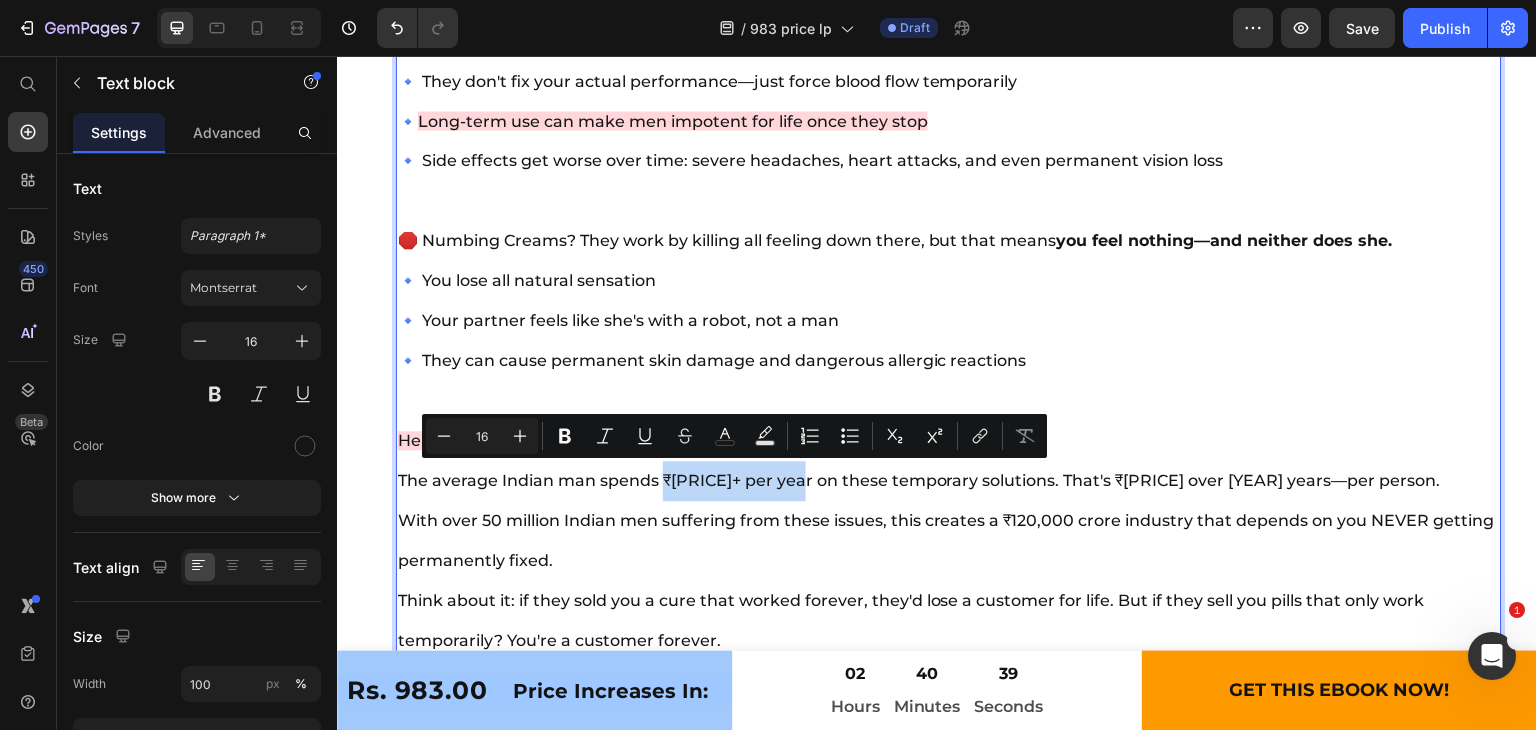 drag, startPoint x: 809, startPoint y: 480, endPoint x: 665, endPoint y: 469, distance: 144.41953 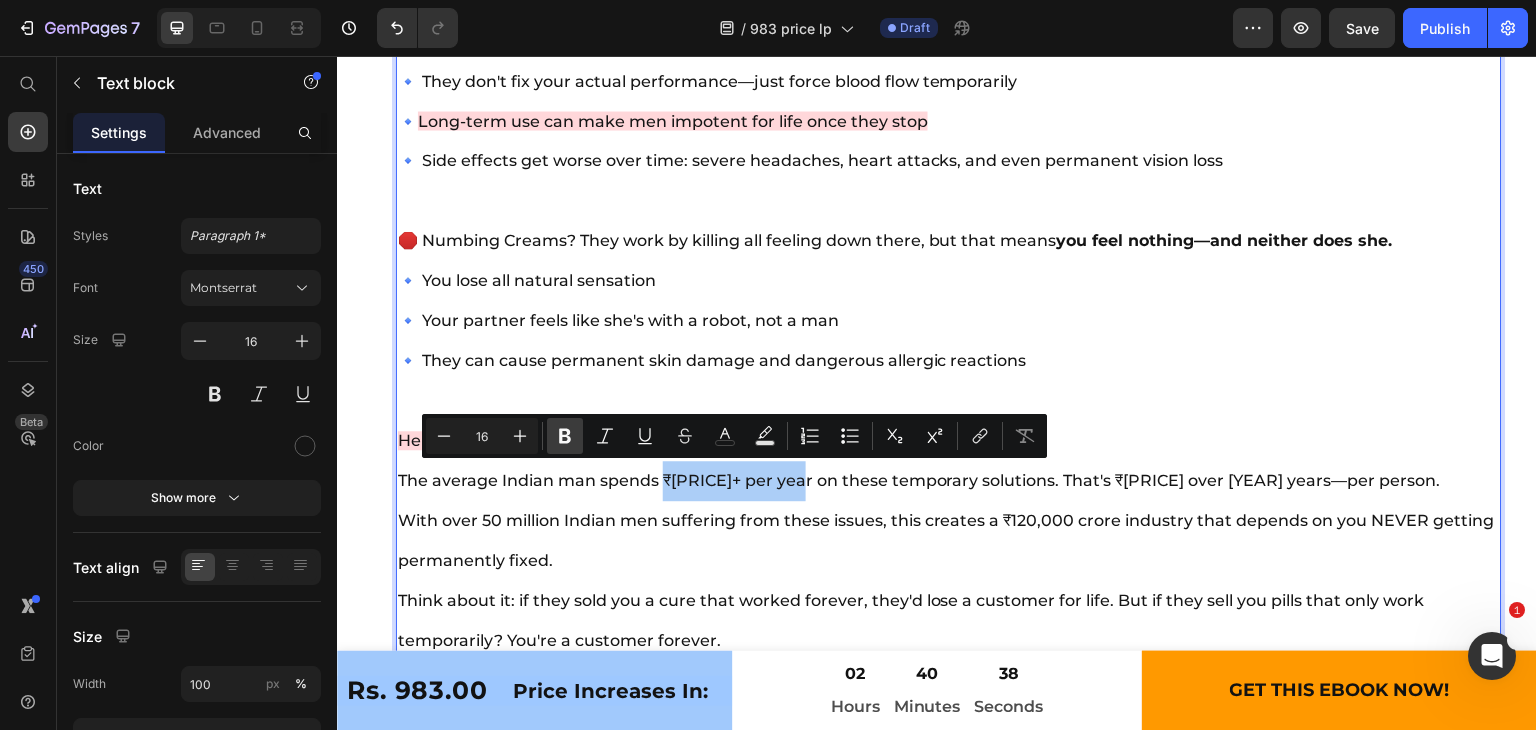 click on "Bold" at bounding box center (565, 436) 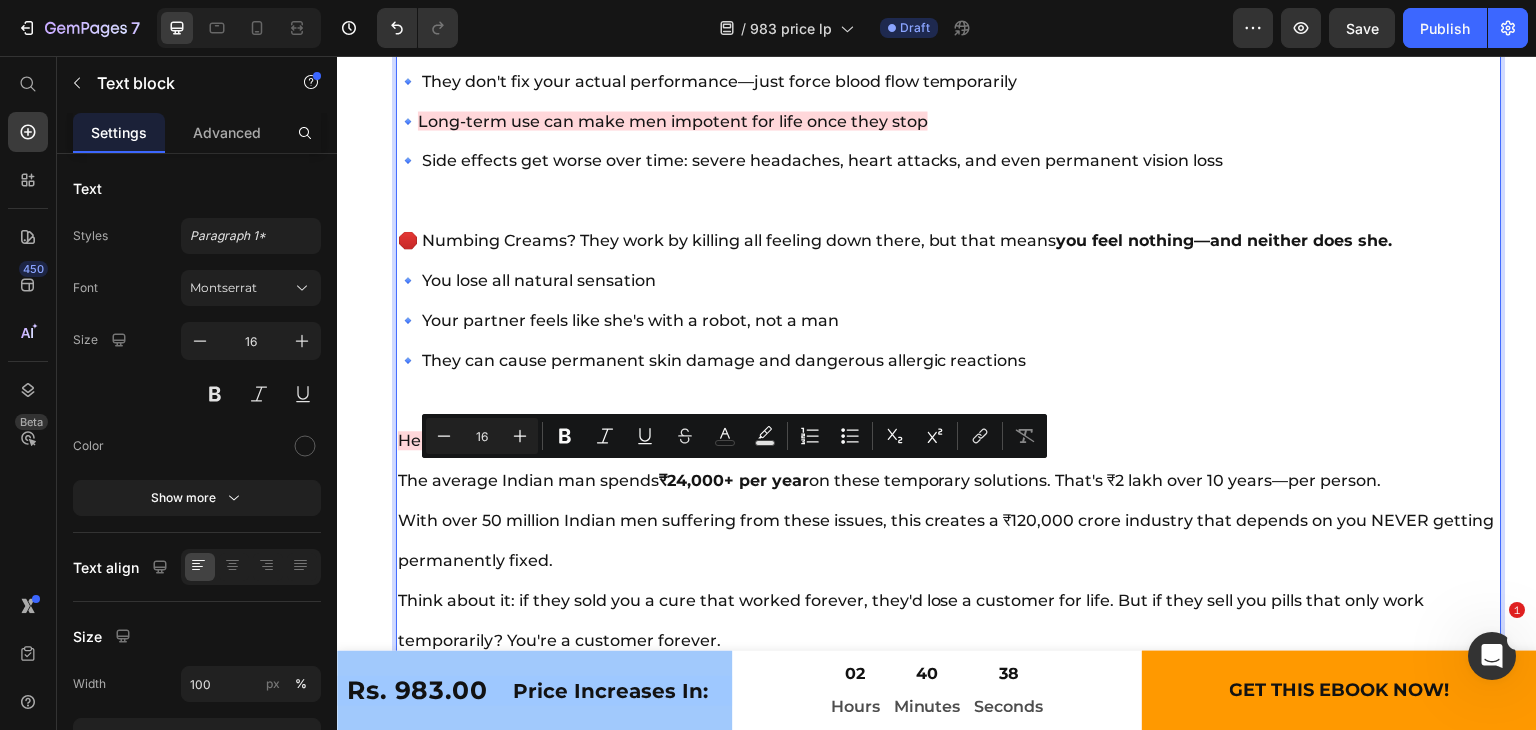 click on "Here's what Big Pharma companies don’t want you to know: The average Indian man spends  ₹[PRICE]+ per year  on these temporary solutions. That's ₹[PRICE] over [YEAR] years—per person. With over 50 million Indian men suffering from these issues, this creates a ₹[PRICE] crore industry that depends on you NEVER getting permanently fixed. Think about it: if they sold you a cure that worked forever, they'd lose a customer for life. But if they sell you pills that only work temporarily? You're a customer forever. If these "solutions" actually worked, why do millions of men keep buying them month after month, year after year? The truth? They want you as a customer for life, not cured. But what is the real problem? And why are they so desperate to hide the natural solution that actually works? The answer lies in something they never test for…" at bounding box center [949, 621] 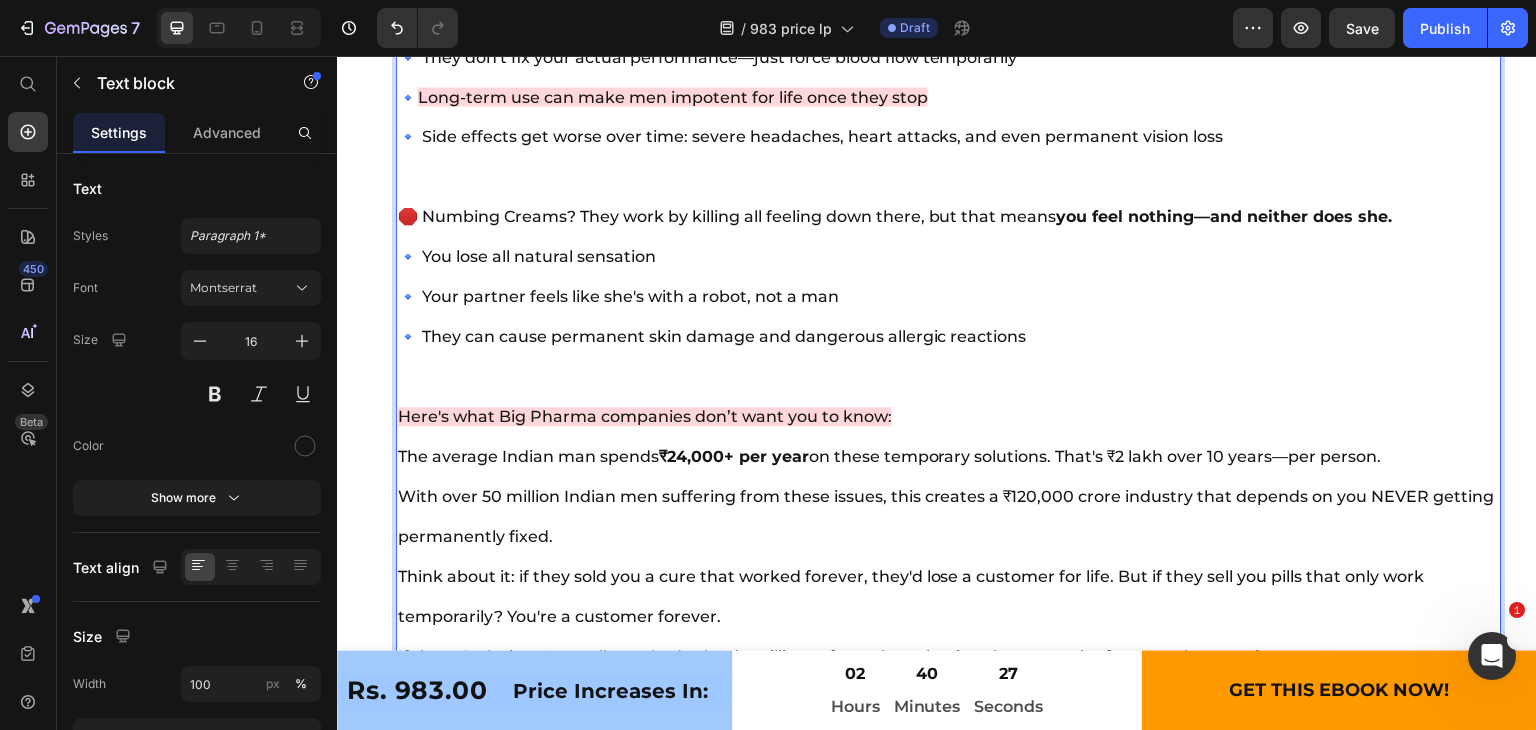 scroll, scrollTop: 6552, scrollLeft: 0, axis: vertical 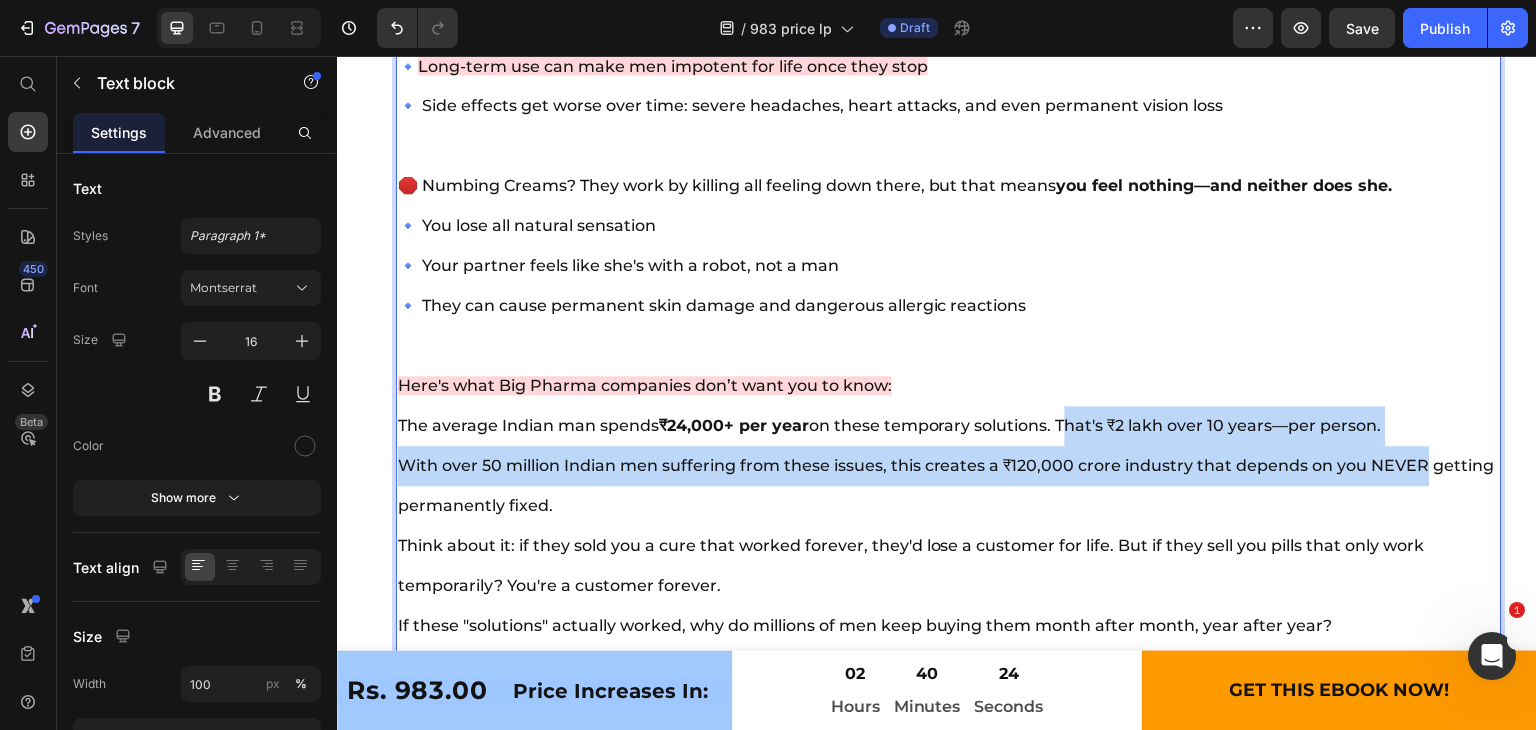 drag, startPoint x: 1066, startPoint y: 418, endPoint x: 1421, endPoint y: 448, distance: 356.26535 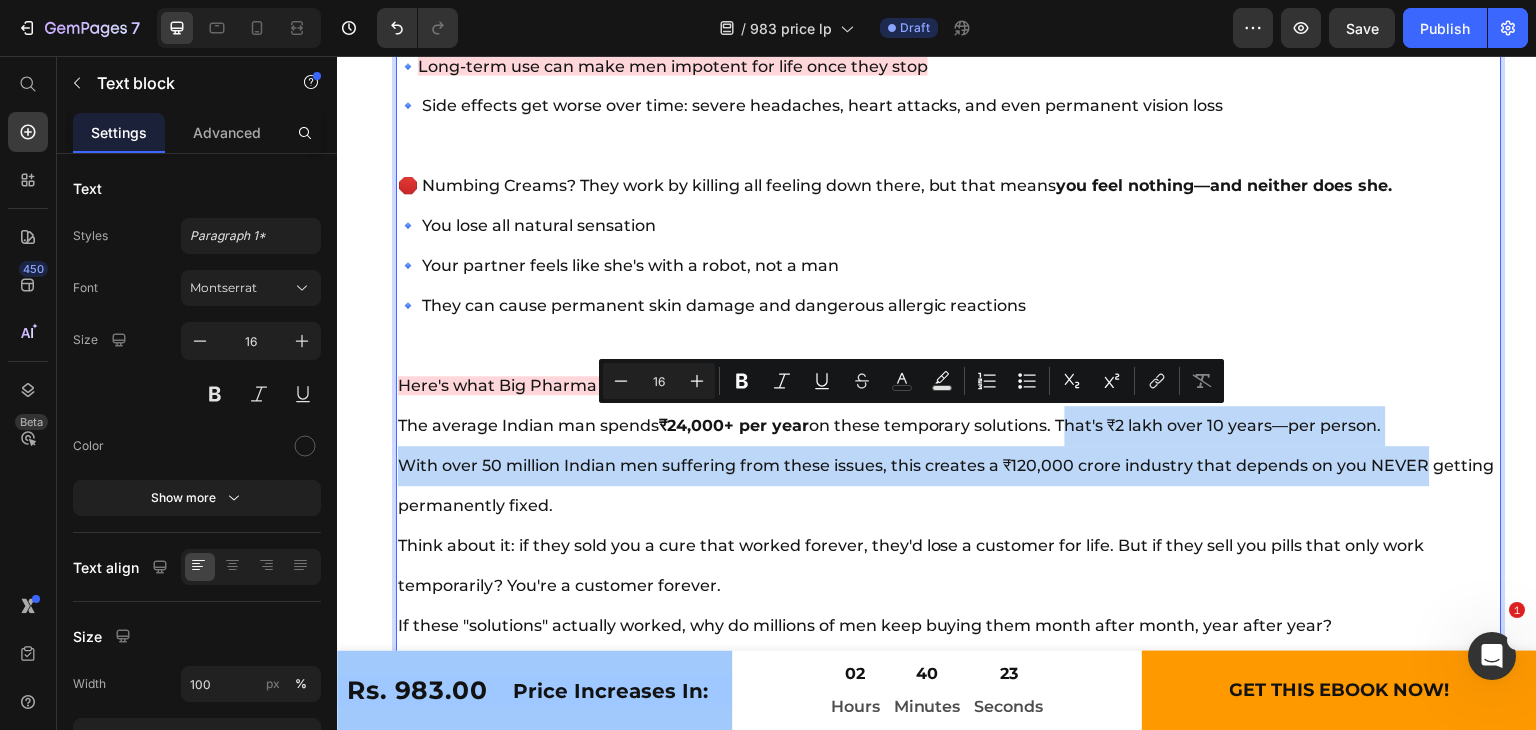 click on "Here's what Big Pharma companies don’t want you to know: The average Indian man spends  ₹[PRICE]+ per year  on these temporary solutions. That's ₹[PRICE] over [YEAR] years—per person. With over 50 million Indian men suffering from these issues, this creates a ₹[PRICE] crore industry that depends on you NEVER getting permanently fixed. Think about it: if they sold you a cure that worked forever, they'd lose a customer for life. But if they sell you pills that only work temporarily? You're a customer forever. If these "solutions" actually worked, why do millions of men keep buying them month after month, year after year? The truth? They want you as a customer for life, not cured. But what is the real problem? And why are they so desperate to hide the natural solution that actually works? The answer lies in something they never test for…" at bounding box center [949, 566] 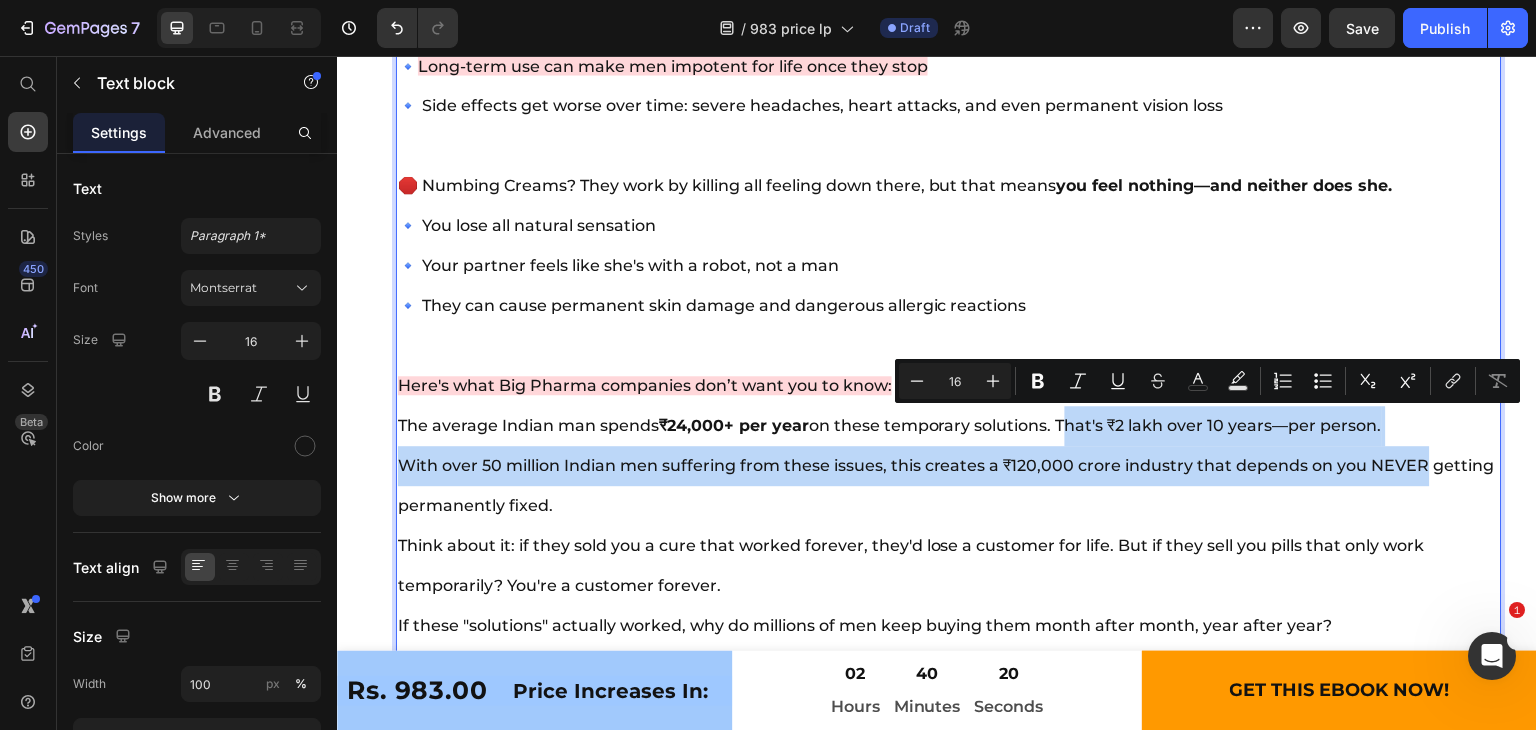 drag, startPoint x: 1402, startPoint y: 426, endPoint x: 1057, endPoint y: 433, distance: 345.071 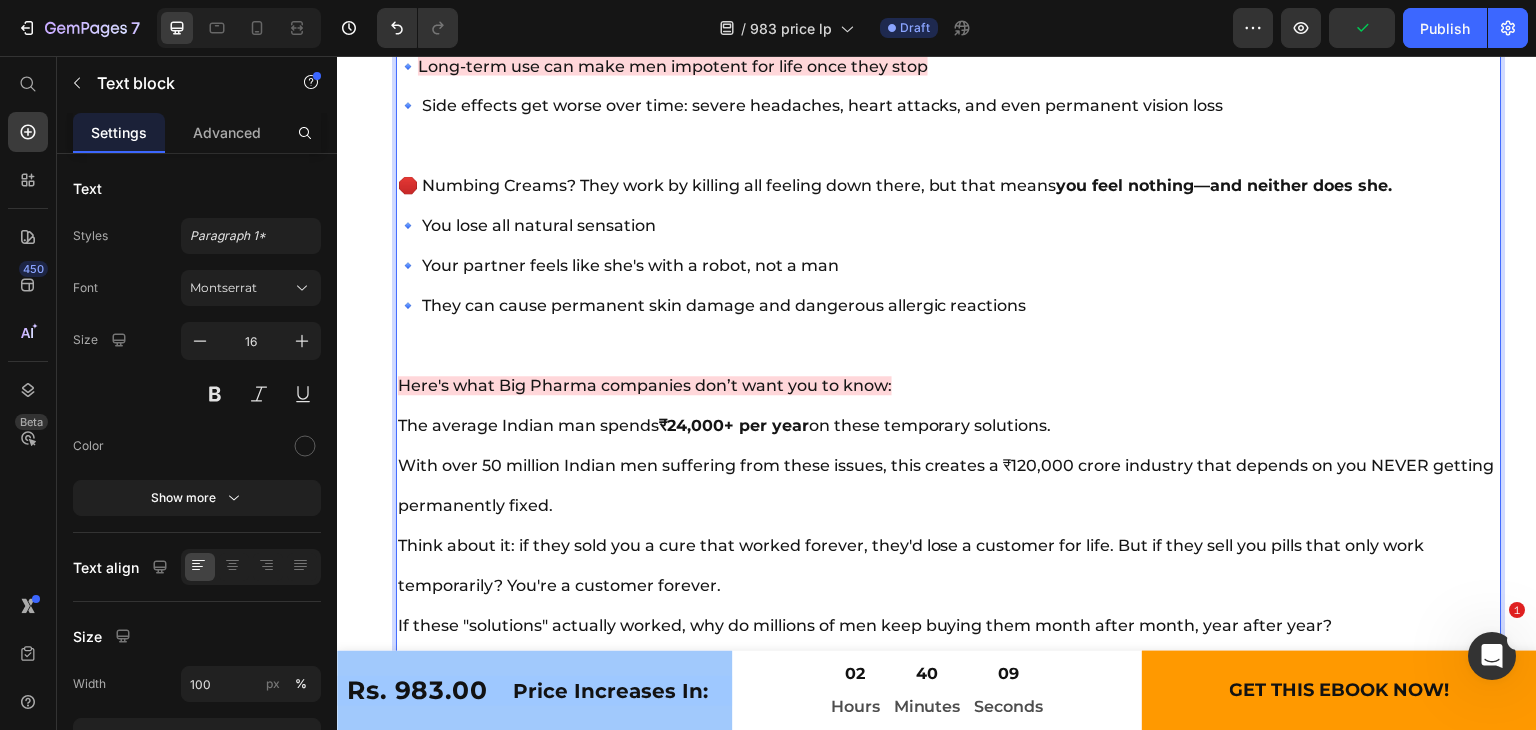 click on "Here's what Big Pharma companies don’t want you to know: The average Indian man spends  ₹24,000+ per year  on these temporary solutions. With over 50 million Indian men suffering from these issues, this creates a ₹120,000 crore industry that depends on you NEVER getting permanently fixed. Think about it: if they sold you a cure that worked forever, they'd lose a customer for life. But if they sell you pills that only work temporarily? You're a customer forever. If these "solutions" actually worked, why do millions of men keep buying them month after month, year after year? The truth? They want you as a customer for life, not cured. But what is the real problem? And why are they so desperate to hide the natural solution that actually works? The answer lies in something they never test for…" at bounding box center [949, 566] 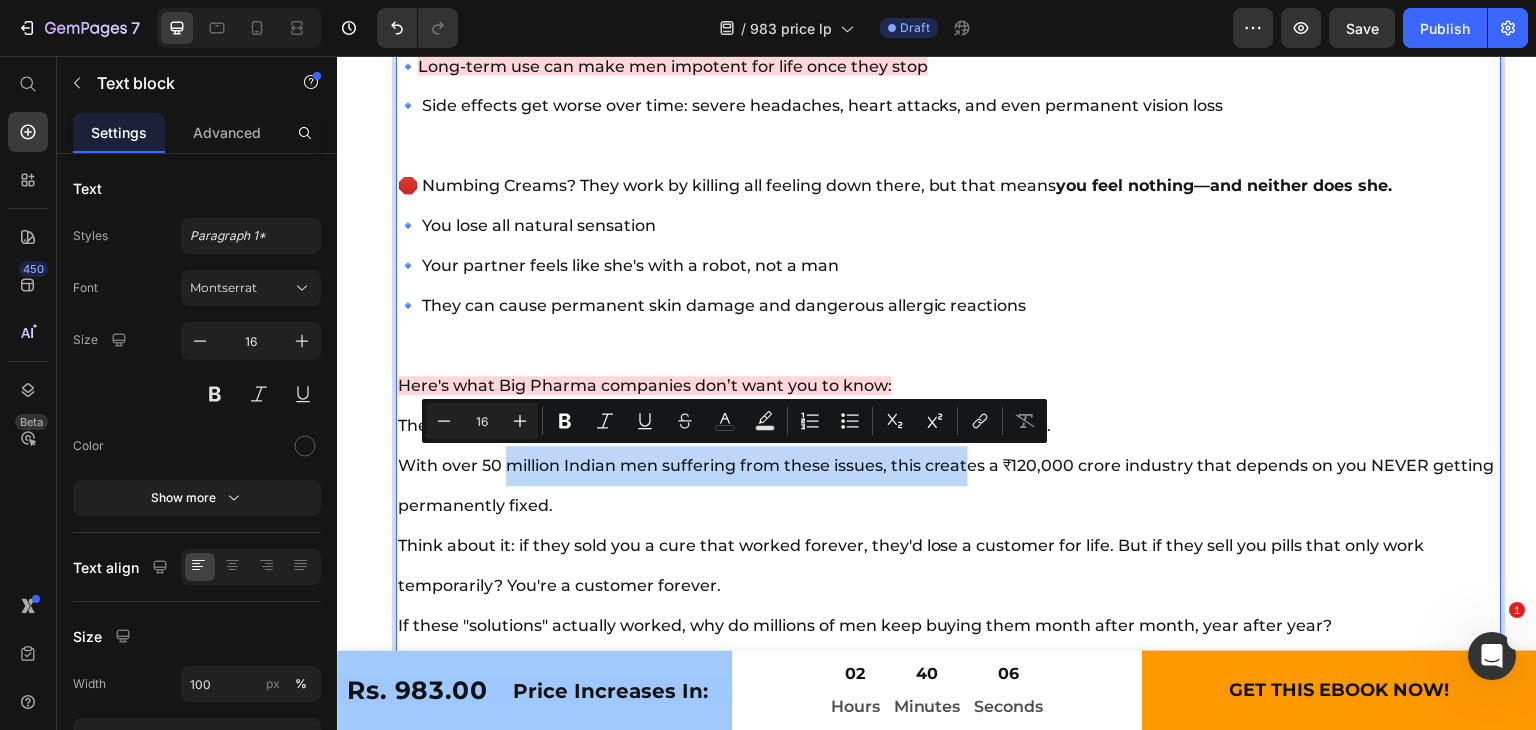 drag, startPoint x: 509, startPoint y: 470, endPoint x: 968, endPoint y: 474, distance: 459.01743 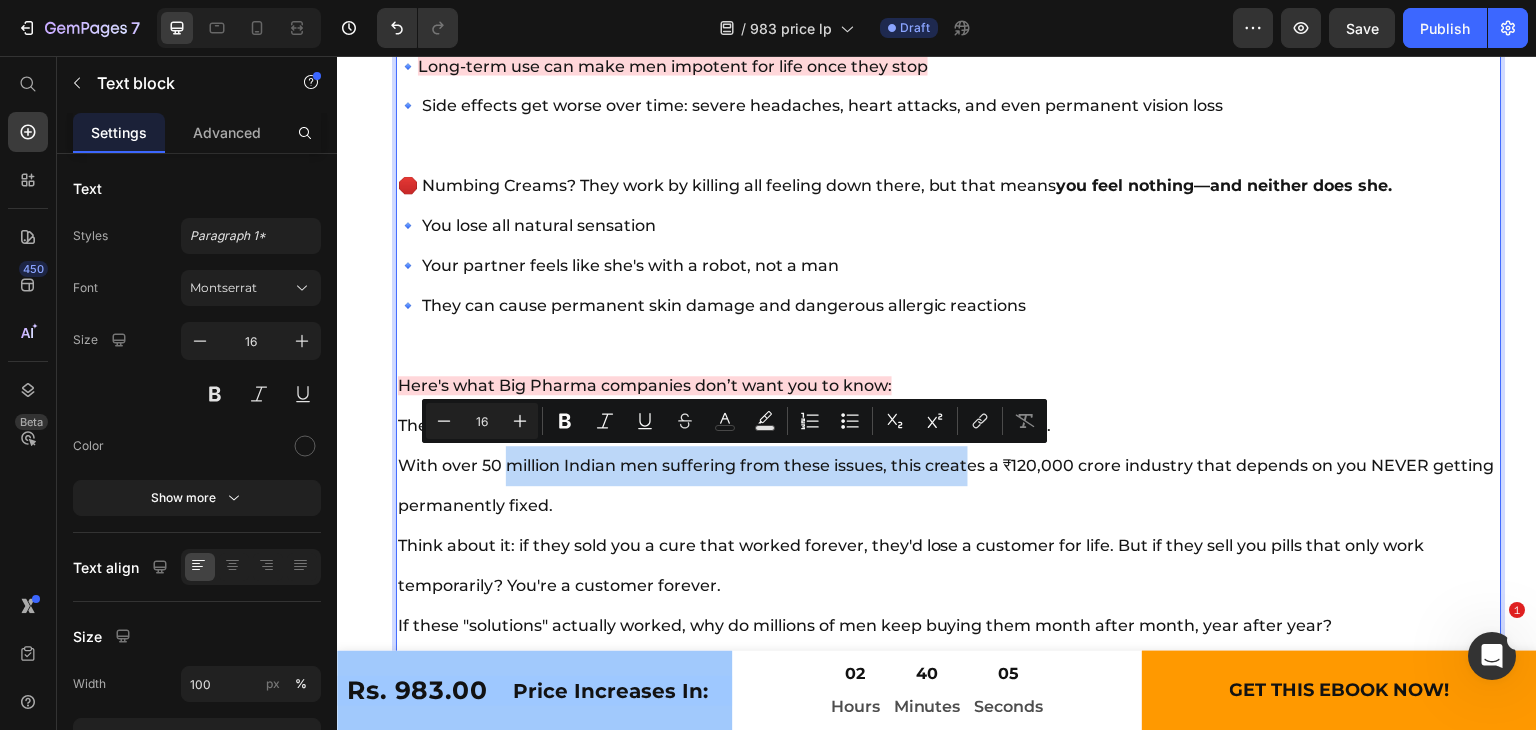 click on "Here's what Big Pharma companies don’t want you to know: The average Indian man spends  ₹24,000+ per year  on these temporary solutions. With over 50 million Indian men suffering from these issues, this creates a ₹120,000 crore industry that depends on you NEVER getting permanently fixed. Think about it: if they sold you a cure that worked forever, they'd lose a customer for life. But if they sell you pills that only work temporarily? You're a customer forever. If these "solutions" actually worked, why do millions of men keep buying them month after month, year after year? The truth? They want you as a customer for life, not cured. But what is the real problem? And why are they so desperate to hide the natural solution that actually works? The answer lies in something they never test for…" at bounding box center (949, 566) 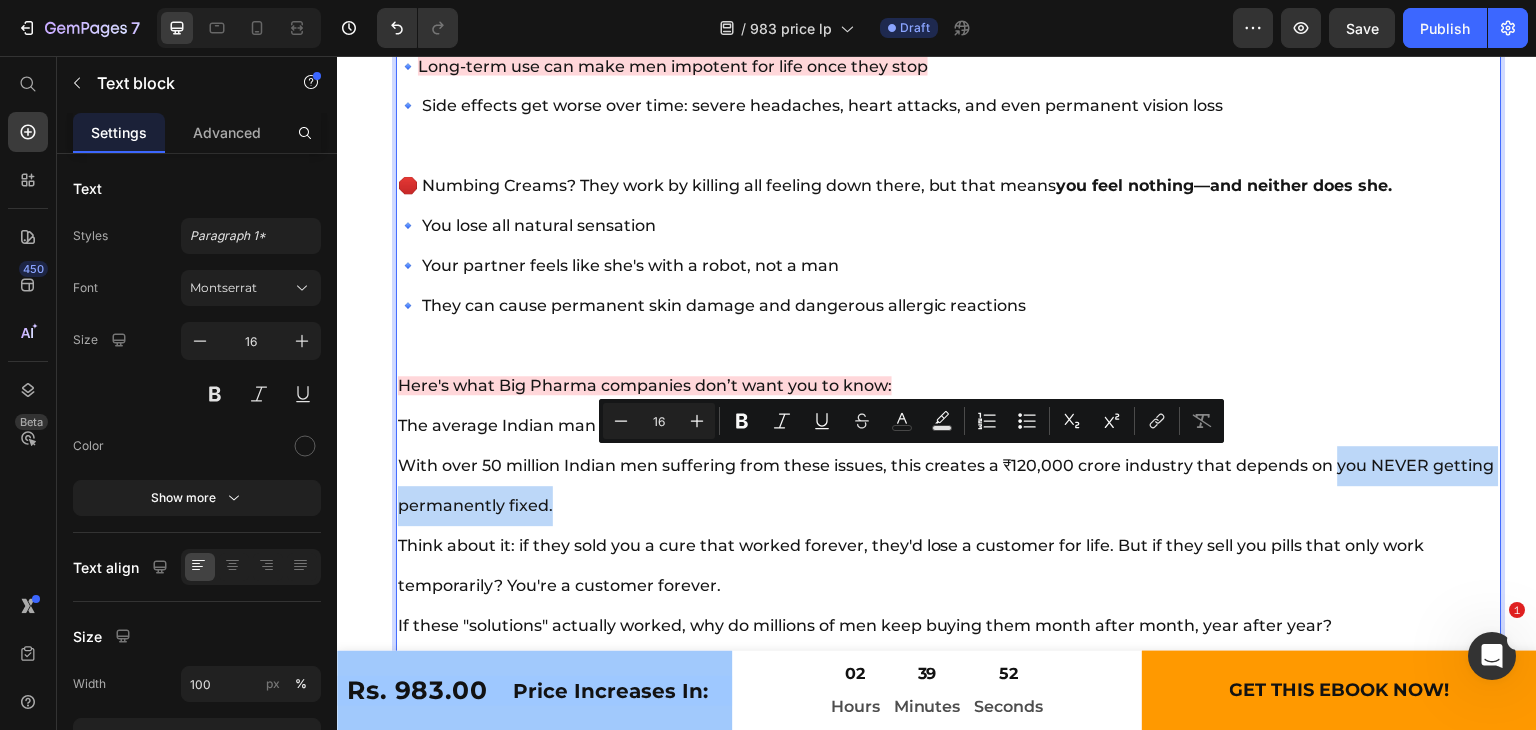 drag, startPoint x: 1336, startPoint y: 462, endPoint x: 1053, endPoint y: 484, distance: 283.85382 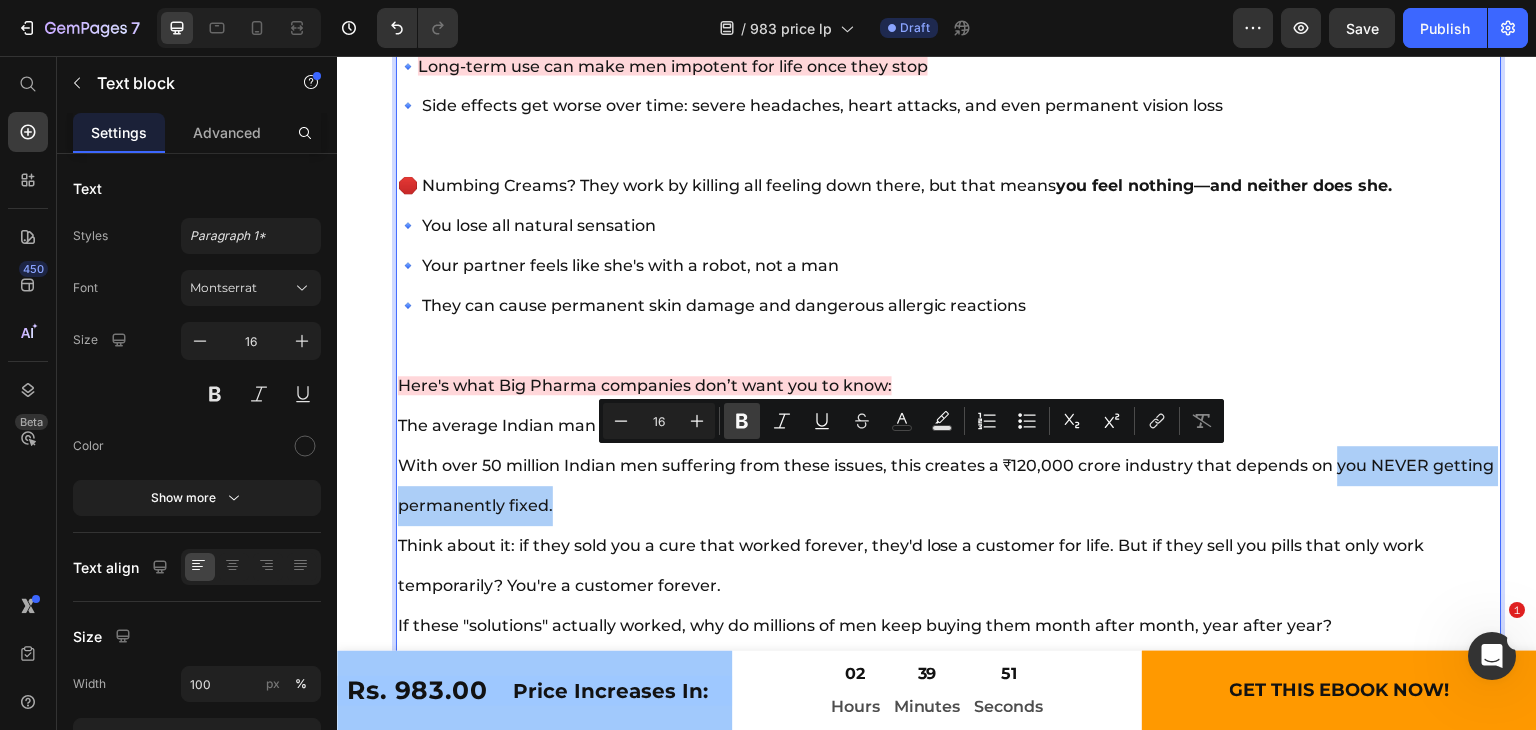 click 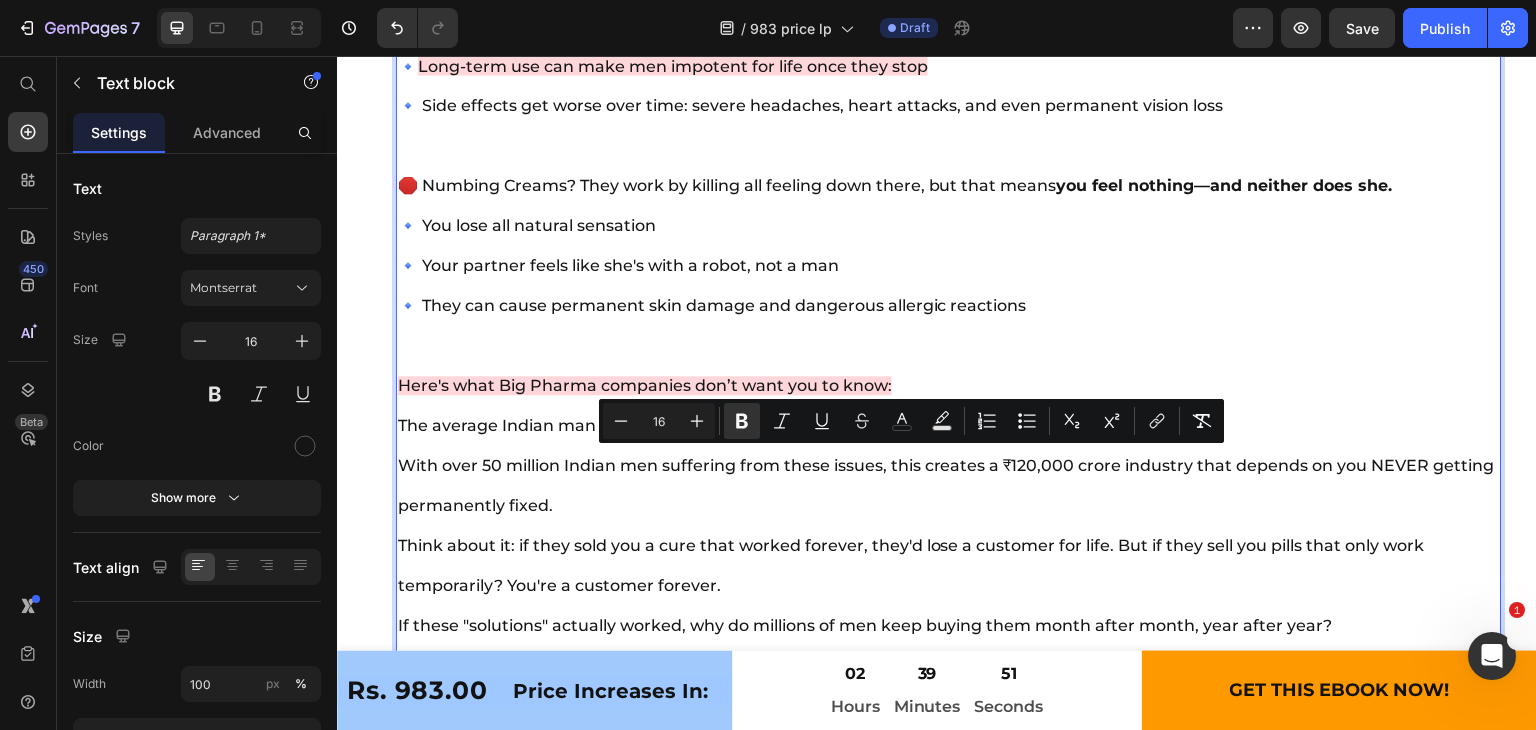click on "Here's what Big Pharma companies don’t want you to know: The average Indian man spends  ₹24,000+ per year  on these temporary solutions. With over 50 million Indian men suffering from these issues, this creates a ₹120,000 crore industry that depends on you NEVER getting permanently fixed. Think about it: if they sold you a cure that worked forever, they'd lose a customer for life. But if they sell you pills that only work temporarily? You're a customer forever. If these "solutions" actually worked, why do millions of men keep buying them month after month, year after year? The truth? They want you as a customer for life, not cured. But what is the real problem? And why are they so desperate to hide the natural solution that actually works? The answer lies in something they never test for…" at bounding box center (949, 566) 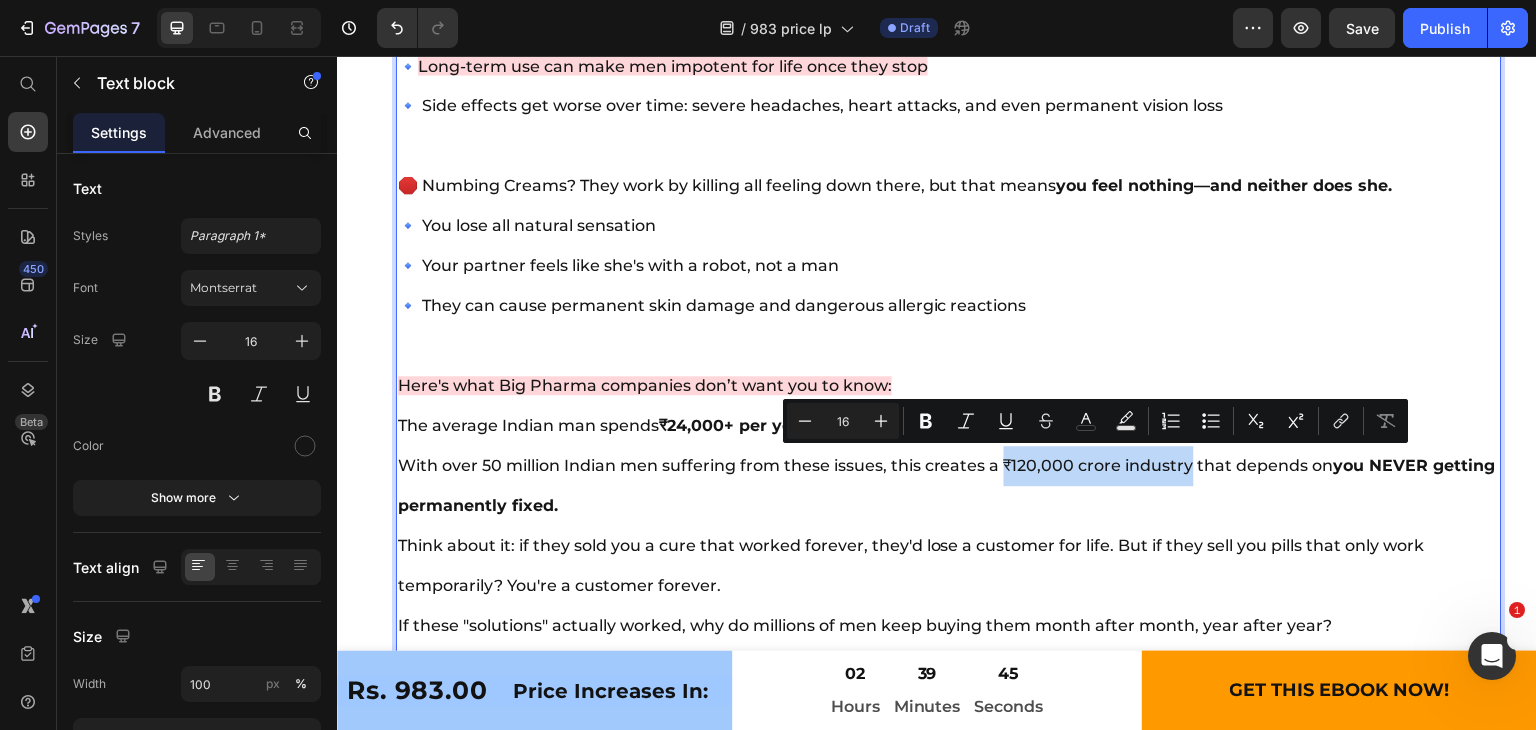 drag, startPoint x: 1002, startPoint y: 460, endPoint x: 1189, endPoint y: 458, distance: 187.0107 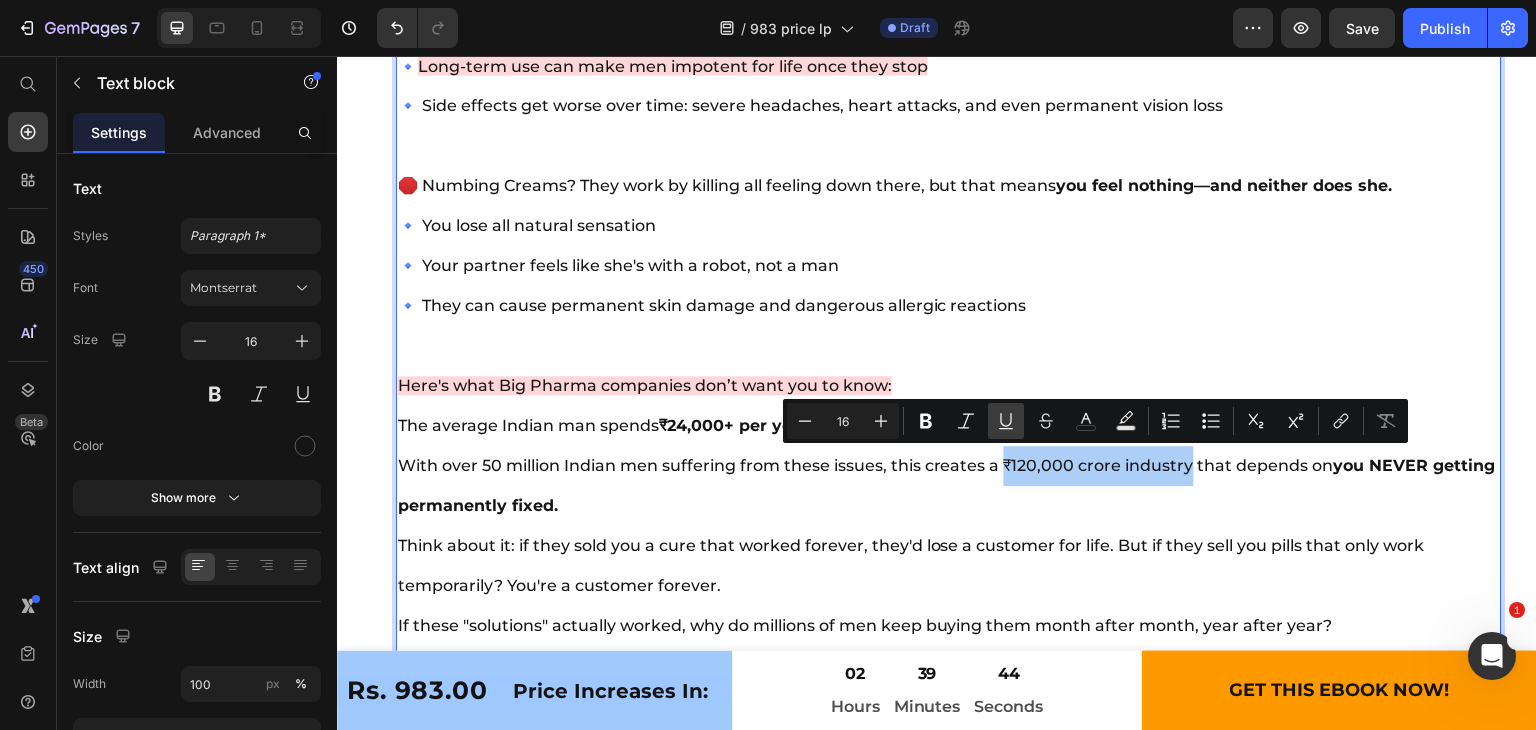 click 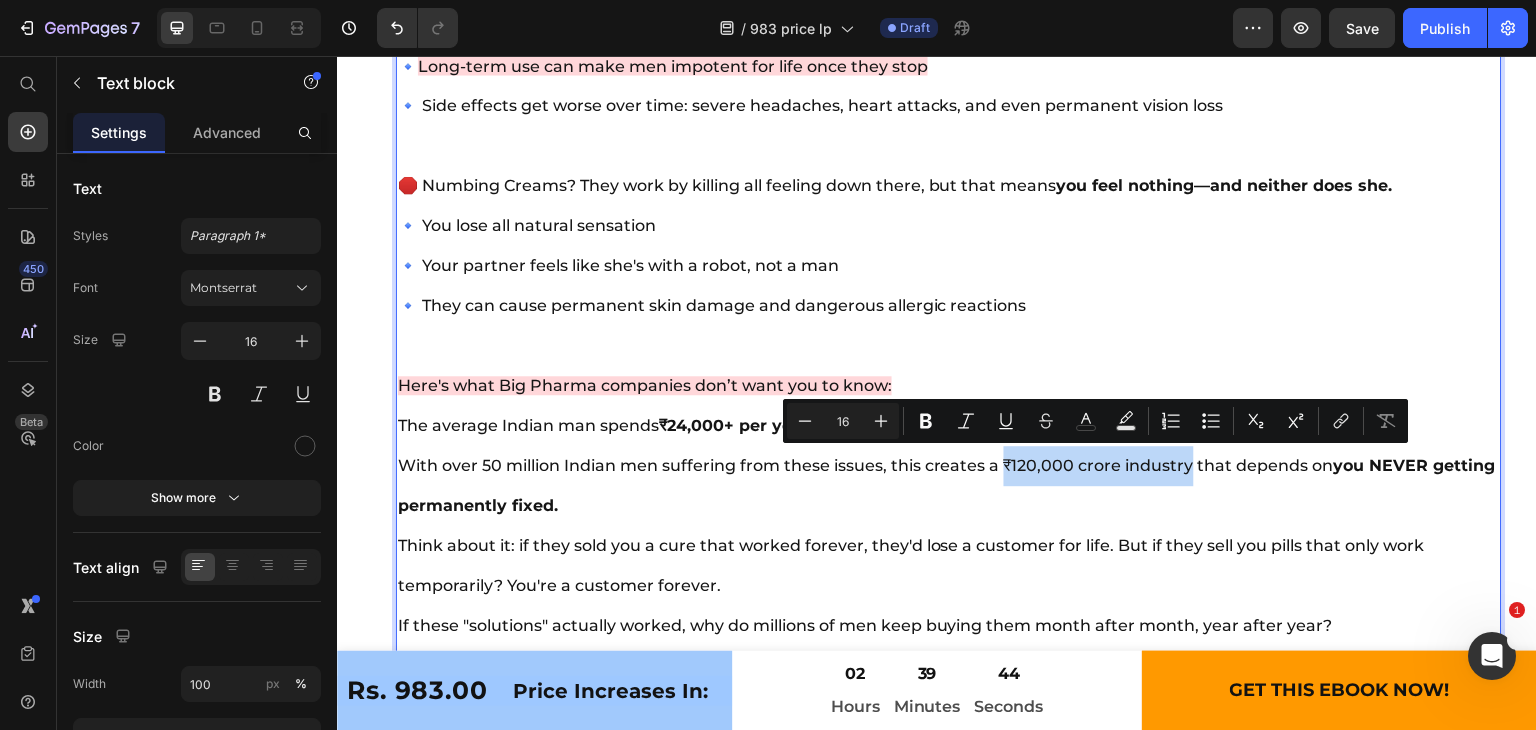click on "Here's what Big Pharma companies don’t want you to know: The average Indian man spends  ₹[PRICE]+ per year  on these temporary solutions. With over 50 million Indian men suffering from these issues, this creates a ₹[PRICE] crore industry that depends on  you NEVER getting permanently fixed. Think about it: if they sold you a cure that worked forever, they'd lose a customer for life. But if they sell you pills that only work temporarily? You're a customer forever. If these "solutions" actually worked, why do millions of men keep buying them month after month, year after year? The truth? They want you as a customer for life, not cured. But what is the real problem? And why are they so desperate to hide the natural solution that actually works? The answer lies in something they never test for…" at bounding box center [949, 566] 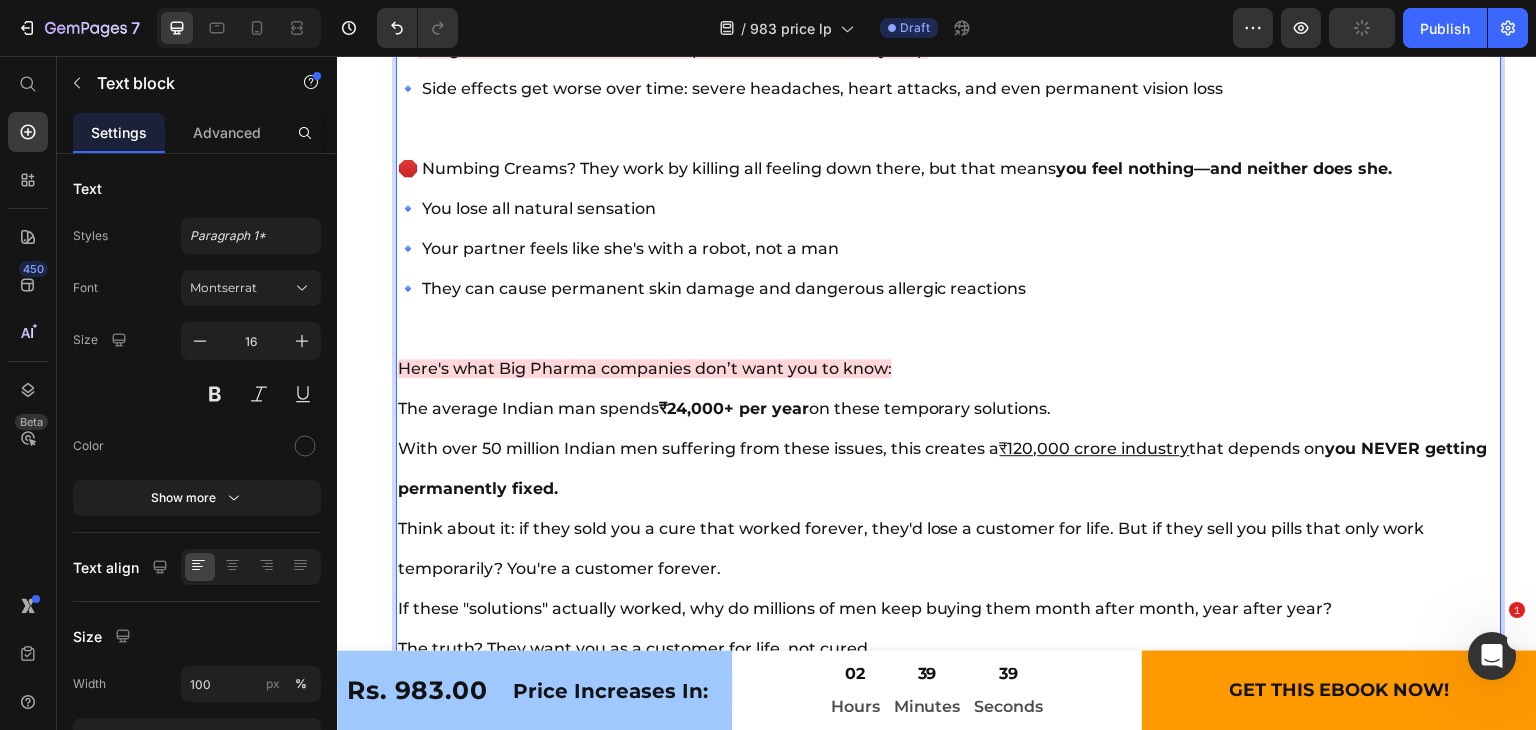 scroll, scrollTop: 6581, scrollLeft: 0, axis: vertical 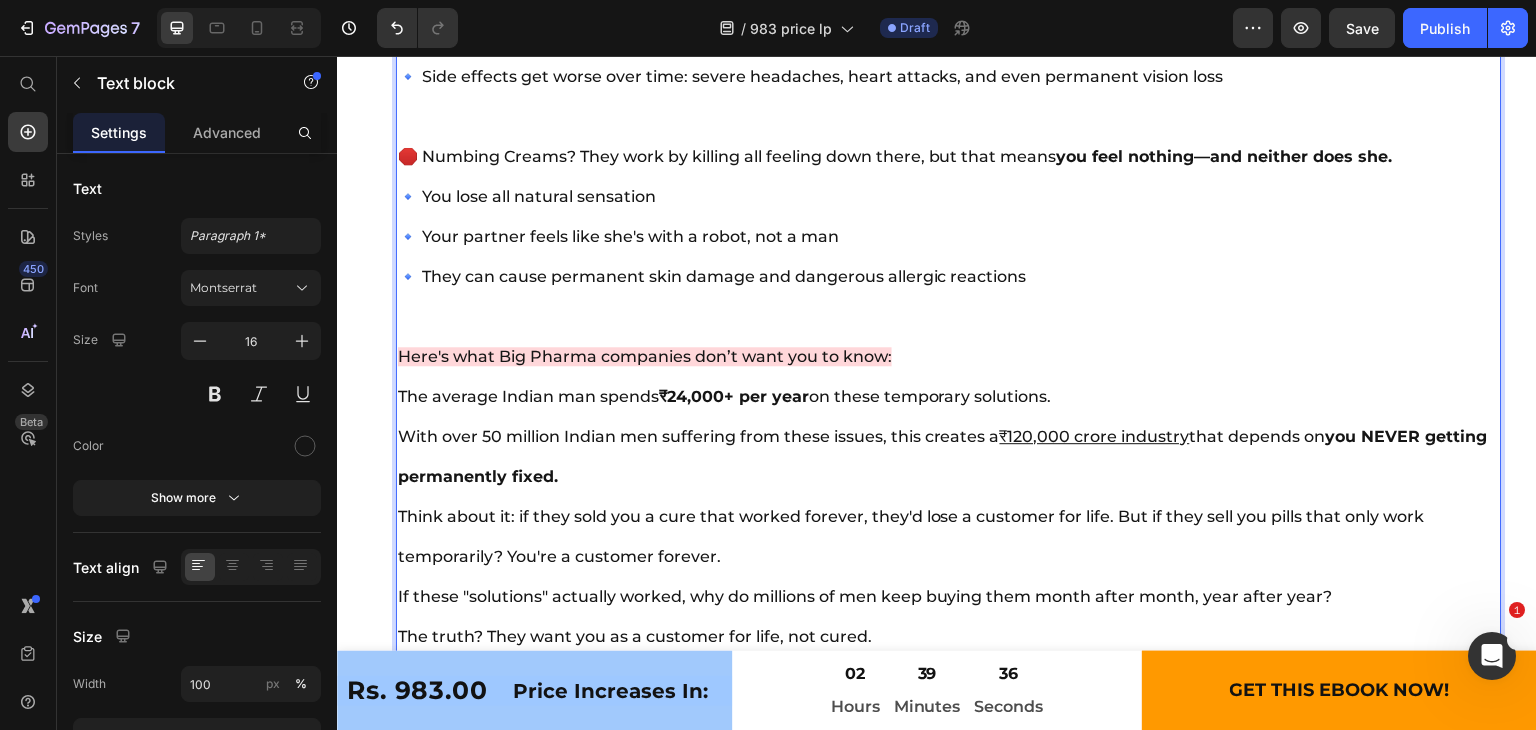 drag, startPoint x: 865, startPoint y: 511, endPoint x: 1072, endPoint y: 511, distance: 207 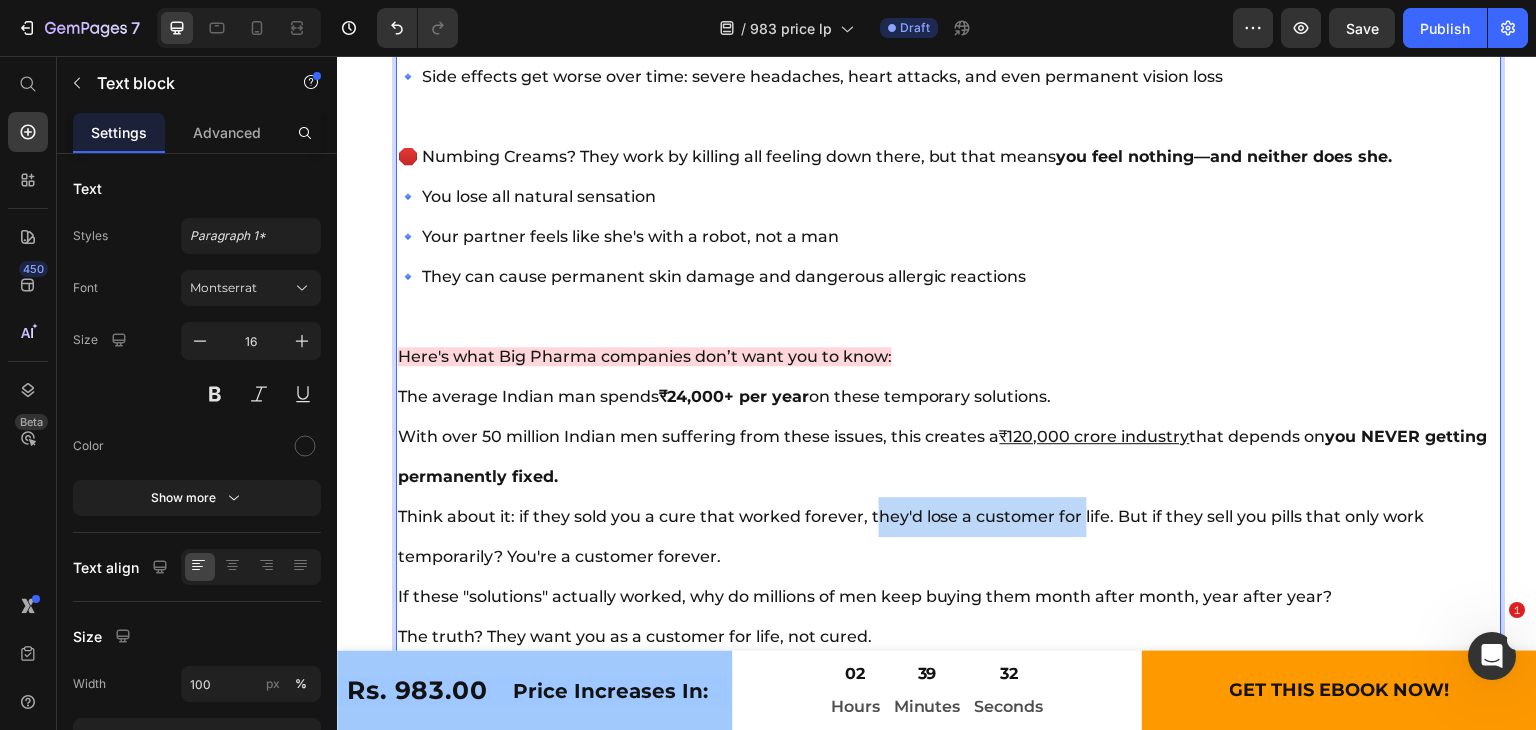 drag, startPoint x: 871, startPoint y: 515, endPoint x: 1084, endPoint y: 507, distance: 213.15018 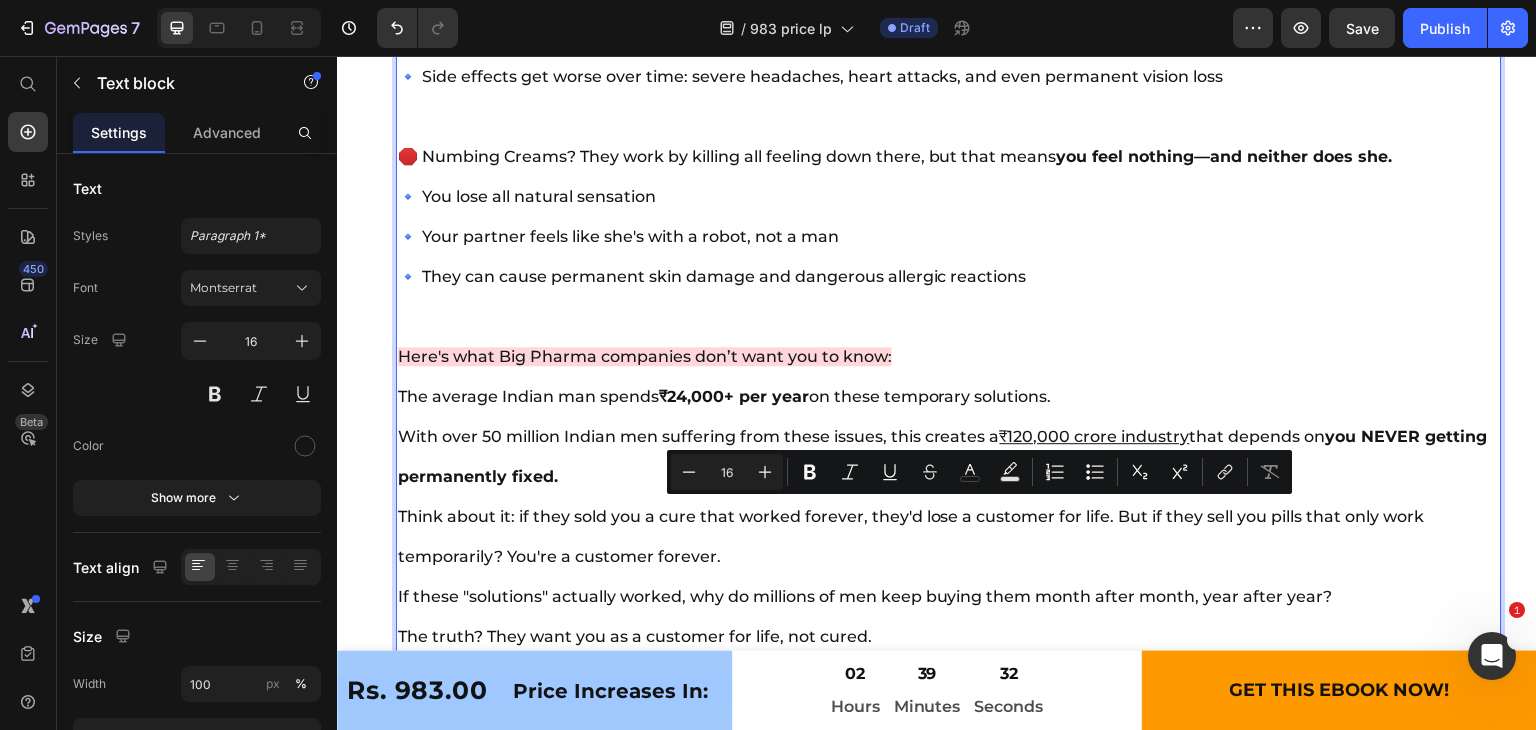 click on "Here's what Big Pharma companies don’t want you to know: The average Indian man spends  ₹24,000+ per year  on these temporary solutions. With over 50 million Indian men suffering from these issues, this creates a  ₹120,000 crore industry  that depends on  you NEVER getting permanently fixed. Think about it: if they sold you a cure that worked forever, they'd lose a customer for life. But if they sell you pills that only work temporarily? You're a customer forever. If these "solutions" actually worked, why do millions of men keep buying them month after month, year after year? The truth? They want you as a customer for life, not cured. But what is the real problem? And why are they so desperate to hide the natural solution that actually works? The answer lies in something they never test for…" at bounding box center [949, 537] 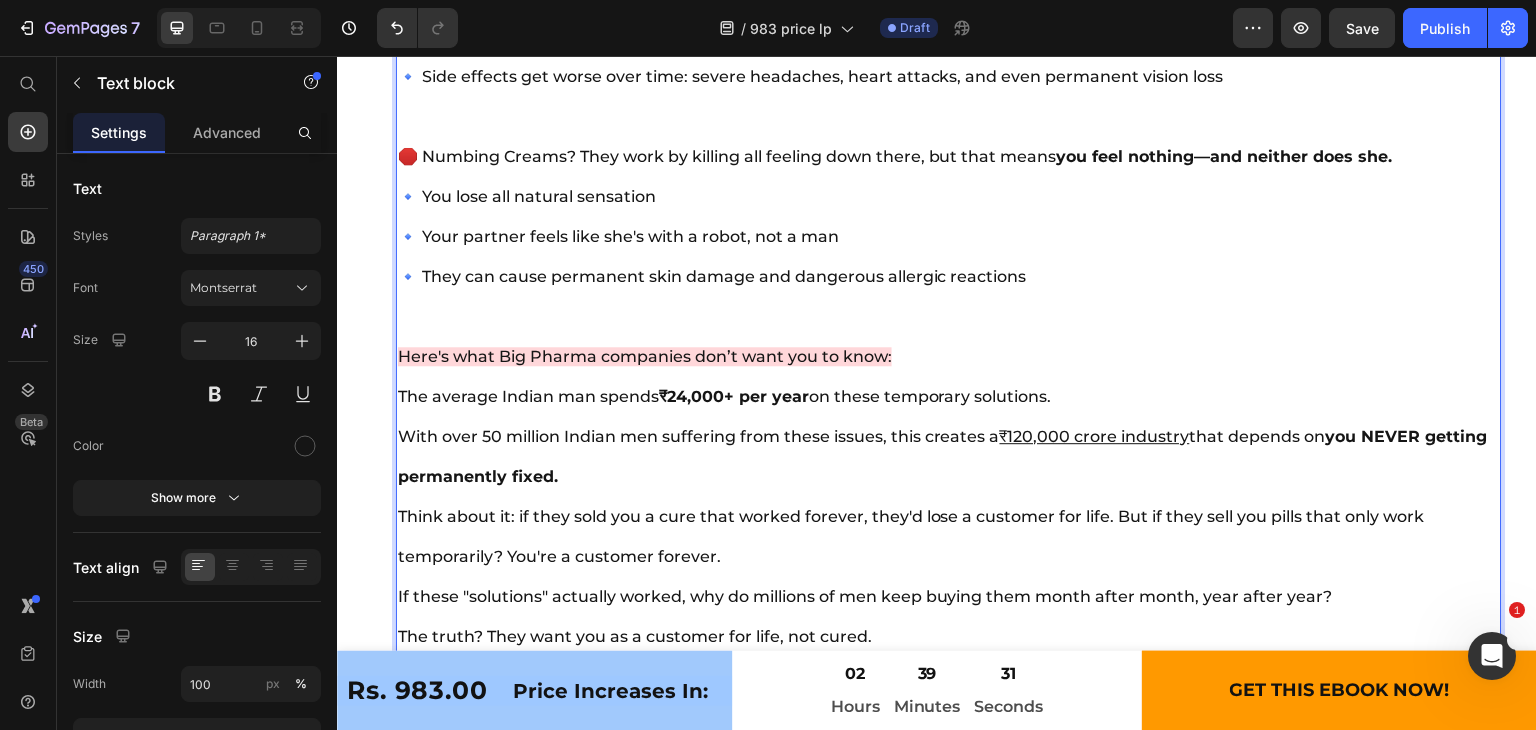 click on "Here's what Big Pharma companies don’t want you to know: The average Indian man spends  ₹24,000+ per year  on these temporary solutions. With over 50 million Indian men suffering from these issues, this creates a  ₹120,000 crore industry  that depends on  you NEVER getting permanently fixed. Think about it: if they sold you a cure that worked forever, they'd lose a customer for life. But if they sell you pills that only work temporarily? You're a customer forever. If these "solutions" actually worked, why do millions of men keep buying them month after month, year after year? The truth? They want you as a customer for life, not cured. But what is the real problem? And why are they so desperate to hide the natural solution that actually works? The answer lies in something they never test for…" at bounding box center [949, 537] 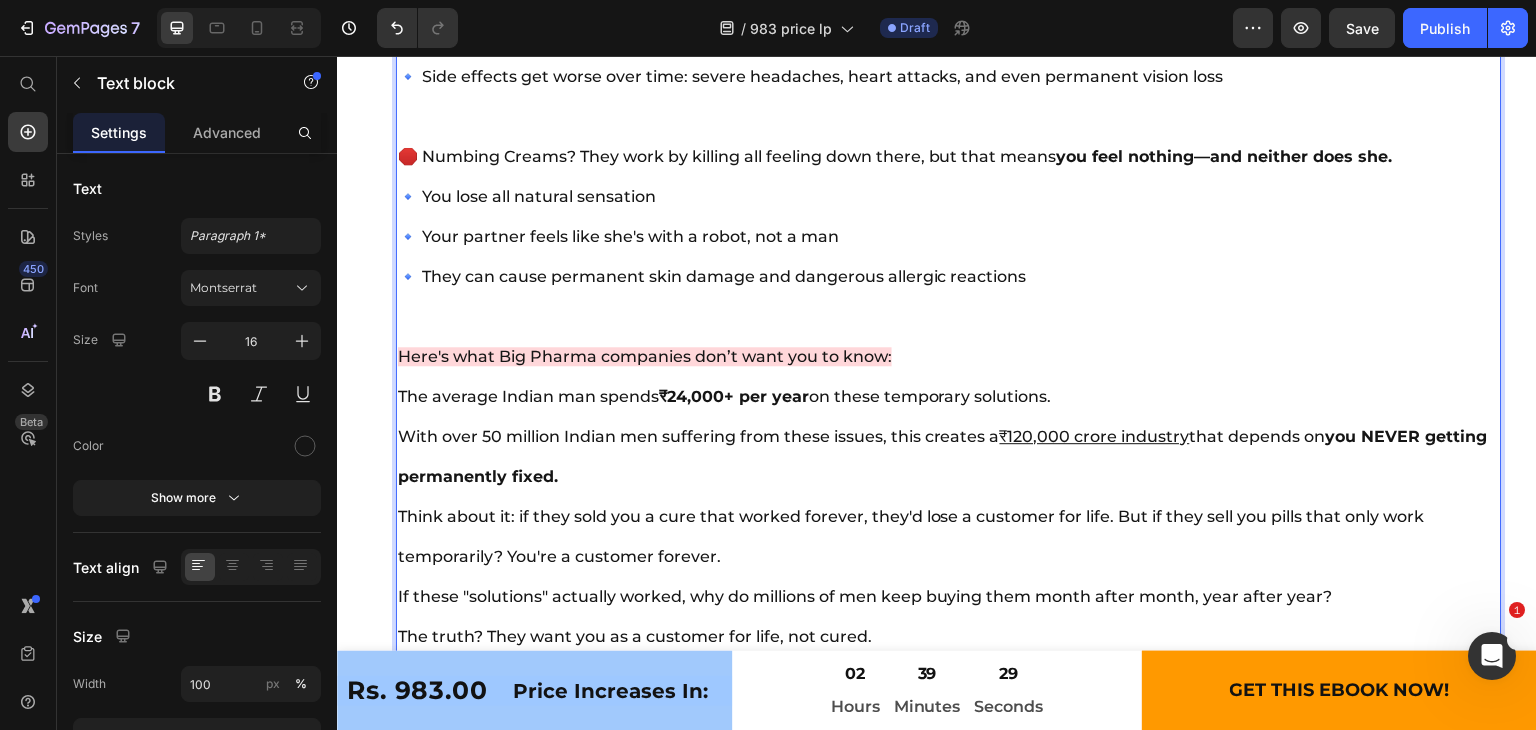 drag, startPoint x: 1107, startPoint y: 512, endPoint x: 881, endPoint y: 514, distance: 226.00885 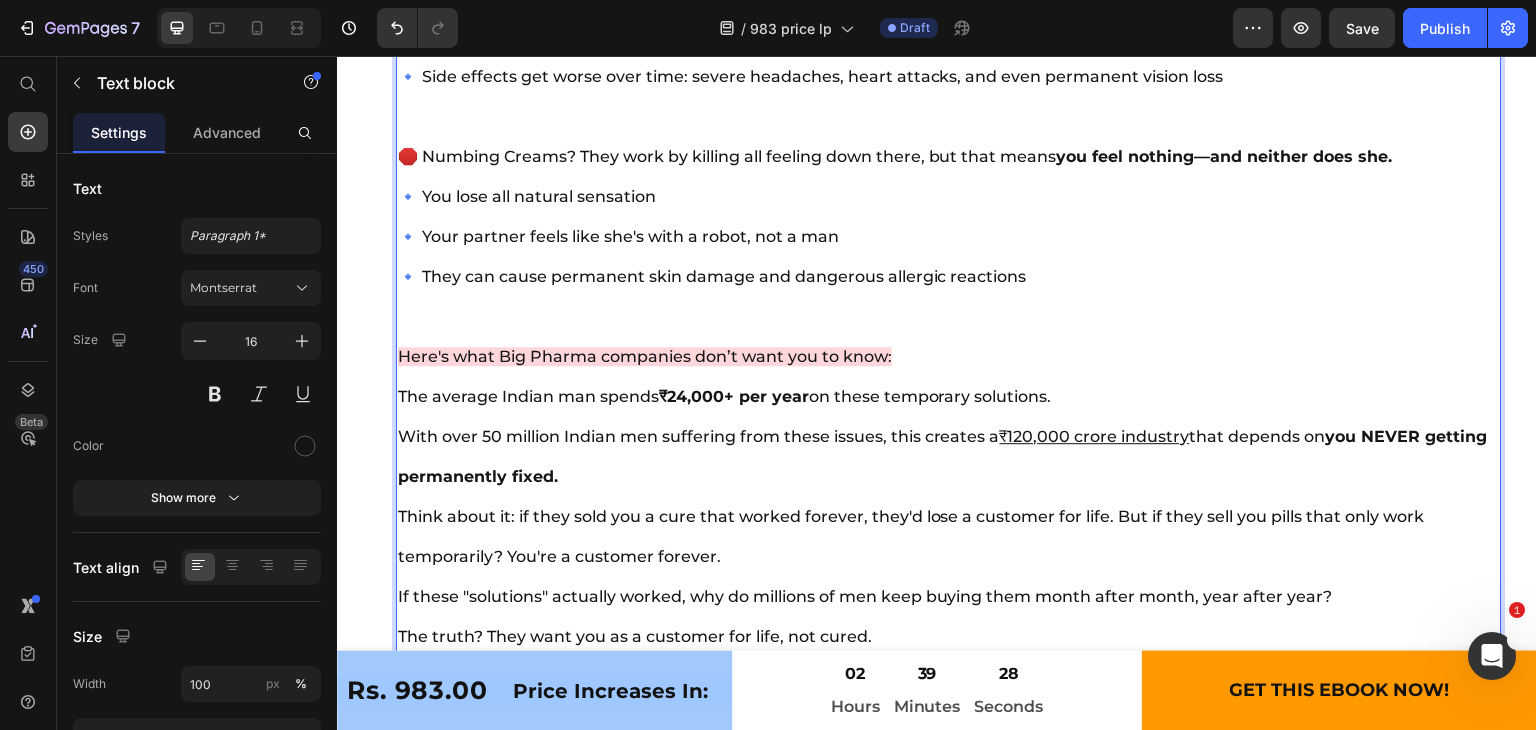 click on "Here's what Big Pharma companies don’t want you to know: The average Indian man spends  ₹24,000+ per year  on these temporary solutions. With over 50 million Indian men suffering from these issues, this creates a  ₹120,000 crore industry  that depends on  you NEVER getting permanently fixed. Think about it: if they sold you a cure that worked forever, they'd lose a customer for life. But if they sell you pills that only work temporarily? You're a customer forever. If these "solutions" actually worked, why do millions of men keep buying them month after month, year after year? The truth? They want you as a customer for life, not cured. But what is the real problem? And why are they so desperate to hide the natural solution that actually works? The answer lies in something they never test for…" at bounding box center (949, 537) 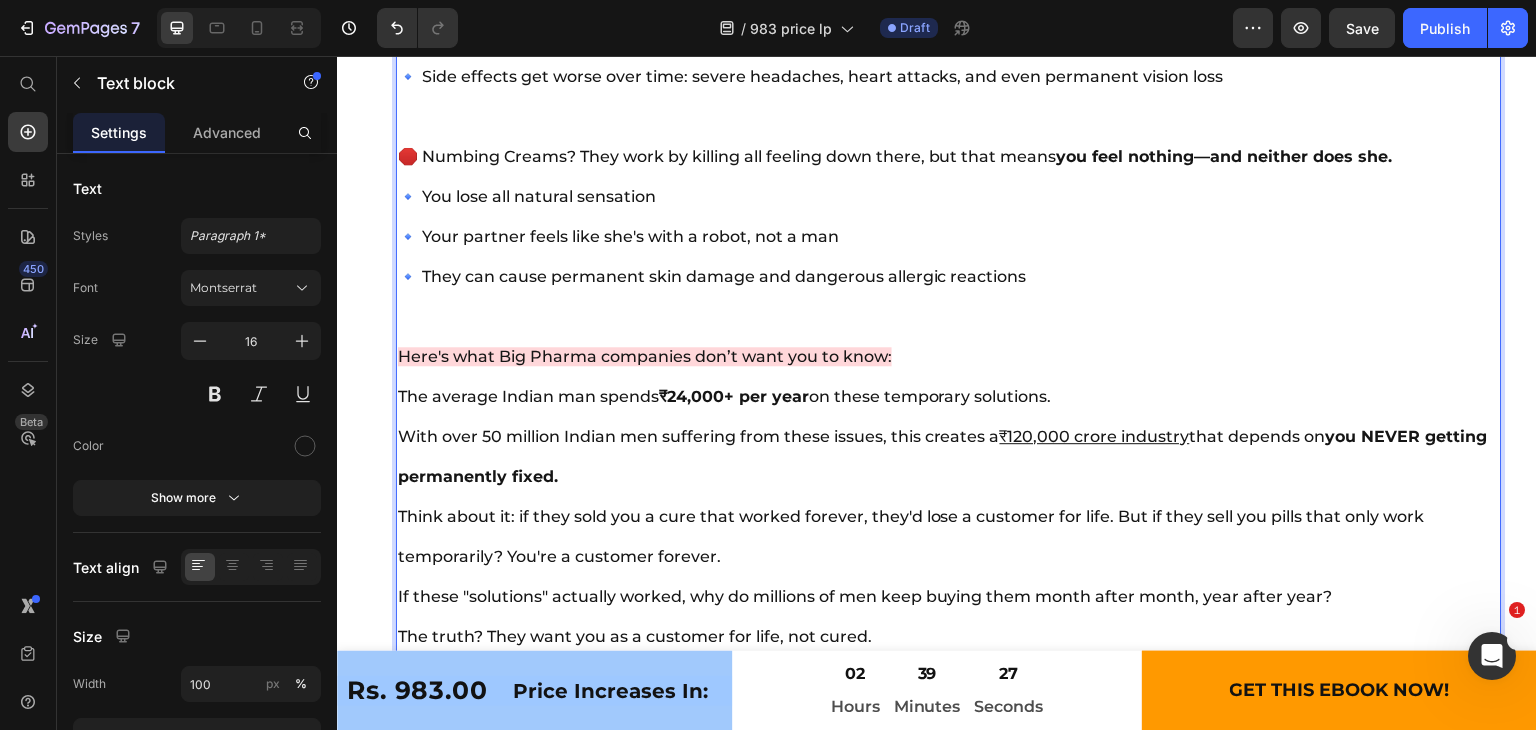 click on "Here's what Big Pharma companies don’t want you to know: The average Indian man spends  ₹24,000+ per year  on these temporary solutions. With over 50 million Indian men suffering from these issues, this creates a  ₹120,000 crore industry  that depends on  you NEVER getting permanently fixed. Think about it: if they sold you a cure that worked forever, they'd lose a customer for life. But if they sell you pills that only work temporarily? You're a customer forever. If these "solutions" actually worked, why do millions of men keep buying them month after month, year after year? The truth? They want you as a customer for life, not cured. But what is the real problem? And why are they so desperate to hide the natural solution that actually works? The answer lies in something they never test for…" at bounding box center (949, 537) 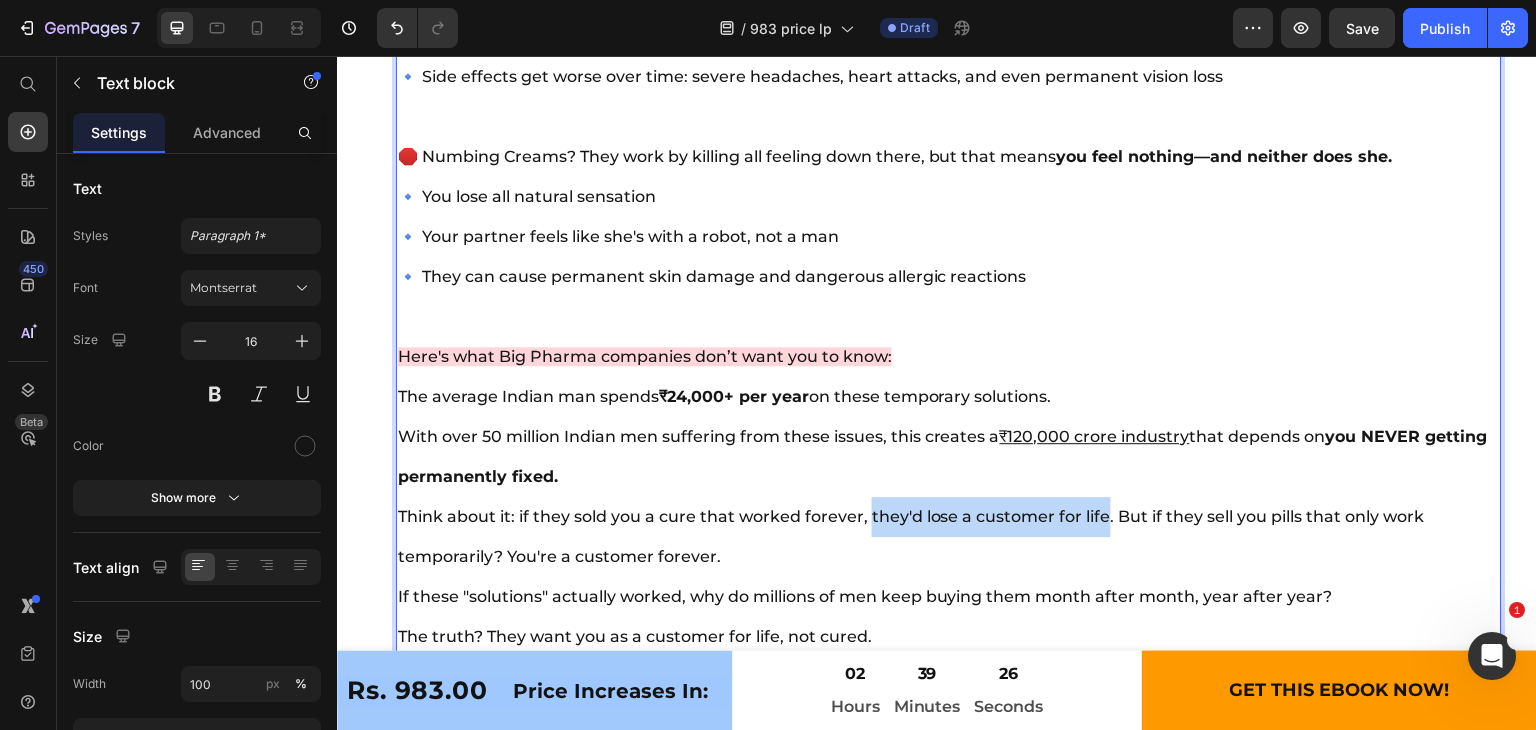 drag, startPoint x: 870, startPoint y: 513, endPoint x: 1098, endPoint y: 514, distance: 228.0022 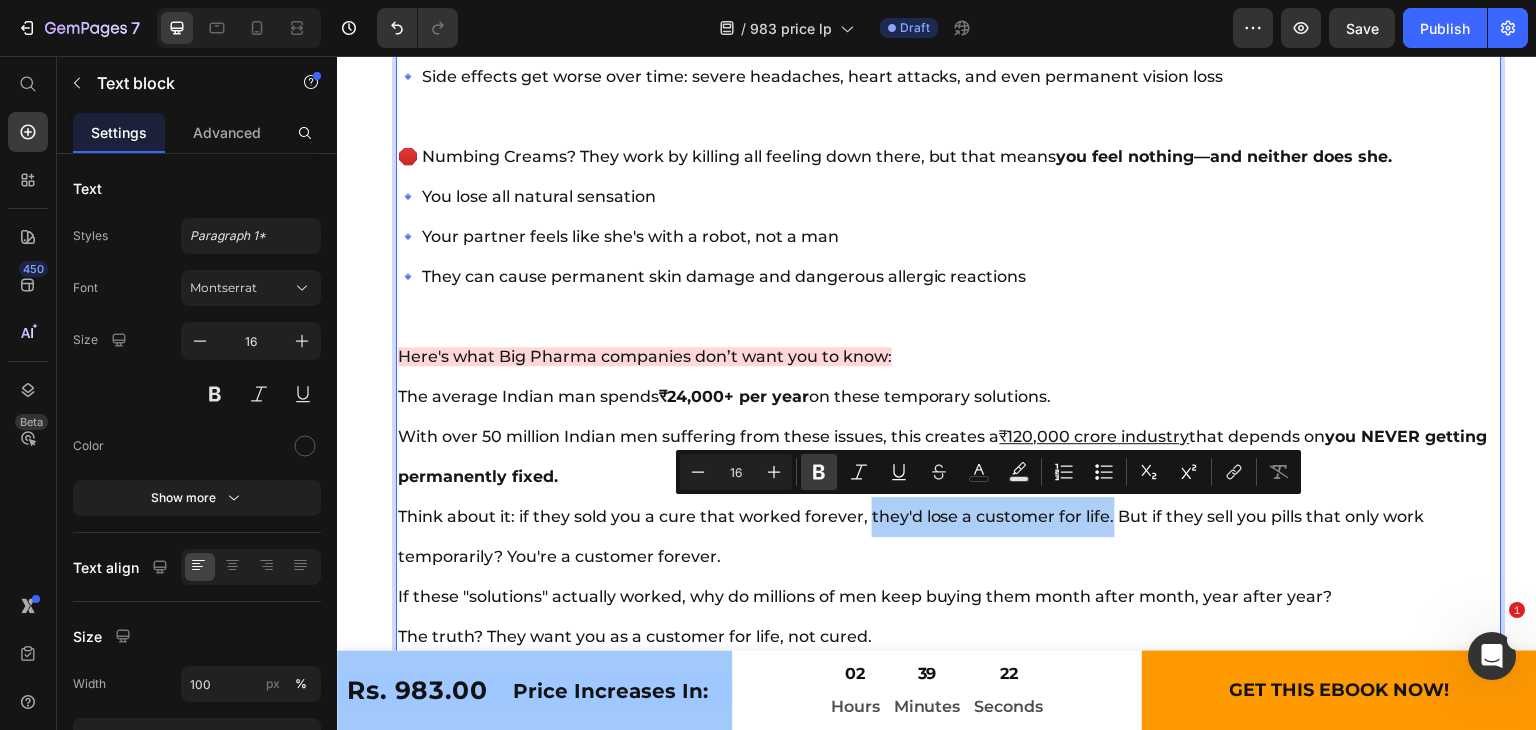 click 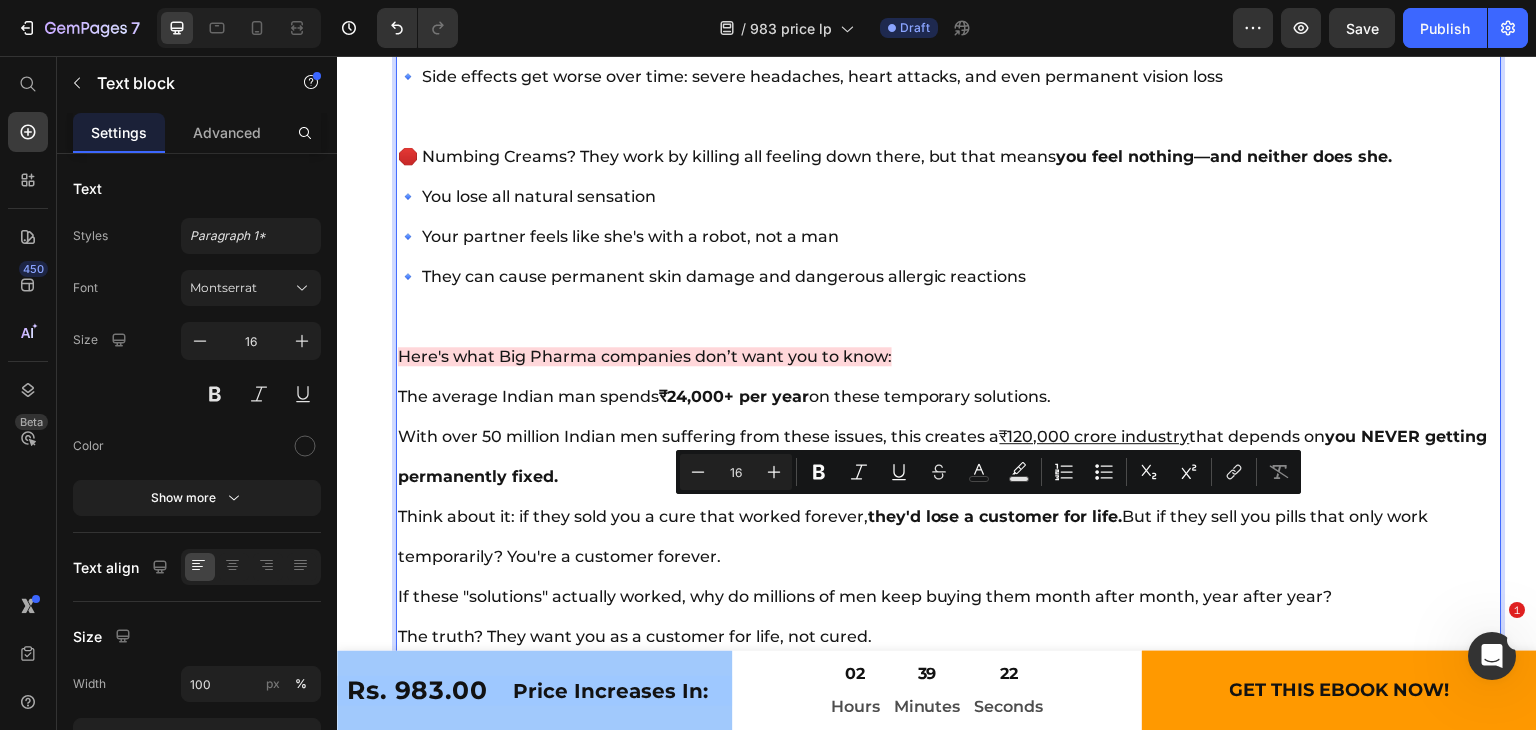 click on "Here's what Big Pharma companies don’t want you to know: The average Indian man spends  ₹24,000+ per year  on these temporary solutions. With over 50 million Indian men suffering from these issues, this creates a  ₹120,000 crore industry  that depends on  you NEVER getting permanently fixed. Think about it: if they sold you a cure that worked forever,  they'd lose a customer for life.  But if they sell you pills that only work temporarily? You're a customer forever. If these "solutions" actually worked, why do millions of men keep buying them month after month, year after year? The truth? They want you as a customer for life, not cured. But what is the real problem? And why are they so desperate to hide the natural solution that actually works? The answer lies in something they never test for…" at bounding box center (949, 537) 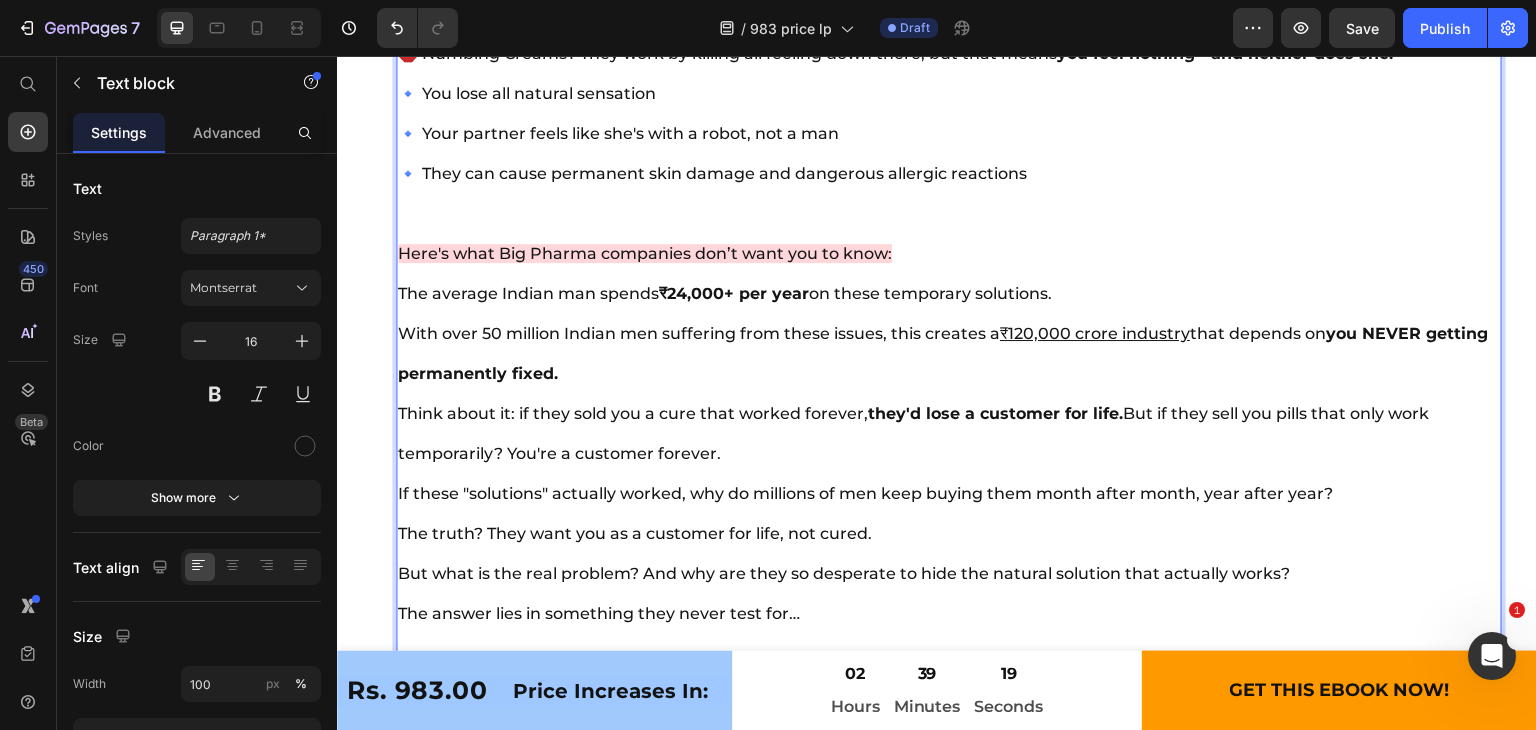 scroll, scrollTop: 6685, scrollLeft: 0, axis: vertical 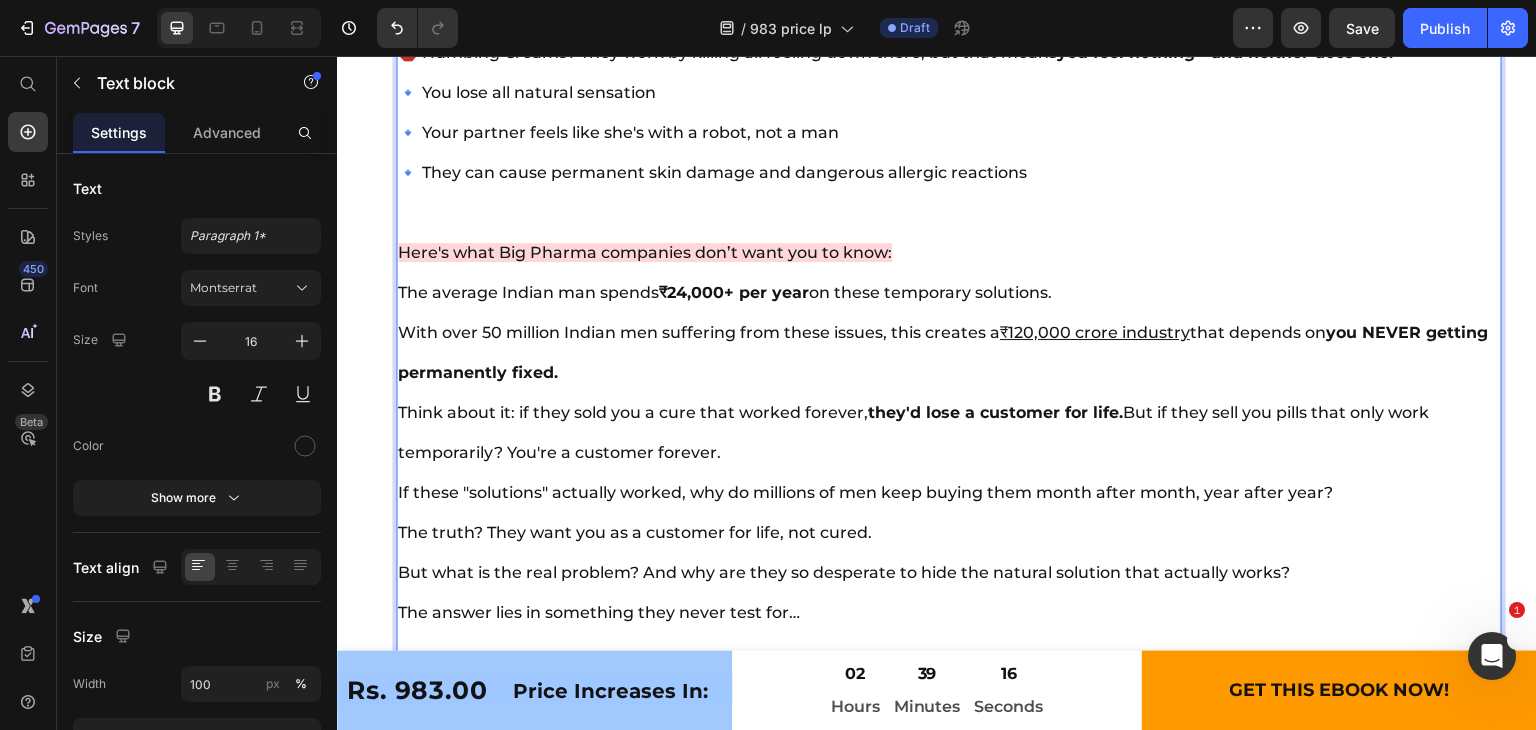 click on "Here's what Big Pharma companies don’t want you to know: The average Indian man spends  ₹24,000+ per year  on these temporary solutions. With over 50 million Indian men suffering from these issues, this creates a  ₹120,000 crore industry  that depends on  you NEVER getting permanently fixed. Think about it: if they sold you a cure that worked forever,  they'd lose a customer for life.  But if they sell you pills that only work temporarily? You're a customer forever. If these "solutions" actually worked, why do millions of men keep buying them month after month, year after year? The truth? They want you as a customer for life, not cured. But what is the real problem? And why are they so desperate to hide the natural solution that actually works? The answer lies in something they never test for…" at bounding box center (949, 433) 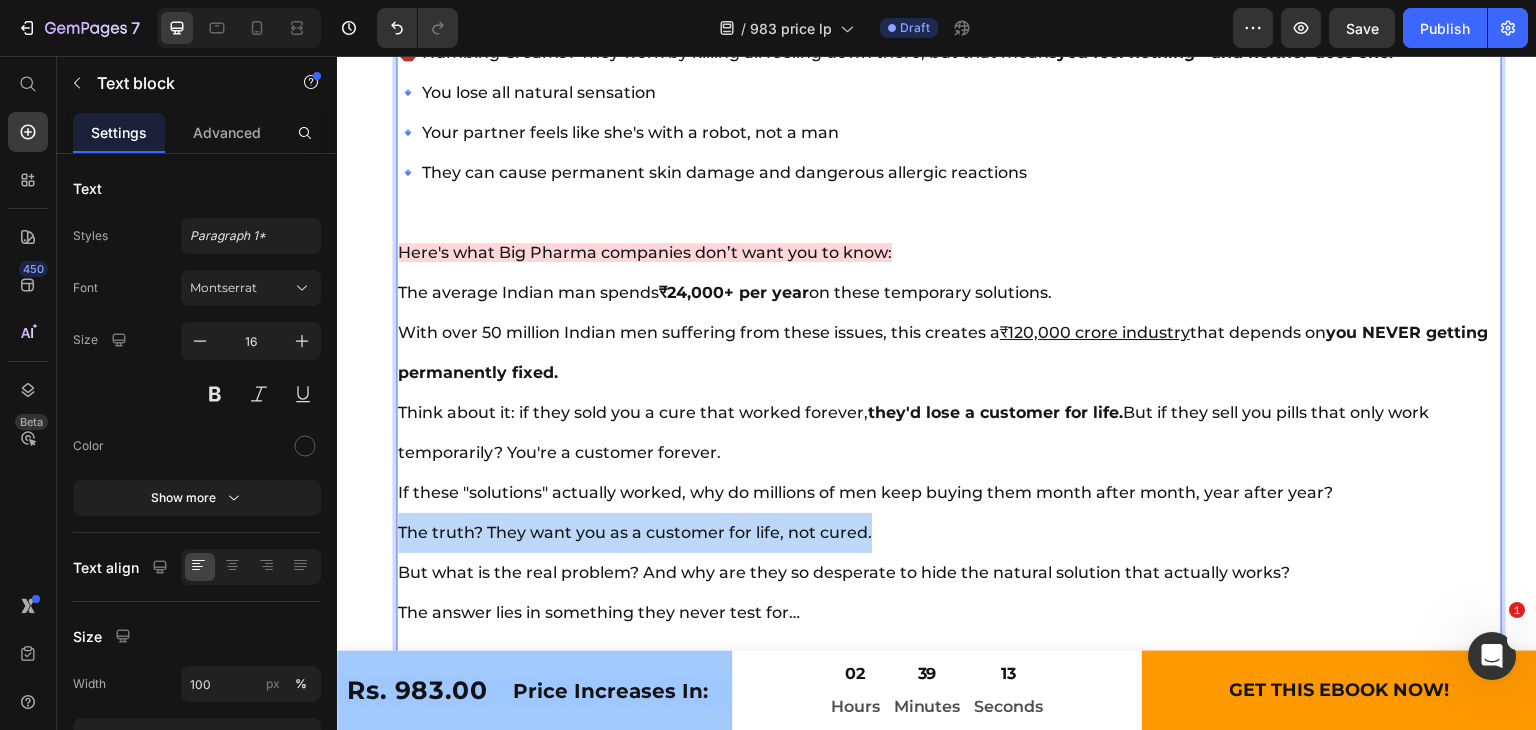 drag, startPoint x: 399, startPoint y: 526, endPoint x: 890, endPoint y: 528, distance: 491.00406 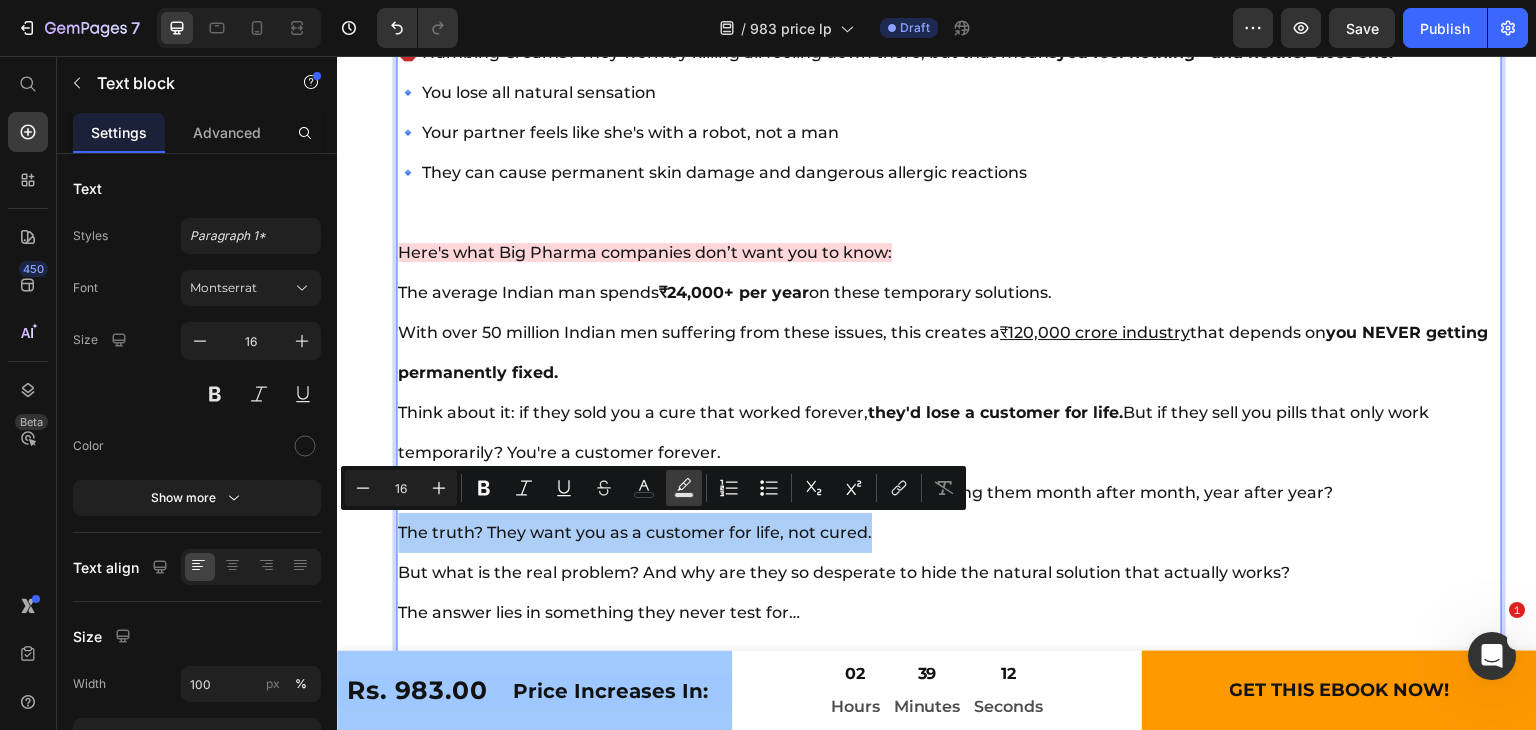click on "color" at bounding box center [684, 488] 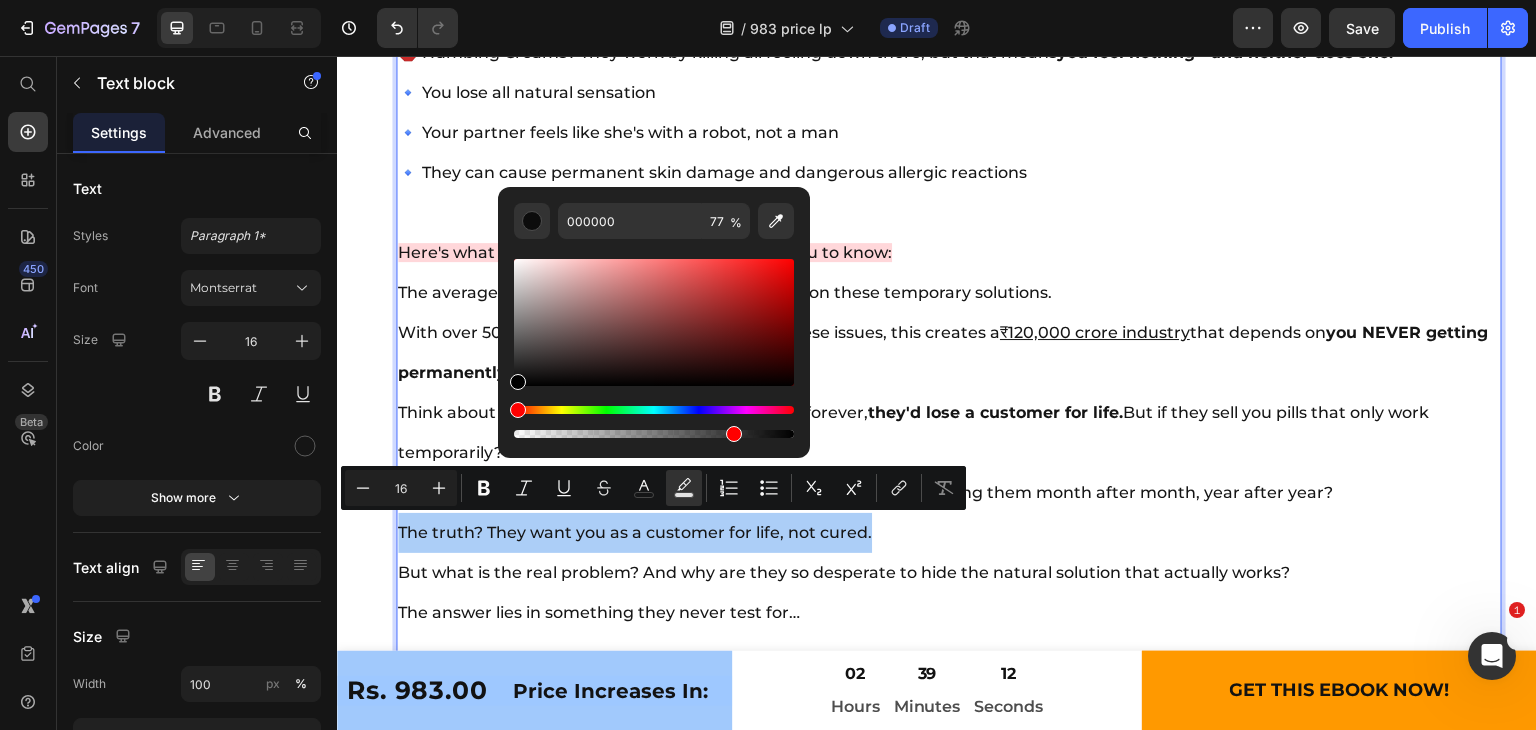 type 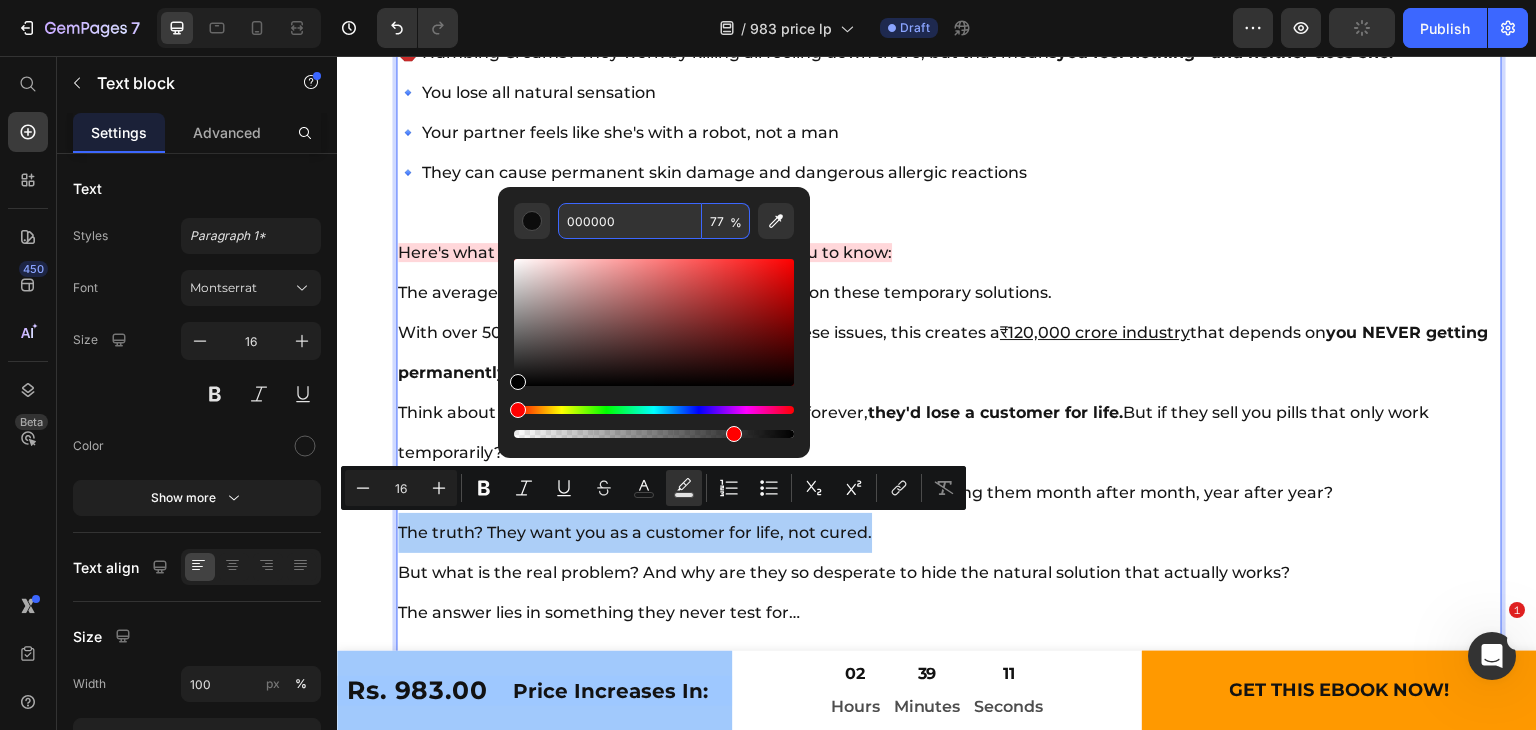 click on "000000" at bounding box center [630, 221] 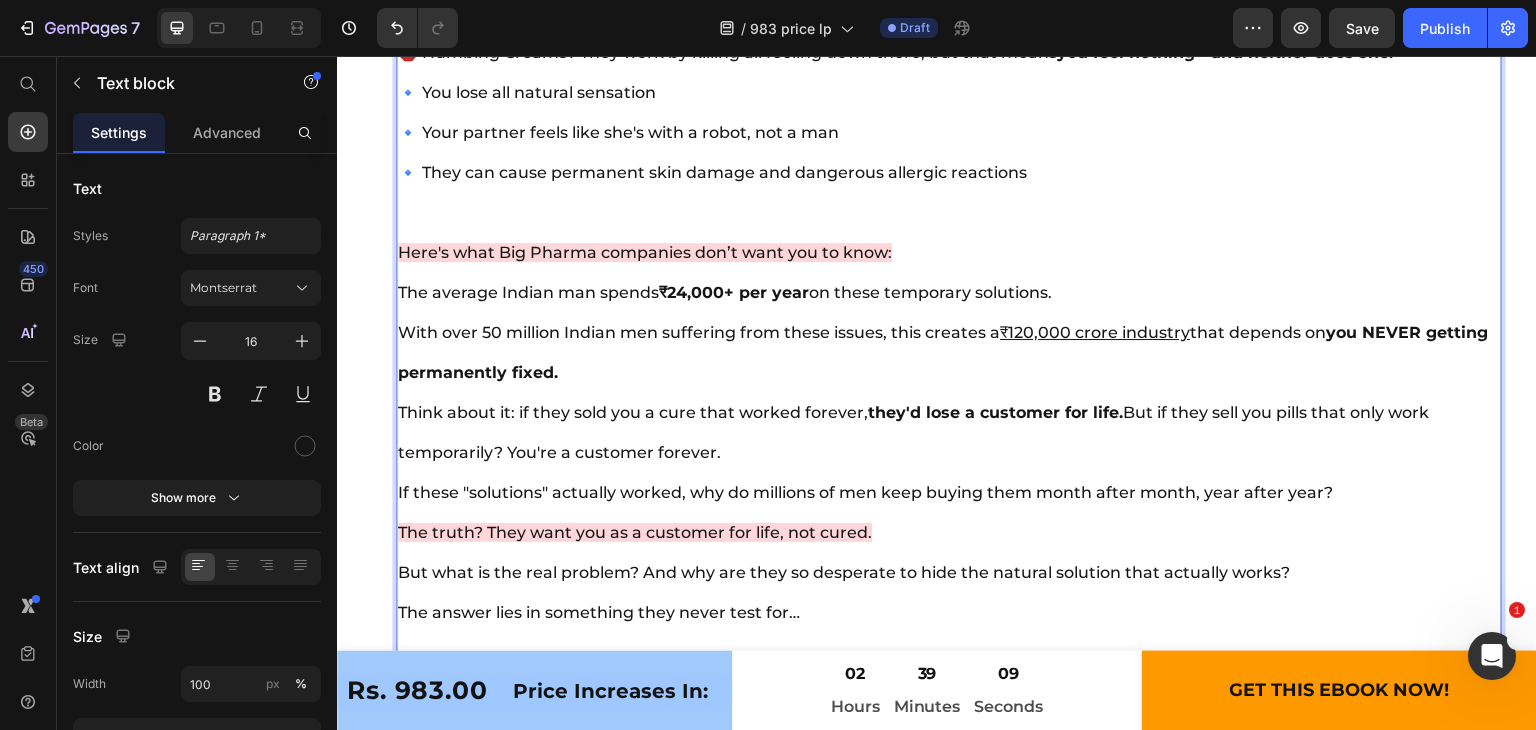 drag, startPoint x: 941, startPoint y: 418, endPoint x: 839, endPoint y: 385, distance: 107.205414 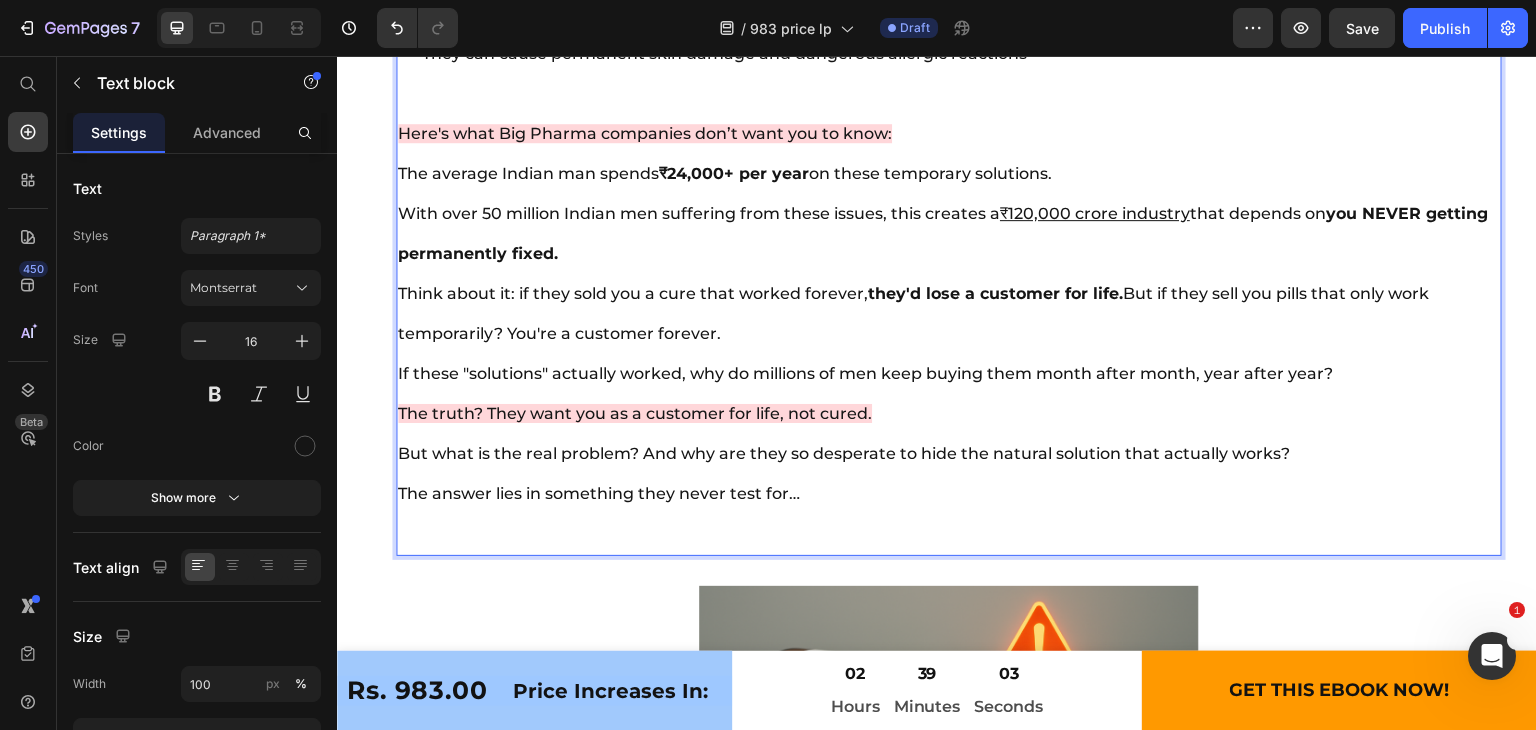 scroll, scrollTop: 6805, scrollLeft: 0, axis: vertical 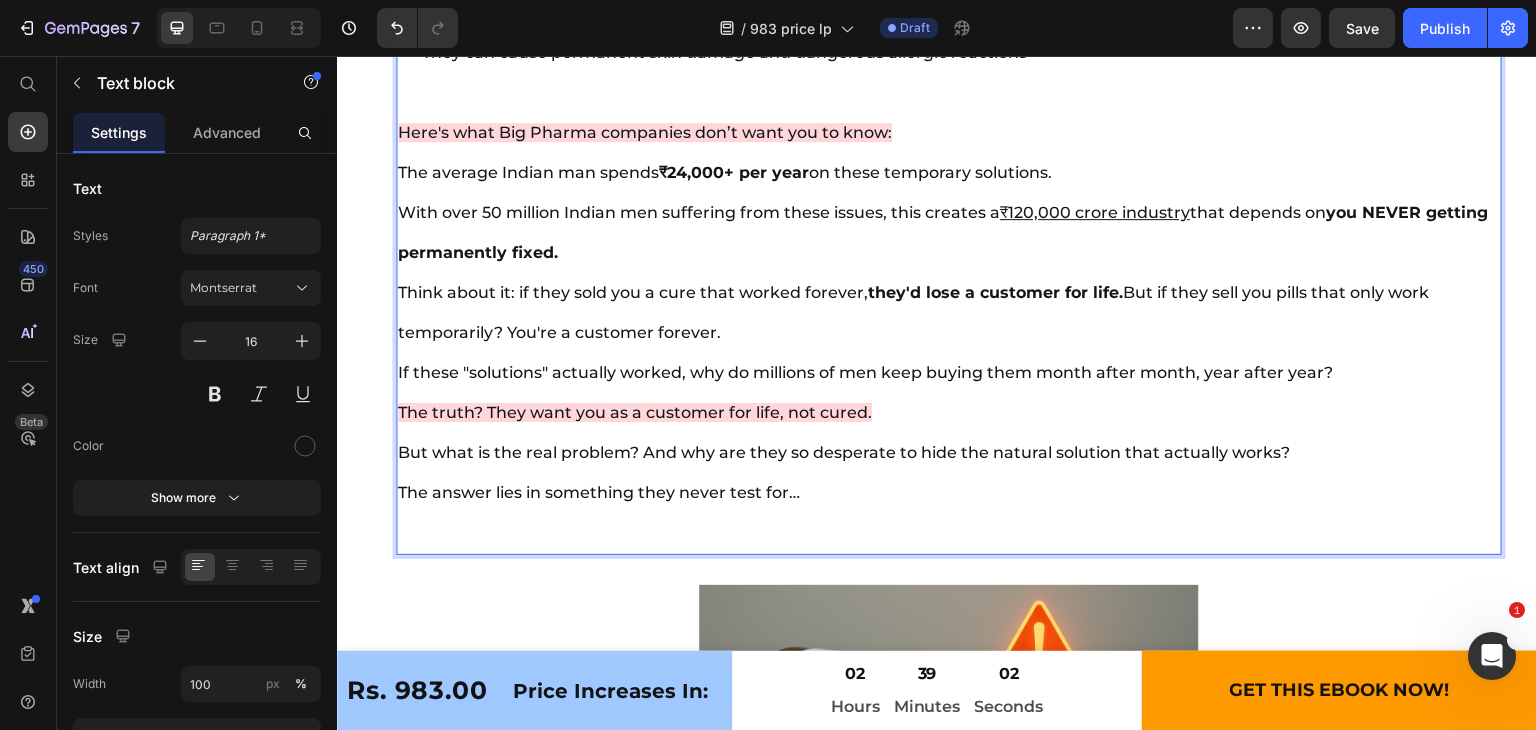 click on "Here's what Big Pharma companies don’t want you to know: The average Indian man spends  ₹24,000+ per year  on these temporary solutions. With over 50 million Indian men suffering from these issues, this creates a  ₹120,000 crore industry  that depends on  you NEVER getting permanently fixed. Think about it: if they sold you a cure that worked forever,  they'd lose a customer for life.  But if they sell you pills that only work temporarily? You're a customer forever. If these "solutions" actually worked, why do millions of men keep buying them month after month, year after year? The truth? They want you as a customer for life, not cured. But what is the real problem? And why are they so desperate to hide the natural solution that actually works? The answer lies in something they never test for…" at bounding box center (949, 313) 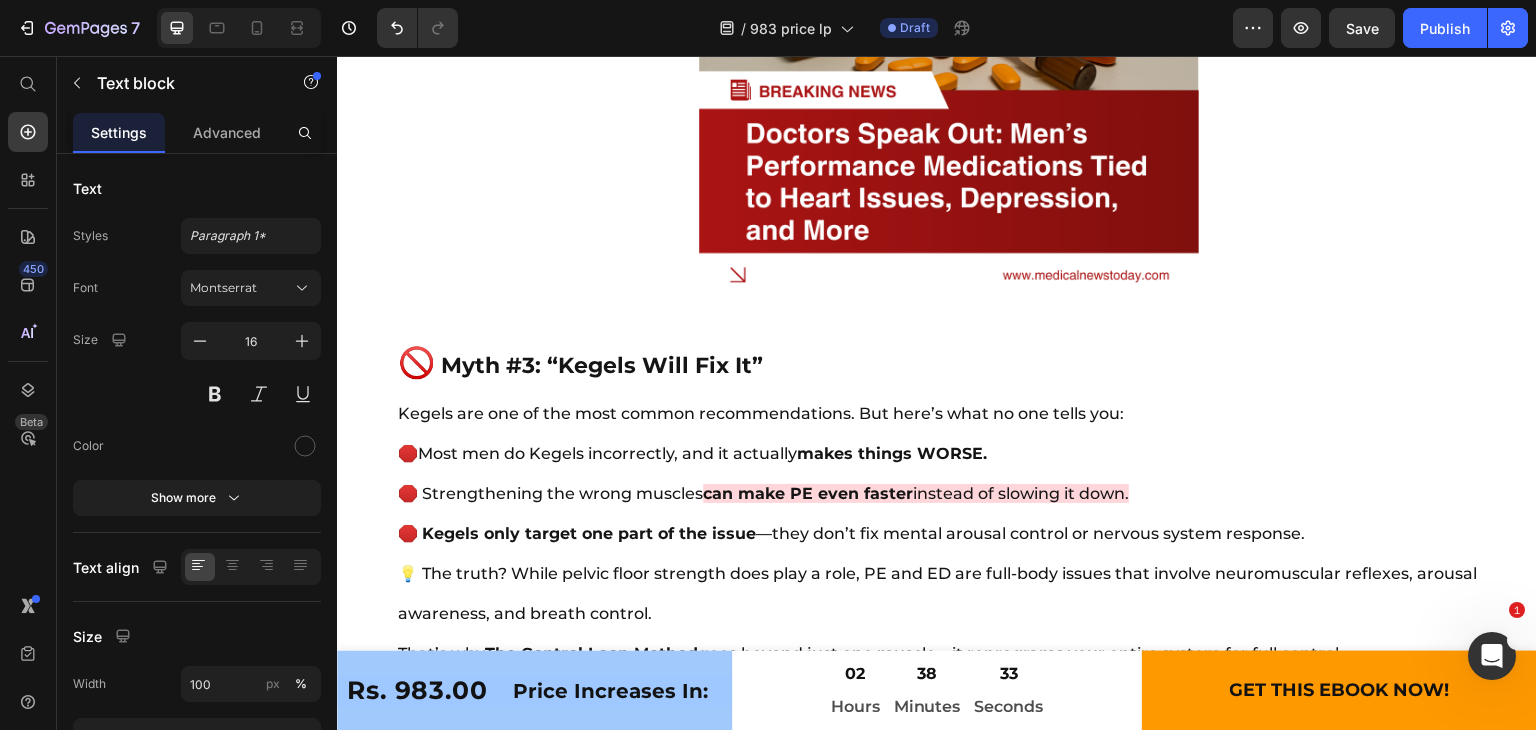 scroll, scrollTop: 7684, scrollLeft: 0, axis: vertical 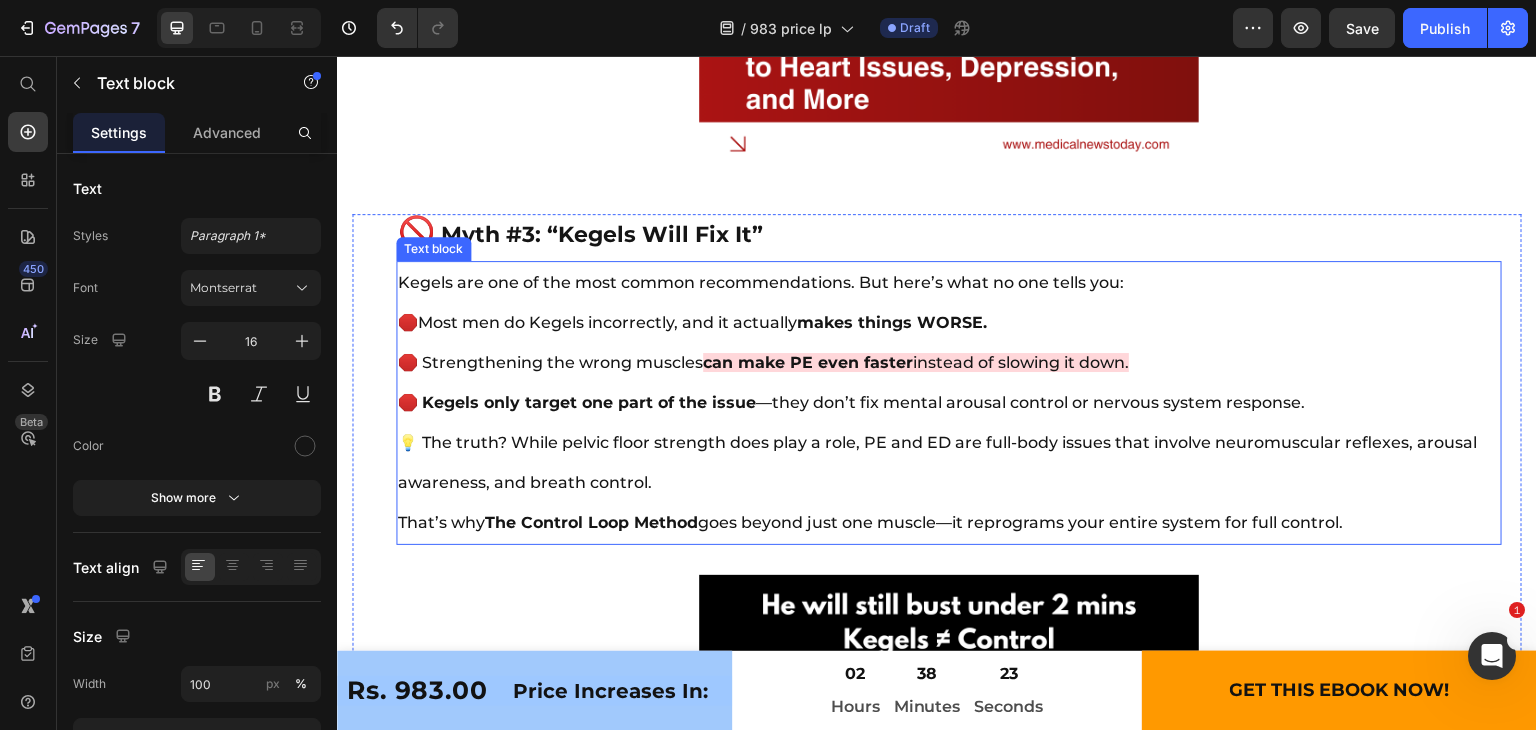 click on "Most men do Kegels incorrectly, and it actually  makes things WORSE." at bounding box center (702, 322) 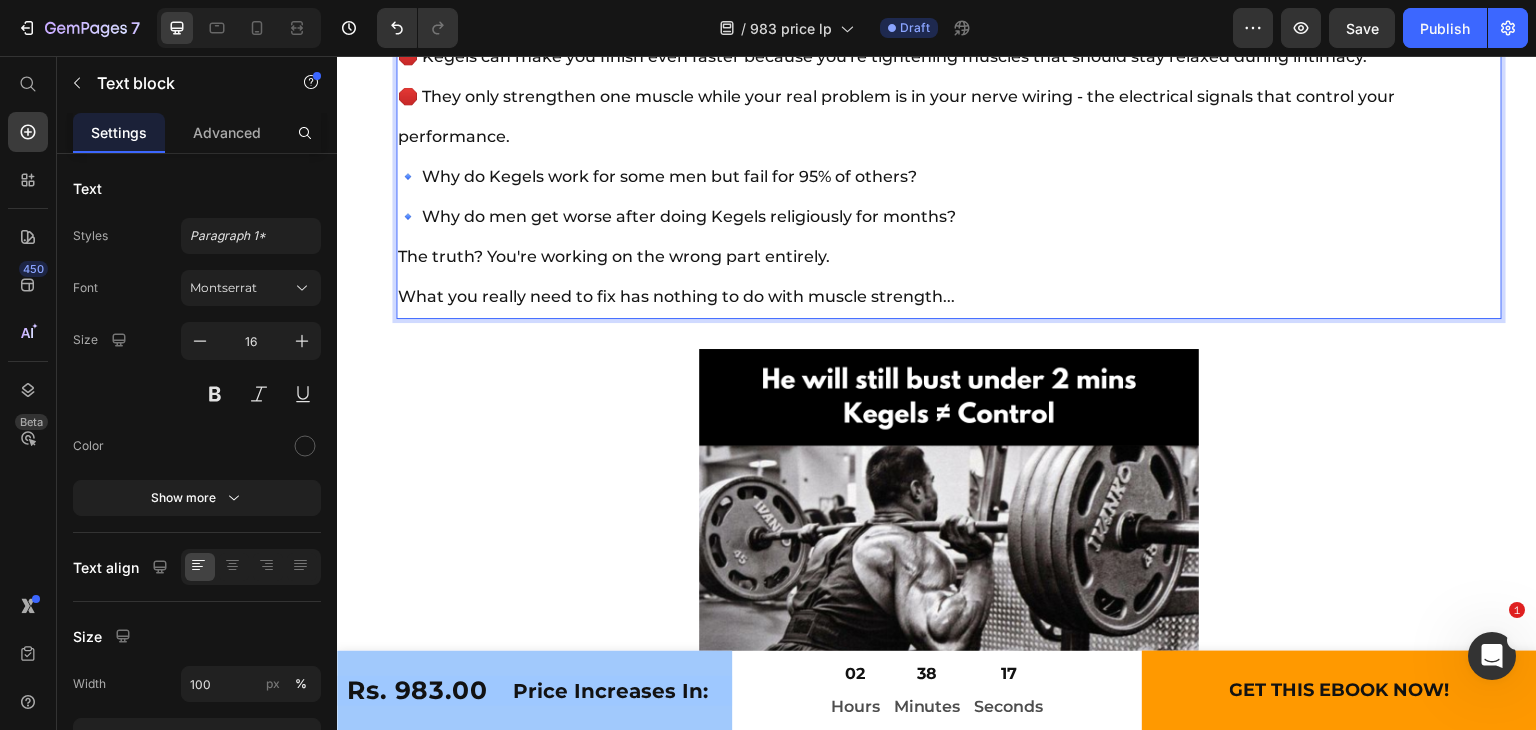 scroll, scrollTop: 7797, scrollLeft: 0, axis: vertical 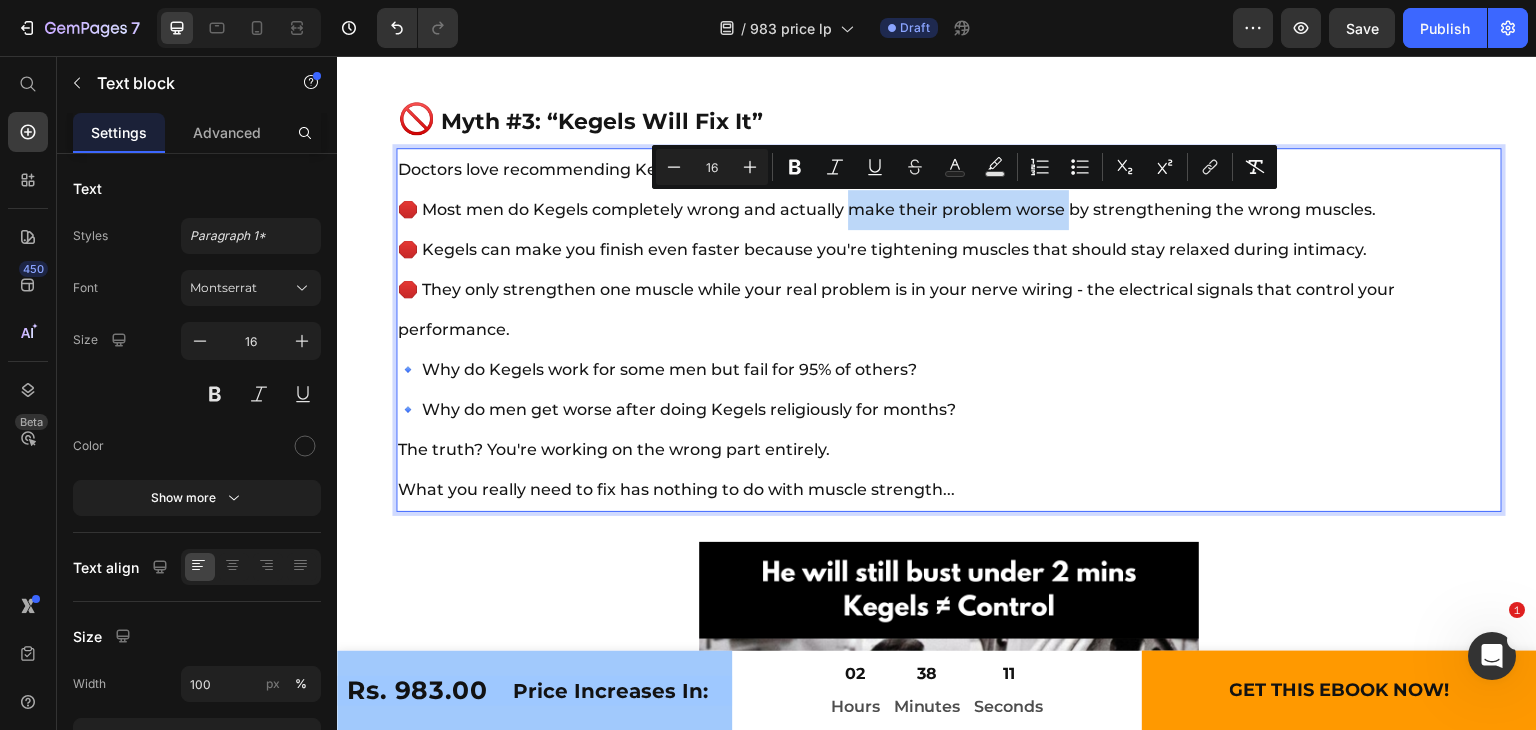 drag, startPoint x: 850, startPoint y: 207, endPoint x: 1070, endPoint y: 198, distance: 220.18402 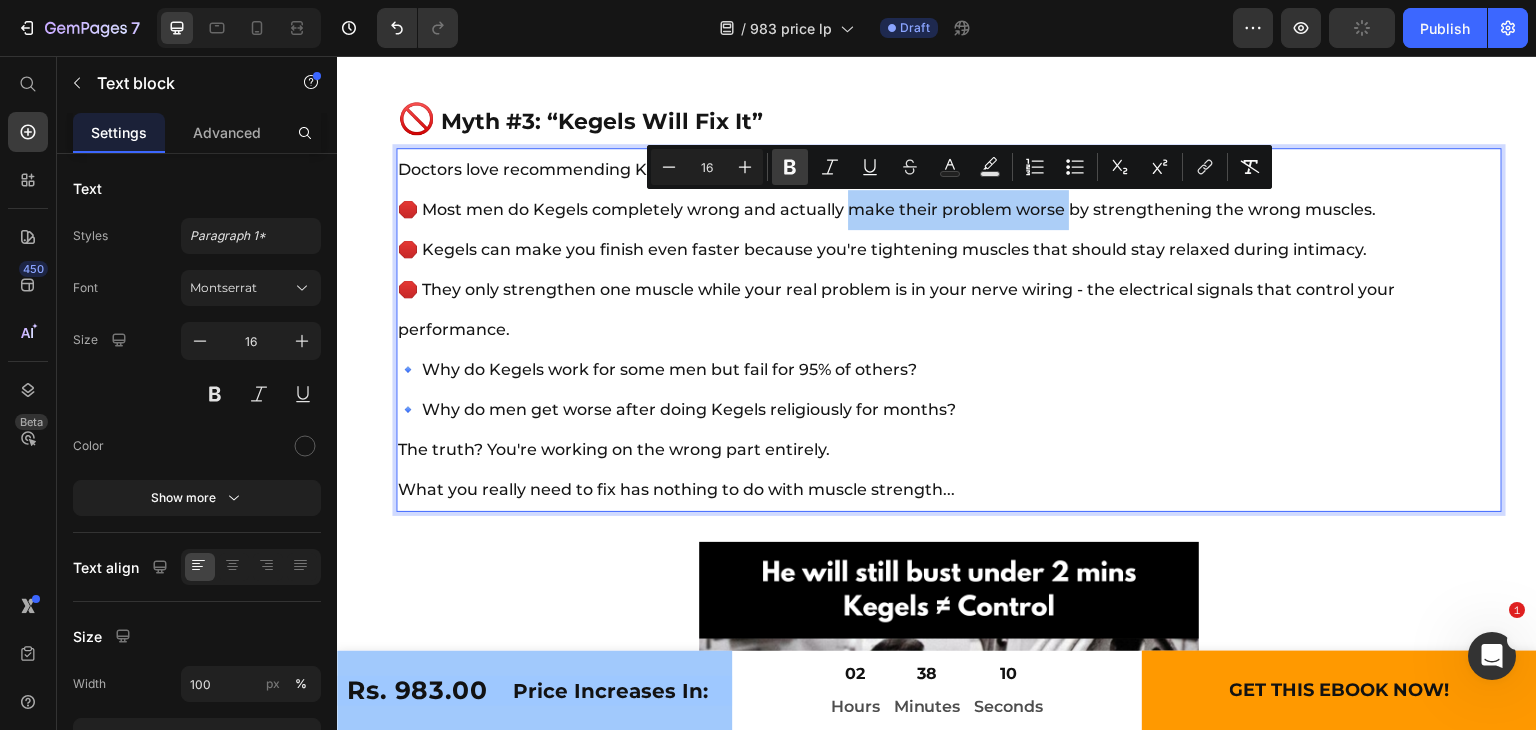 drag, startPoint x: 792, startPoint y: 172, endPoint x: 467, endPoint y: 138, distance: 326.77362 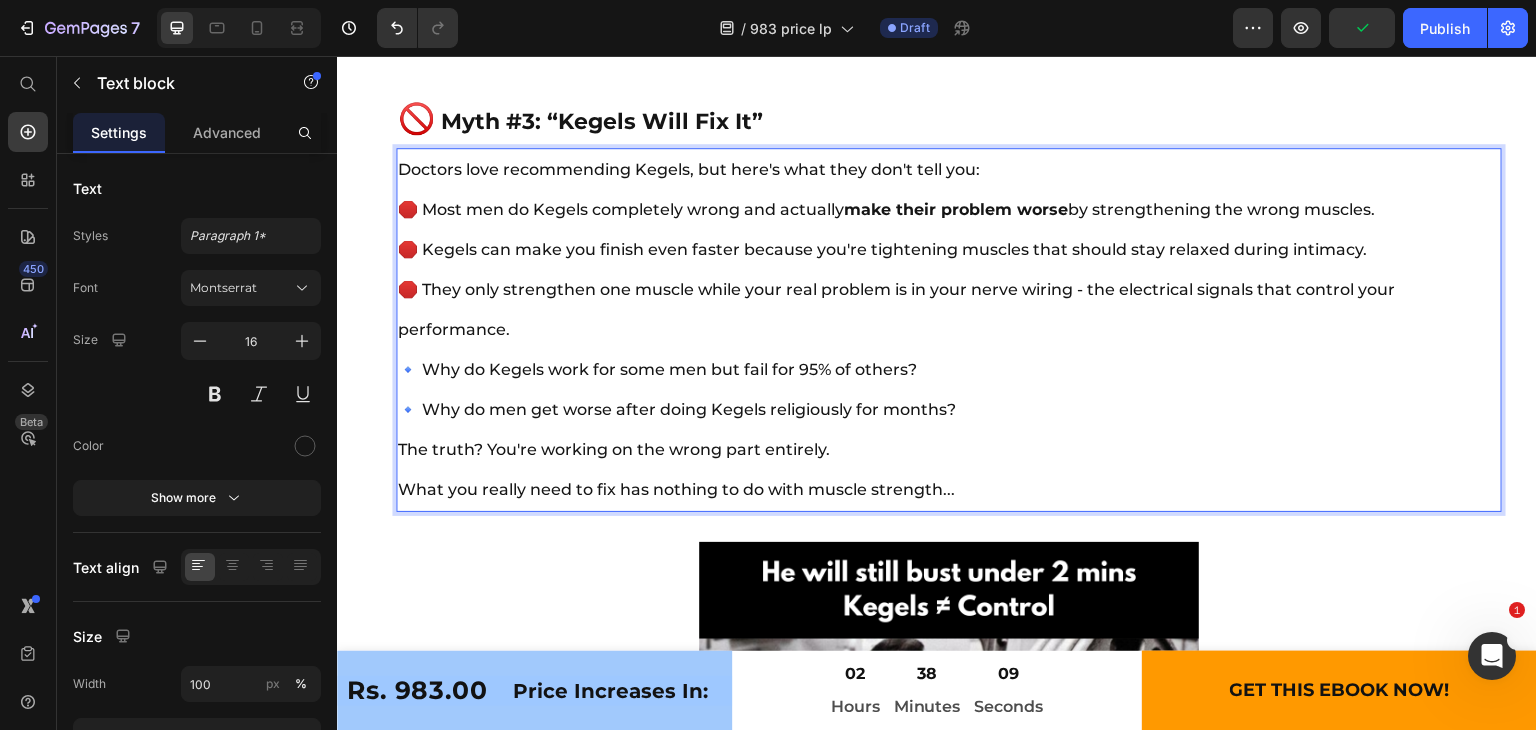 click on "Doctors love recommending Kegels, but here's what they don't tell you: 🛑 Most men do Kegels completely wrong and actually  make their problem worse  by strengthening the wrong muscles. 🛑 Kegels can make you finish even faster because you're tightening muscles that should stay relaxed during intimacy. 🛑 They only strengthen one muscle while your real problem is in your nerve wiring - the electrical signals that control your performance. 🔹 Why do Kegels work for some men but fail for [PERCENT]% of others?  🔹 Why do men get worse after doing Kegels religiously for months? The truth? You're working on the wrong part entirely. What you really need to fix has nothing to do with muscle strength..." at bounding box center (949, 330) 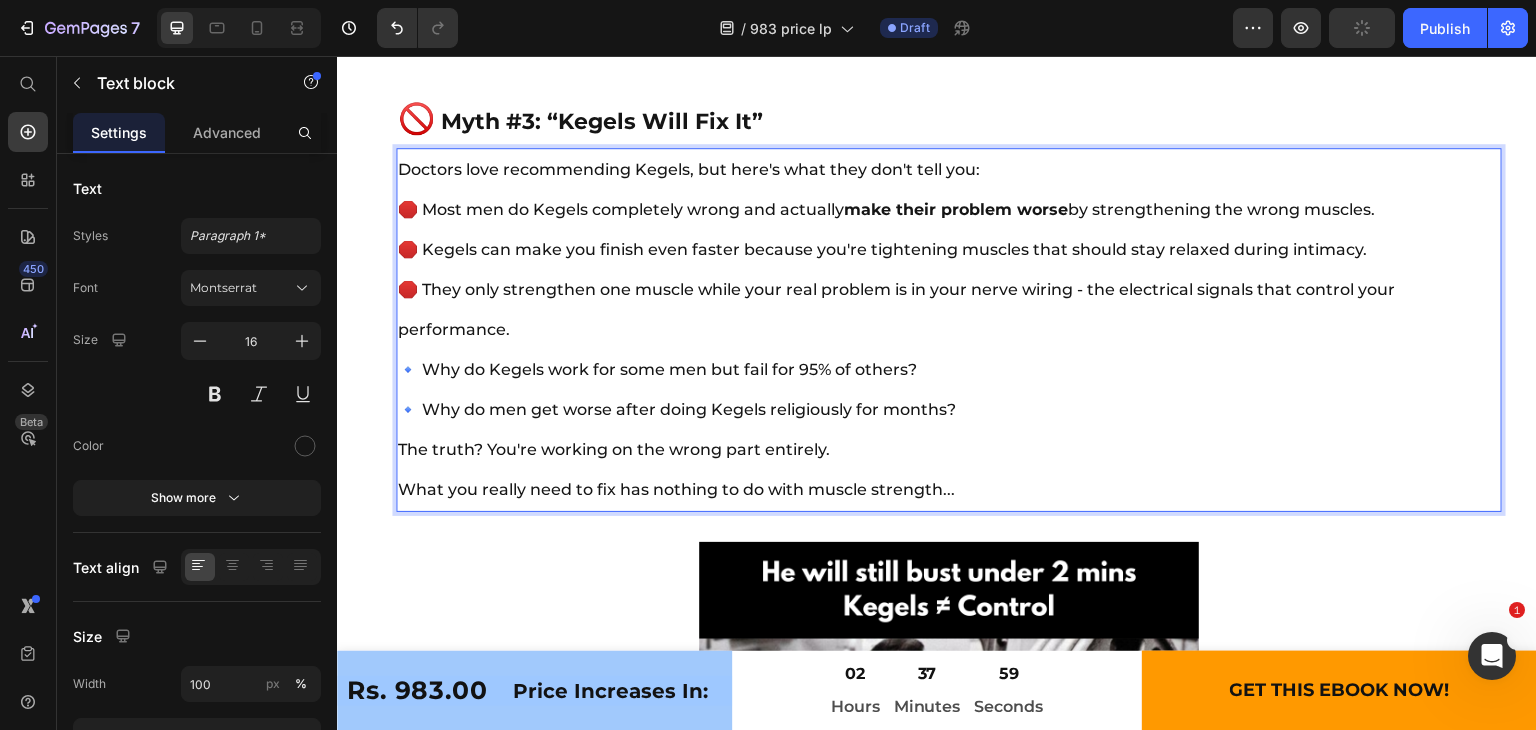 click on "🛑 They only strengthen one muscle while your real problem is in your nerve wiring - the electrical signals that control your performance." at bounding box center [896, 309] 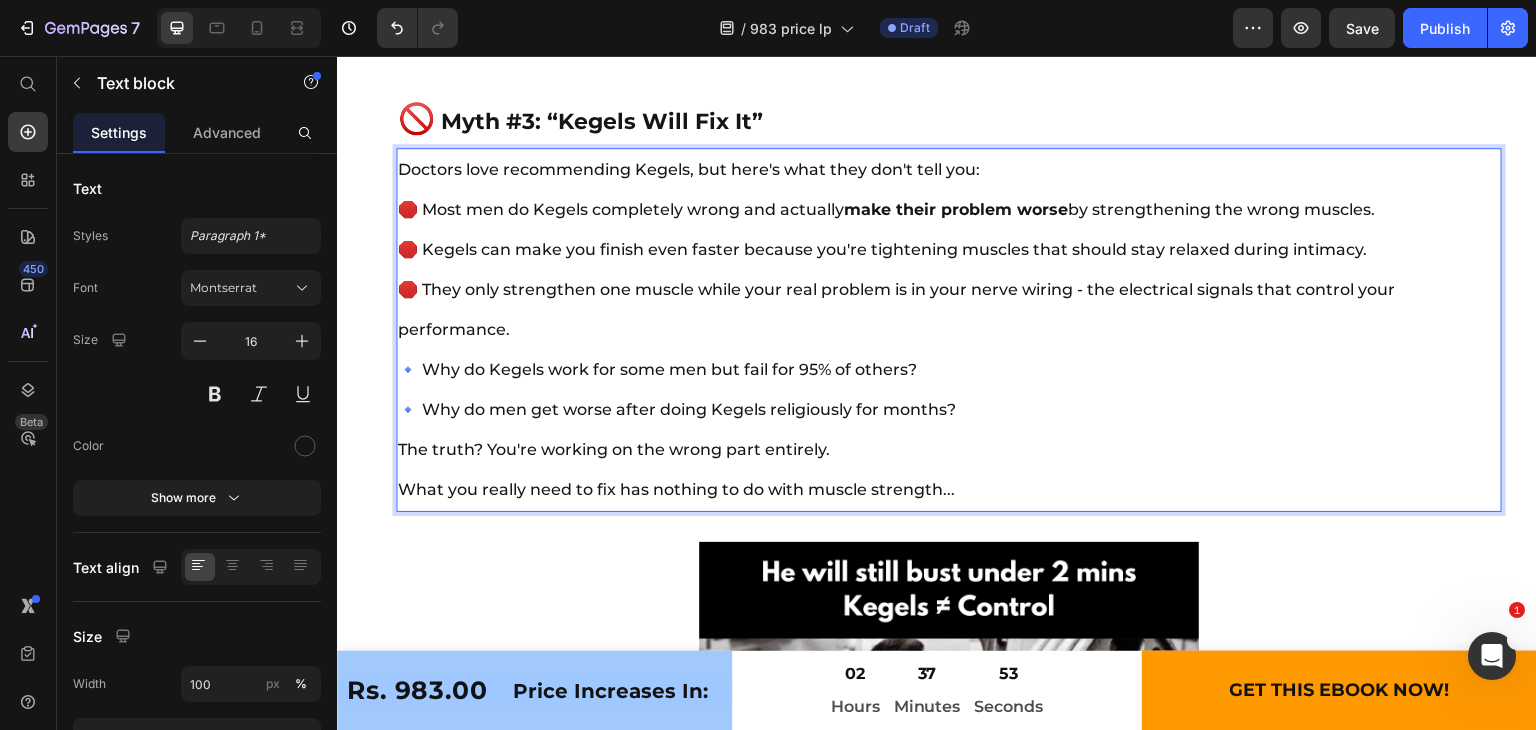 click on "🛑 They only strengthen one muscle while your real problem is in your nerve wiring - the electrical signals that control your performance." at bounding box center [896, 309] 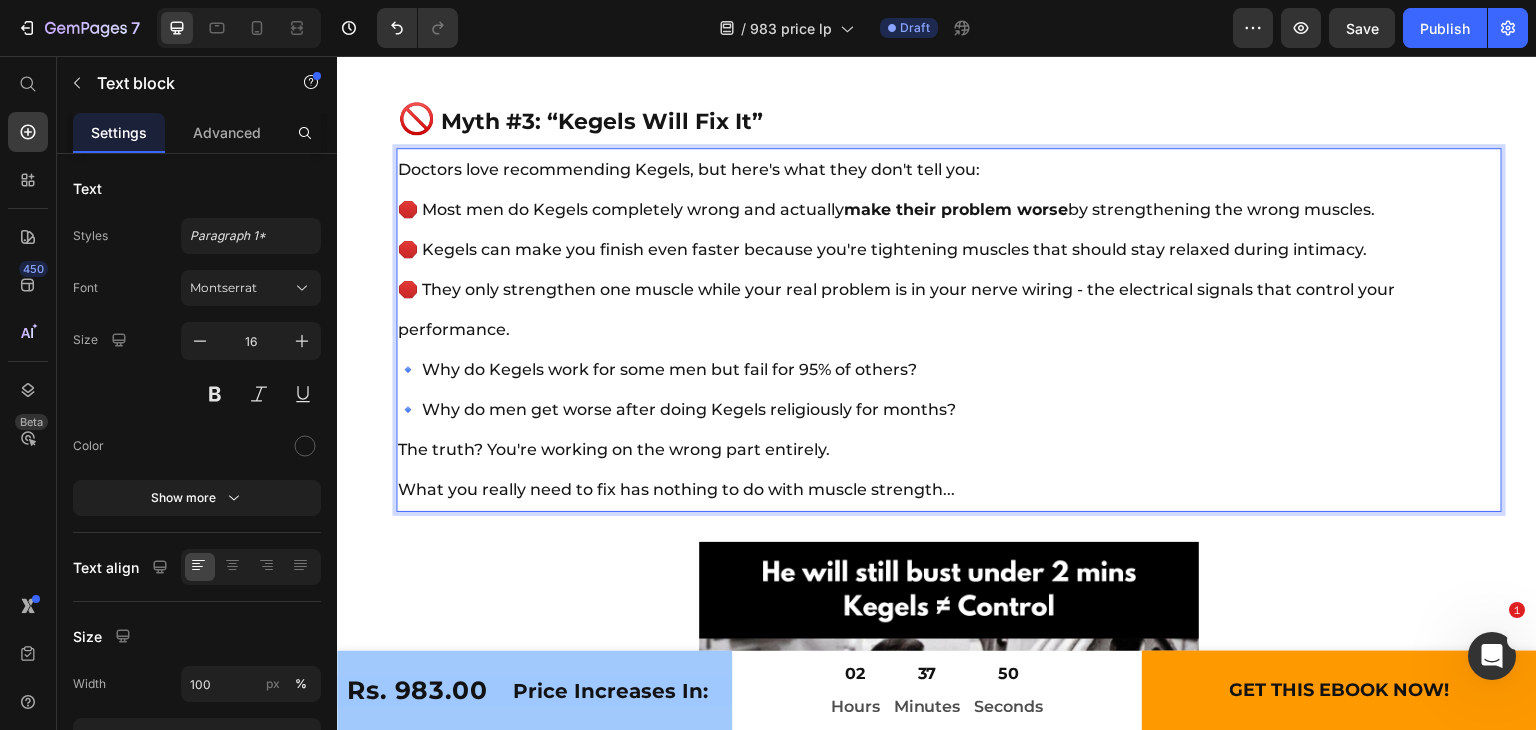 click on "Doctors love recommending Kegels, but here's what they don't tell you:" at bounding box center [689, 169] 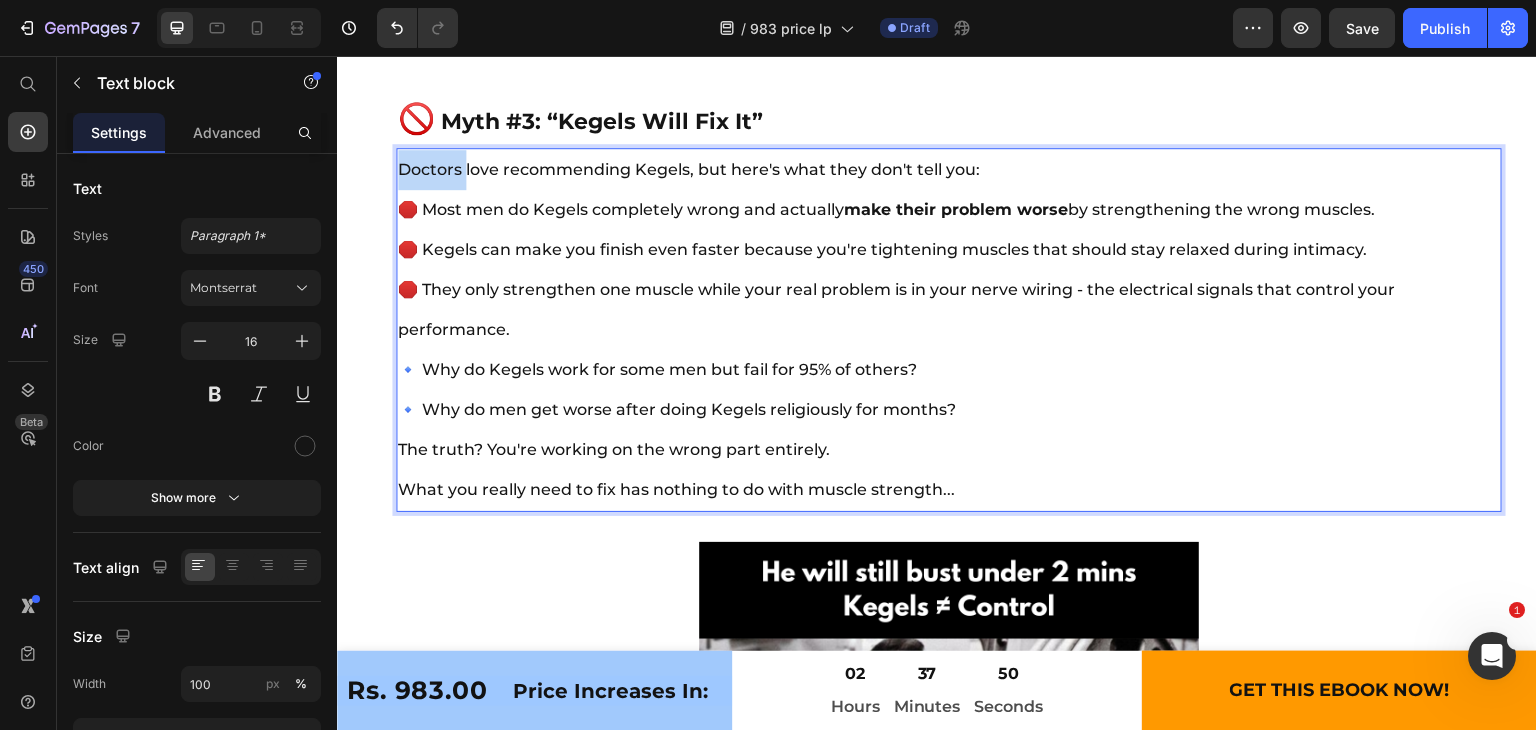 click on "Doctors love recommending Kegels, but here's what they don't tell you:" at bounding box center (689, 169) 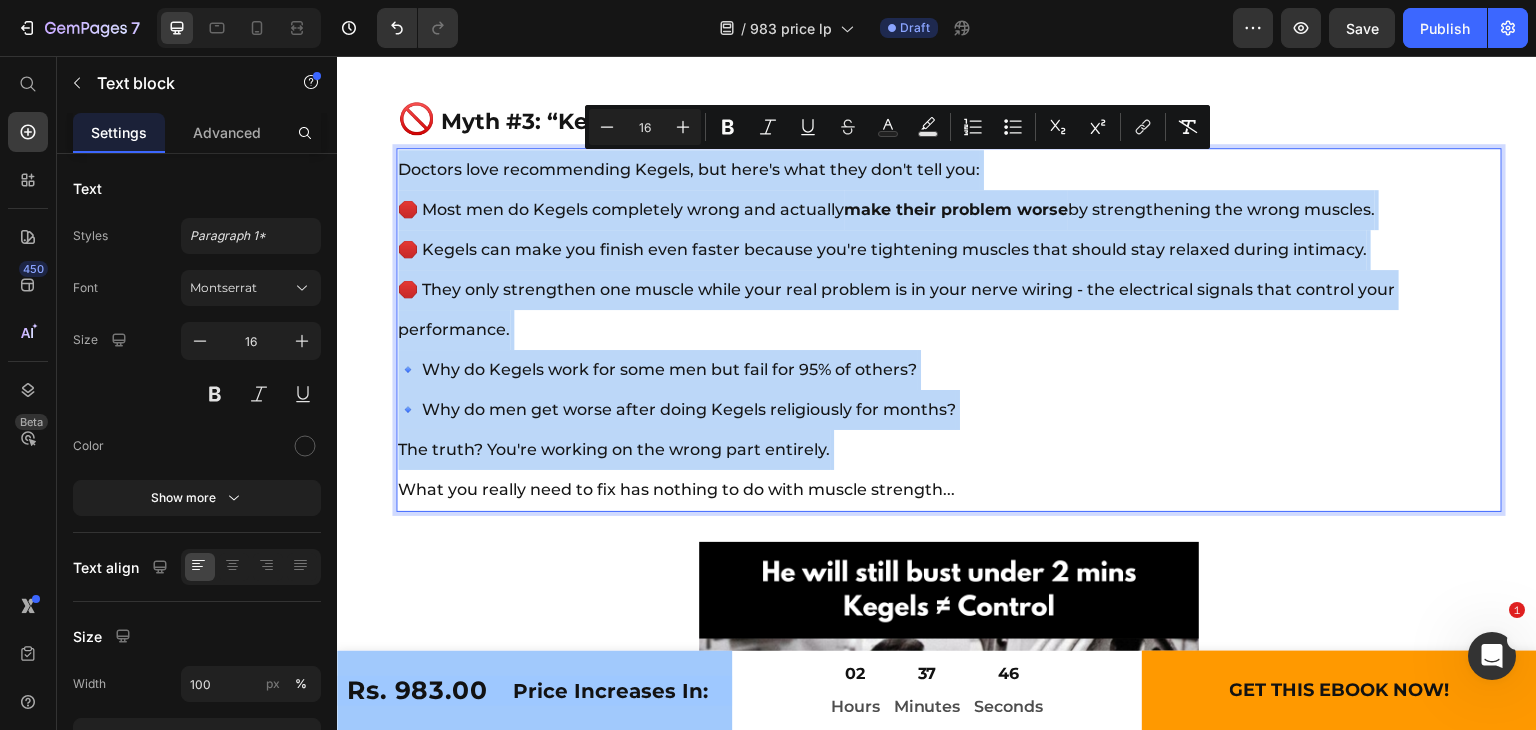 click on "🛑 They only strengthen one muscle while your real problem is in your nerve wiring - the electrical signals that control your performance." at bounding box center [896, 309] 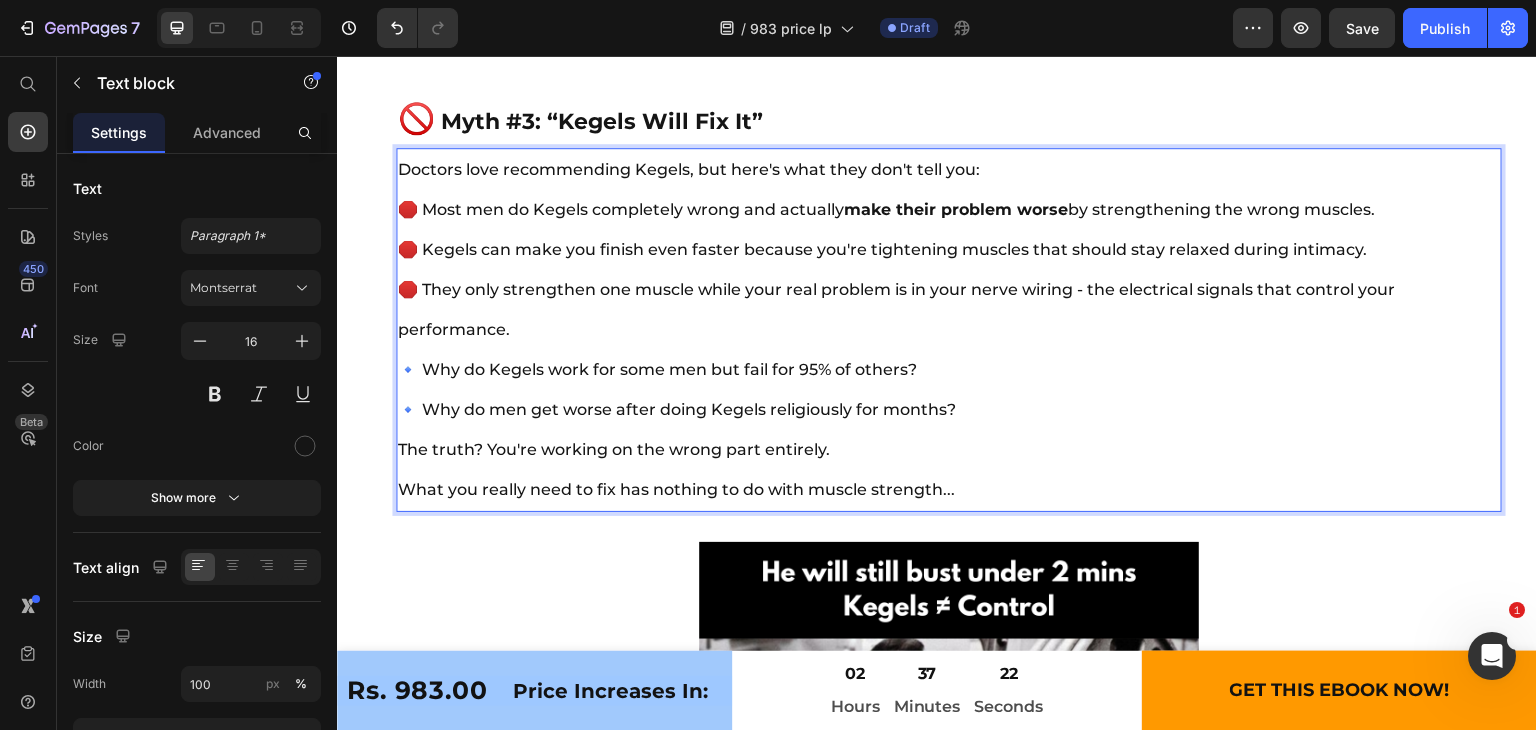 click on "🛑 They only strengthen one muscle while your real problem is in your nerve wiring - the electrical signals that control your performance." at bounding box center [896, 309] 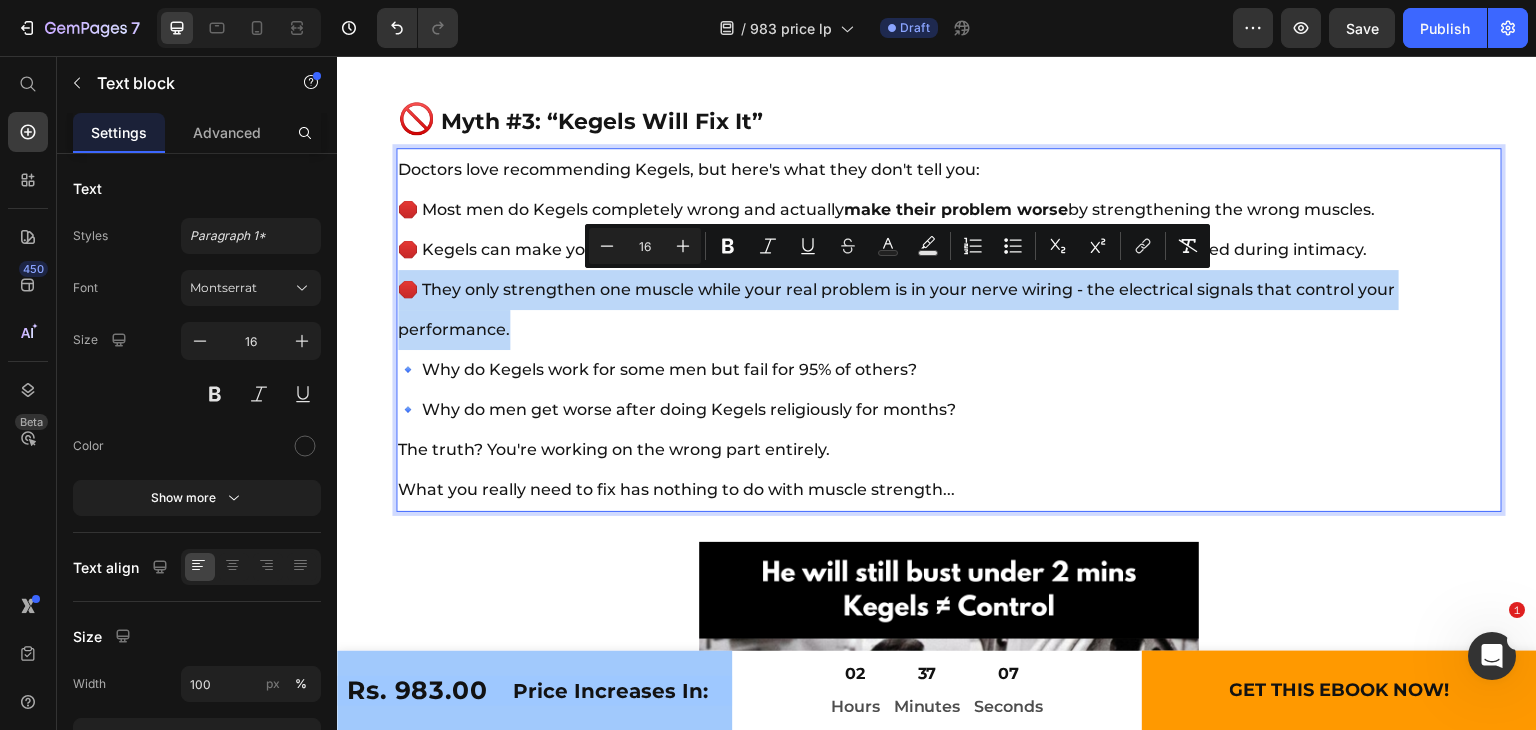 drag, startPoint x: 518, startPoint y: 326, endPoint x: 398, endPoint y: 293, distance: 124.45481 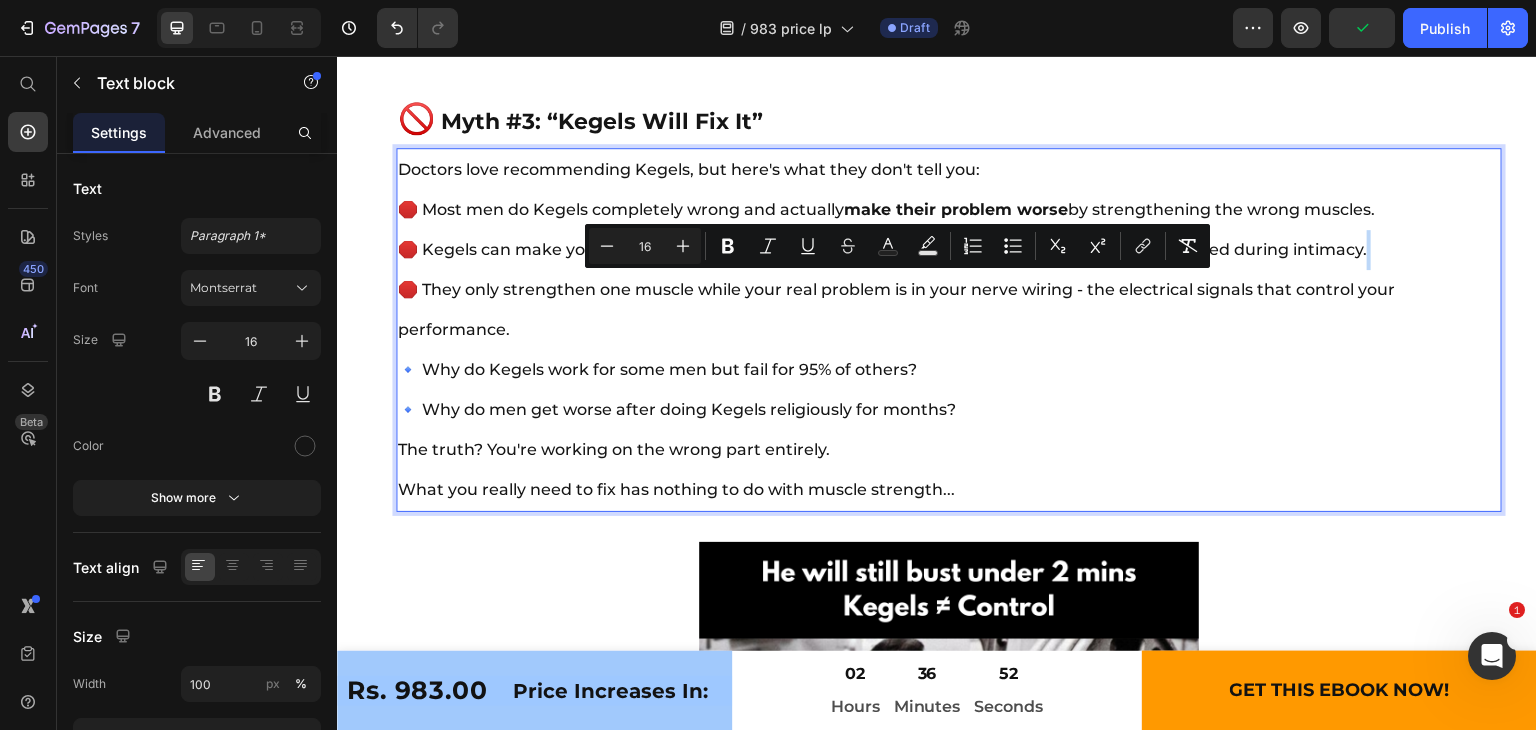 click on "🛑 They only strengthen one muscle while your real problem is in your nerve wiring - the electrical signals that control your performance." at bounding box center [896, 309] 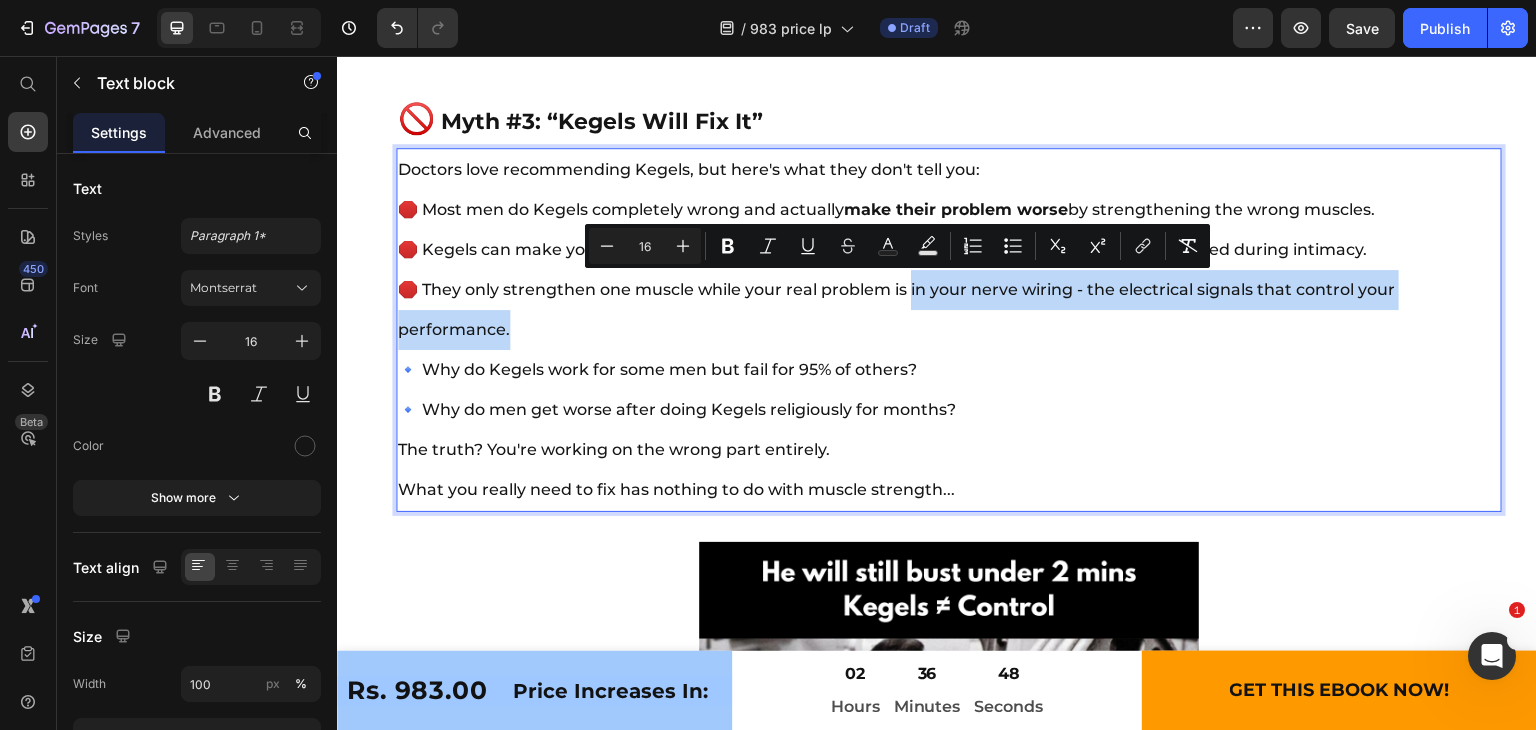 drag, startPoint x: 913, startPoint y: 285, endPoint x: 954, endPoint y: 311, distance: 48.548943 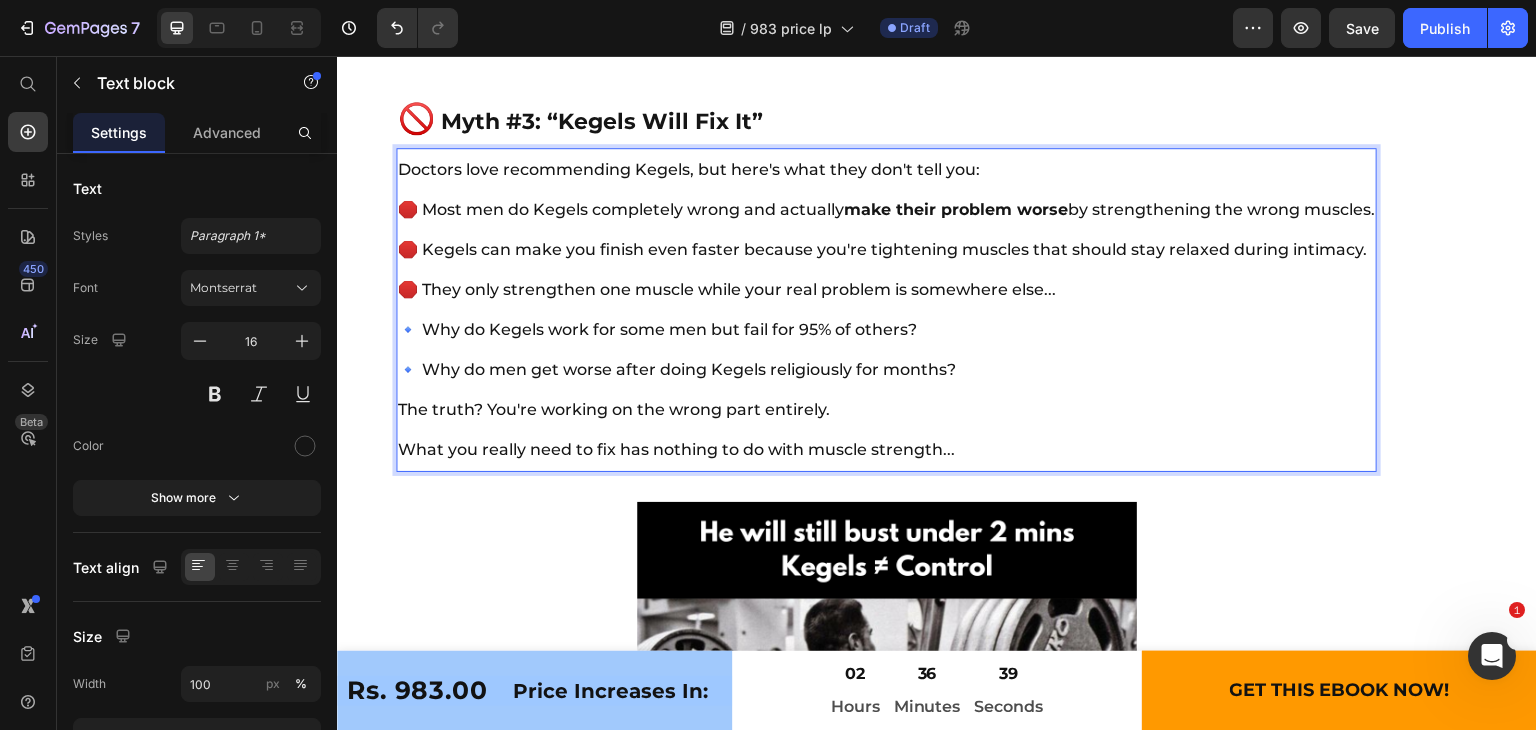 click on "Doctors love recommending Kegels, but here's what they don't tell you: 🛑 Most men do Kegels completely wrong and actually  make their problem worse  by strengthening the wrong muscles. 🛑 Kegels can make you finish even faster because you're tightening muscles that should stay relaxed during intimacy. 🛑 They only strengthen one muscle while your real problem is somewhere else... 🔹 Why do Kegels work for some men but fail for 95% of others?  🔹 Why do men get worse after doing Kegels religiously for months? The truth? You're working on the wrong part entirely. What you really need to fix has nothing to do with muscle strength..." at bounding box center [886, 310] 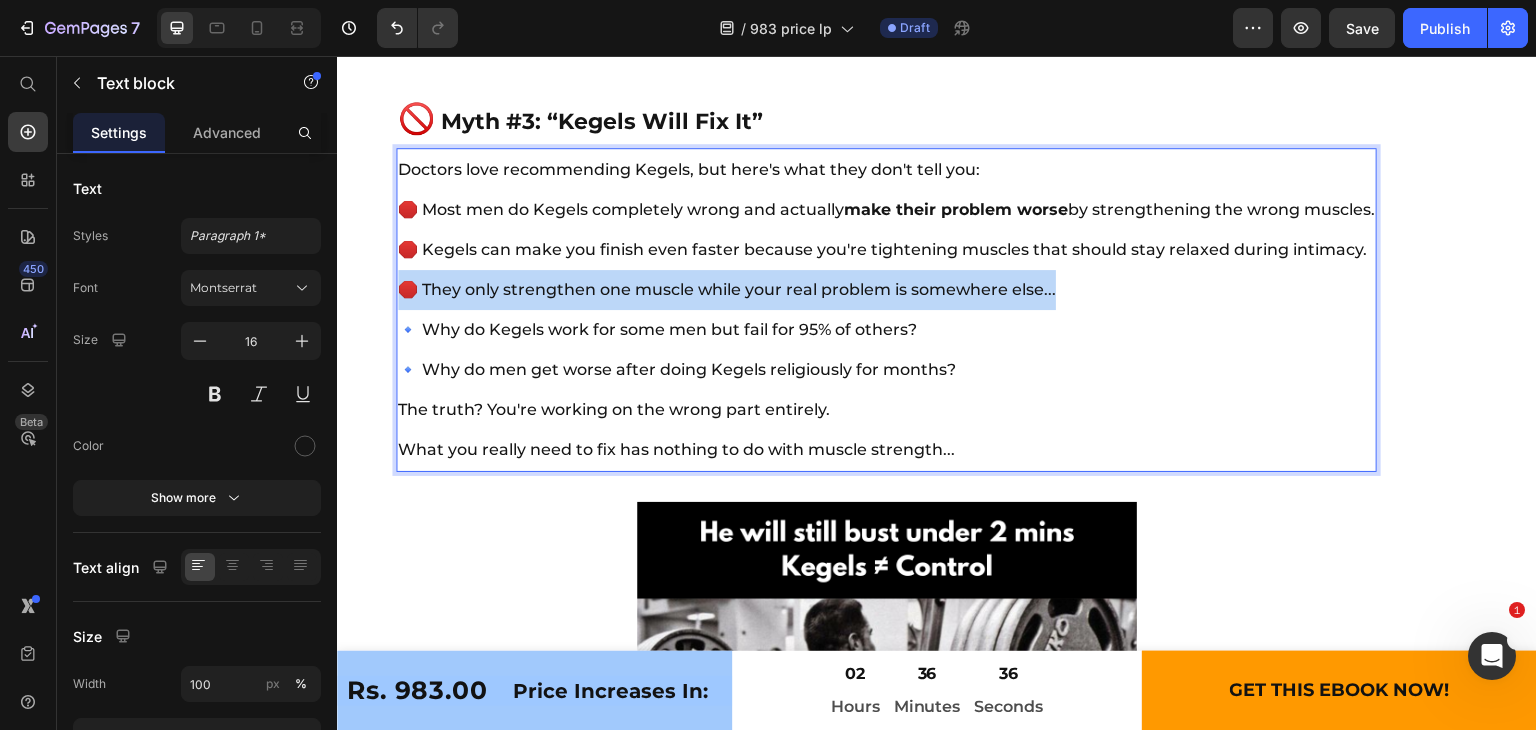 drag, startPoint x: 1063, startPoint y: 286, endPoint x: 401, endPoint y: 291, distance: 662.01886 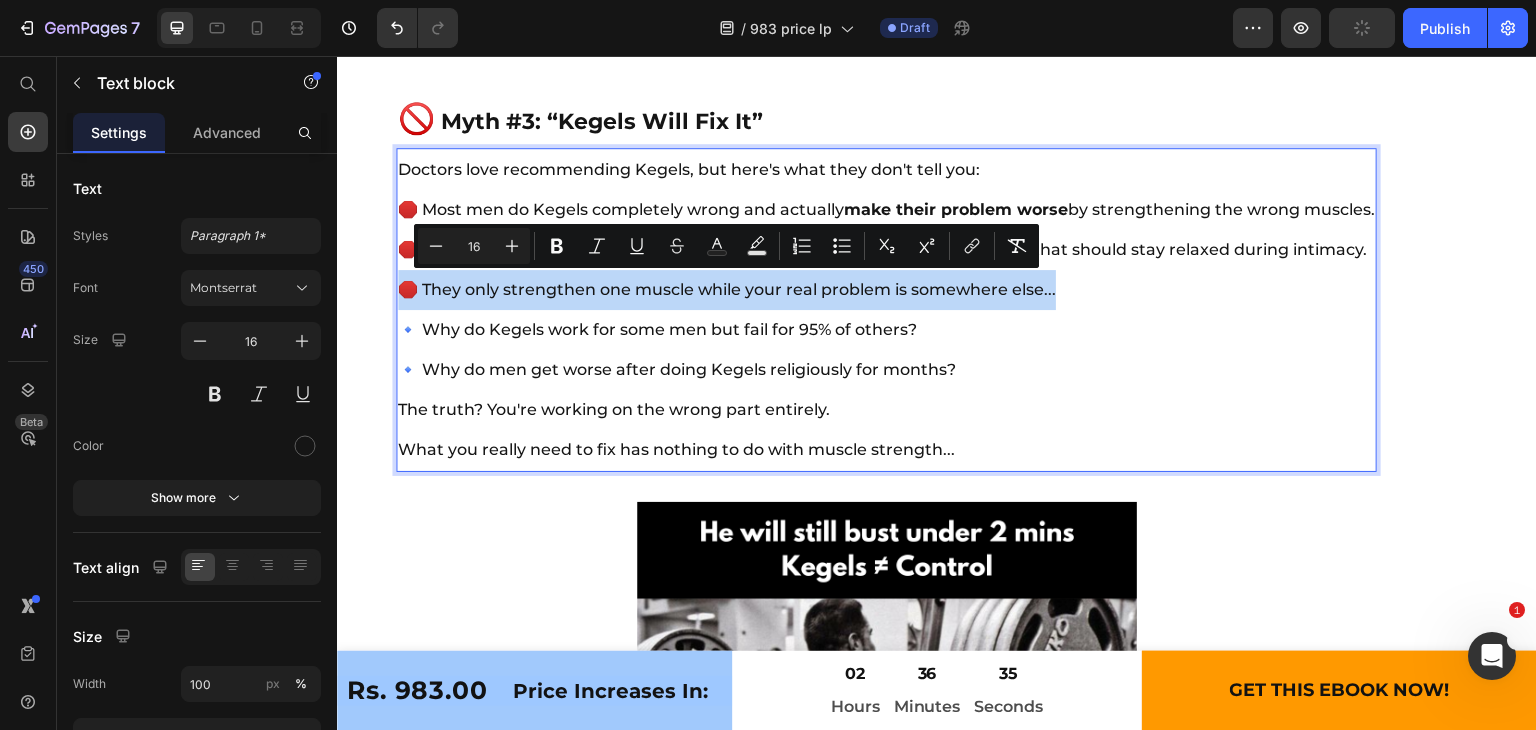 copy on "🛑 They only strengthen one muscle while your real problem is somewhere else..." 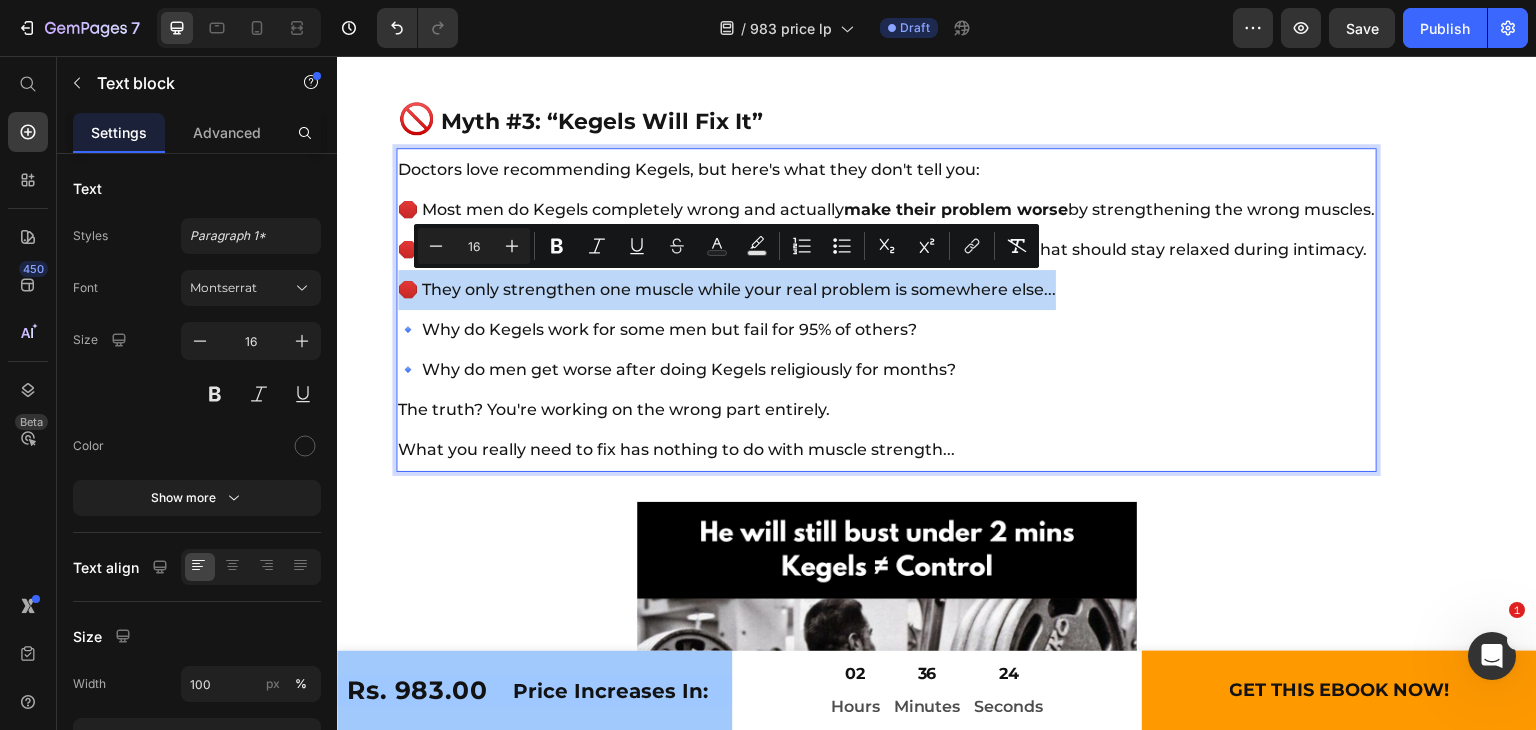 click on "Doctors love recommending Kegels, but here's what they don't tell you: 🛑 Most men do Kegels completely wrong and actually  make their problem worse  by strengthening the wrong muscles. 🛑 Kegels can make you finish even faster because you're tightening muscles that should stay relaxed during intimacy. 🛑 They only strengthen one muscle while your real problem is somewhere else... 🔹 Why do Kegels work for some men but fail for 95% of others?  🔹 Why do men get worse after doing Kegels religiously for months? The truth? You're working on the wrong part entirely. What you really need to fix has nothing to do with muscle strength..." at bounding box center (886, 310) 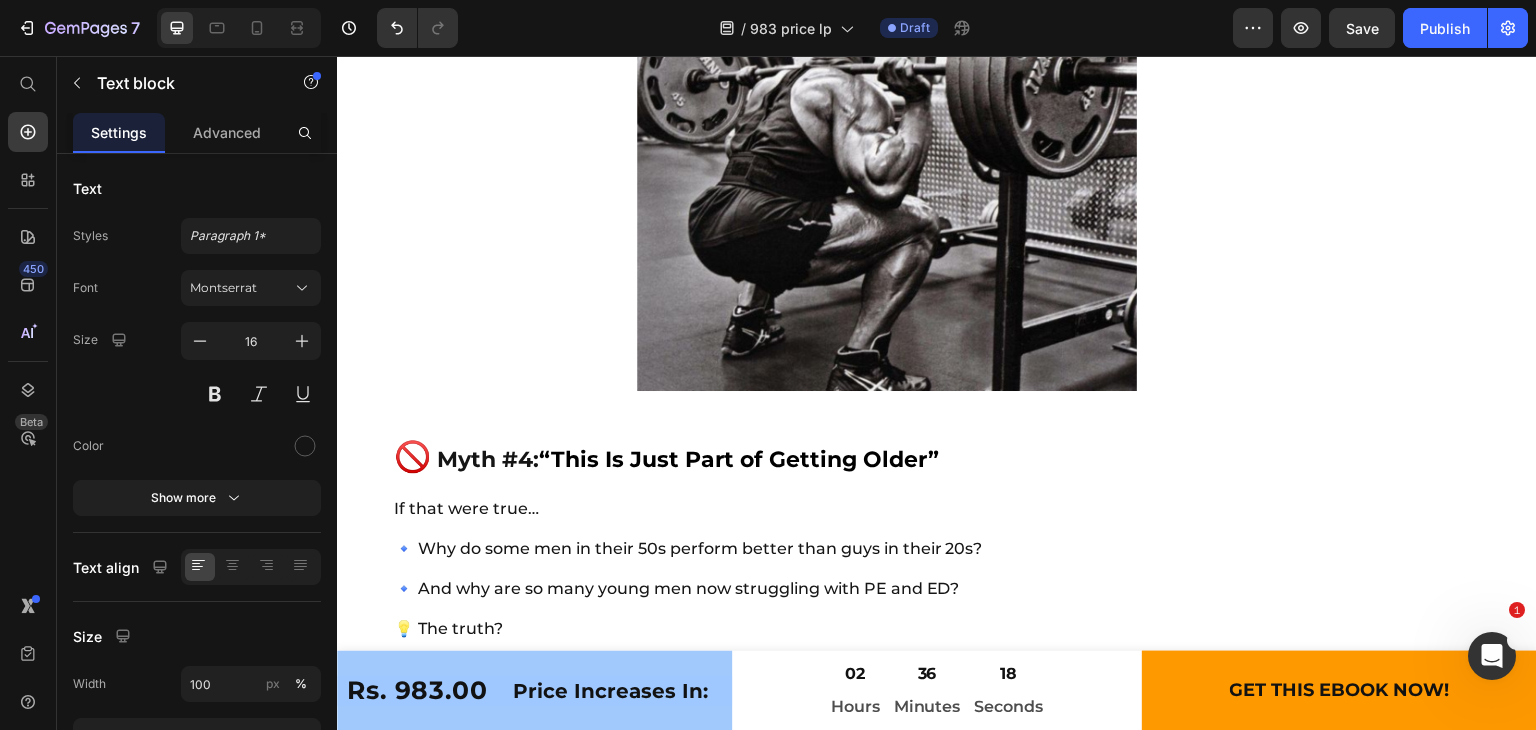 scroll, scrollTop: 8573, scrollLeft: 0, axis: vertical 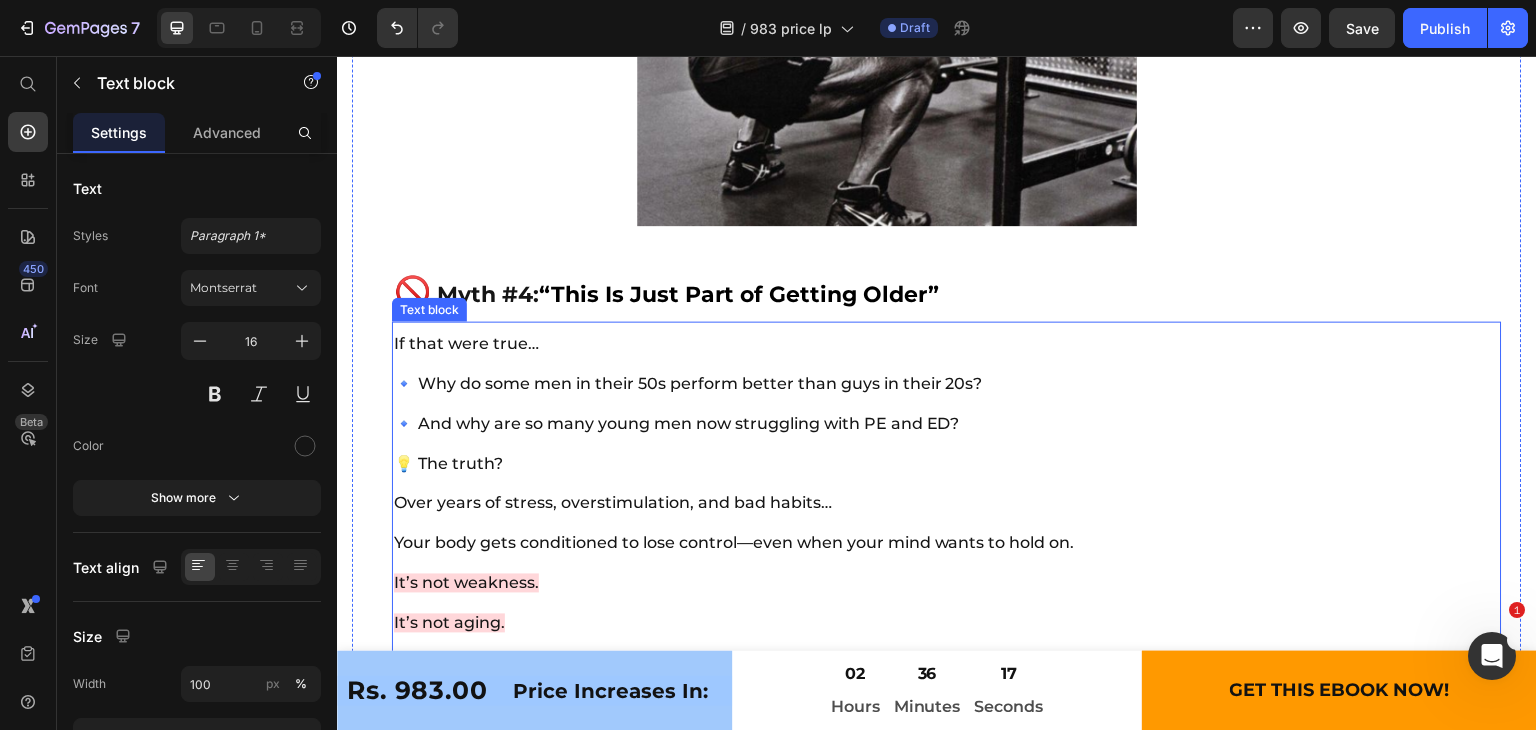click on "💡 The truth? Over years of stress, overstimulation, and bad habits… Your body gets conditioned to lose control—even when your mind wants to hold on." at bounding box center (947, 504) 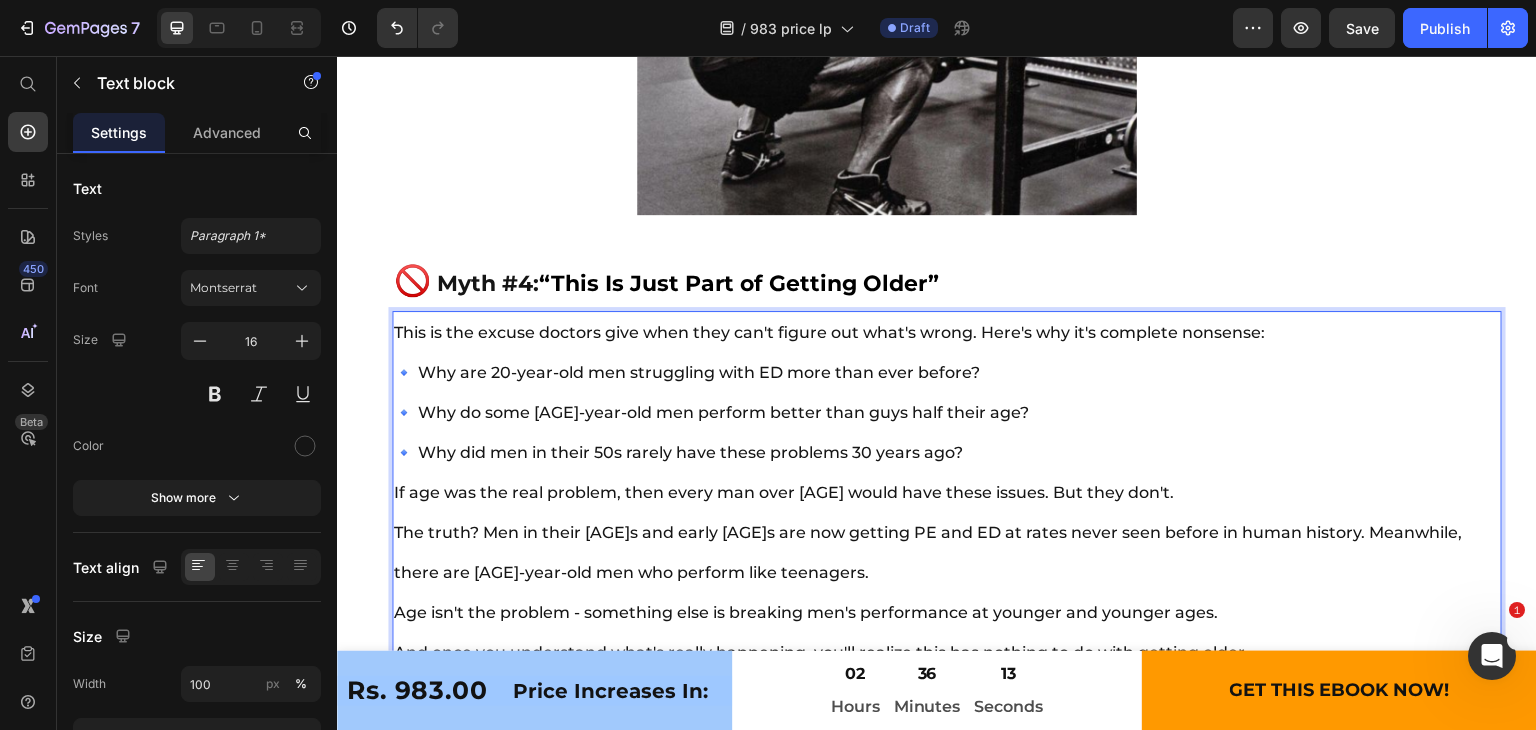 scroll, scrollTop: 8620, scrollLeft: 0, axis: vertical 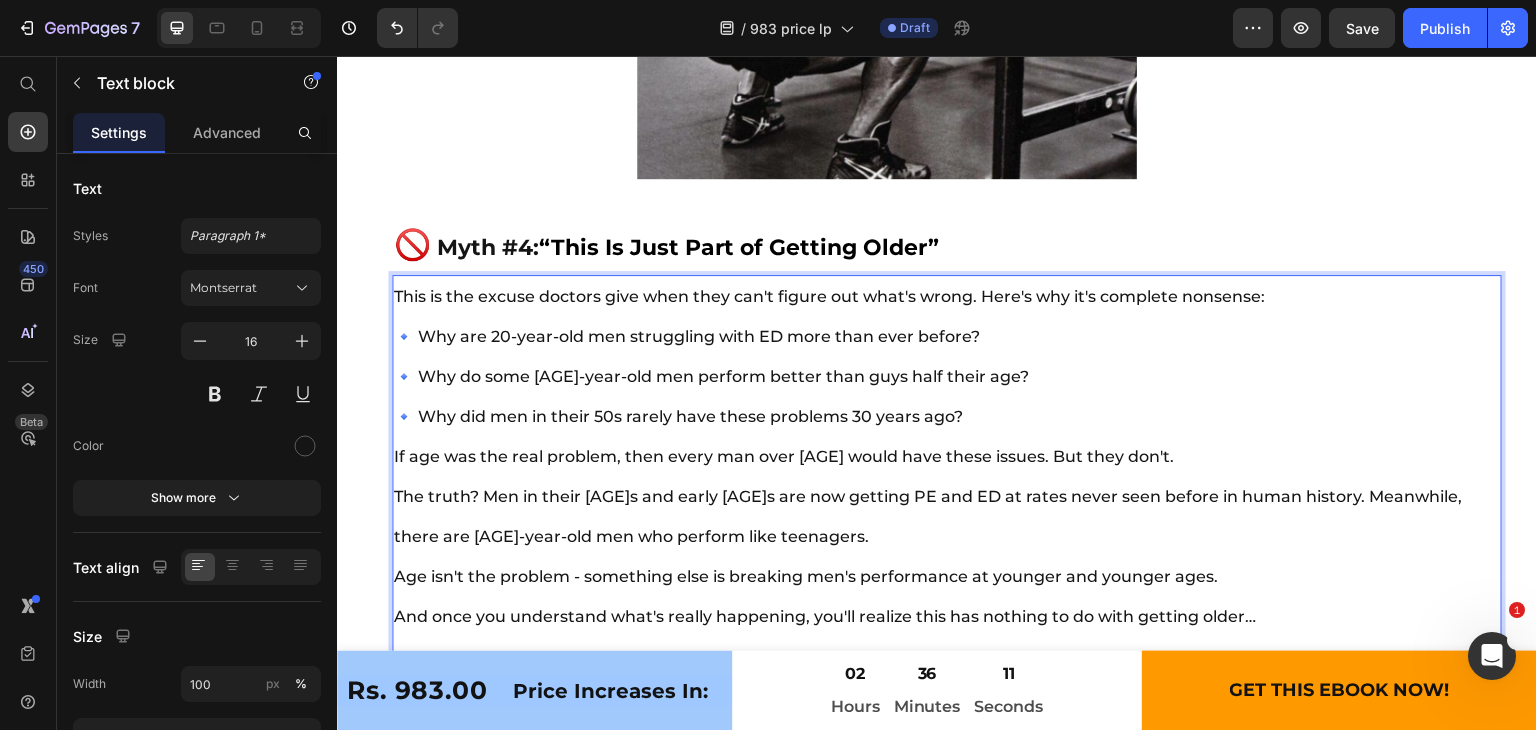 click on "This is the excuse doctors give when they can't figure out what's wrong. Here's why it's complete nonsense:" at bounding box center [829, 296] 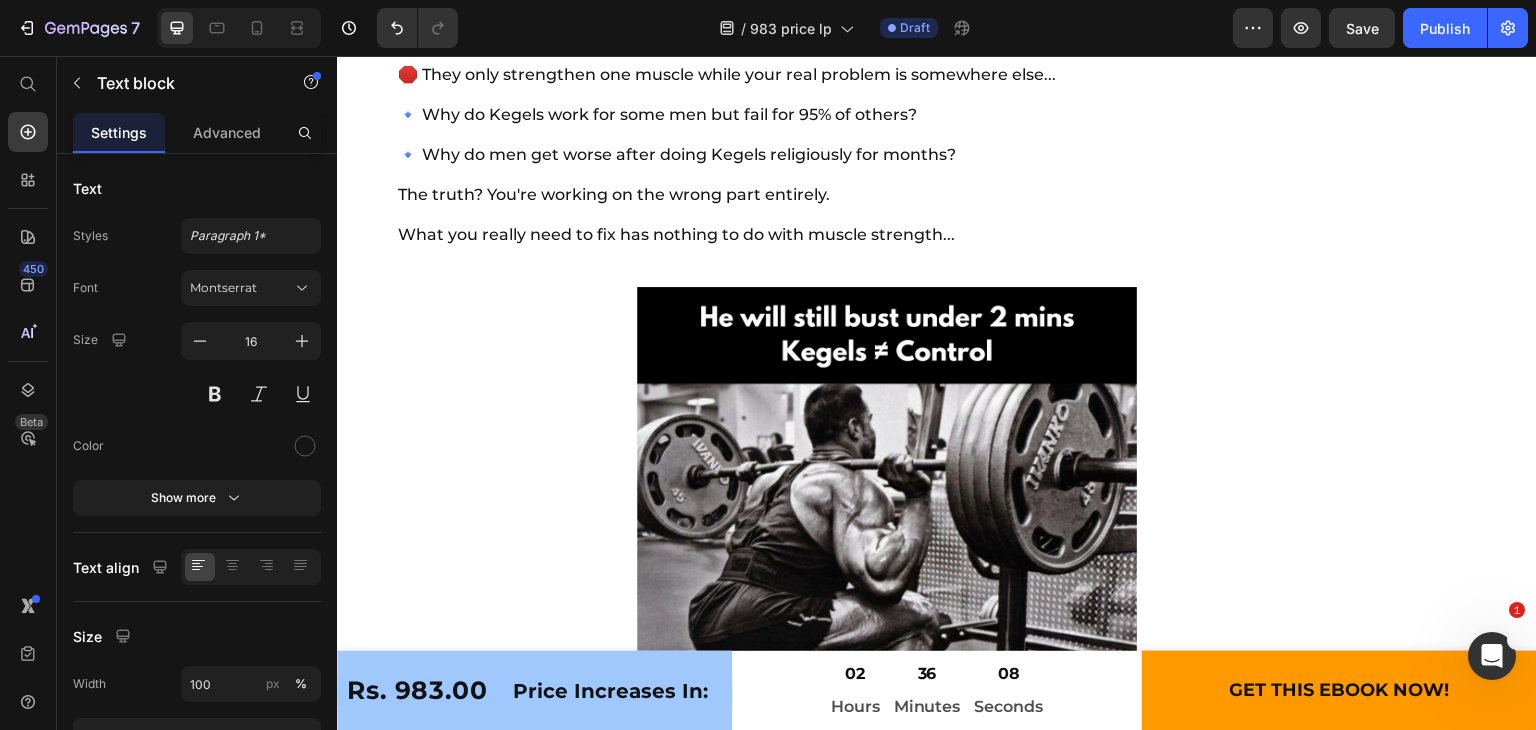 scroll, scrollTop: 7775, scrollLeft: 0, axis: vertical 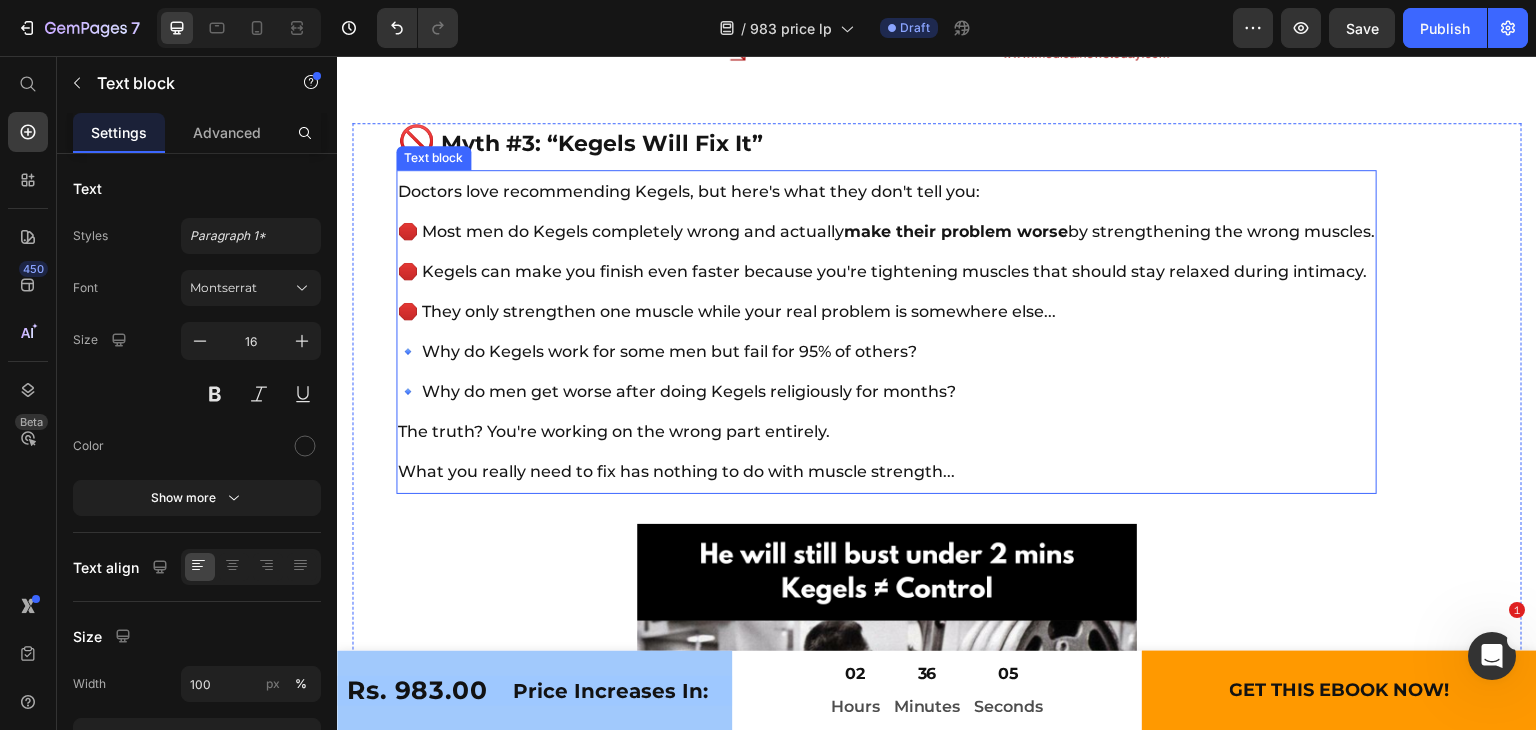 click on "🛑 Kegels can make you finish even faster because you're tightening muscles that should stay relaxed during intimacy." at bounding box center (882, 271) 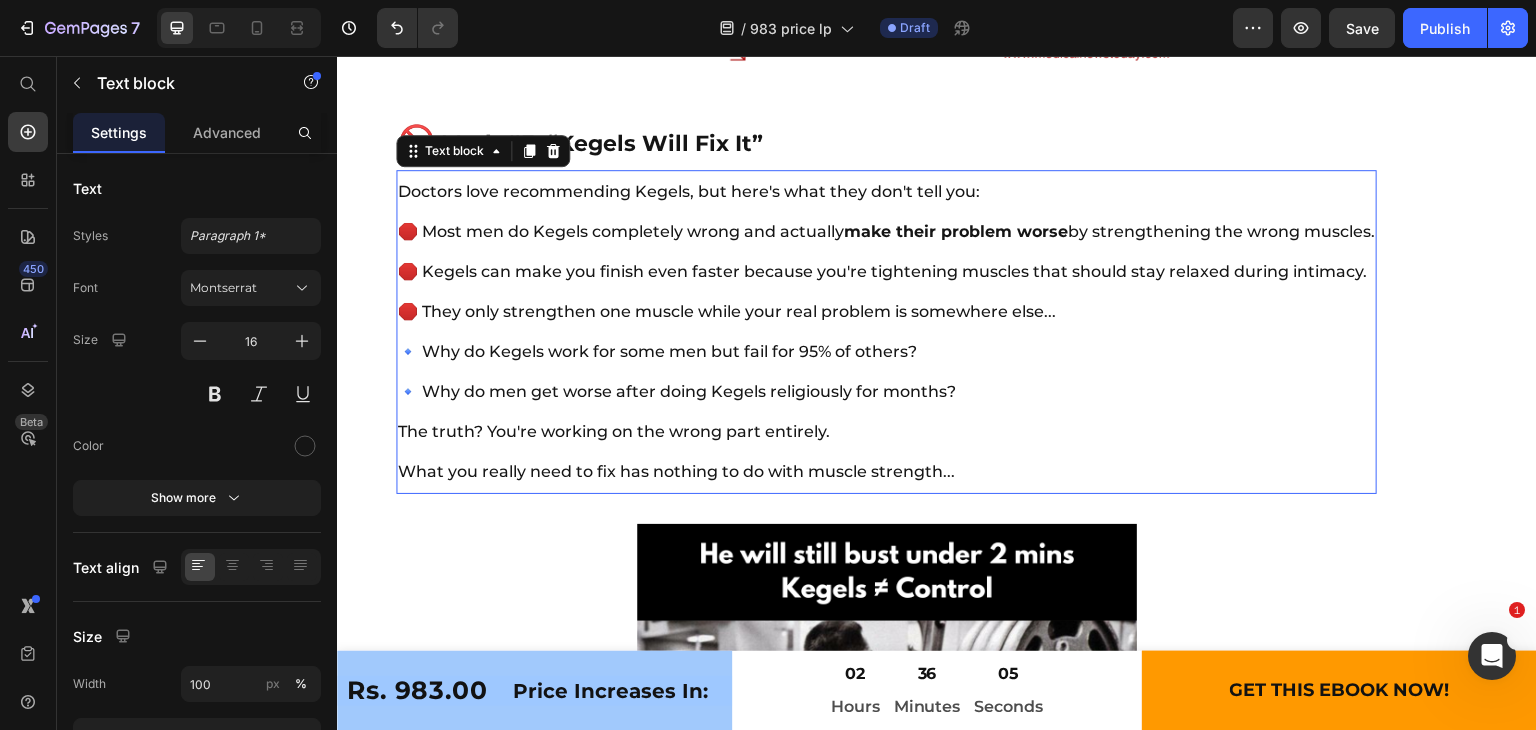 click on "🛑 Kegels can make you finish even faster because you're tightening muscles that should stay relaxed during intimacy." at bounding box center [882, 271] 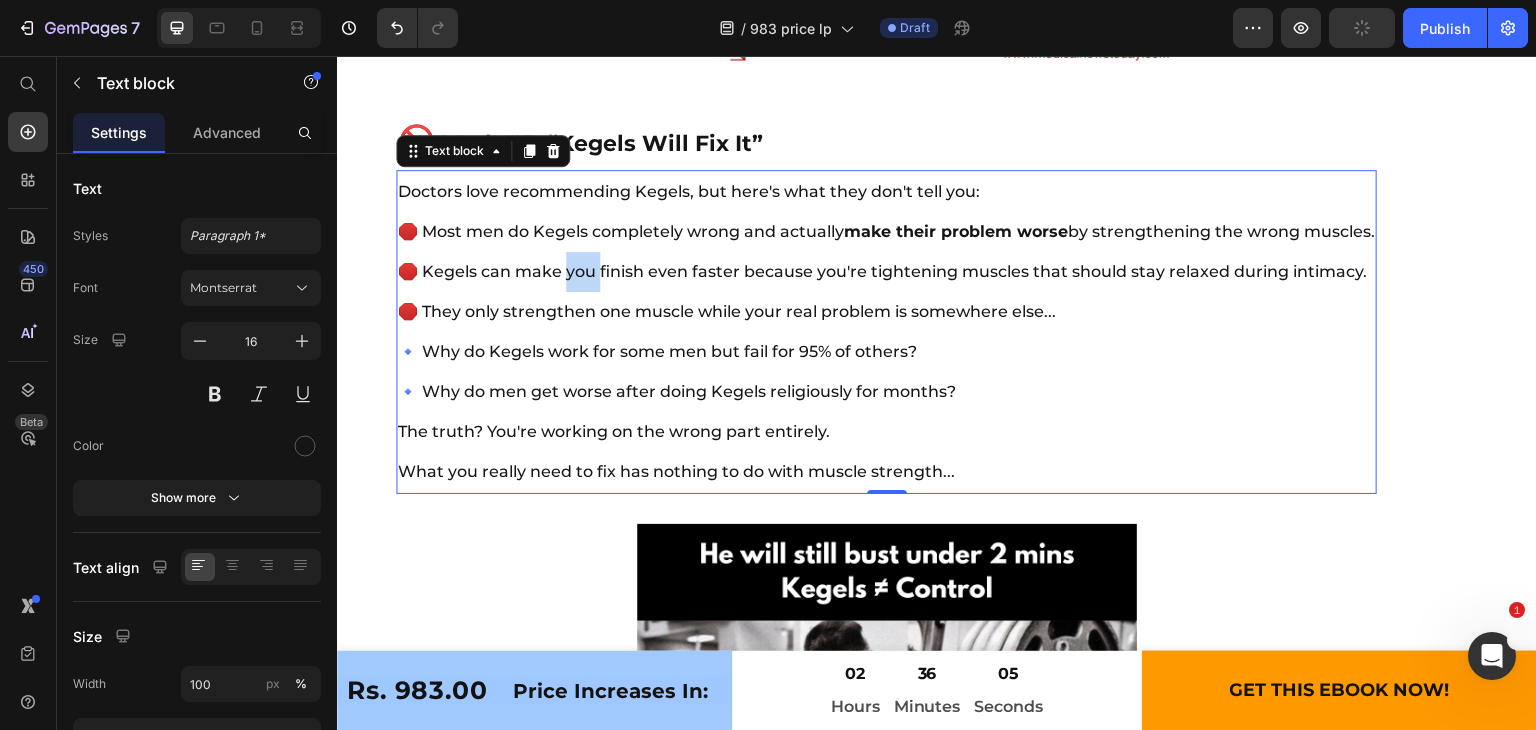 scroll, scrollTop: 0, scrollLeft: 0, axis: both 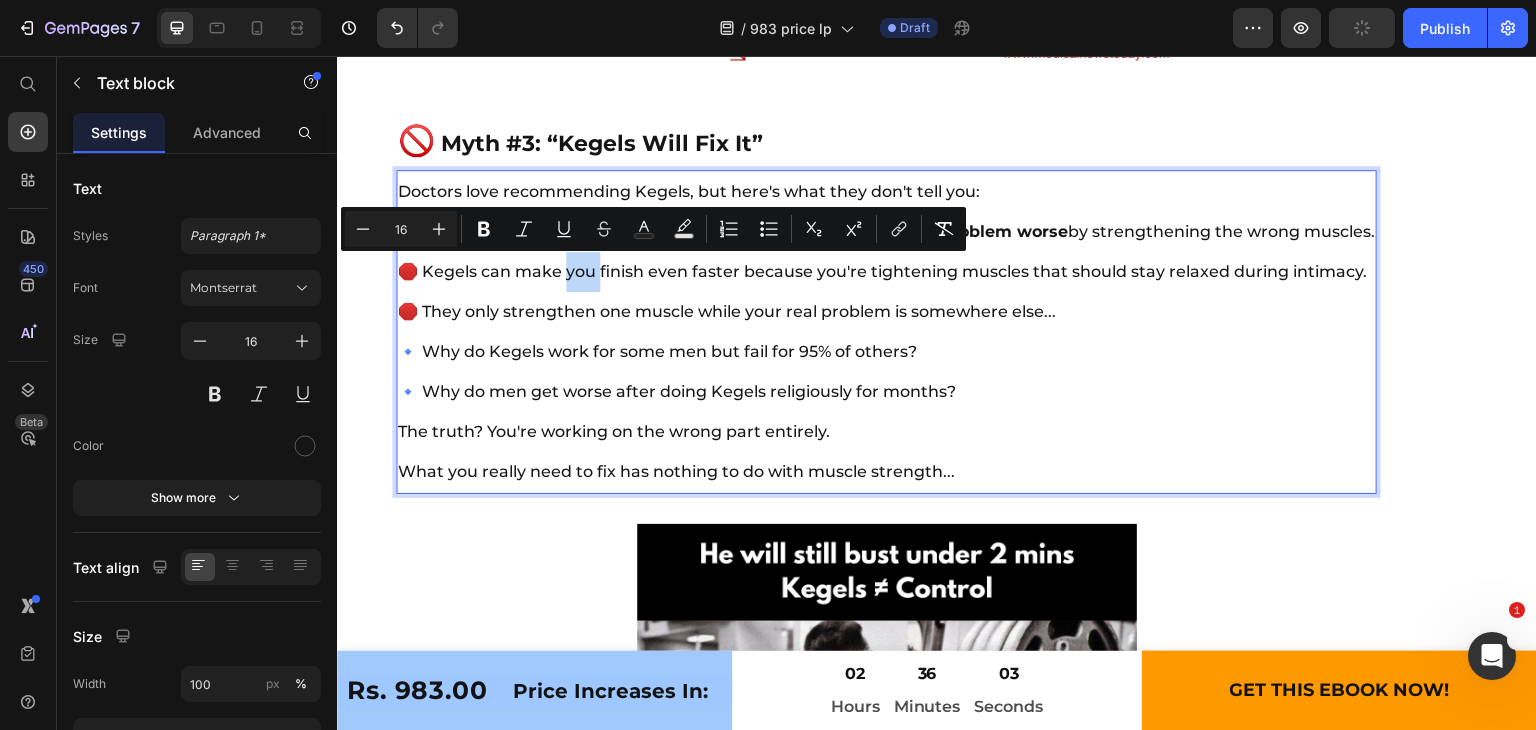 click on "🛑 Kegels can make you finish even faster because you're tightening muscles that should stay relaxed during intimacy." at bounding box center (882, 271) 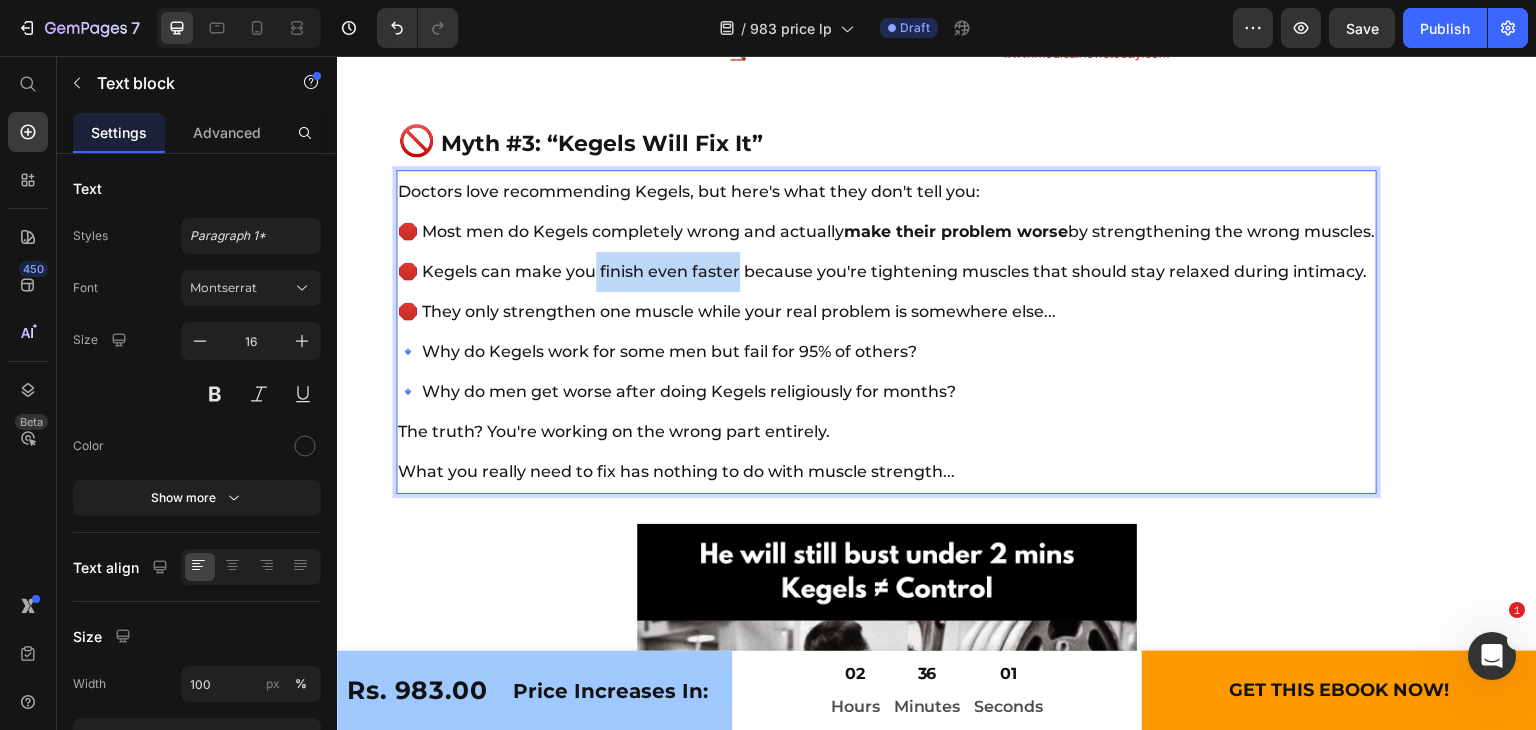 drag, startPoint x: 597, startPoint y: 269, endPoint x: 735, endPoint y: 265, distance: 138.05795 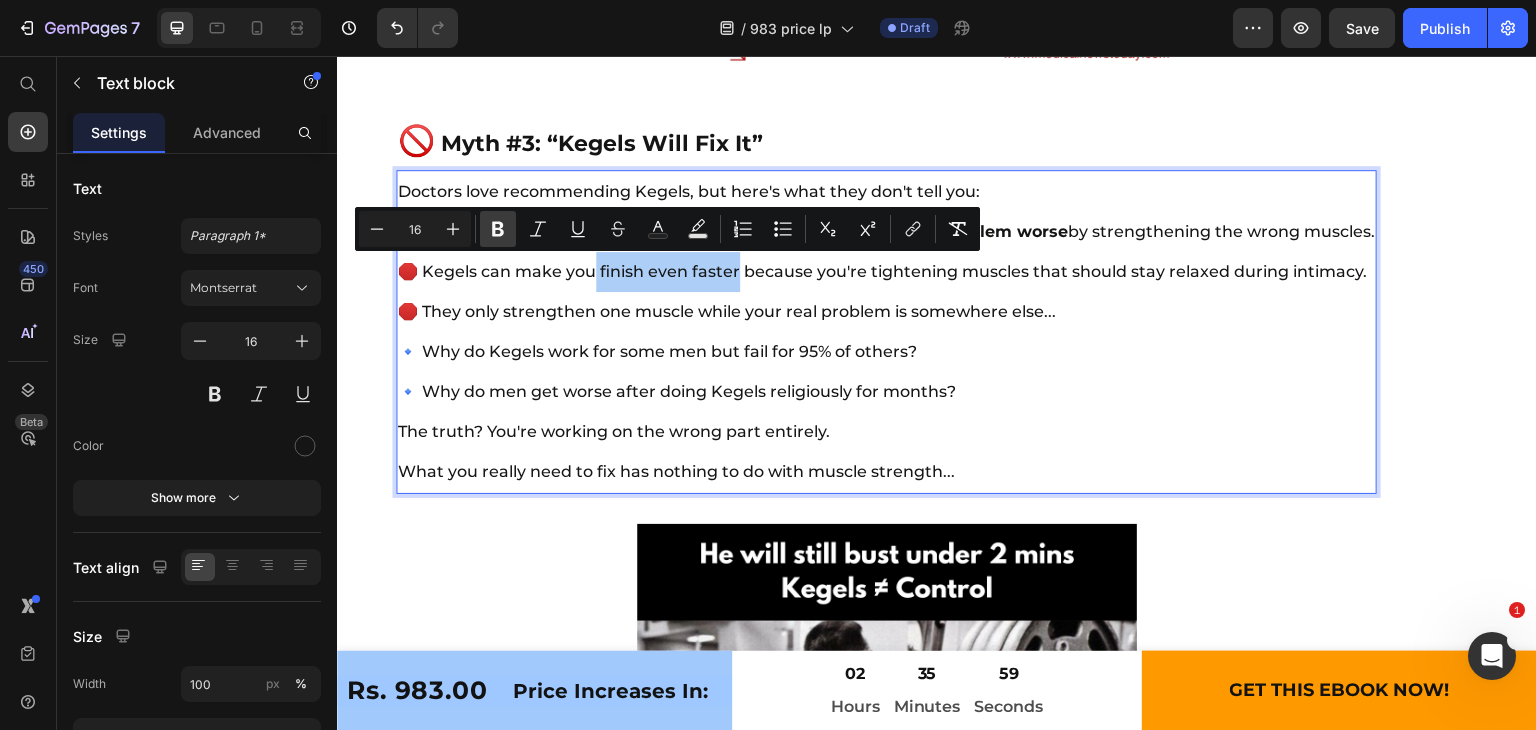 click 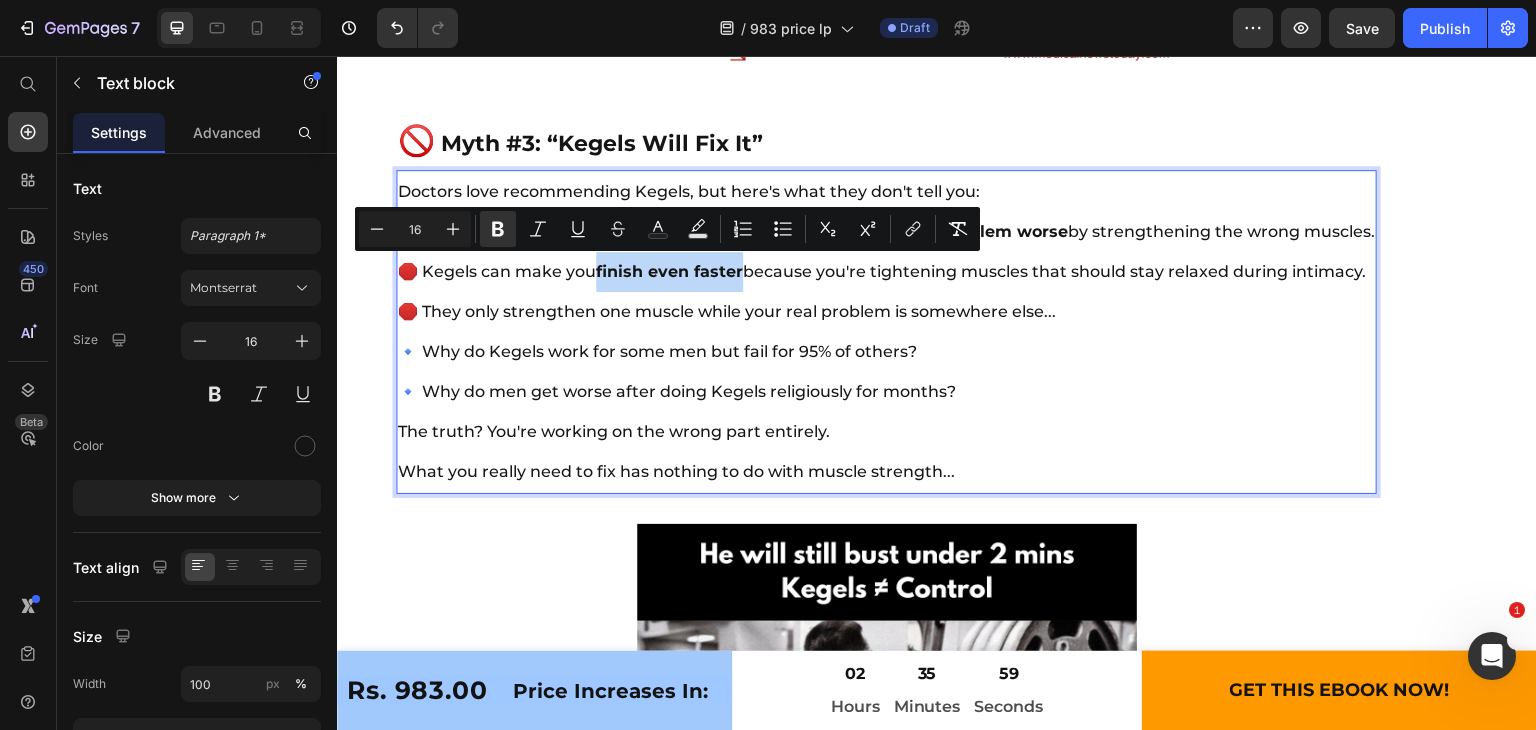 click on "Doctors love recommending Kegels, but here's what they don't tell you: 🛑 Most men do Kegels completely wrong and actually  make their problem worse  by strengthening the wrong muscles. 🛑 Kegels can make you  finish even faster  because you're tightening muscles that should stay relaxed during intimacy. 🛑 They only strengthen one muscle while your real problem is somewhere else... 🔹 Why do Kegels work for some men but fail for 95% of others?  🔹 Why do men get worse after doing Kegels religiously for months? The truth? You're working on the wrong part entirely. What you really need to fix has nothing to do with muscle strength..." at bounding box center (886, 332) 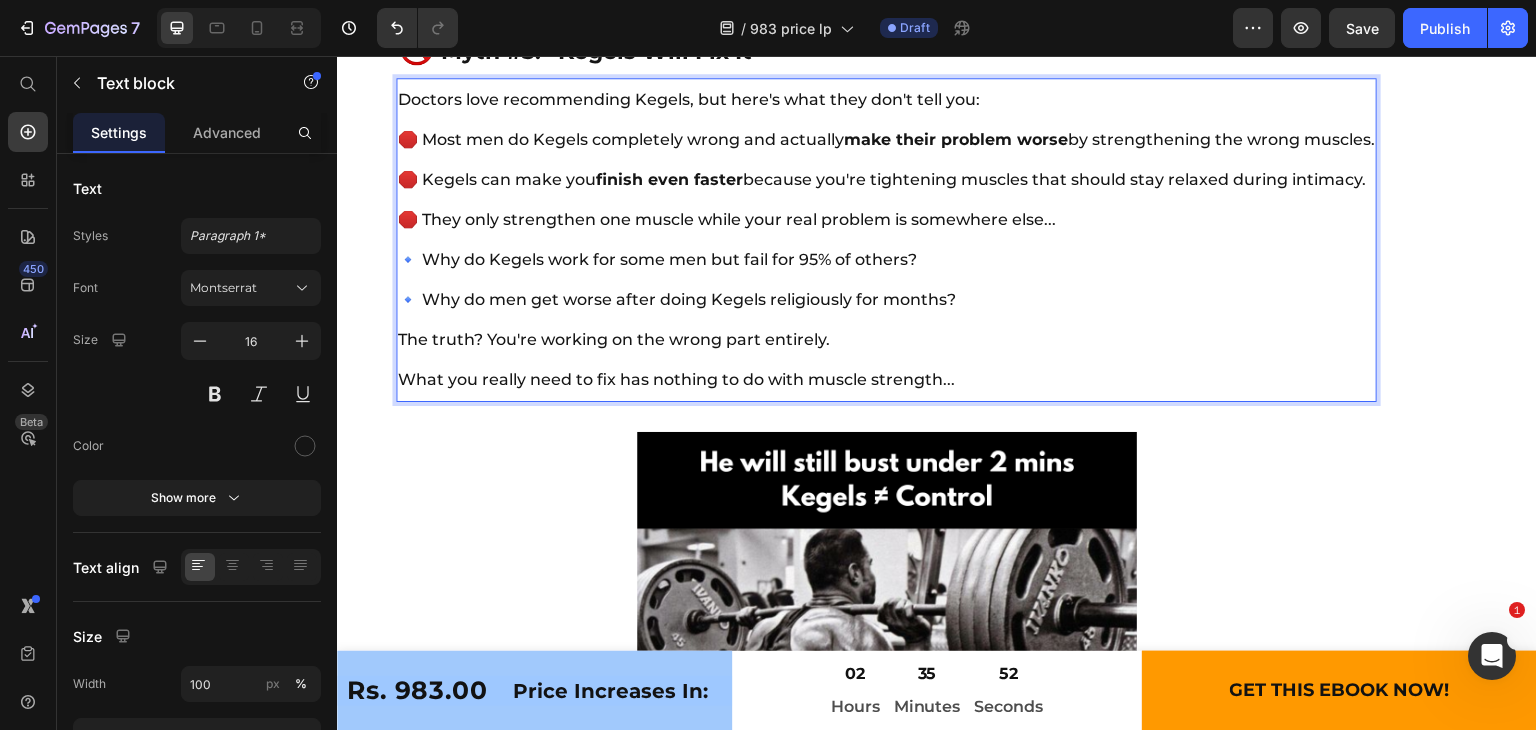 scroll, scrollTop: 7880, scrollLeft: 0, axis: vertical 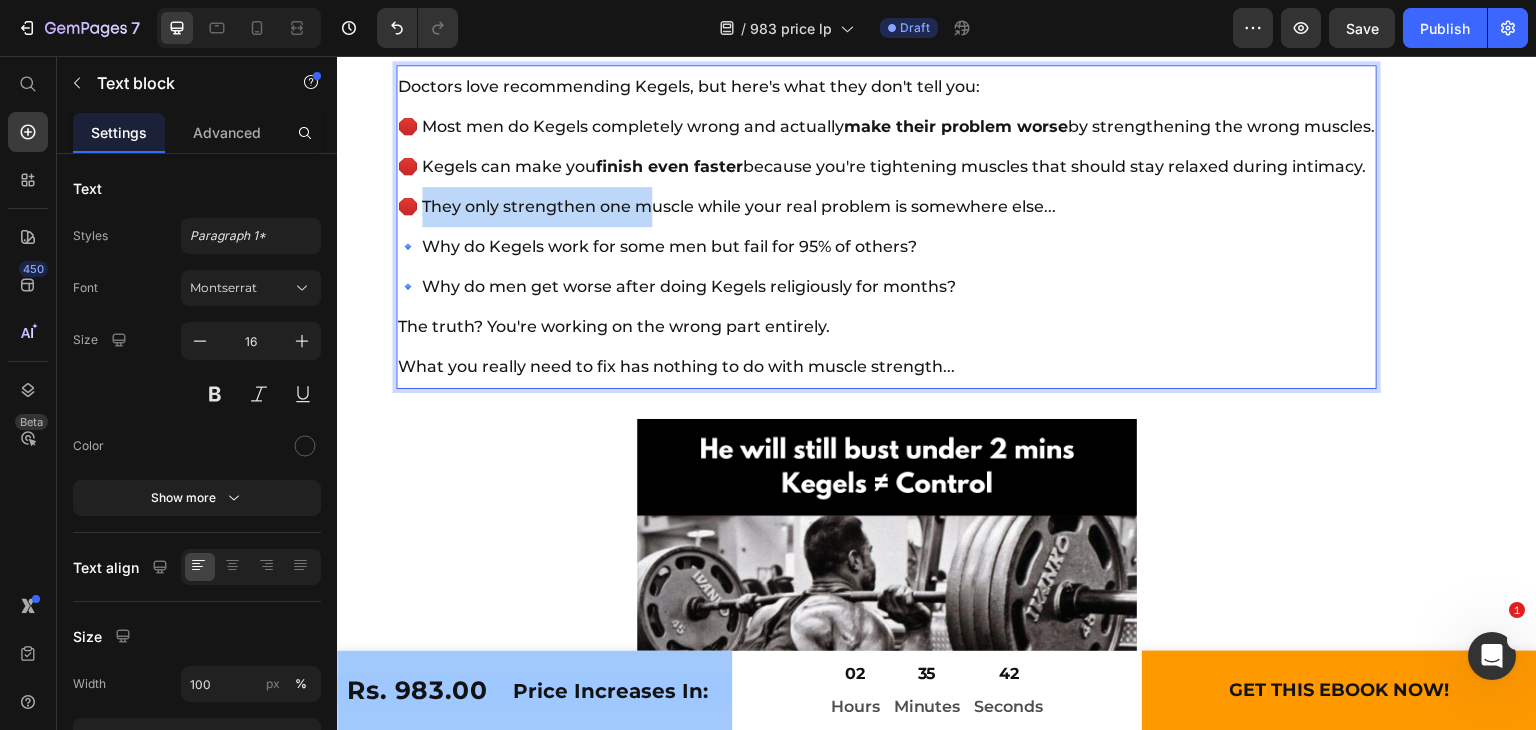 drag, startPoint x: 423, startPoint y: 204, endPoint x: 648, endPoint y: 208, distance: 225.03555 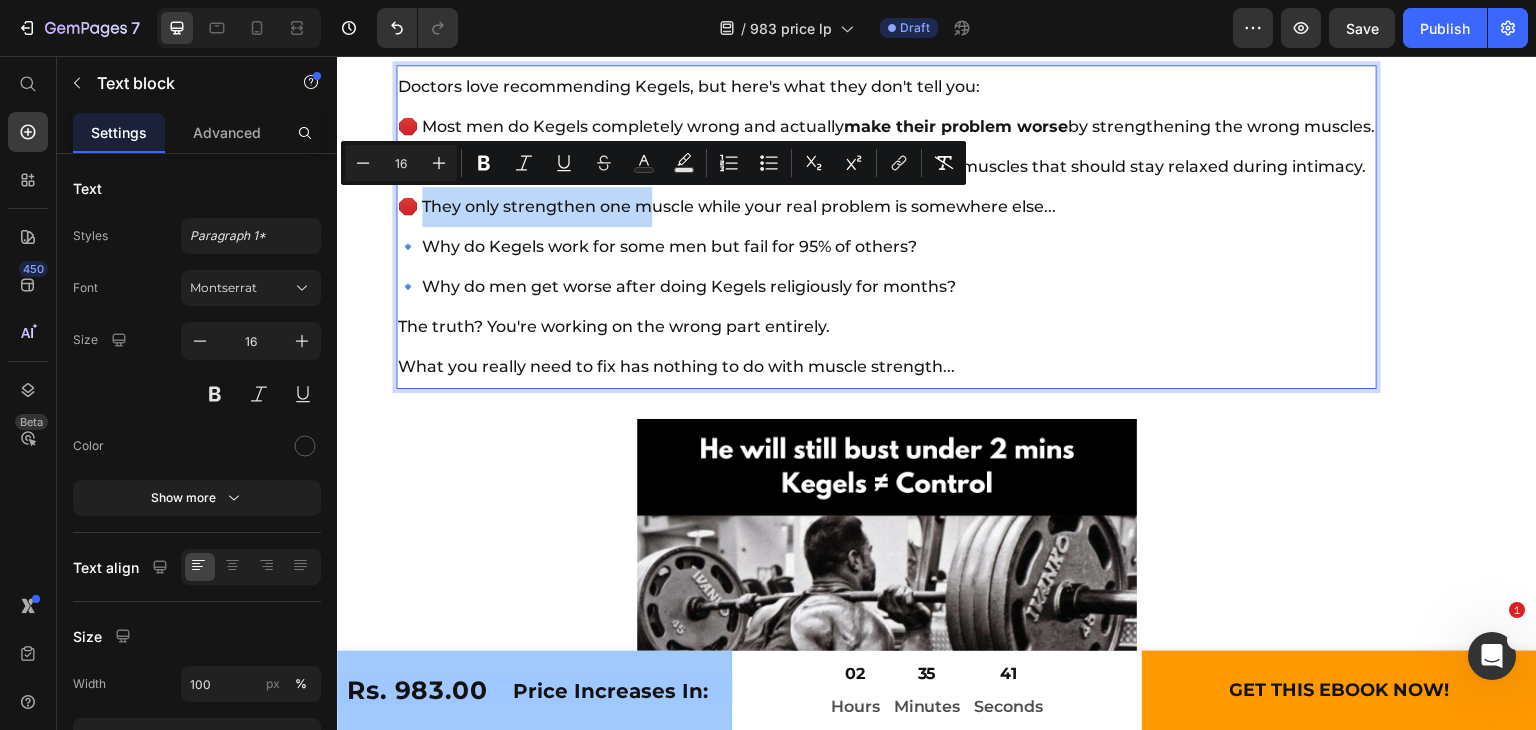 click on "What you really need to fix has nothing to do with muscle strength..." at bounding box center [676, 366] 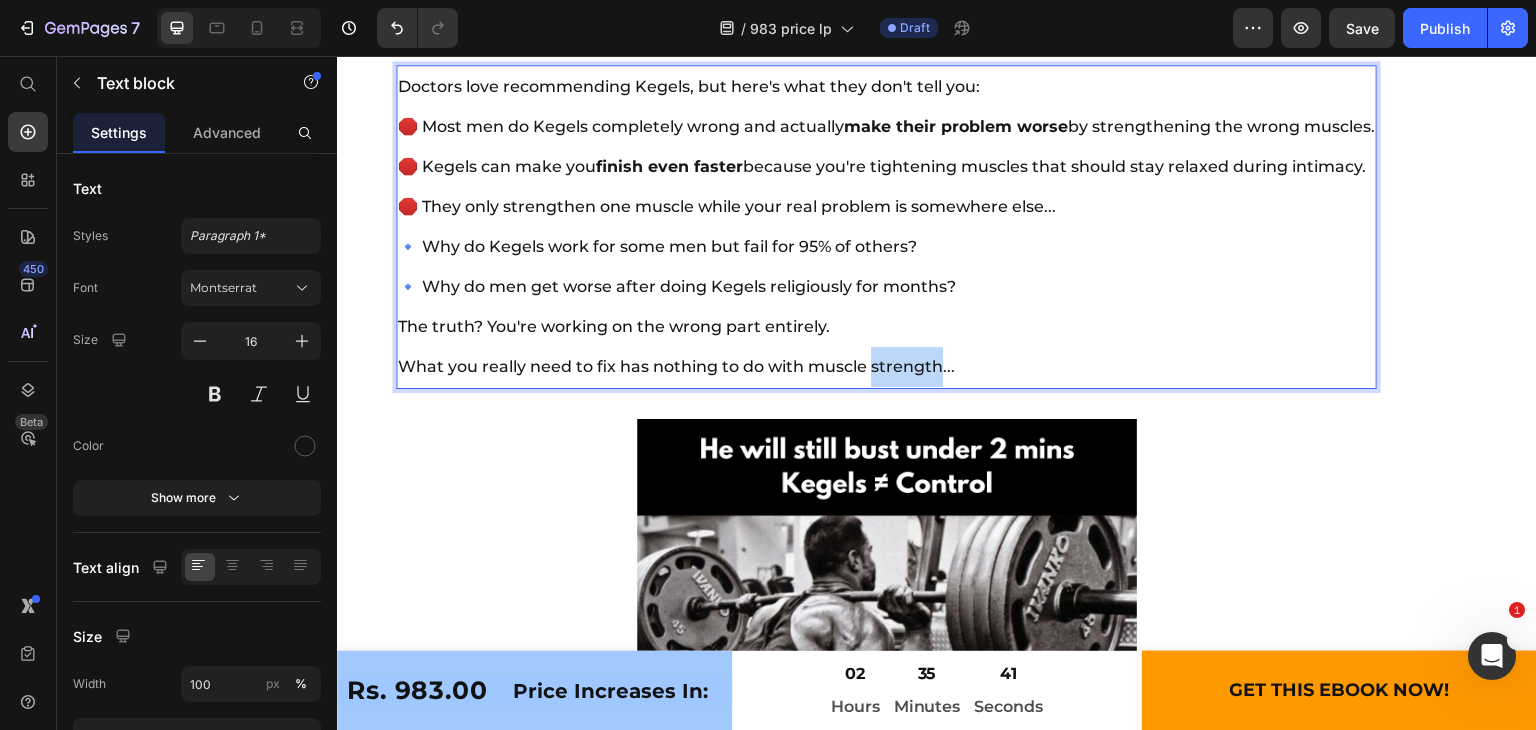 click on "What you really need to fix has nothing to do with muscle strength..." at bounding box center (676, 366) 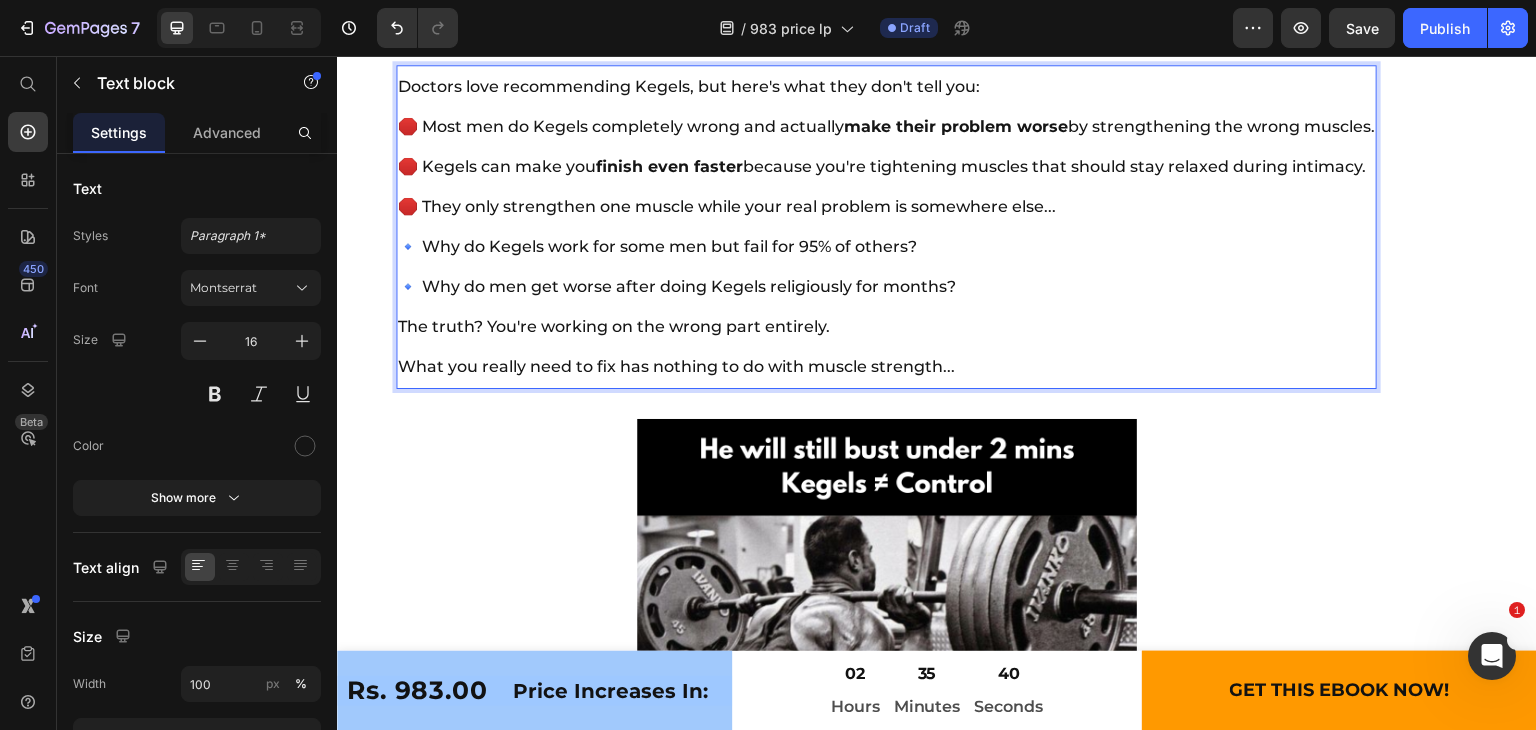 click on "What you really need to fix has nothing to do with muscle strength..." at bounding box center [676, 366] 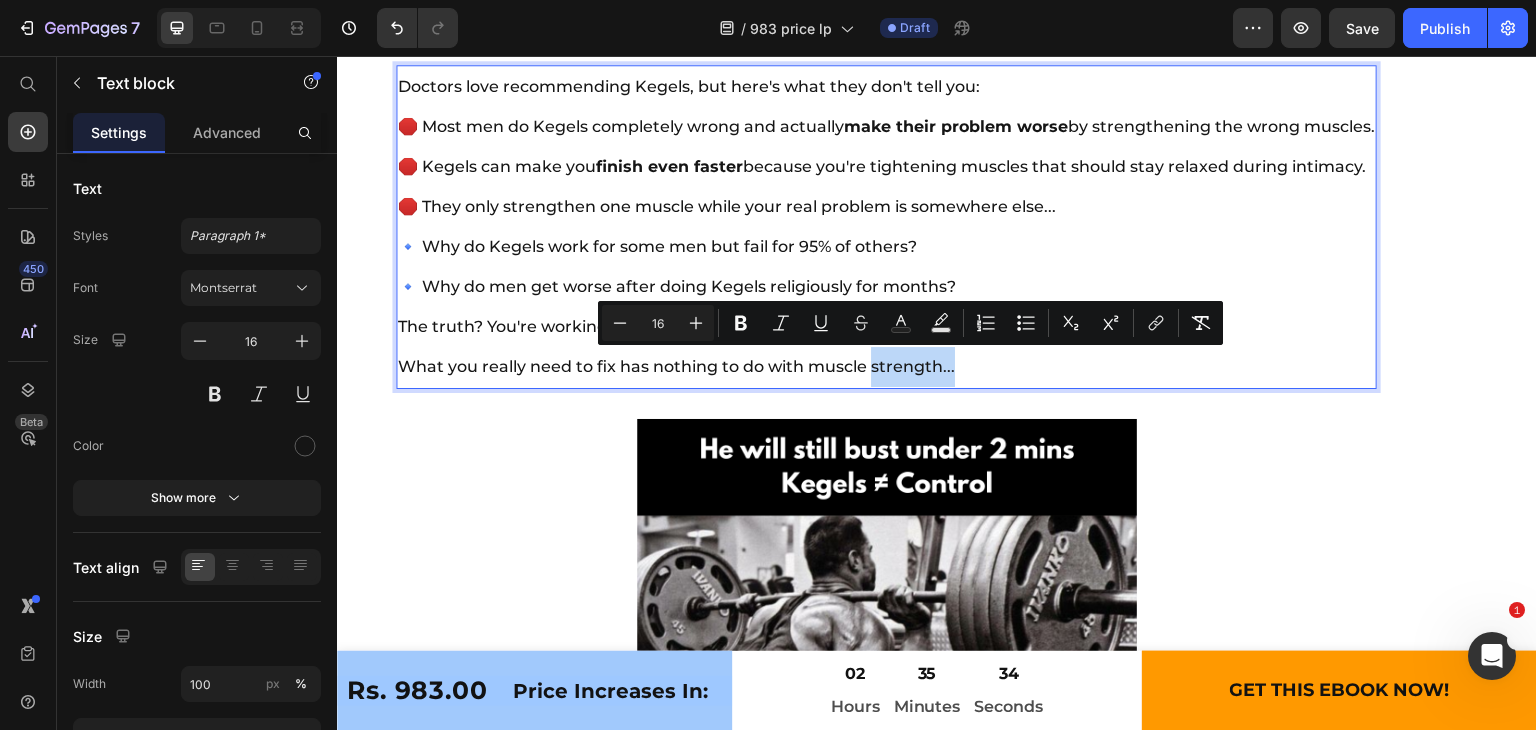 drag, startPoint x: 869, startPoint y: 366, endPoint x: 977, endPoint y: 358, distance: 108.29589 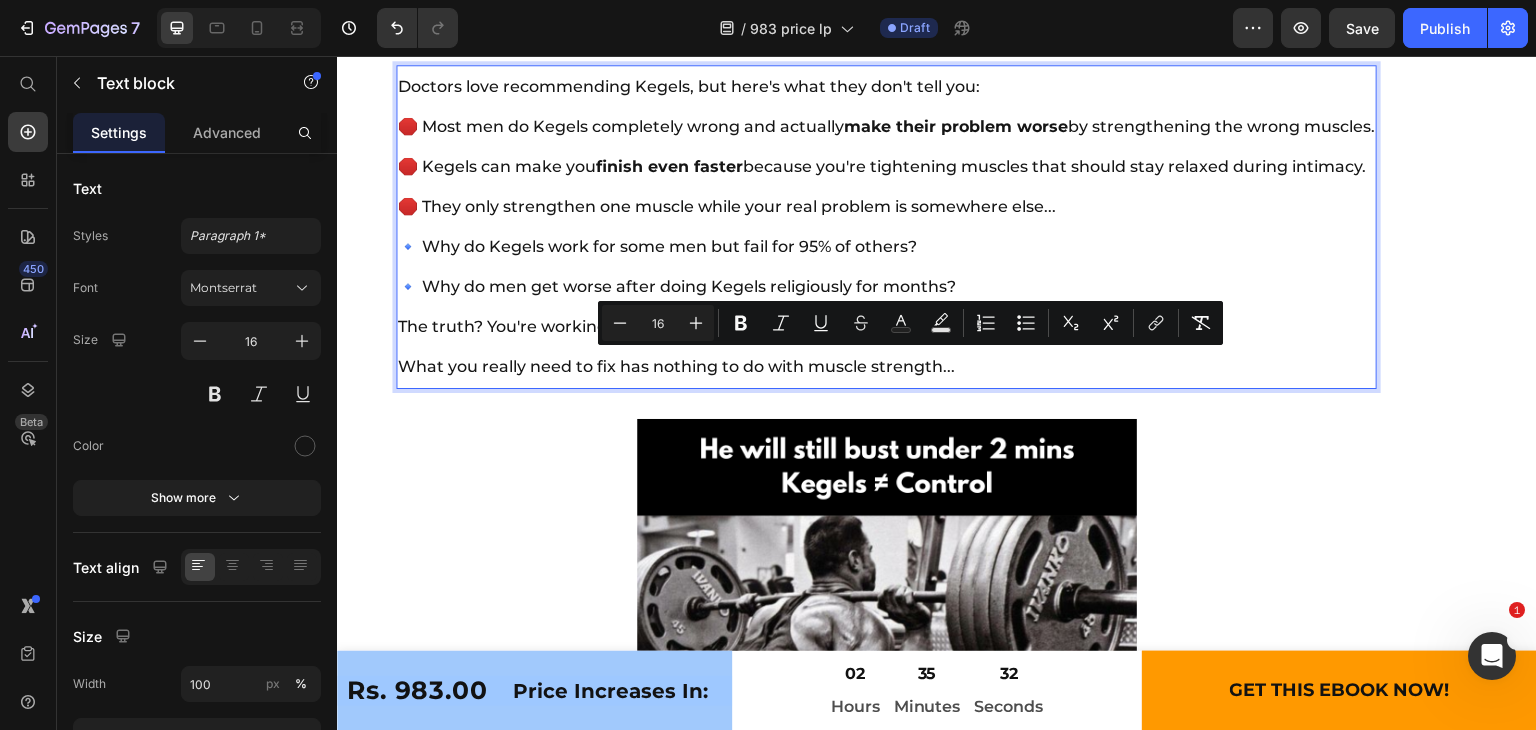 click on "What you really need to fix has nothing to do with muscle strength..." at bounding box center (676, 366) 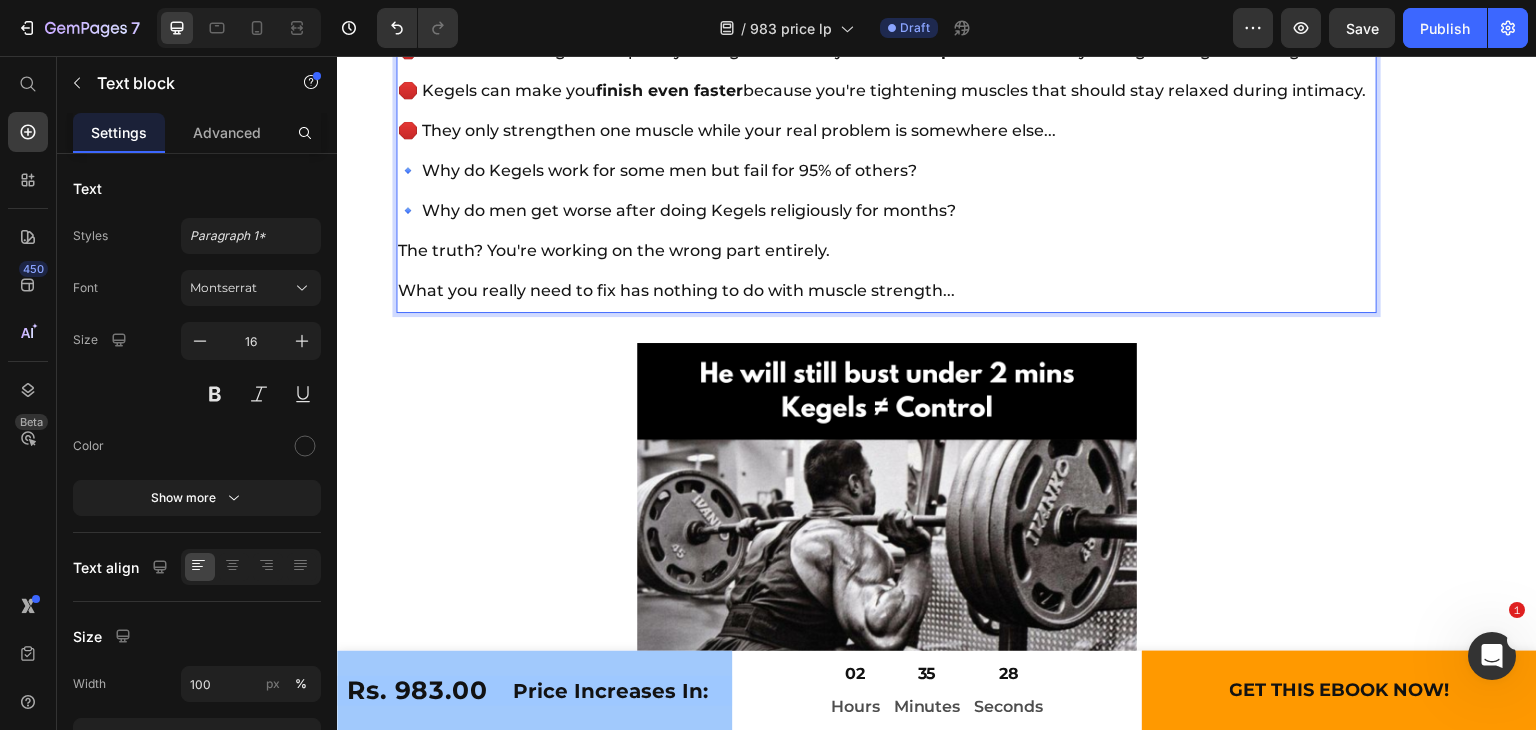 scroll, scrollTop: 7919, scrollLeft: 0, axis: vertical 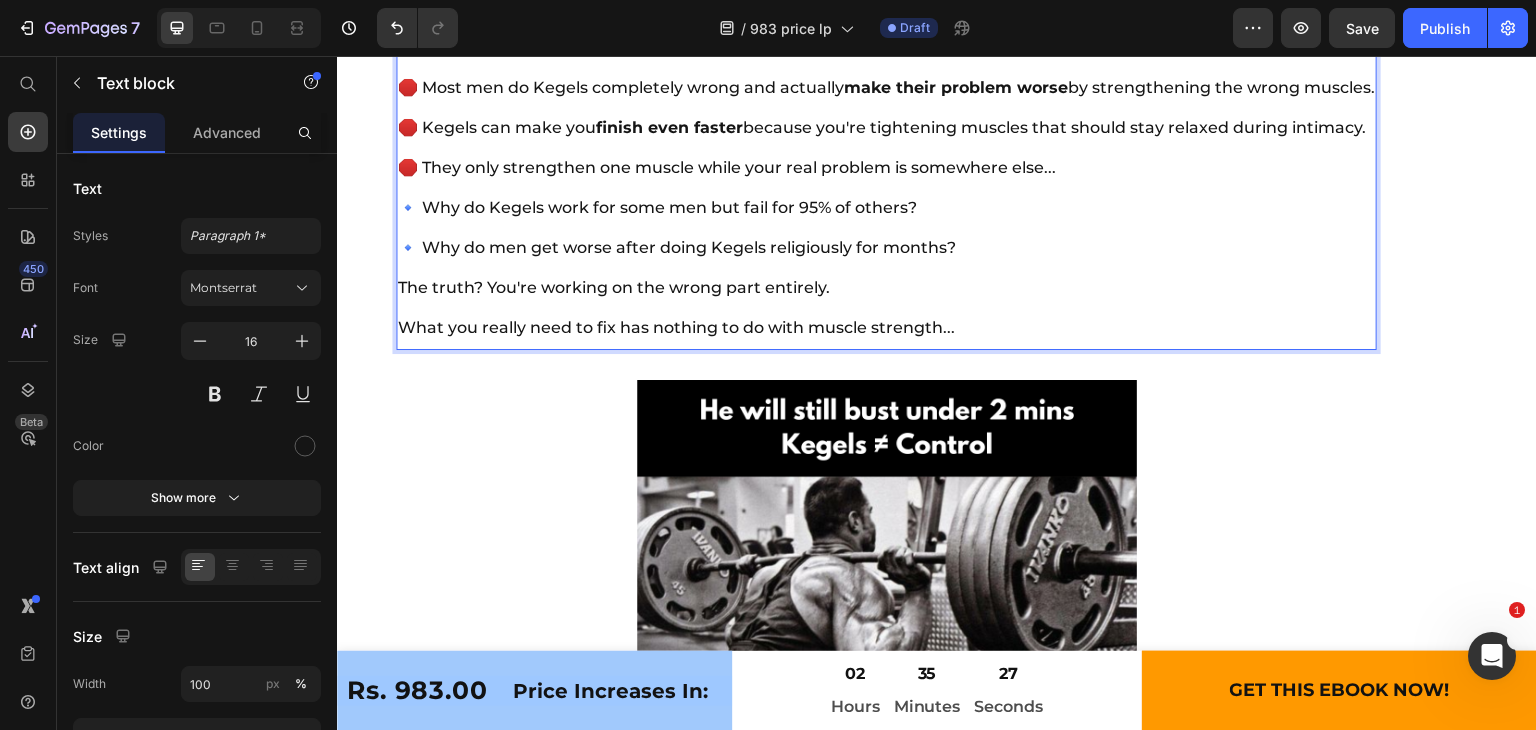 click on "What you really need to fix has nothing to do with muscle strength..." at bounding box center [676, 327] 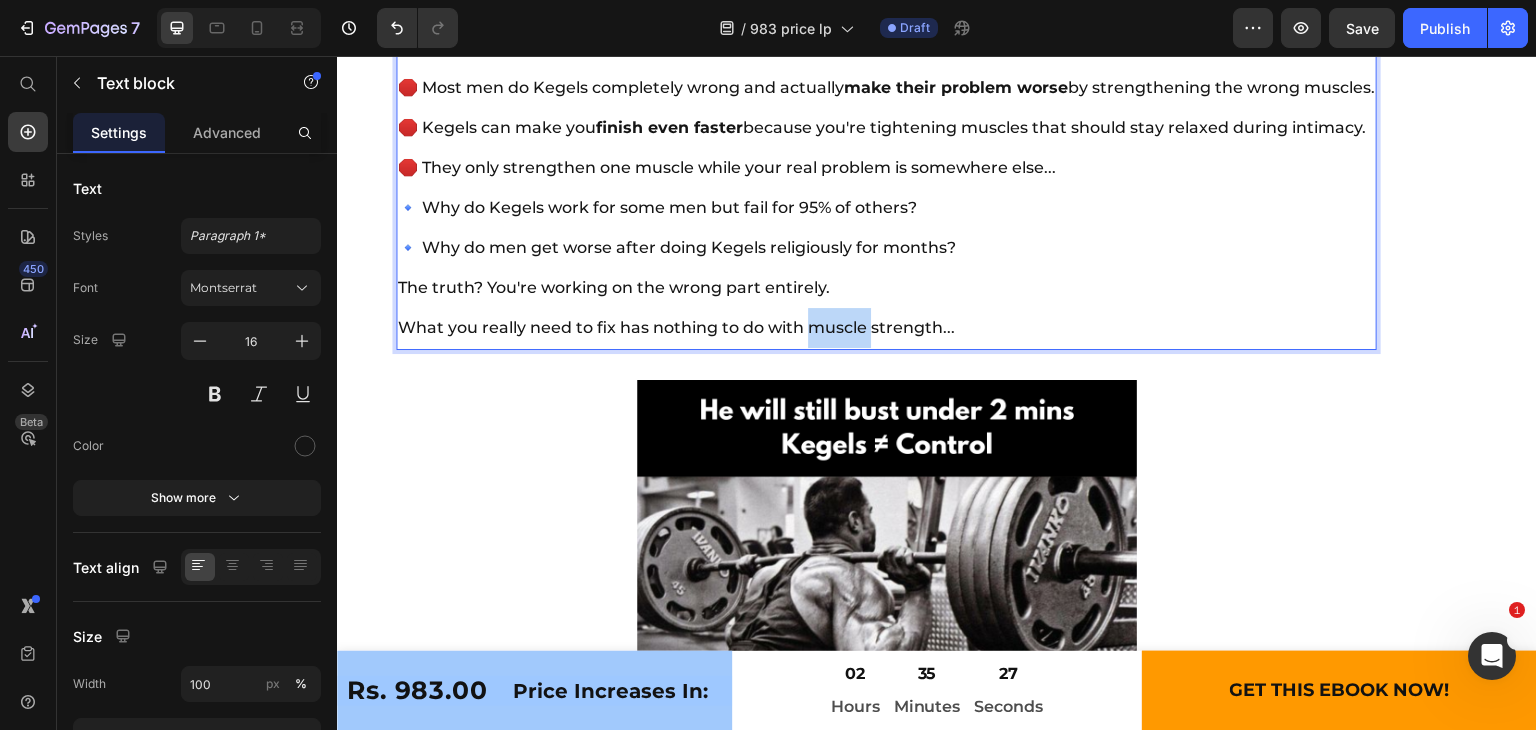 click on "What you really need to fix has nothing to do with muscle strength..." at bounding box center (676, 327) 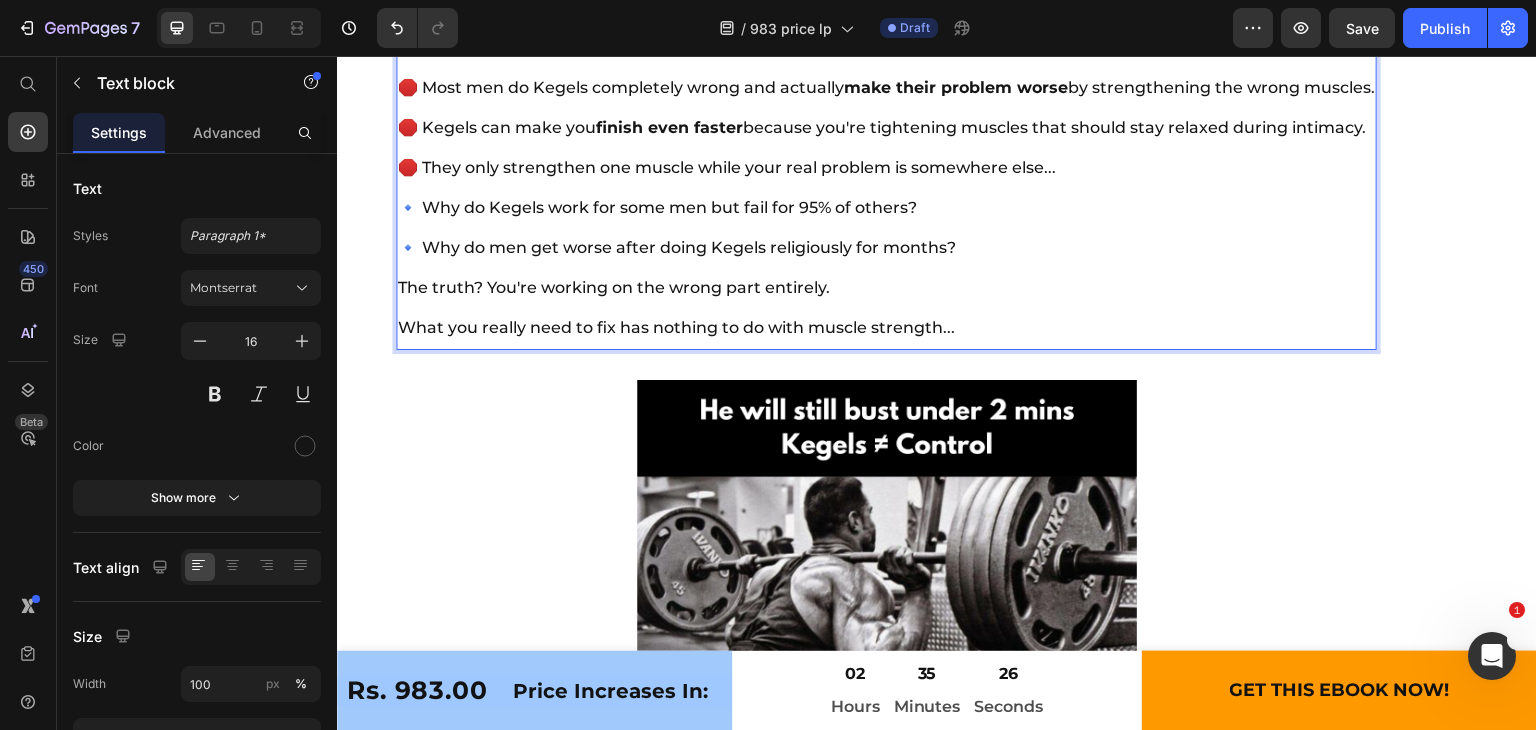 click on "What you really need to fix has nothing to do with muscle strength..." at bounding box center [676, 327] 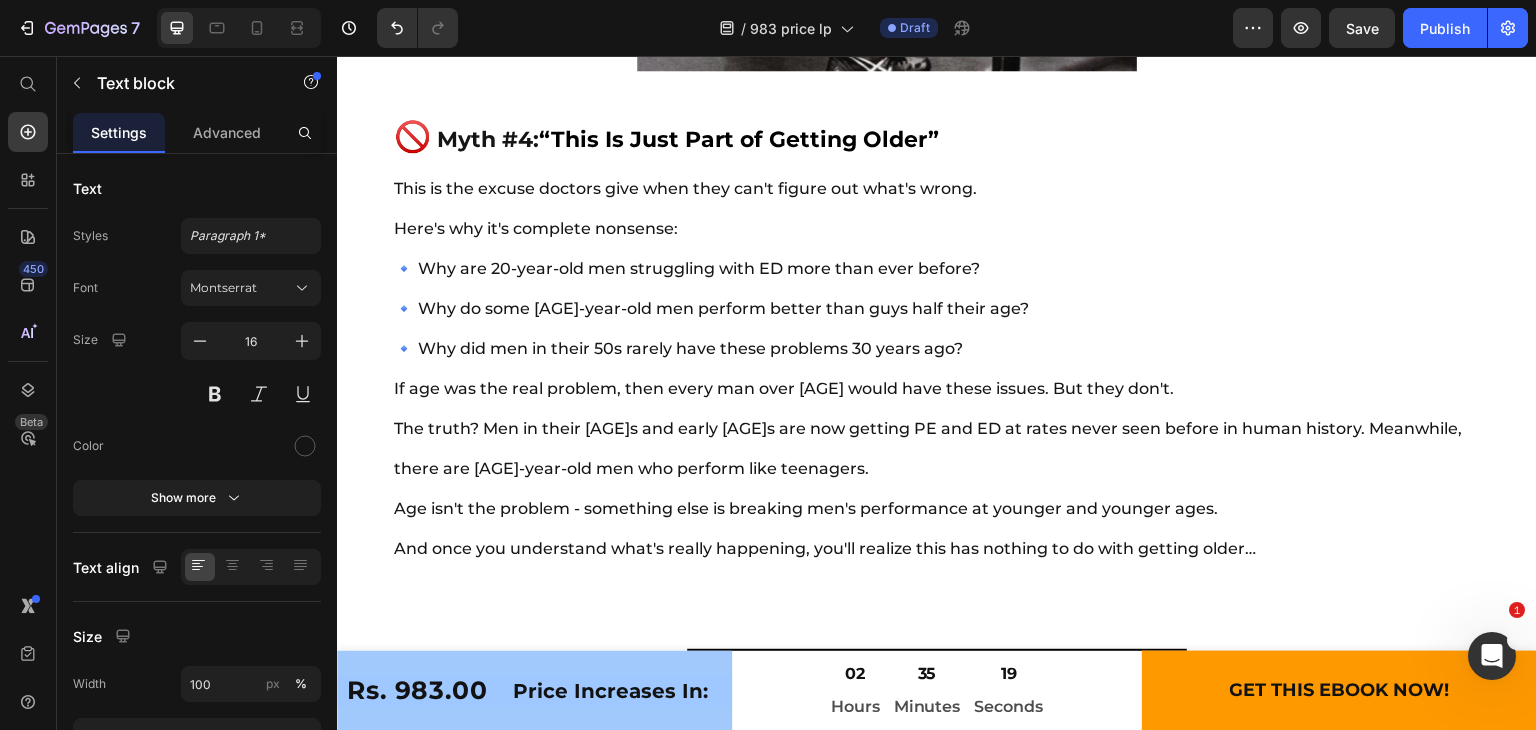 scroll, scrollTop: 8730, scrollLeft: 0, axis: vertical 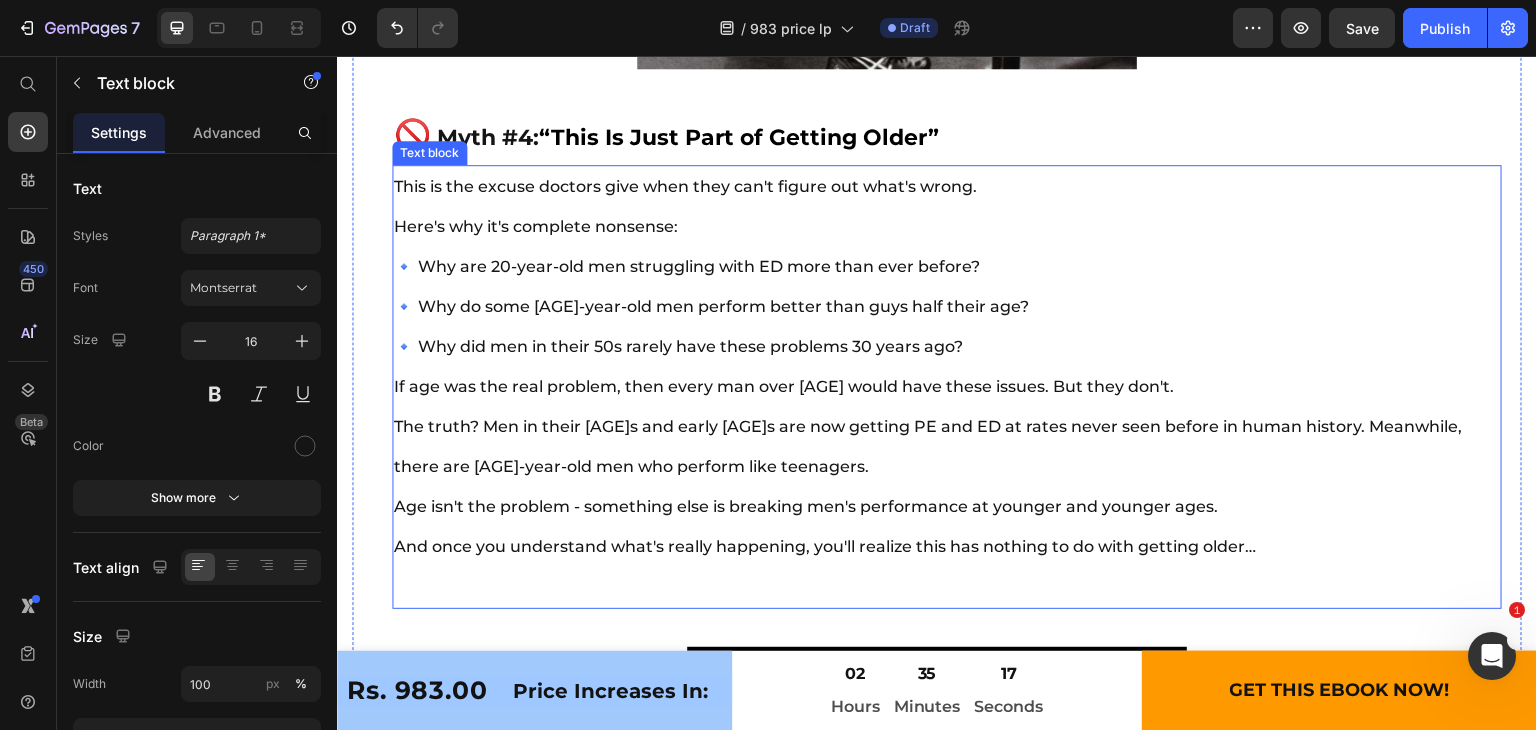 click on "🔹 Why are 20-year-old men struggling with ED more than ever before?" at bounding box center (687, 266) 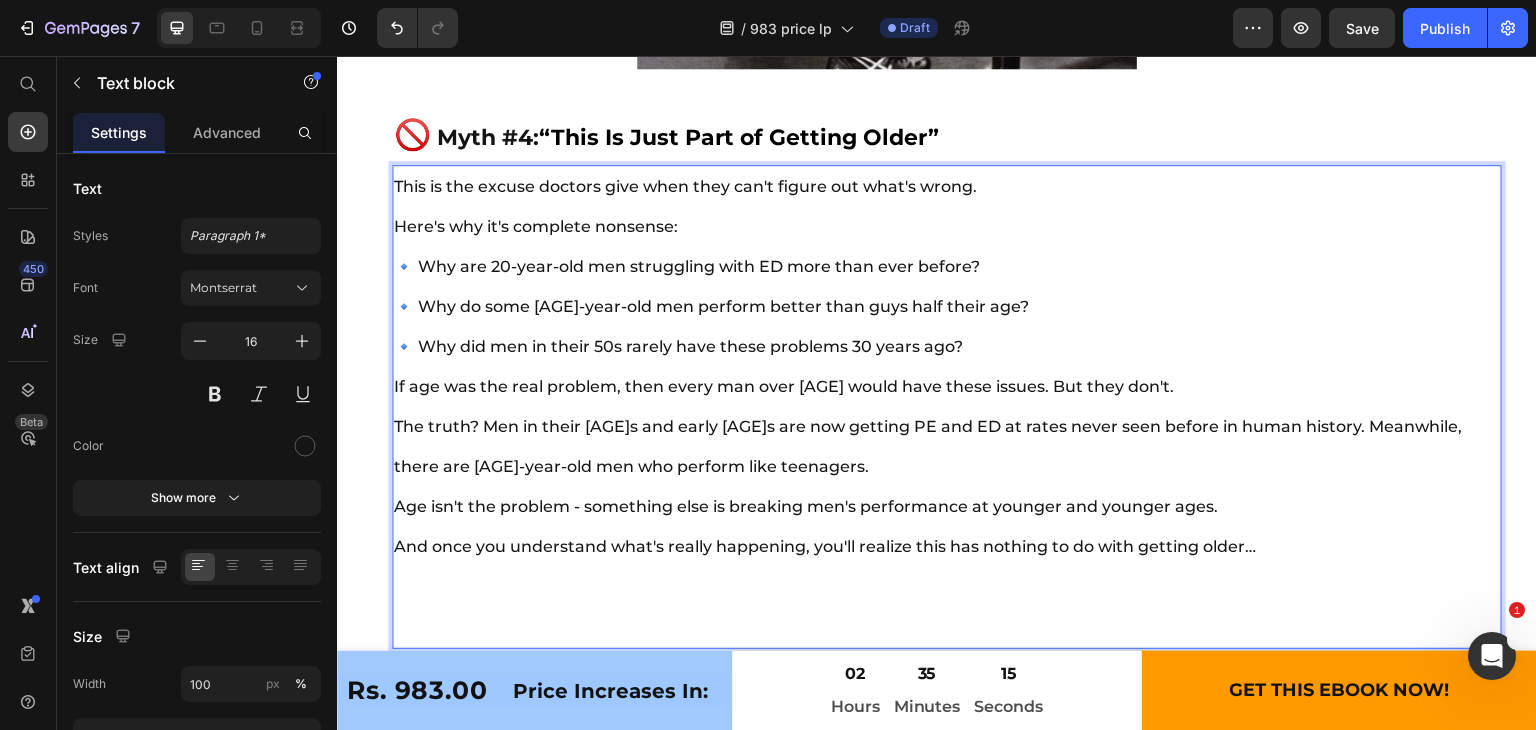 click on "🔹 Why are 20-year-old men struggling with ED more than ever before?" at bounding box center [687, 266] 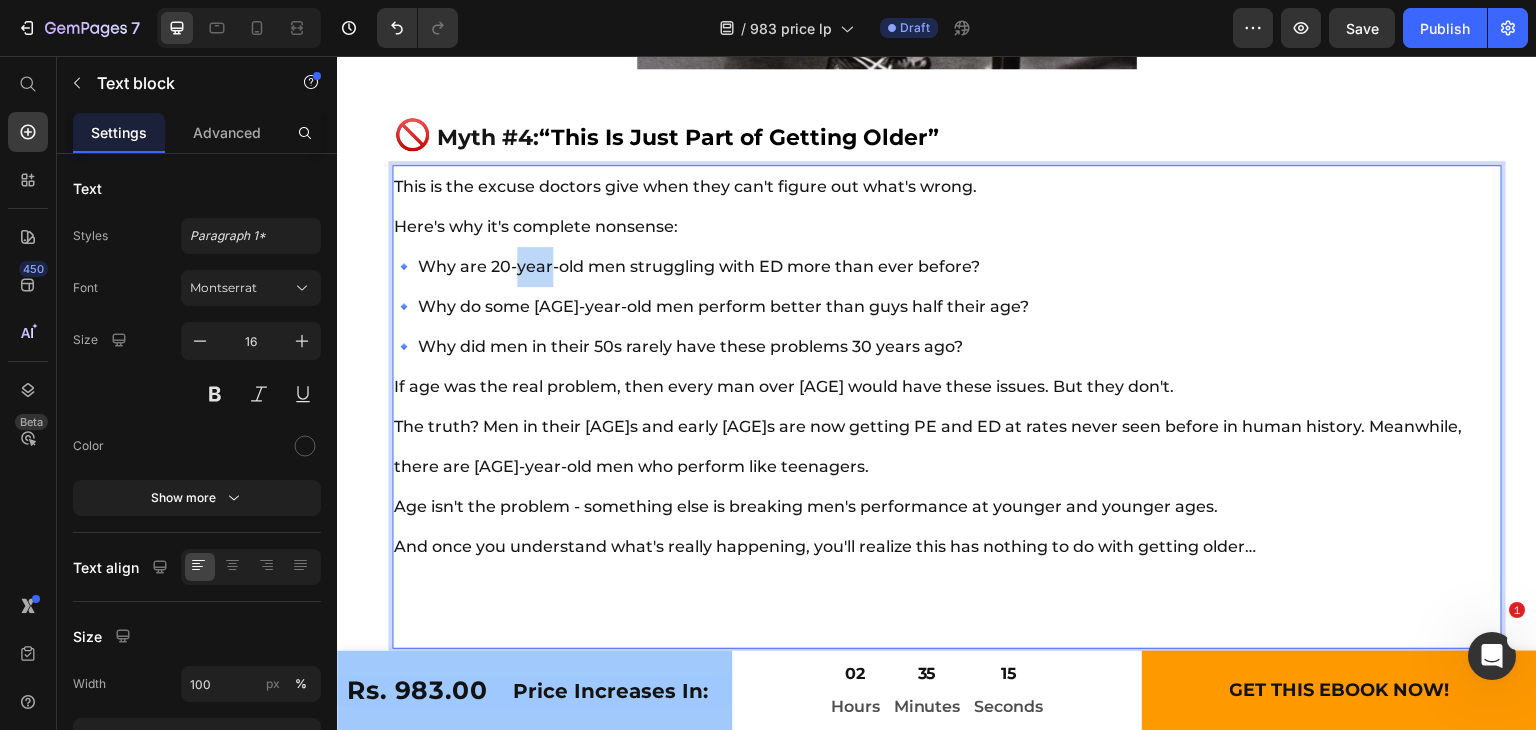 click on "🔹 Why are 20-year-old men struggling with ED more than ever before?" at bounding box center (687, 266) 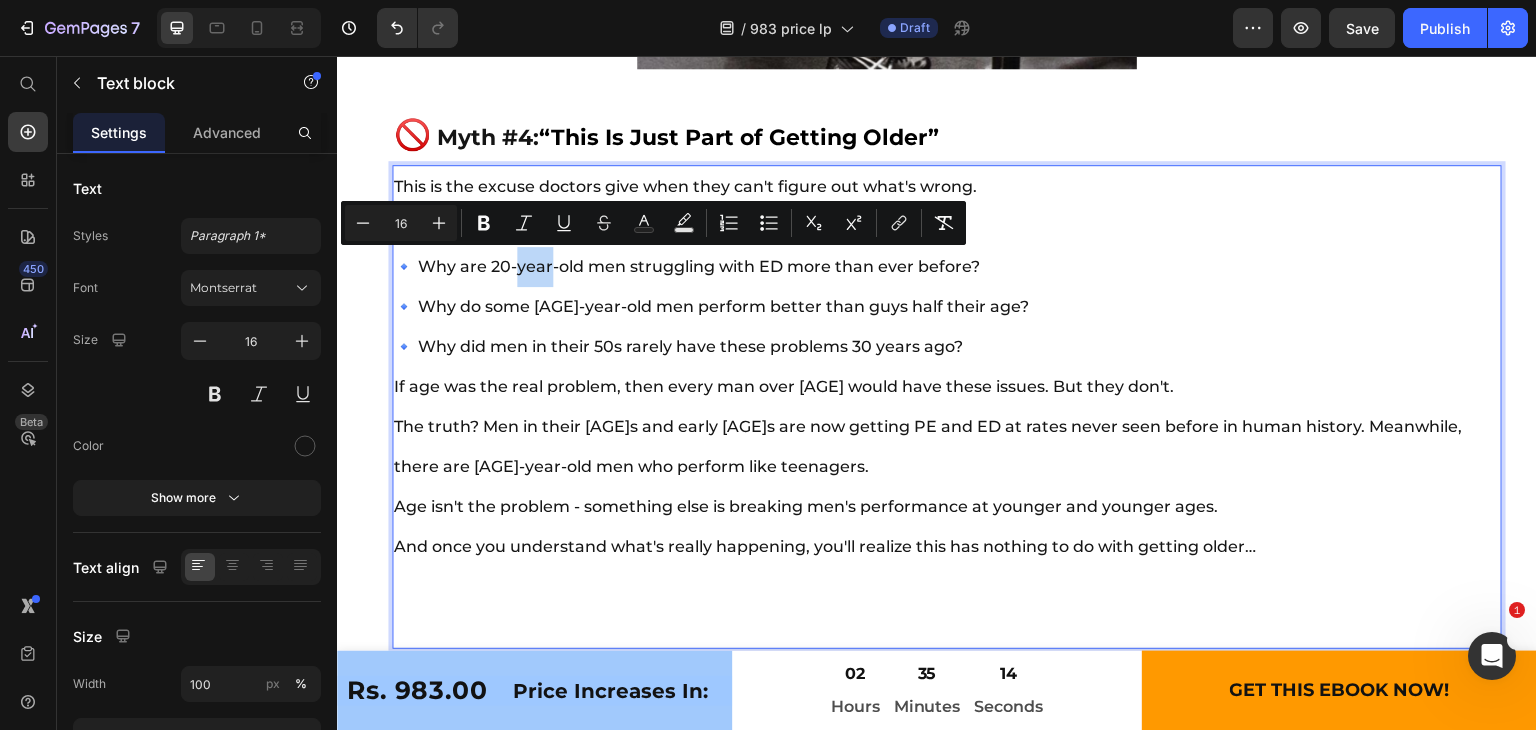 click on "🔹 Why are 20-year-old men struggling with ED more than ever before?" at bounding box center (687, 266) 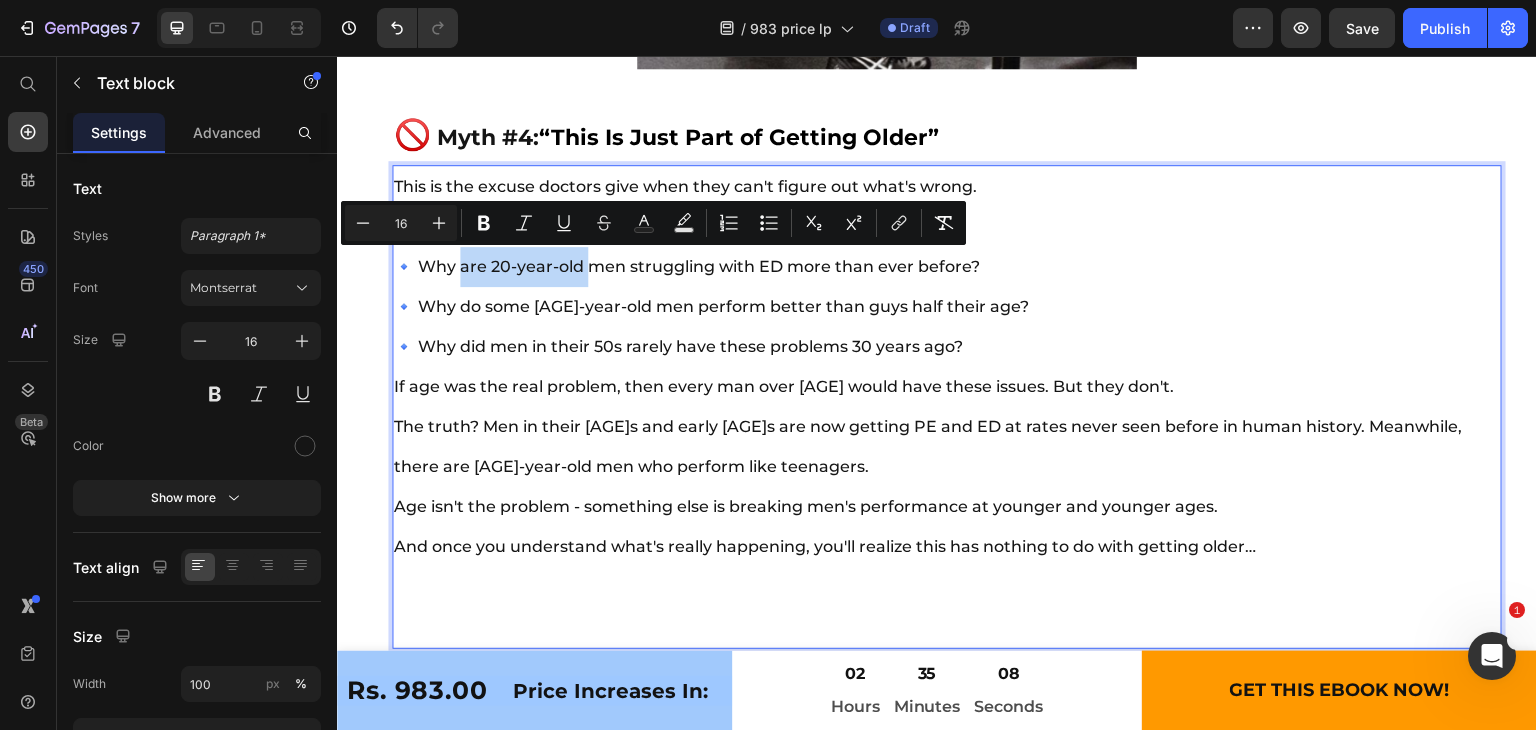 drag, startPoint x: 460, startPoint y: 265, endPoint x: 586, endPoint y: 265, distance: 126 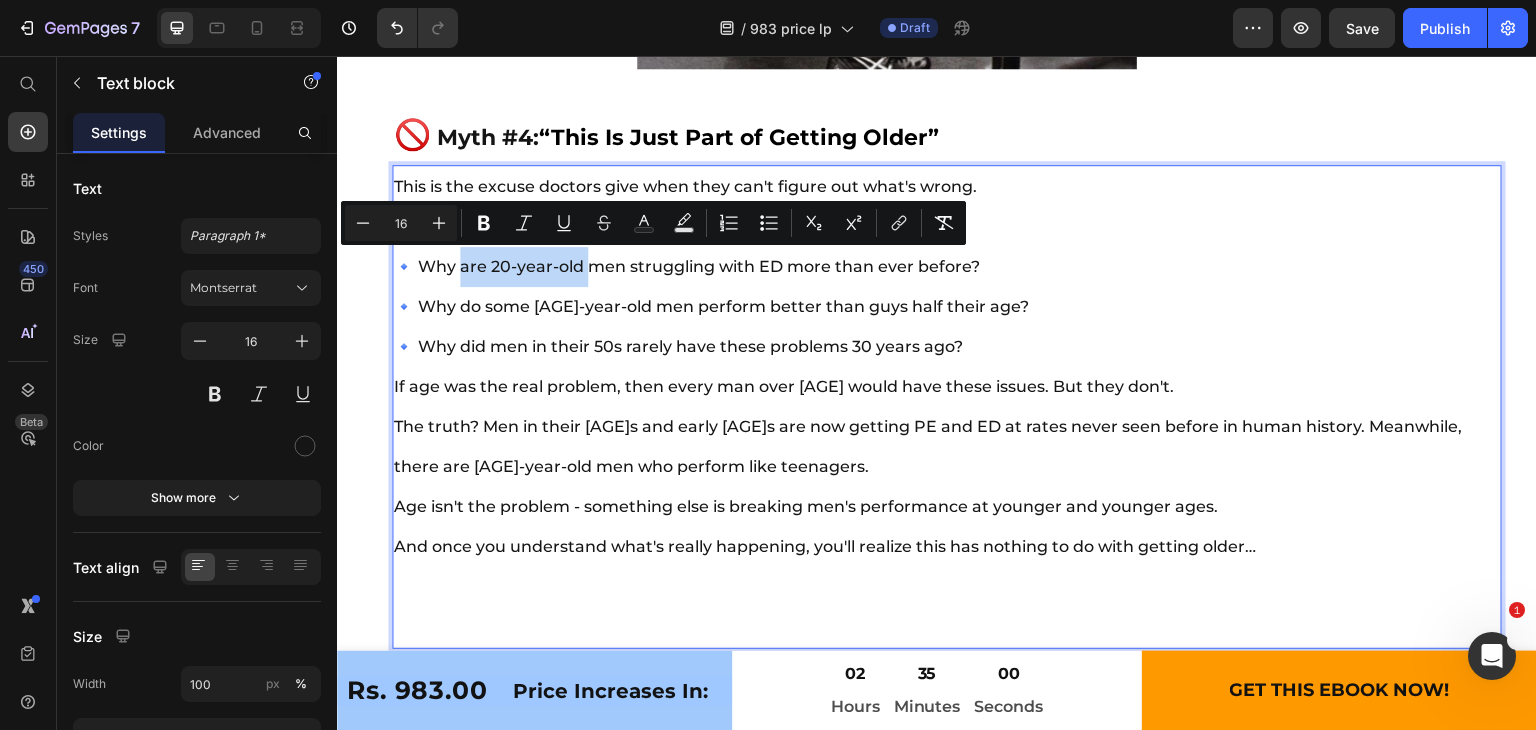 click on "🔹 Why are 20-year-old men struggling with ED more than ever before?" at bounding box center (687, 266) 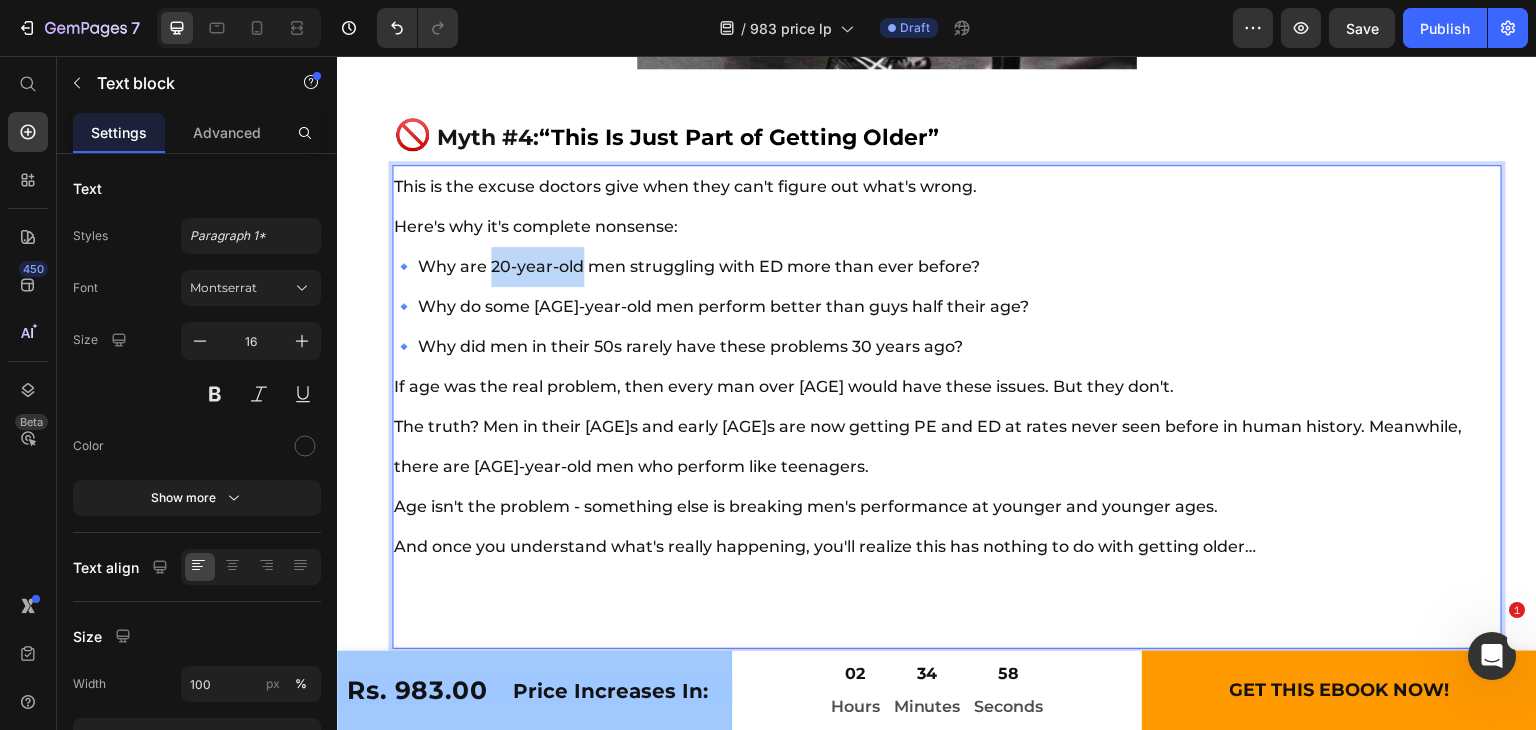 drag, startPoint x: 493, startPoint y: 265, endPoint x: 585, endPoint y: 261, distance: 92.086914 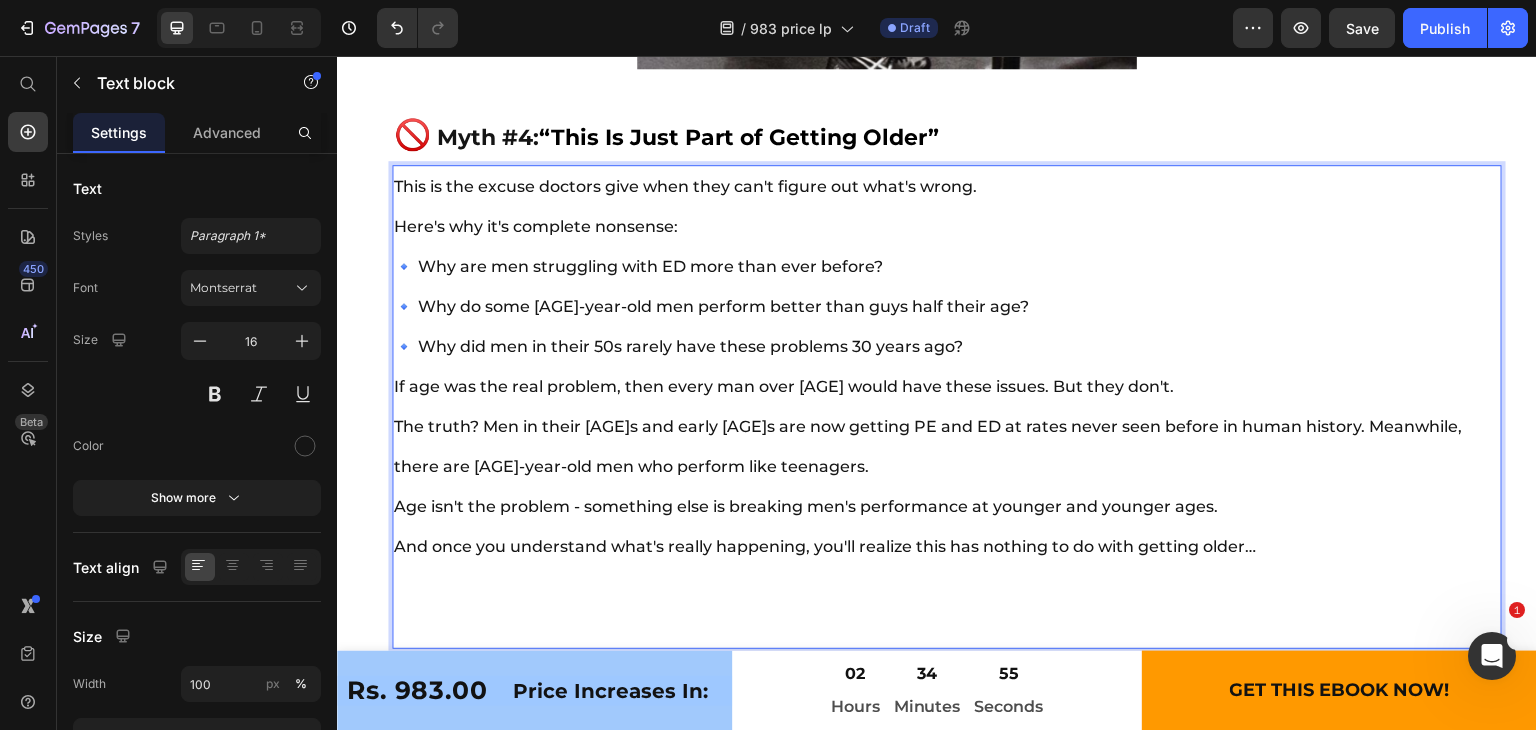click on "🔹 Why are men struggling with ED more than ever before?" at bounding box center [638, 266] 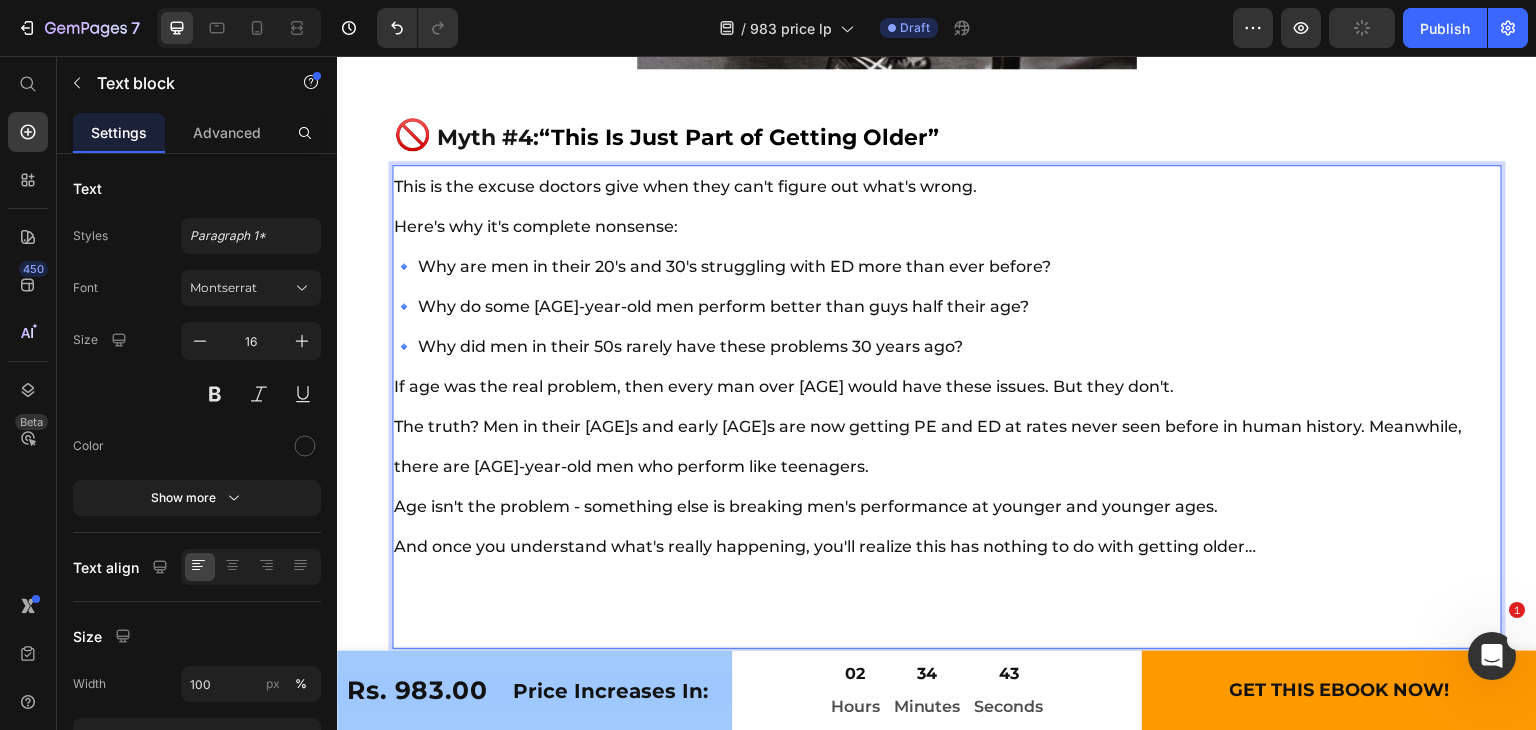 click on "🔹 Why are men in their 20's and 30's struggling with ED more than ever before?" at bounding box center (722, 266) 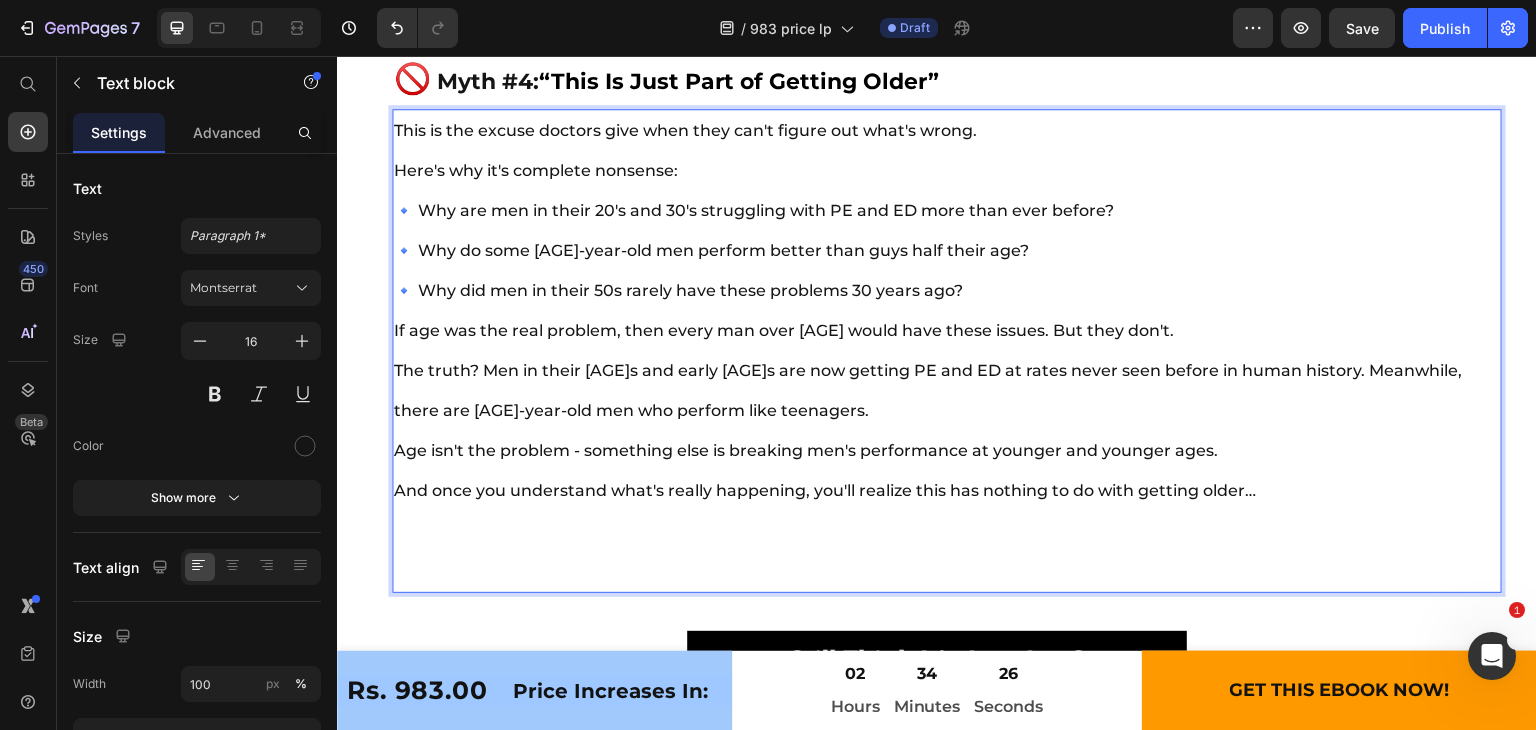 scroll, scrollTop: 8787, scrollLeft: 0, axis: vertical 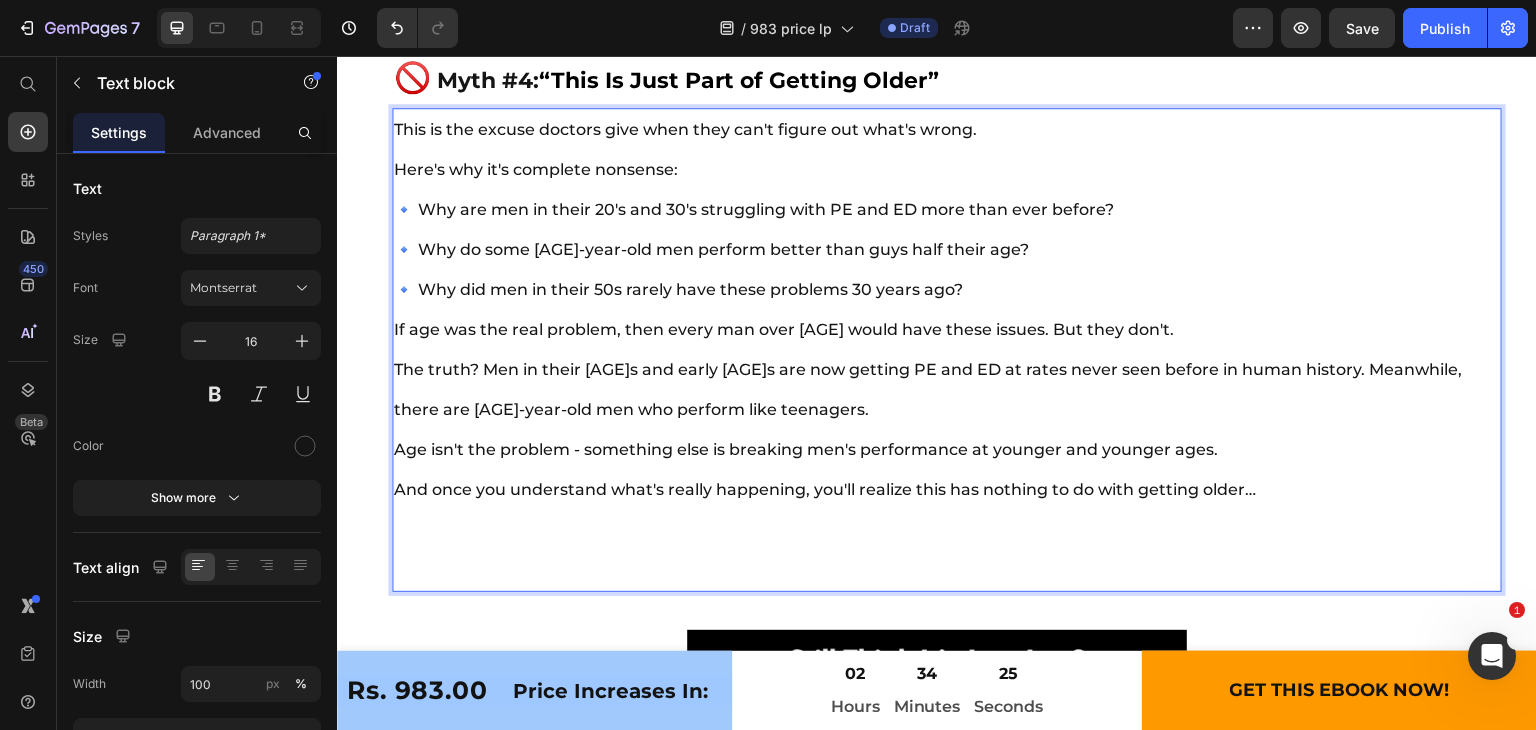 click on "This is the excuse doctors give when they can't figure out what's wrong.  Here's why it's complete nonsense: 🔹 Why are men in their 20's and 30's struggling with PE and ED more than ever before?  🔹 Why do some 60-year-old men perform better than guys half their age?  🔹 Why did men in their 50s rarely have these problems 30 years ago? If age was the real problem, then every man over 40 would have these issues. But they don't. The truth? Men in their 20s and early 30’s are now getting PE and ED at rates never seen before in human history. Meanwhile, there are 70-year-old men who perform like teenagers. Age isn't the problem - something else is breaking men's performance at younger and younger ages. And once you understand what's really happening, you'll realize this has nothing to do with getting older…" at bounding box center (947, 350) 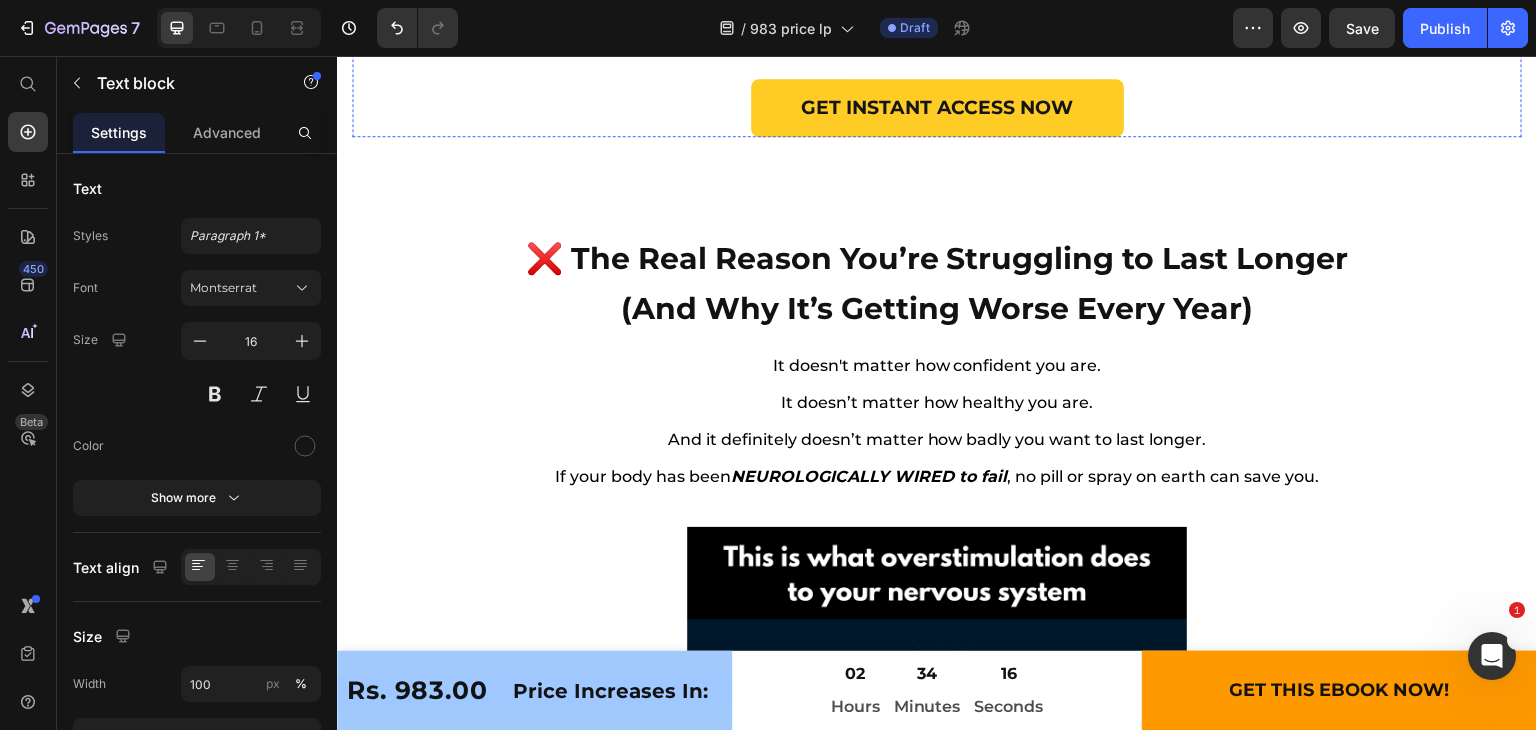 scroll, scrollTop: 9788, scrollLeft: 0, axis: vertical 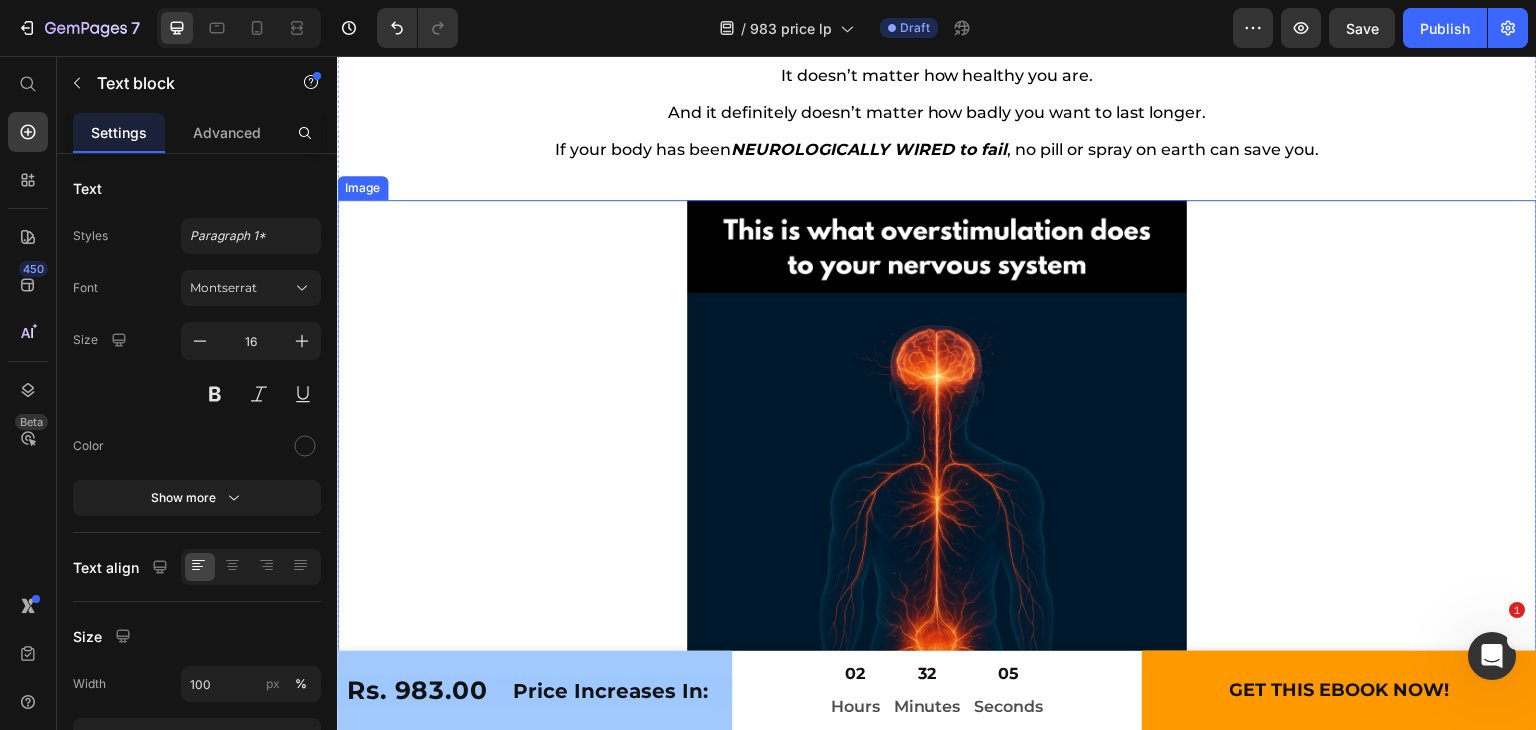 click at bounding box center (937, 450) 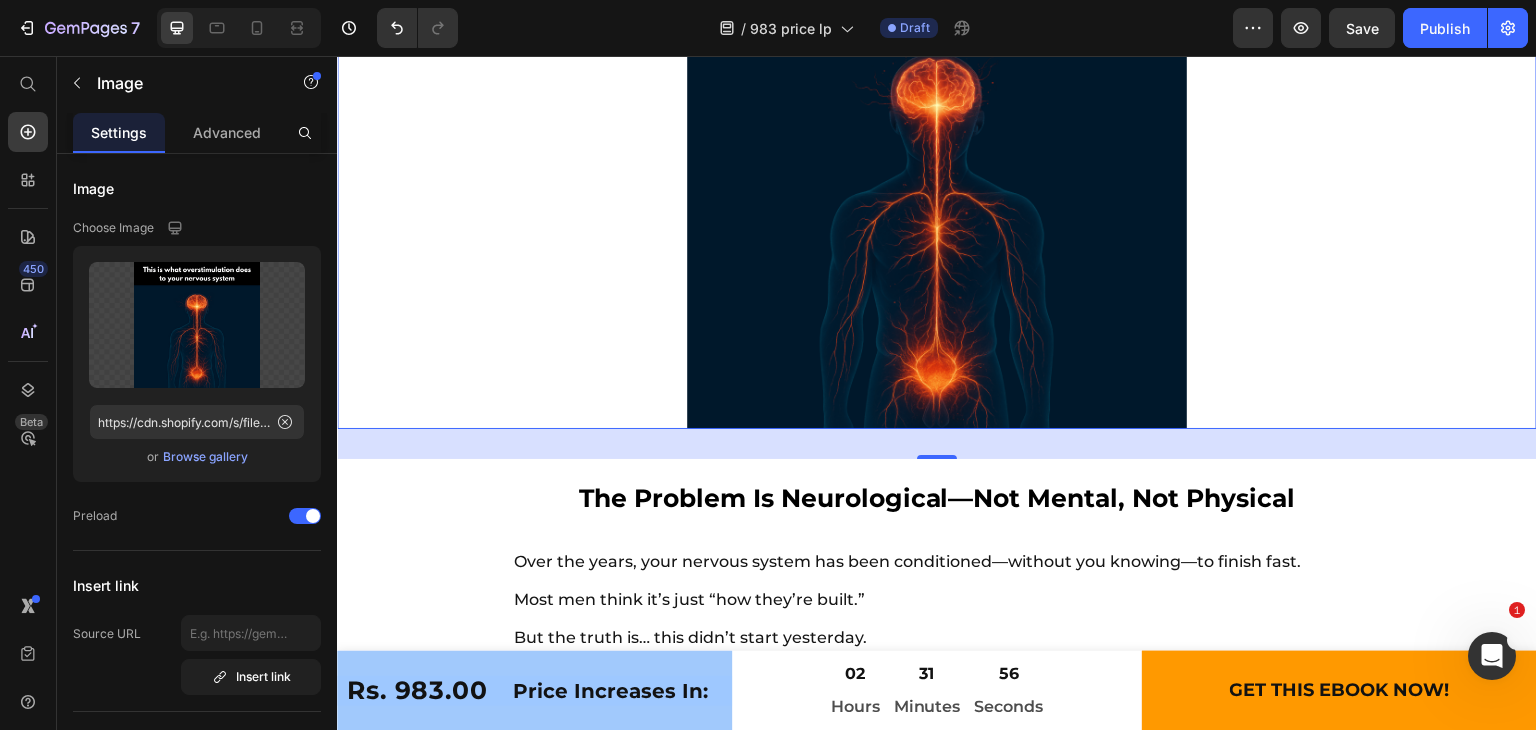 scroll, scrollTop: 10575, scrollLeft: 0, axis: vertical 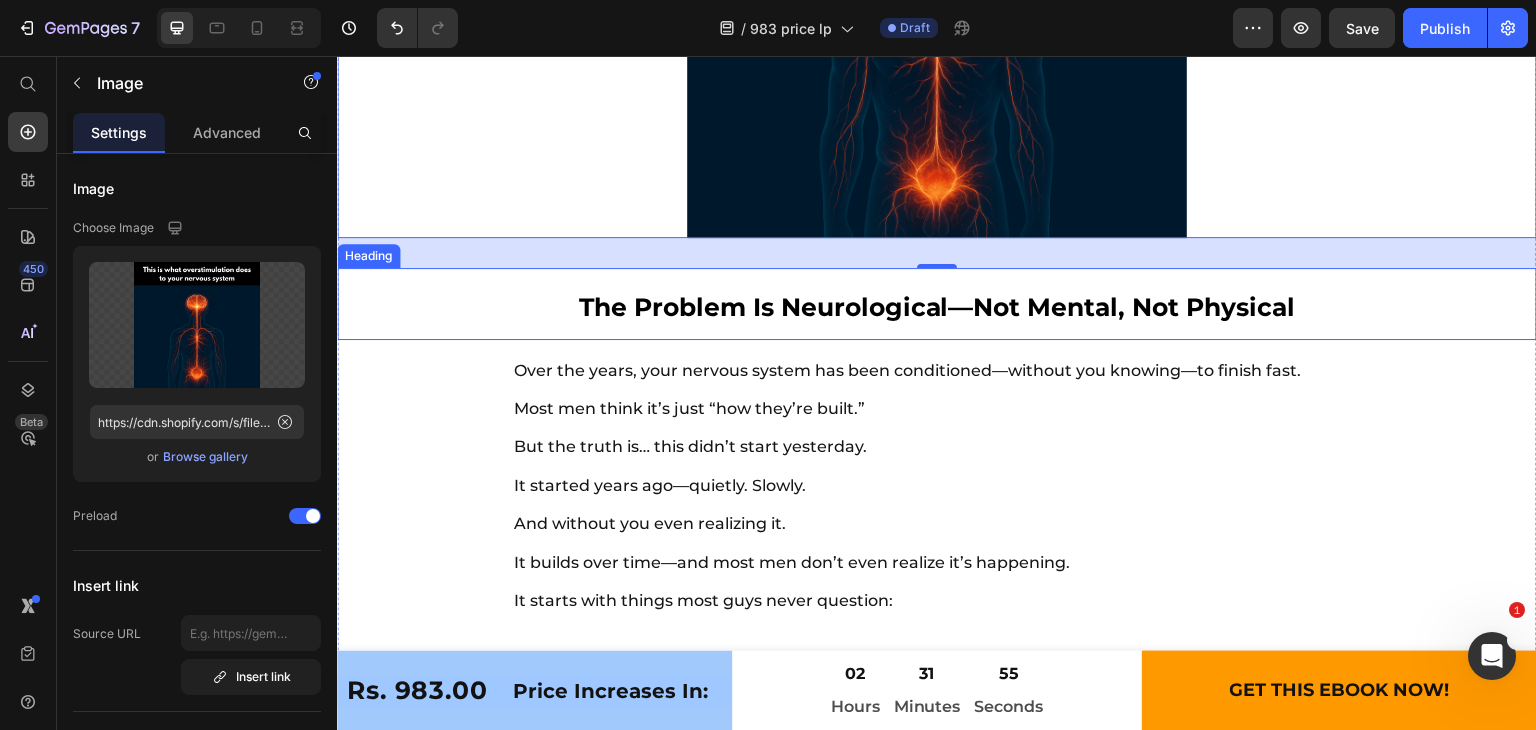 click on "The Problem Is Neurological—Not Mental, Not Physical" at bounding box center [937, 304] 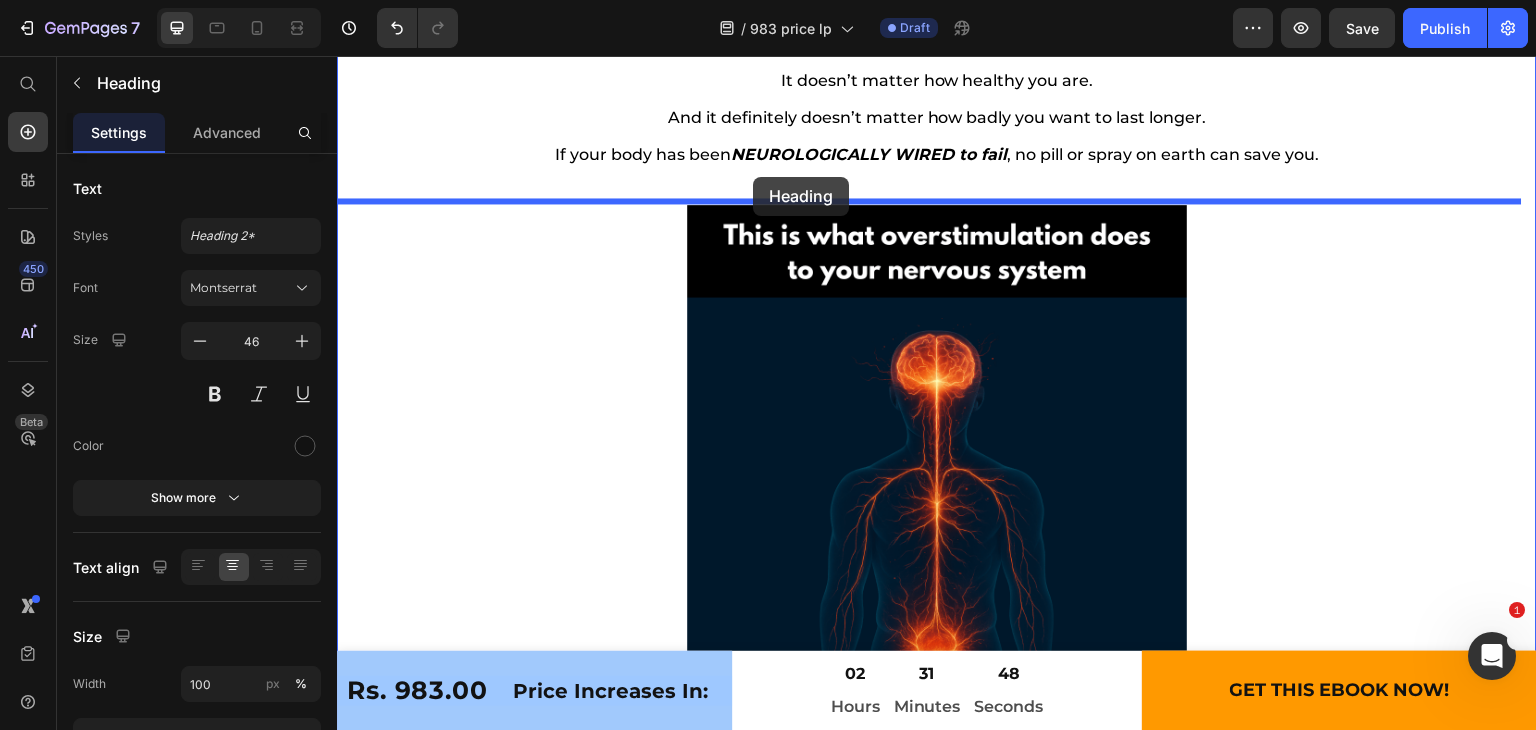 scroll, scrollTop: 10091, scrollLeft: 0, axis: vertical 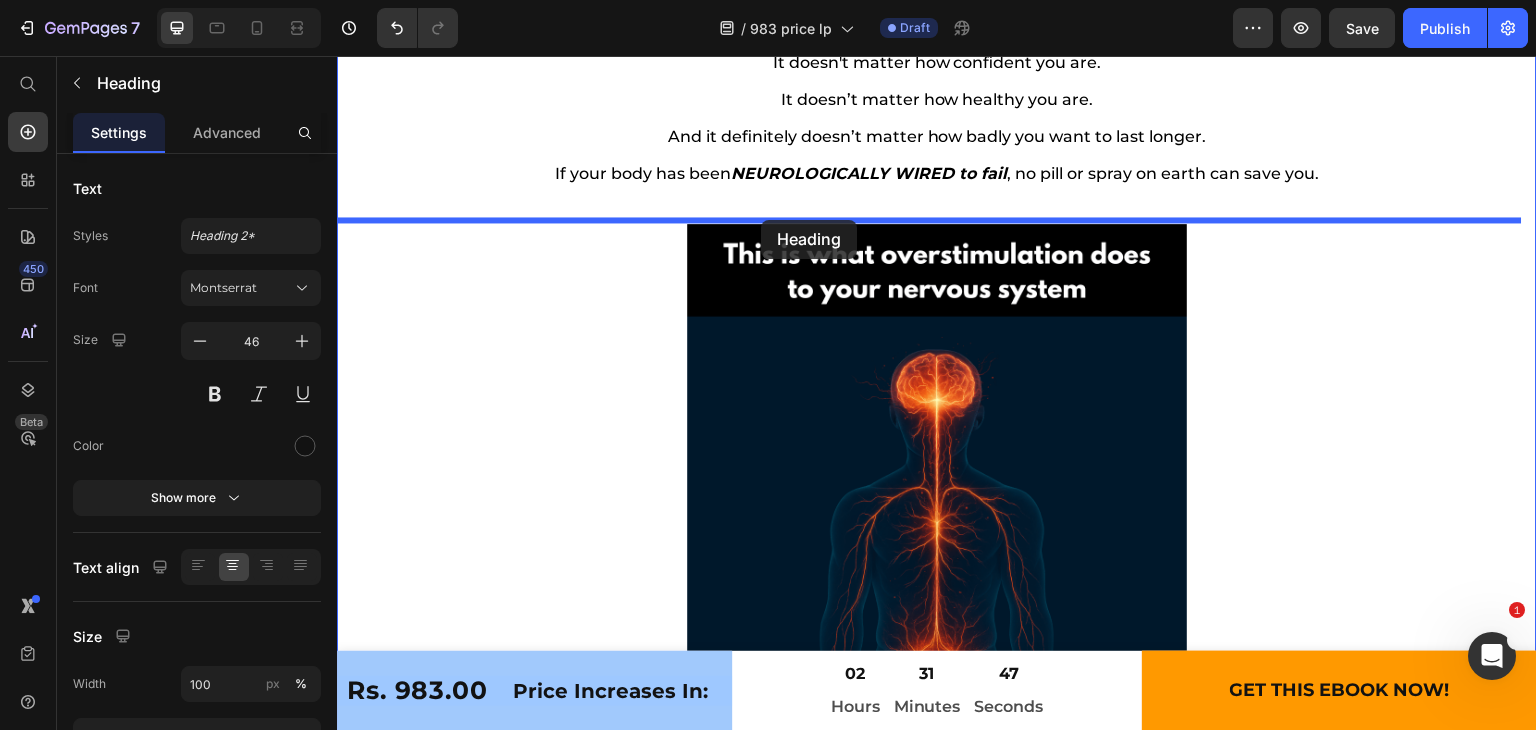 drag, startPoint x: 355, startPoint y: 246, endPoint x: 761, endPoint y: 220, distance: 406.83167 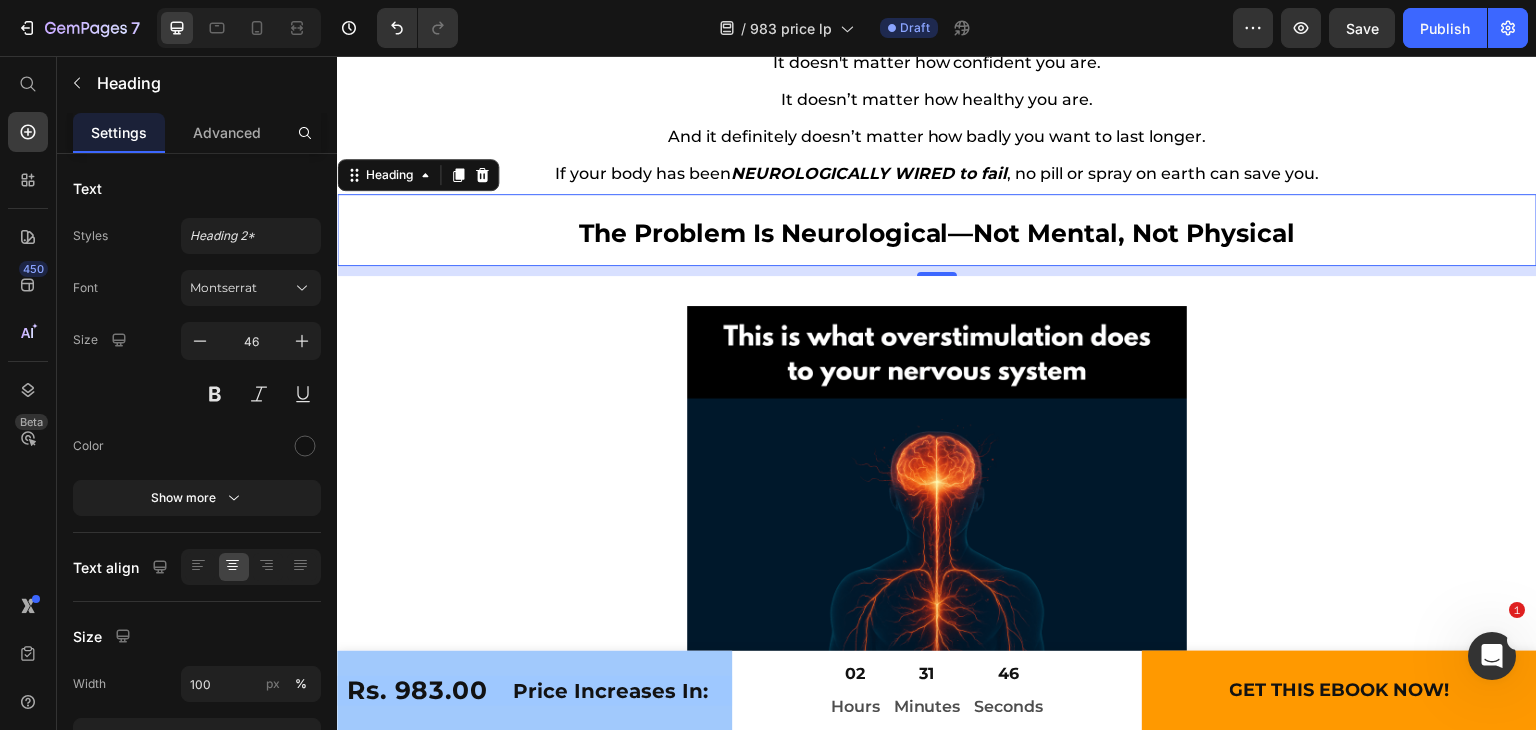 click on "The Problem Is Neurological—Not Mental, Not Physical" at bounding box center [937, 233] 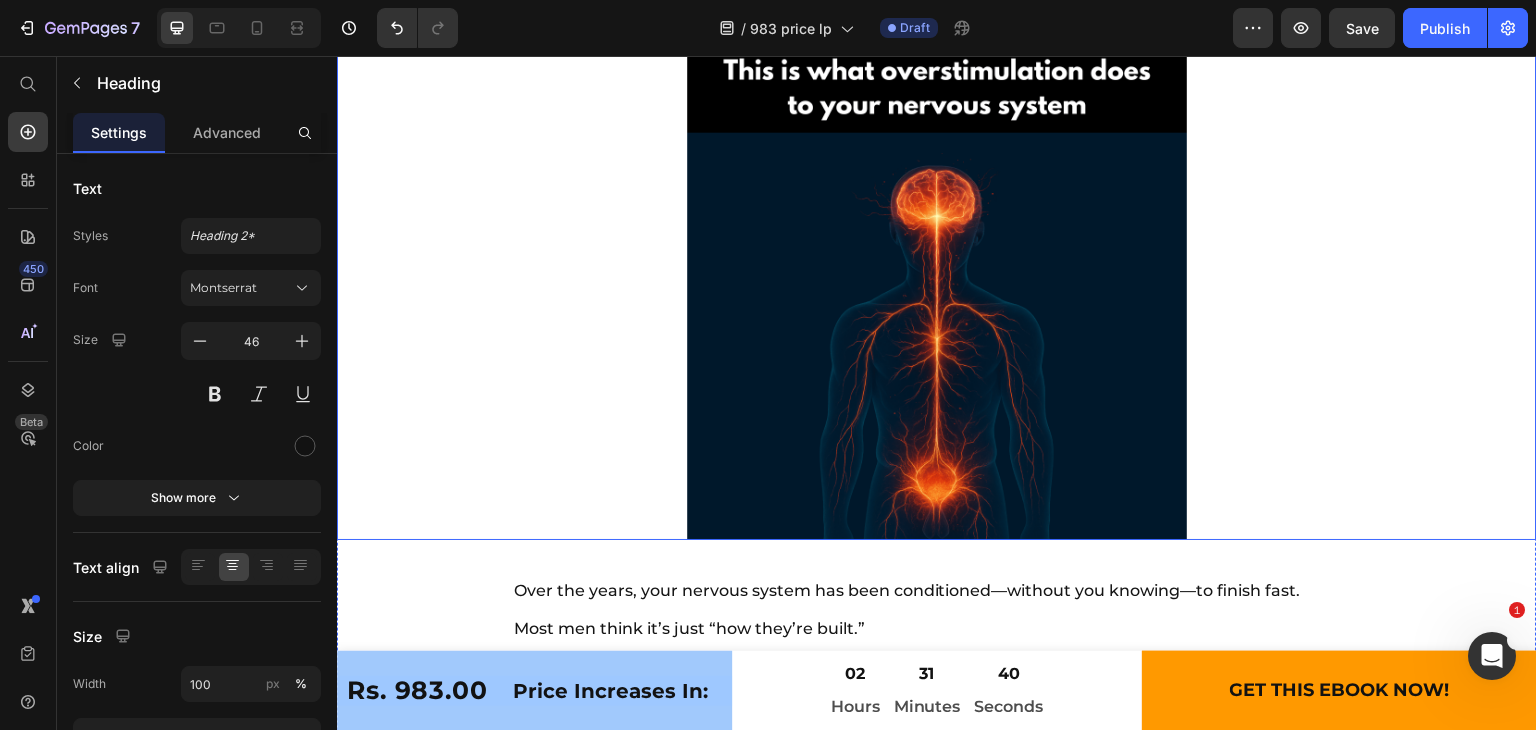 scroll, scrollTop: 10584, scrollLeft: 0, axis: vertical 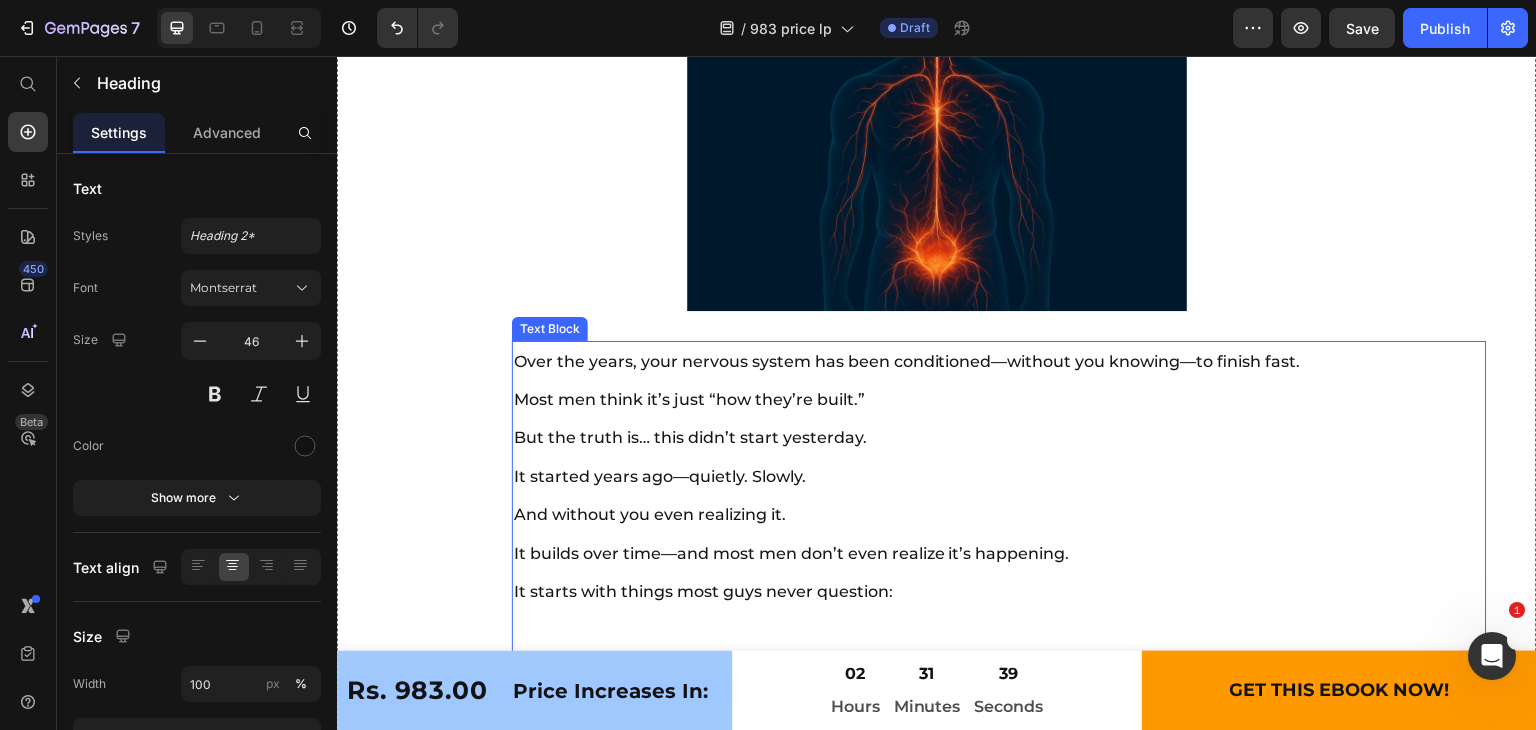 click on "Over the years, your nervous system has been conditioned—without you knowing—to finish fast. Most men think it’s just “how they’re built.” But the truth is… this didn’t start yesterday. It started years ago—quietly. Slowly." at bounding box center (964, 420) 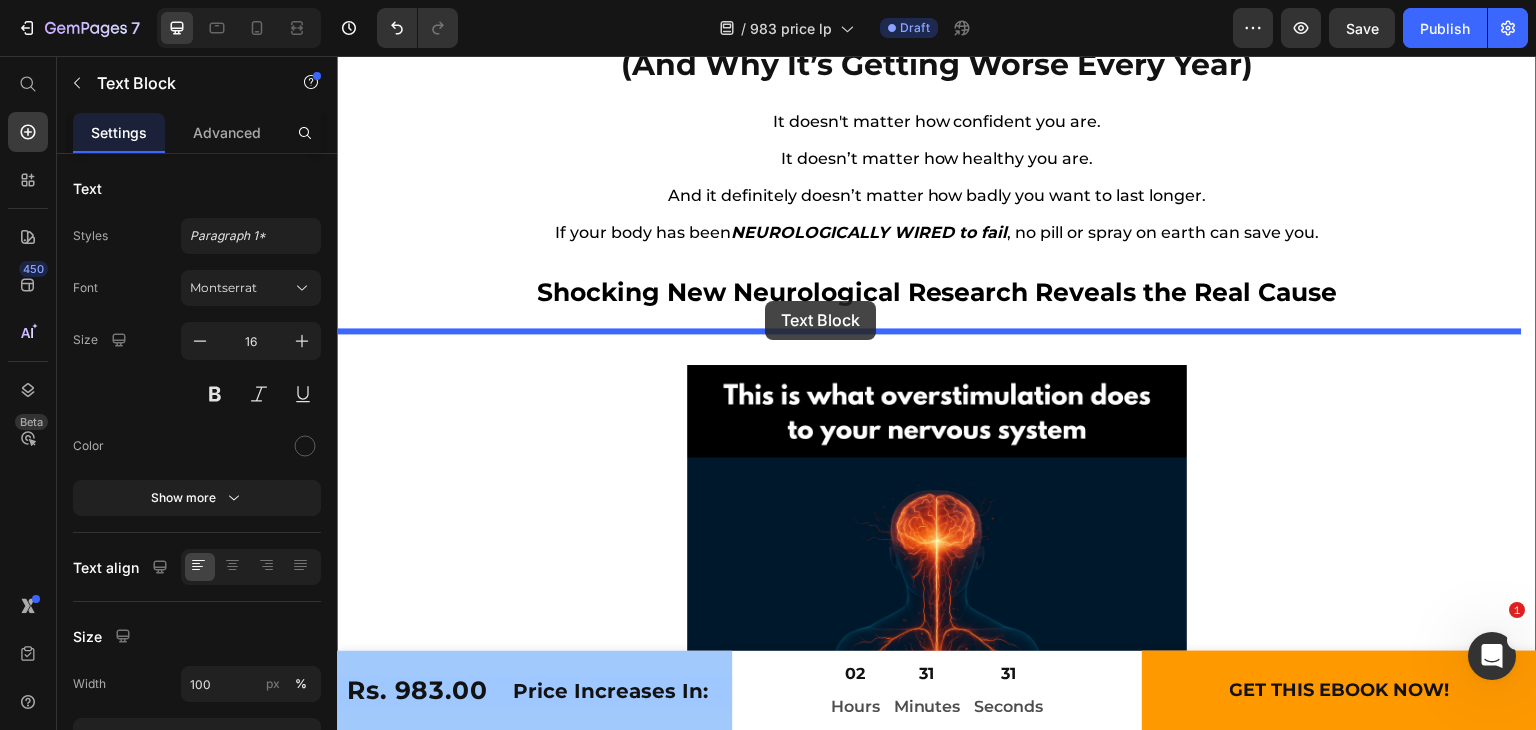 scroll, scrollTop: 10021, scrollLeft: 0, axis: vertical 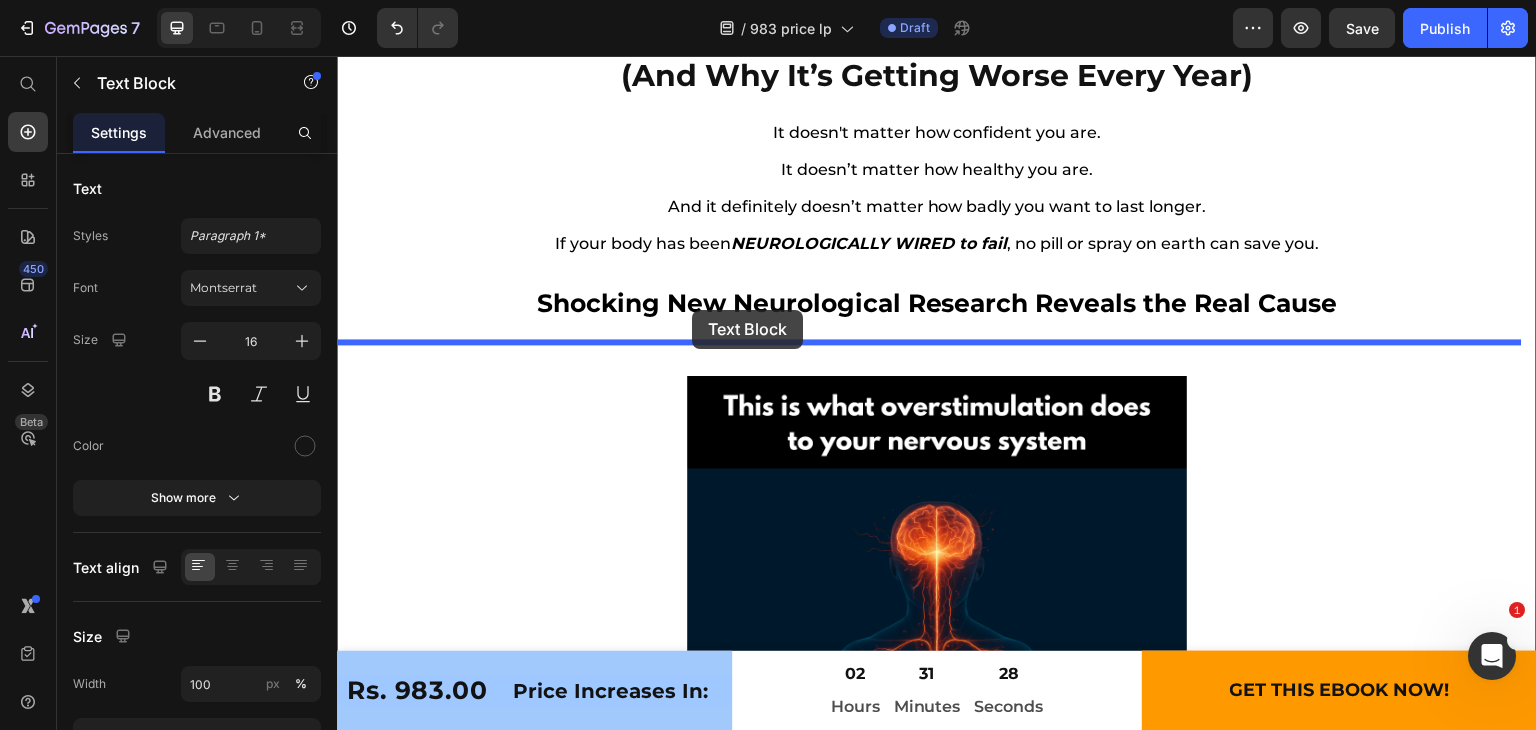 drag, startPoint x: 532, startPoint y: 324, endPoint x: 694, endPoint y: 315, distance: 162.2498 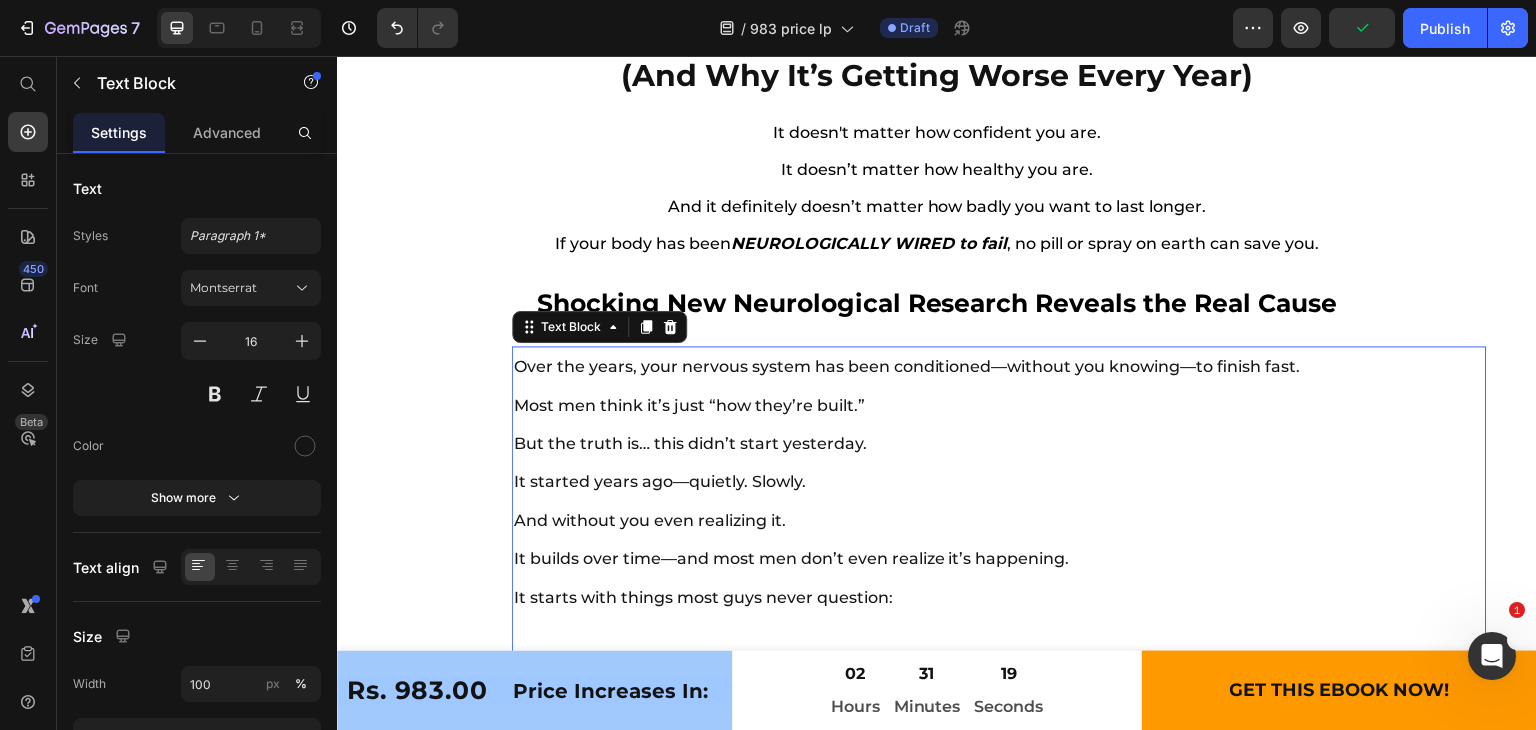 click on "Over the years, your nervous system has been conditioned—without you knowing—to finish fast. Most men think it’s just “how they’re built.” But the truth is… this didn’t start yesterday. It started years ago—quietly. Slowly." at bounding box center (964, 425) 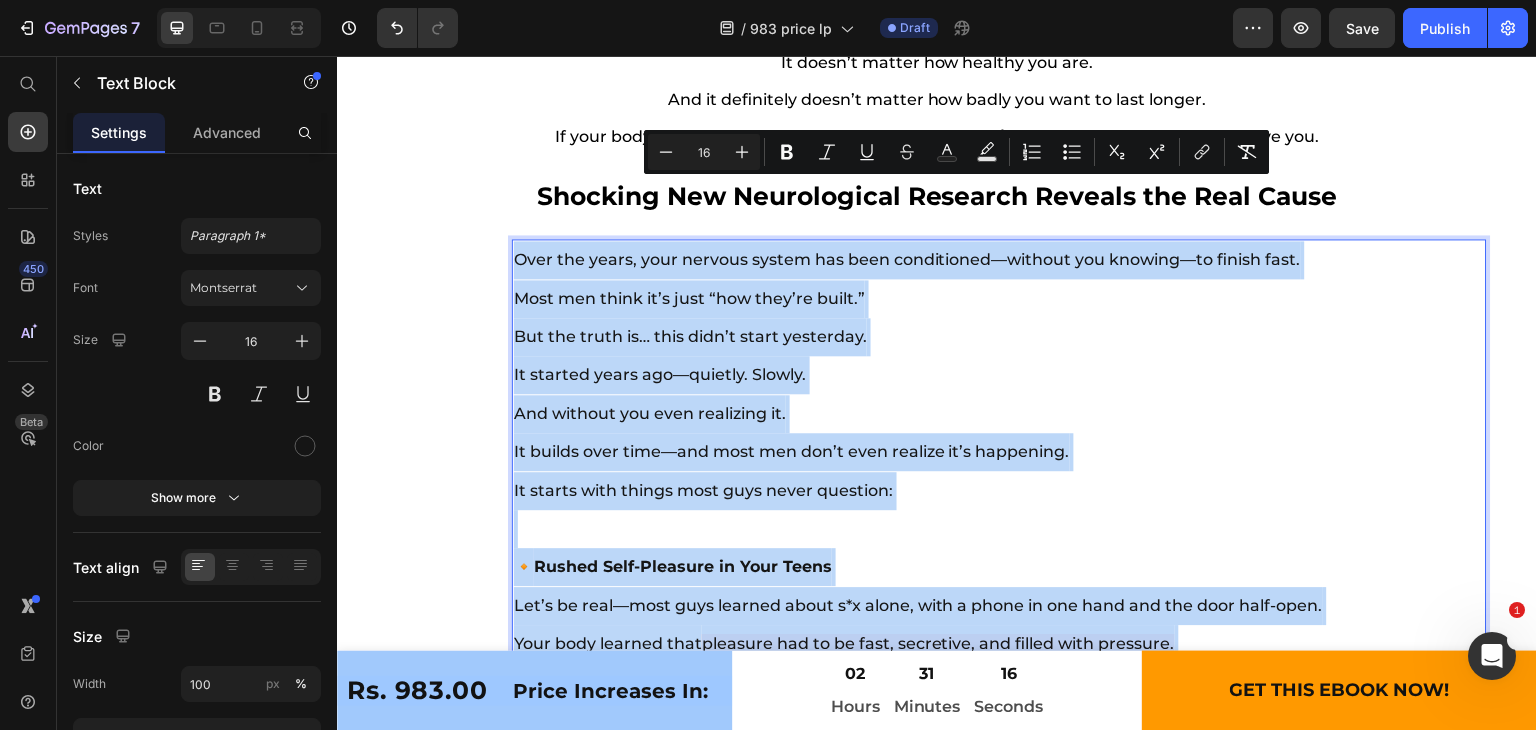 scroll, scrollTop: 10200, scrollLeft: 0, axis: vertical 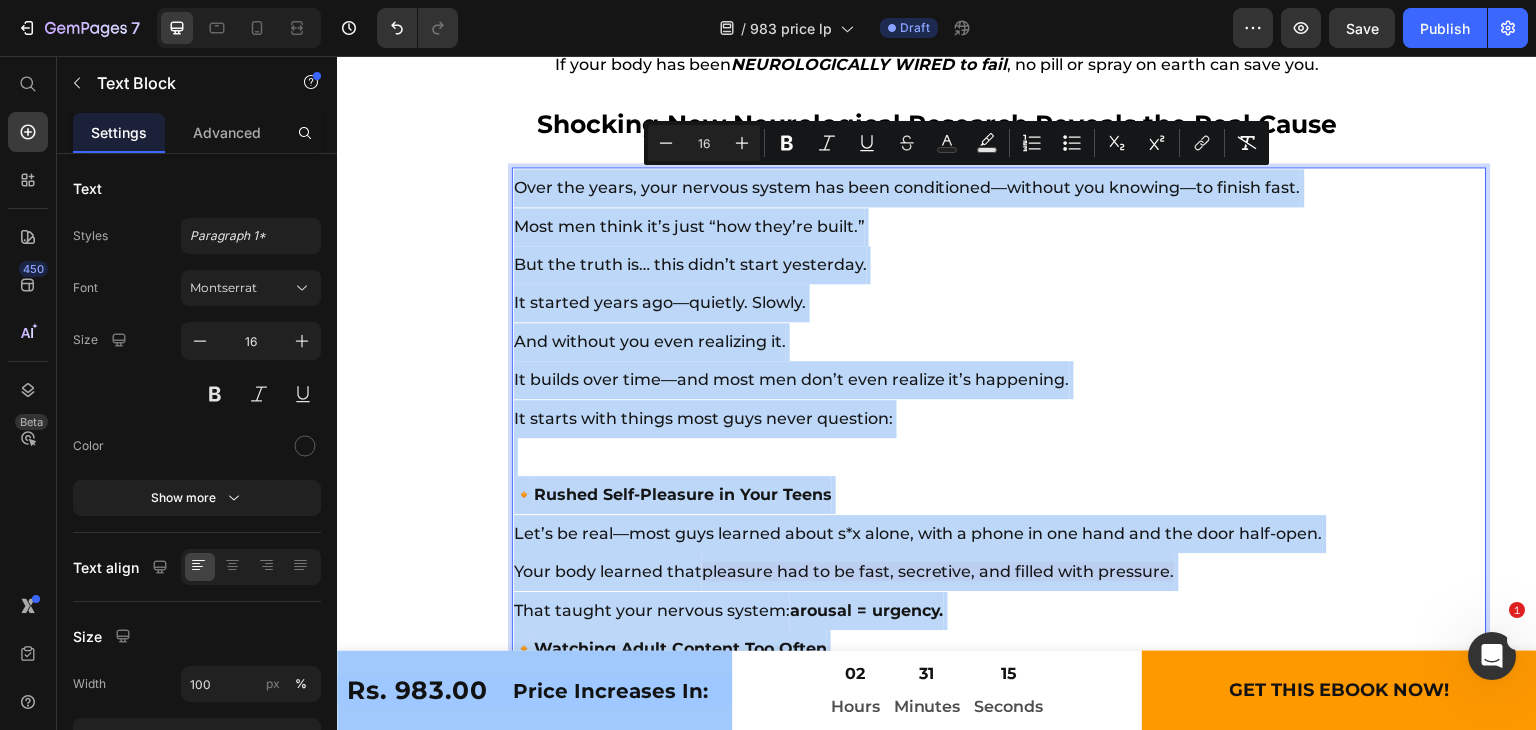 click on "And without you even realizing it. It builds over time—and most men don’t even realize it’s happening. It starts with things most guys never question:" at bounding box center (964, 380) 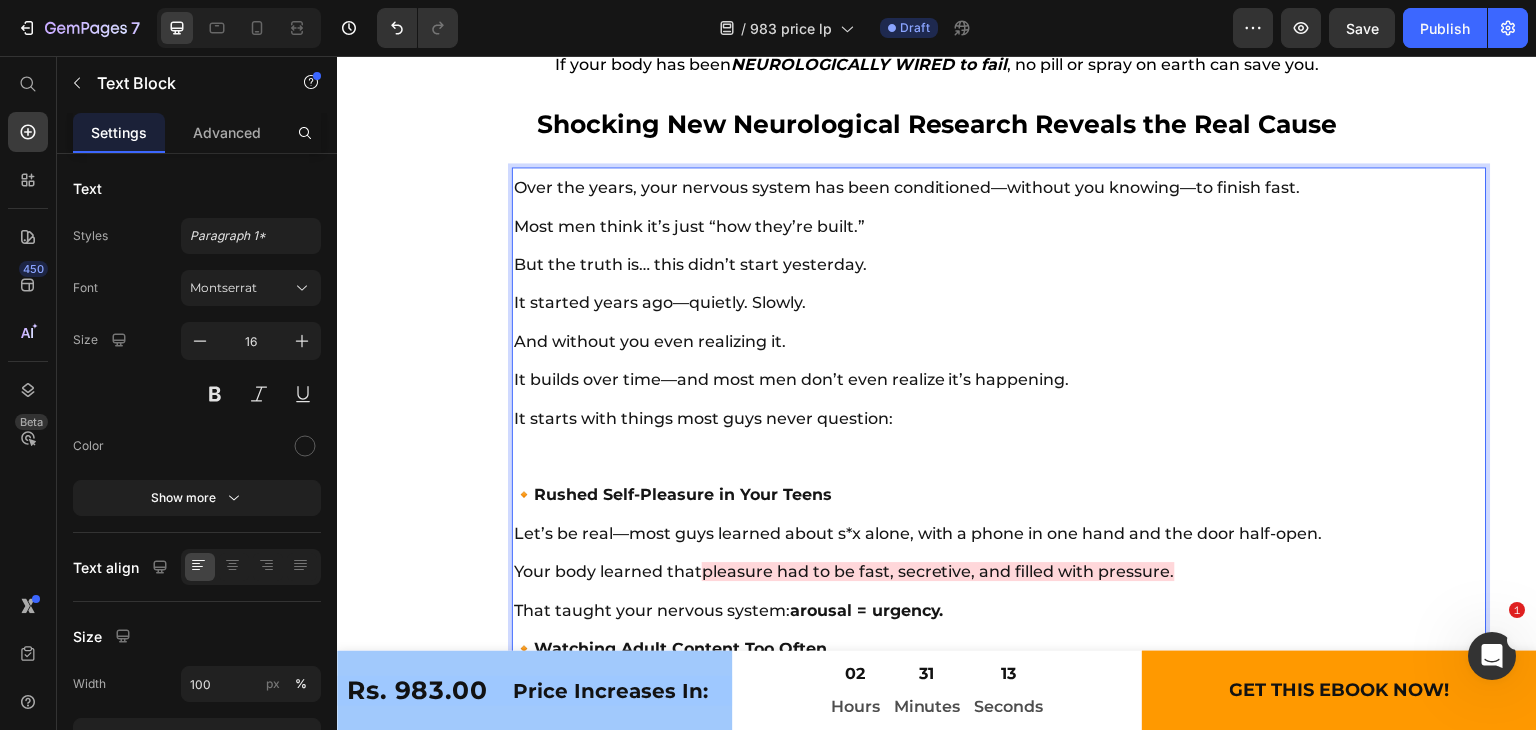 click on "Over the years, your nervous system has been conditioned—without you knowing—to finish fast. Most men think it’s just “how they’re built.” But the truth is… this didn’t start yesterday. It started years ago—quietly. Slowly." at bounding box center [964, 246] 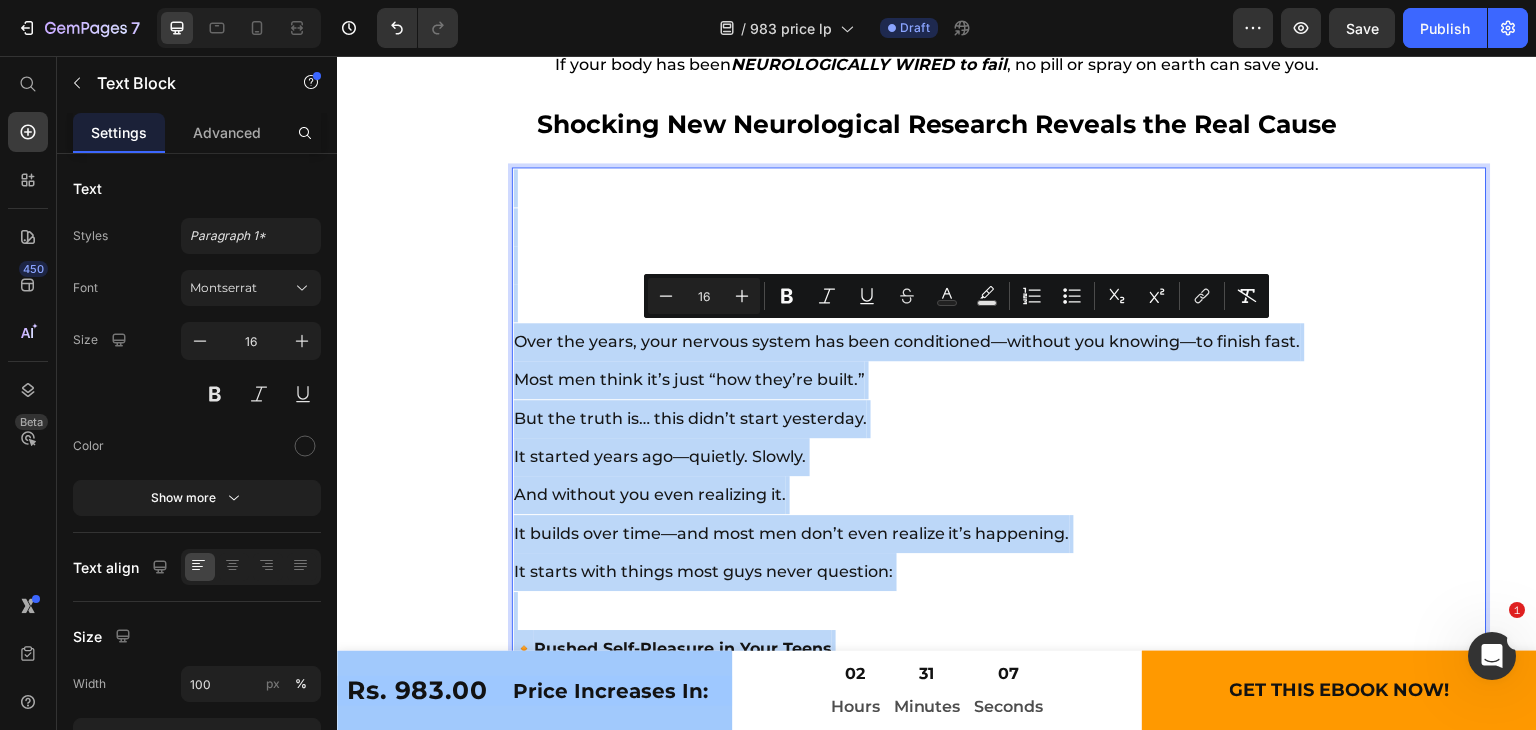 click on "Over the years, your nervous system has been conditioned—without you knowing—to finish fast. Most men think it’s just “how they’re built.” But the truth is… this didn’t start yesterday. It started years ago—quietly. Slowly." at bounding box center [964, 322] 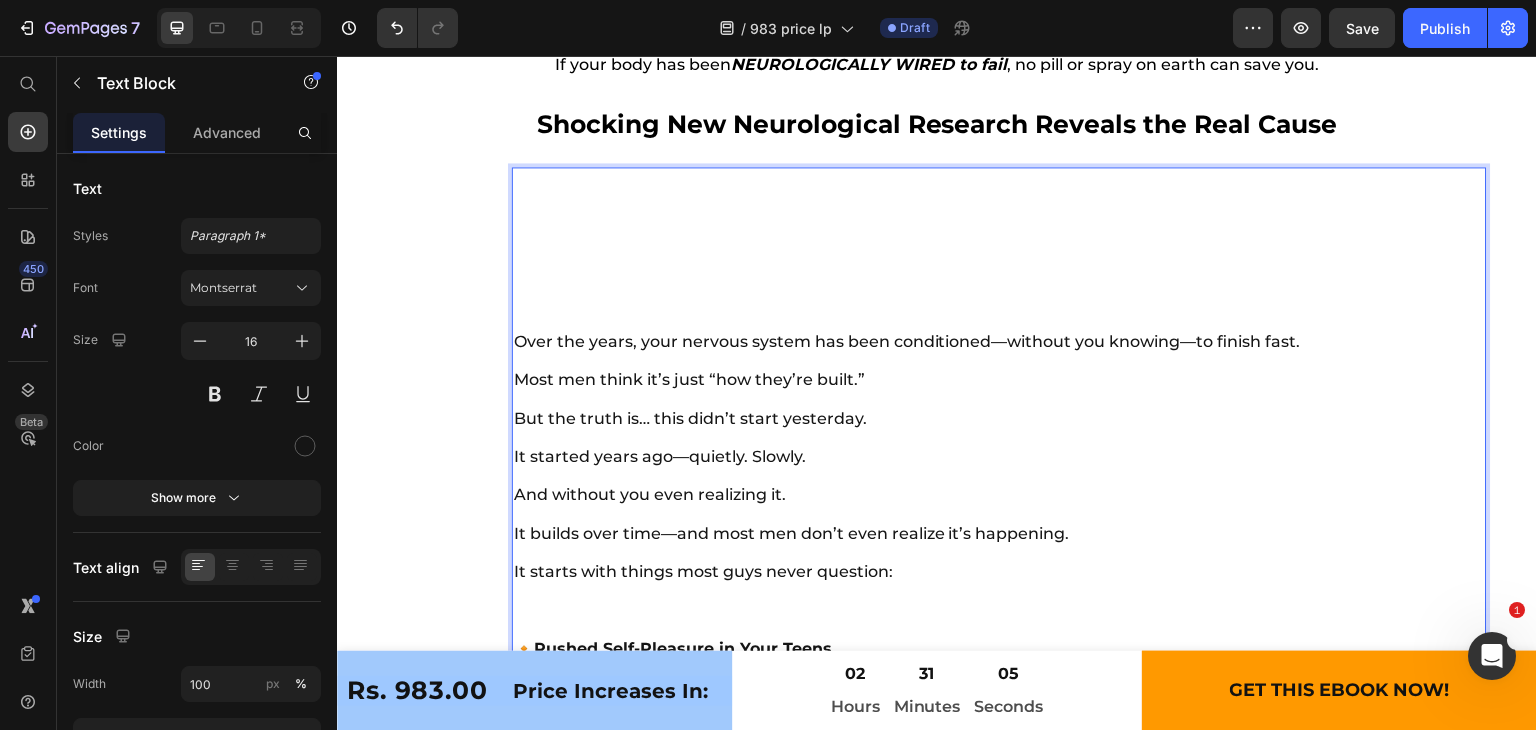 click on "Over the years, your nervous system has been conditioned—without you knowing—to finish fast. Most men think it’s just “how they’re built.” But the truth is… this didn’t start yesterday. It started years ago—quietly. Slowly." at bounding box center (964, 322) 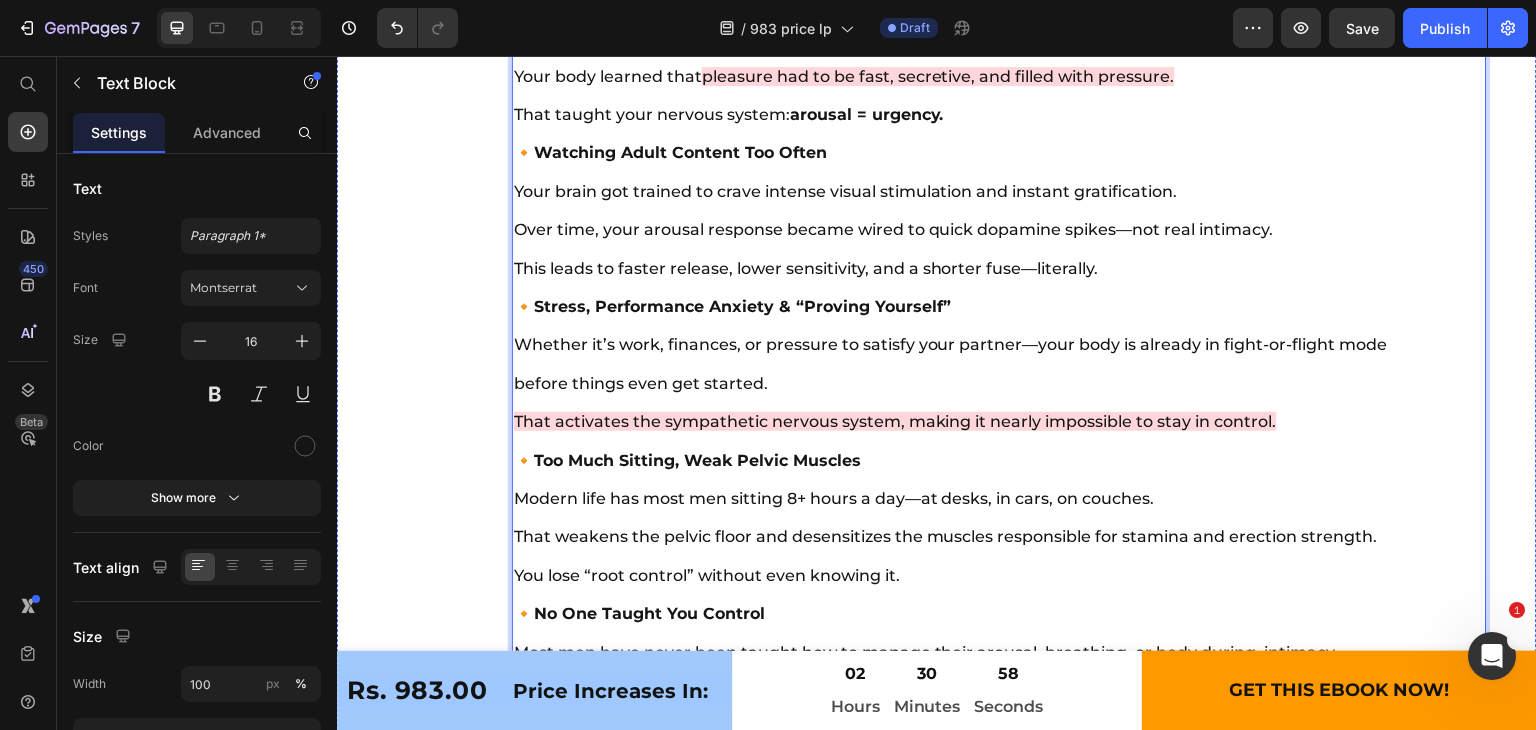 scroll, scrollTop: 10466, scrollLeft: 0, axis: vertical 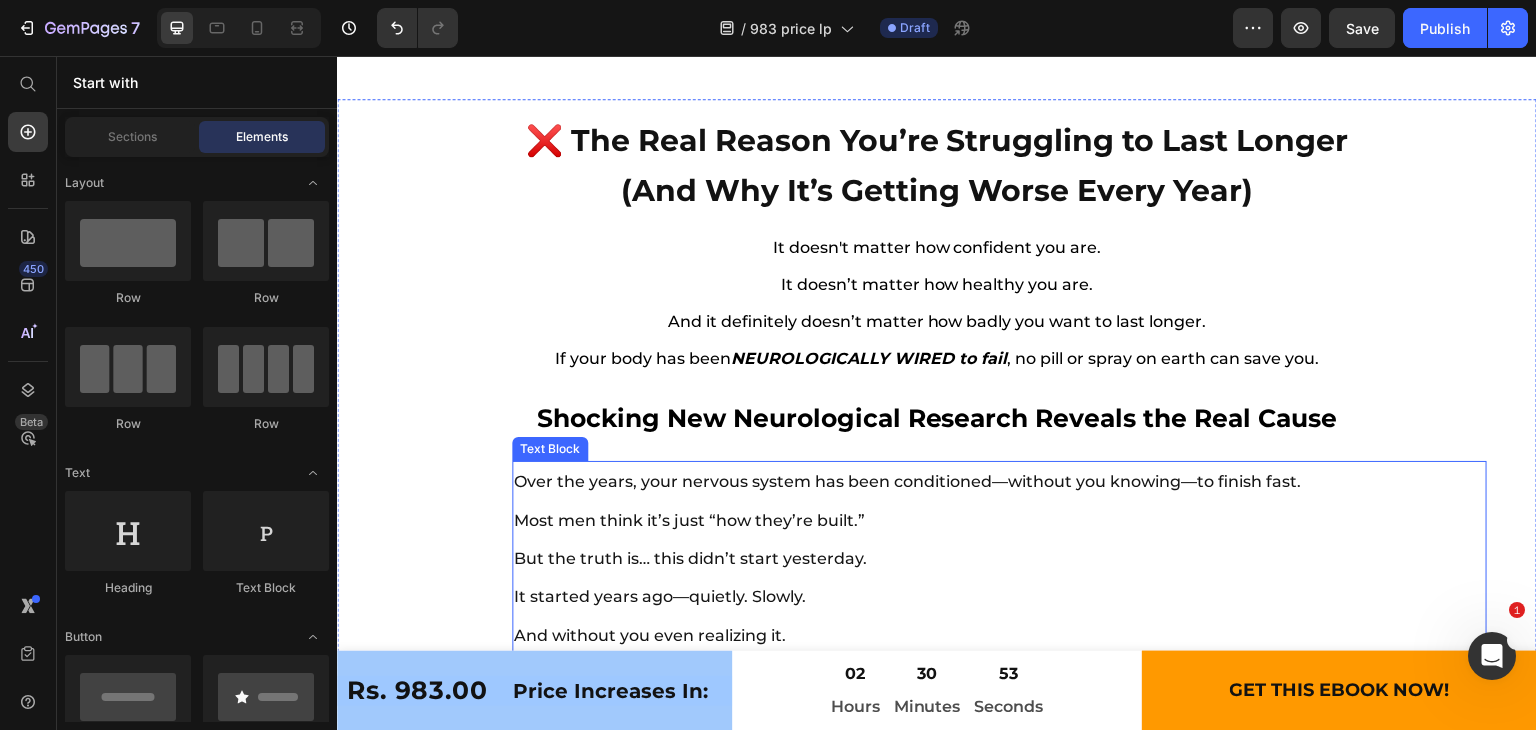 click on "Over the years, your nervous system has been conditioned—without you knowing—to finish fast. Most men think it’s just “how they’re built.” But the truth is… this didn’t start yesterday. It started years ago—quietly. Slowly." at bounding box center (964, 540) 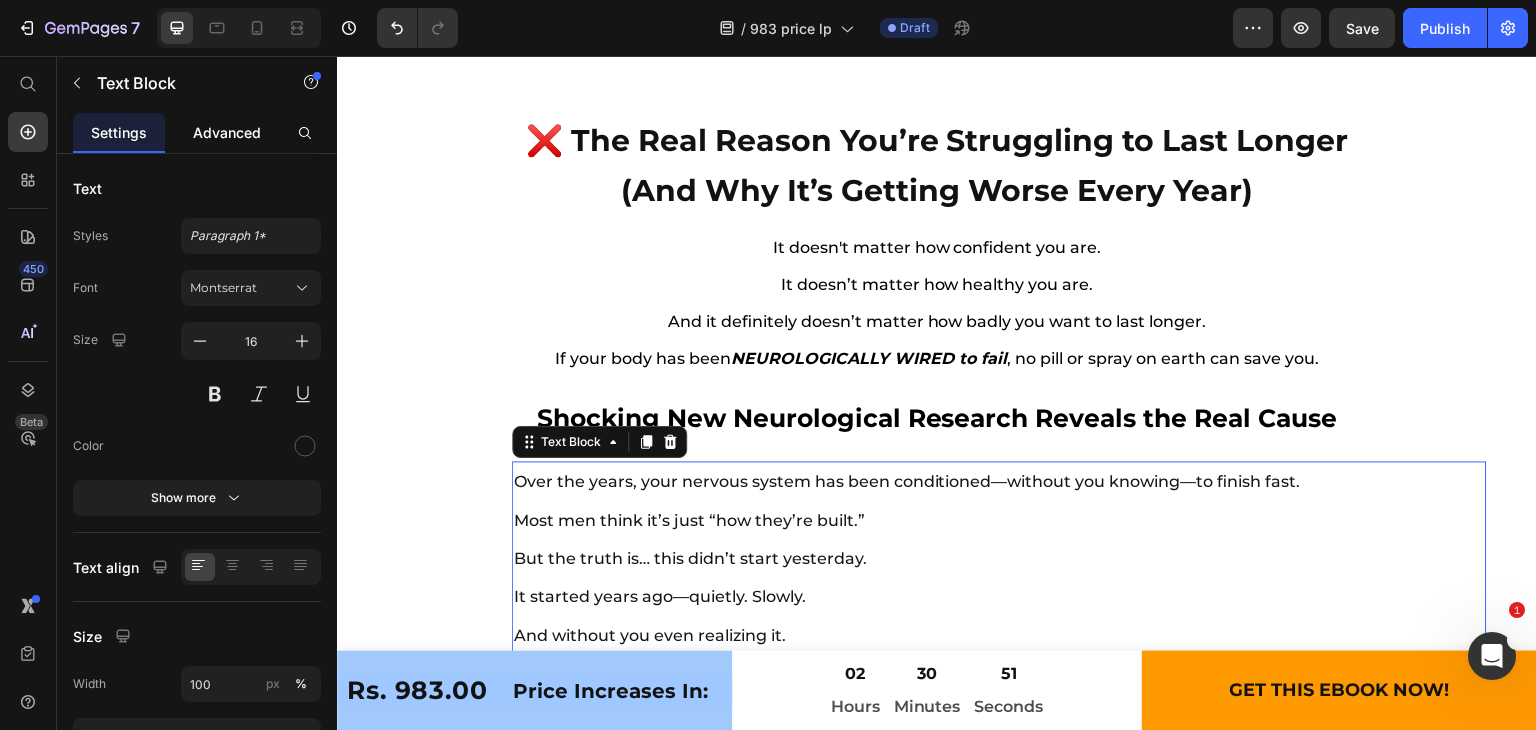 click on "Advanced" at bounding box center [227, 132] 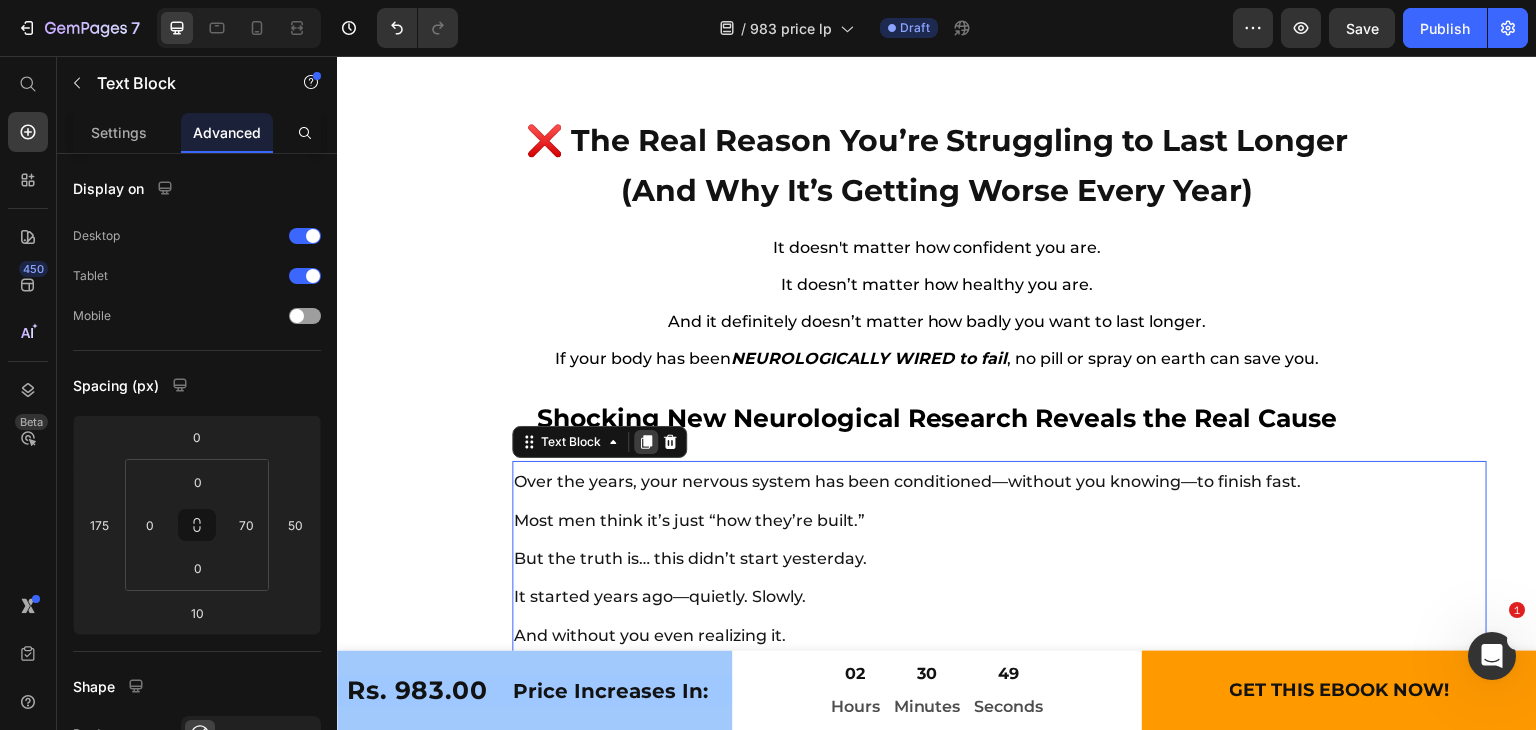 click 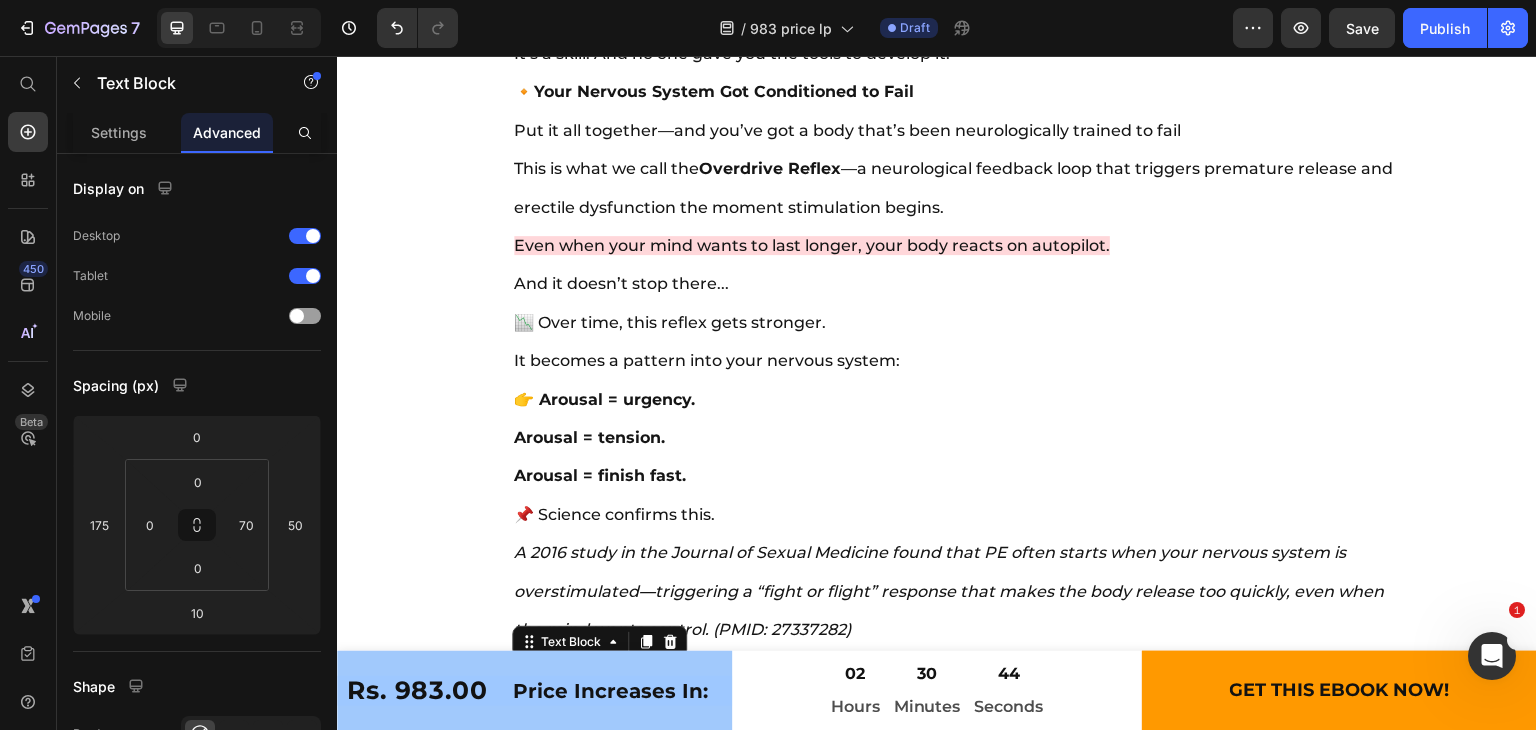 scroll, scrollTop: 11408, scrollLeft: 0, axis: vertical 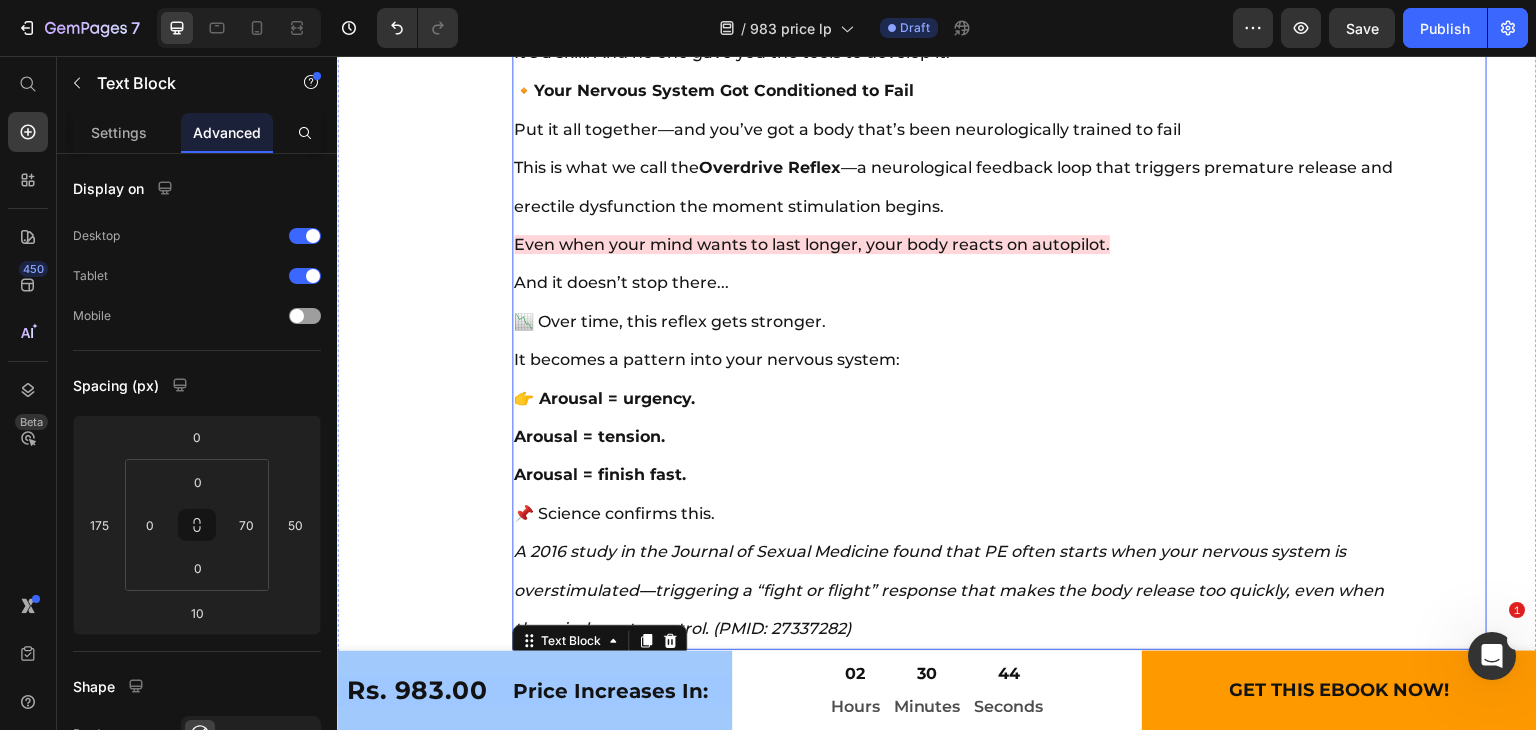 click on "🔸  Rushed Self-Pleasure in Your Teens Let’s be real—most guys learned about s*x alone, with a phone in one hand and the door half-open. Your body learned that  pleasure had to be fast, secretive, and filled with pressure. That taught your nervous system:  arousal = urgency. 🔸  Watching Adult Content Too Often Your brain got trained to crave intense visual stimulation and instant gratification. Over time, your arousal response became wired to quick dopamine spikes—not real intimacy. This leads to faster release, lower sensitivity, and a shorter fuse—literally. 🔸  Stress, Performance Anxiety & “Proving Yourself” Whether it’s work, finances, or pressure to satisfy your partner—your body is already in fight-or-flight mode before things even get started. That activates the sympathetic nervous system, making it nearly impossible to stay in control. 🔸  Too Much Sitting, Weak Pelvic Muscles Modern life has most men sitting 8+ hours a day—at desks, in cars, on couches. 🔸  🔸" at bounding box center (964, -63) 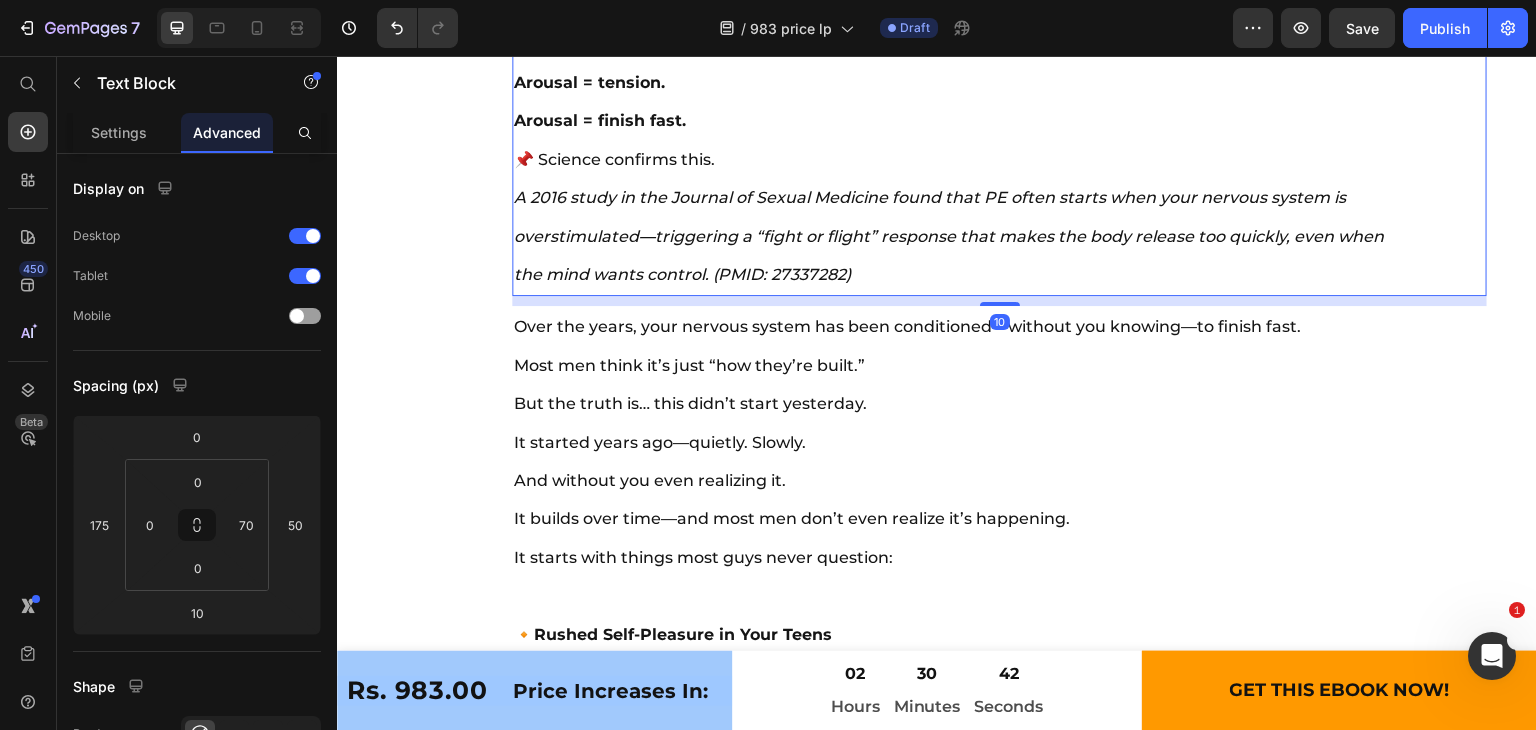 scroll, scrollTop: 11871, scrollLeft: 0, axis: vertical 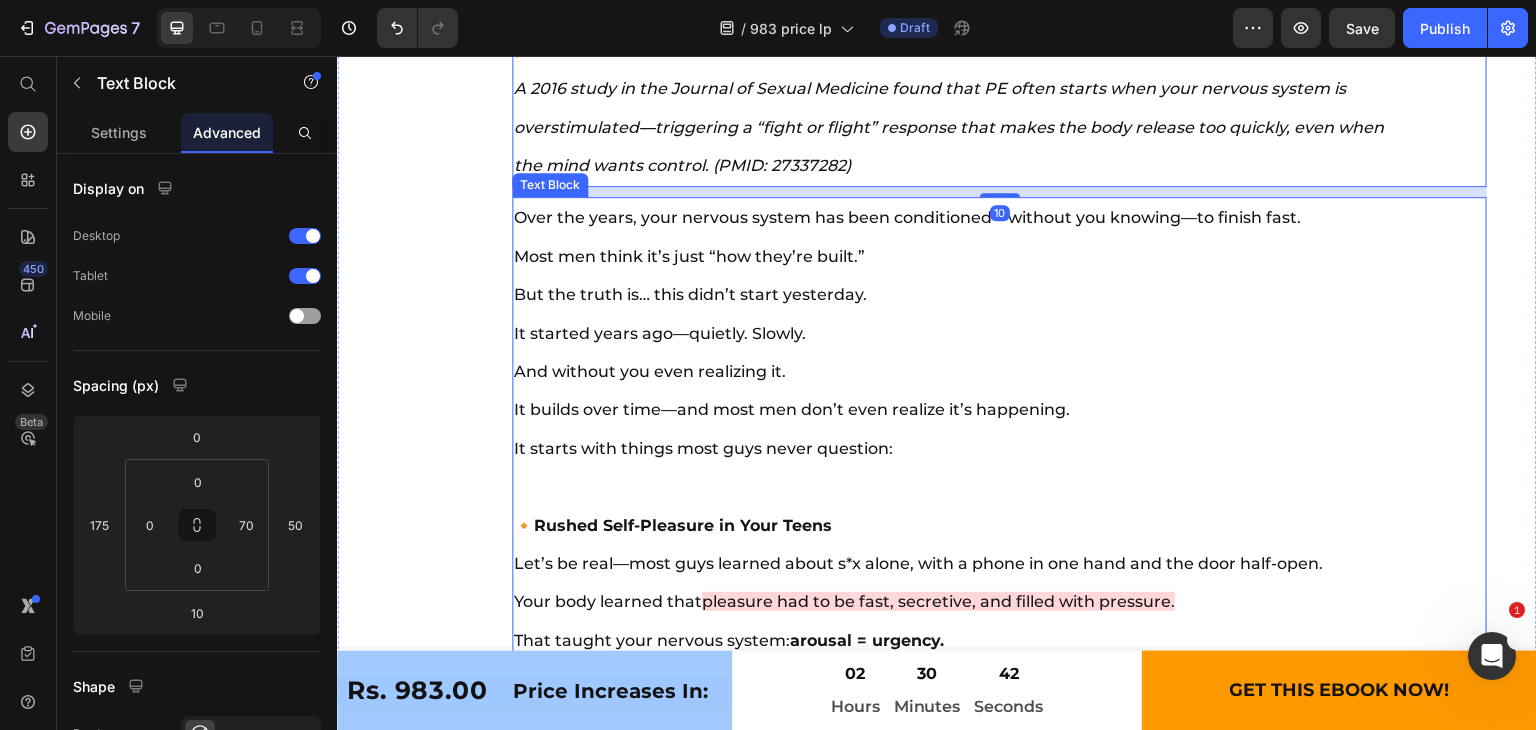 click on "And without you even realizing it. It builds over time—and most men don’t even realize it’s happening. It starts with things most guys never question:" at bounding box center [964, 410] 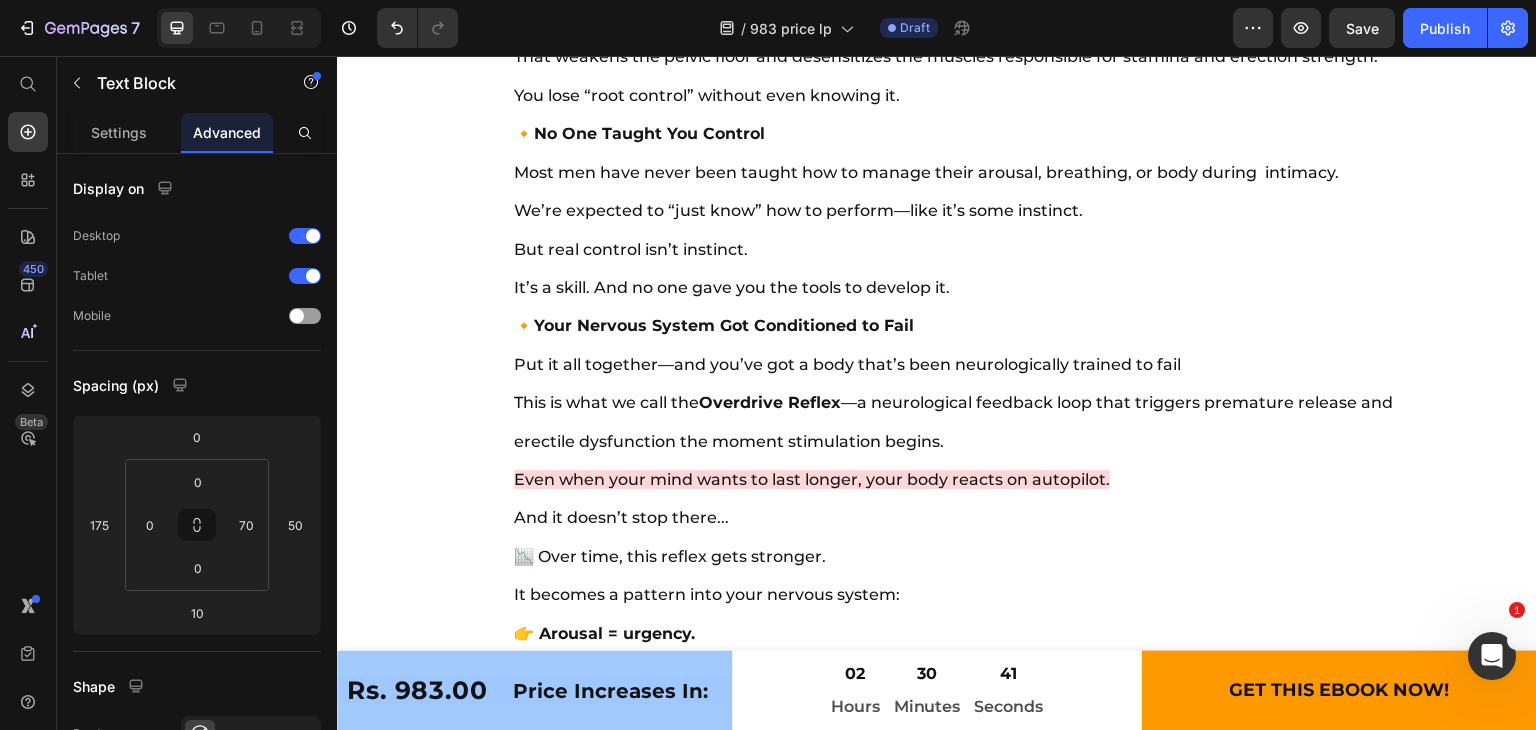 scroll, scrollTop: 11160, scrollLeft: 0, axis: vertical 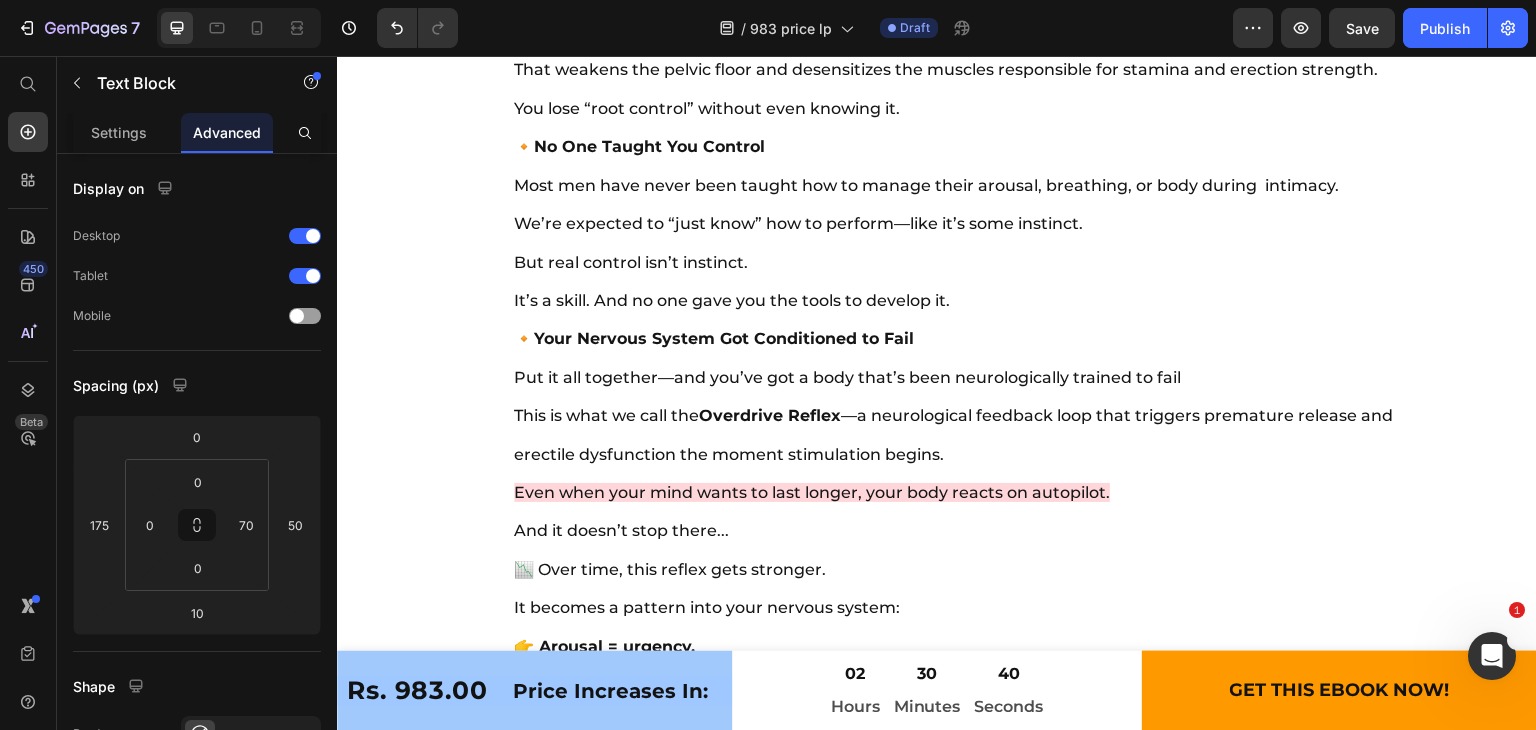 click on "🔸  Rushed Self-Pleasure in Your Teens Let’s be real—most guys learned about s*x alone, with a phone in one hand and the door half-open. Your body learned that  pleasure had to be fast, secretive, and filled with pressure. That taught your nervous system:  arousal = urgency. 🔸  Watching Adult Content Too Often Your brain got trained to crave intense visual stimulation and instant gratification. Over time, your arousal response became wired to quick dopamine spikes—not real intimacy. This leads to faster release, lower sensitivity, and a shorter fuse—literally. 🔸  Stress, Performance Anxiety & “Proving Yourself” Whether it’s work, finances, or pressure to satisfy your partner—your body is already in fight-or-flight mode before things even get started. That activates the sympathetic nervous system, making it nearly impossible to stay in control. 🔸  Too Much Sitting, Weak Pelvic Muscles Modern life has most men sitting 8+ hours a day—at desks, in cars, on couches. 🔸  🔸" at bounding box center (964, 185) 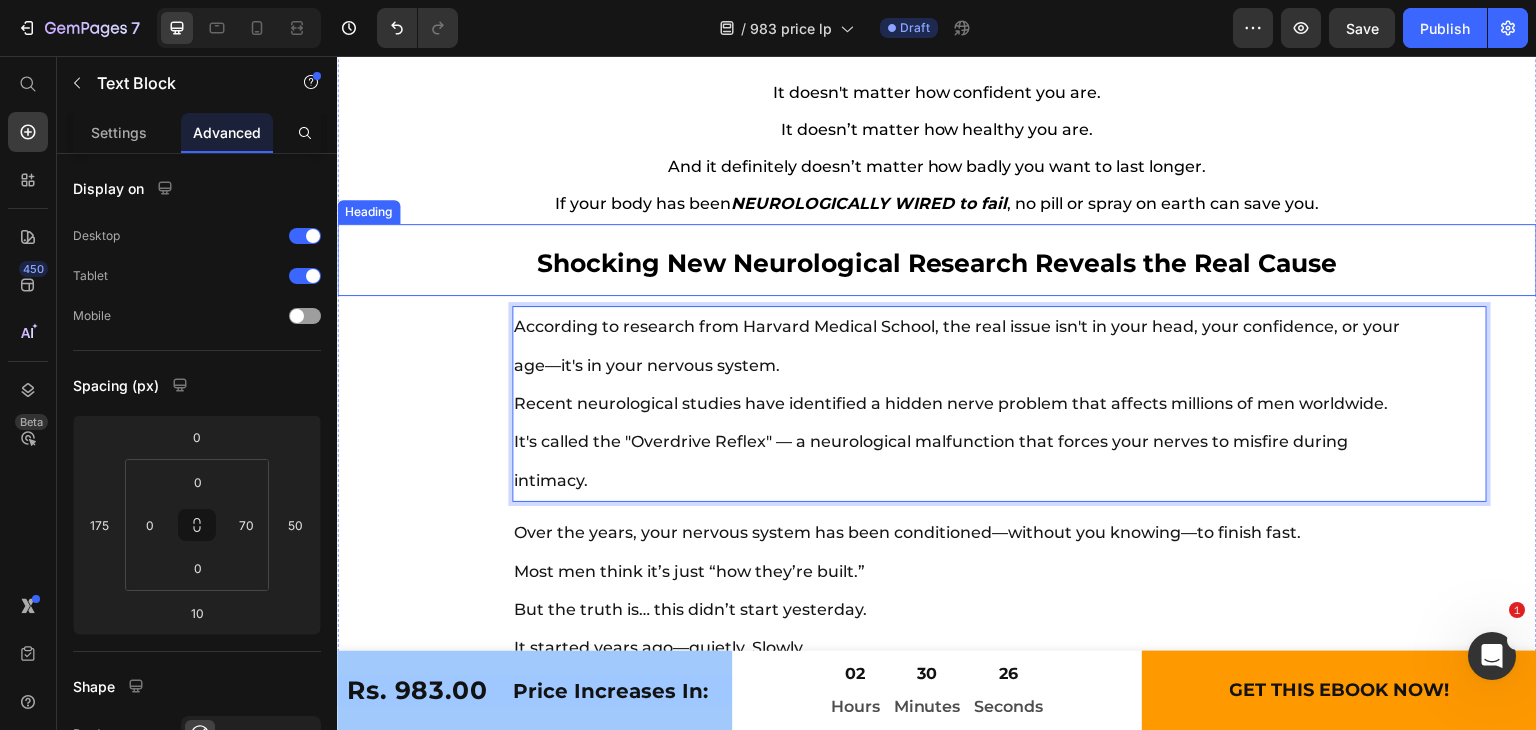 scroll, scrollTop: 10060, scrollLeft: 0, axis: vertical 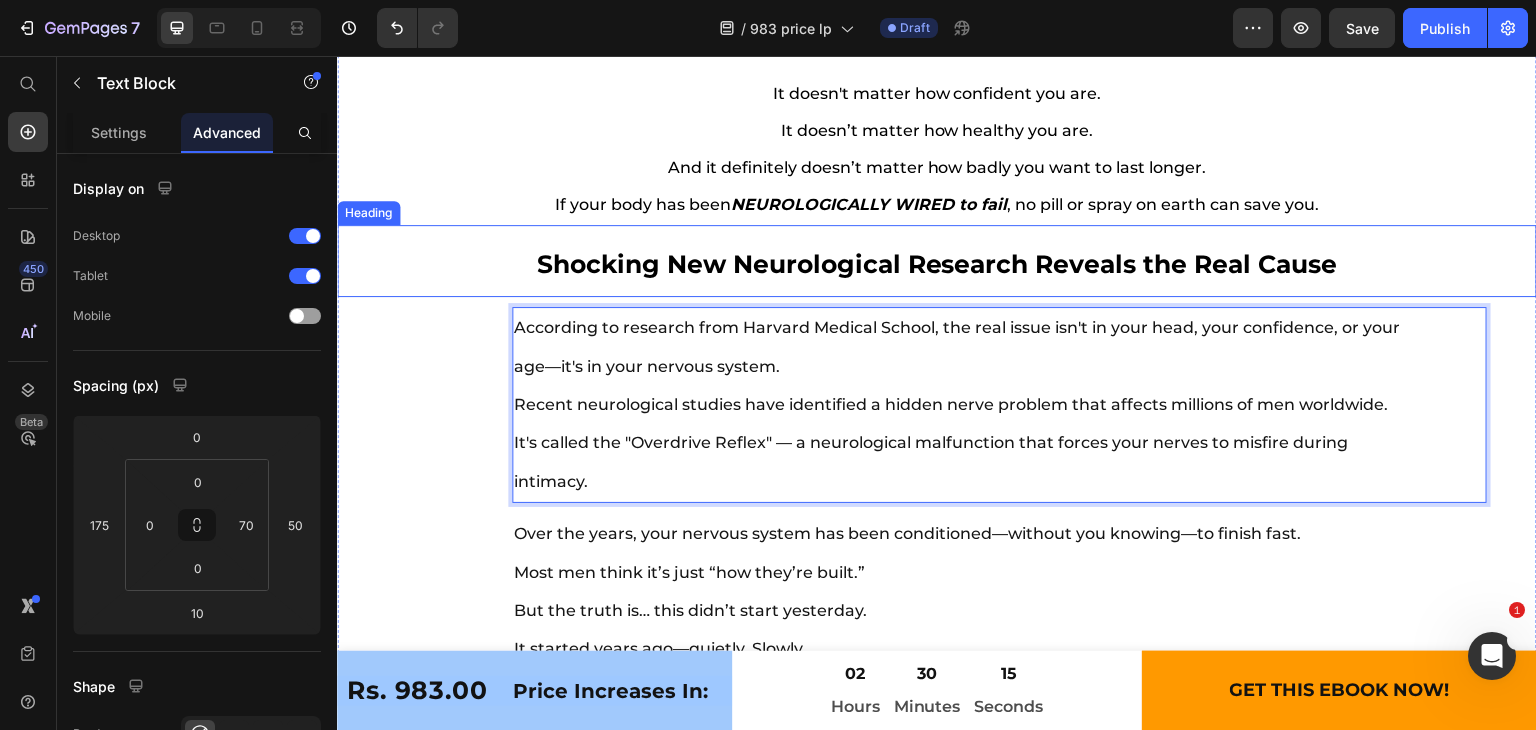 click on "Shocking New Neurological Research Reveals the Real Cause" at bounding box center [937, 264] 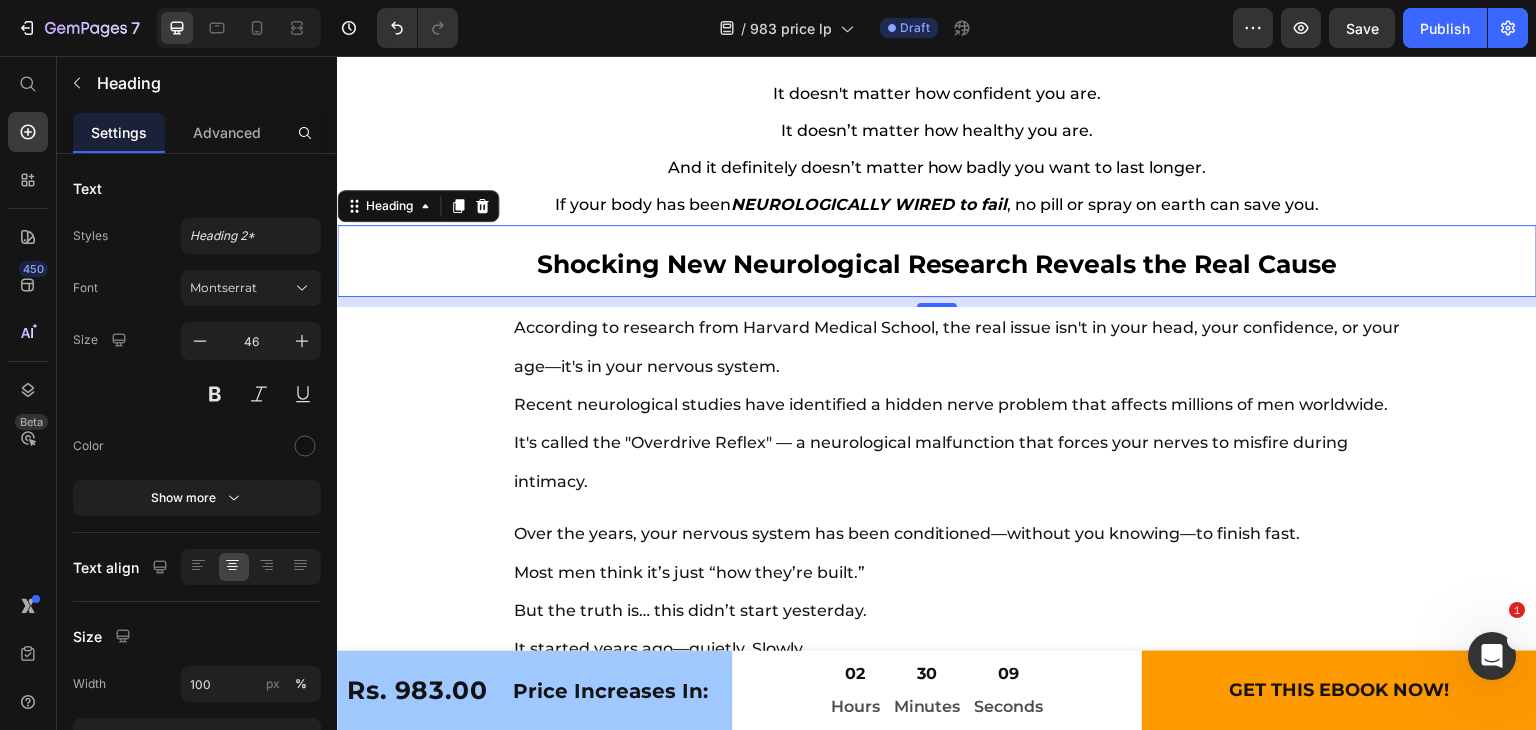 click on "Shocking New Neurological Research Reveals the Real Cause" at bounding box center [937, 264] 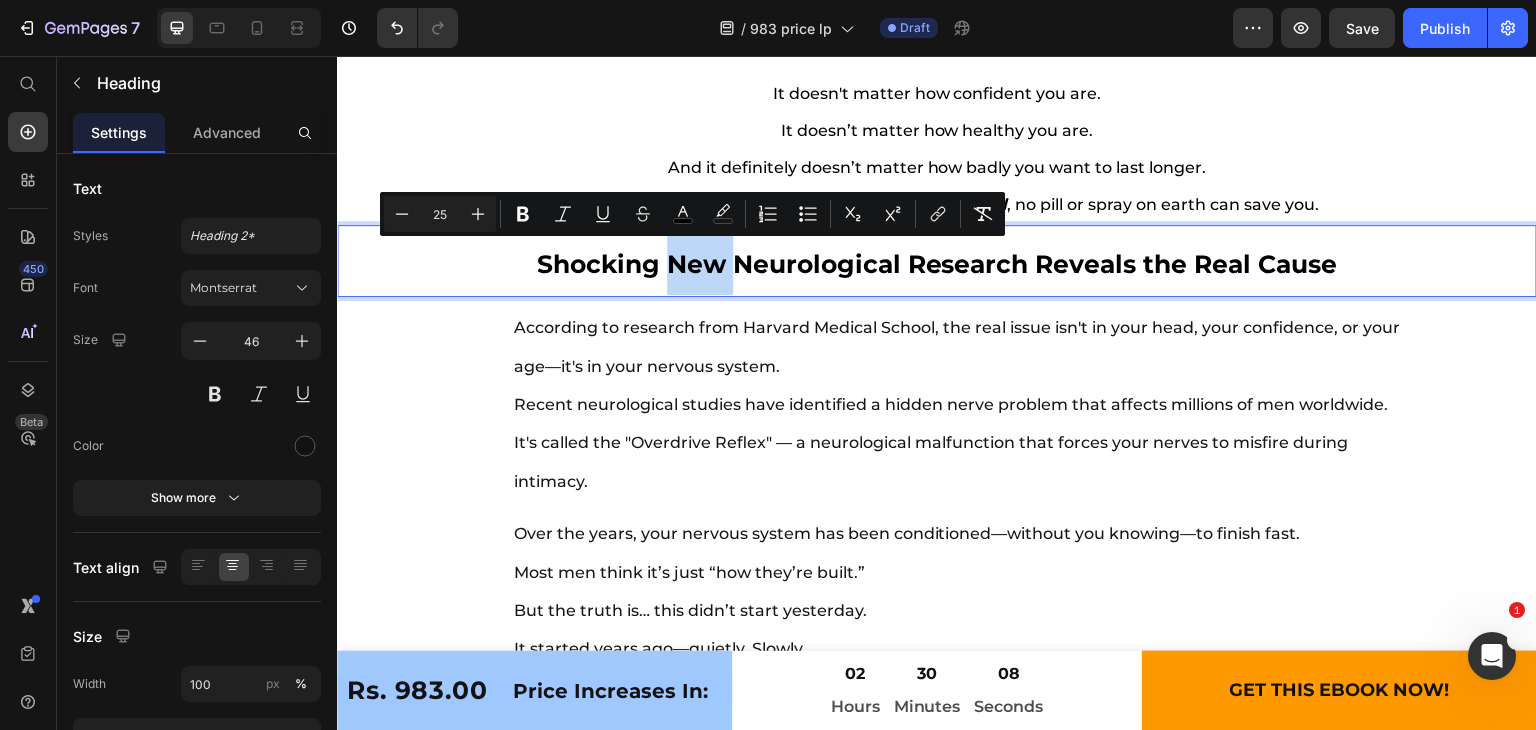 copy on "New" 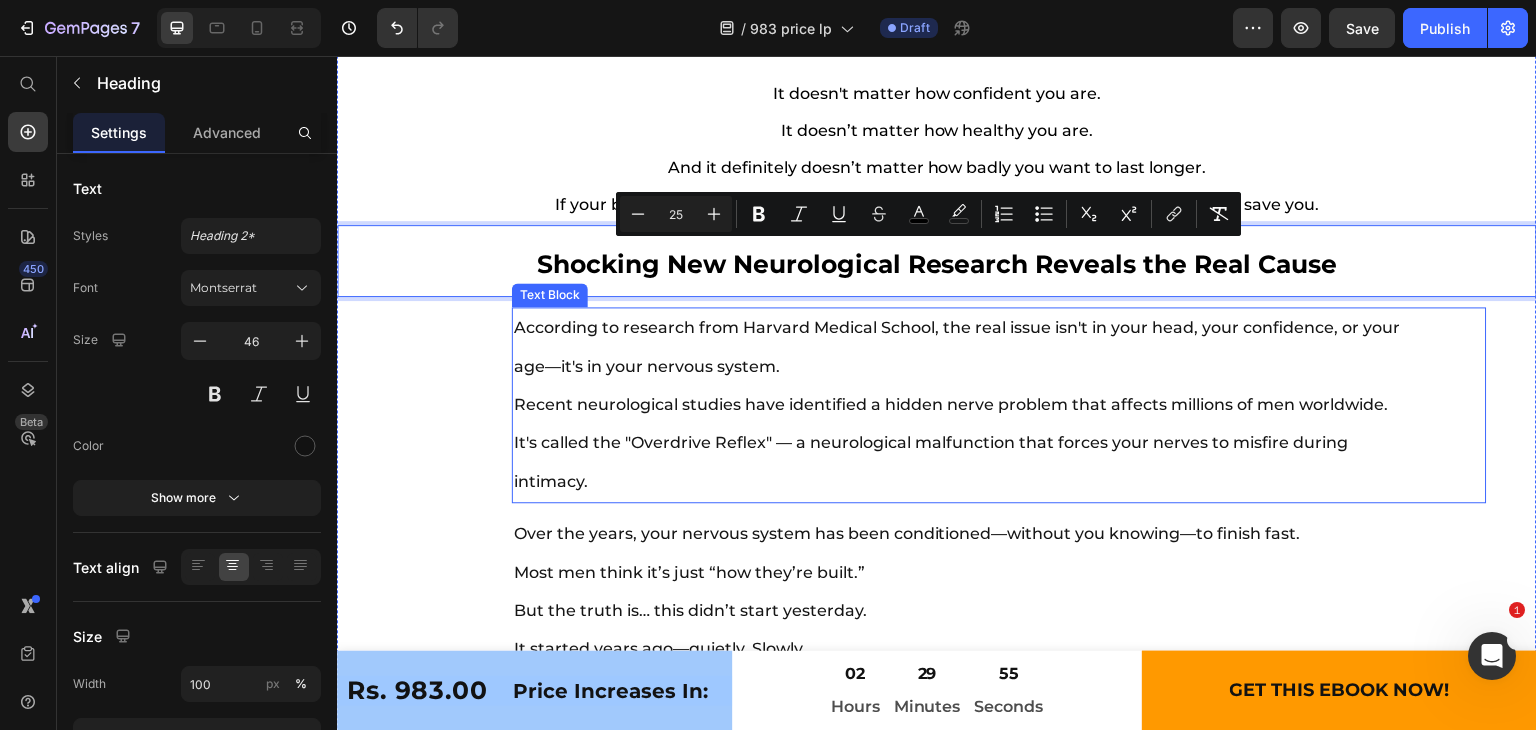 click on "According to research from Harvard Medical School, the real issue isn't in your head, your confidence, or your age—it's in your nervous system. Recent neurological studies have identified a hidden nerve problem that affects millions of men worldwide.  It's called the "Overdrive Reflex" — a neurological malfunction that forces your nerves to misfire during intimacy." at bounding box center (964, 405) 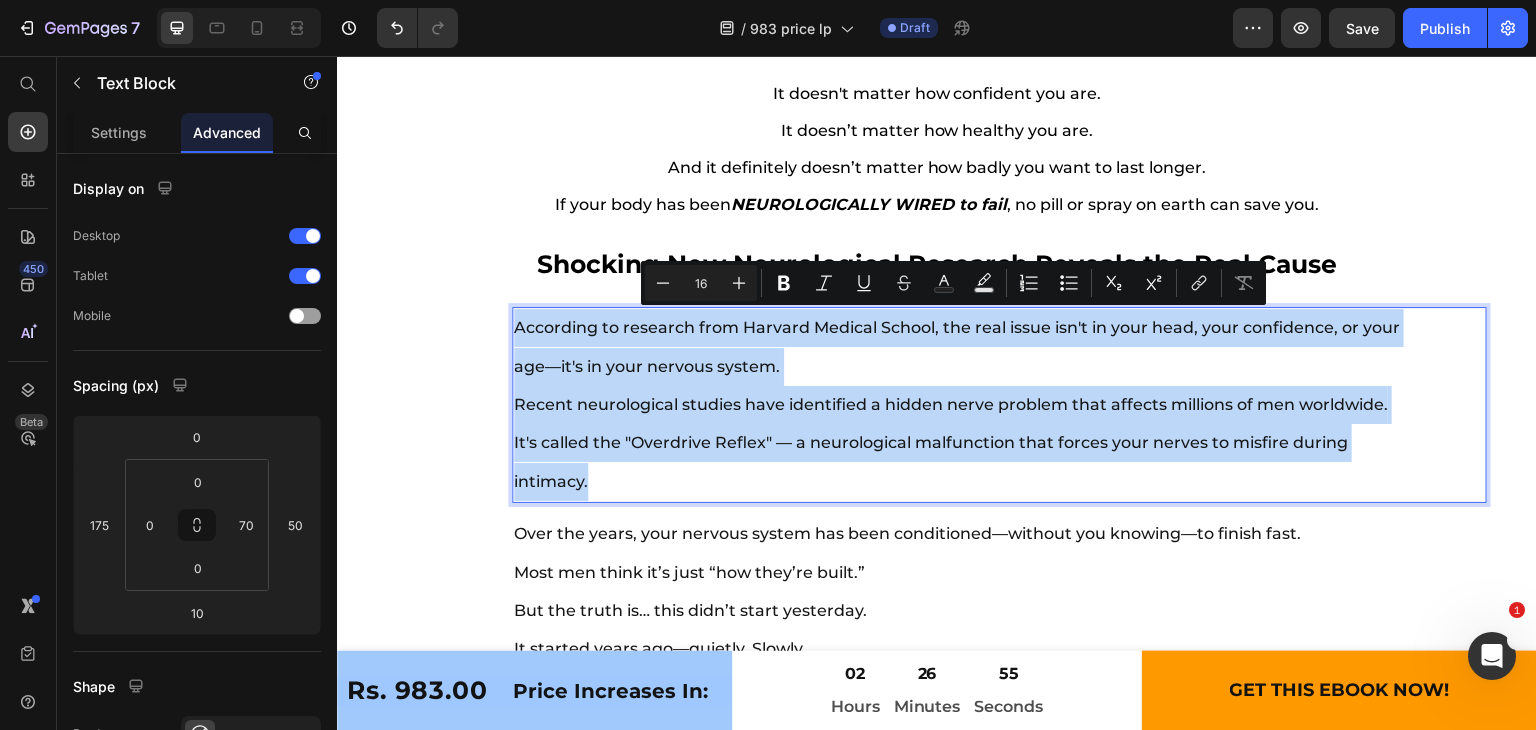 click on "According to research from Harvard Medical School, the real issue isn't in your head, your confidence, or your age—it's in your nervous system. Recent neurological studies have identified a hidden nerve problem that affects millions of men worldwide.  It's called the "Overdrive Reflex" — a neurological malfunction that forces your nerves to misfire during intimacy." at bounding box center (964, 405) 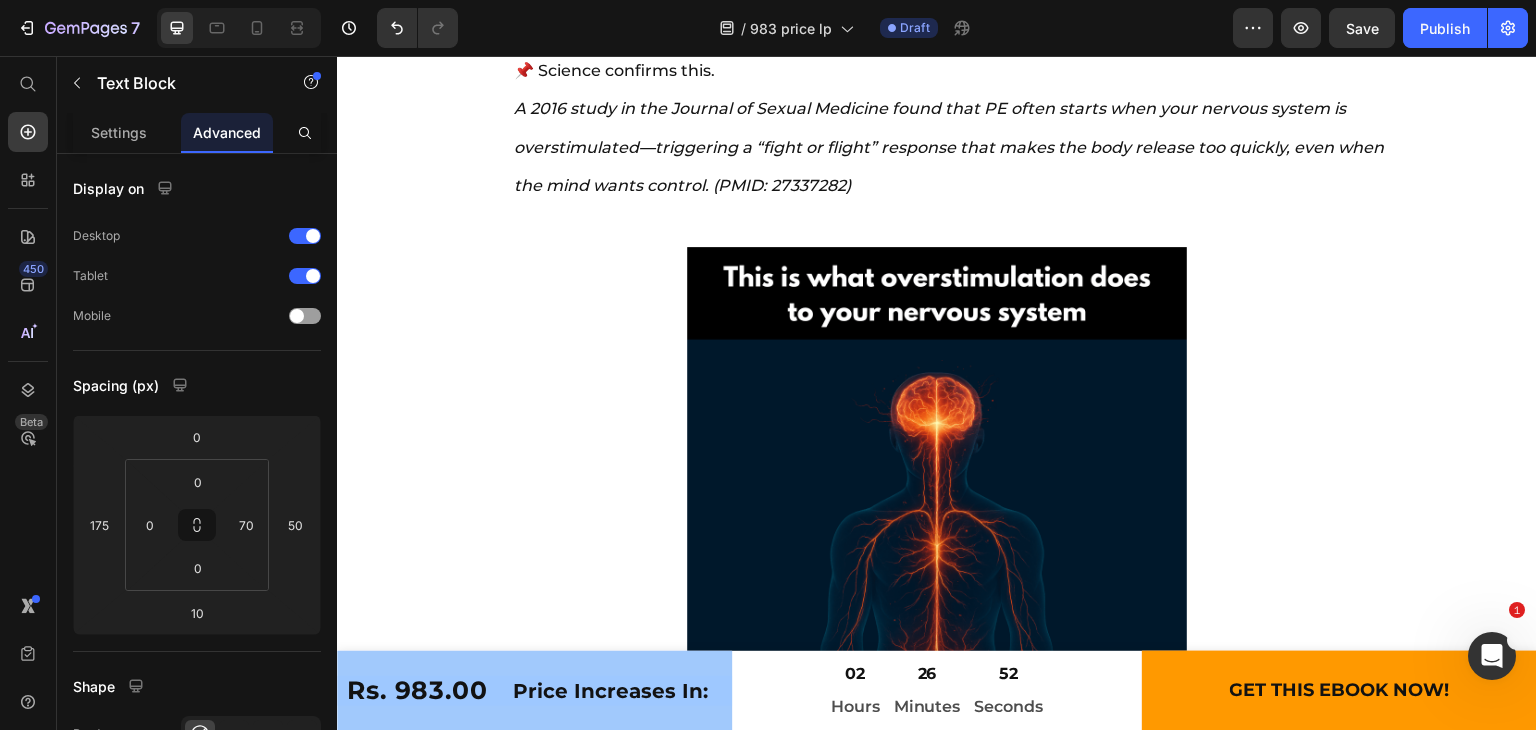 scroll, scrollTop: 12060, scrollLeft: 0, axis: vertical 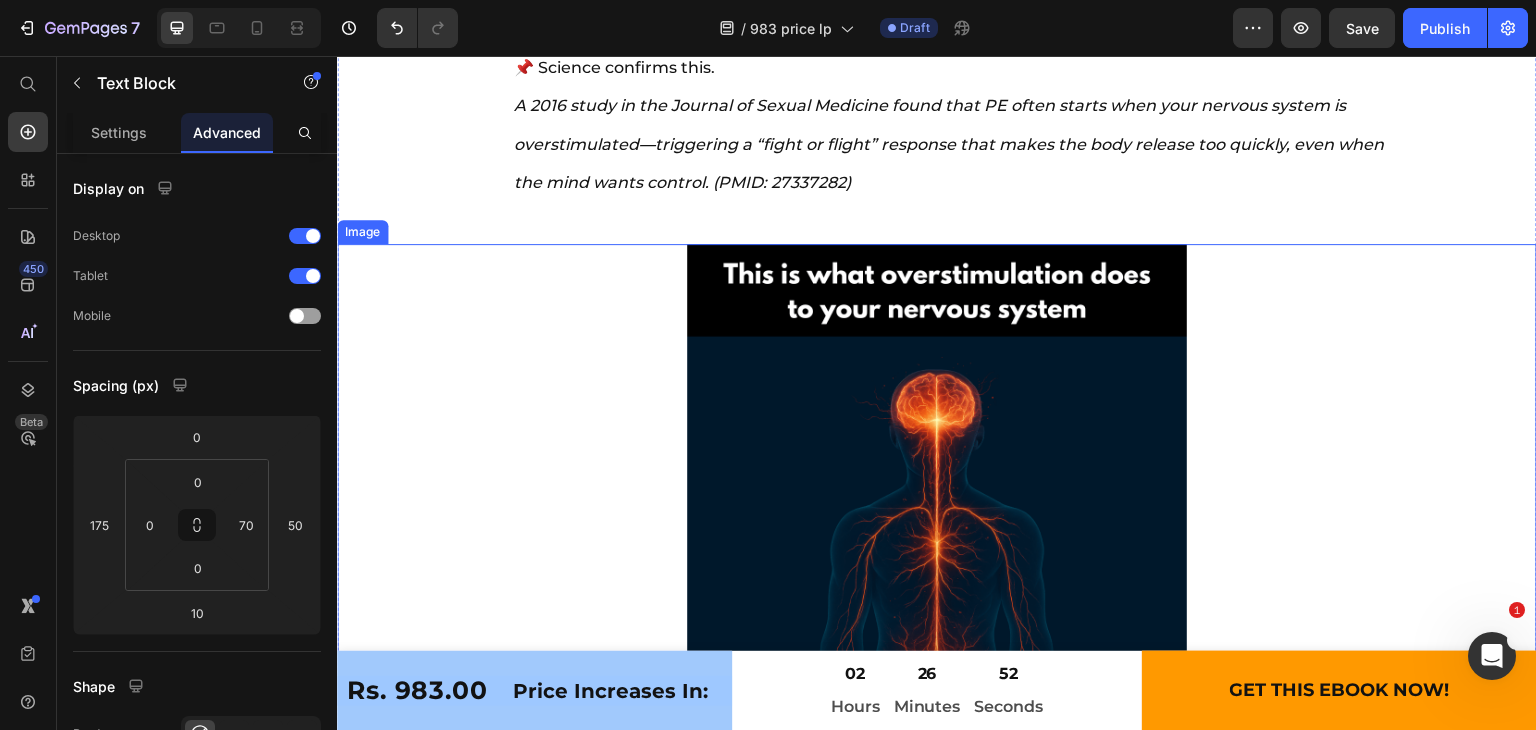 click at bounding box center (937, 494) 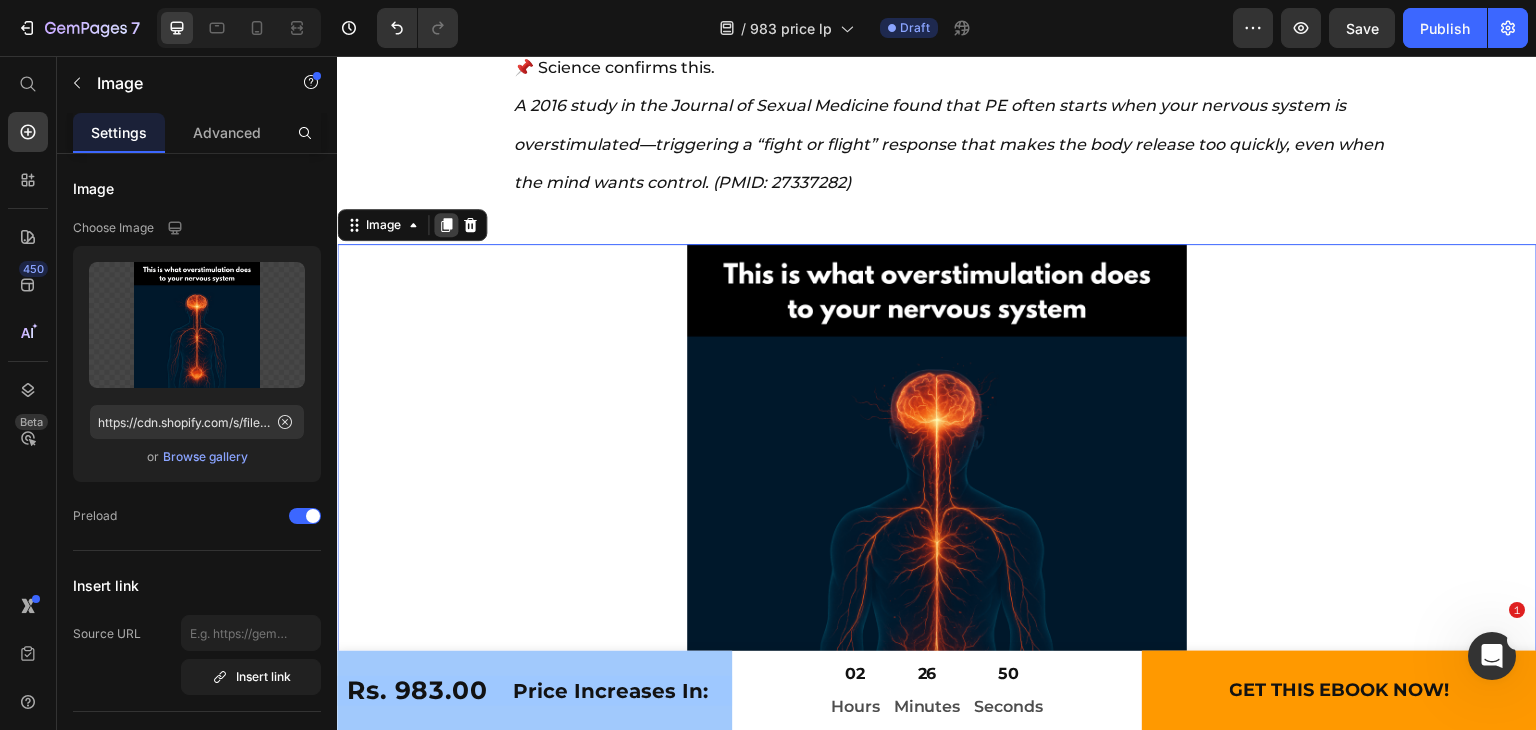 click 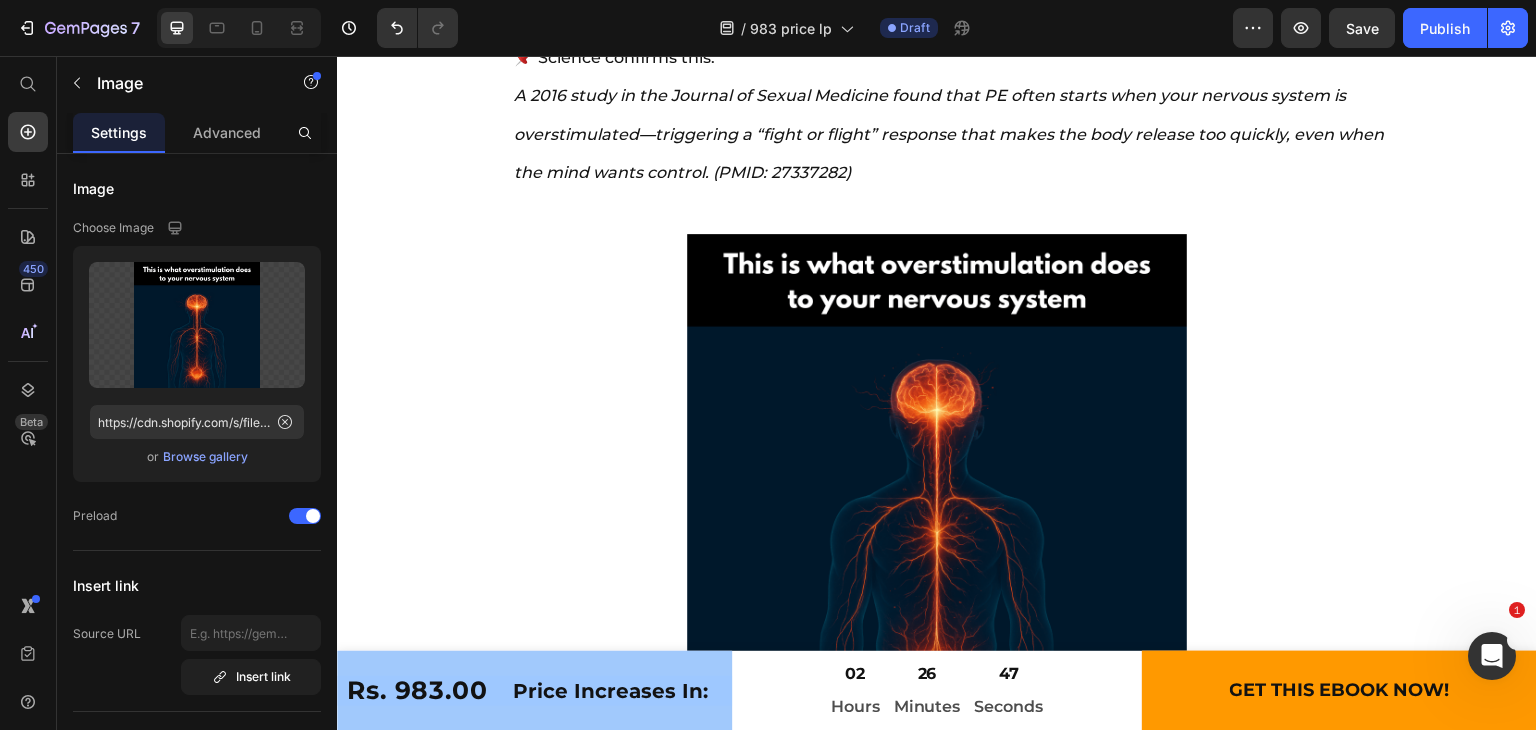 scroll, scrollTop: 12075, scrollLeft: 0, axis: vertical 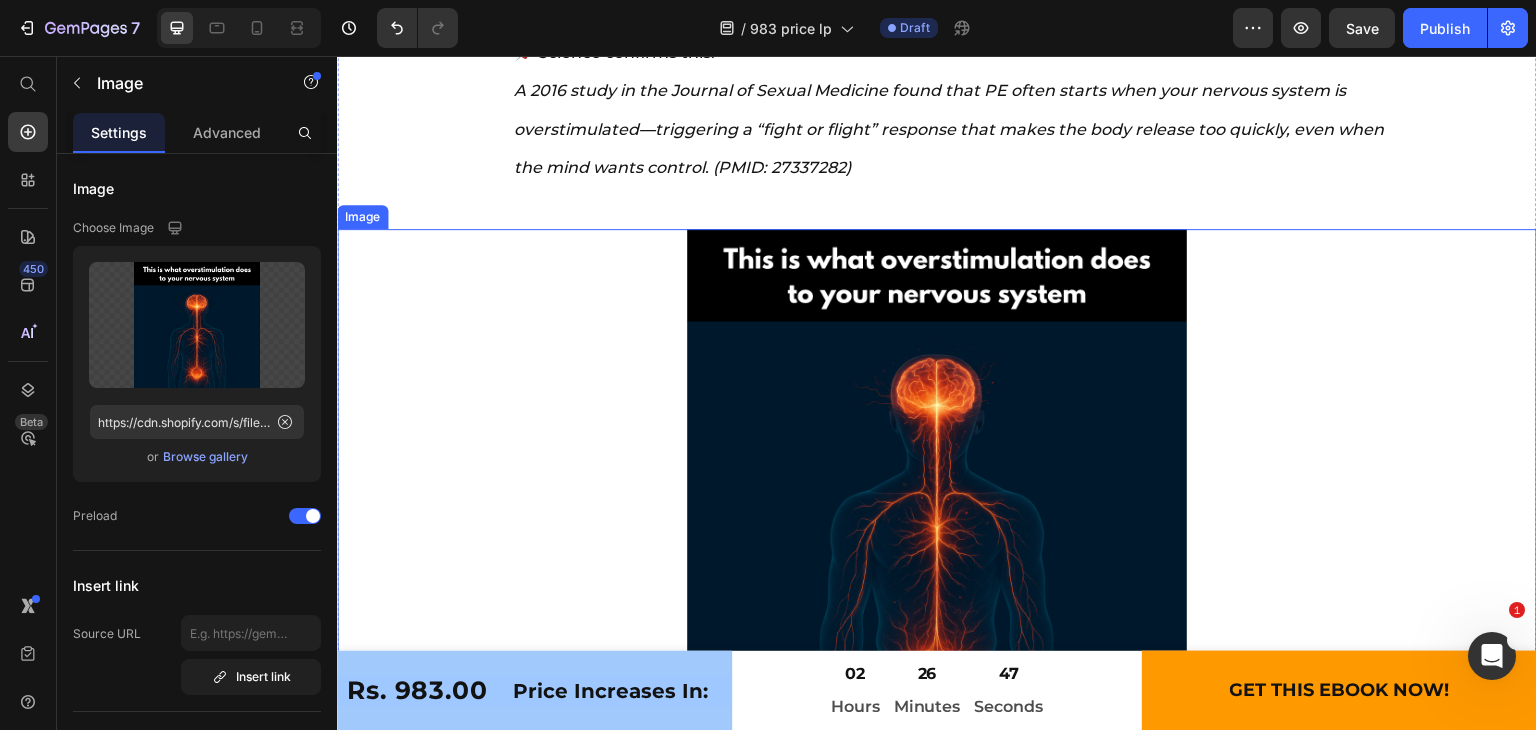 click at bounding box center (937, 479) 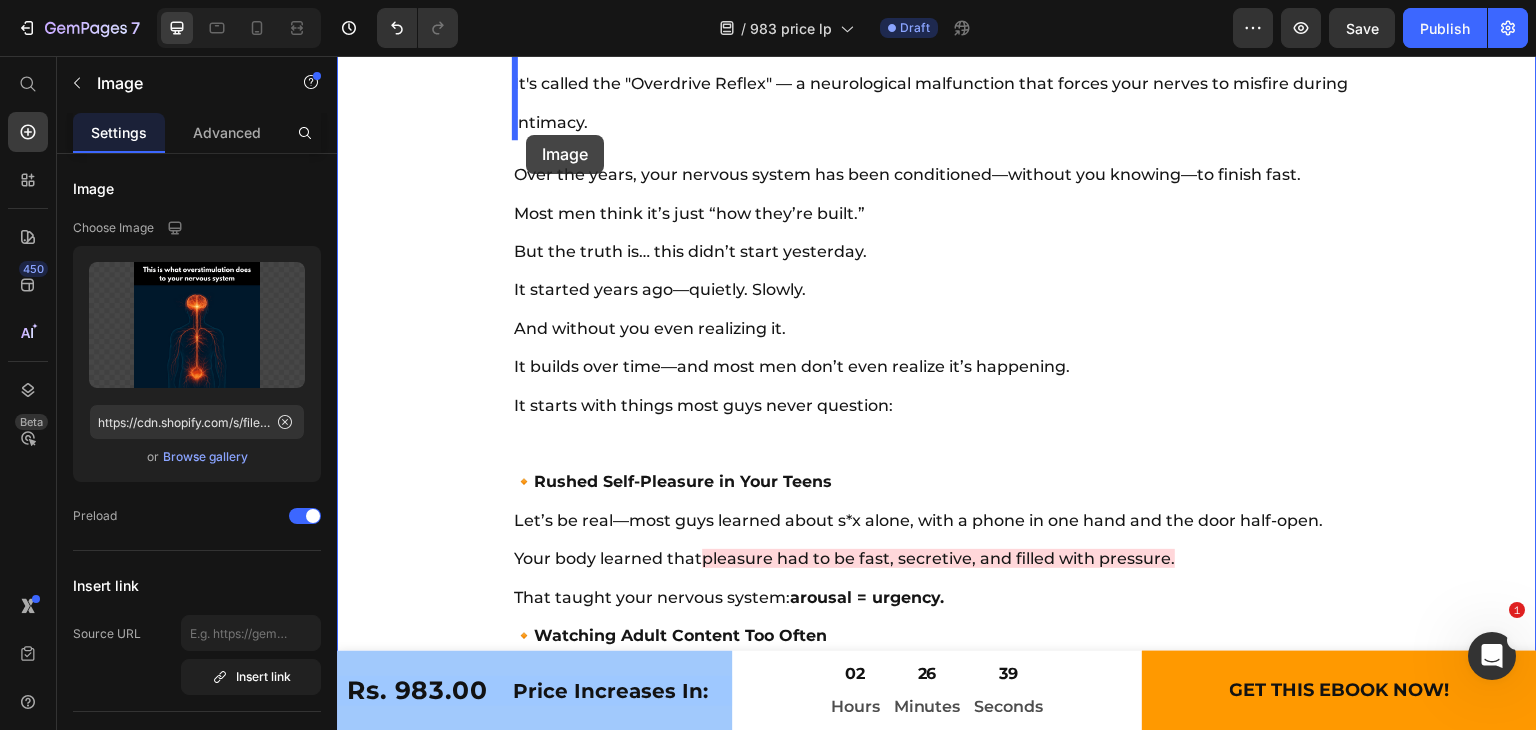 scroll, scrollTop: 10405, scrollLeft: 0, axis: vertical 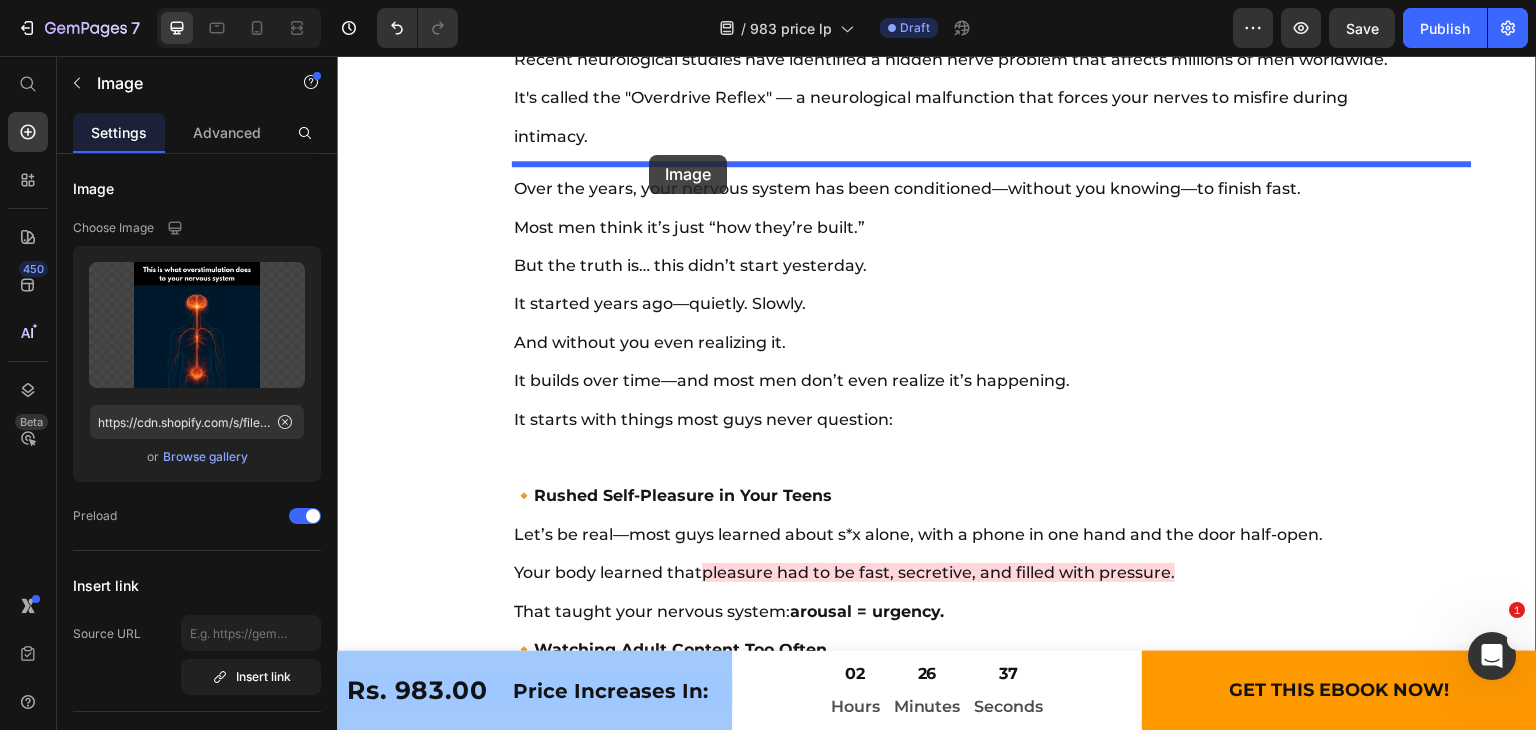 drag, startPoint x: 362, startPoint y: 213, endPoint x: 649, endPoint y: 155, distance: 292.80197 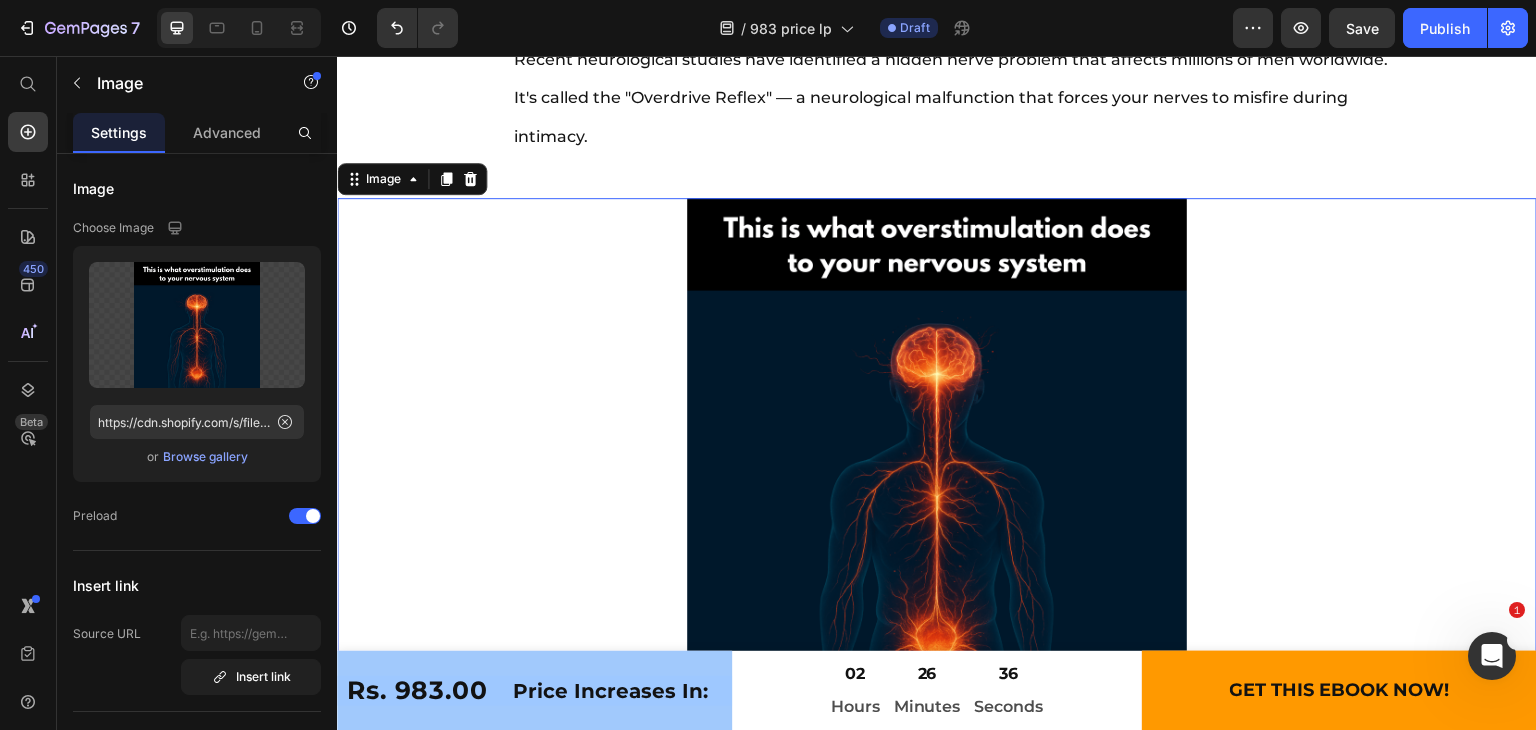 click at bounding box center [937, 448] 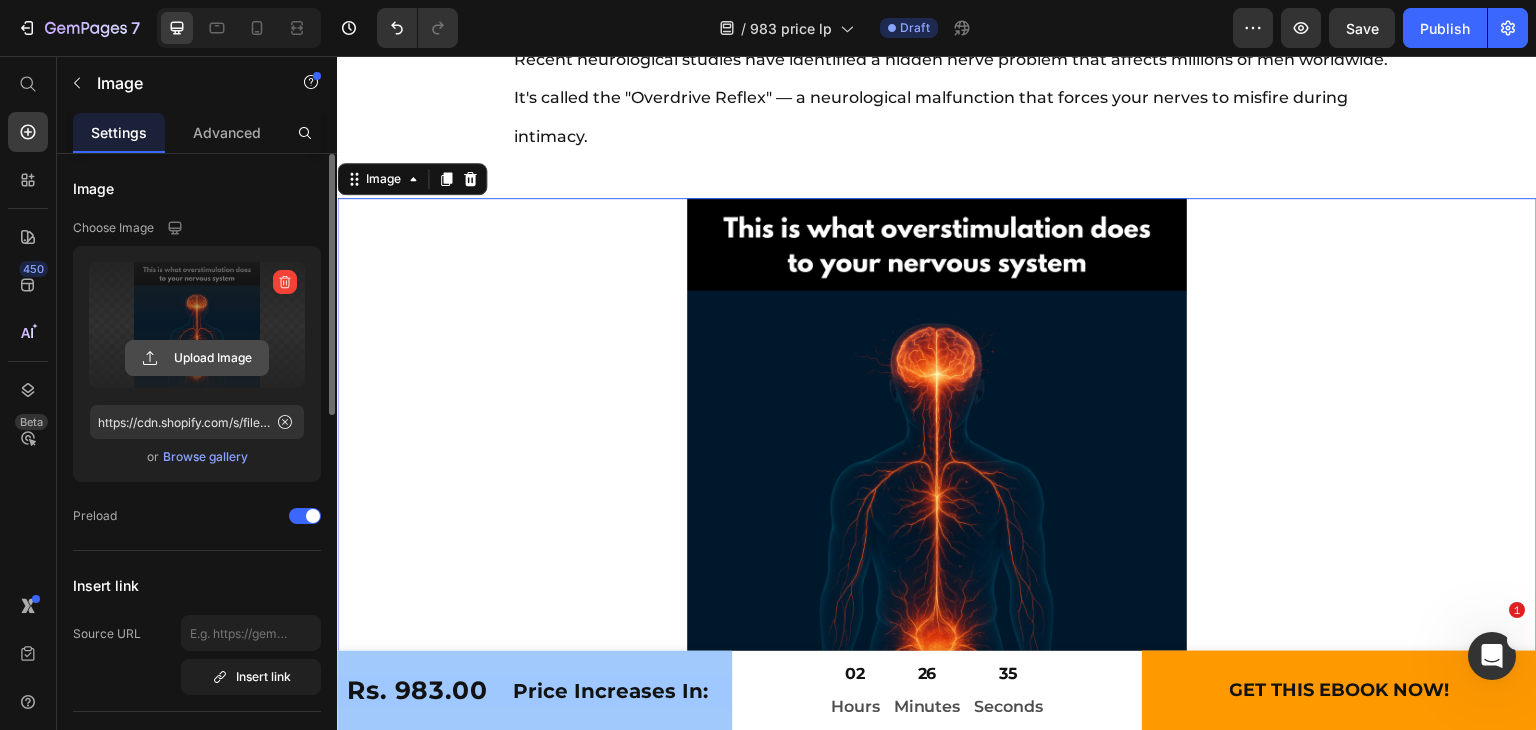 click 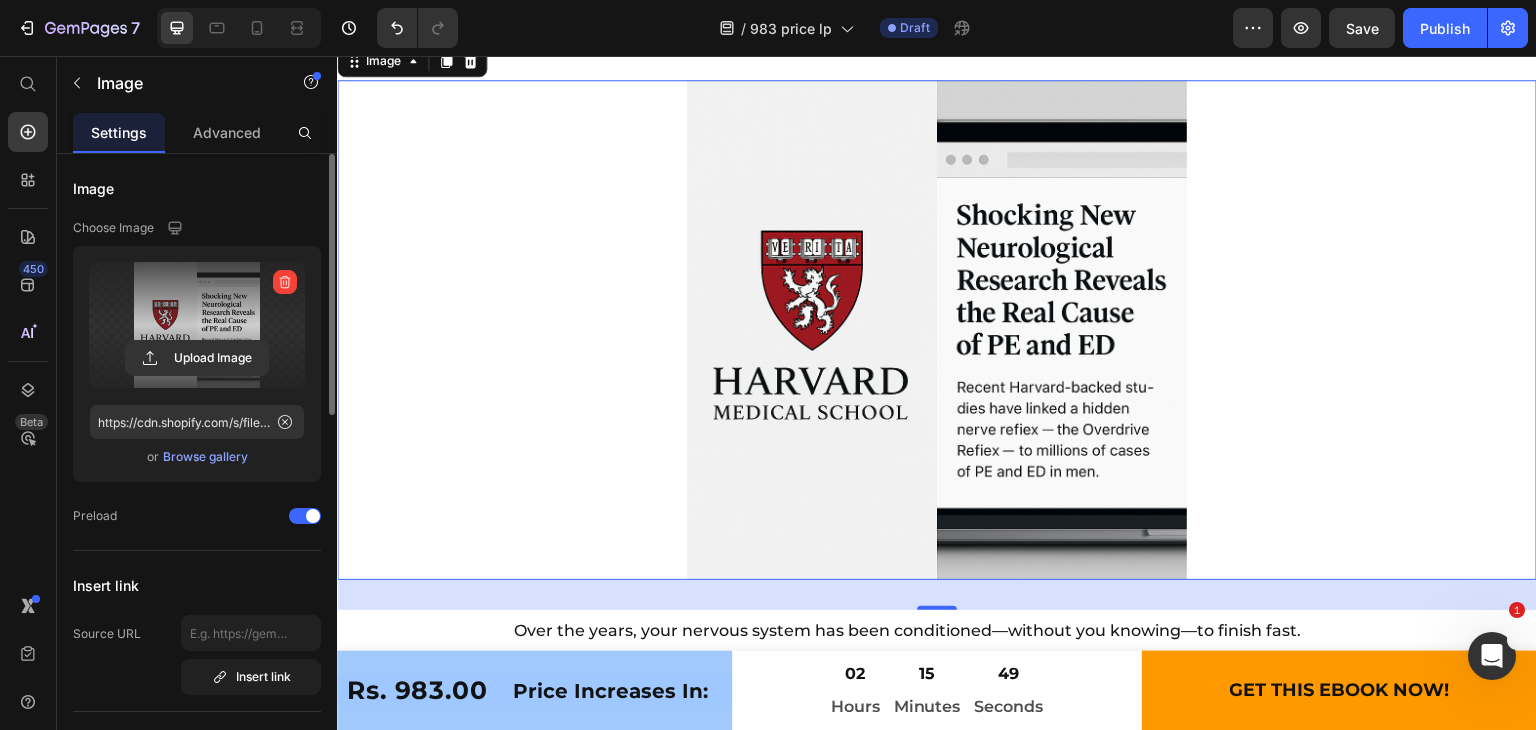 scroll, scrollTop: 10456, scrollLeft: 0, axis: vertical 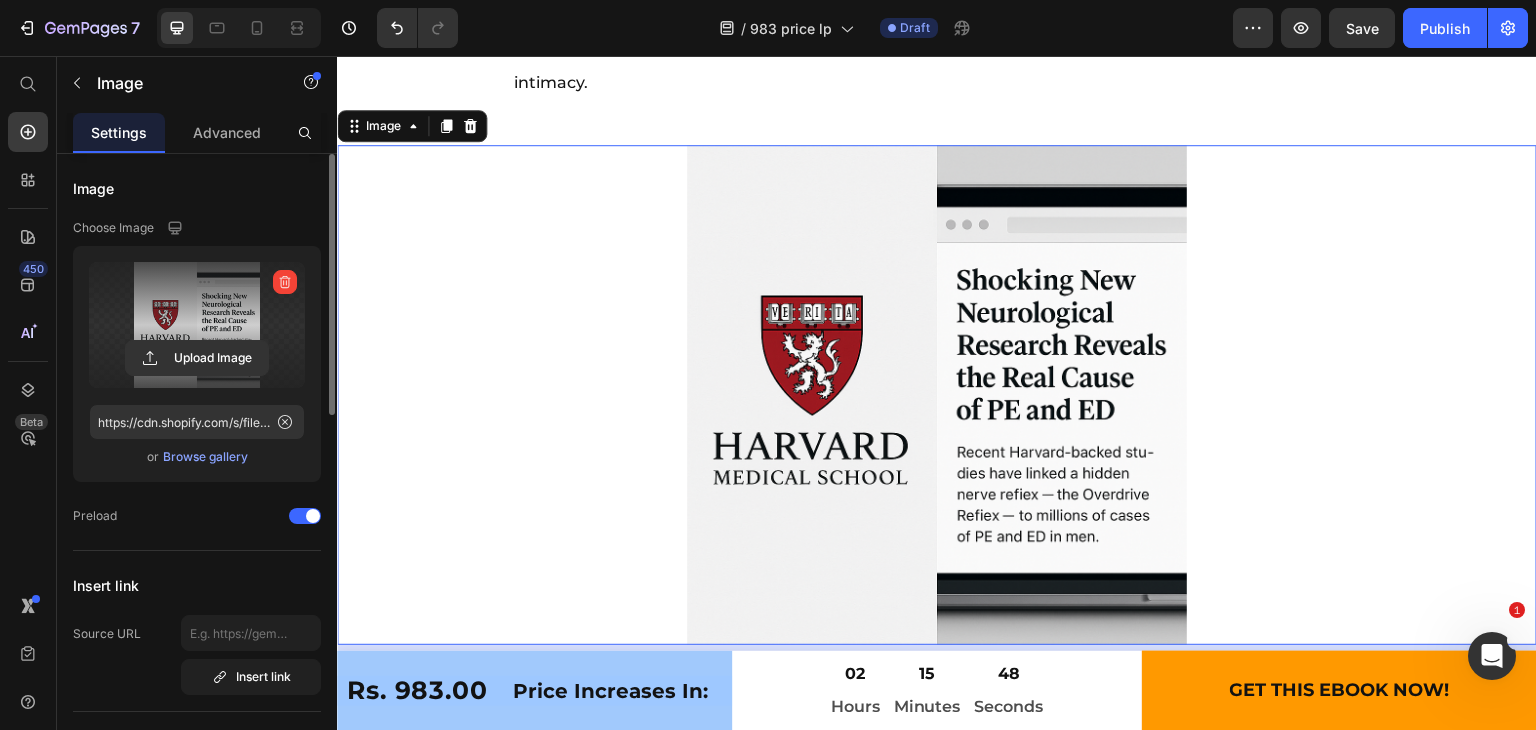 click at bounding box center [937, 395] 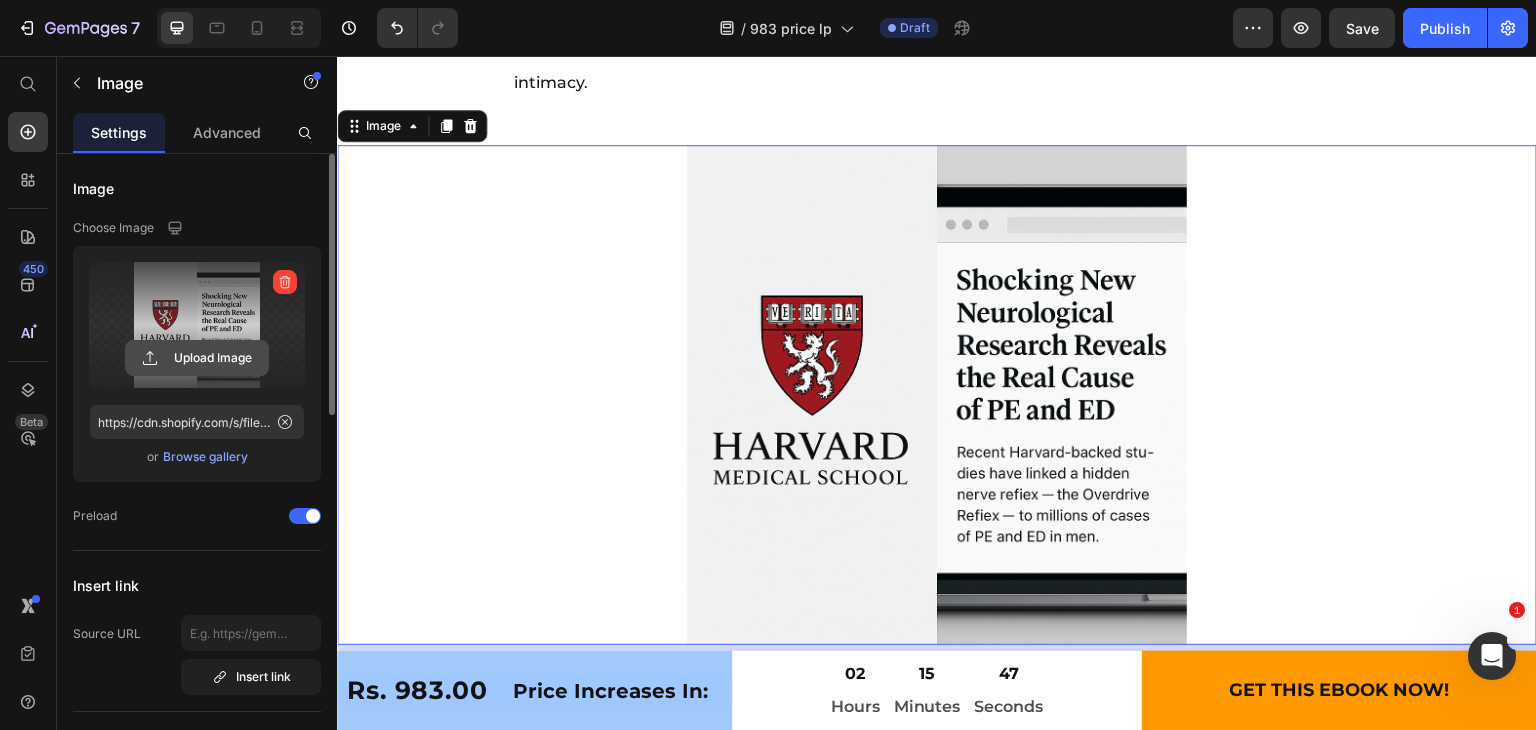 click 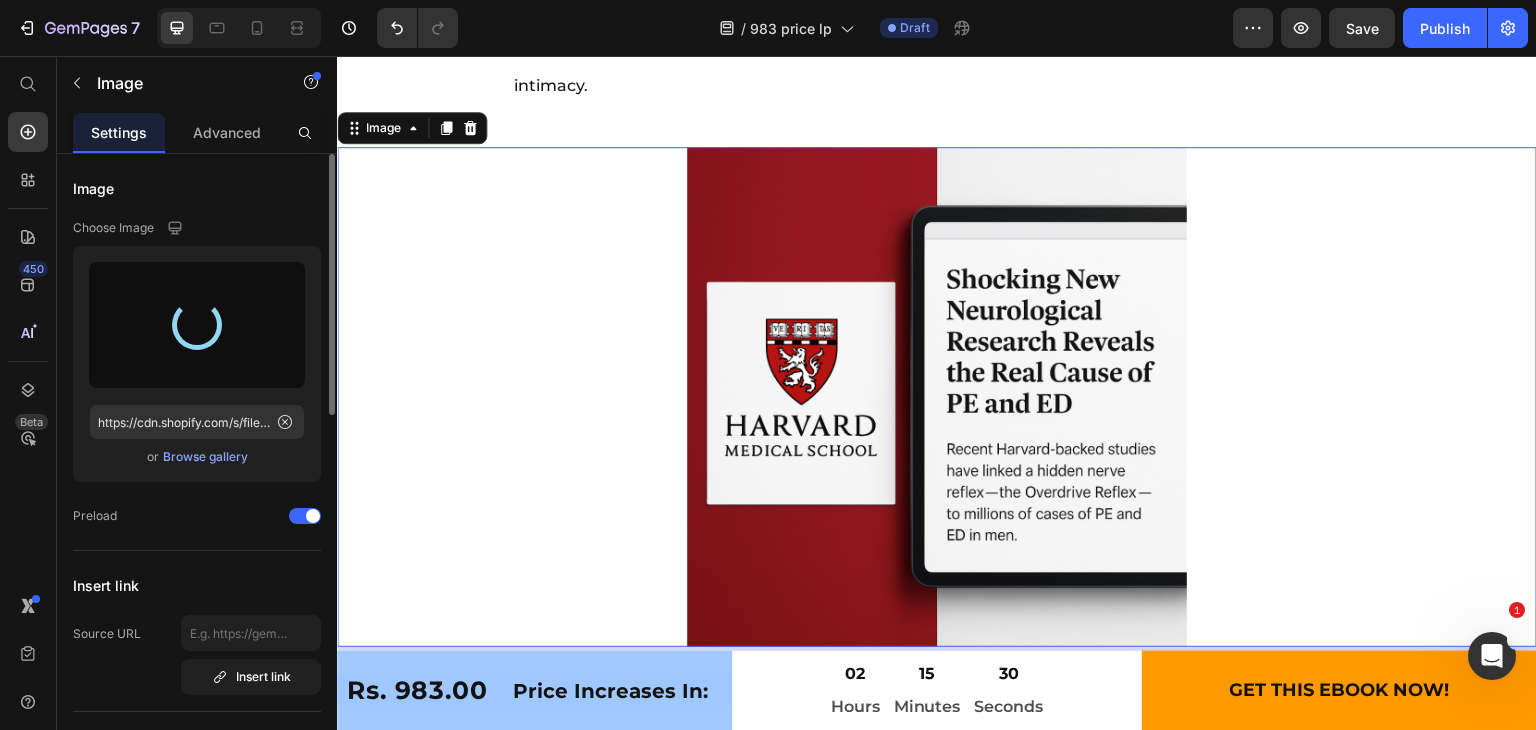 type on "https://cdn.shopify.com/s/files/1/0696/3901/2608/files/gempages_507012693975106439-3a99b185-97f5-4e04-8b00-d14dc3c234fa.png" 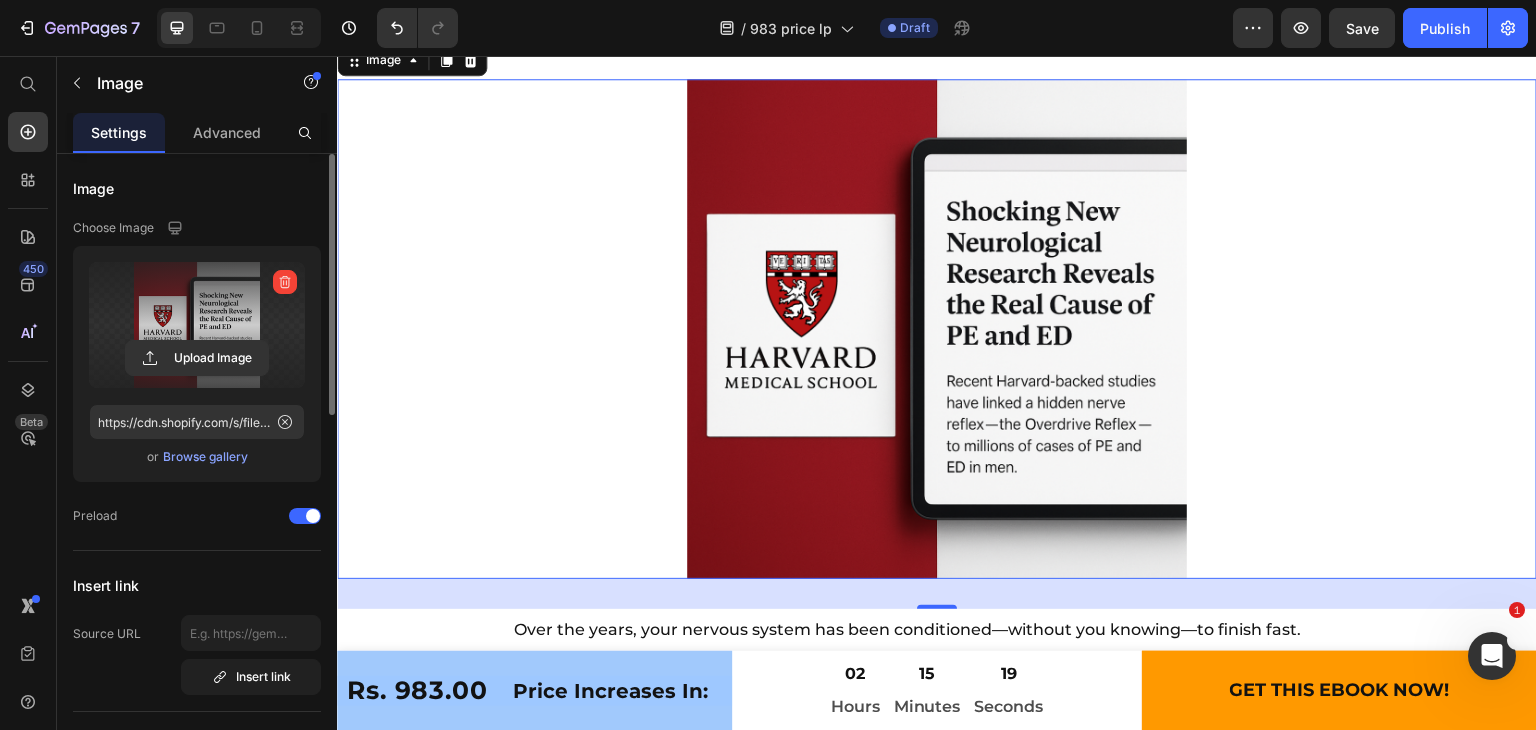 scroll, scrollTop: 10281, scrollLeft: 0, axis: vertical 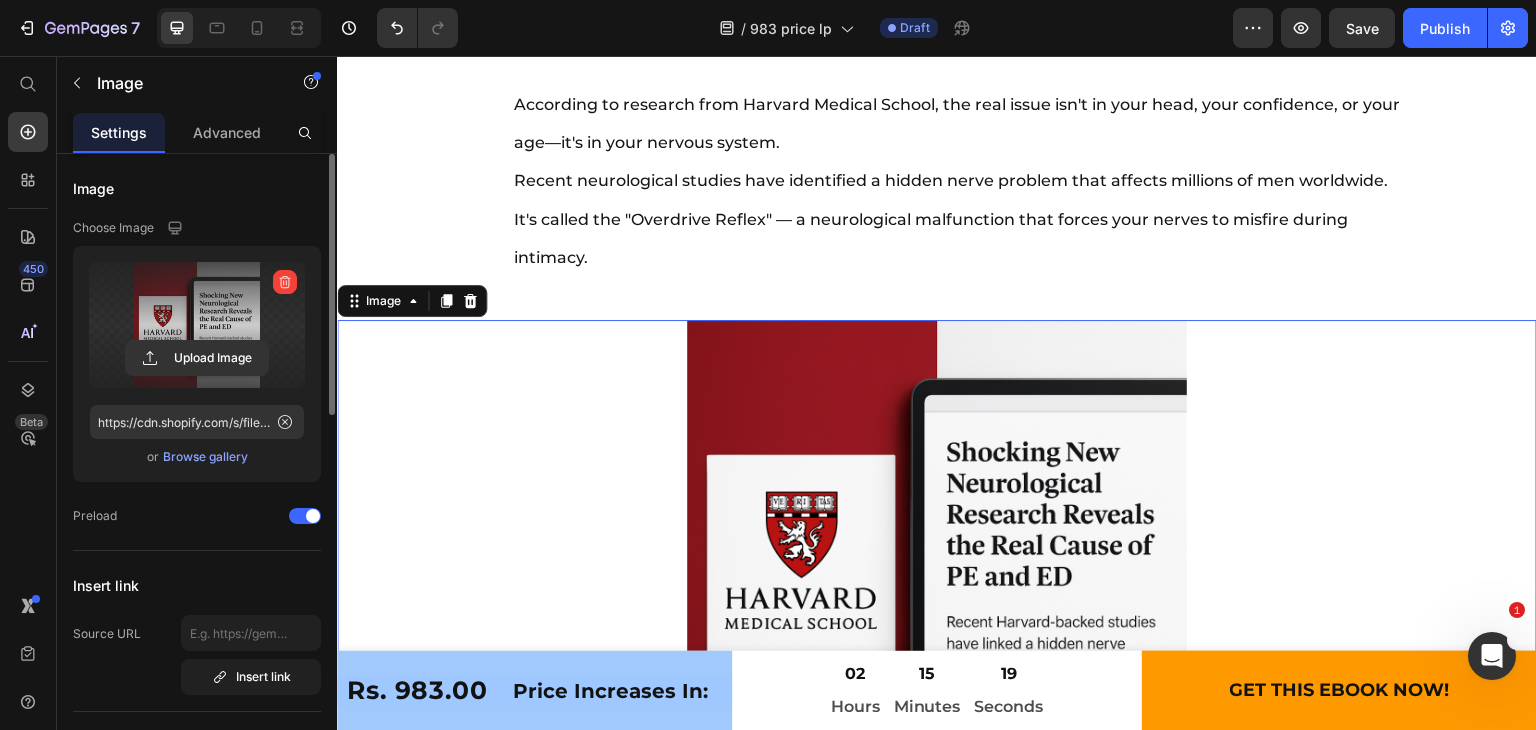 click on "According to research from Harvard Medical School, the real issue isn't in your head, your confidence, or your age—it's in your nervous system. Recent neurological studies have identified a hidden nerve problem that affects millions of men worldwide.  It's called the "Overdrive Reflex" — a neurological malfunction that forces your nerves to misfire during intimacy." at bounding box center [964, 182] 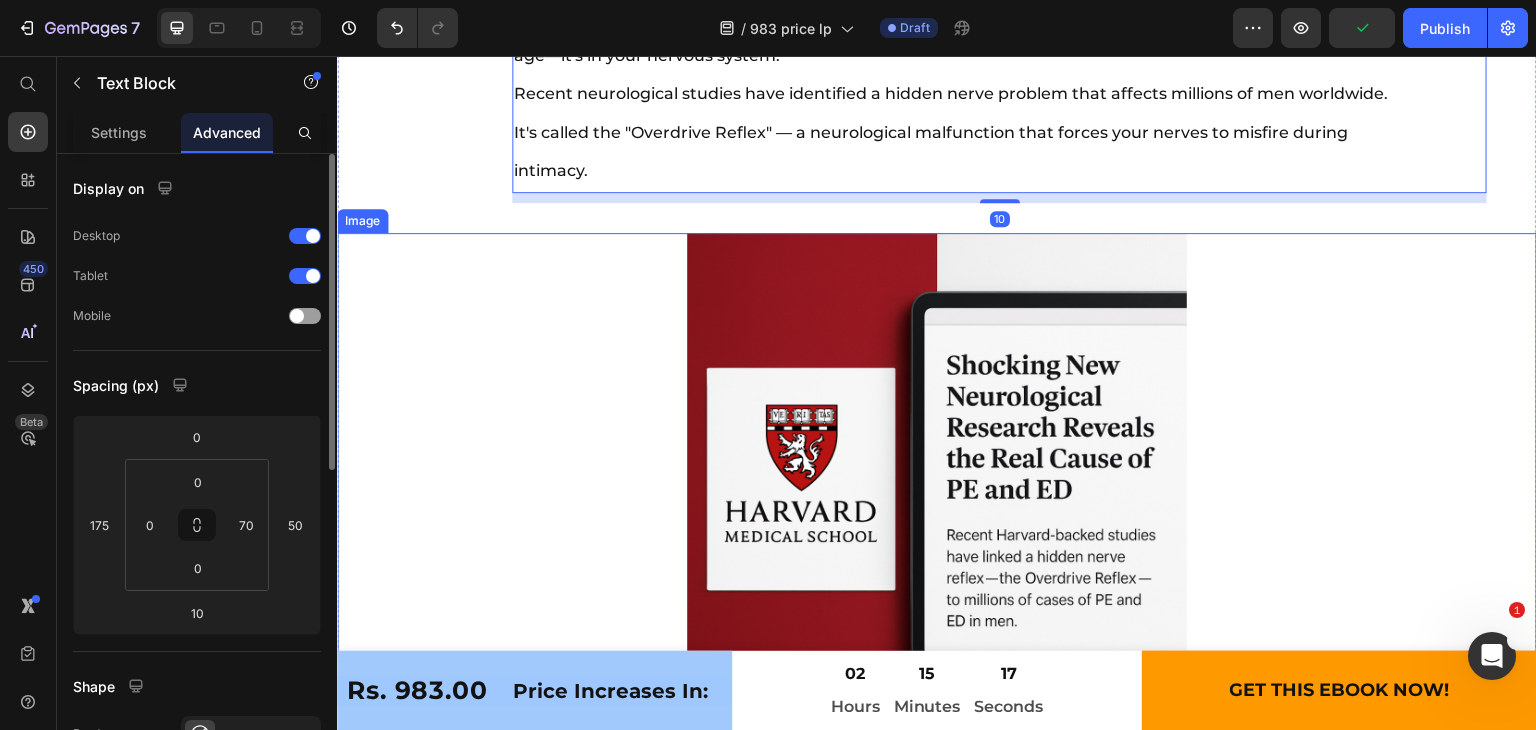 scroll, scrollTop: 10504, scrollLeft: 0, axis: vertical 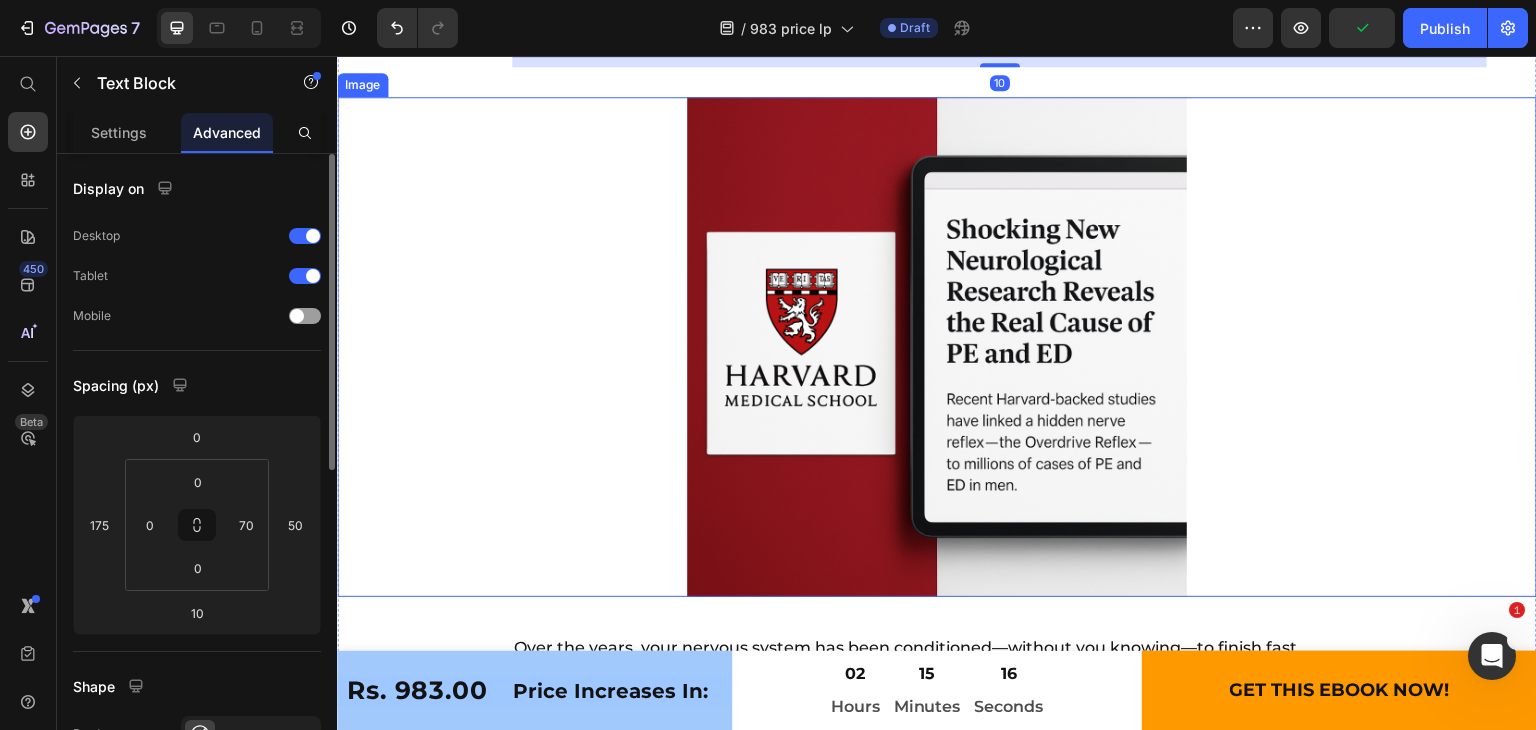 click at bounding box center (937, 347) 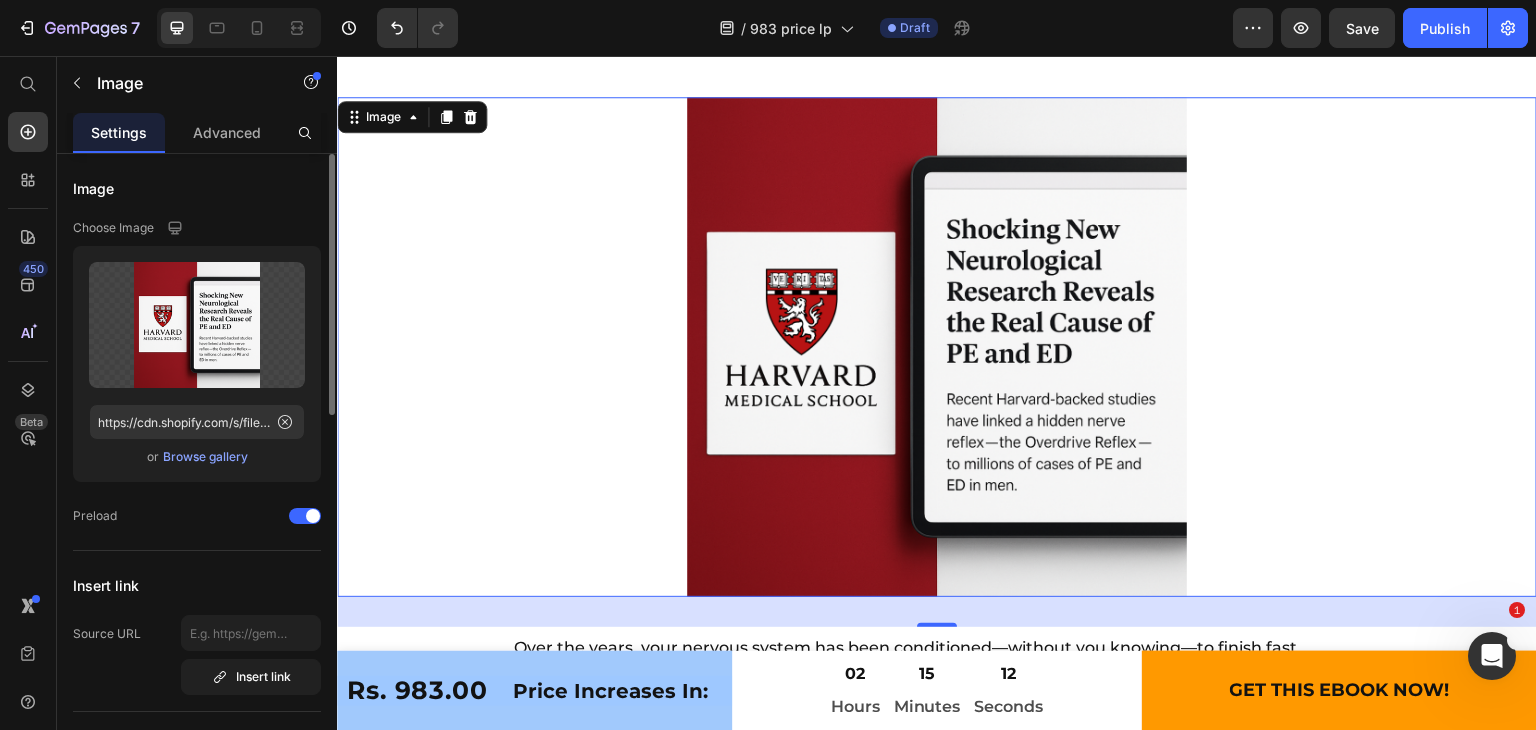 click at bounding box center [937, 347] 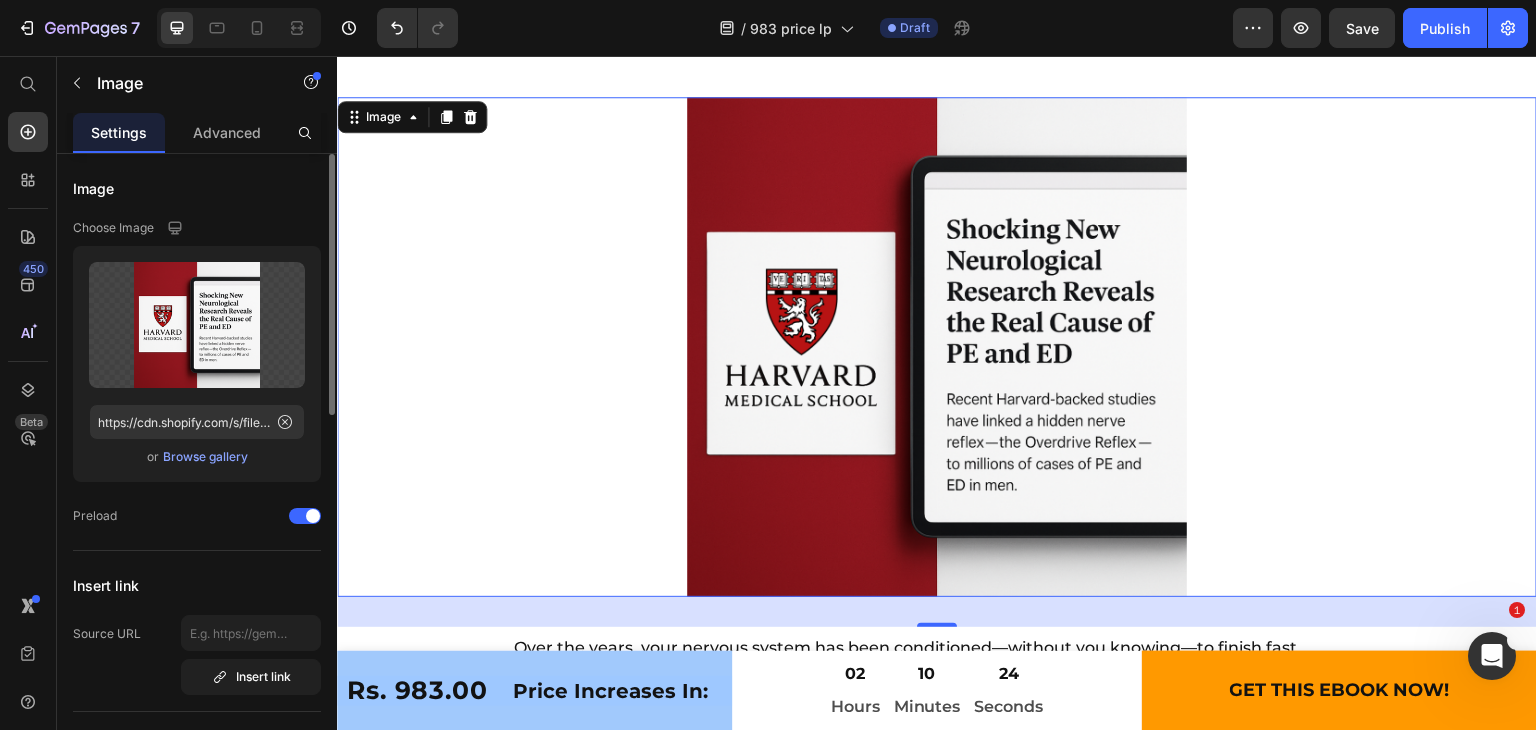 click at bounding box center (937, 347) 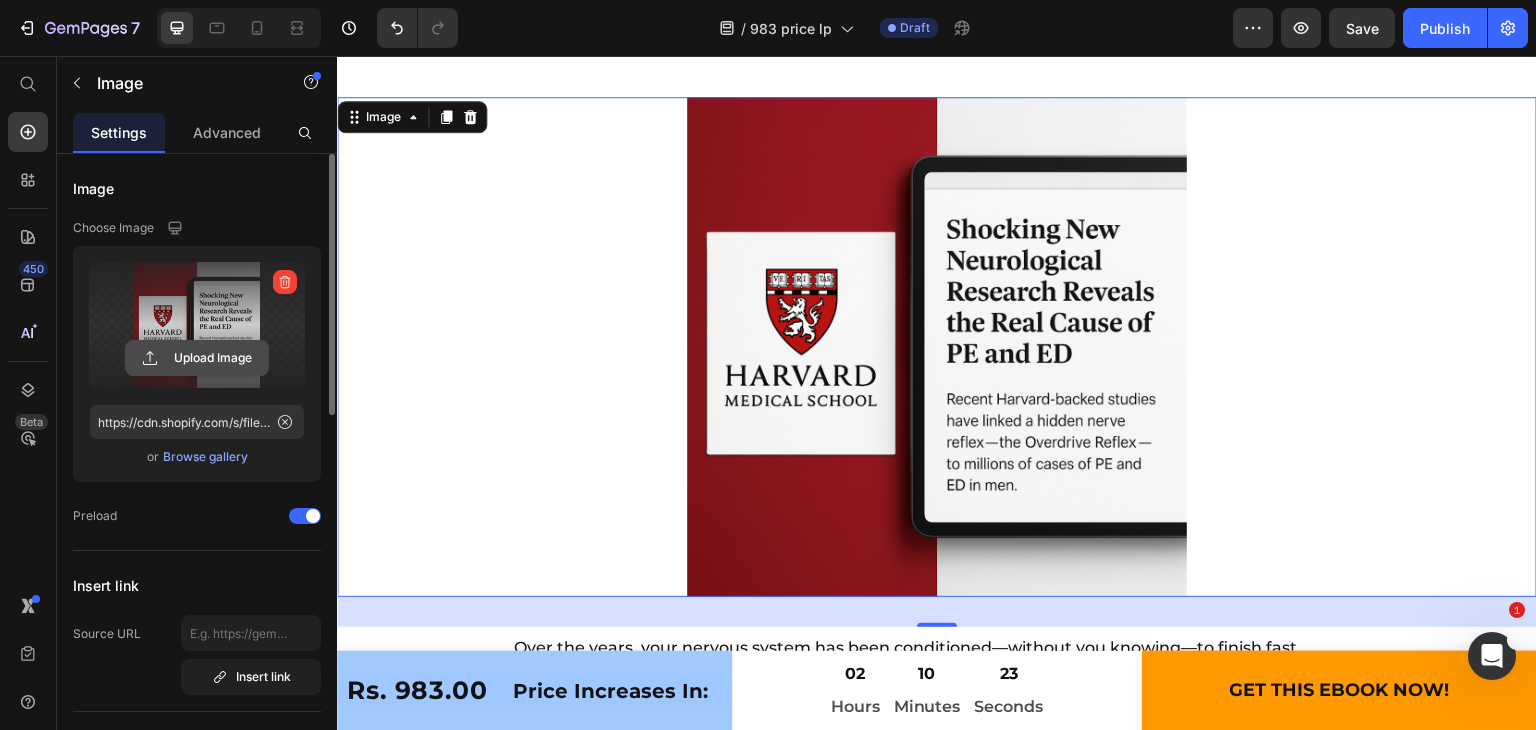 click 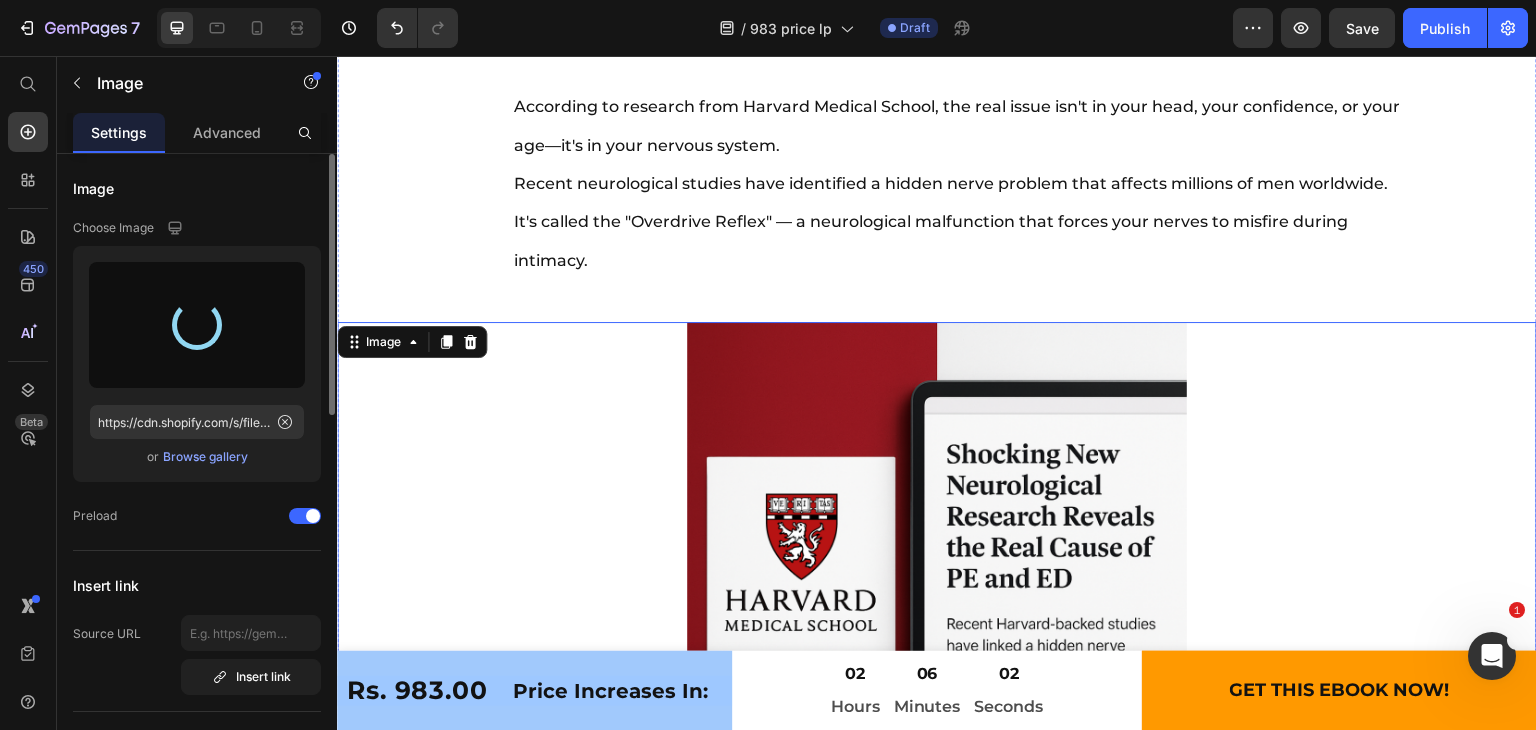 scroll, scrollTop: 10426, scrollLeft: 0, axis: vertical 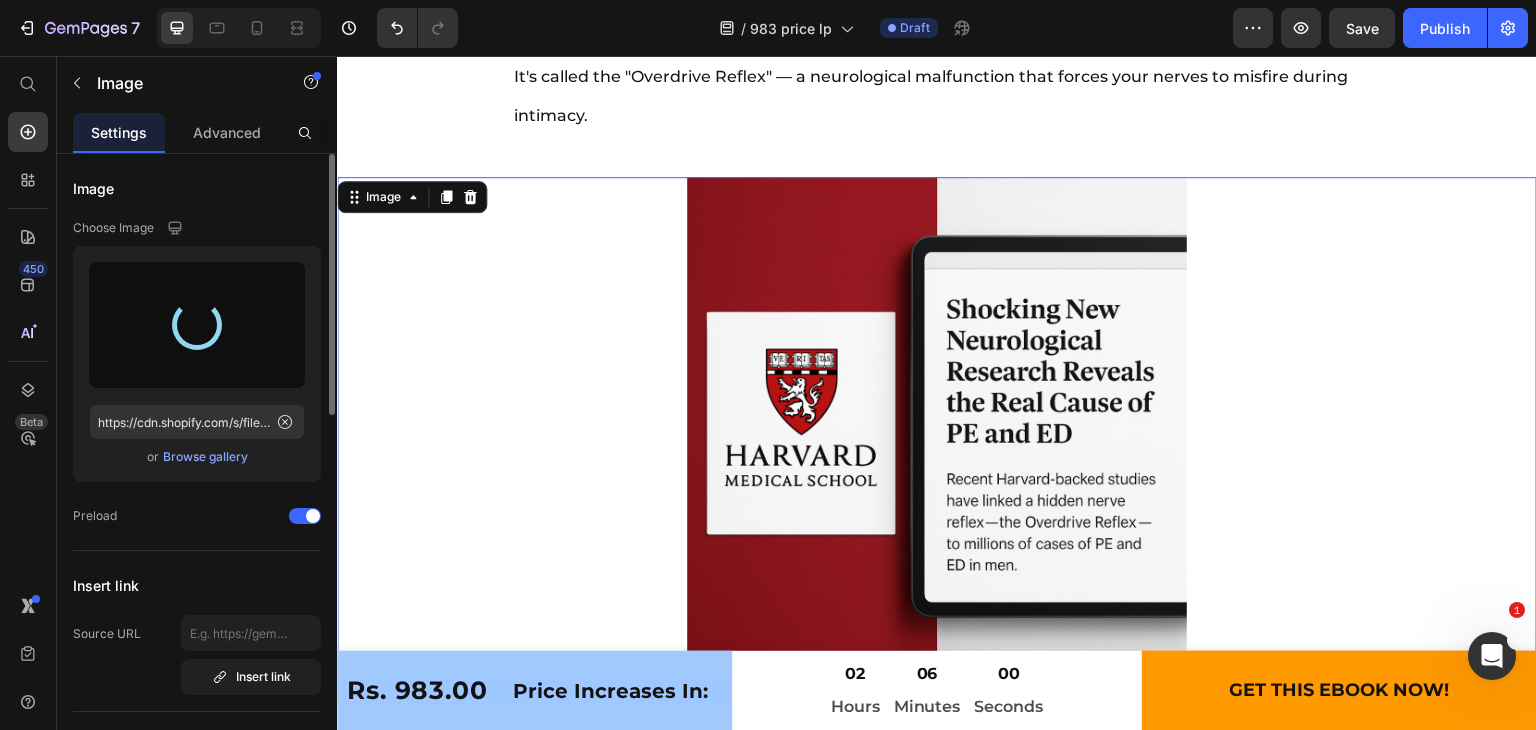 click at bounding box center (197, 325) 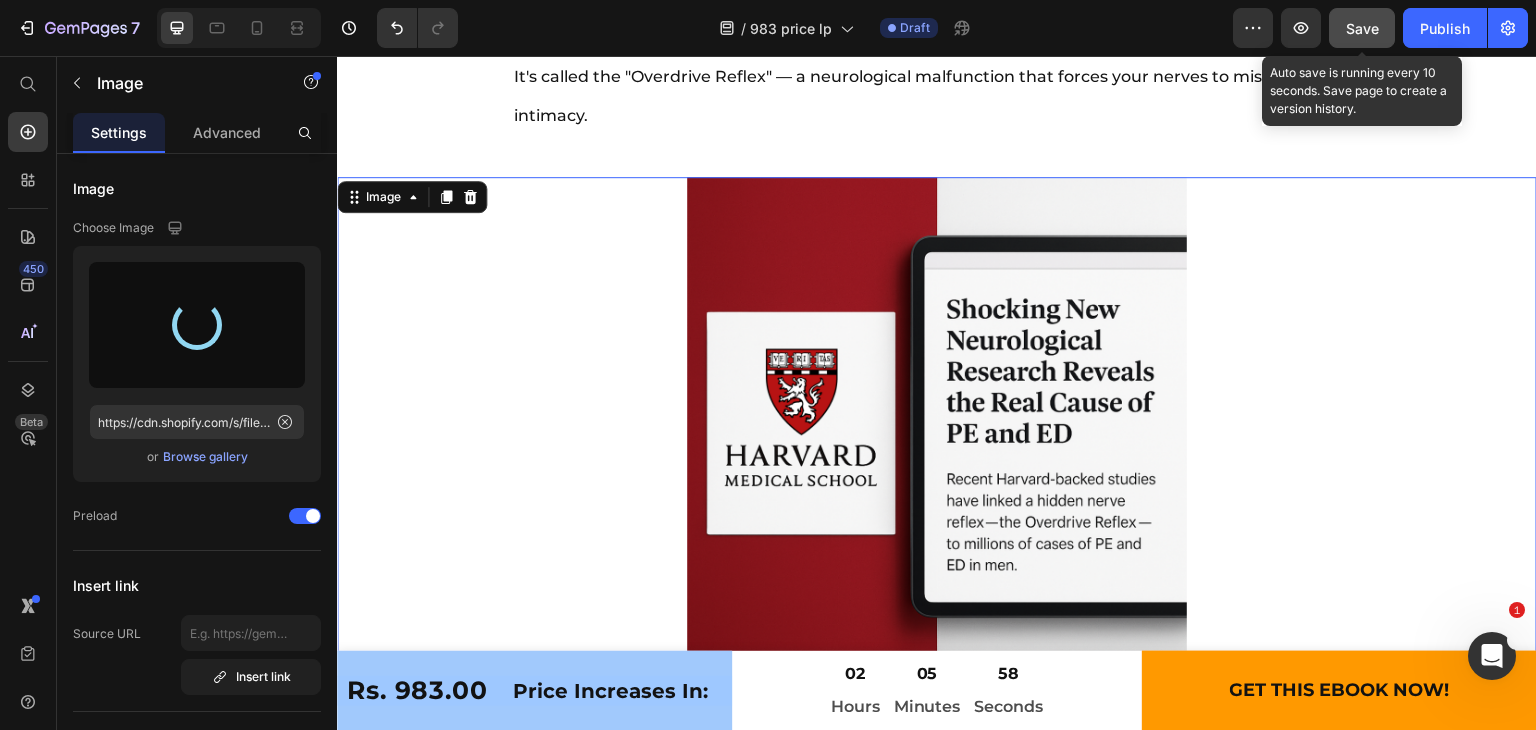 click on "Save" 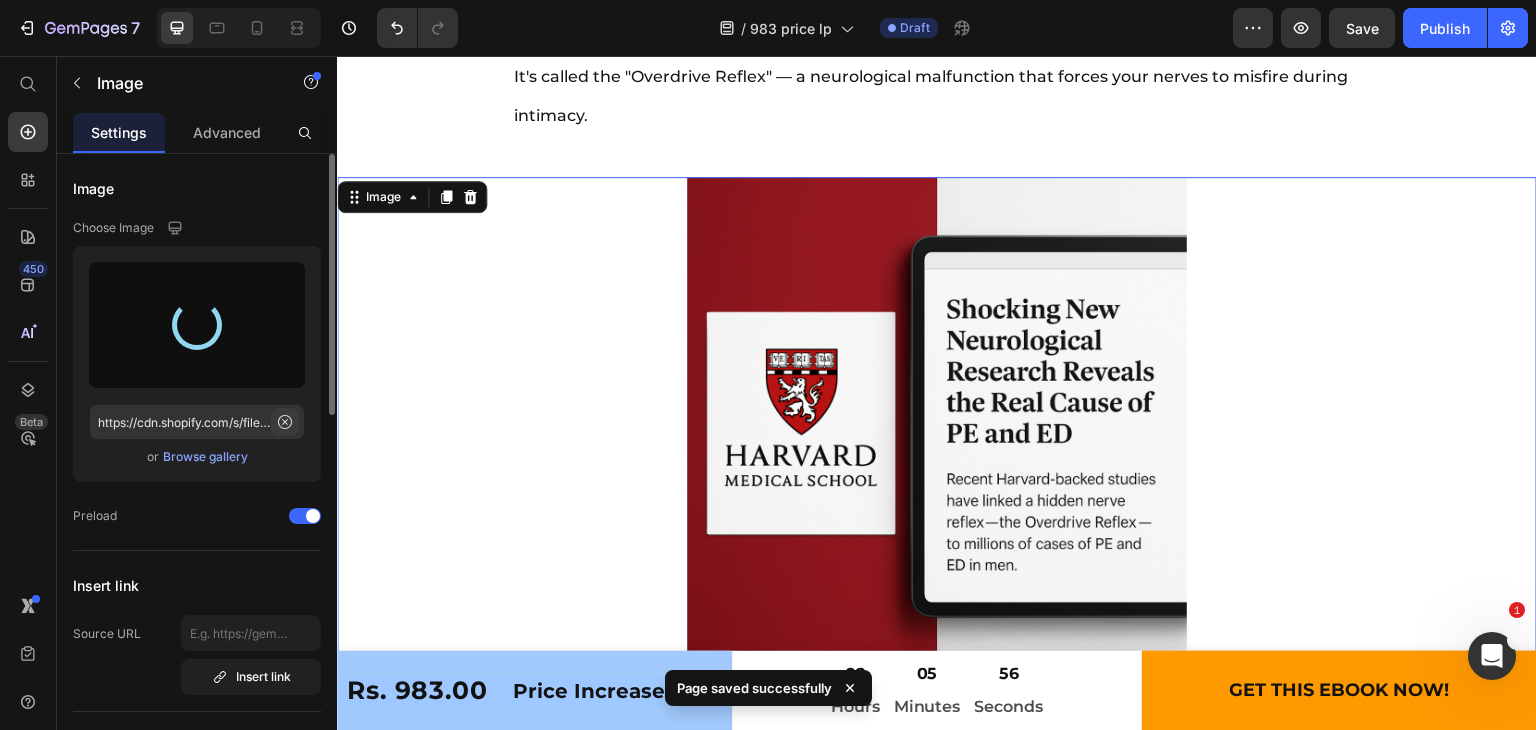 click 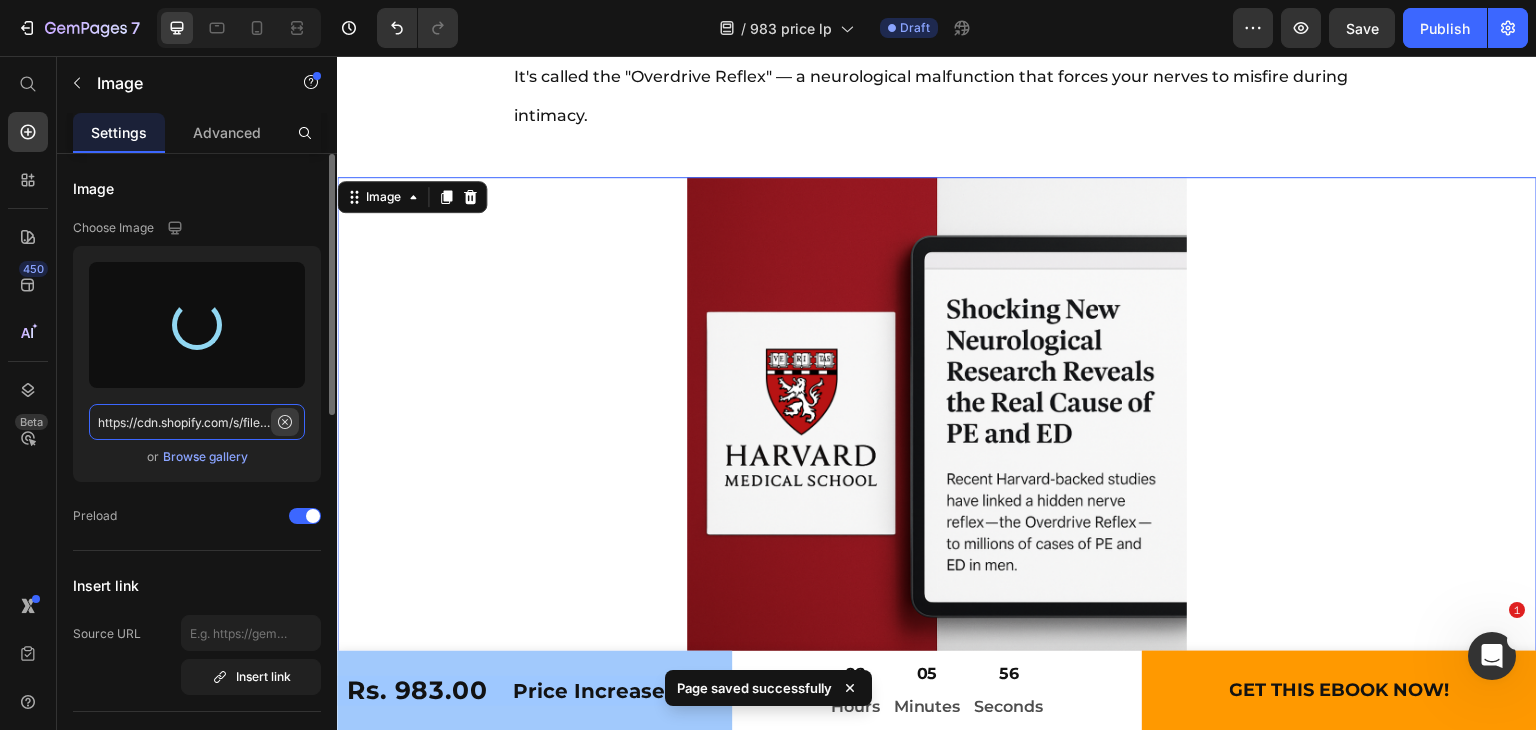 type 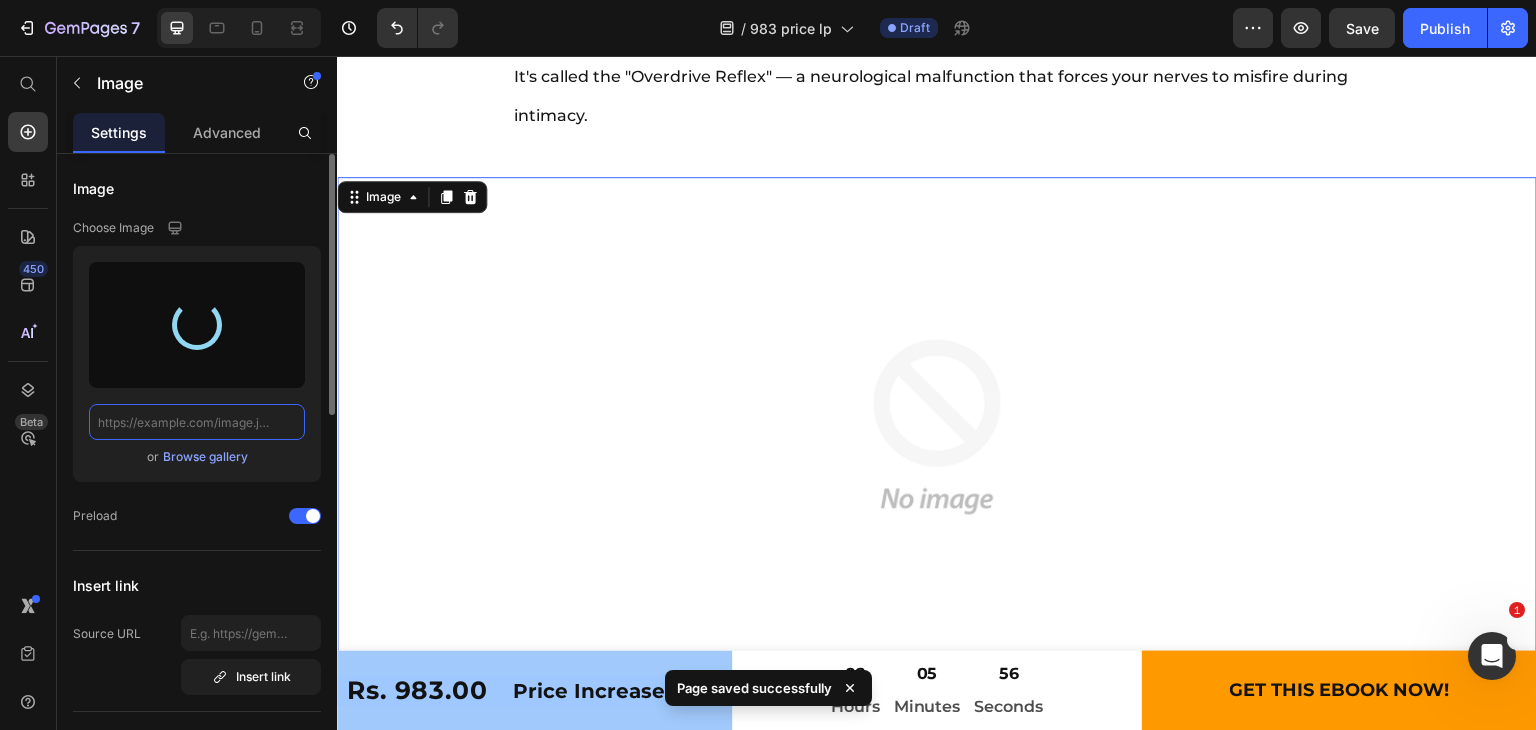 scroll, scrollTop: 0, scrollLeft: 0, axis: both 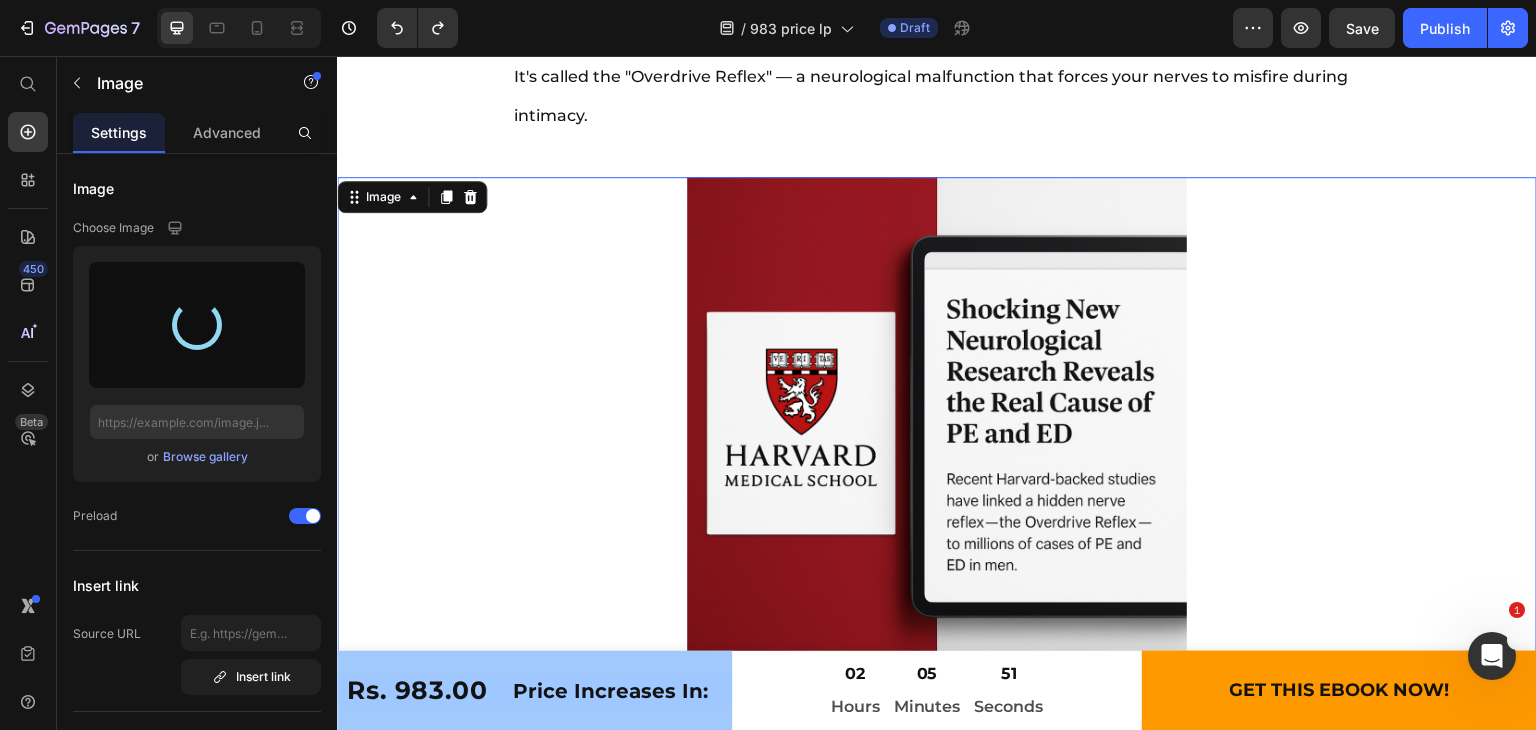 click at bounding box center [937, 427] 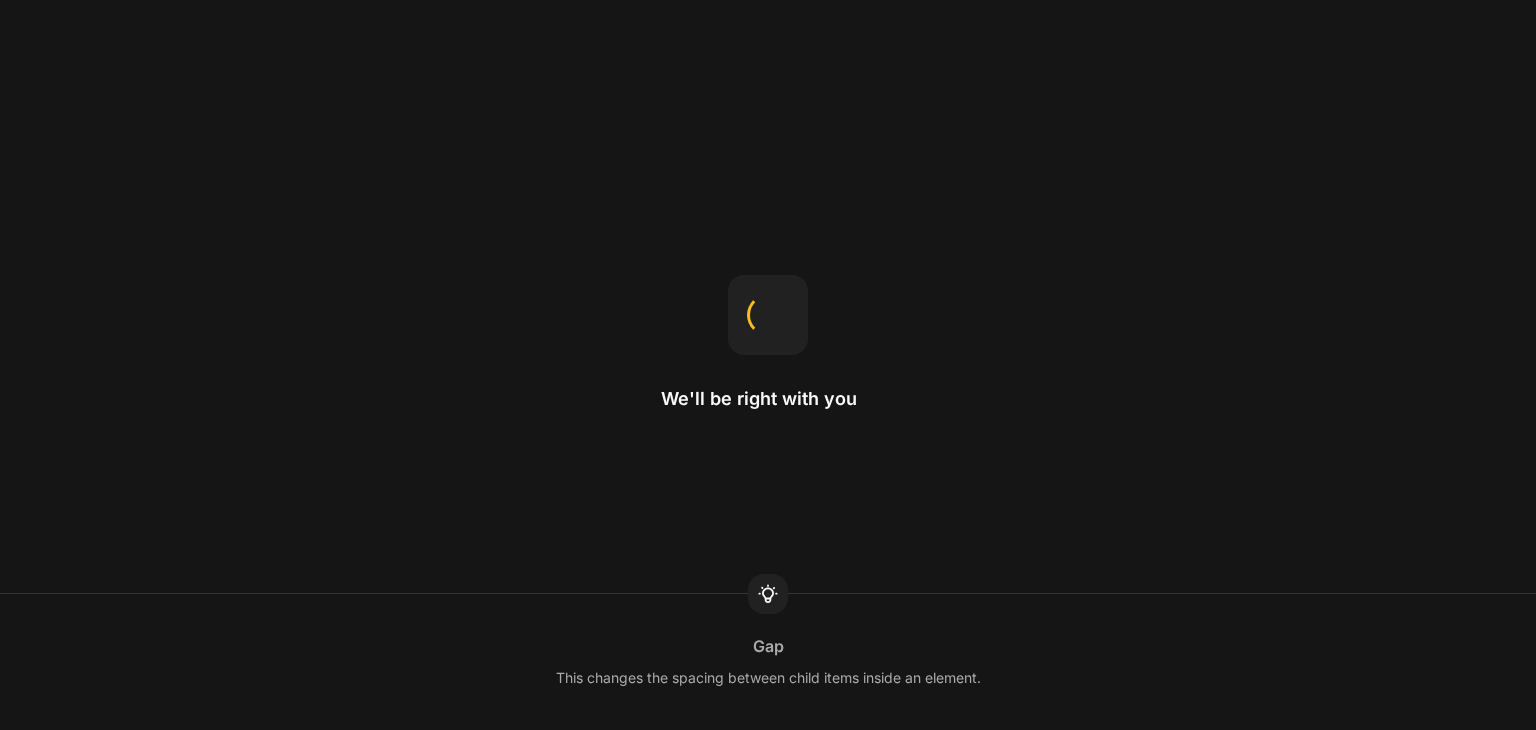 scroll, scrollTop: 0, scrollLeft: 0, axis: both 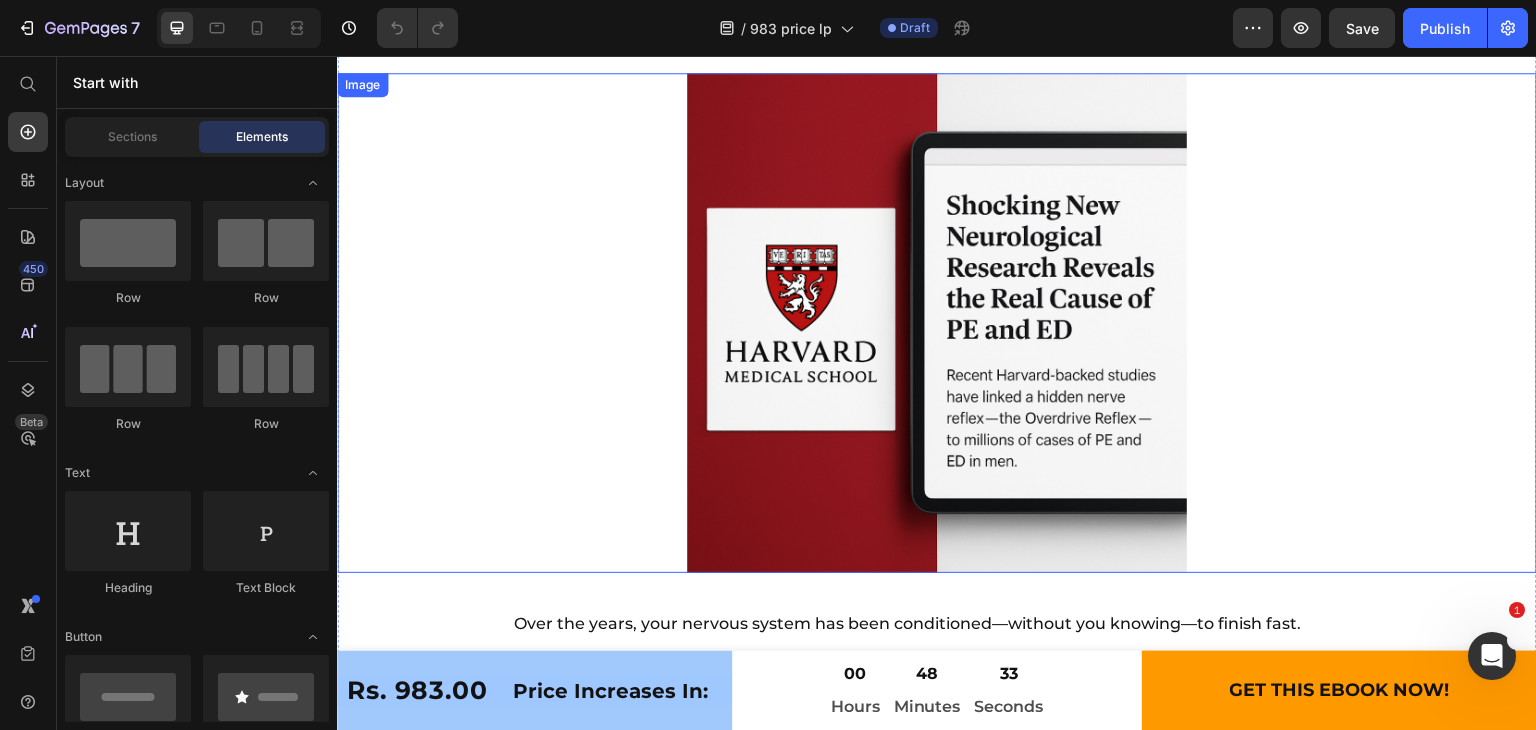 click at bounding box center [937, 323] 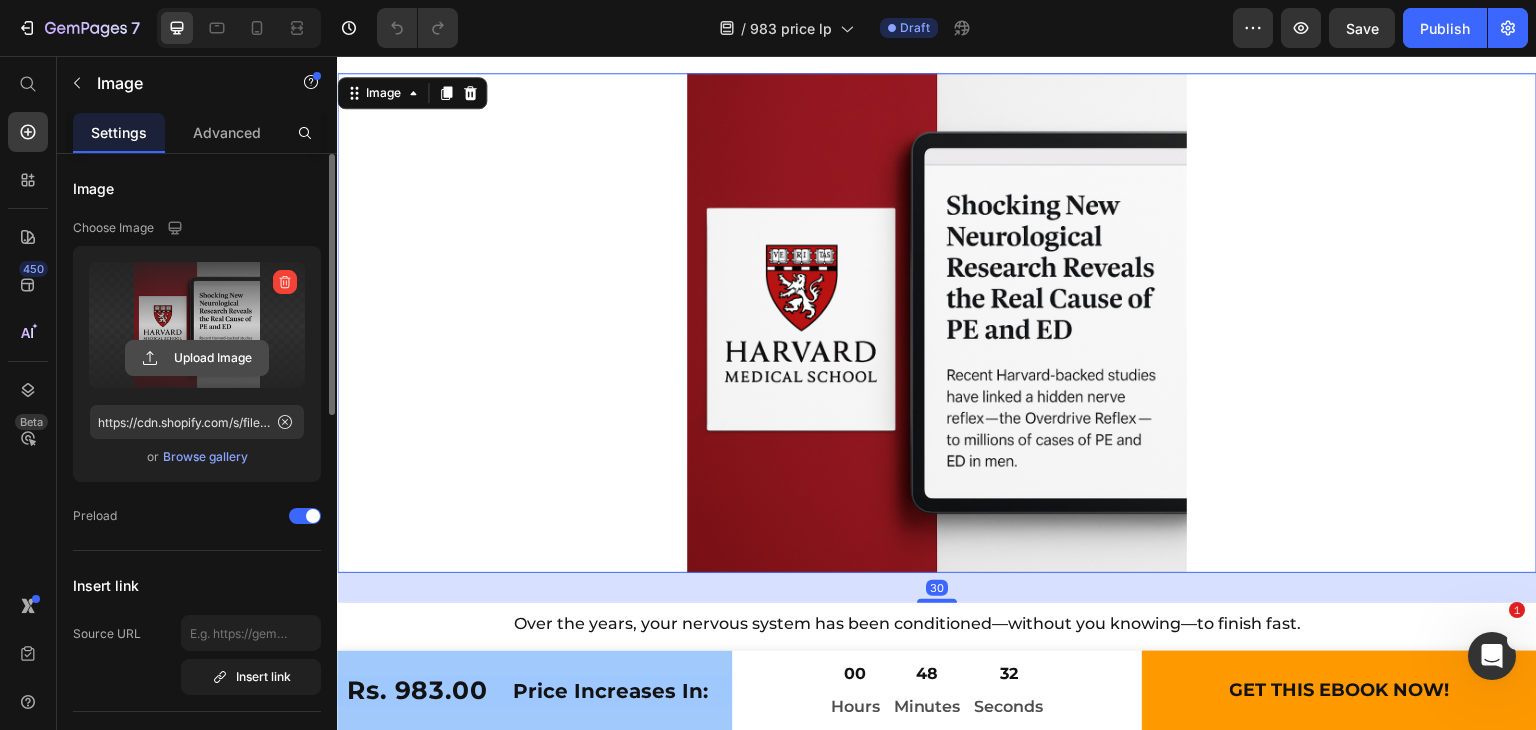 click 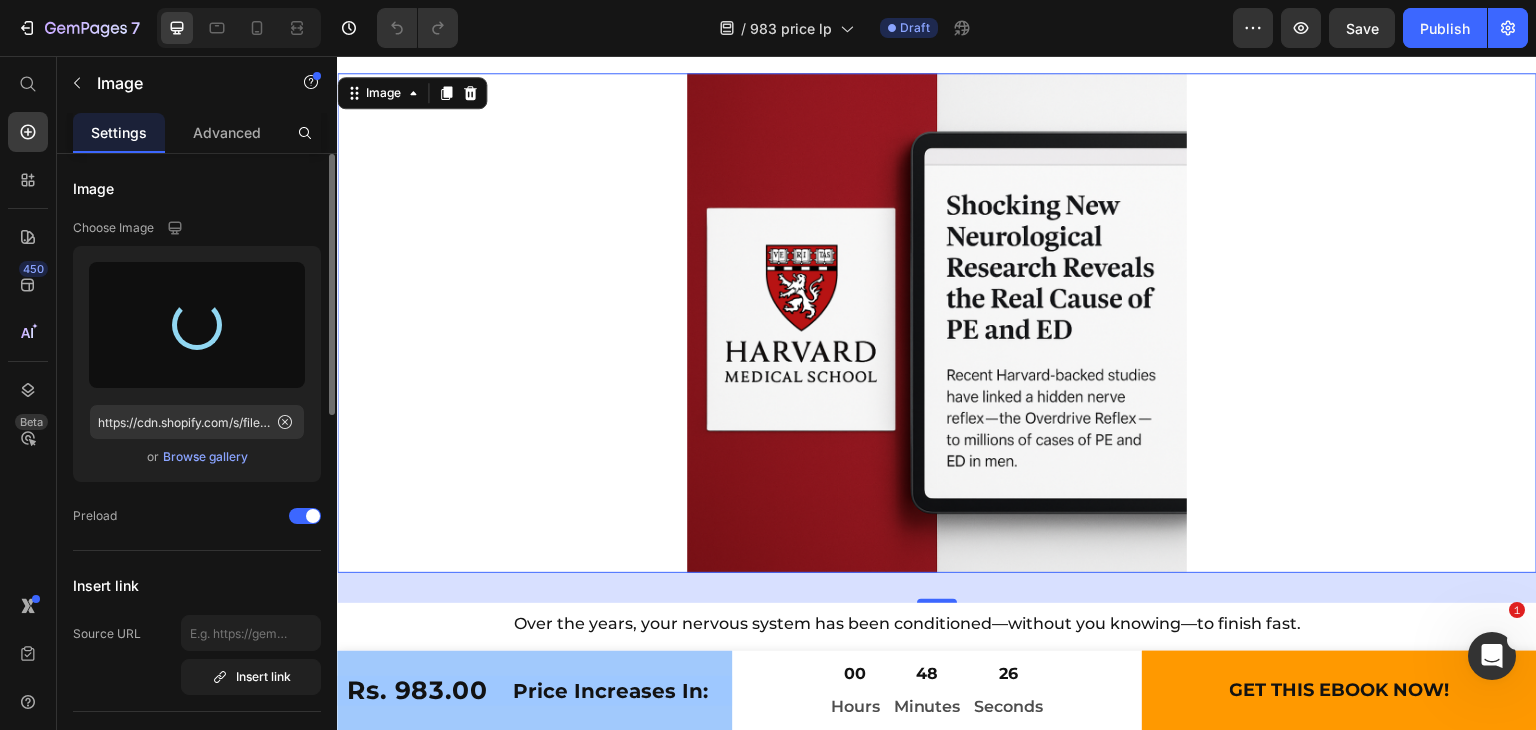 type on "https://cdn.shopify.com/s/files/1/0696/3901/2608/files/gempages_507012693975106439-490b2422-6995-452d-a6ef-3e581fcc5d2d.png" 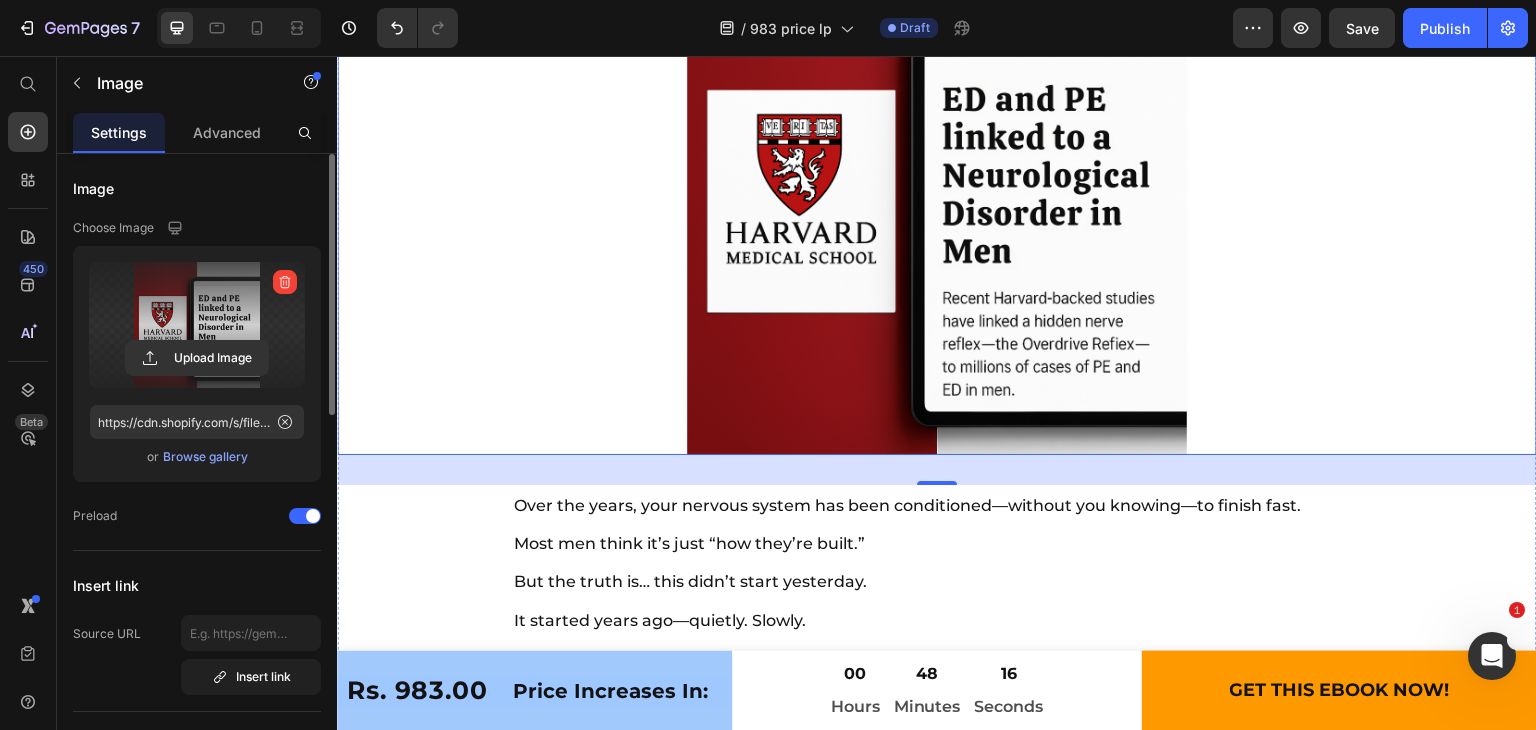 scroll, scrollTop: 10798, scrollLeft: 0, axis: vertical 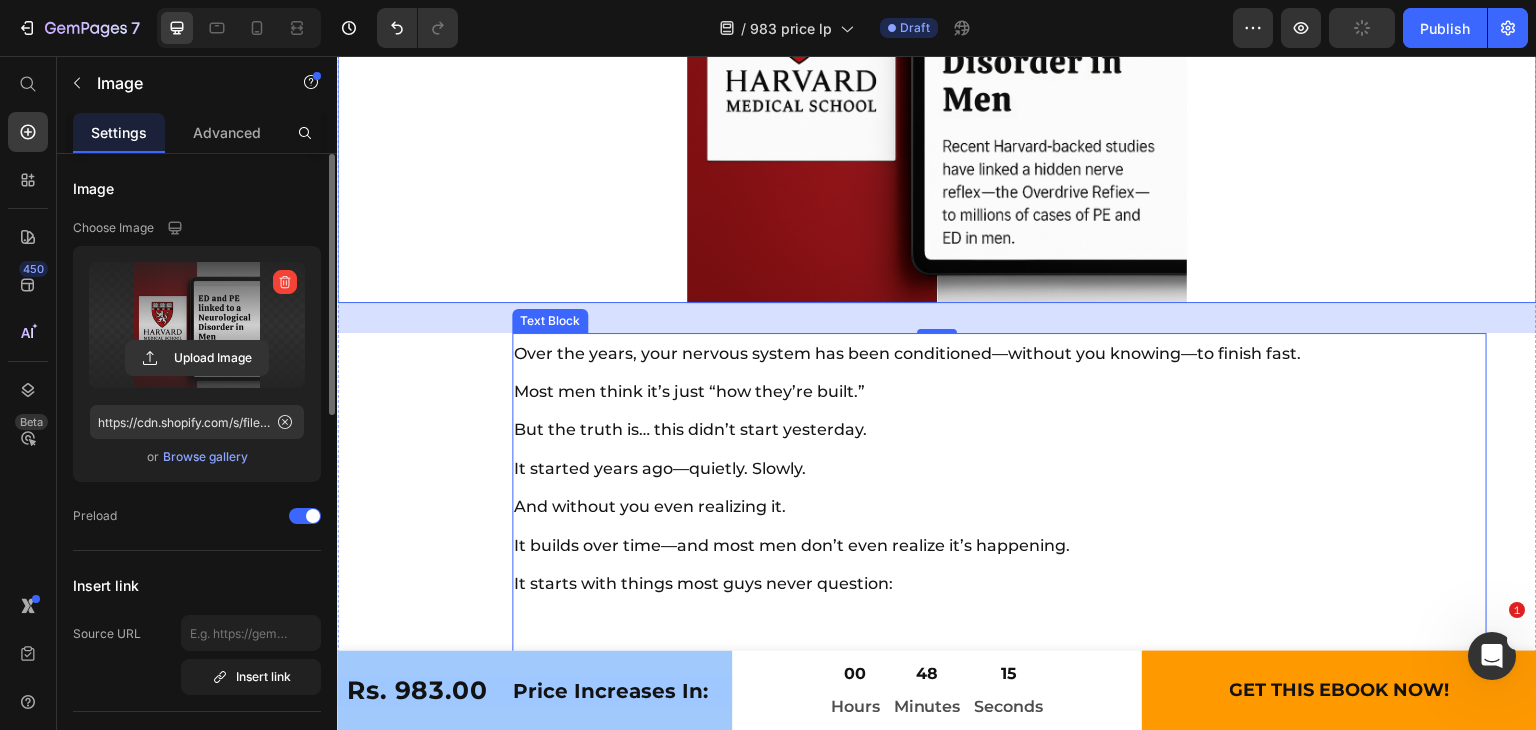click on "Over the years, your nervous system has been conditioned—without you knowing—to finish fast. Most men think it’s just “how they’re built.” But the truth is… this didn’t start yesterday. It started years ago—quietly. Slowly." at bounding box center [964, 412] 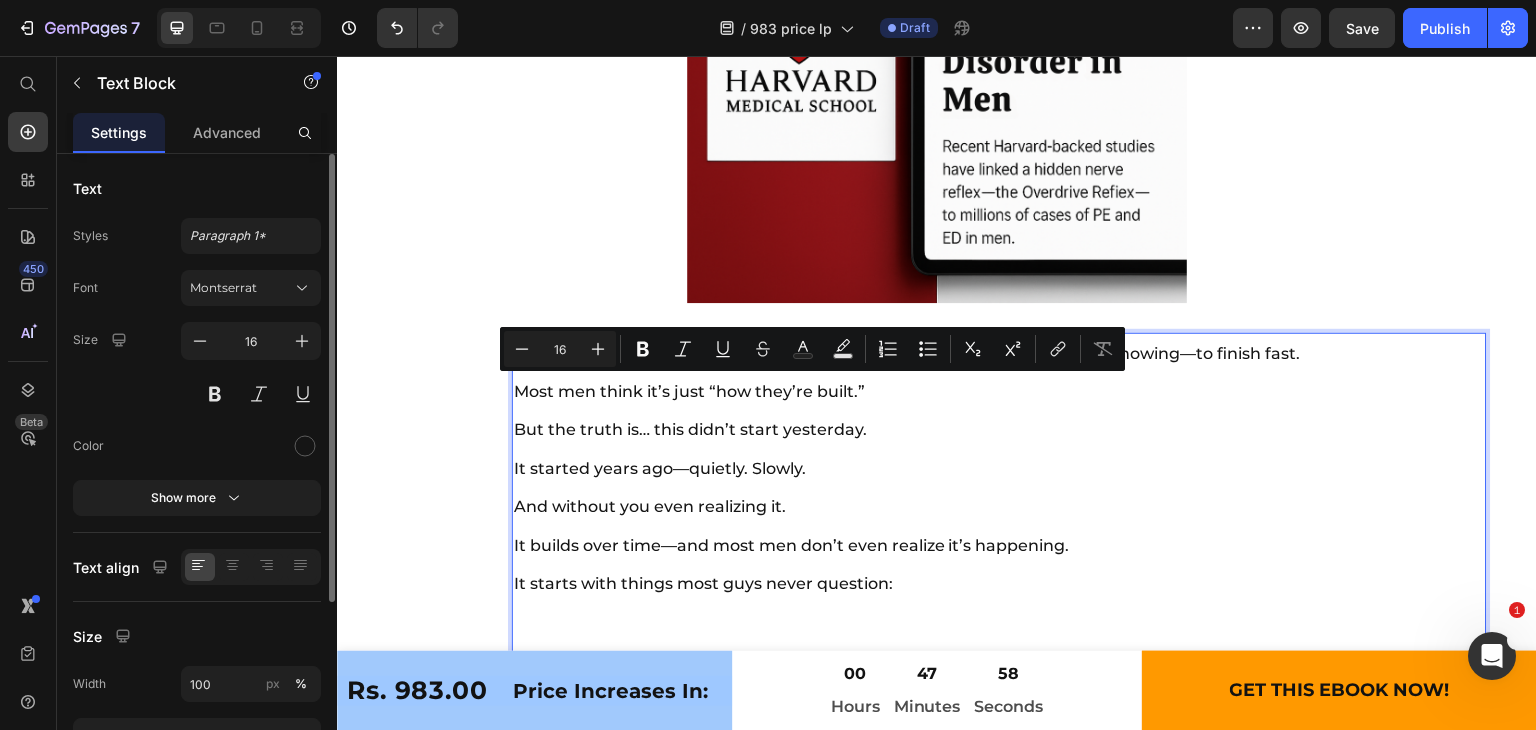 click on "And without you even realizing it. It builds over time—and most men don’t even realize it’s happening. It starts with things most guys never question:" at bounding box center [964, 545] 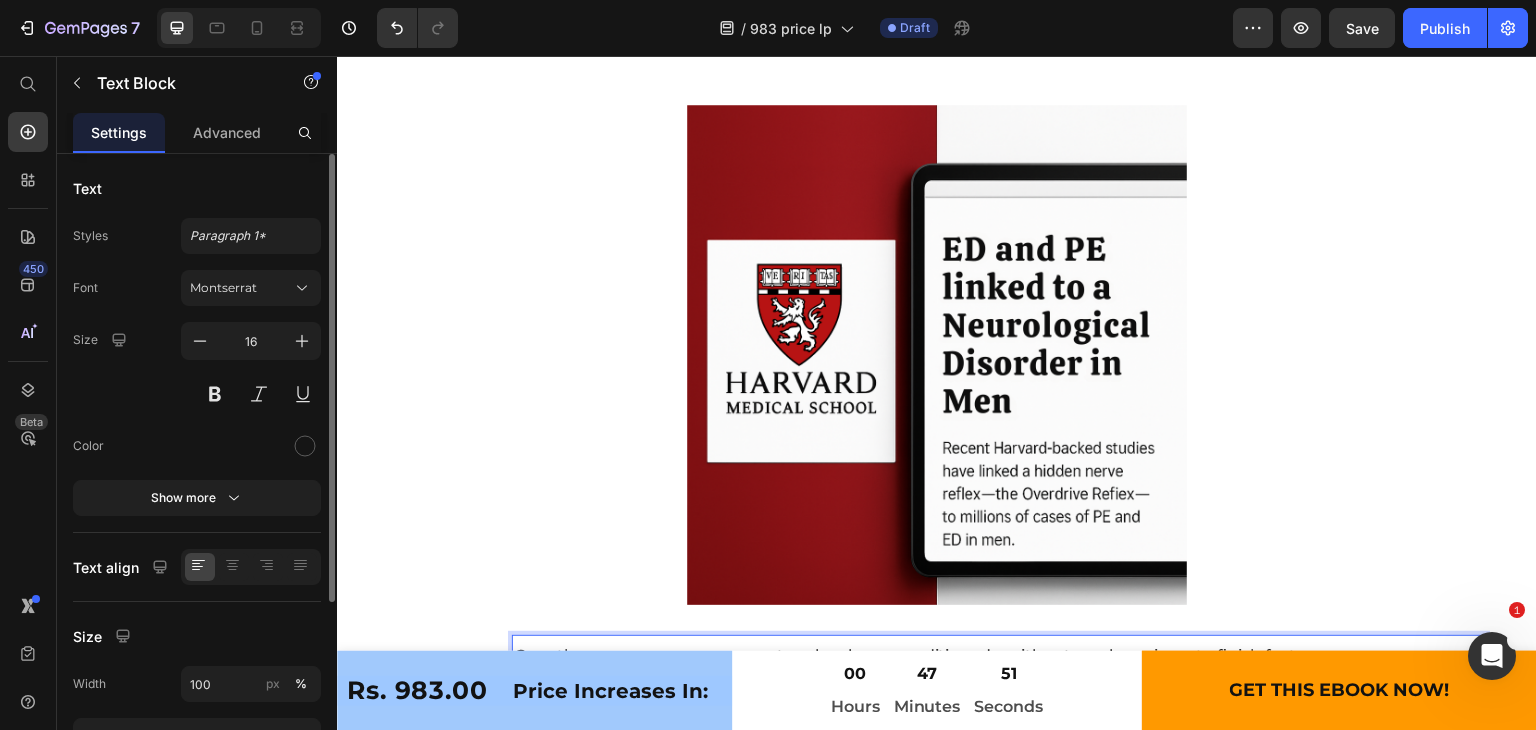 scroll, scrollTop: 10792, scrollLeft: 0, axis: vertical 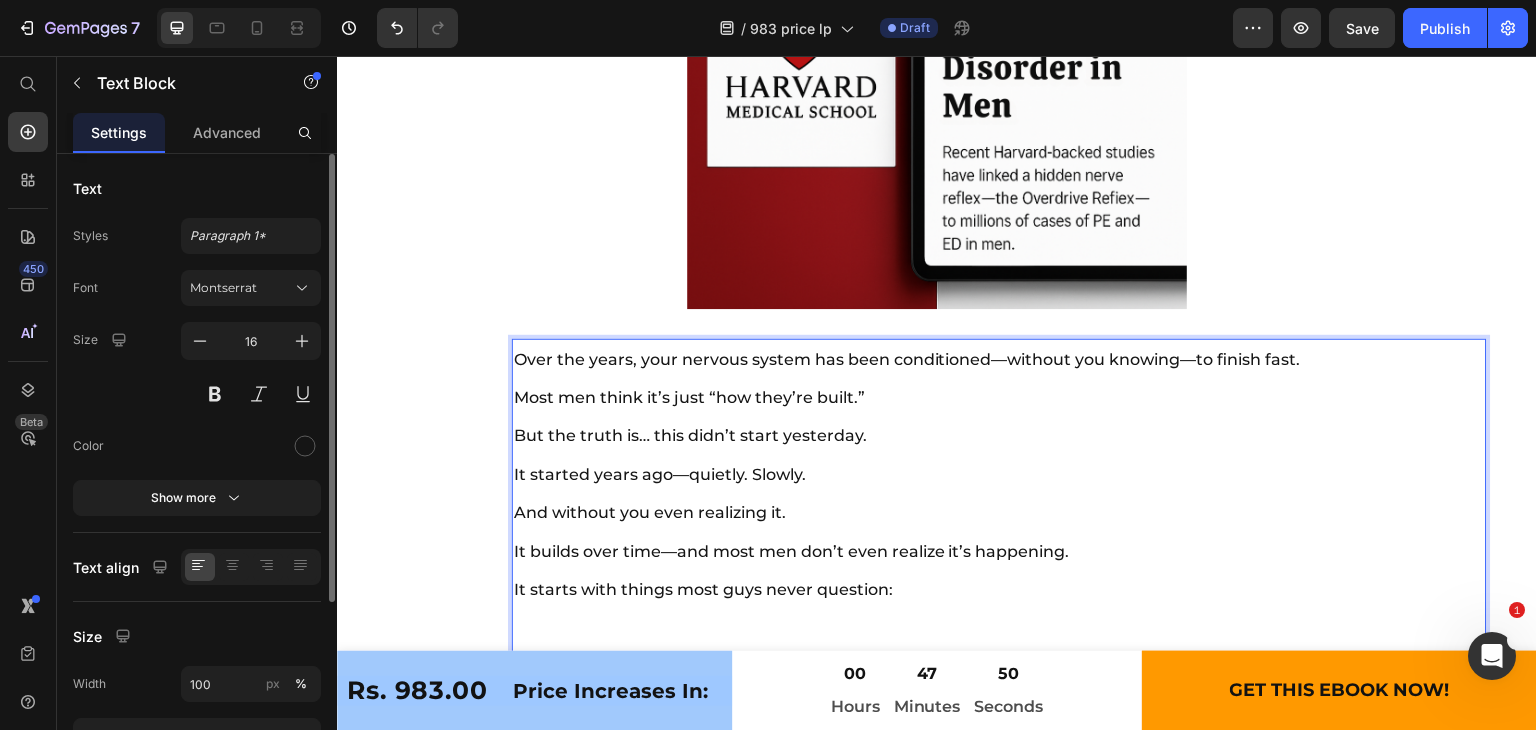 click on "Over the years, your nervous system has been conditioned—without you knowing—to finish fast. Most men think it’s just “how they’re built.” But the truth is… this didn’t start yesterday. It started years ago—quietly. Slowly." at bounding box center [964, 418] 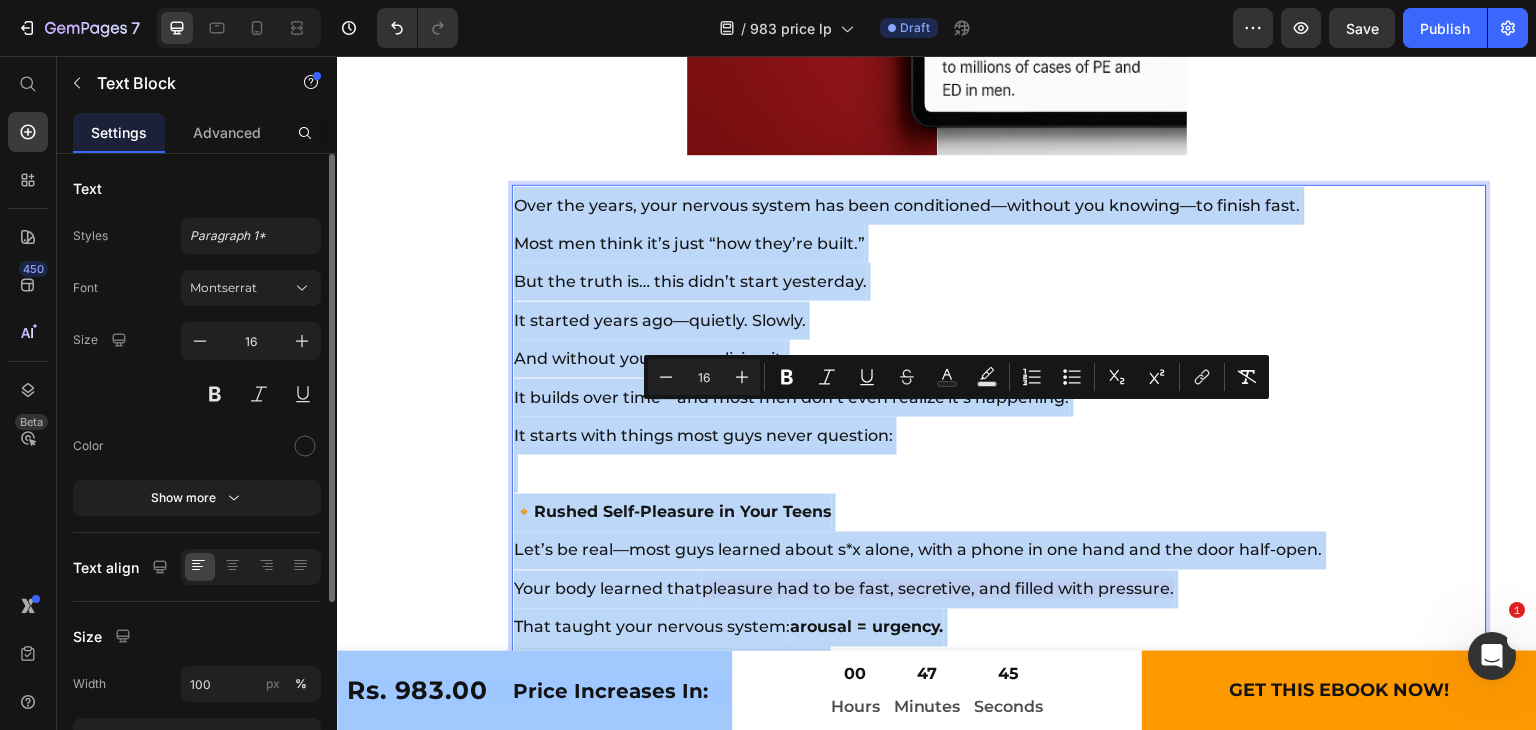 scroll, scrollTop: 10728, scrollLeft: 0, axis: vertical 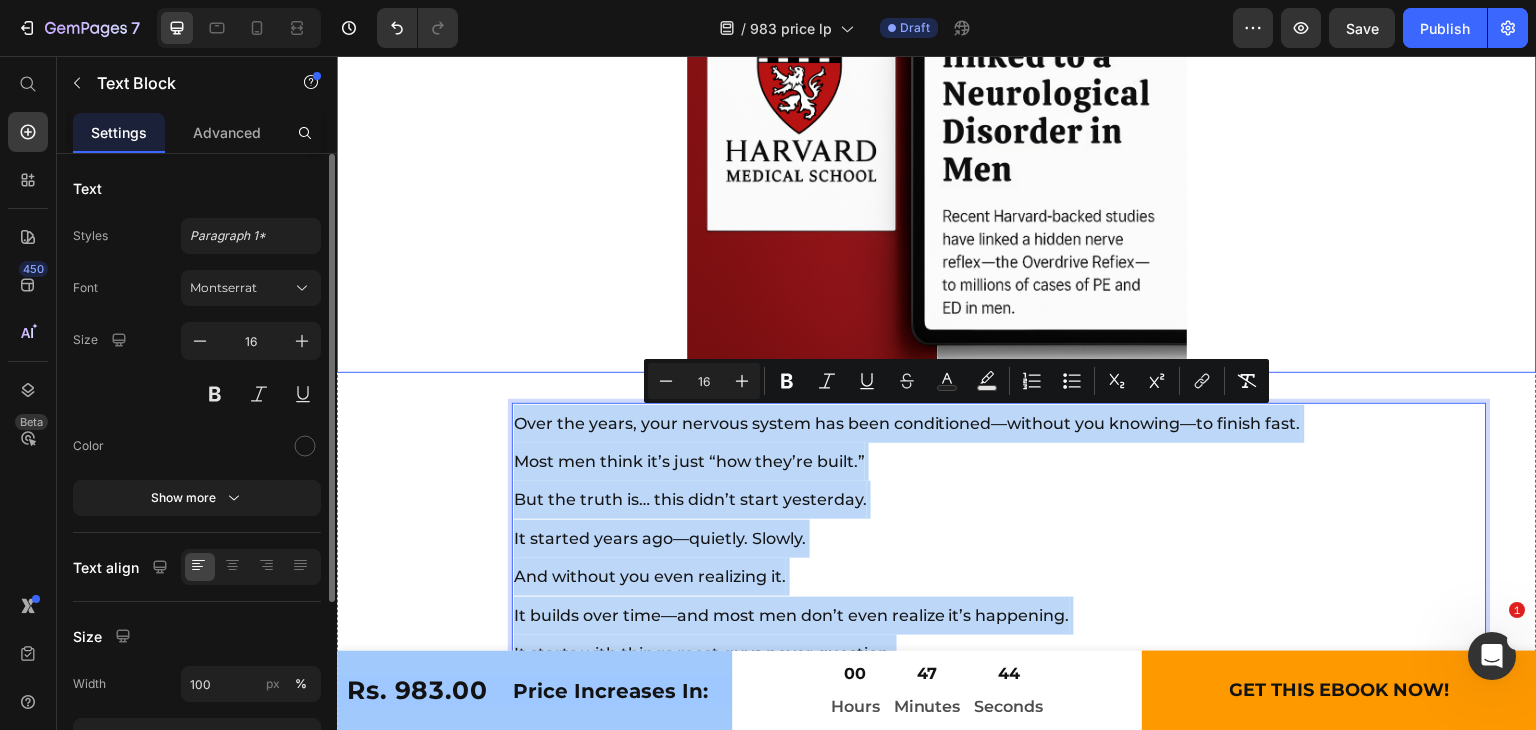 click at bounding box center (937, 123) 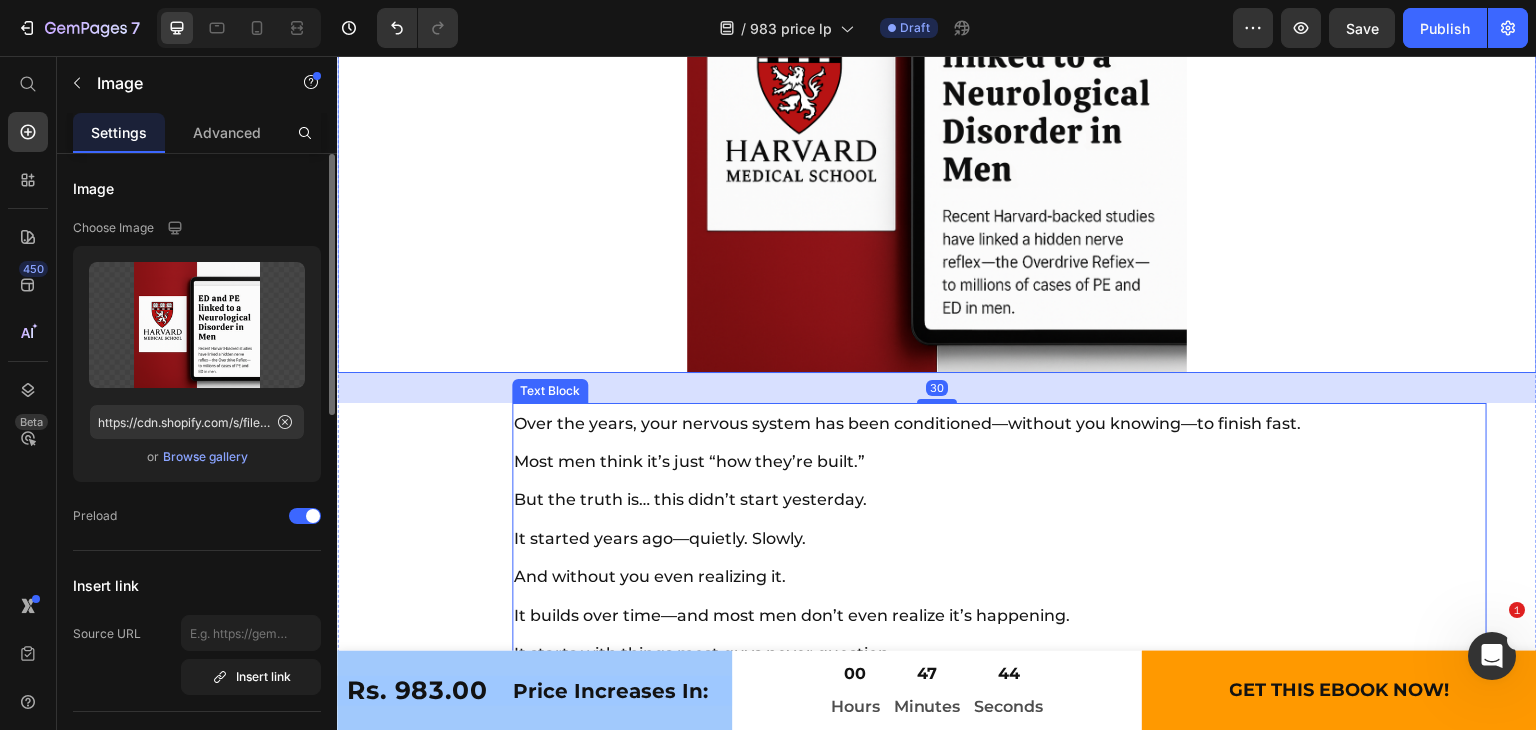 click on "Over the years, your nervous system has been conditioned—without you knowing—to finish fast. Most men think it’s just “how they’re built.” But the truth is… this didn’t start yesterday. It started years ago—quietly. Slowly." at bounding box center (964, 482) 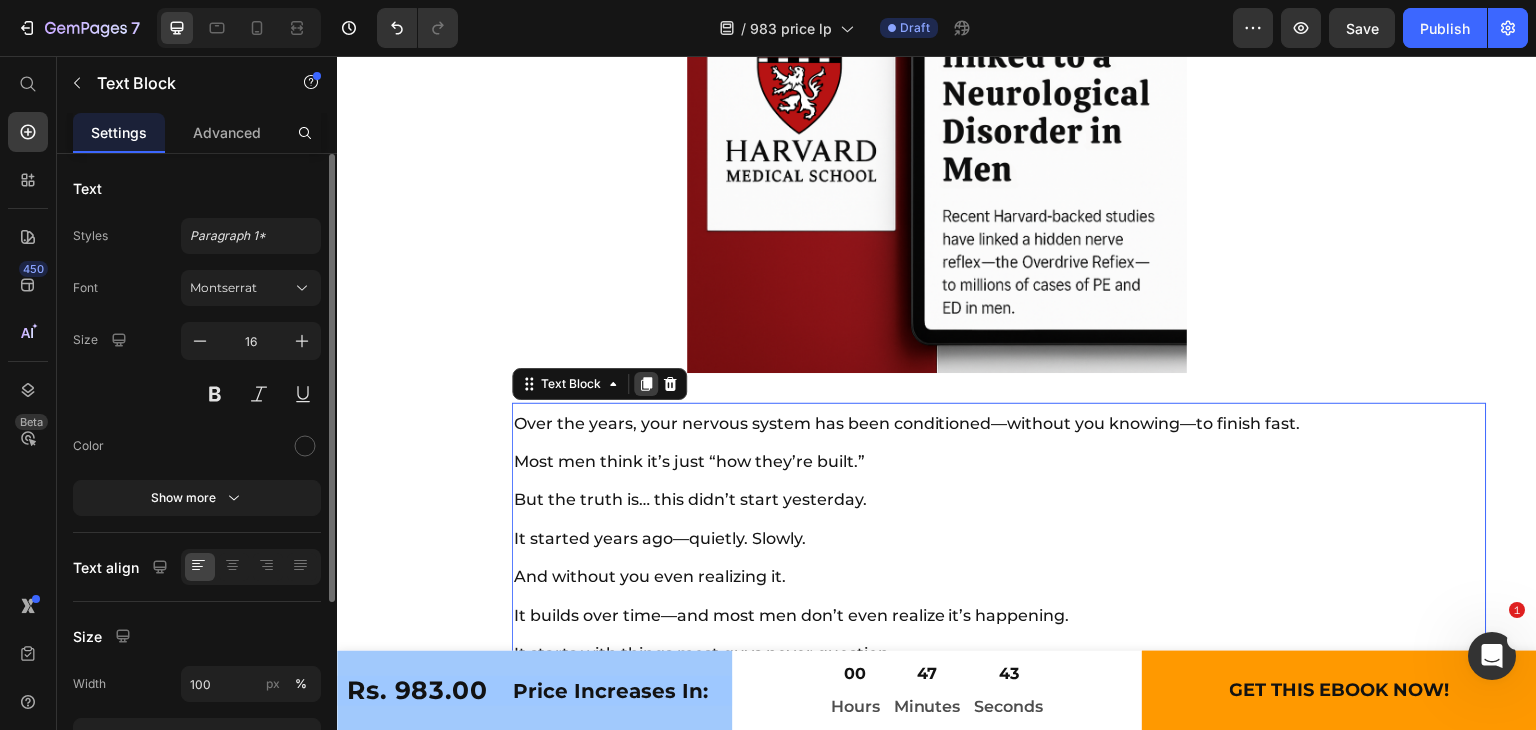 click 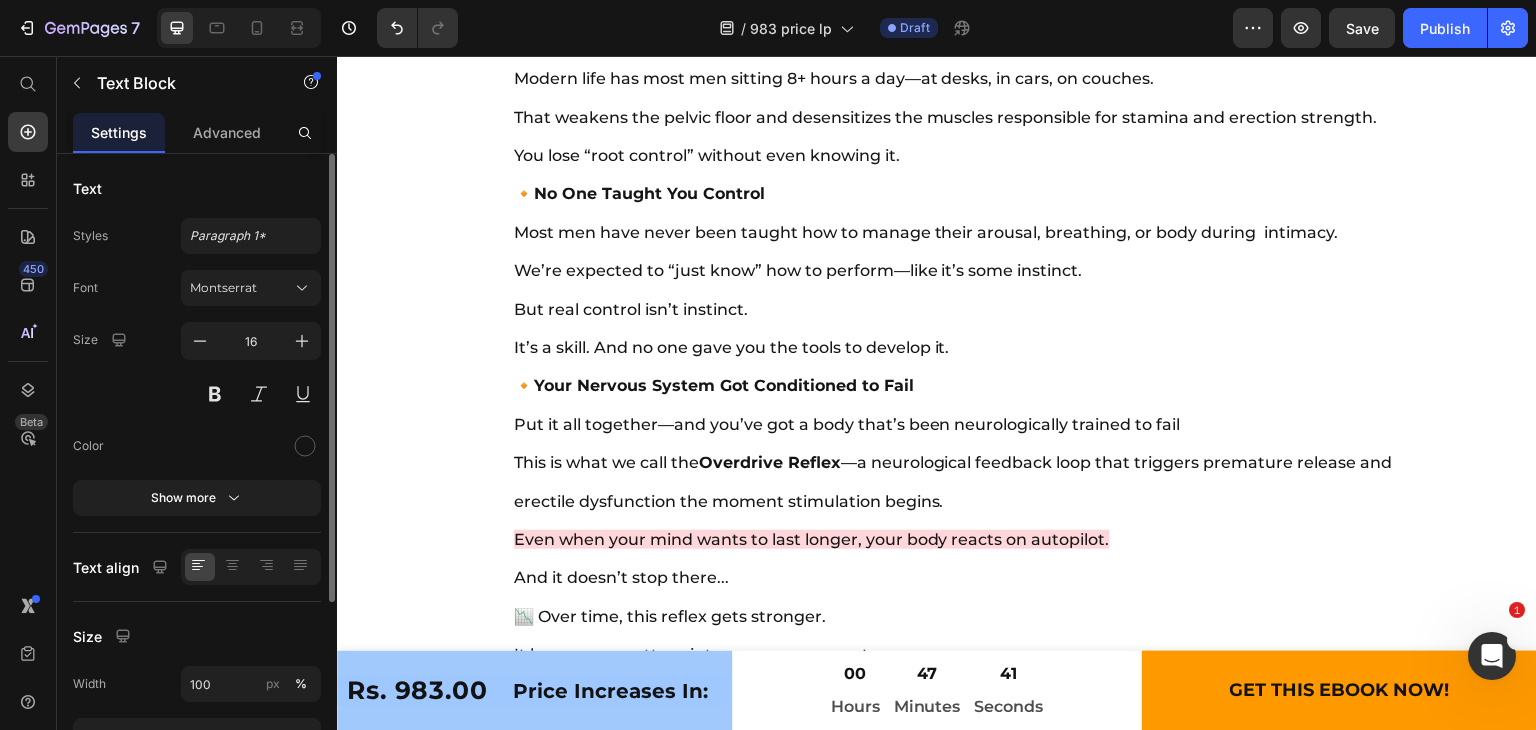 scroll, scrollTop: 11826, scrollLeft: 0, axis: vertical 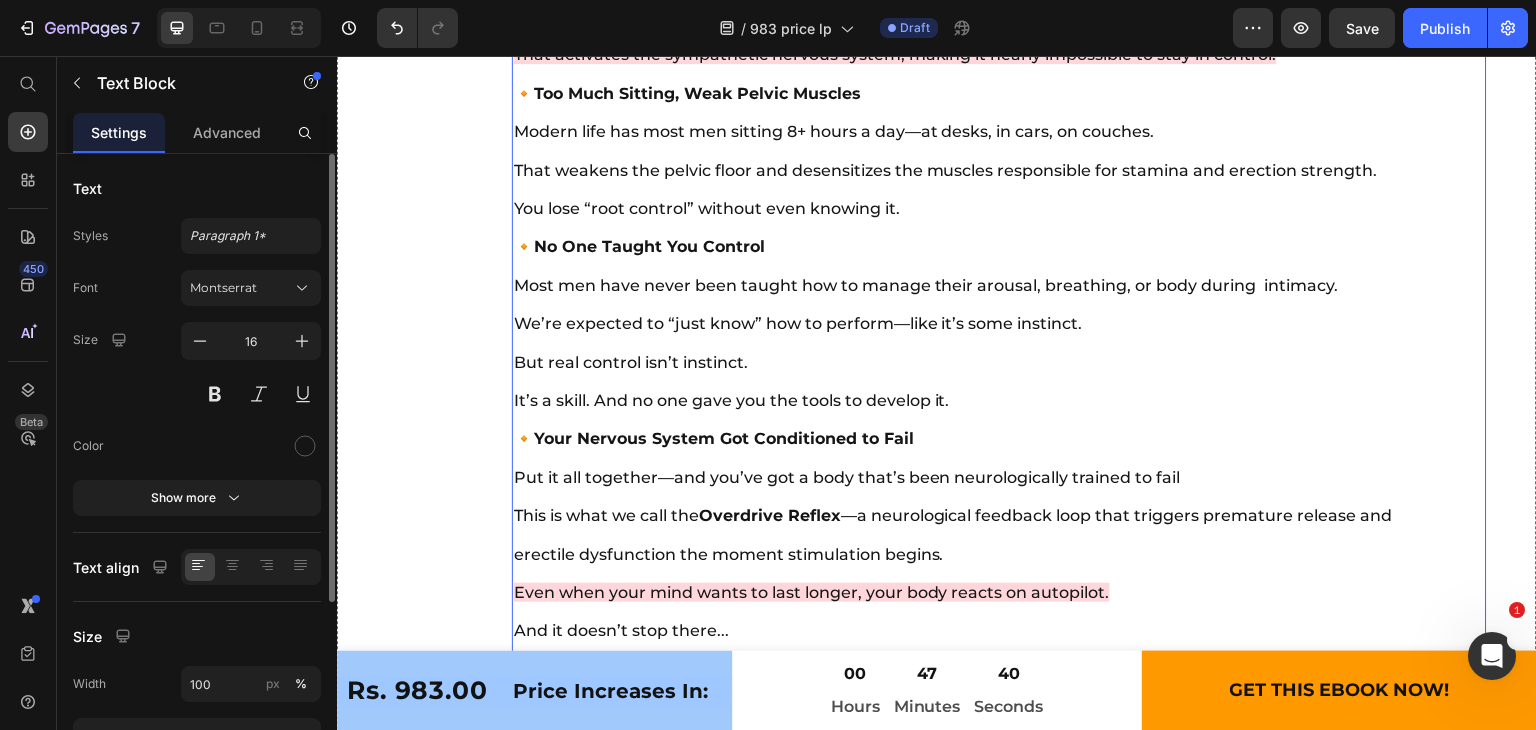 click on "🔸  Rushed Self-Pleasure in Your Teens Let’s be real—most guys learned about s*x alone, with a phone in one hand and the door half-open. Your body learned that  pleasure had to be fast, secretive, and filled with pressure. That taught your nervous system:  arousal = urgency. 🔸  Watching Adult Content Too Often Your brain got trained to crave intense visual stimulation and instant gratification. Over time, your arousal response became wired to quick dopamine spikes—not real intimacy. This leads to faster release, lower sensitivity, and a shorter fuse—literally. 🔸  Stress, Performance Anxiety & “Proving Yourself” Whether it’s work, finances, or pressure to satisfy your partner—your body is already in fight-or-flight mode before things even get started. That activates the sympathetic nervous system, making it nearly impossible to stay in control. 🔸  Too Much Sitting, Weak Pelvic Muscles Modern life has most men sitting 8+ hours a day—at desks, in cars, on couches. 🔸  🔸" at bounding box center (964, 285) 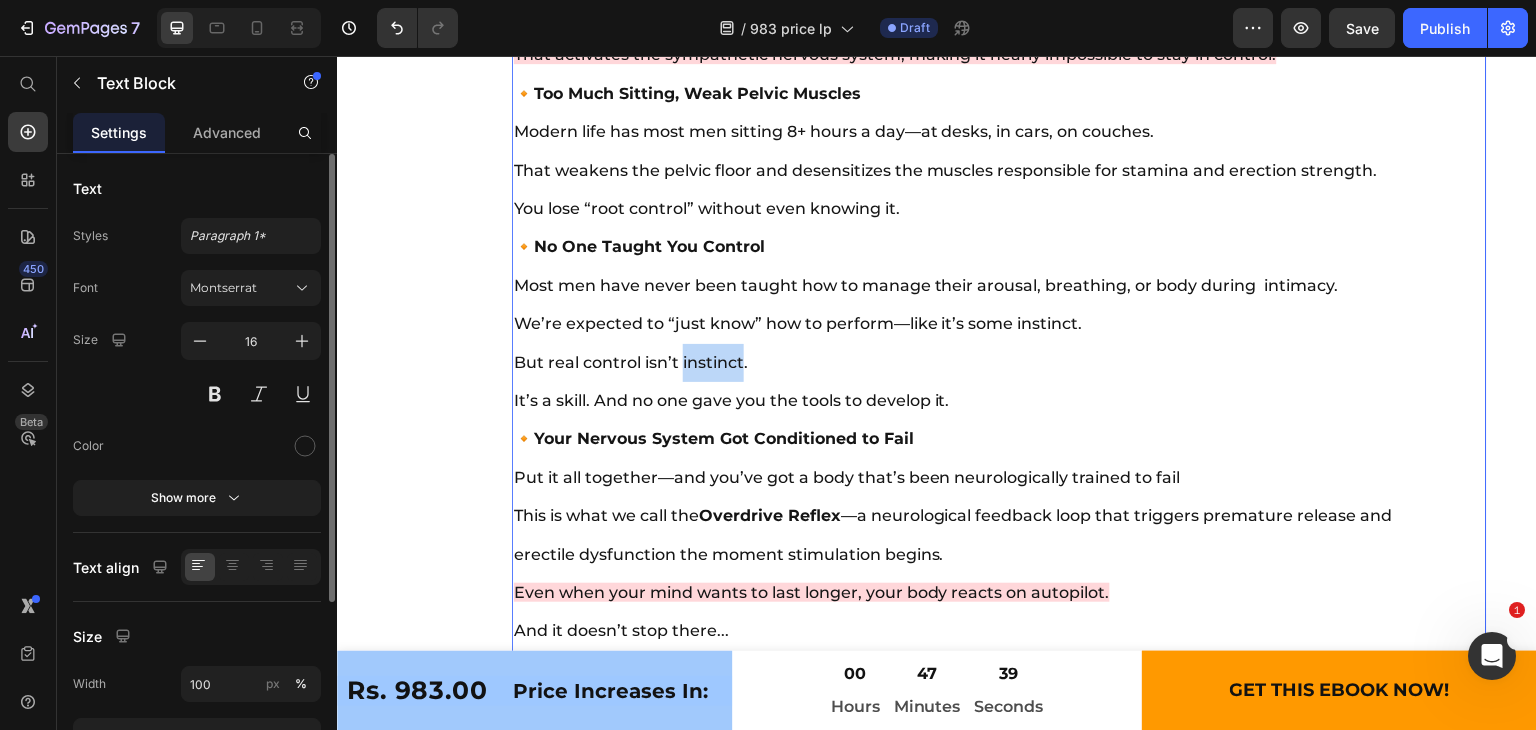 click on "🔸  Rushed Self-Pleasure in Your Teens Let’s be real—most guys learned about s*x alone, with a phone in one hand and the door half-open. Your body learned that  pleasure had to be fast, secretive, and filled with pressure. That taught your nervous system:  arousal = urgency. 🔸  Watching Adult Content Too Often Your brain got trained to crave intense visual stimulation and instant gratification. Over time, your arousal response became wired to quick dopamine spikes—not real intimacy. This leads to faster release, lower sensitivity, and a shorter fuse—literally. 🔸  Stress, Performance Anxiety & “Proving Yourself” Whether it’s work, finances, or pressure to satisfy your partner—your body is already in fight-or-flight mode before things even get started. That activates the sympathetic nervous system, making it nearly impossible to stay in control. 🔸  Too Much Sitting, Weak Pelvic Muscles Modern life has most men sitting 8+ hours a day—at desks, in cars, on couches. 🔸  🔸" at bounding box center [964, 285] 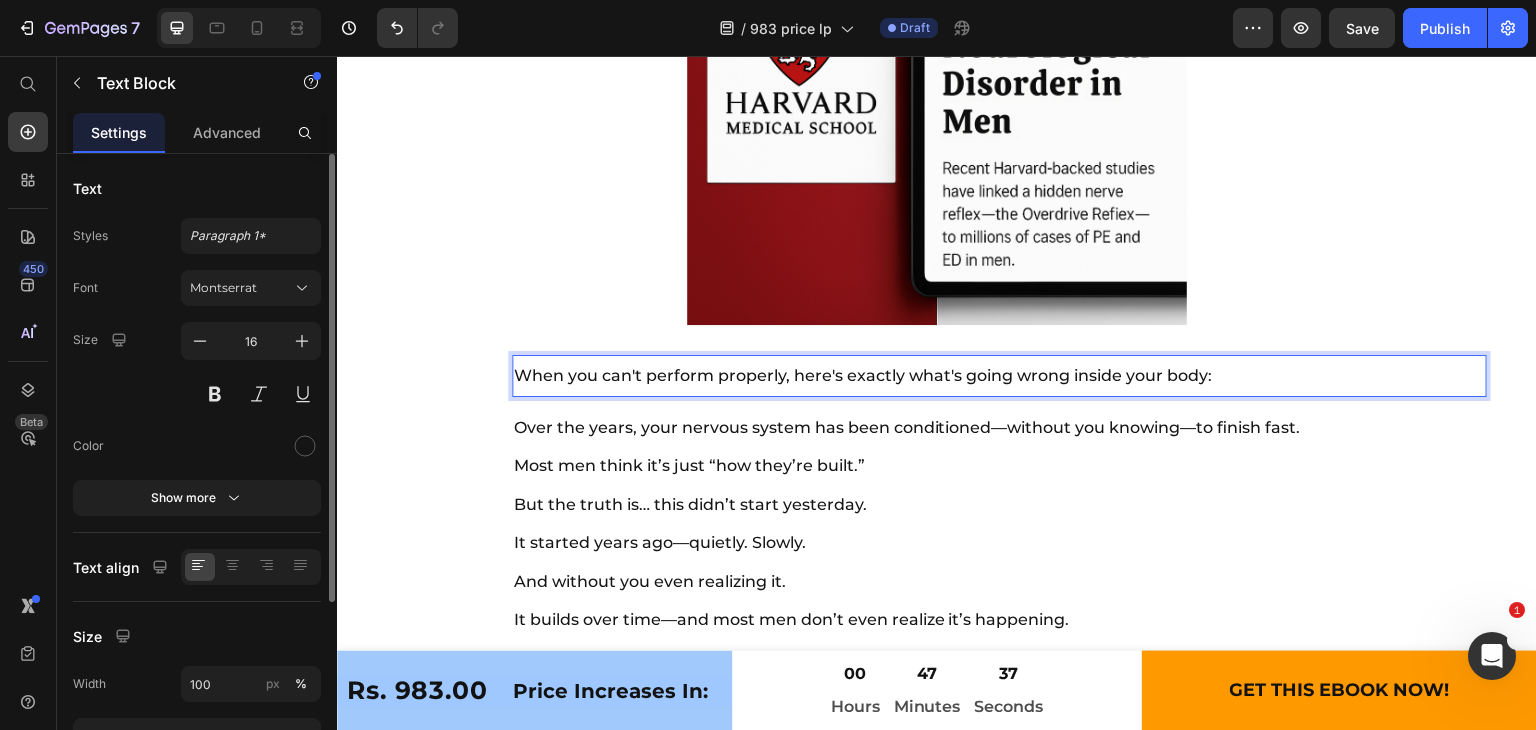 scroll, scrollTop: 10764, scrollLeft: 0, axis: vertical 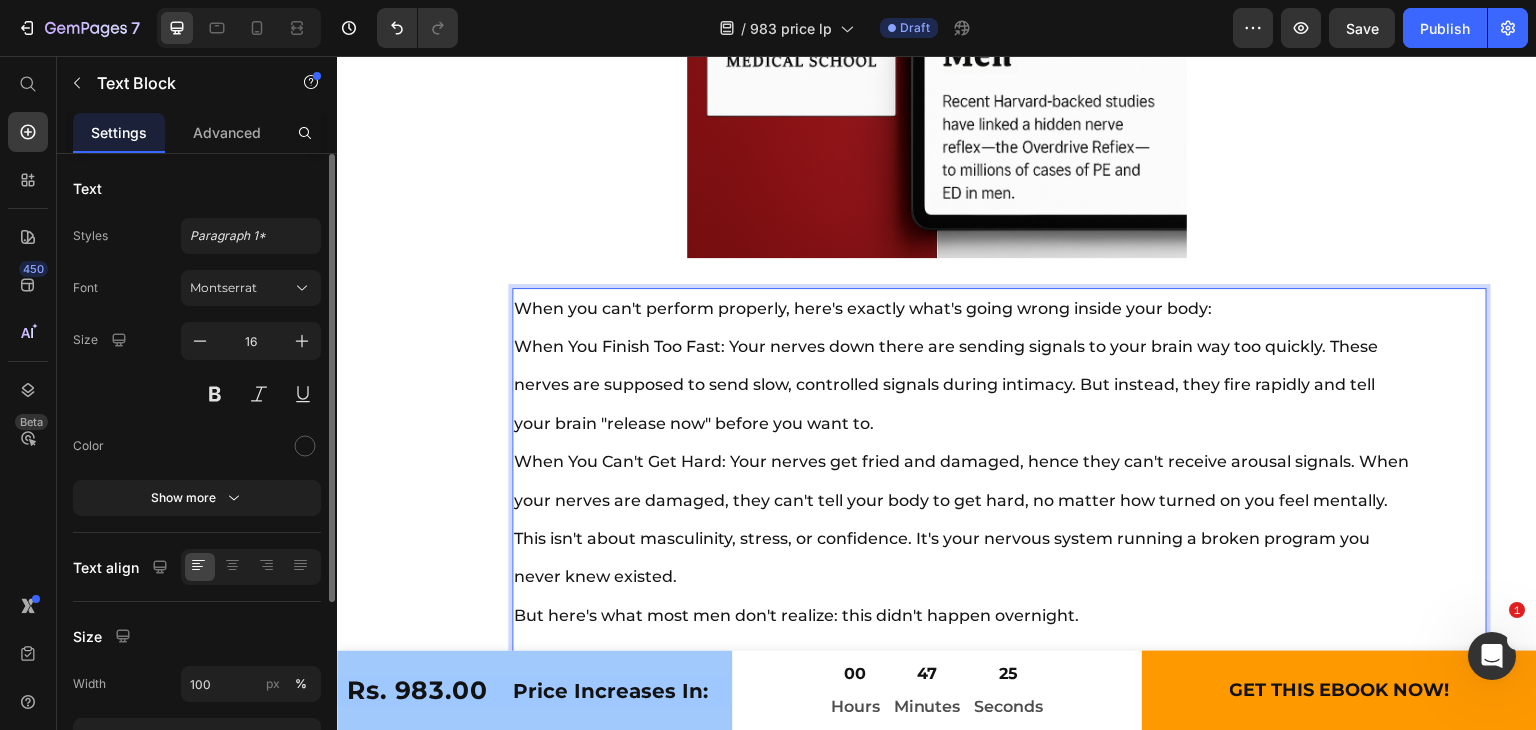 click on "When you can't perform properly, here's exactly what's going wrong inside your body:" at bounding box center [964, 309] 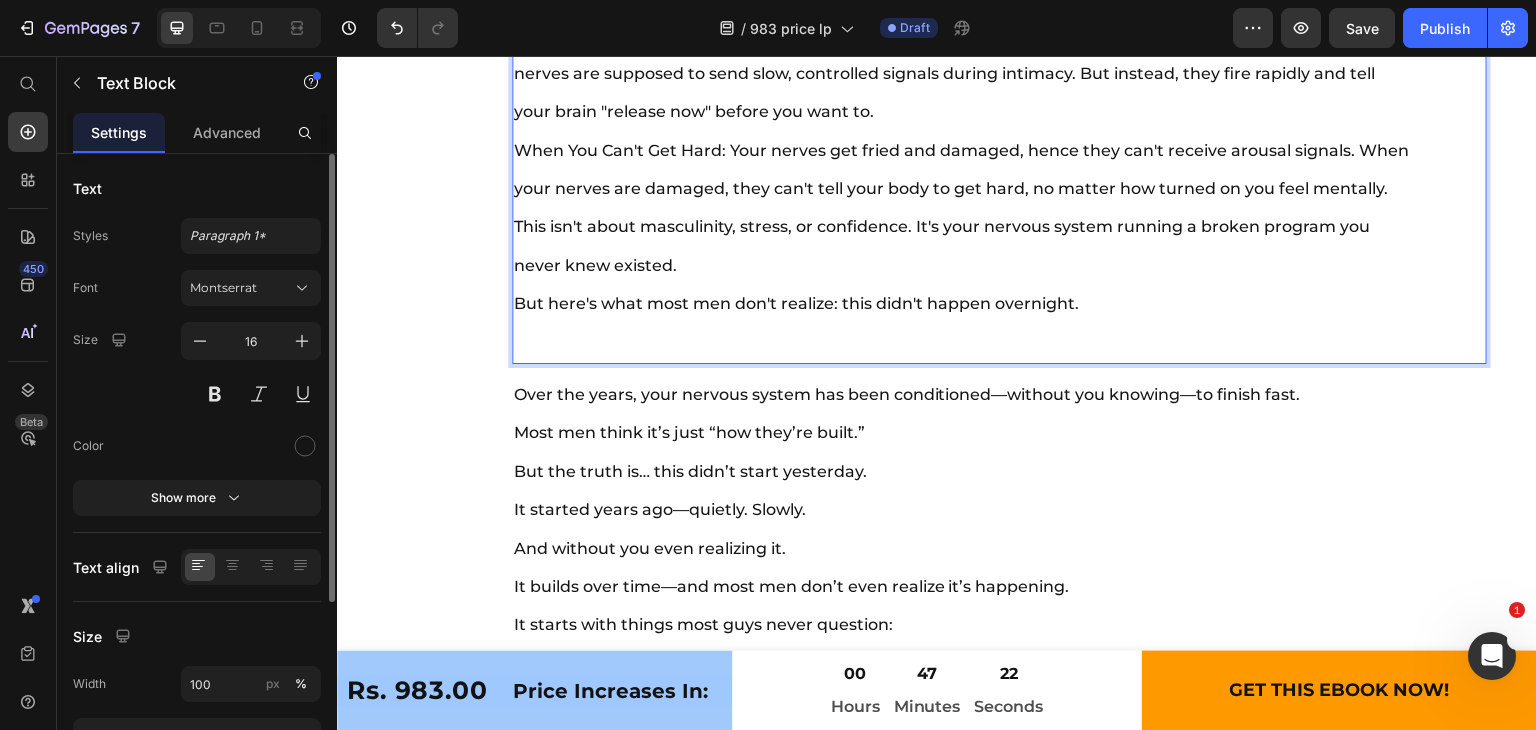 scroll, scrollTop: 11067, scrollLeft: 0, axis: vertical 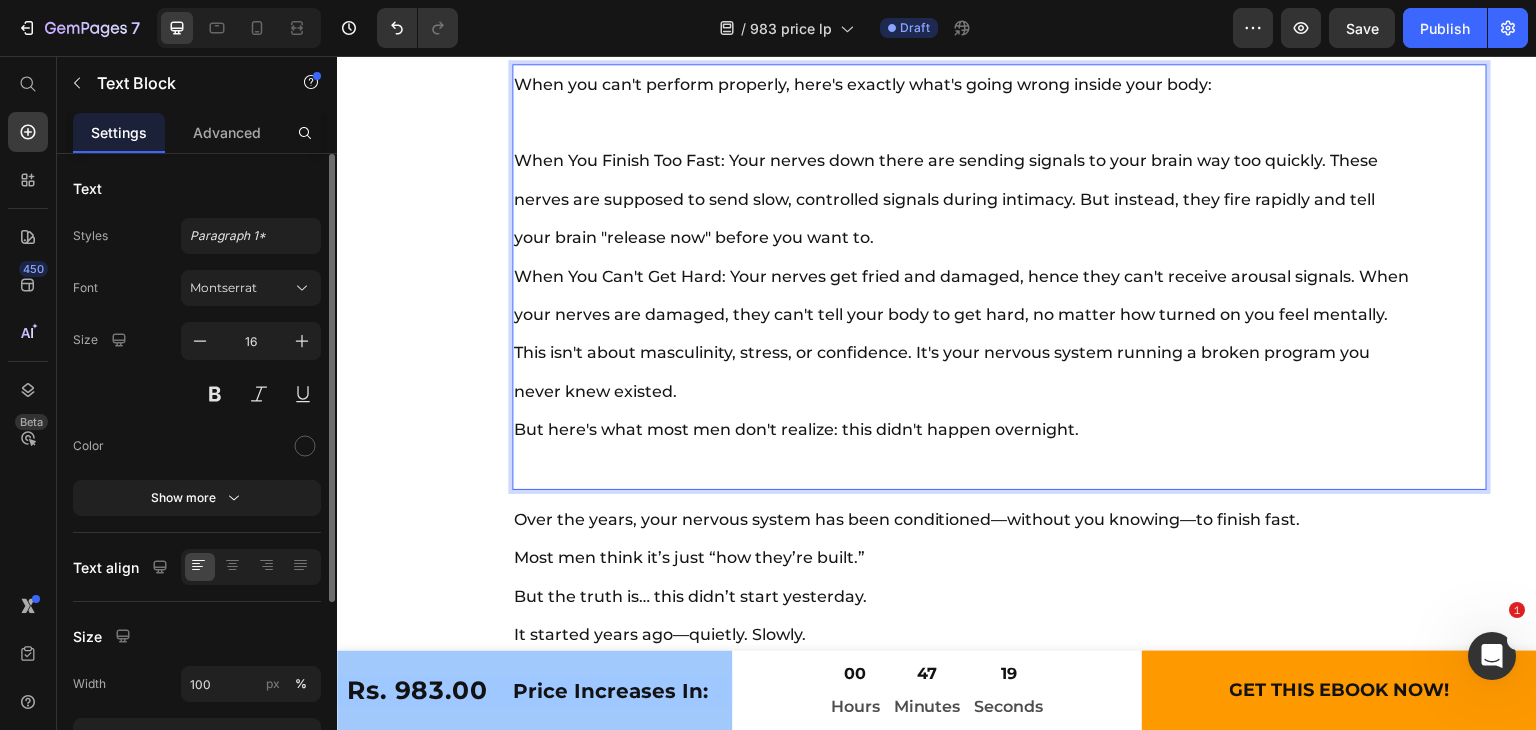 click on "When You Finish Too Fast: Your nerves down there are sending signals to your brain way too quickly. These nerves are supposed to send slow, controlled signals during intimacy. But instead, they fire rapidly and tell your brain "release now" before you want to. When You Can't Get Hard: Your nerves get fried and damaged, hence they can't receive arousal signals. When your nerves are damaged, they can't tell your body to get hard, no matter how turned on you feel mentally. This isn't about masculinity, stress, or confidence. It's your nervous system running a broken program you never knew existed. But here's what most men don't realize: this didn't happen overnight." at bounding box center (964, 315) 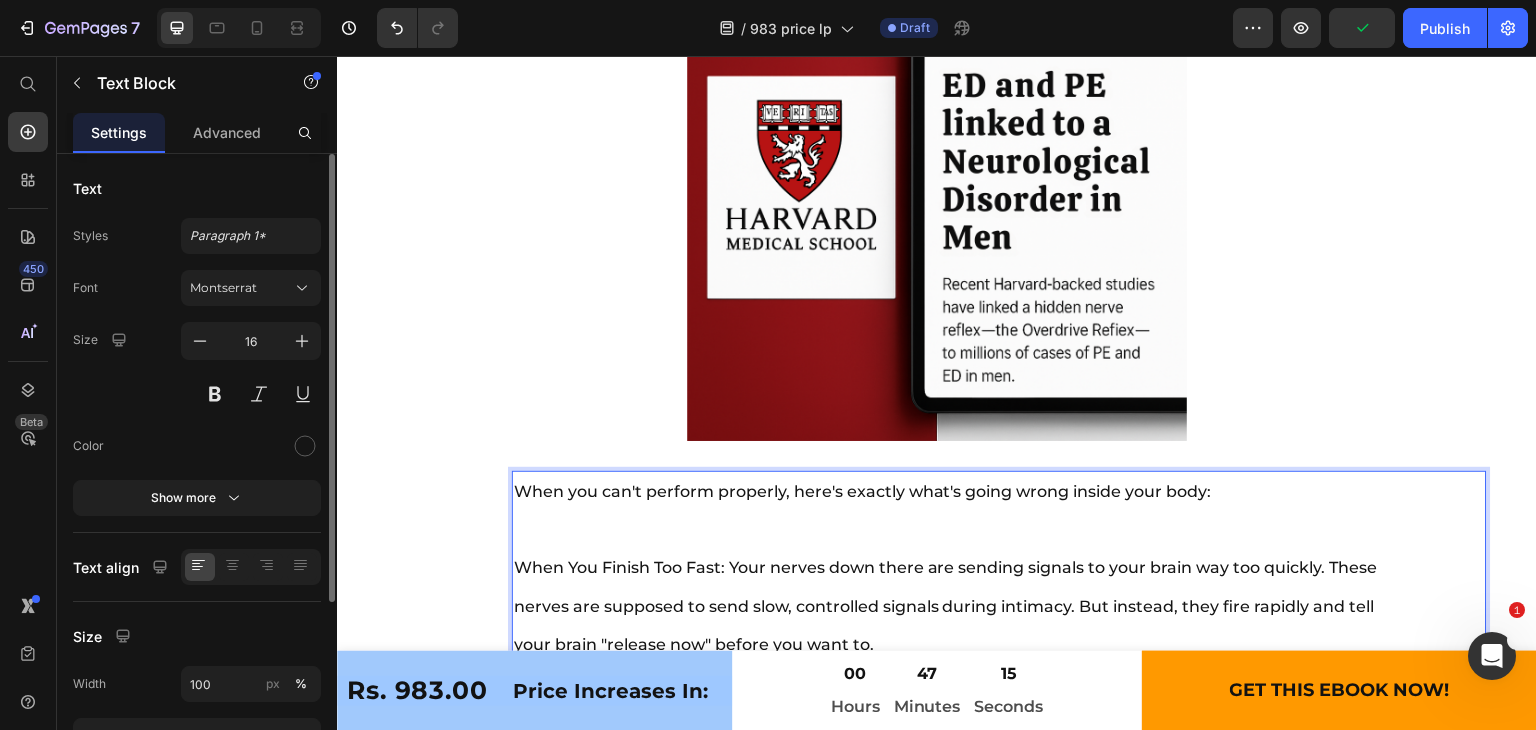 scroll, scrollTop: 10877, scrollLeft: 0, axis: vertical 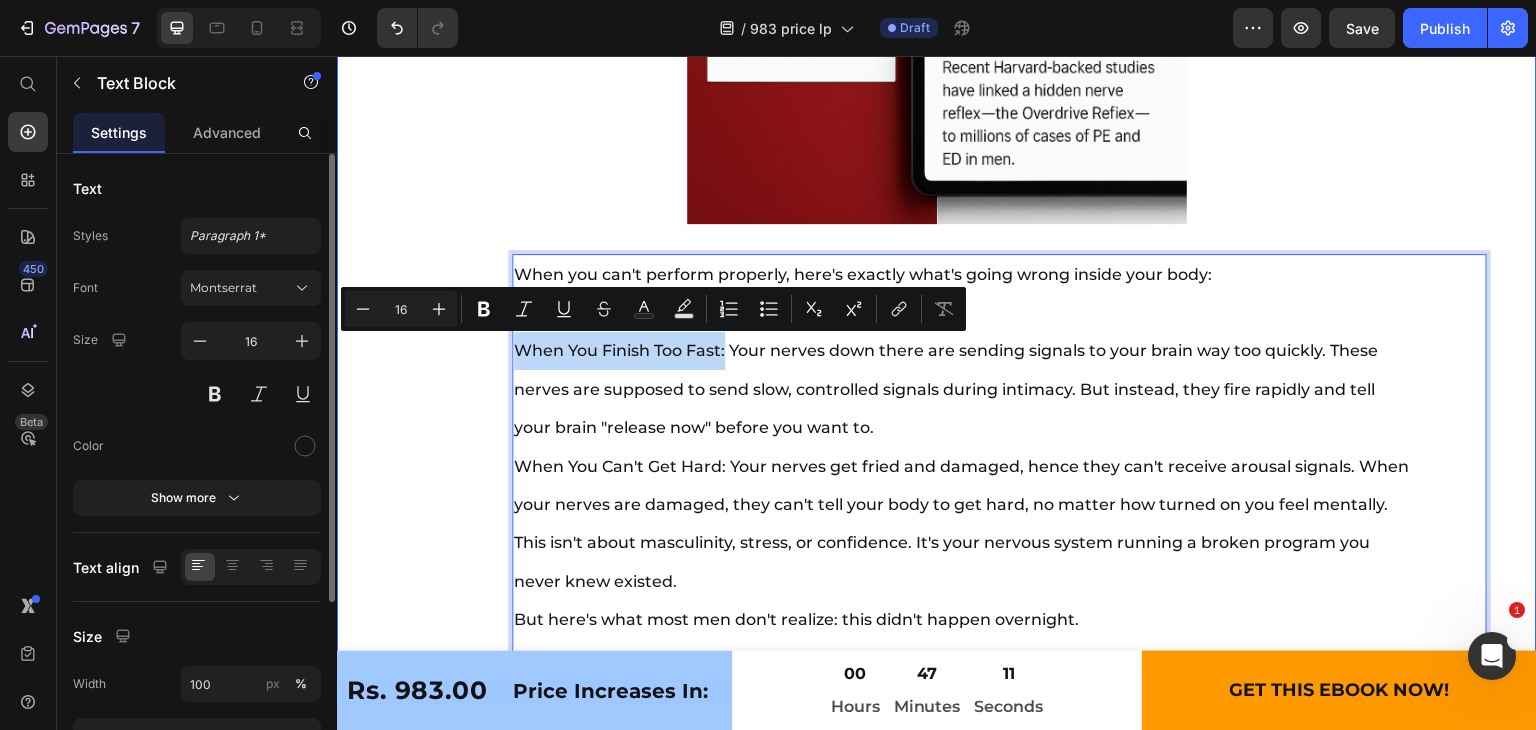 drag, startPoint x: 725, startPoint y: 345, endPoint x: 508, endPoint y: 351, distance: 217.08293 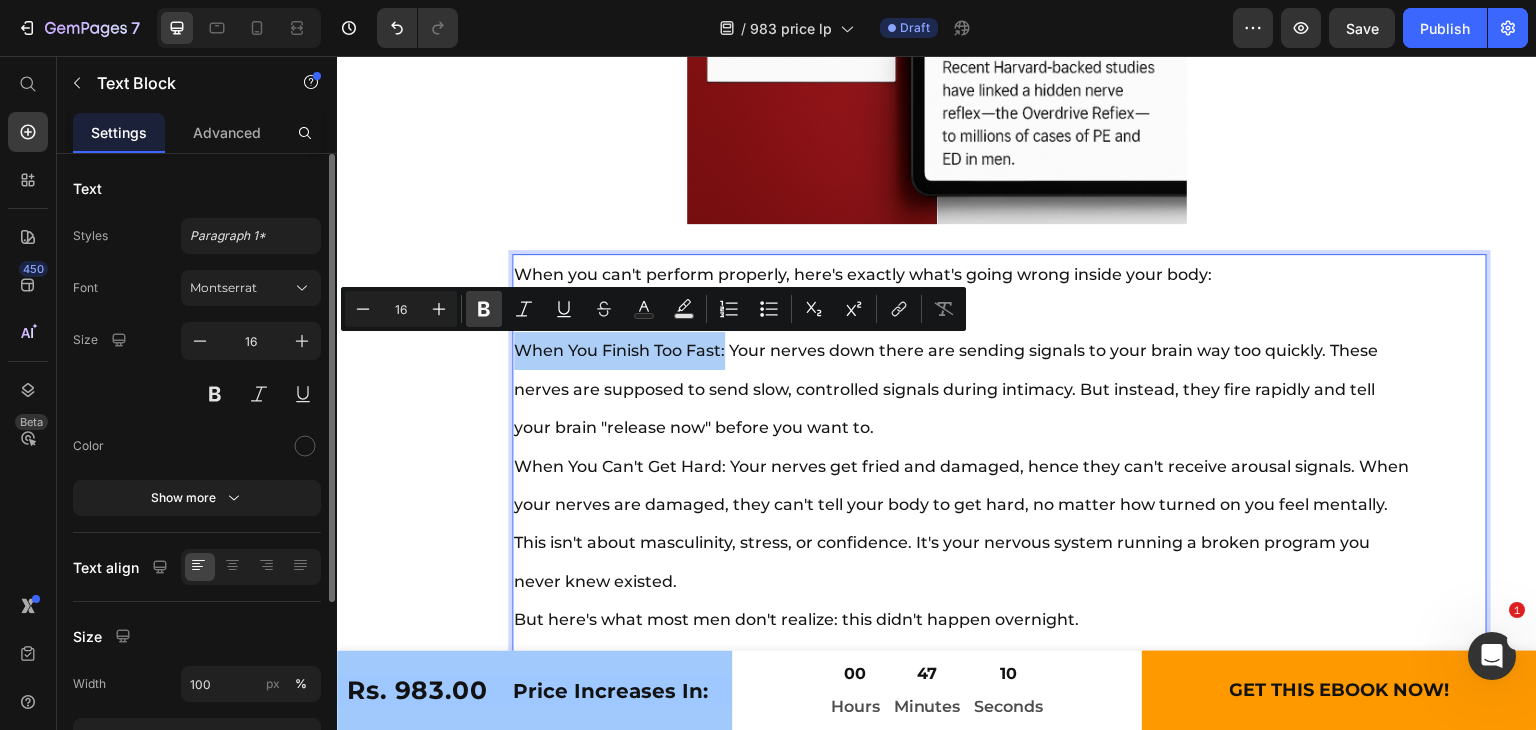 click 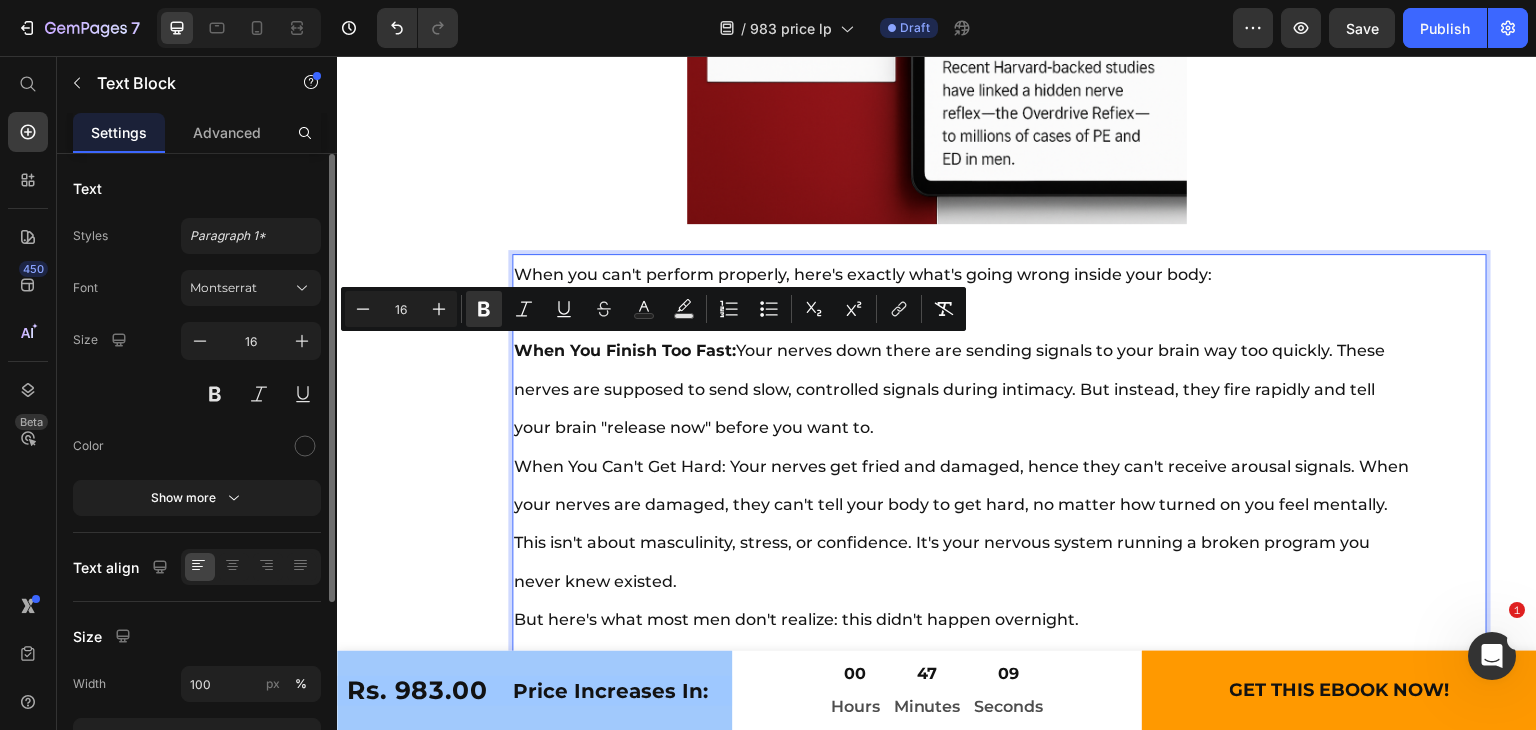 click on "When You Finish Too Fast:  Your nerves down there are sending signals to your brain way too quickly. These nerves are supposed to send slow, controlled signals during intimacy. But instead, they fire rapidly and tell your brain "release now" before you want to. When You Can't Get Hard: Your nerves get fried and damaged, hence they can't receive arousal signals. When your nerves are damaged, they can't tell your body to get hard, no matter how turned on you feel mentally. This isn't about masculinity, stress, or confidence. It's your nervous system running a broken program you never knew existed. But here's what most men don't realize: this didn't happen overnight." at bounding box center [964, 505] 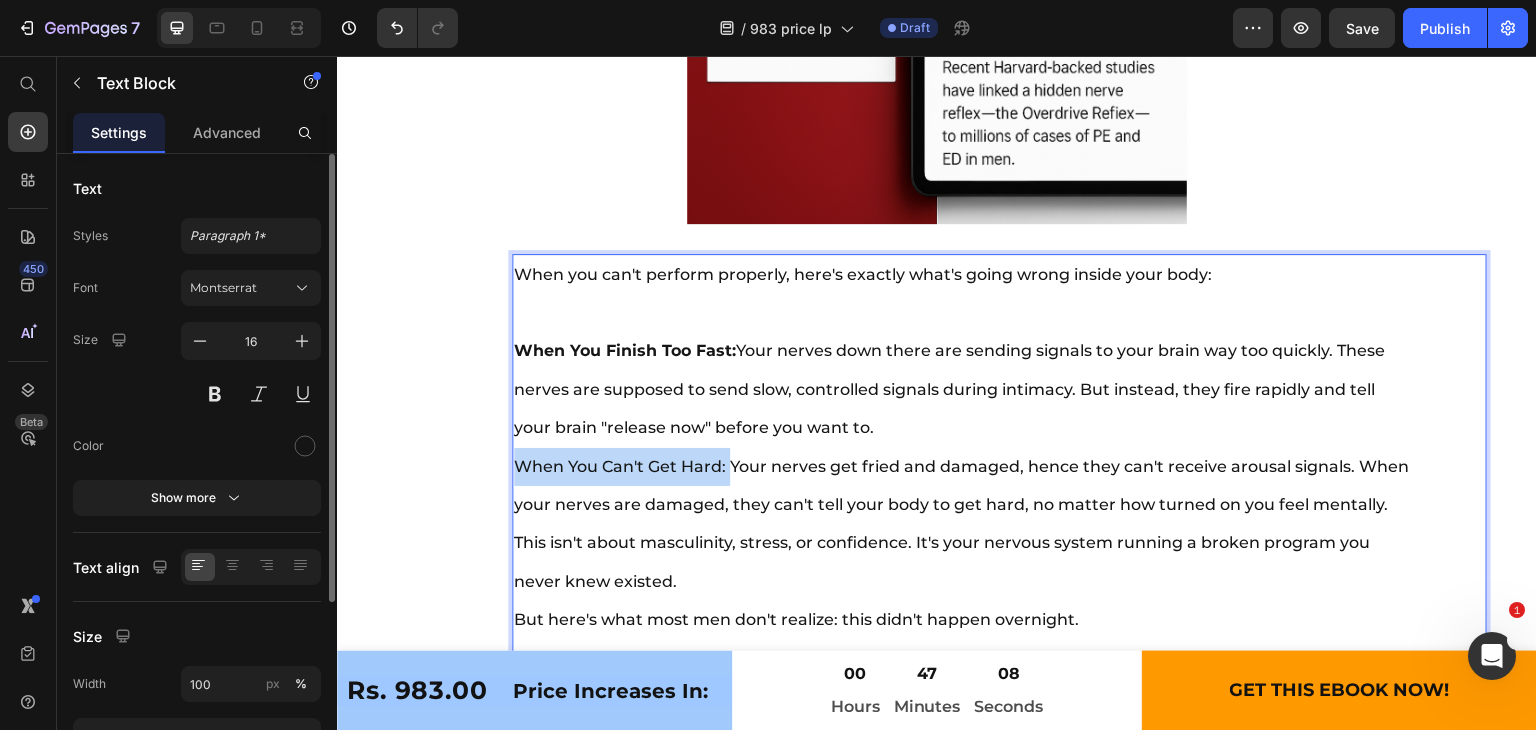 drag, startPoint x: 729, startPoint y: 463, endPoint x: 510, endPoint y: 468, distance: 219.05707 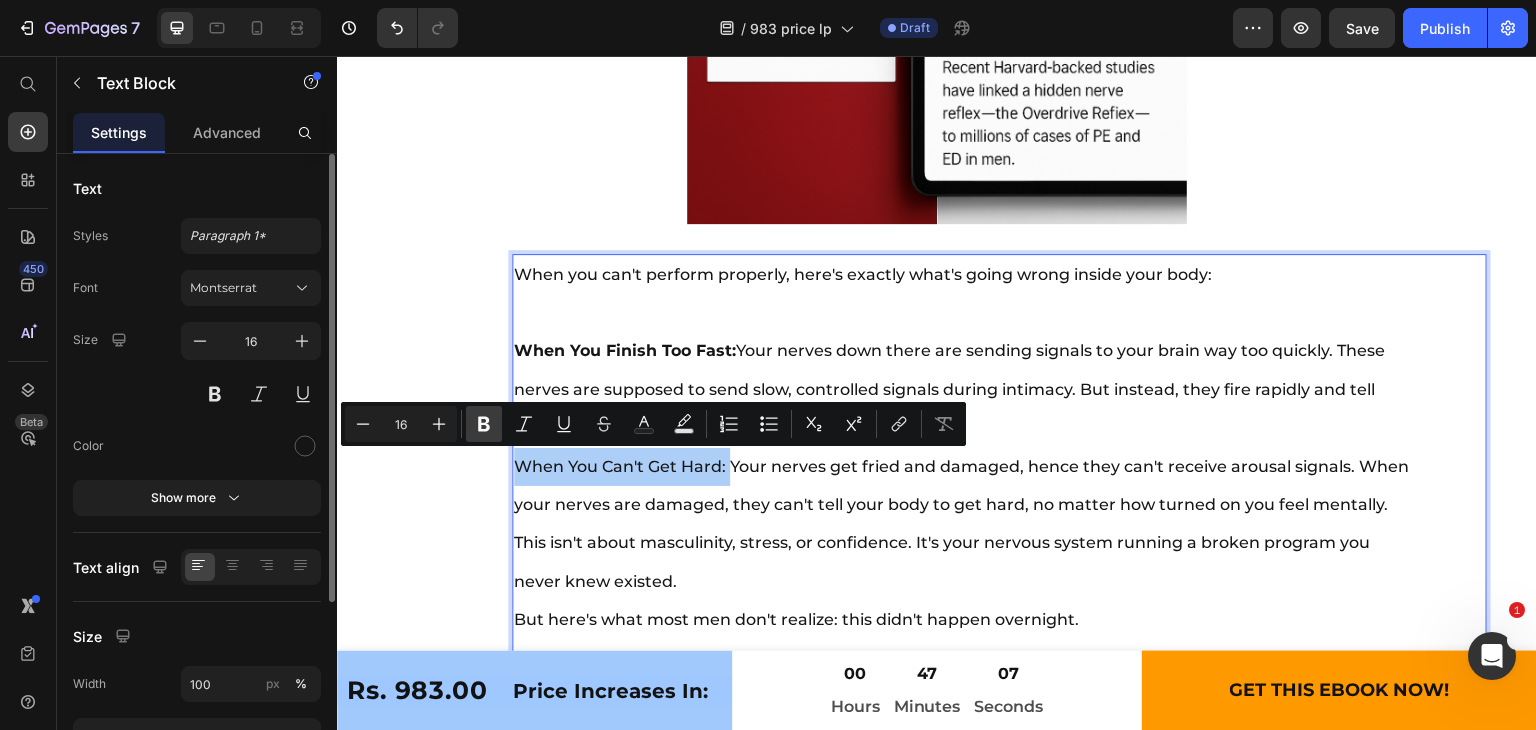 click 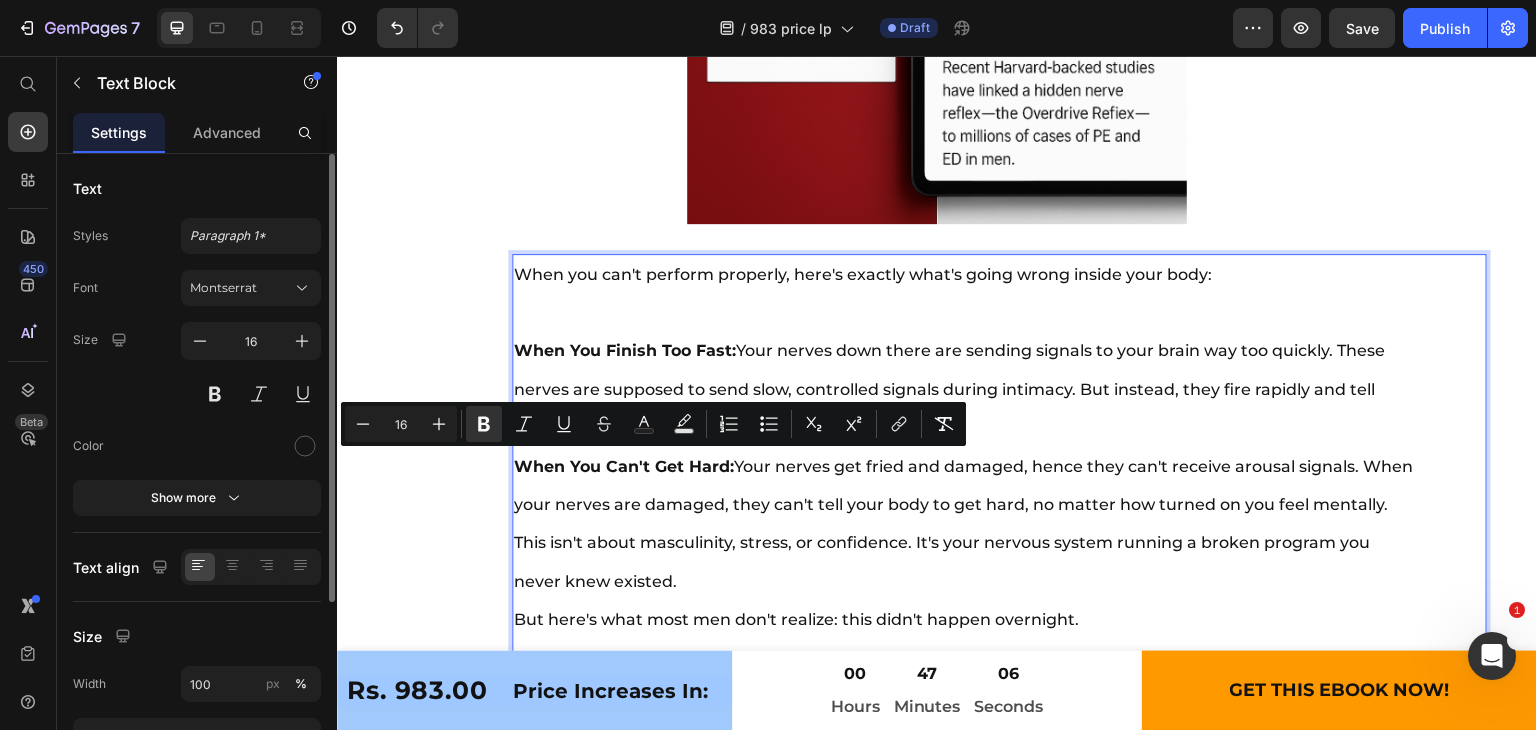 click on "When You Finish Too Fast:  Your nerves down there are sending signals to your brain way too quickly. These nerves are supposed to send slow, controlled signals during intimacy. But instead, they fire rapidly and tell your brain "release now" before you want to. When You Can't Get Hard:  Your nerves get fried and damaged, hence they can't receive arousal signals. When your nerves are damaged, they can't tell your body to get hard, no matter how turned on you feel mentally. This isn't about masculinity, stress, or confidence. It's your nervous system running a broken program you never knew existed. But here's what most men don't realize: this didn't happen overnight." at bounding box center (964, 505) 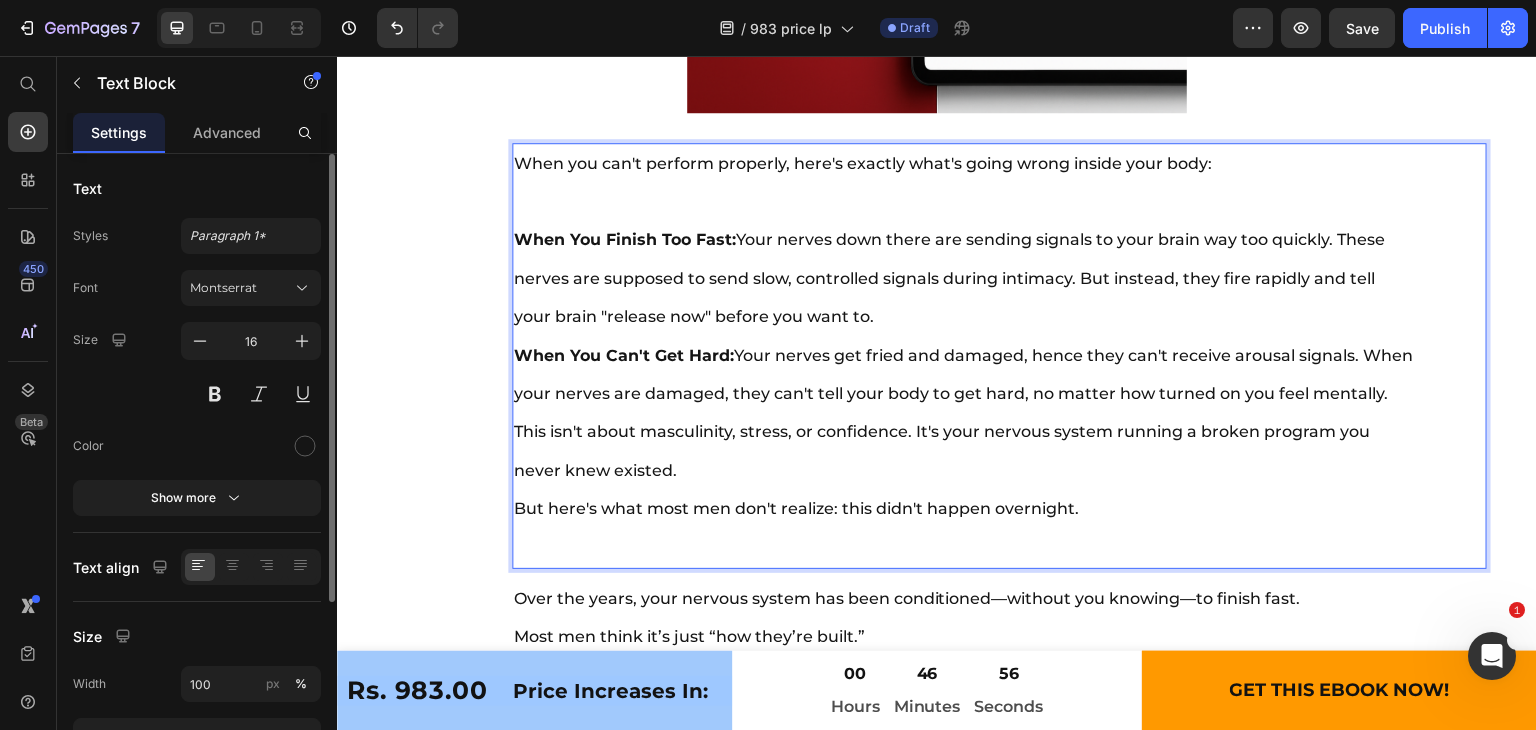 scroll, scrollTop: 10989, scrollLeft: 0, axis: vertical 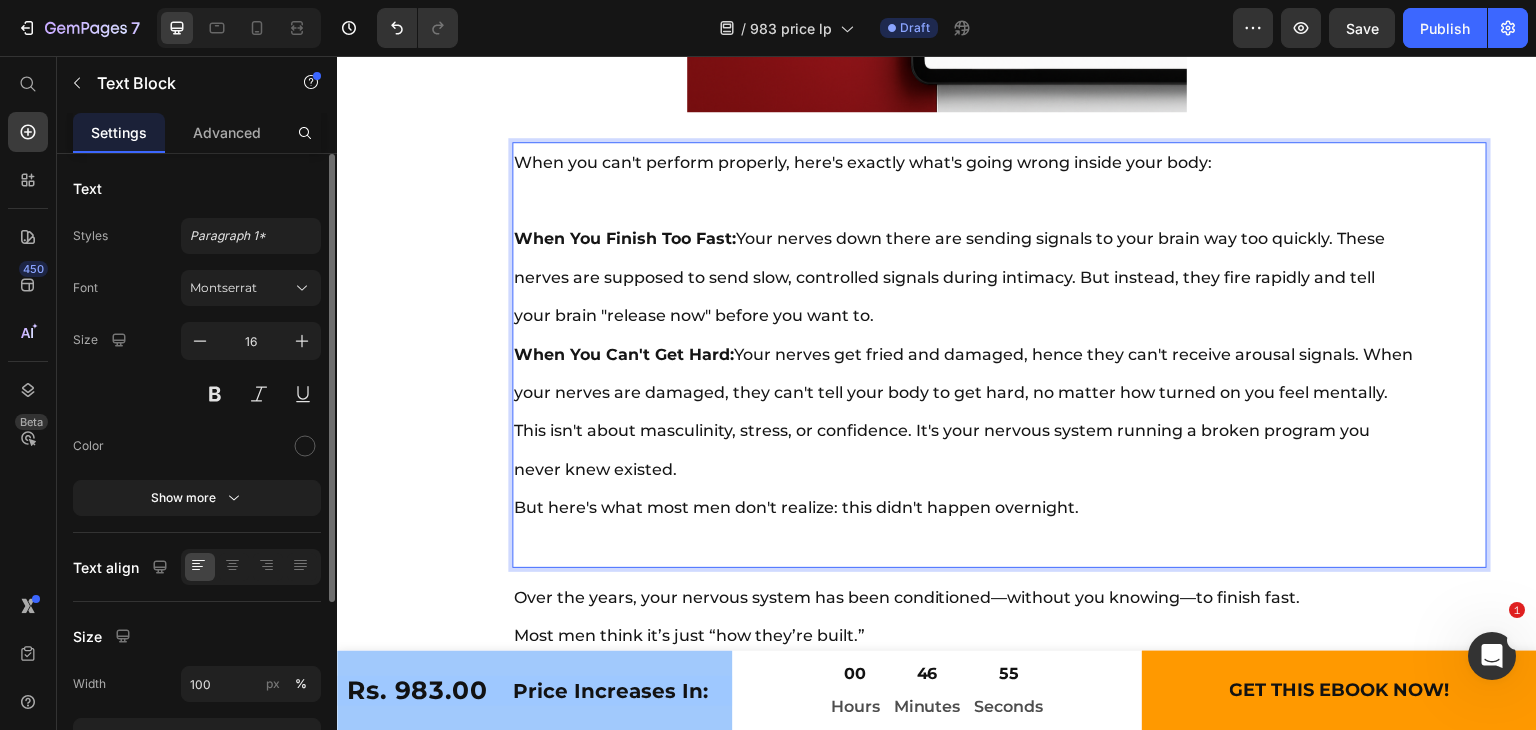 click on "When You Finish Too Fast:  Your nerves down there are sending signals to your brain way too quickly. These nerves are supposed to send slow, controlled signals during intimacy. But instead, they fire rapidly and tell your brain "release now" before you want to. When You Can't Get Hard:  Your nerves get fried and damaged, hence they can't receive arousal signals. When your nerves are damaged, they can't tell your body to get hard, no matter how turned on you feel mentally. This isn't about masculinity, stress, or confidence. It's your nervous system running a broken program you never knew existed. But here's what most men don't realize: this didn't happen overnight." at bounding box center [964, 393] 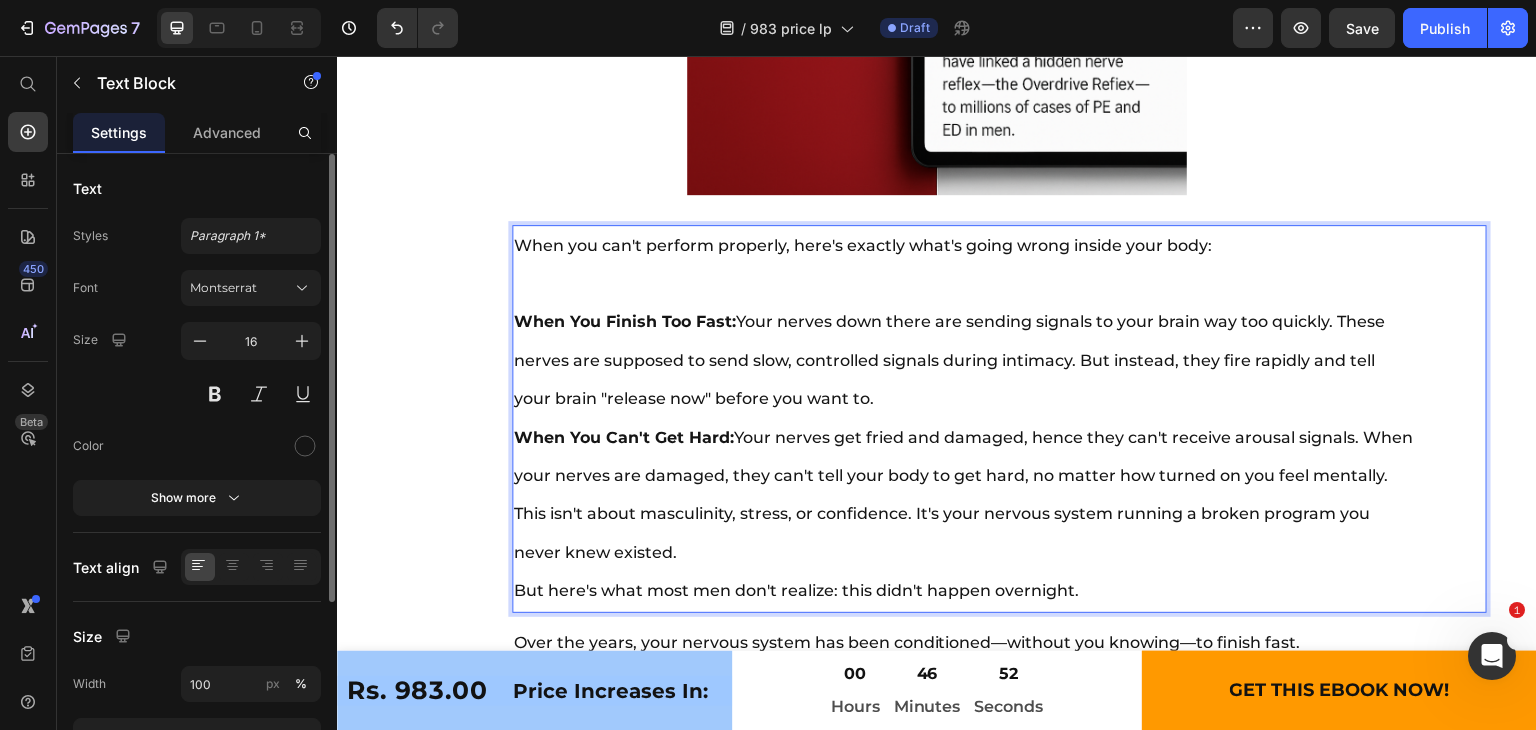 scroll, scrollTop: 10893, scrollLeft: 0, axis: vertical 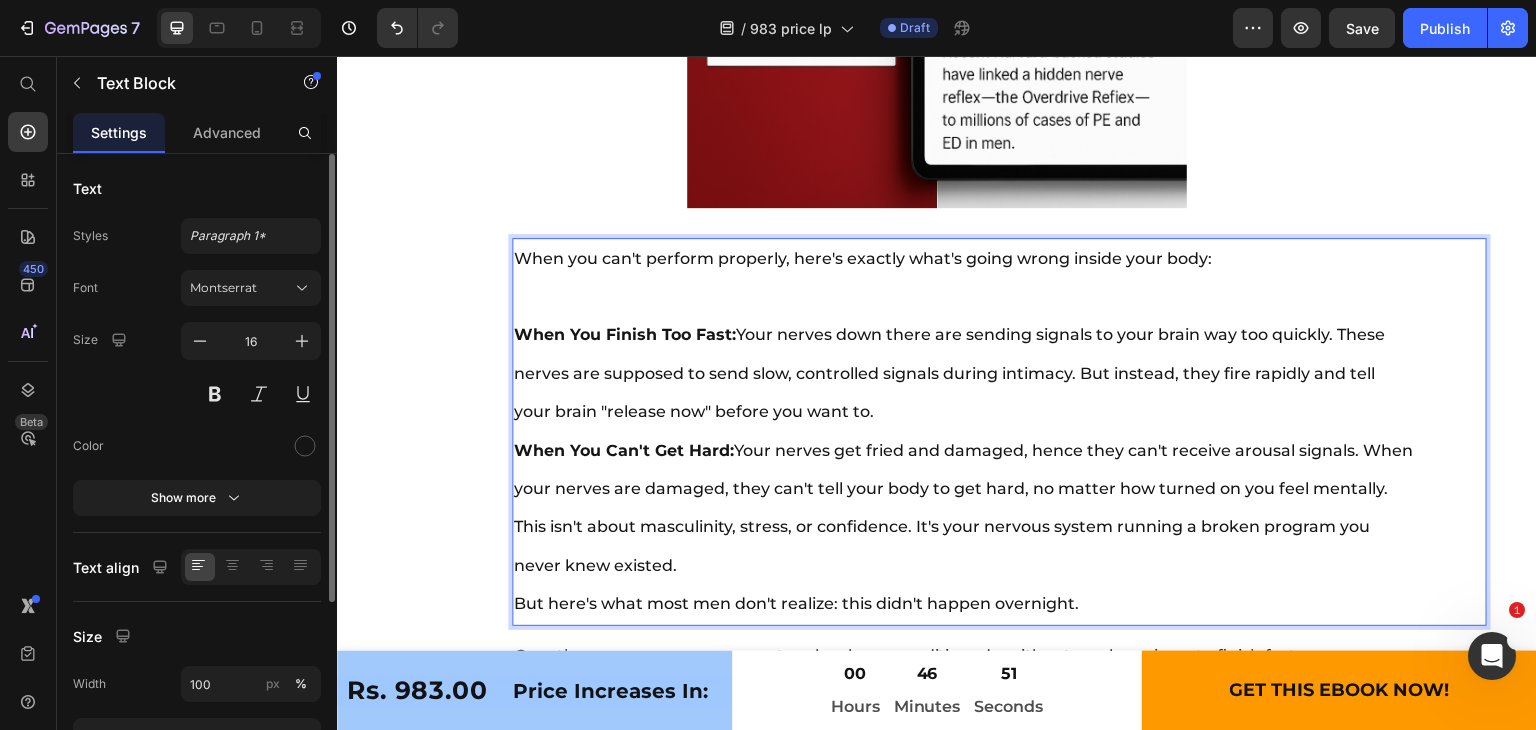 click at bounding box center [964, 297] 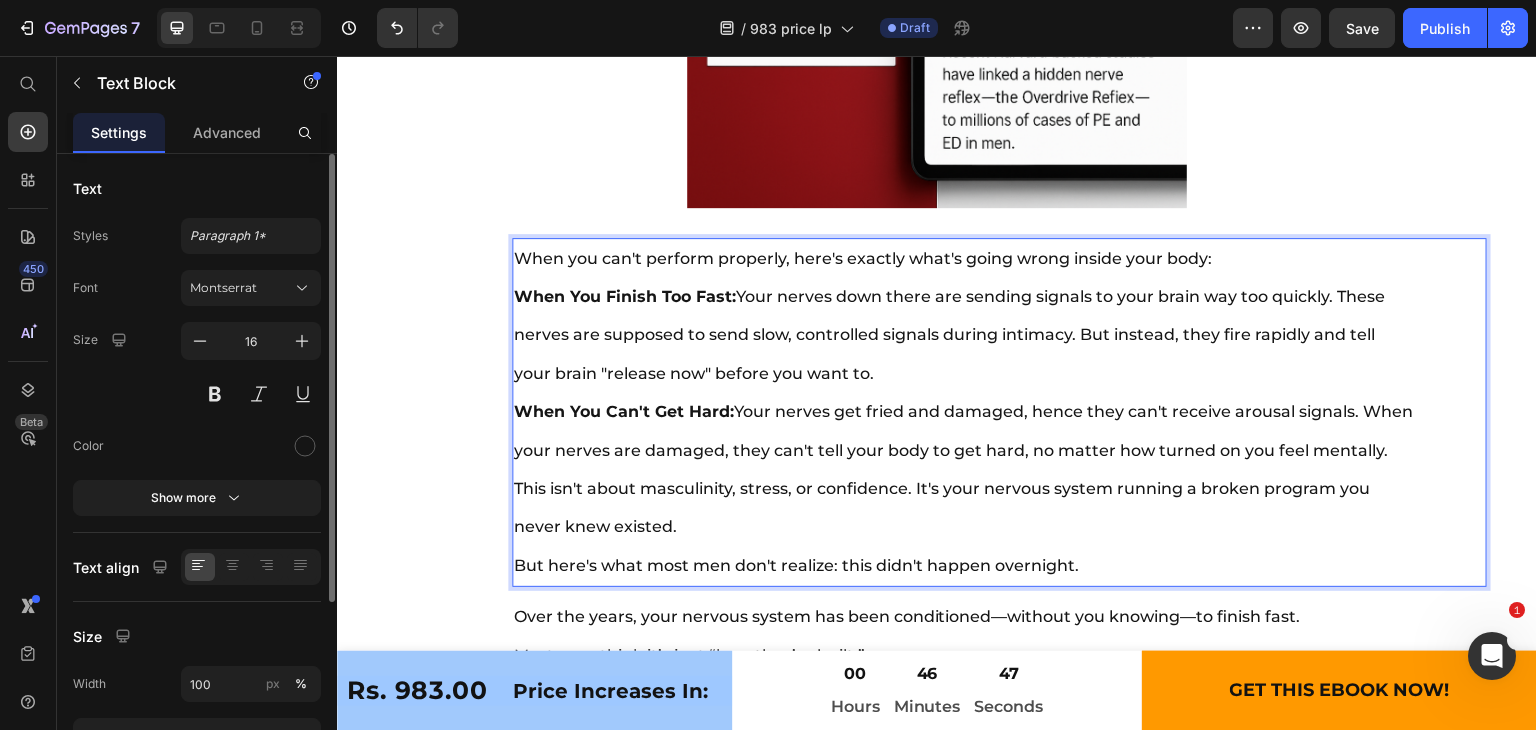 click on "When you can't perform properly, here's exactly what's going wrong inside your body:" at bounding box center [964, 259] 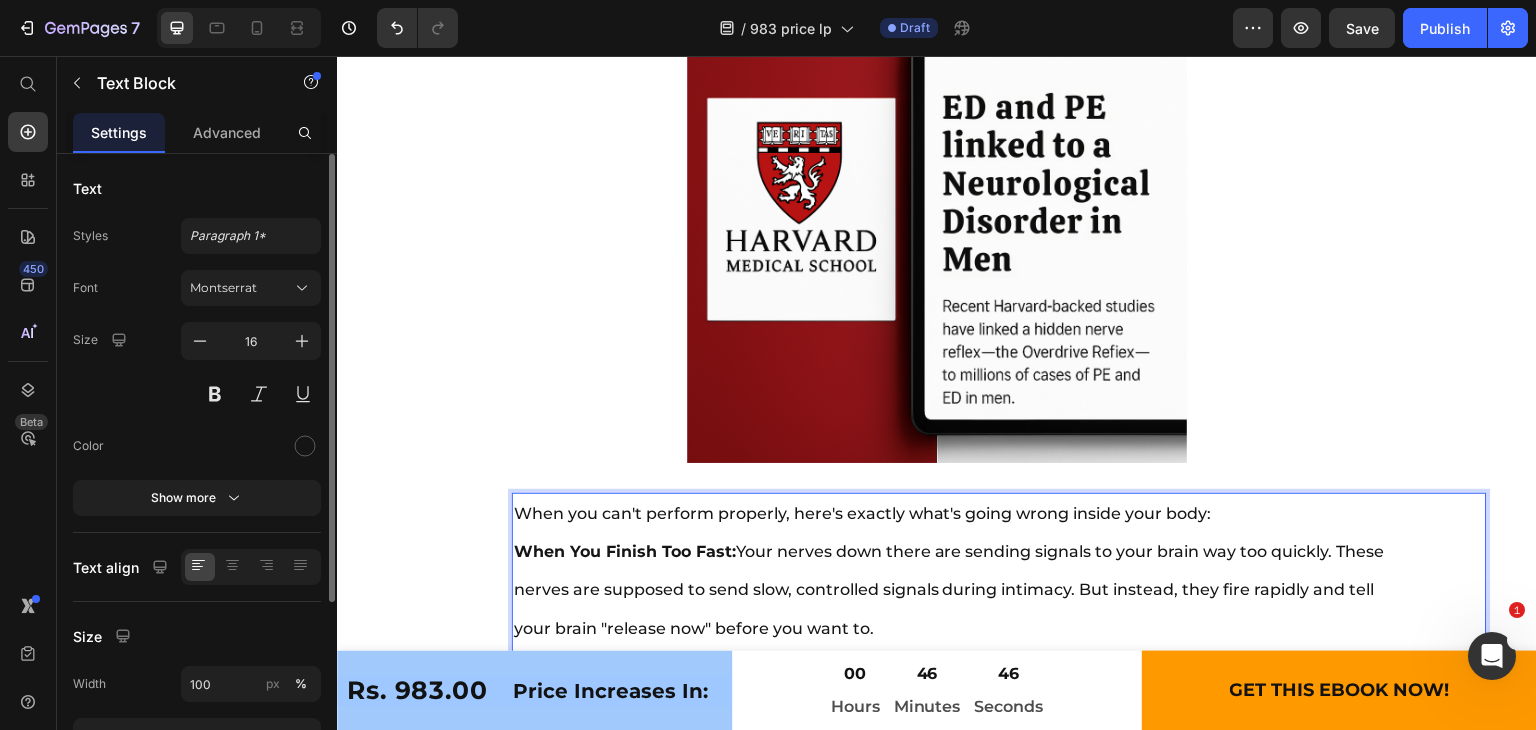 scroll, scrollTop: 10818, scrollLeft: 0, axis: vertical 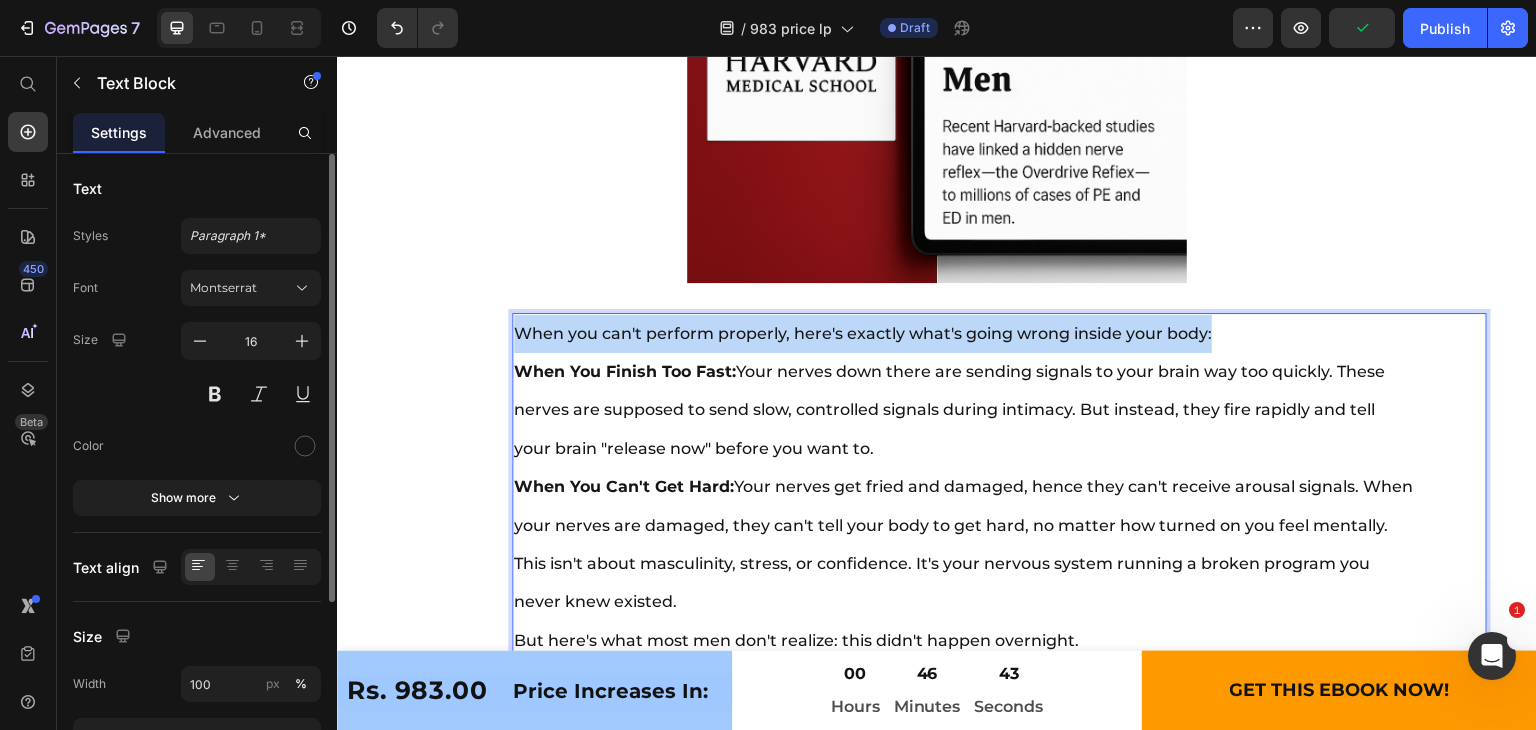 drag, startPoint x: 513, startPoint y: 334, endPoint x: 1223, endPoint y: 331, distance: 710.00635 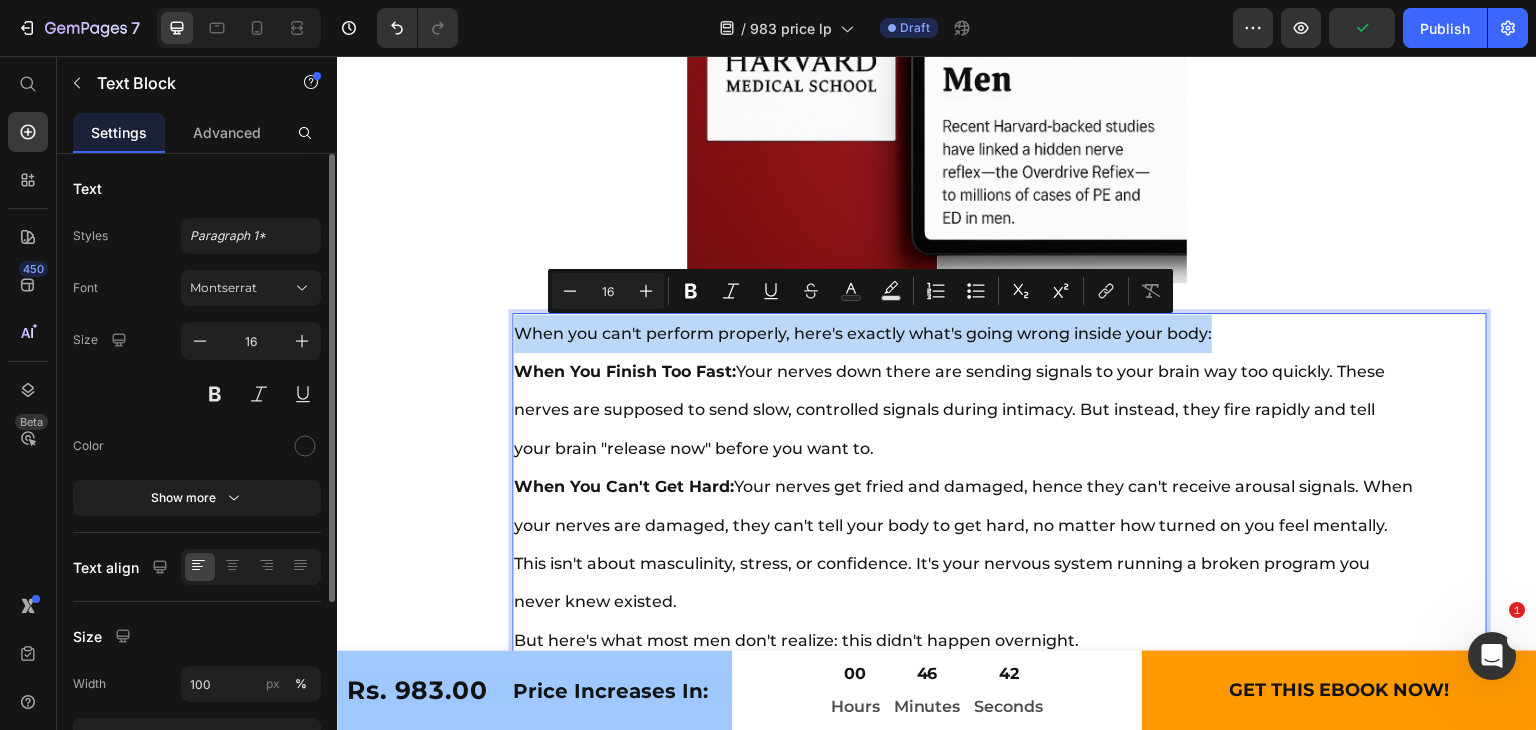 copy on "When you can't perform properly, here's exactly what's going wrong inside your body:" 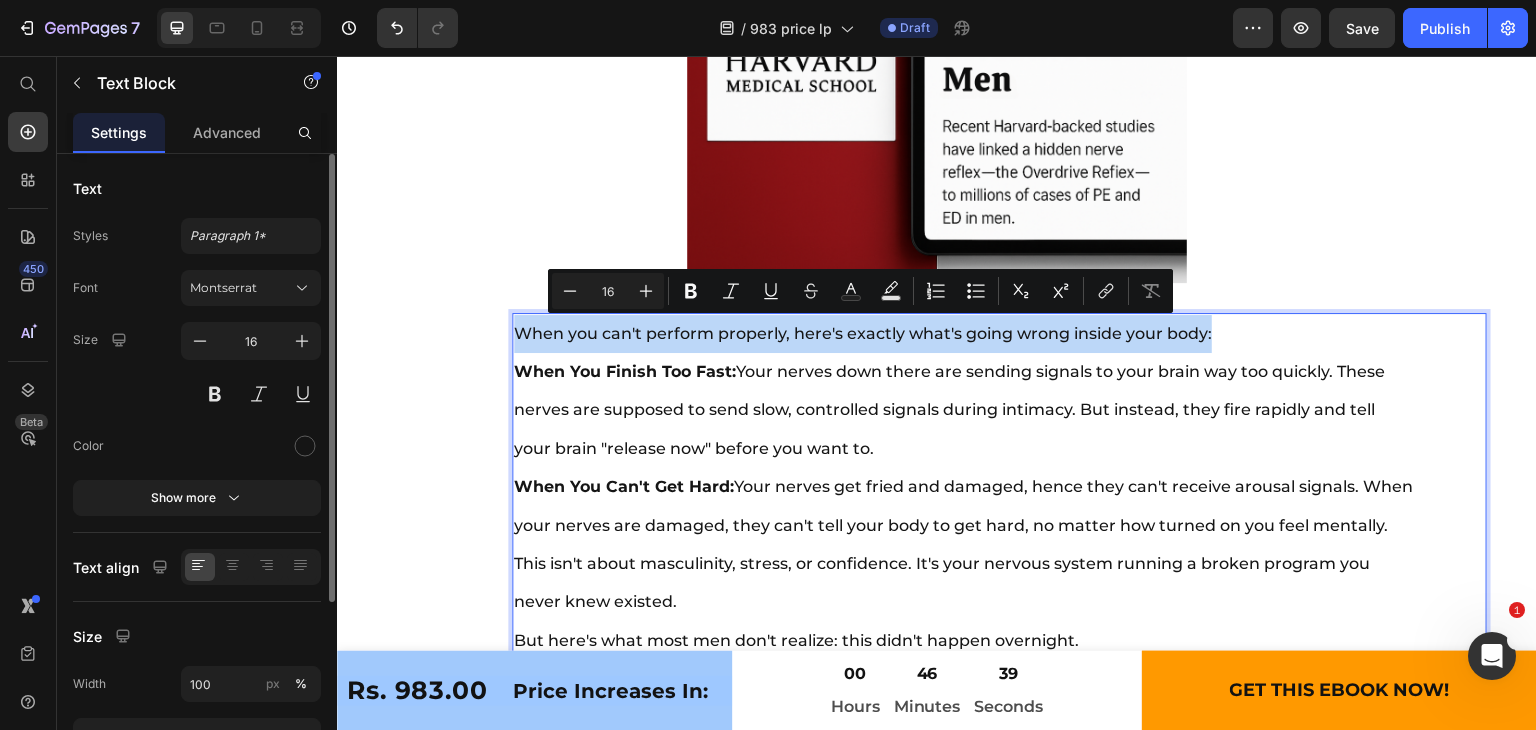 click on "When you can't perform properly, here's exactly what's going wrong inside your body:" at bounding box center [964, 334] 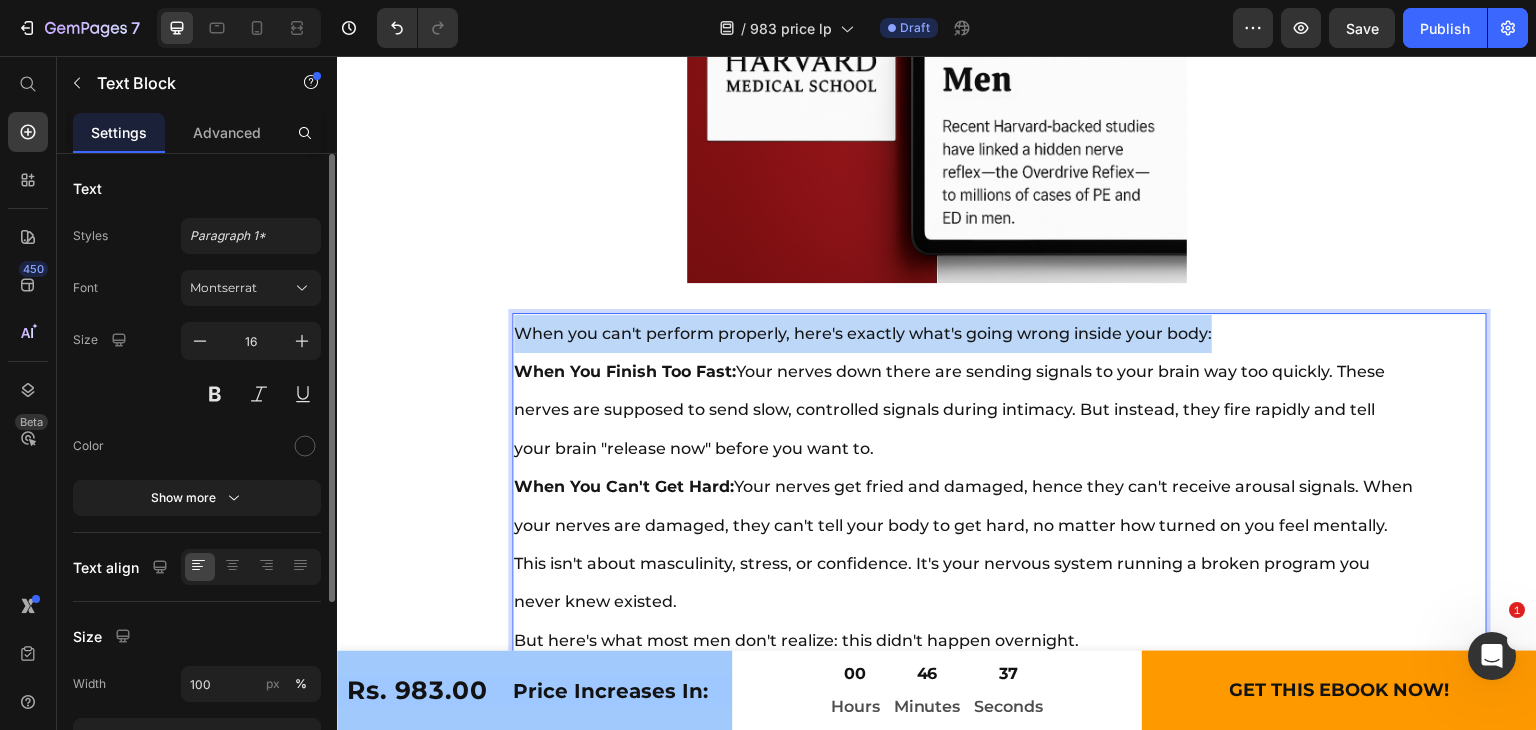 drag, startPoint x: 1223, startPoint y: 331, endPoint x: 520, endPoint y: 340, distance: 703.0576 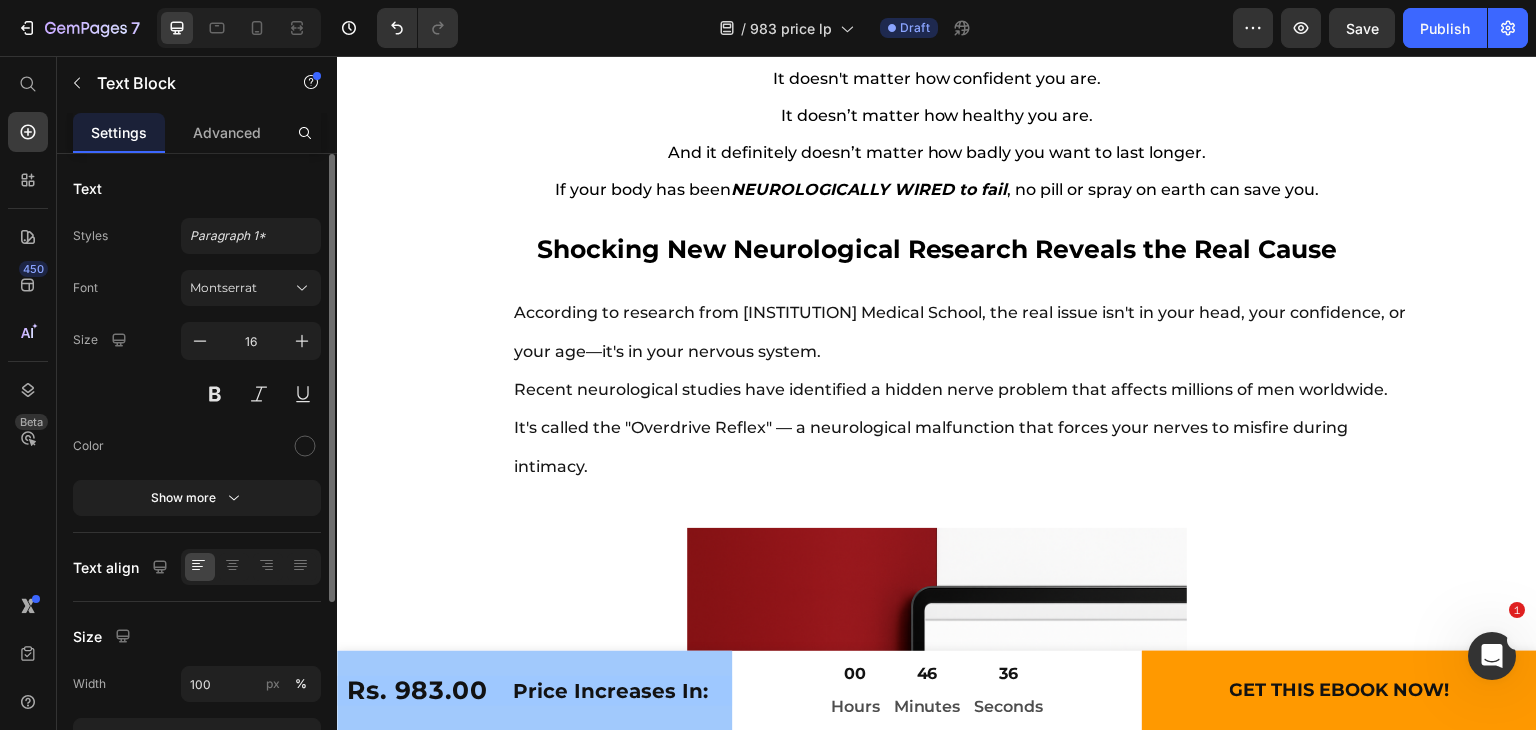 scroll, scrollTop: 10071, scrollLeft: 0, axis: vertical 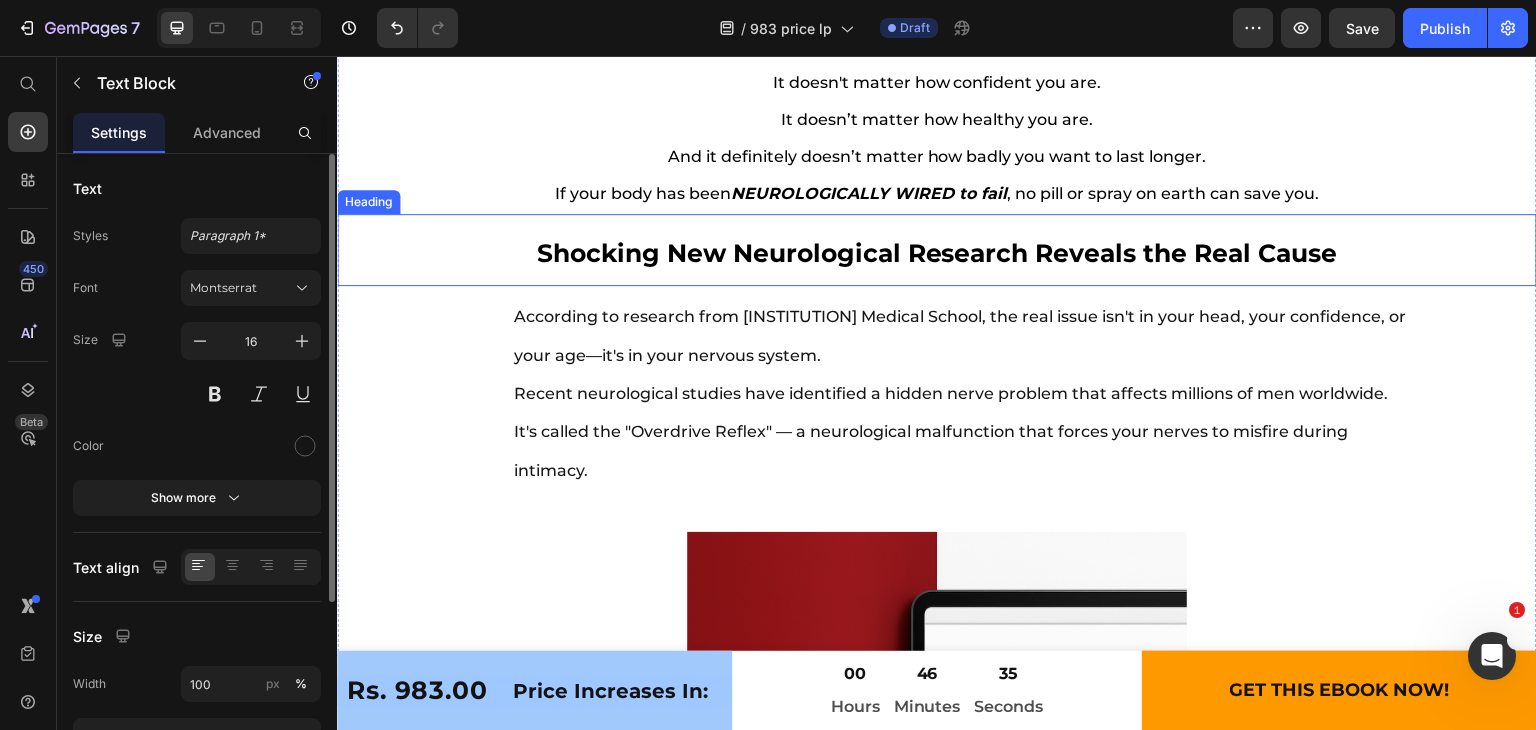 click on "Shocking New Neurological Research Reveals the Real Cause" at bounding box center [937, 253] 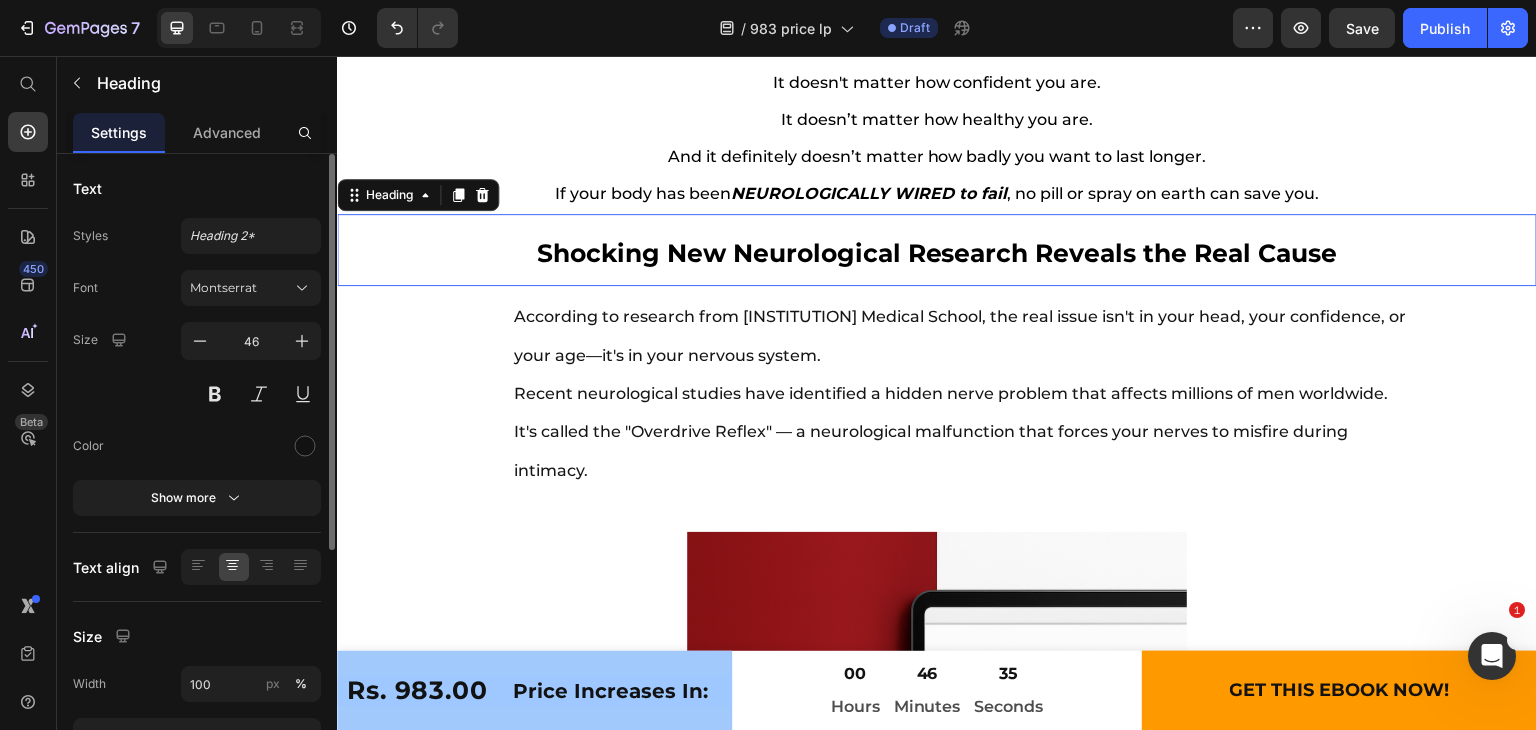 scroll, scrollTop: 0, scrollLeft: 0, axis: both 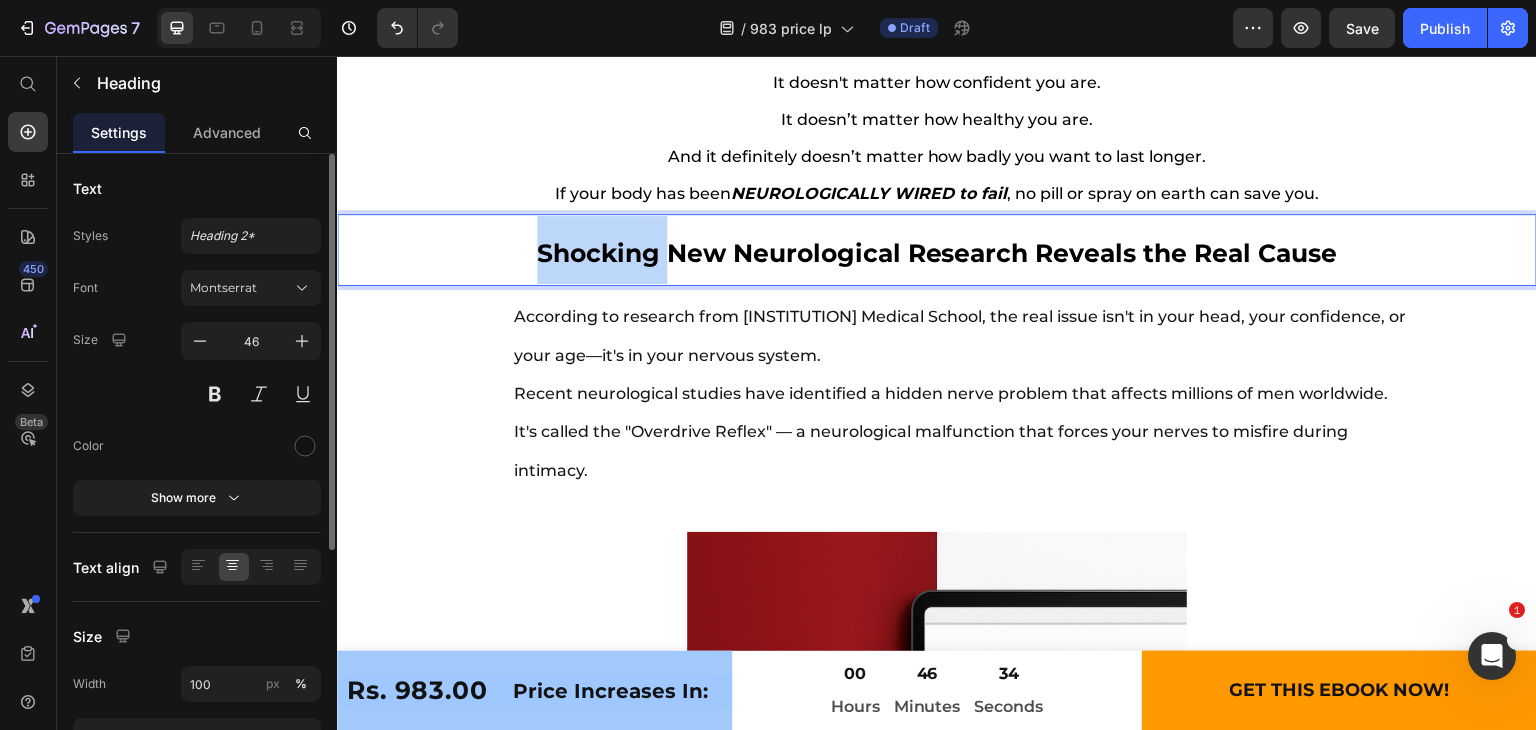click on "Shocking New Neurological Research Reveals the Real Cause" at bounding box center (937, 253) 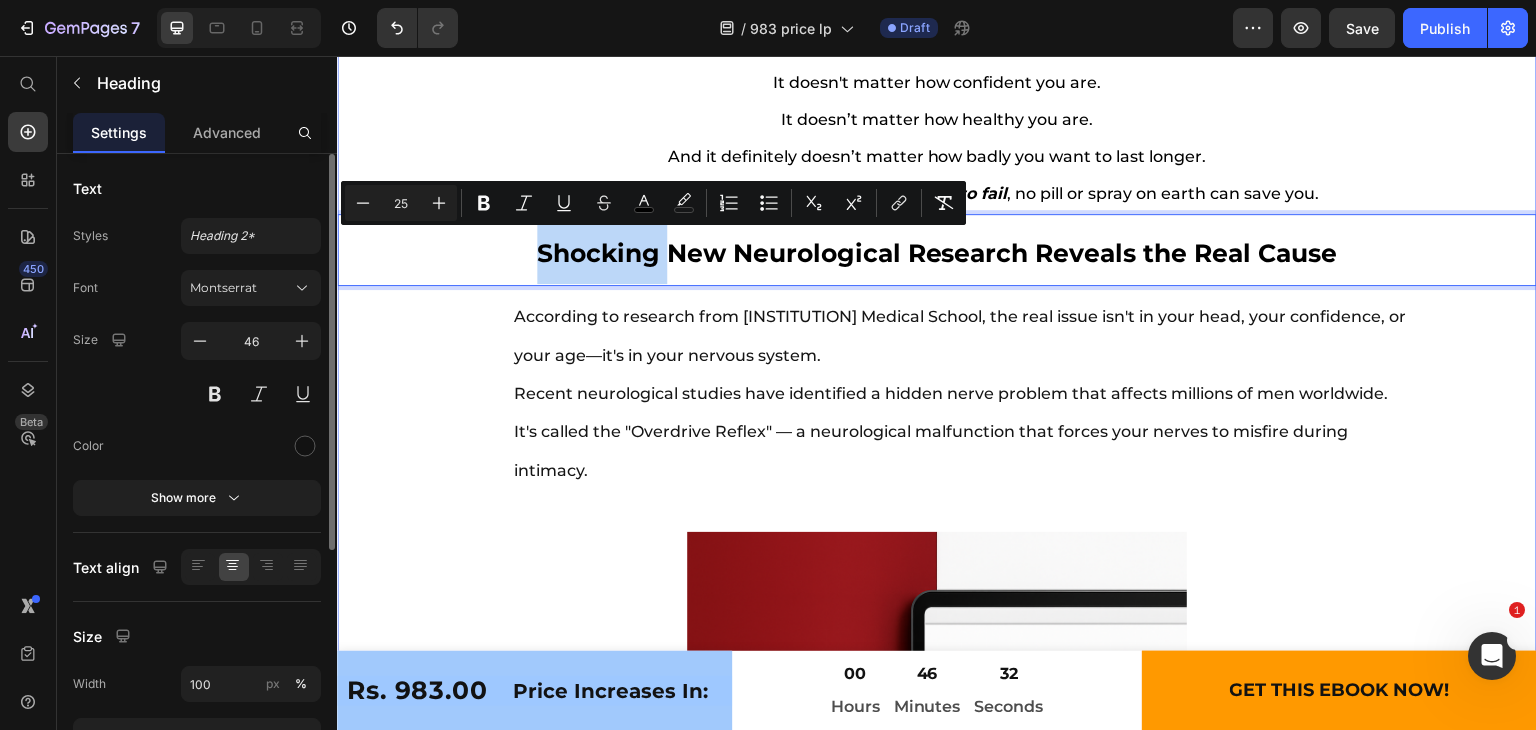 click on "❌ The Real Reason You’re Struggling to Last Longer Heading ❌ The Real Reason You’re Struggling to Last Longer Heading ❌ The Real Reason You’re Struggling to Last Longer Heading (And Why It’s Getting Worse Every Year) Heading (And Why It’s Getting Worse Every Year) Heading (And Why It’s Getting Worse Every Year) Heading It doesn't matter how confident you are. It doesn’t matter how healthy you are. And it definitely doesn’t matter how badly you want to last longer. If your body has been  NEUROLOGICALLY WIRED to fail , no pill or spray on earth can save you. Text Block It doesn't matter how confident you are. It doesn’t matter how healthy you are. And it definitely doesn’t matter how badly you want to last longer. If your body has been  NEUROLOGICALLY WIRED to fail , no pill or spray on earth can save you. Text Block It doesn't matter how confident you are. It doesn’t matter how healthy you are. And it definitely doesn’t matter how badly you want to last longer. Text Block Heading" at bounding box center (937, 2049) 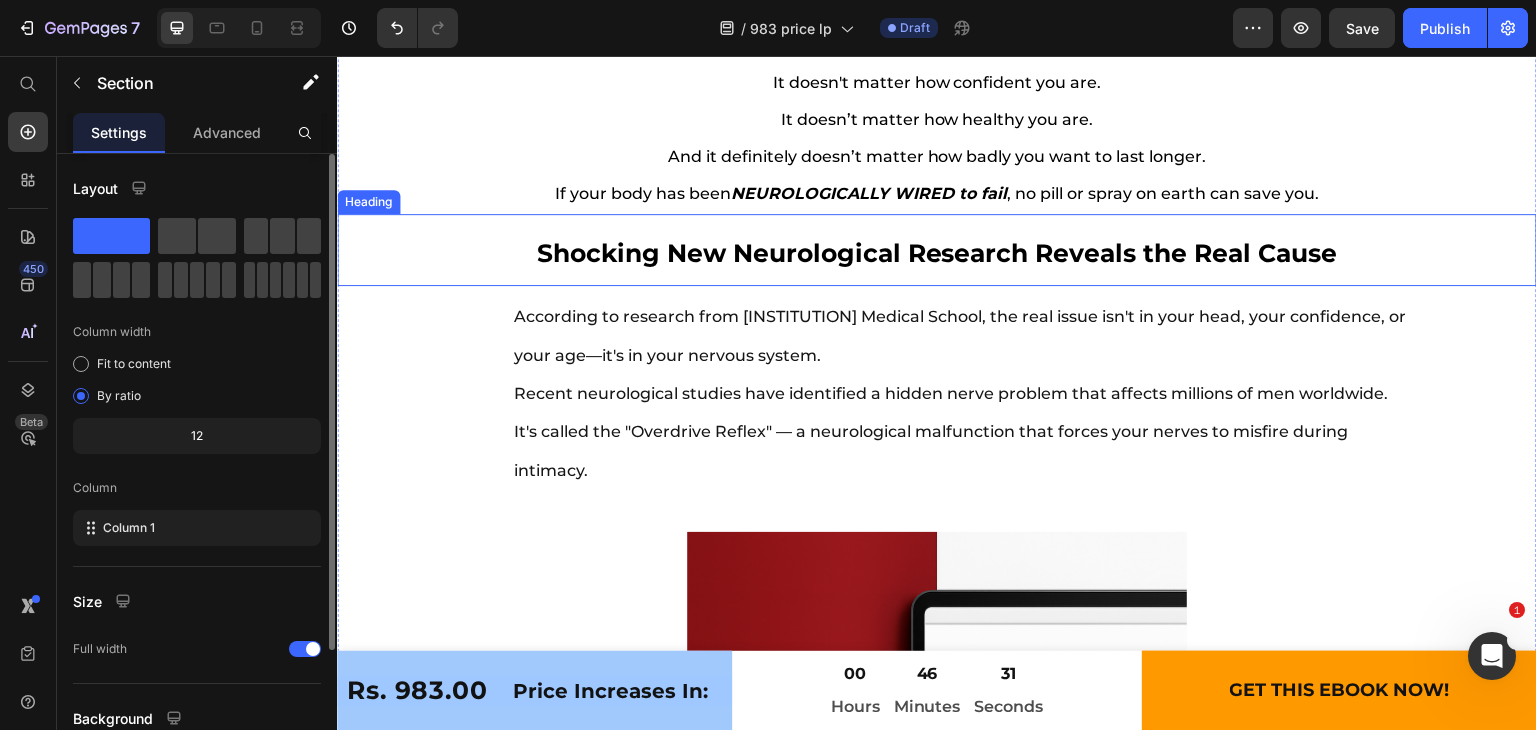 click on "Shocking New Neurological Research Reveals the Real Cause" at bounding box center (937, 253) 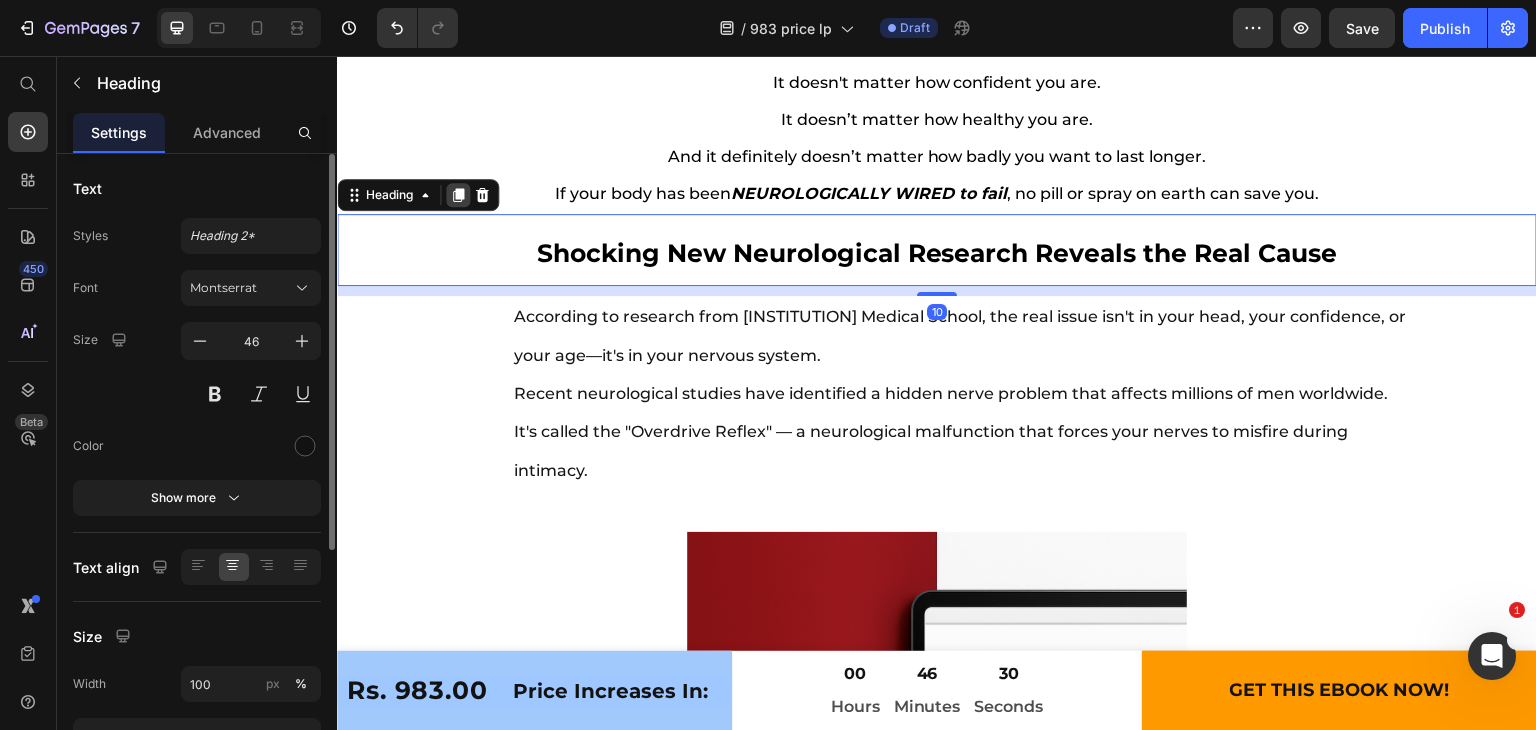 click 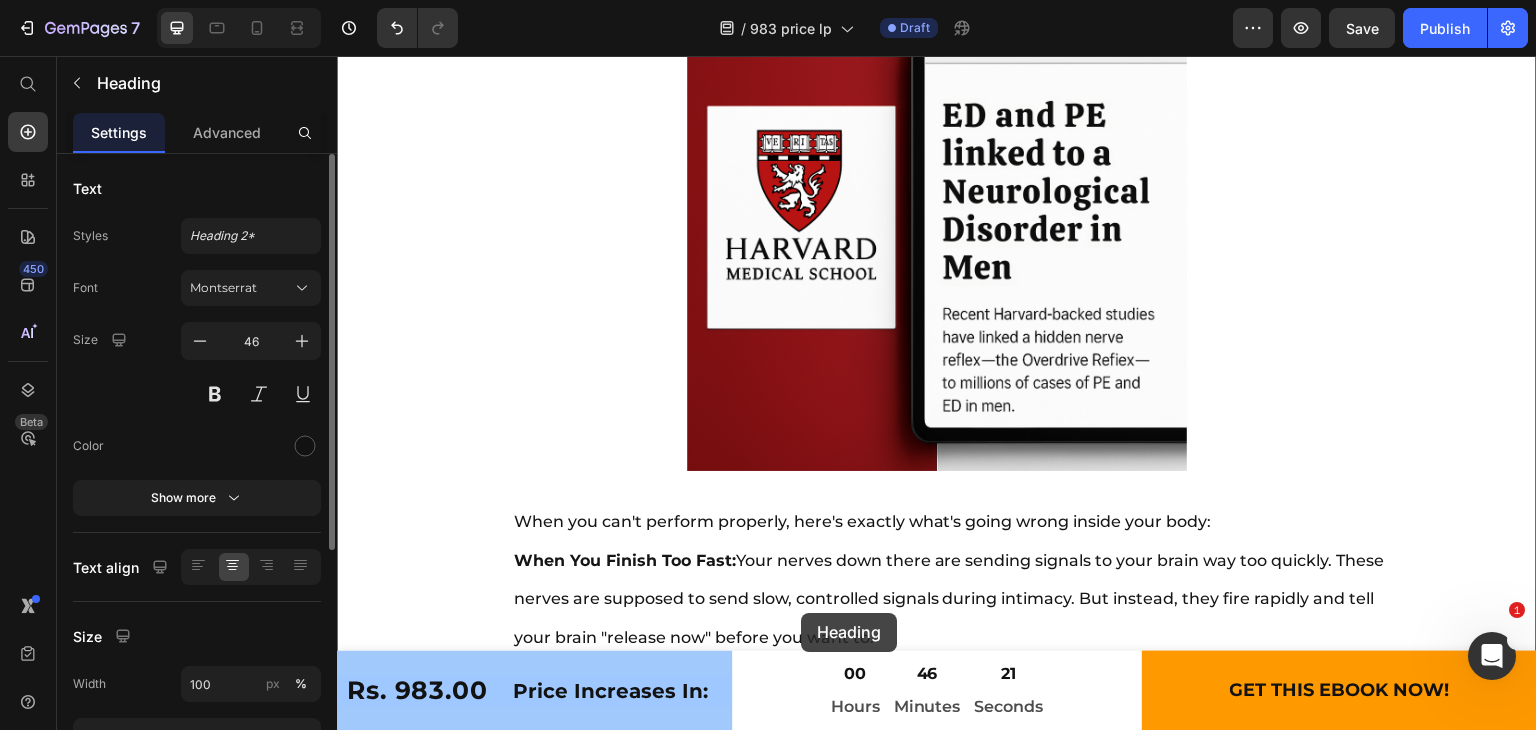 scroll, scrollTop: 10751, scrollLeft: 0, axis: vertical 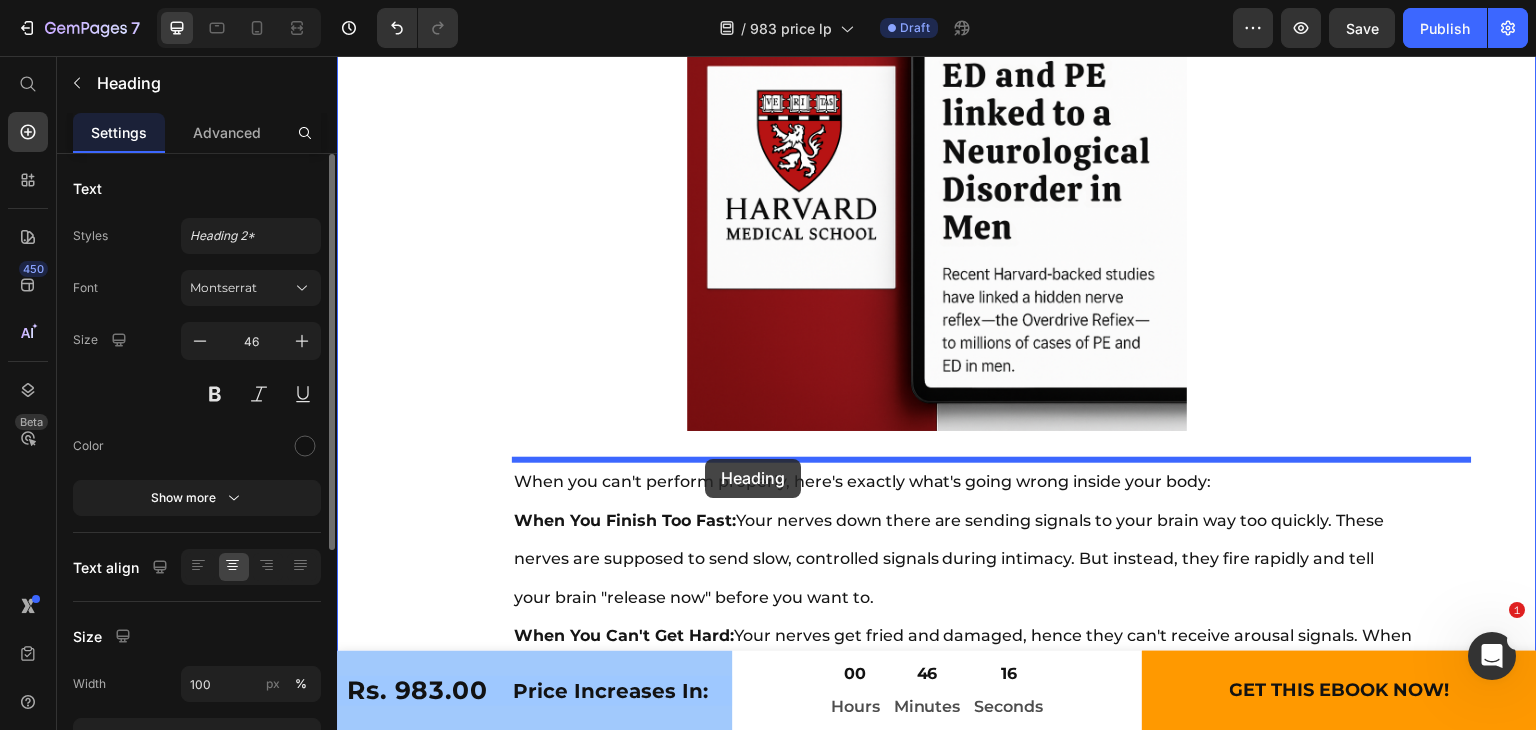 drag, startPoint x: 361, startPoint y: 276, endPoint x: 705, endPoint y: 459, distance: 389.64728 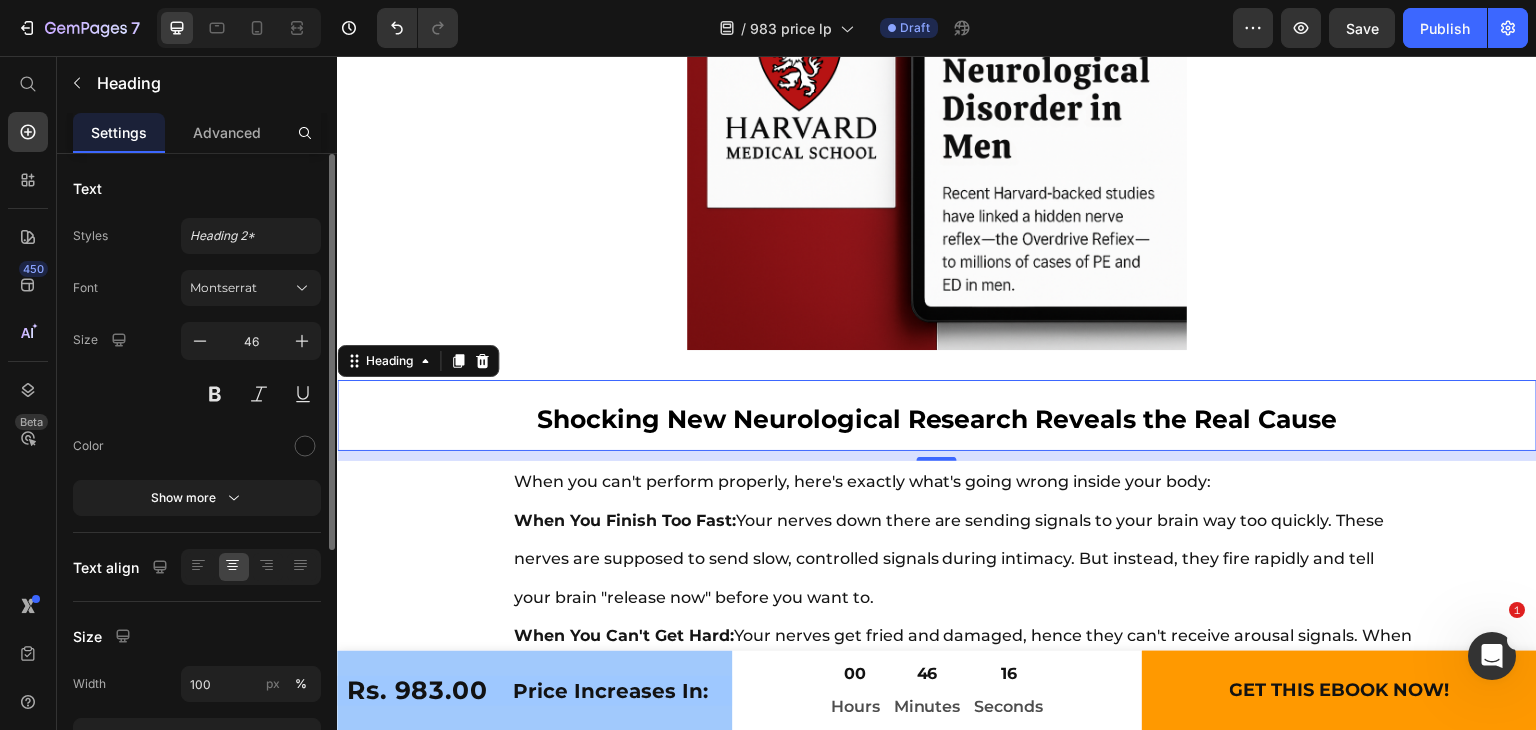 scroll, scrollTop: 10668, scrollLeft: 0, axis: vertical 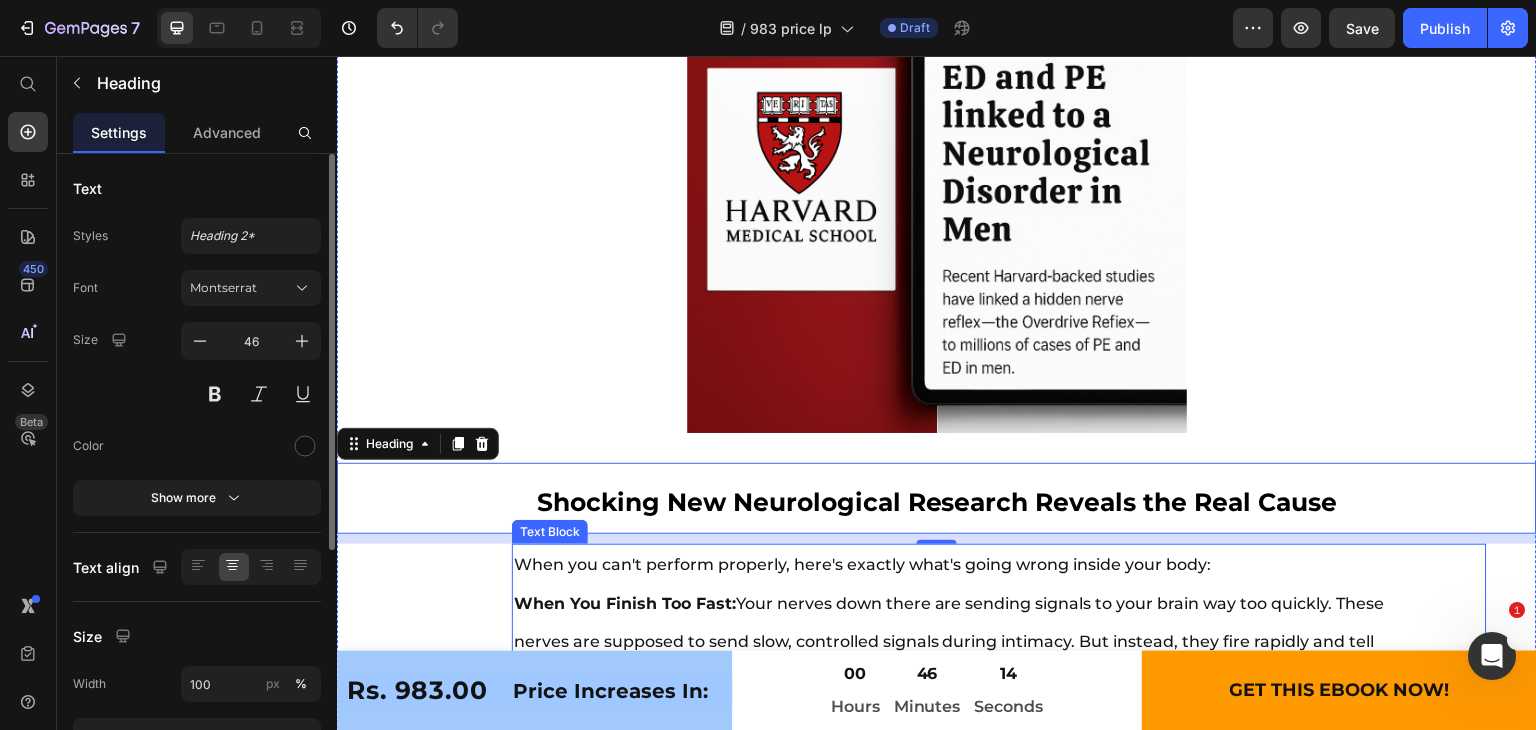 click on "When you can't perform properly, here's exactly what's going wrong inside your body:" at bounding box center [964, 565] 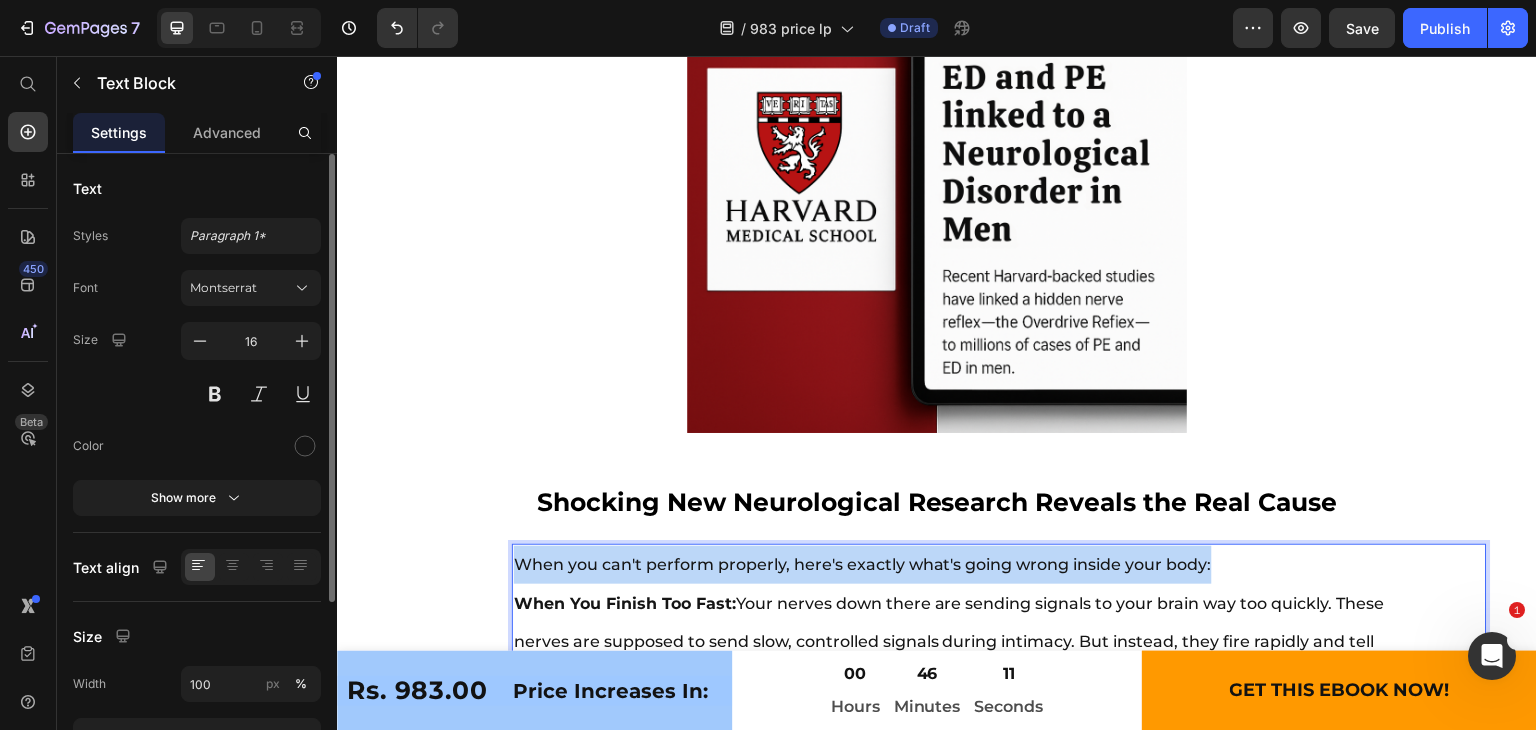 drag, startPoint x: 516, startPoint y: 568, endPoint x: 1221, endPoint y: 558, distance: 705.0709 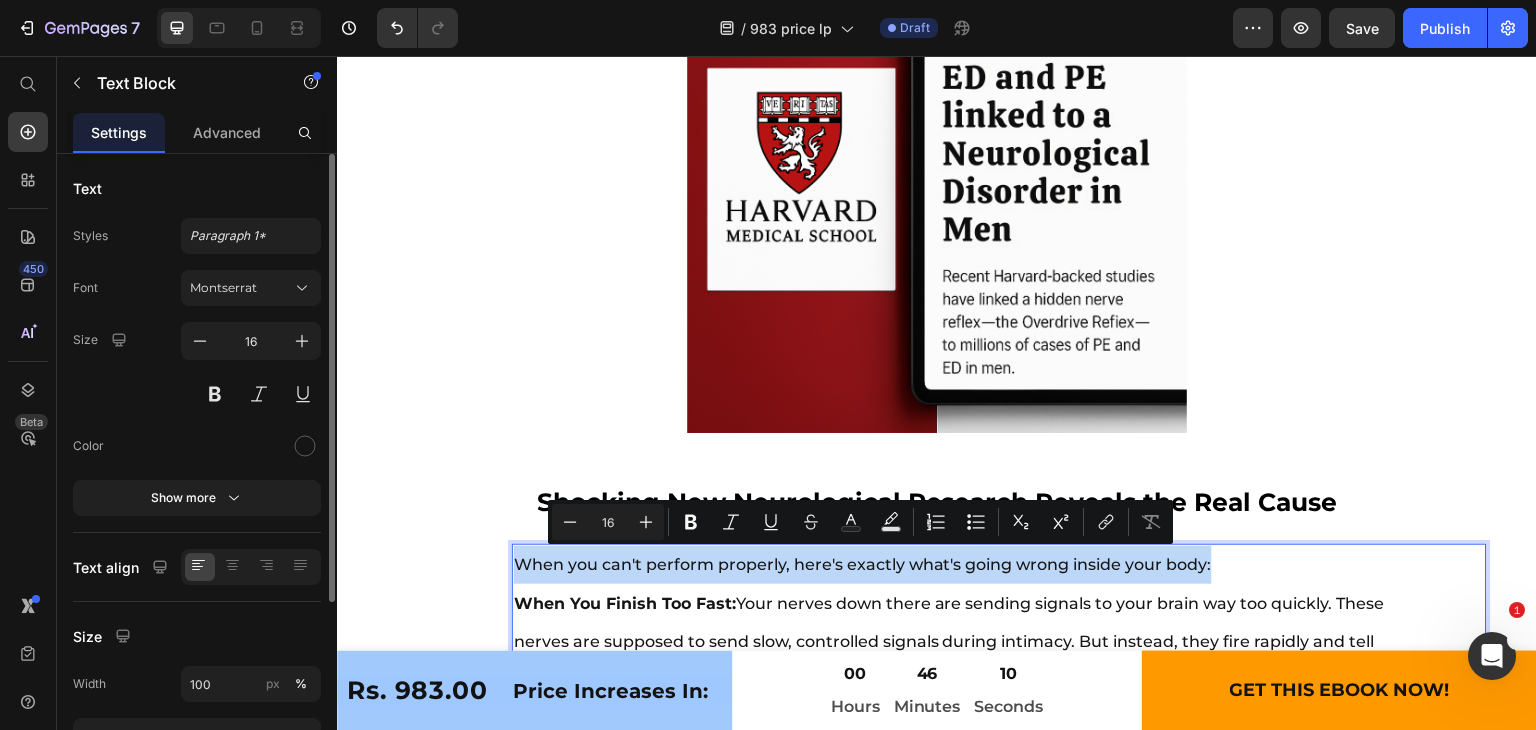 copy on "When you can't perform properly, here's exactly what's going wrong inside your body:" 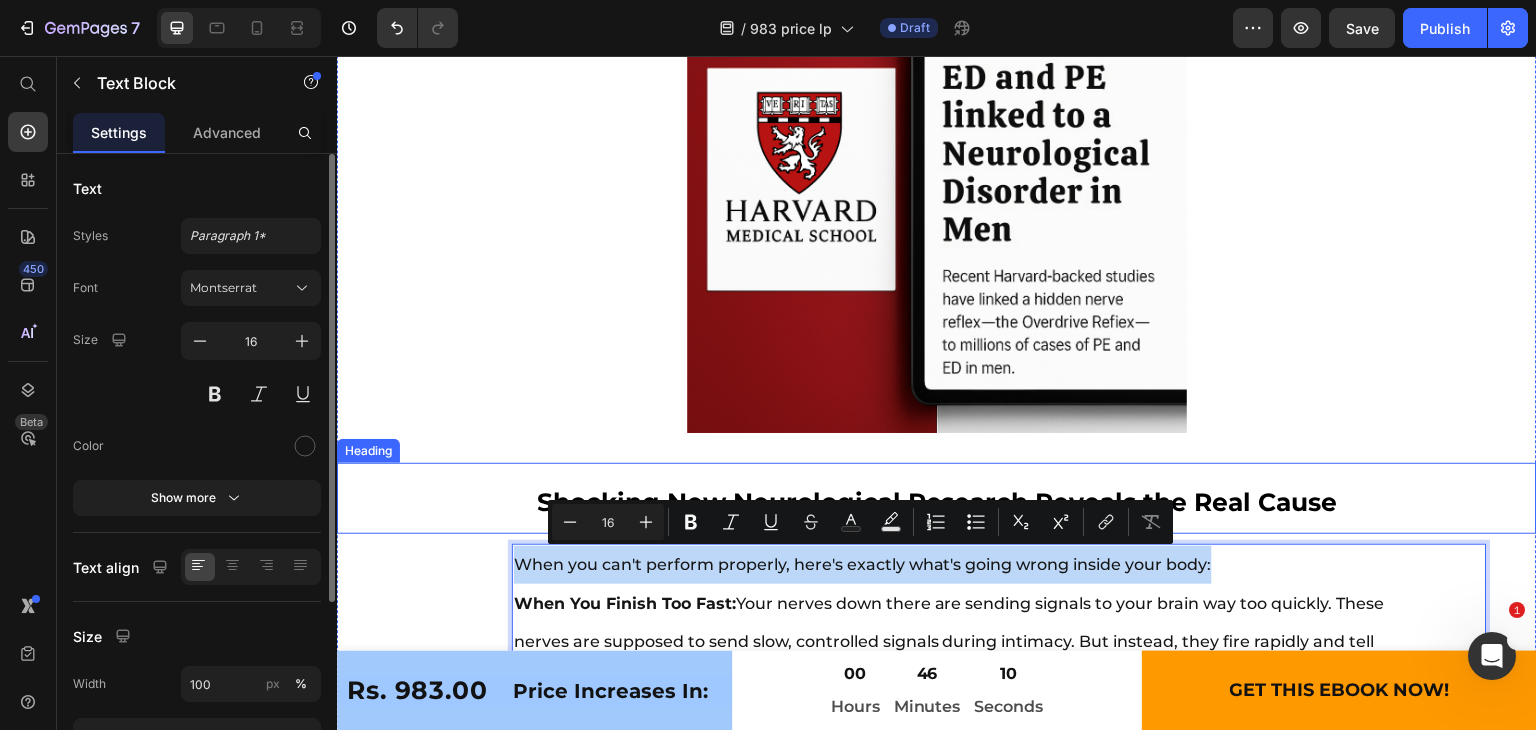 click on "Shocking New Neurological Research Reveals the Real Cause" at bounding box center (937, 502) 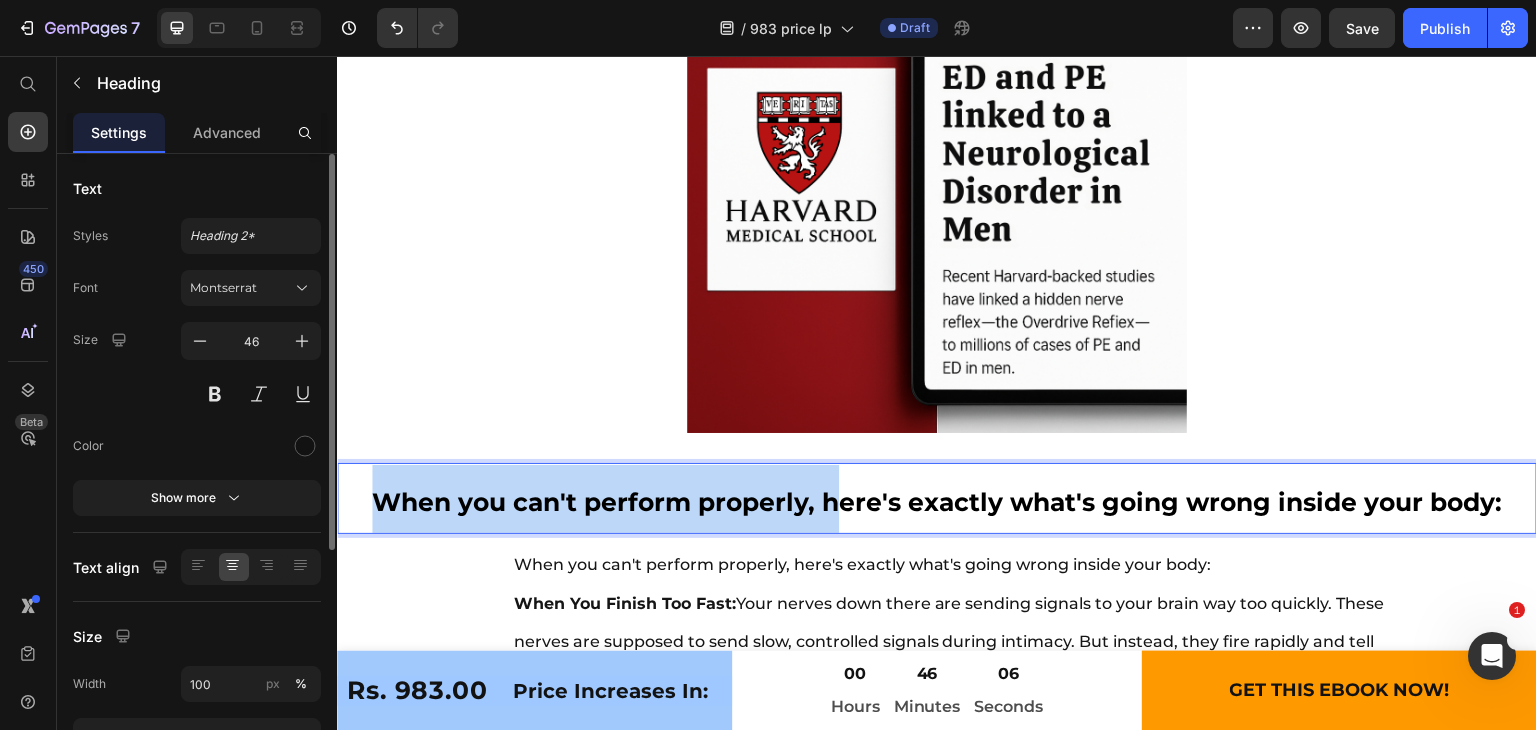 drag, startPoint x: 830, startPoint y: 502, endPoint x: 355, endPoint y: 501, distance: 475.00104 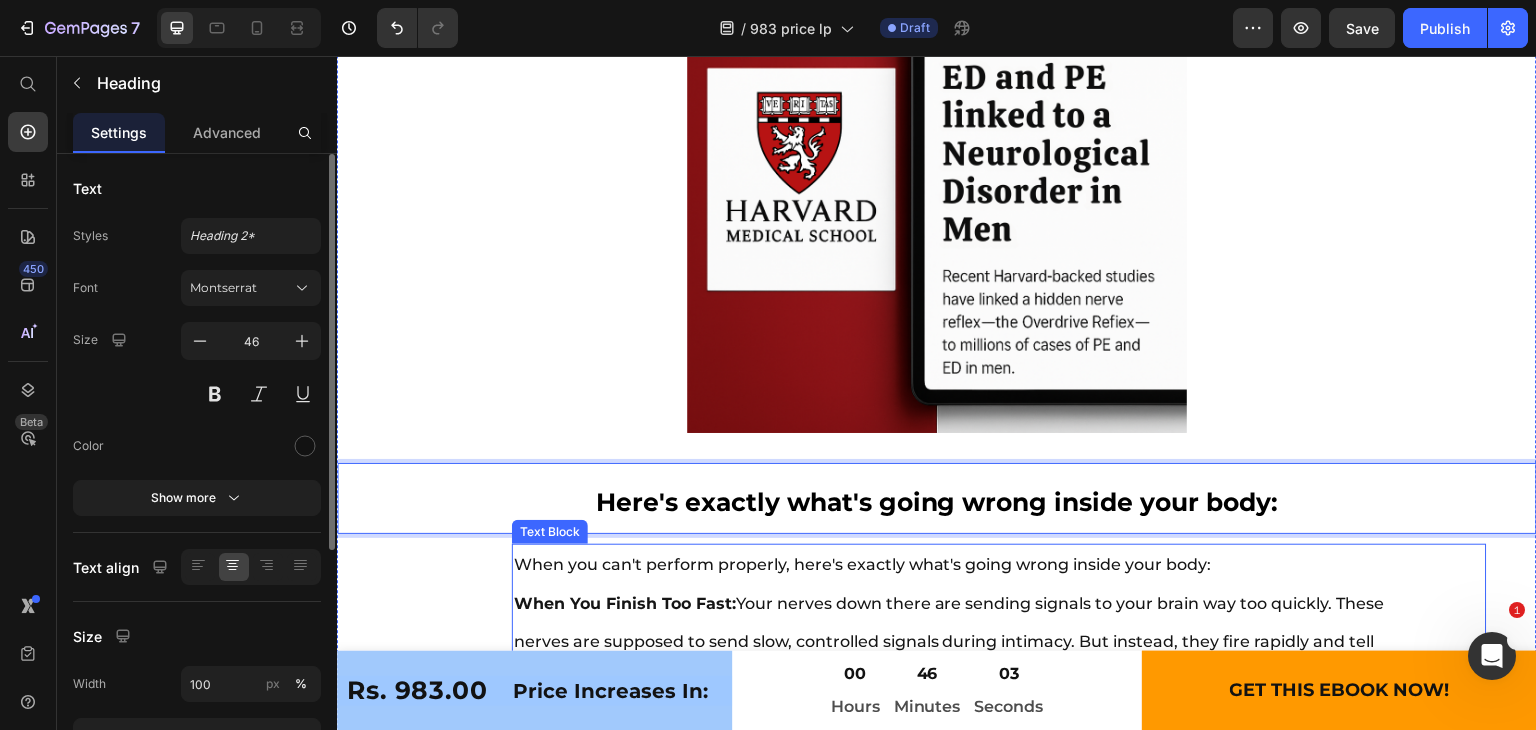 click on "When you can't perform properly, here's exactly what's going wrong inside your body:" at bounding box center [964, 565] 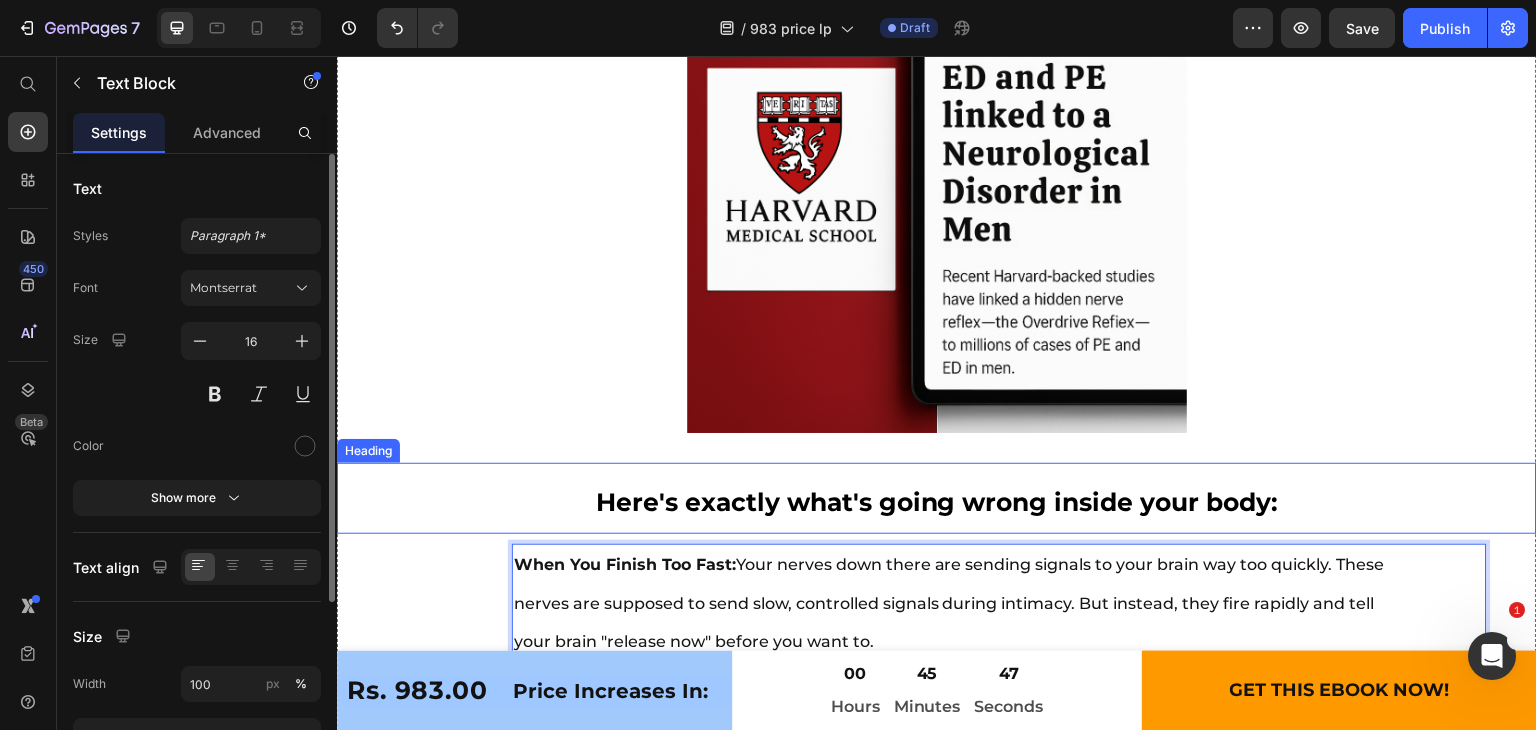 click on "Here's exactly what's going wrong inside your body:" at bounding box center [937, 502] 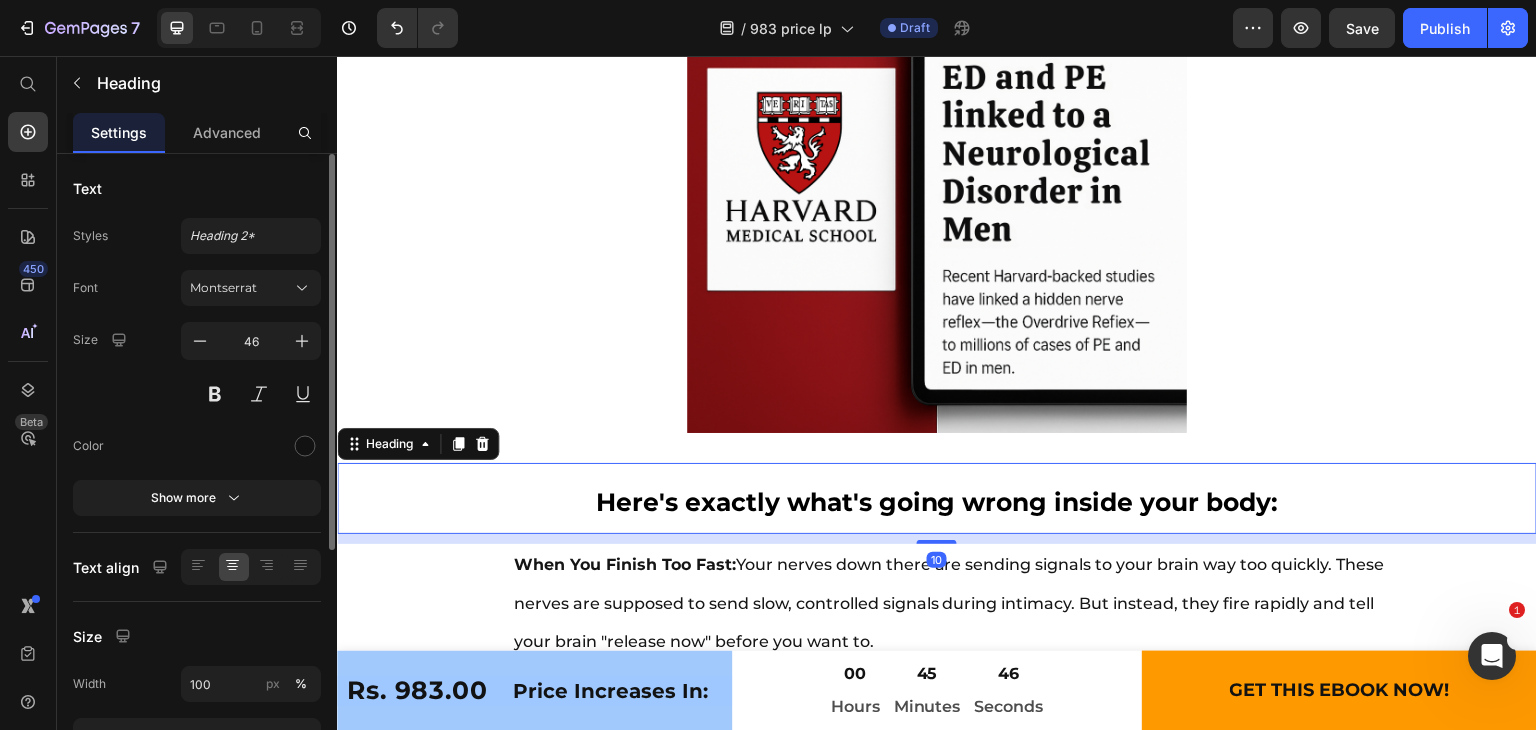scroll, scrollTop: 10783, scrollLeft: 0, axis: vertical 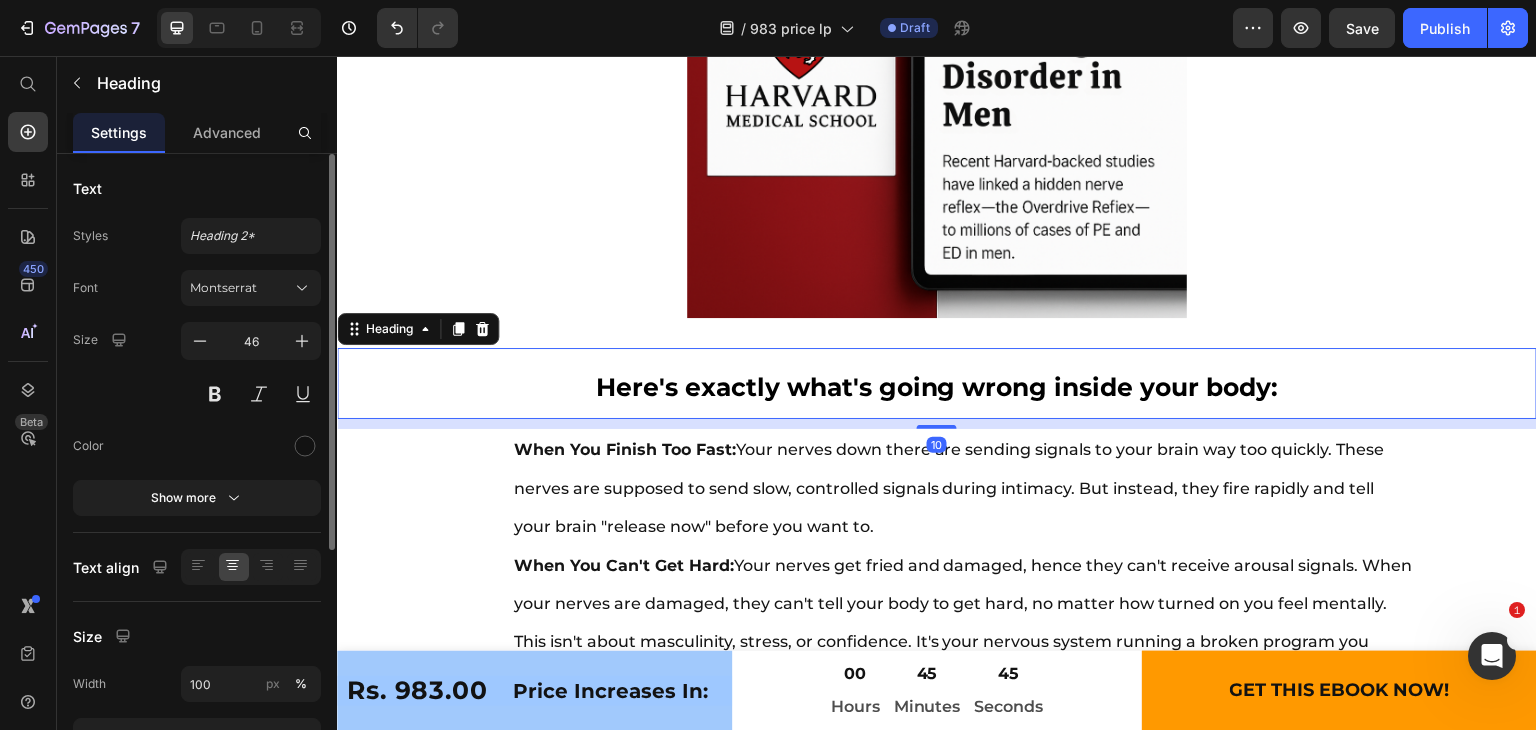 click on "When You Finish Too Fast:  Your nerves down there are sending signals to your brain way too quickly. These nerves are supposed to send slow, controlled signals during intimacy. But instead, they fire rapidly and tell your brain "release now" before you want to. When You Can't Get Hard:  Your nerves get fried and damaged, hence they can't receive arousal signals. When your nerves are damaged, they can't tell your body to get hard, no matter how turned on you feel mentally. This isn't about masculinity, stress, or confidence. It's your nervous system running a broken program you never knew existed. But here's what most men don't realize: this didn't happen overnight." at bounding box center (964, 584) 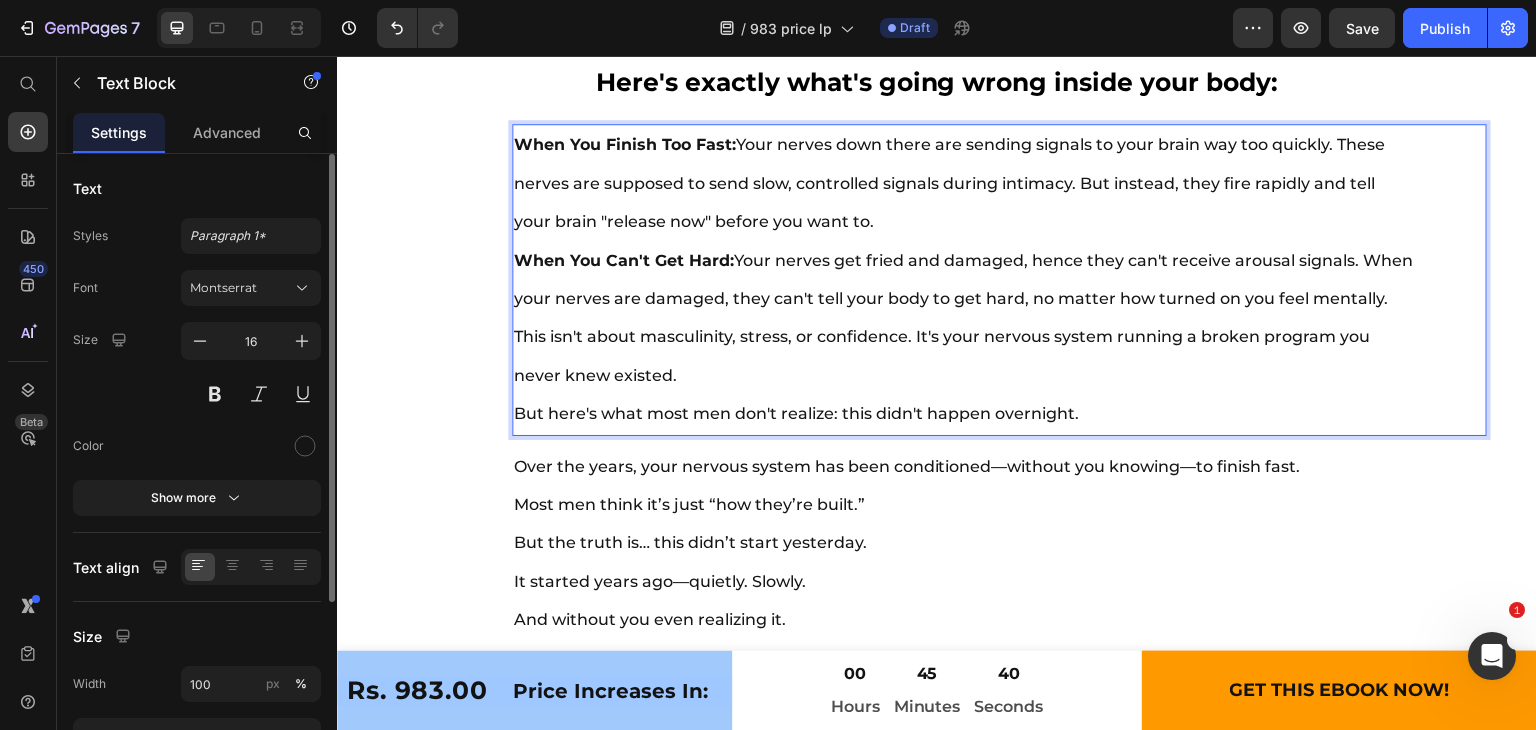 scroll, scrollTop: 11151, scrollLeft: 0, axis: vertical 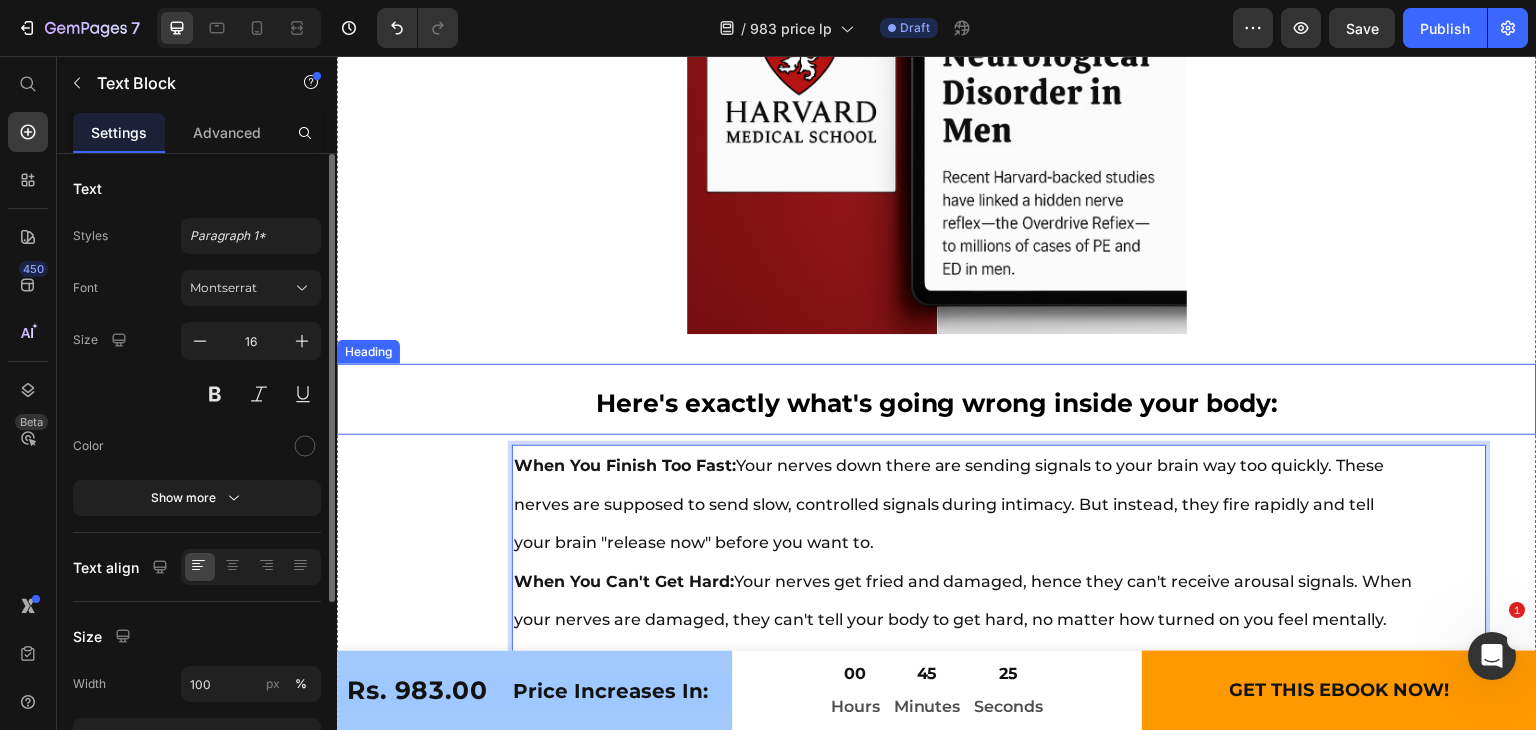 click on "Here's exactly what's going wrong inside your body:" at bounding box center (937, 403) 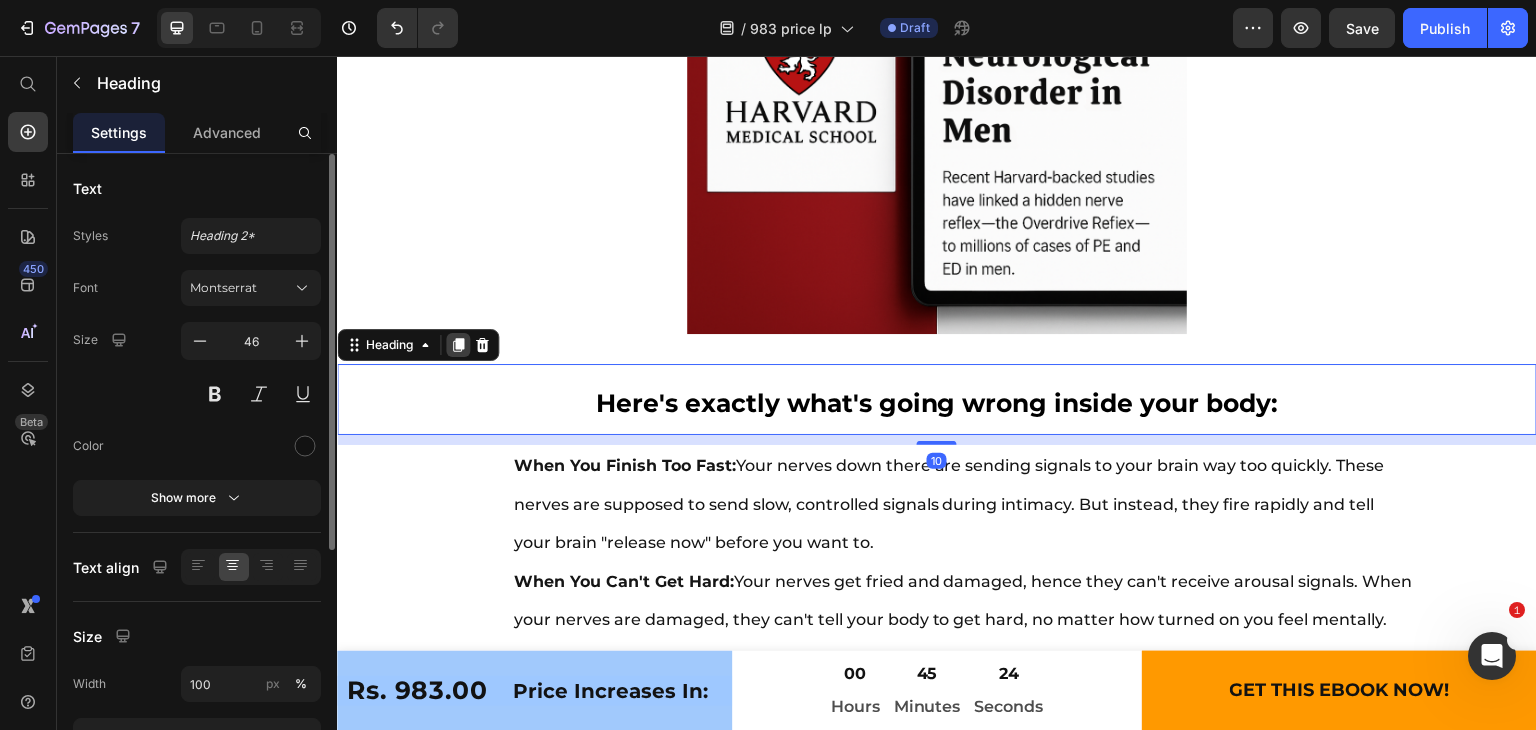 click 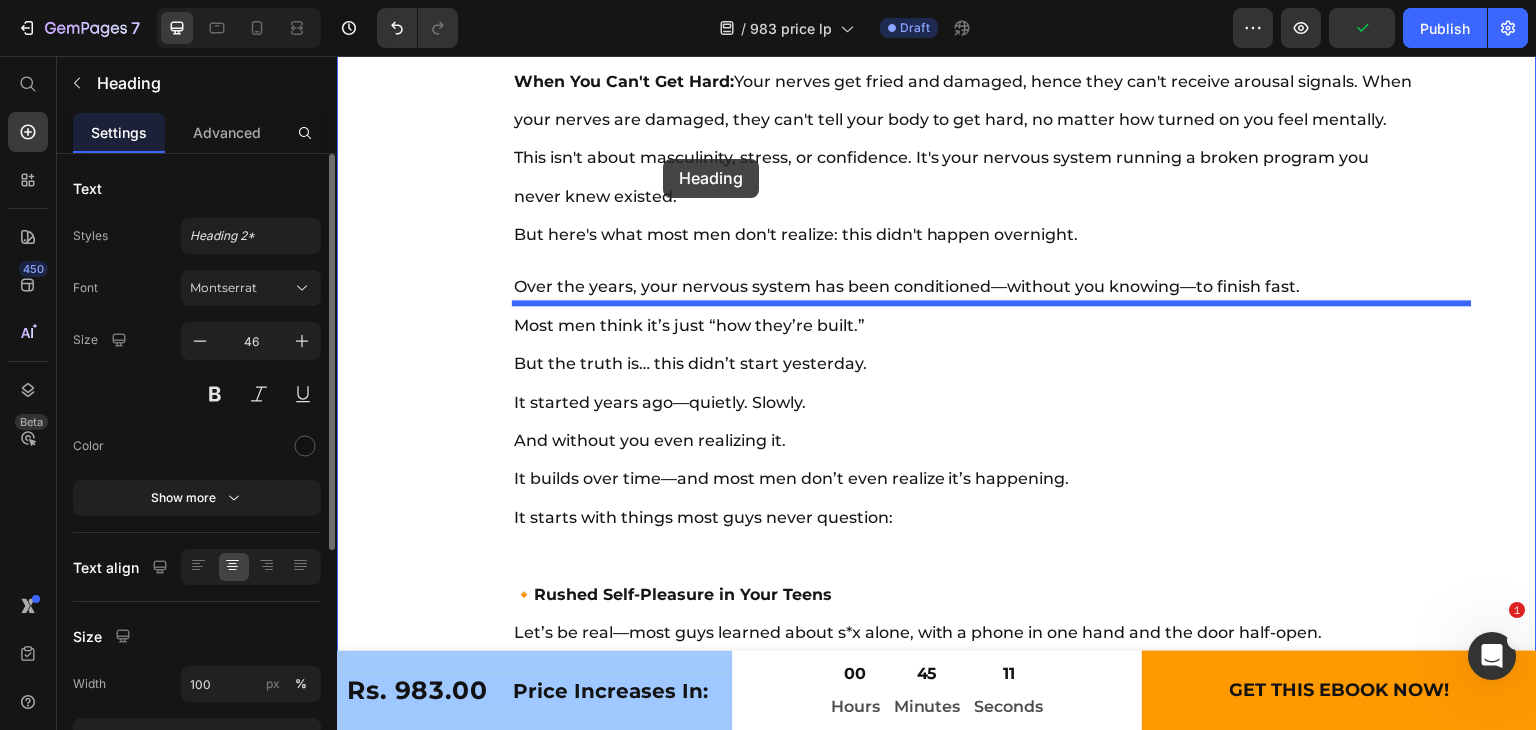 scroll, scrollTop: 11309, scrollLeft: 0, axis: vertical 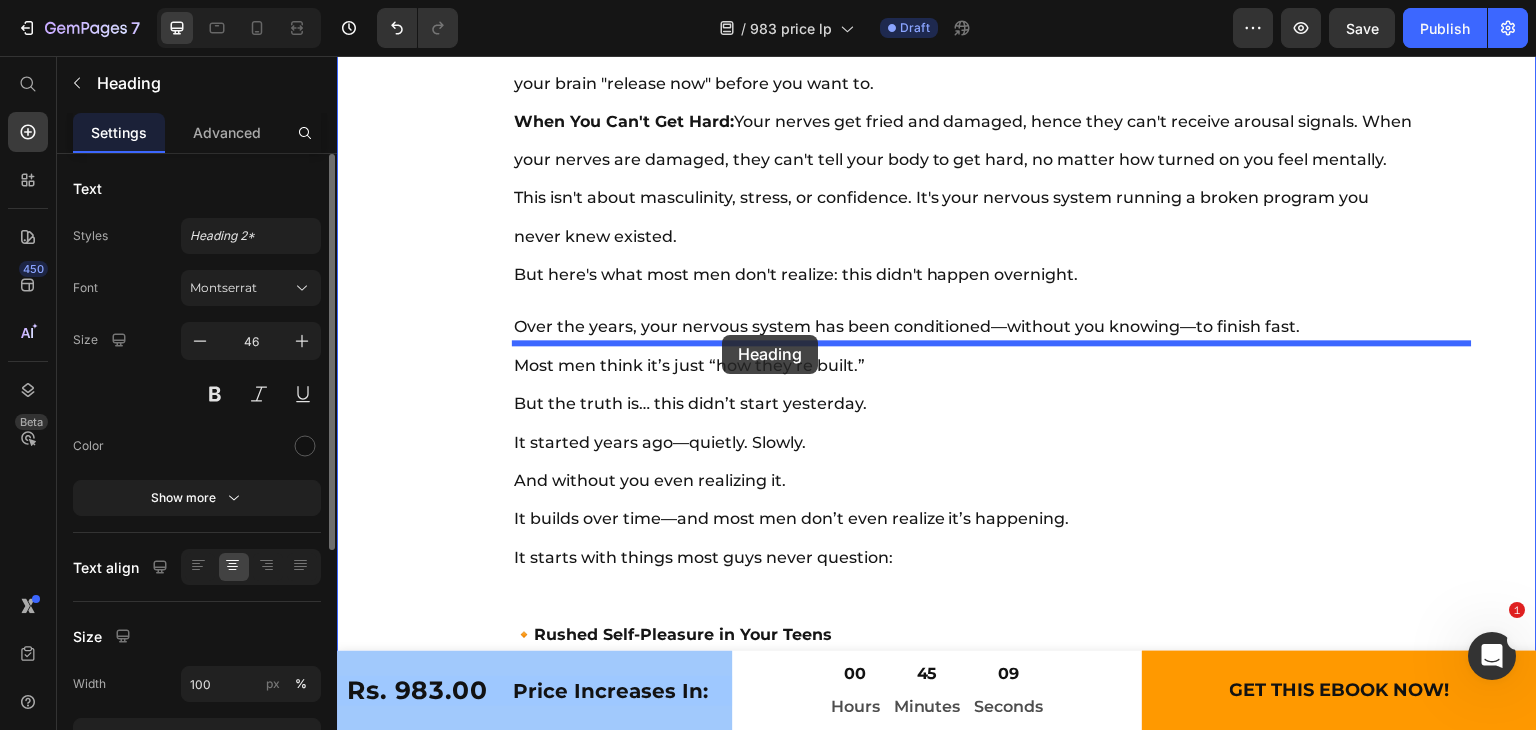 drag, startPoint x: 355, startPoint y: 426, endPoint x: 722, endPoint y: 335, distance: 378.11374 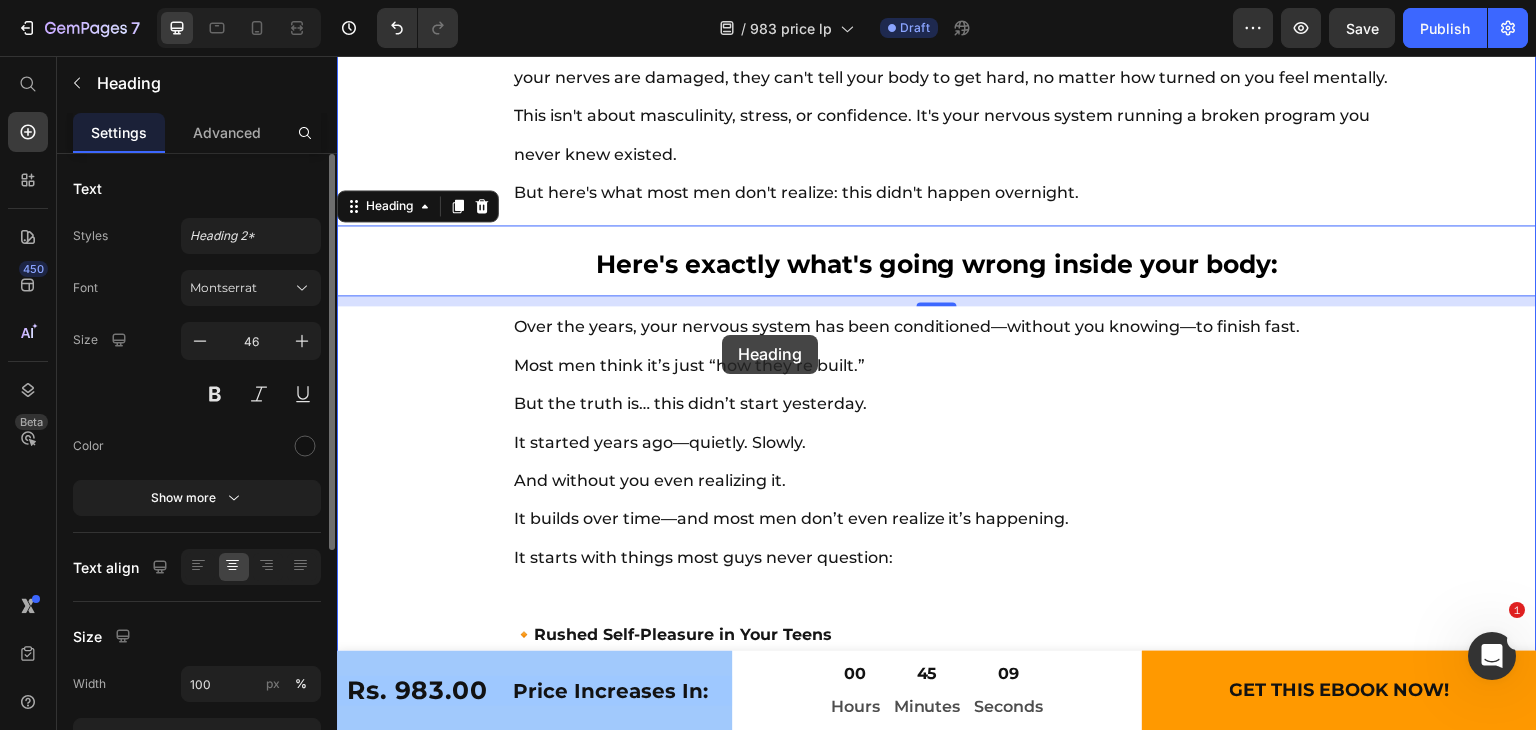 scroll, scrollTop: 11228, scrollLeft: 0, axis: vertical 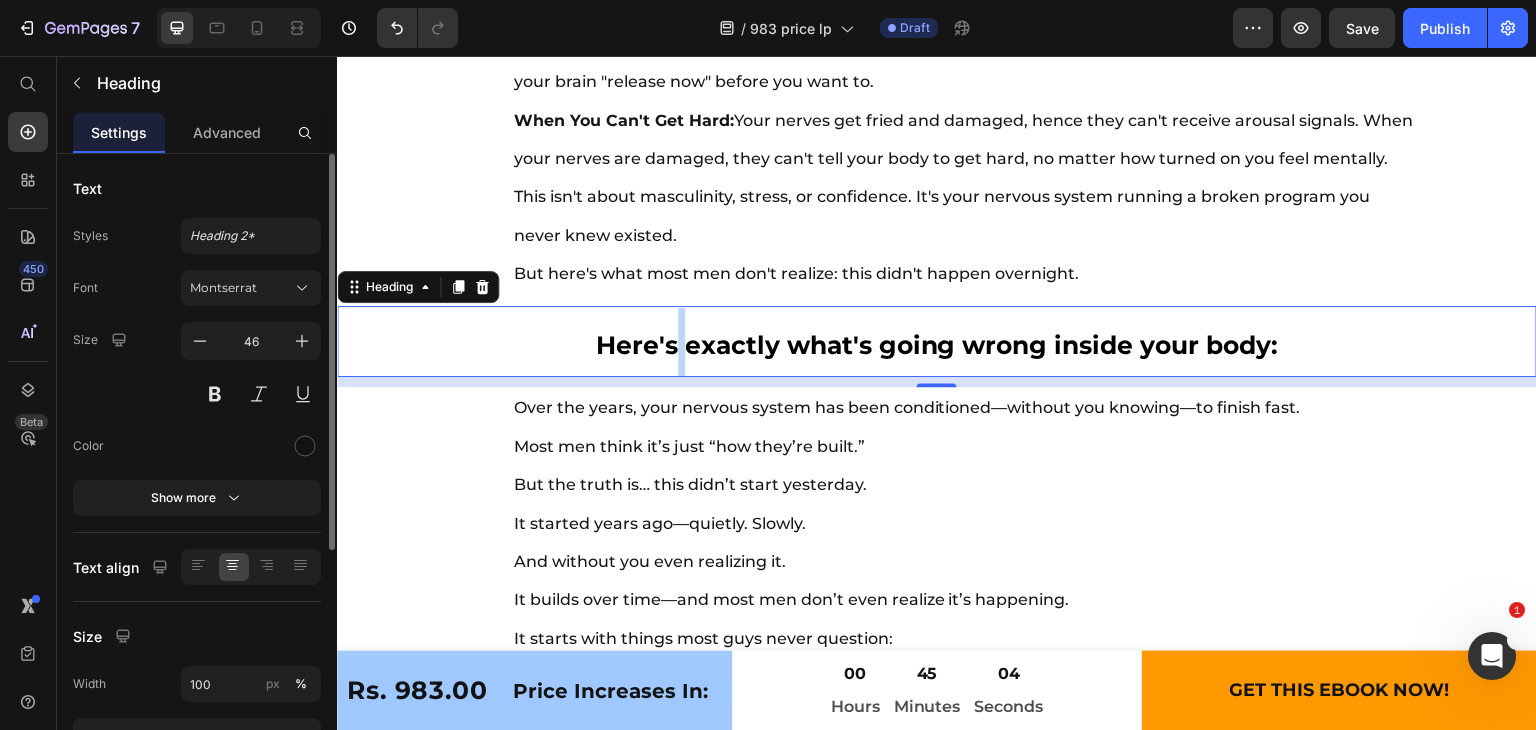 click on "Here's exactly what's going wrong inside your body:" at bounding box center (937, 345) 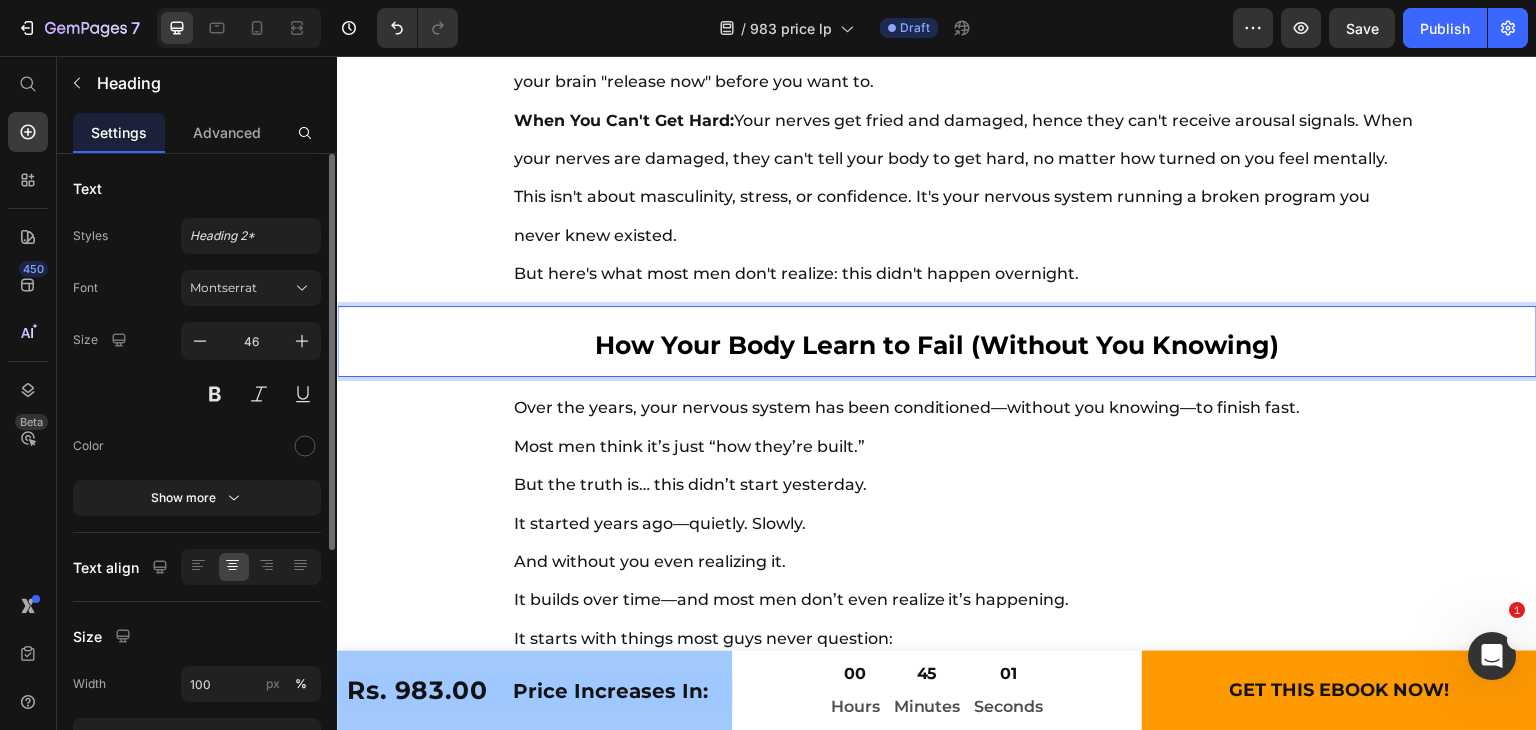 click on "How Your Body Learn to Fail (Without You Knowing)" at bounding box center (937, 345) 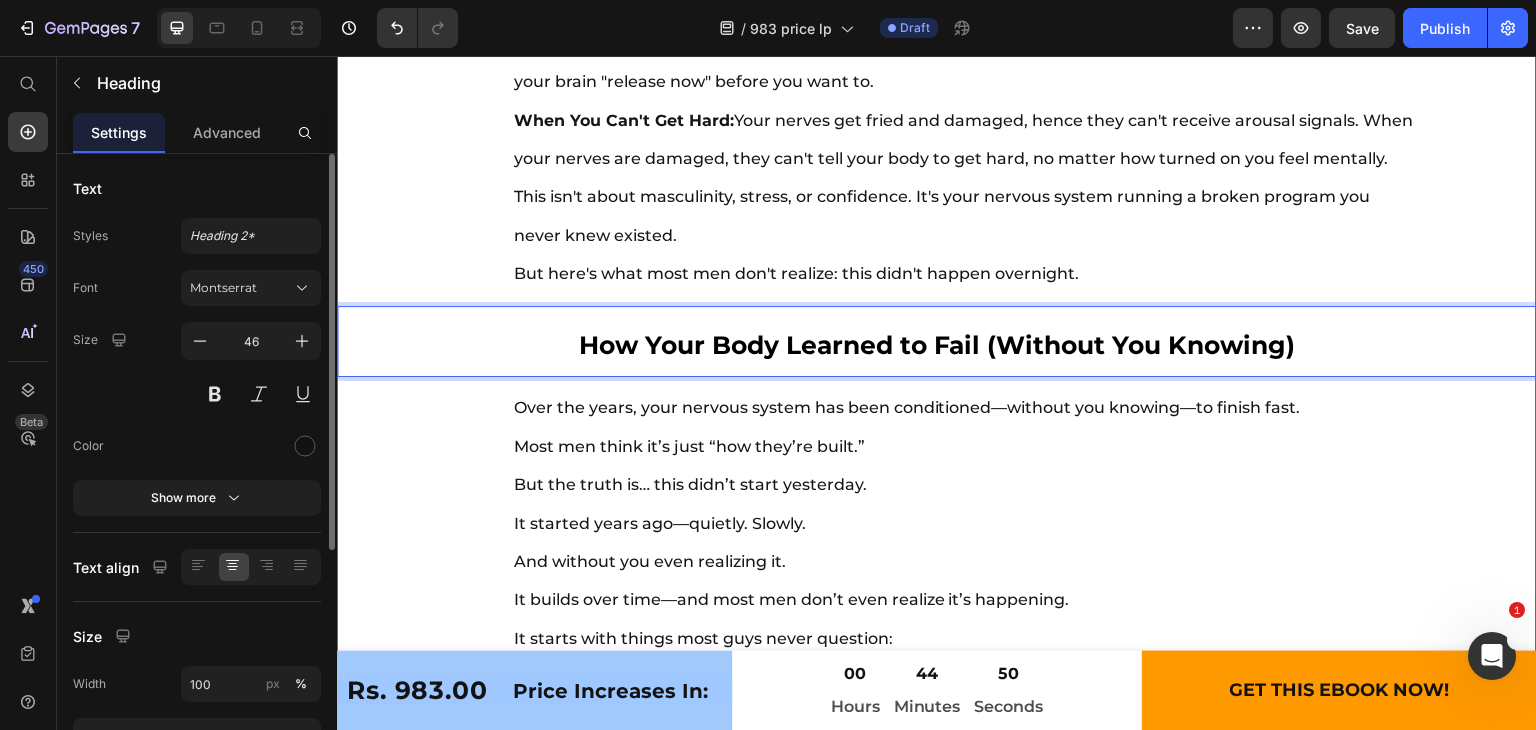 click on "Over the years, your nervous system has been conditioned—without you knowing—to finish fast. Most men think it’s just “how they’re built.” But the truth is… this didn’t start yesterday. It started years ago—quietly. Slowly." at bounding box center (964, 466) 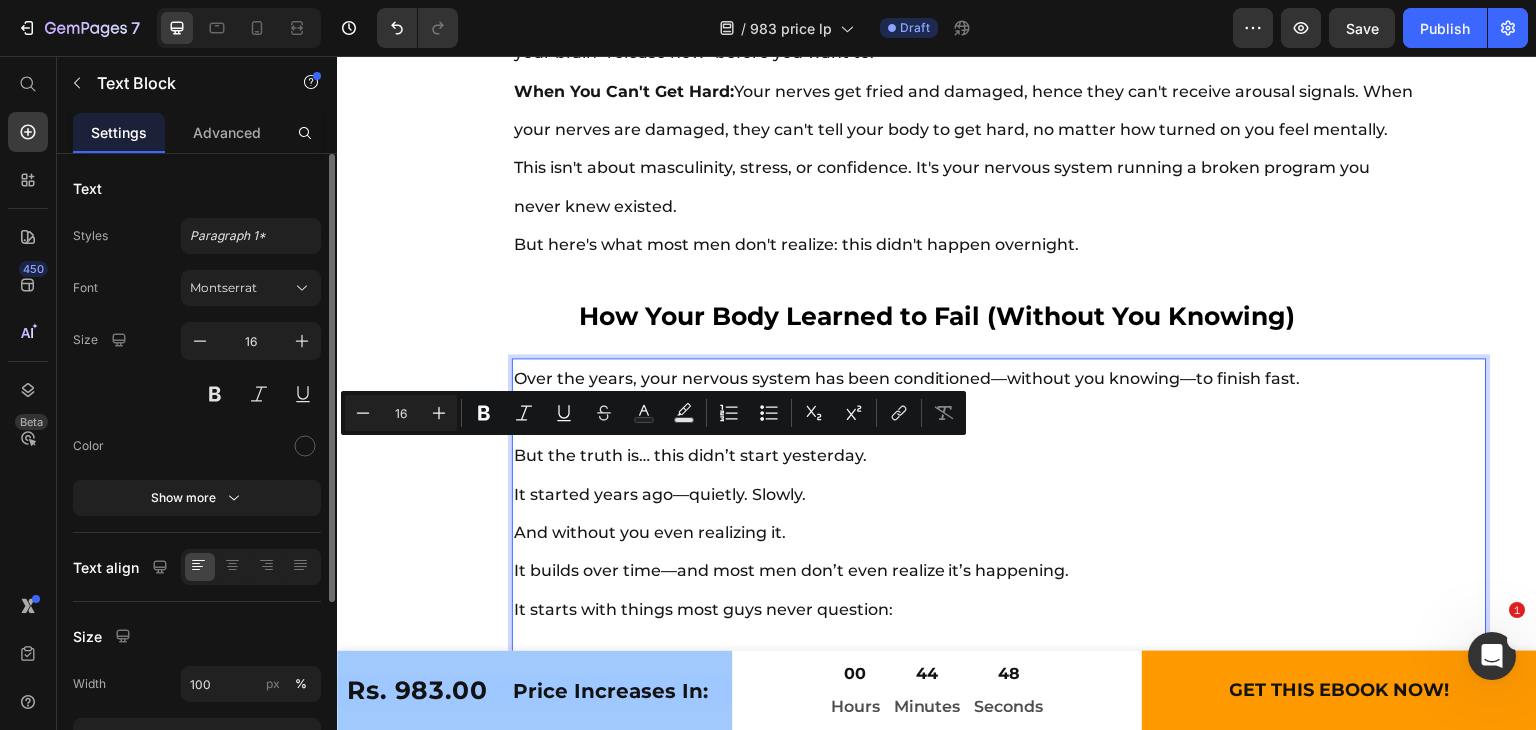 click on "And without you even realizing it. It builds over time—and most men don’t even realize it’s happening. It starts with things most guys never question:" at bounding box center (964, 571) 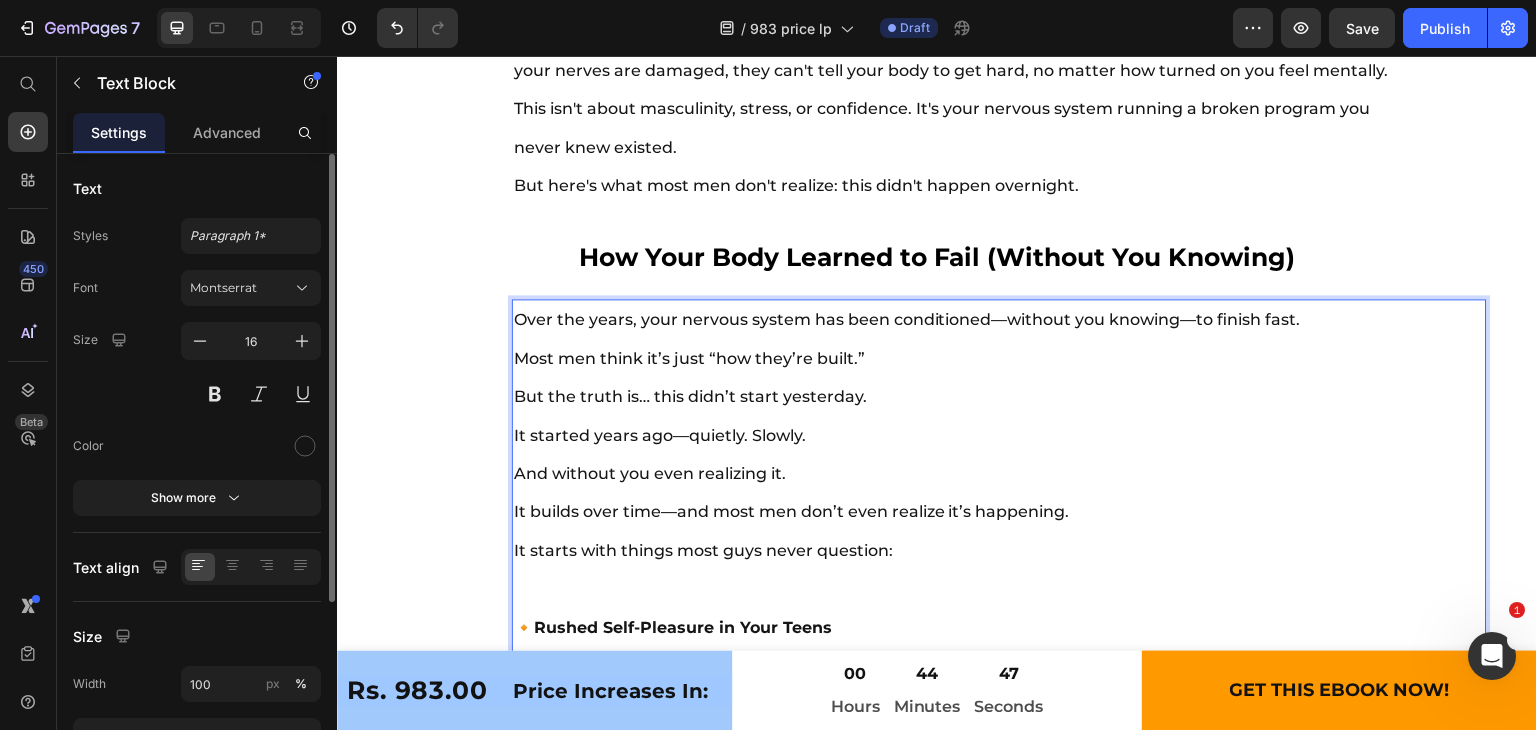 scroll, scrollTop: 11350, scrollLeft: 0, axis: vertical 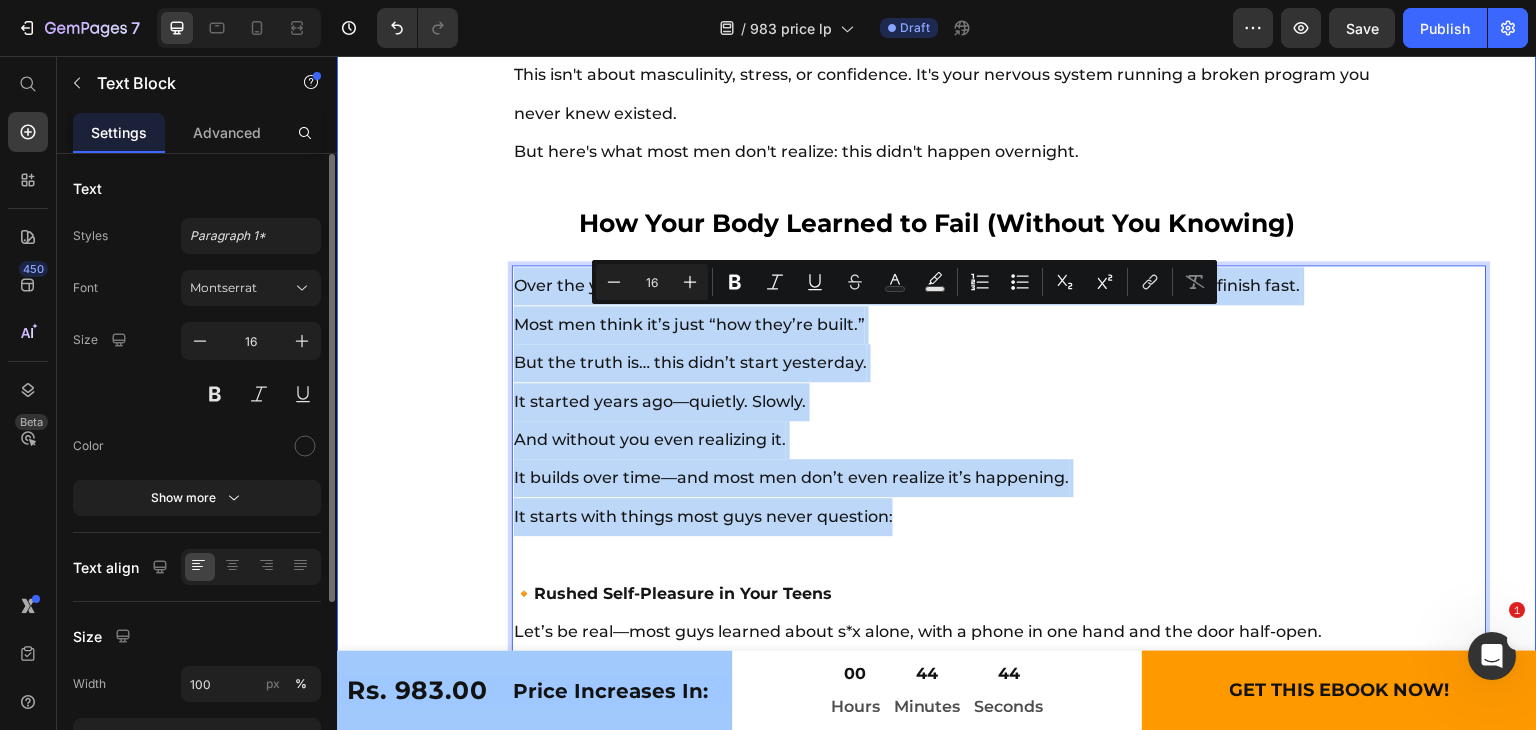 drag, startPoint x: 899, startPoint y: 561, endPoint x: 487, endPoint y: 320, distance: 477.31018 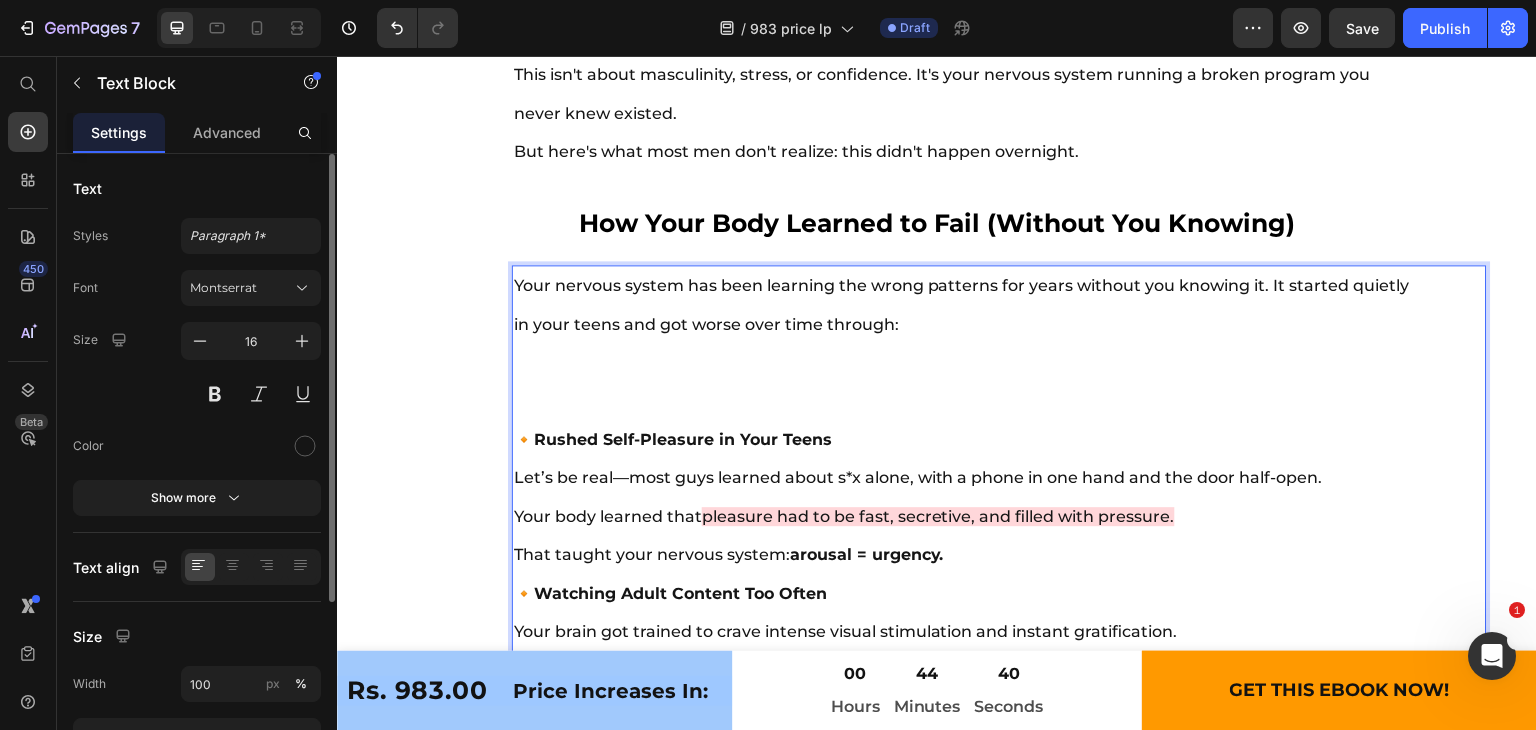 click on "Your nervous system has been learning the wrong patterns for years without you knowing it. It started quietly in your teens and got worse over time through:" at bounding box center [964, 324] 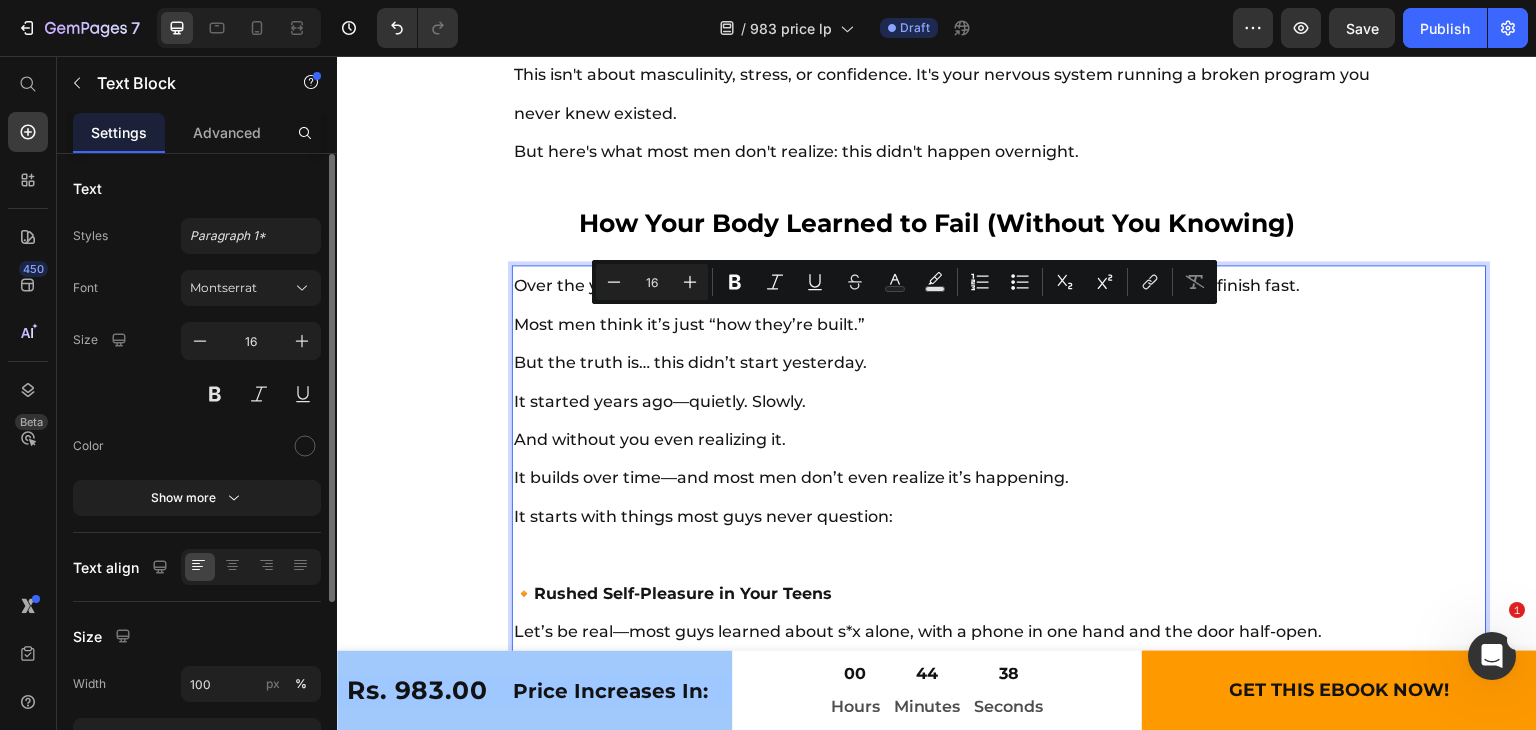 click on "Over the years, your nervous system has been conditioned—without you knowing—to finish fast. Most men think it’s just “how they’re built.” But the truth is… this didn’t start yesterday. It started years ago—quietly. Slowly." at bounding box center (964, 344) 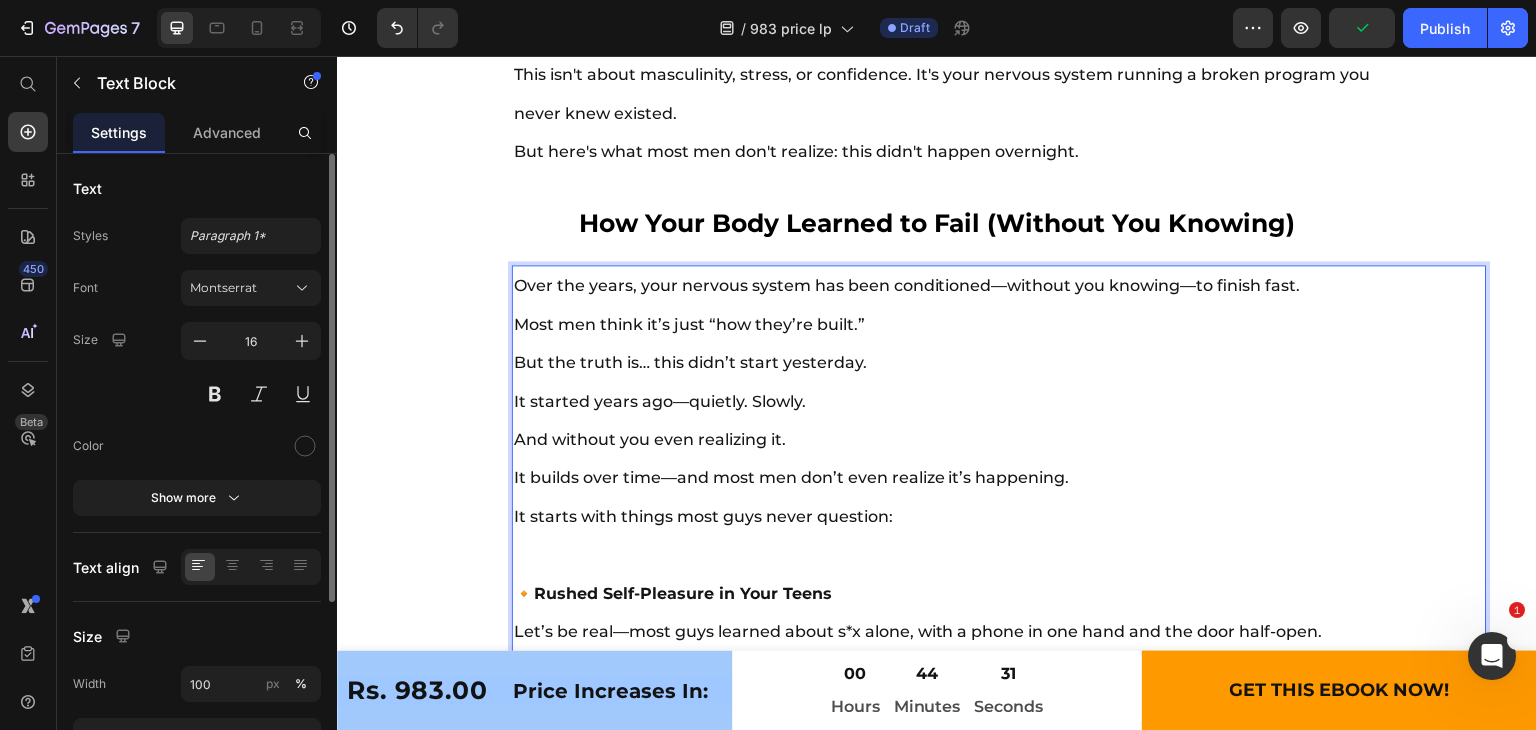 click on "🔸  Rushed Self-Pleasure in Your Teens Let’s be real—most guys learned about s*x alone, with a phone in one hand and the door half-open. Your body learned that  pleasure had to be fast, secretive, and filled with pressure. That taught your nervous system:  arousal = urgency. 🔸  Watching Adult Content Too Often Your brain got trained to crave intense visual stimulation and instant gratification. Over time, your arousal response became wired to quick dopamine spikes—not real intimacy. This leads to faster release, lower sensitivity, and a shorter fuse—literally. 🔸  Stress, Performance Anxiety & “Proving Yourself” Whether it’s work, finances, or pressure to satisfy your partner—your body is already in fight-or-flight mode before things even get started. That activates the sympathetic nervous system, making it nearly impossible to stay in control. 🔸  Too Much Sitting, Weak Pelvic Muscles Modern life has most men sitting 8+ hours a day—at desks, in cars, on couches. 🔸  🔸" at bounding box center [964, 1246] 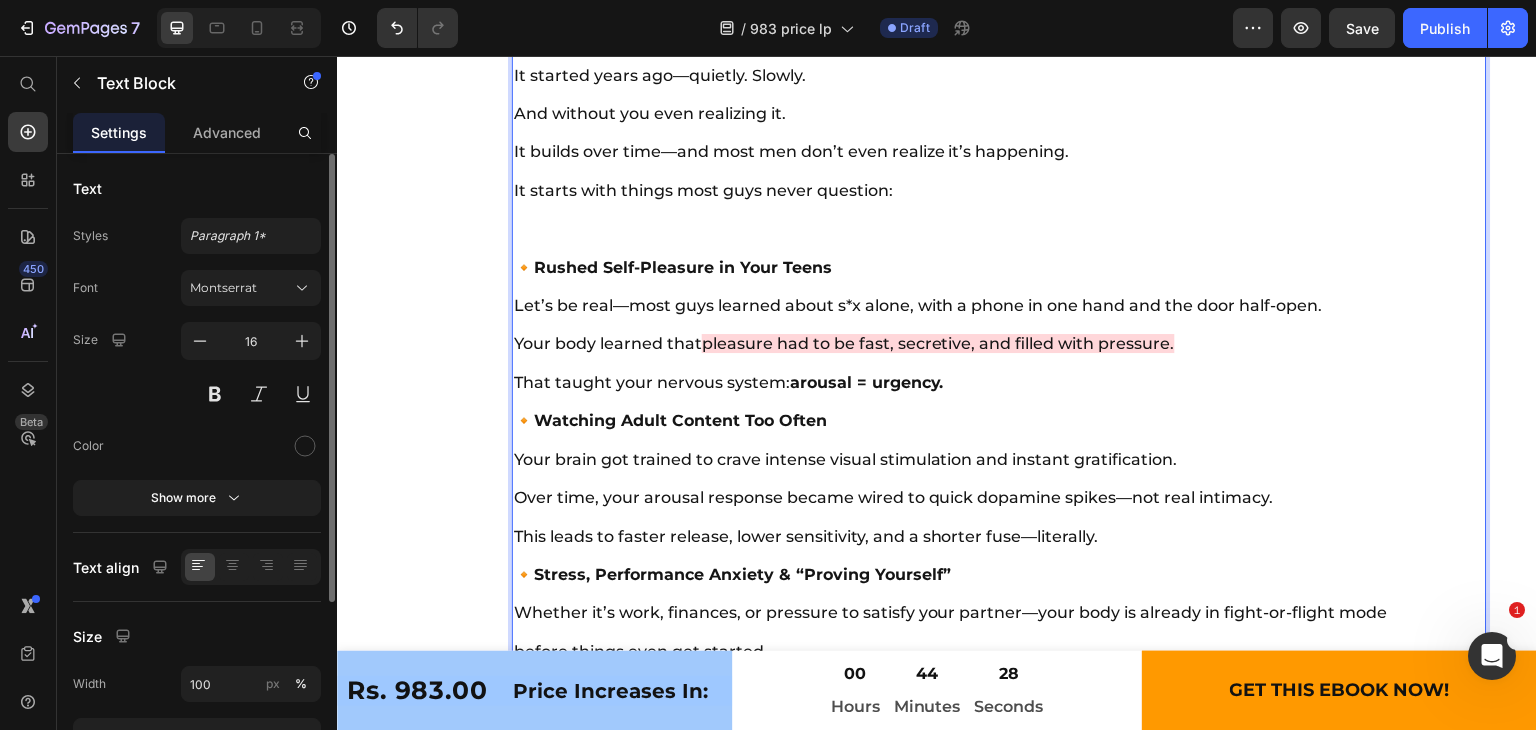 scroll, scrollTop: 11704, scrollLeft: 0, axis: vertical 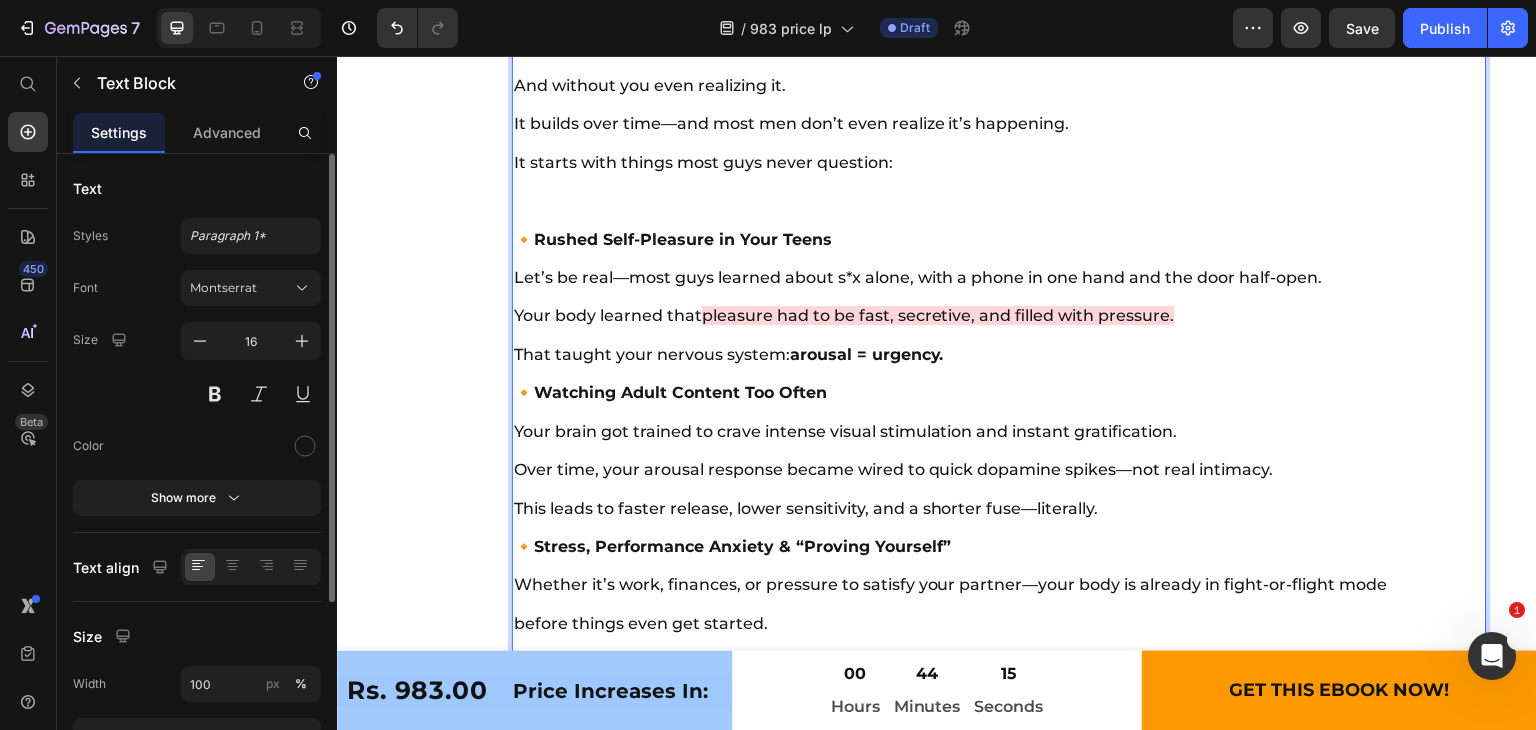 click on "⁠⁠⁠⁠⁠⁠⁠ 🔸  Rushed Self-Pleasure in Your Teens Let’s be real—most guys learned about s*x alone, with a phone in one hand and the door half-open. Your body learned that  pleasure had to be fast, secretive, and filled with pressure. That taught your nervous system:  arousal = urgency. 🔸  Watching Adult Content Too Often Your brain got trained to crave intense visual stimulation and instant gratification. Over time, your arousal response became wired to quick dopamine spikes—not real intimacy. This leads to faster release, lower sensitivity, and a shorter fuse—literally. 🔸  Stress, Performance Anxiety & “Proving Yourself” Whether it’s work, finances, or pressure to satisfy your partner—your body is already in fight-or-flight mode before things even get started. That activates the sympathetic nervous system, making it nearly impossible to stay in control. 🔸  Too Much Sitting, Weak Pelvic Muscles You lose “root control” without even knowing it. 🔸  🔸" at bounding box center [964, 892] 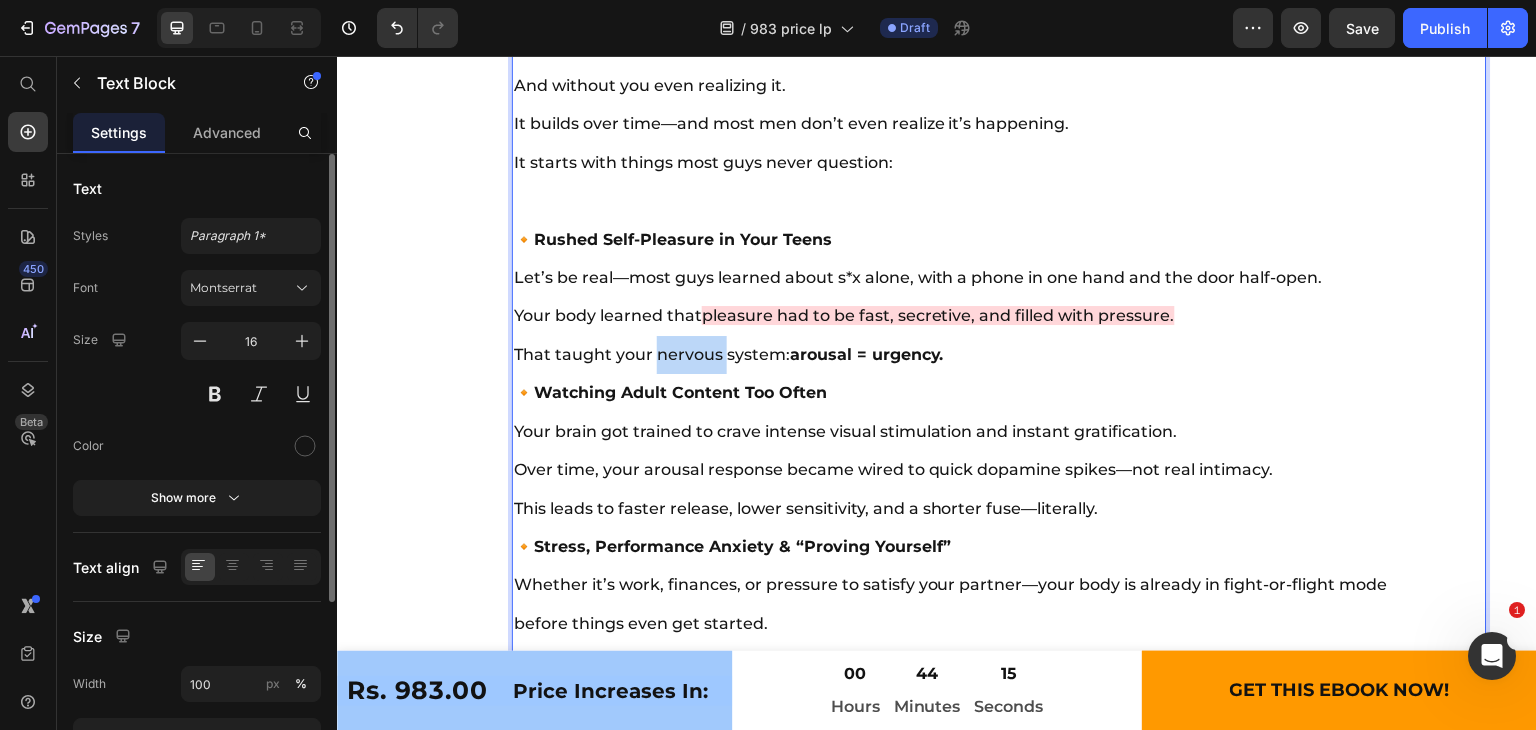 click on "⁠⁠⁠⁠⁠⁠⁠ 🔸  Rushed Self-Pleasure in Your Teens Let’s be real—most guys learned about s*x alone, with a phone in one hand and the door half-open. Your body learned that  pleasure had to be fast, secretive, and filled with pressure. That taught your nervous system:  arousal = urgency. 🔸  Watching Adult Content Too Often Your brain got trained to crave intense visual stimulation and instant gratification. Over time, your arousal response became wired to quick dopamine spikes—not real intimacy. This leads to faster release, lower sensitivity, and a shorter fuse—literally. 🔸  Stress, Performance Anxiety & “Proving Yourself” Whether it’s work, finances, or pressure to satisfy your partner—your body is already in fight-or-flight mode before things even get started. That activates the sympathetic nervous system, making it nearly impossible to stay in control. 🔸  Too Much Sitting, Weak Pelvic Muscles You lose “root control” without even knowing it. 🔸  🔸" at bounding box center (964, 892) 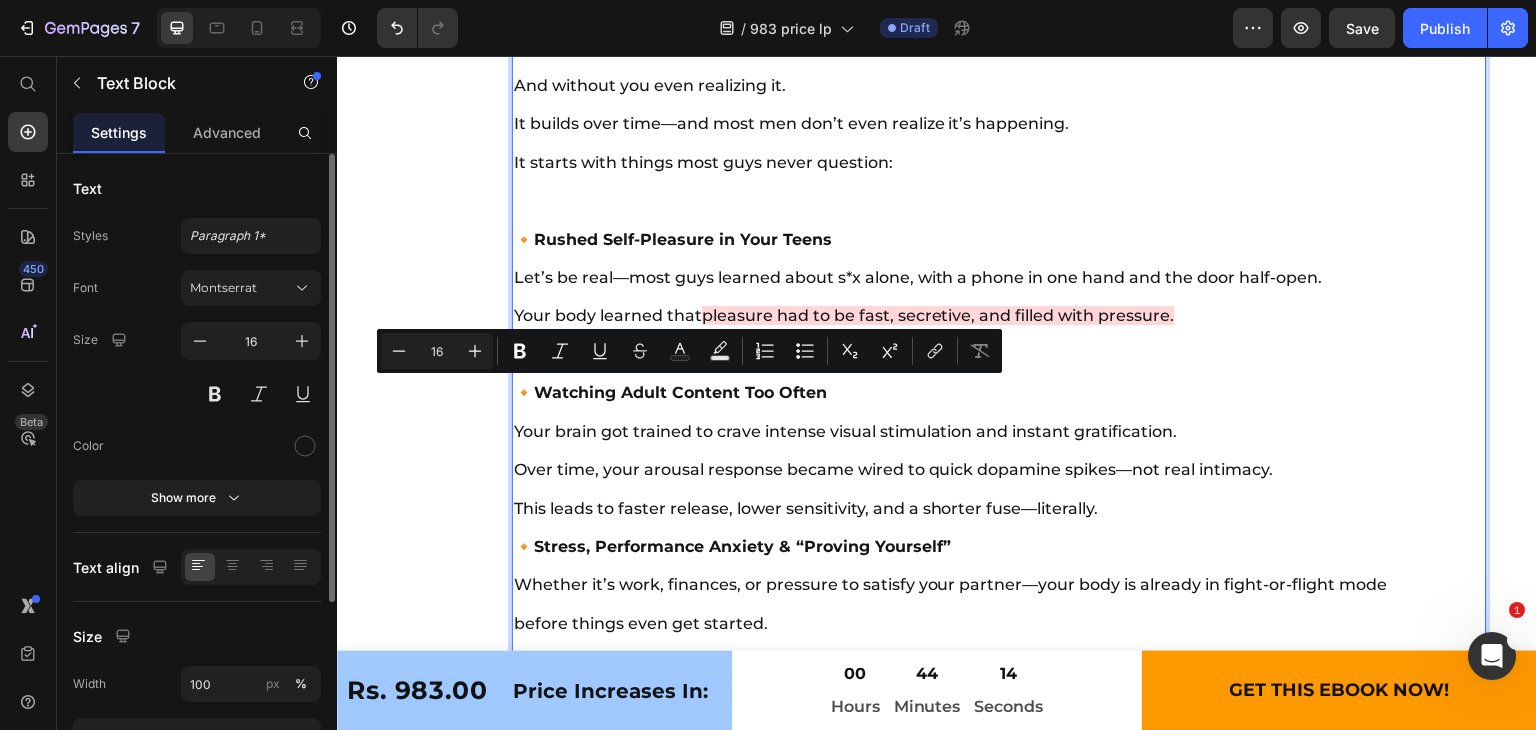click on "🔸  Rushed Self-Pleasure in Your Teens Let’s be real—most guys learned about s*x alone, with a phone in one hand and the door half-open. Your body learned that  pleasure had to be fast, secretive, and filled with pressure. That taught your nervous system:  arousal = urgency. 🔸  Watching Adult Content Too Often Your brain got trained to crave intense visual stimulation and instant gratification. Over time, your arousal response became wired to quick dopamine spikes—not real intimacy. This leads to faster release, lower sensitivity, and a shorter fuse—literally. 🔸  Stress, Performance Anxiety & “Proving Yourself” Whether it’s work, finances, or pressure to satisfy your partner—your body is already in fight-or-flight mode before things even get started. That activates the sympathetic nervous system, making it nearly impossible to stay in control. 🔸  Too Much Sitting, Weak Pelvic Muscles Modern life has most men sitting 8+ hours a day—at desks, in cars, on couches. 🔸  🔸" at bounding box center (964, 892) 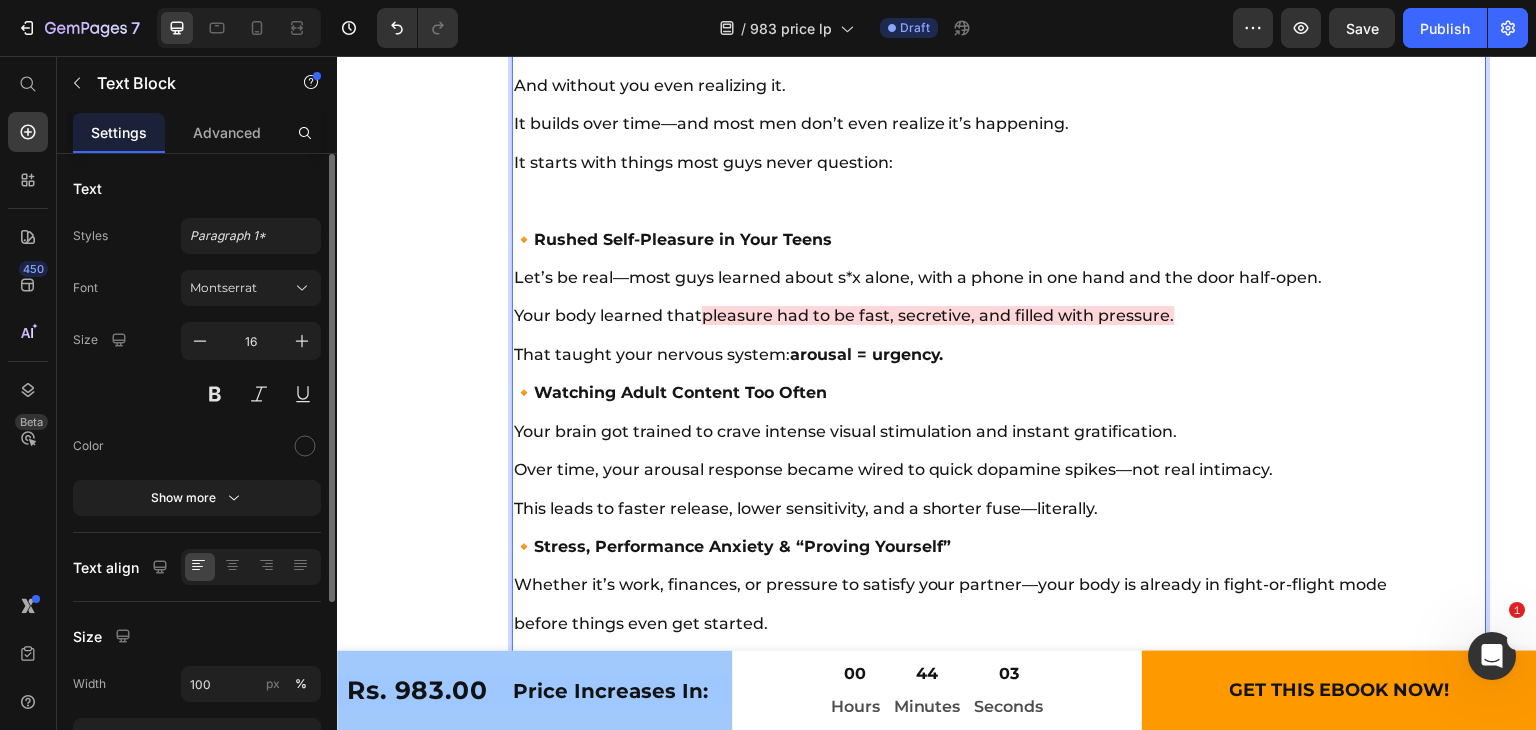 click on "🔸  Rushed Self-Pleasure in Your Teens Let’s be real—most guys learned about s*x alone, with a phone in one hand and the door half-open. Your body learned that  pleasure had to be fast, secretive, and filled with pressure. That taught your nervous system:  arousal = urgency. 🔸  Watching Adult Content Too Often Your brain got trained to crave intense visual stimulation and instant gratification. Over time, your arousal response became wired to quick dopamine spikes—not real intimacy. This leads to faster release, lower sensitivity, and a shorter fuse—literally. 🔸  Stress, Performance Anxiety & “Proving Yourself” Whether it’s work, finances, or pressure to satisfy your partner—your body is already in fight-or-flight mode before things even get started. That activates the sympathetic nervous system, making it nearly impossible to stay in control. 🔸  Too Much Sitting, Weak Pelvic Muscles Modern life has most men sitting 8+ hours a day—at desks, in cars, on couches. 🔸  🔸" at bounding box center [964, 892] 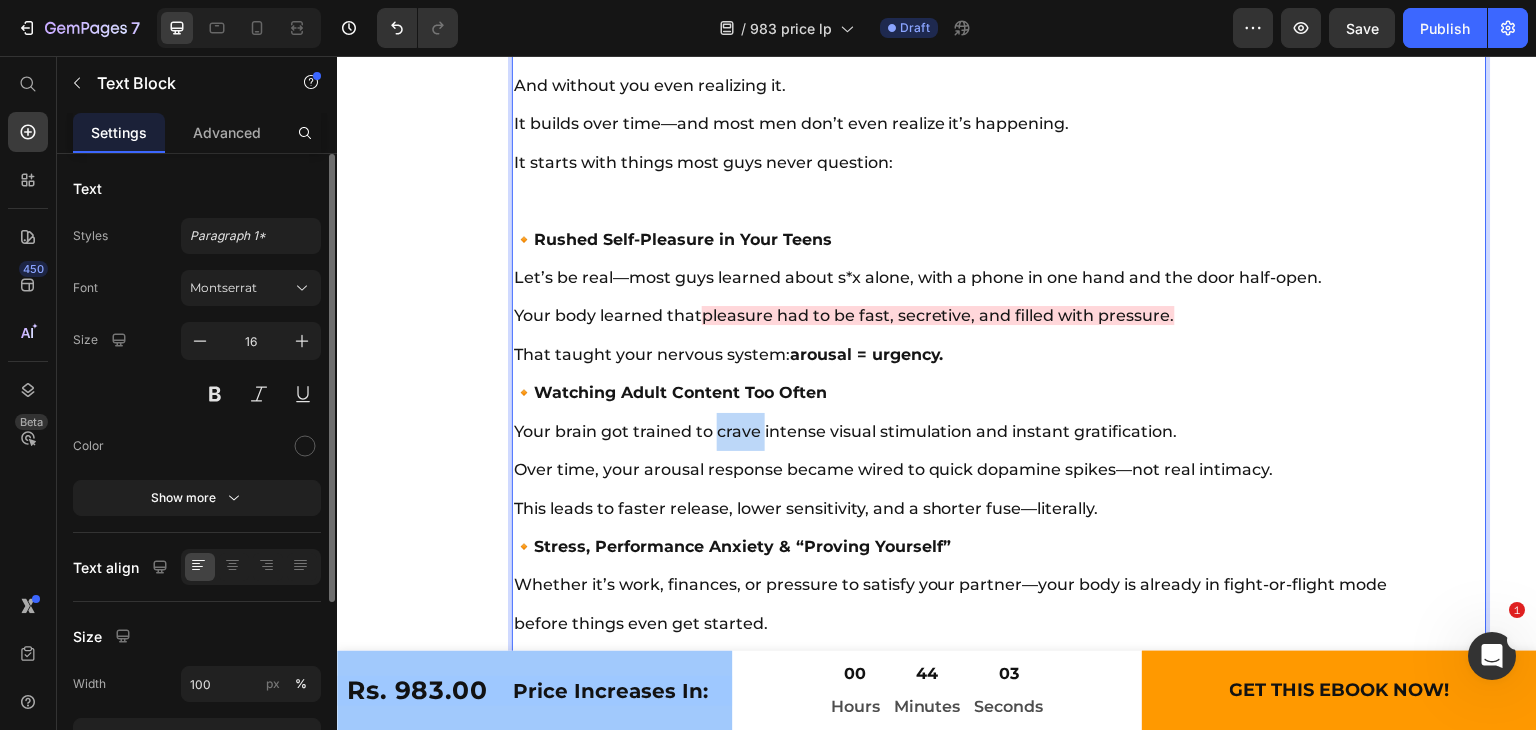 click on "🔸  Rushed Self-Pleasure in Your Teens Let’s be real—most guys learned about s*x alone, with a phone in one hand and the door half-open. Your body learned that  pleasure had to be fast, secretive, and filled with pressure. That taught your nervous system:  arousal = urgency. 🔸  Watching Adult Content Too Often Your brain got trained to crave intense visual stimulation and instant gratification. Over time, your arousal response became wired to quick dopamine spikes—not real intimacy. This leads to faster release, lower sensitivity, and a shorter fuse—literally. 🔸  Stress, Performance Anxiety & “Proving Yourself” Whether it’s work, finances, or pressure to satisfy your partner—your body is already in fight-or-flight mode before things even get started. That activates the sympathetic nervous system, making it nearly impossible to stay in control. 🔸  Too Much Sitting, Weak Pelvic Muscles Modern life has most men sitting 8+ hours a day—at desks, in cars, on couches. 🔸  🔸" at bounding box center [964, 892] 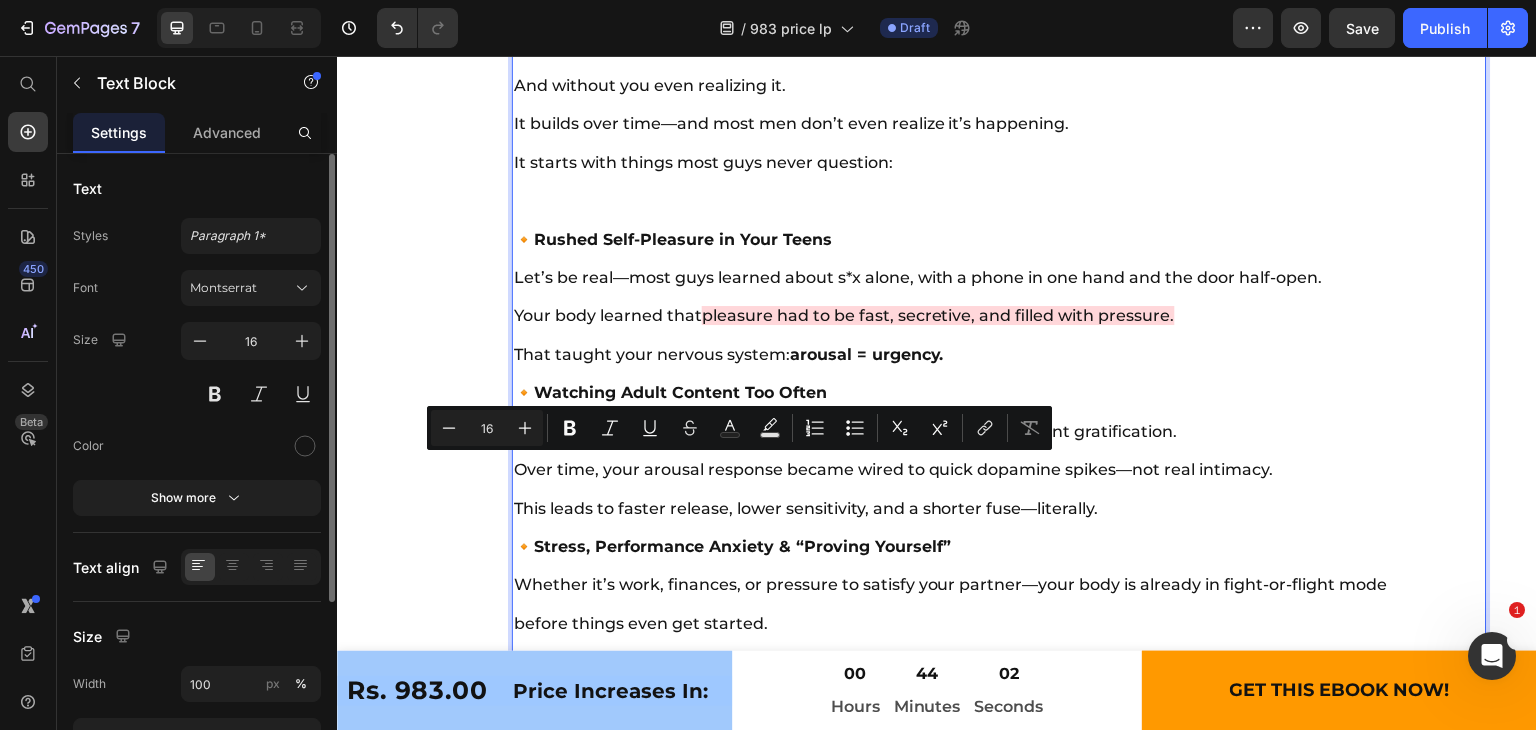 click on "🔸  Rushed Self-Pleasure in Your Teens Let’s be real—most guys learned about s*x alone, with a phone in one hand and the door half-open. Your body learned that  pleasure had to be fast, secretive, and filled with pressure. That taught your nervous system:  arousal = urgency. 🔸  Watching Adult Content Too Often Your brain got trained to crave intense visual stimulation and instant gratification. Over time, your arousal response became wired to quick dopamine spikes—not real intimacy. This leads to faster release, lower sensitivity, and a shorter fuse—literally. 🔸  Stress, Performance Anxiety & “Proving Yourself” Whether it’s work, finances, or pressure to satisfy your partner—your body is already in fight-or-flight mode before things even get started. That activates the sympathetic nervous system, making it nearly impossible to stay in control. 🔸  Too Much Sitting, Weak Pelvic Muscles Modern life has most men sitting 8+ hours a day—at desks, in cars, on couches. 🔸  🔸" at bounding box center [964, 892] 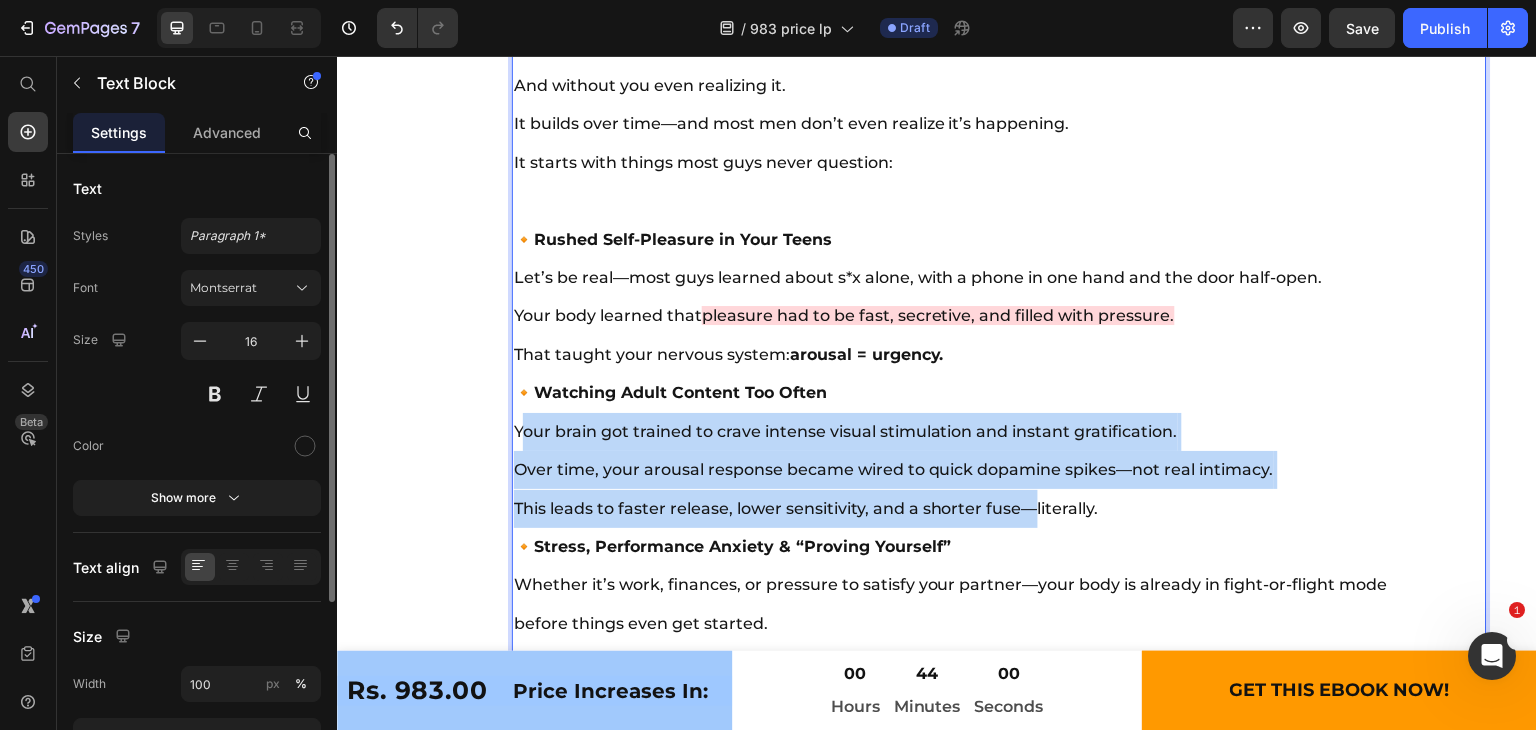 drag, startPoint x: 525, startPoint y: 475, endPoint x: 1044, endPoint y: 540, distance: 523.0545 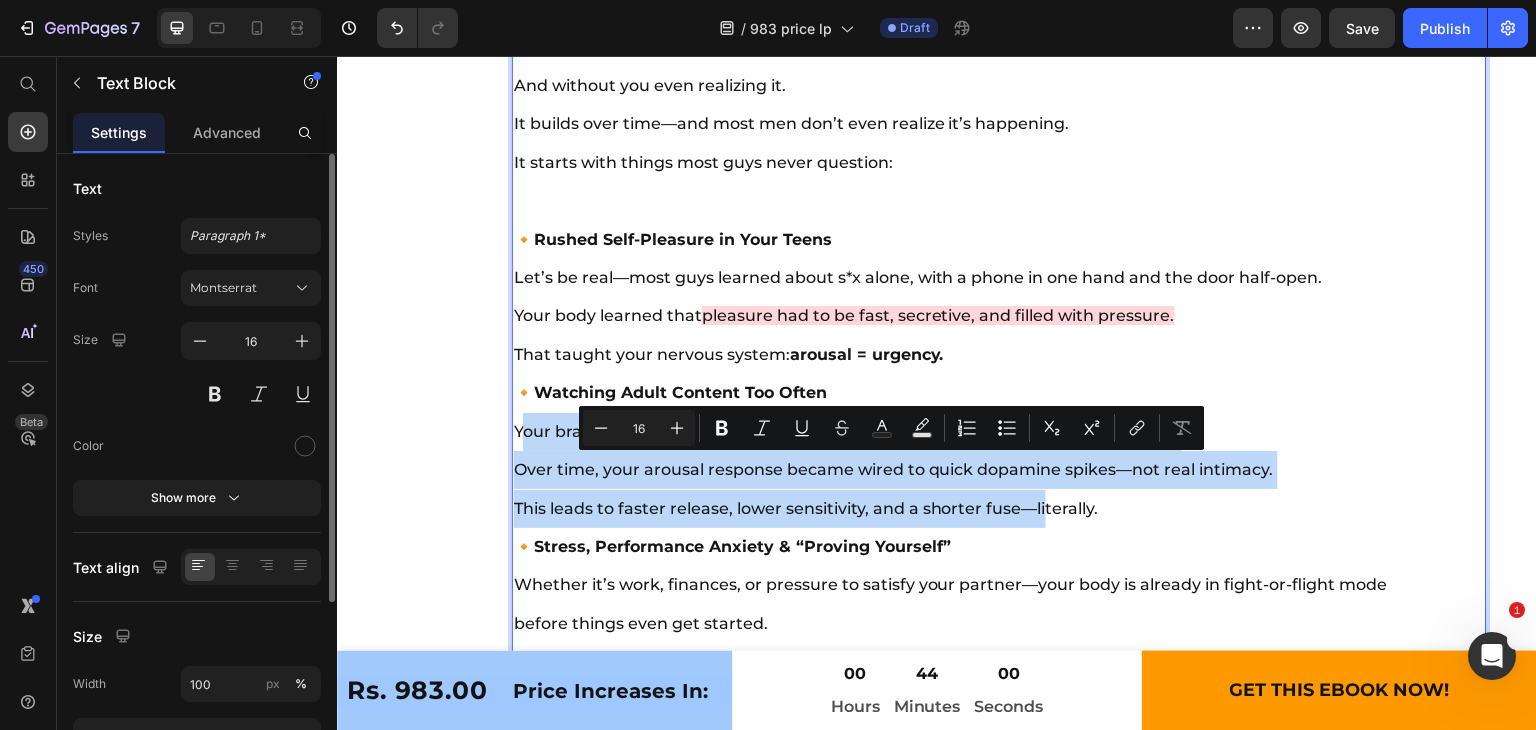 click on "🔸  Rushed Self-Pleasure in Your Teens Let’s be real—most guys learned about s*x alone, with a phone in one hand and the door half-open. Your body learned that  pleasure had to be fast, secretive, and filled with pressure. That taught your nervous system:  arousal = urgency. 🔸  Watching Adult Content Too Often Your brain got trained to crave intense visual stimulation and instant gratification. Over time, your arousal response became wired to quick dopamine spikes—not real intimacy. This leads to faster release, lower sensitivity, and a shorter fuse—literally. 🔸  Stress, Performance Anxiety & “Proving Yourself” Whether it’s work, finances, or pressure to satisfy your partner—your body is already in fight-or-flight mode before things even get started. That activates the sympathetic nervous system, making it nearly impossible to stay in control. 🔸  Too Much Sitting, Weak Pelvic Muscles Modern life has most men sitting 8+ hours a day—at desks, in cars, on couches. 🔸  🔸" at bounding box center (964, 892) 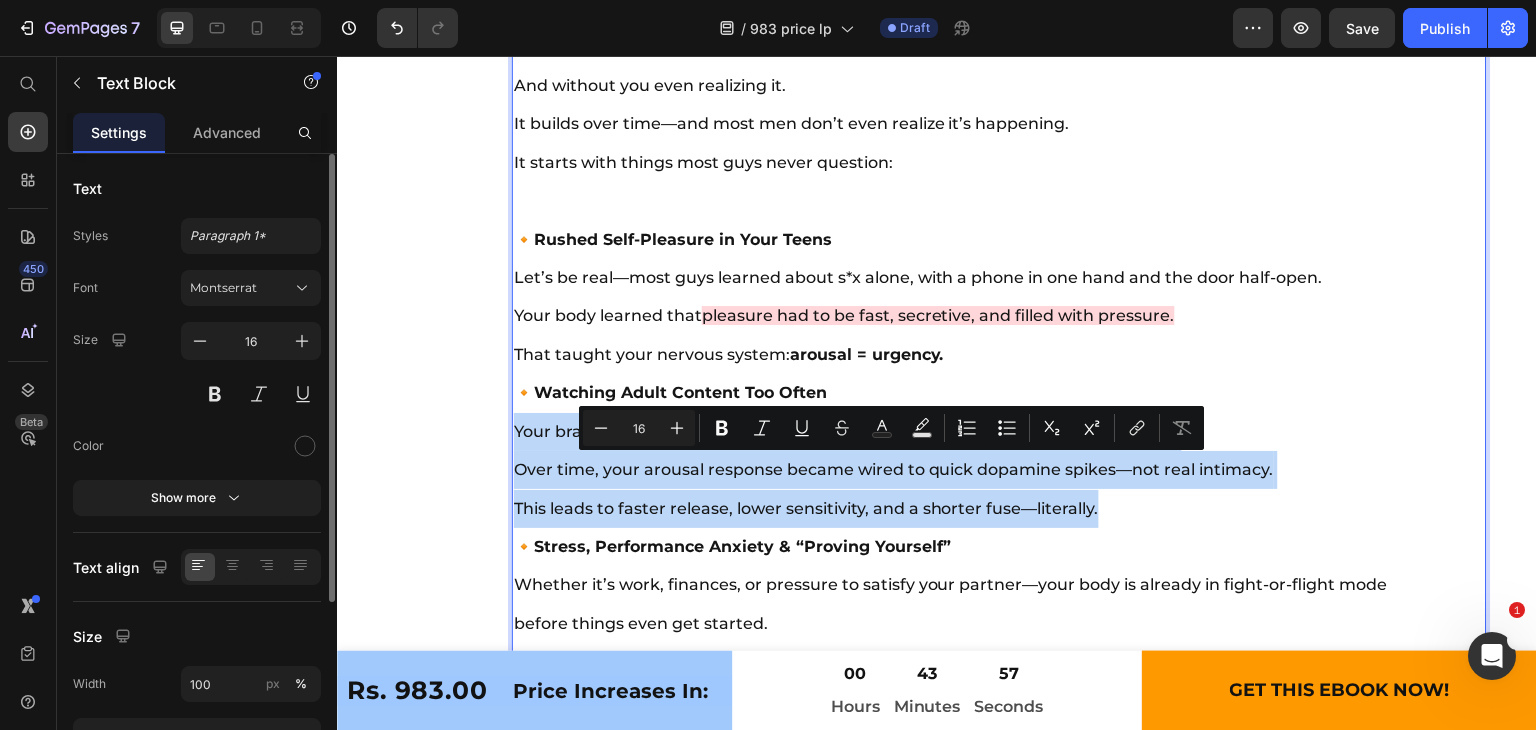 drag, startPoint x: 1116, startPoint y: 544, endPoint x: 516, endPoint y: 466, distance: 605.04877 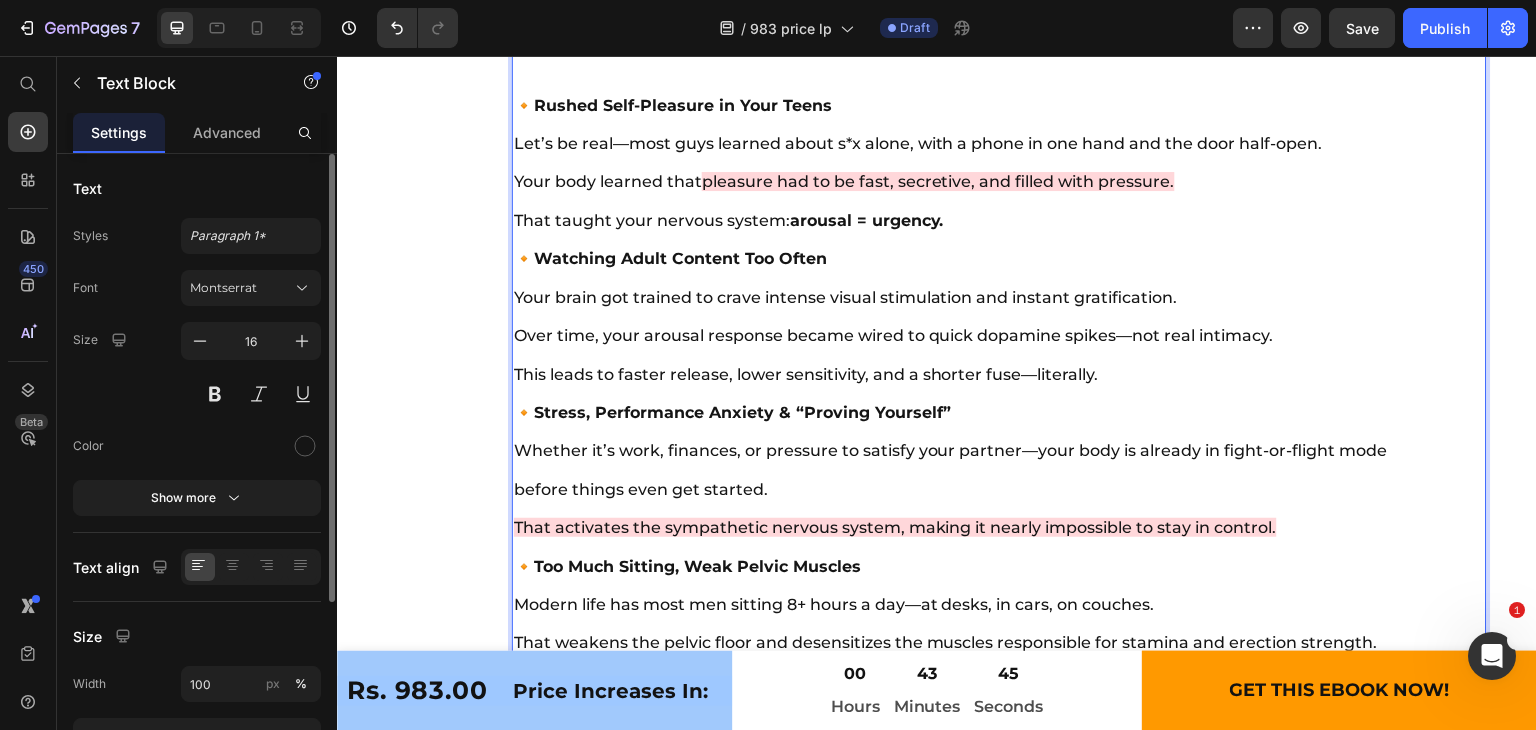 scroll, scrollTop: 11880, scrollLeft: 0, axis: vertical 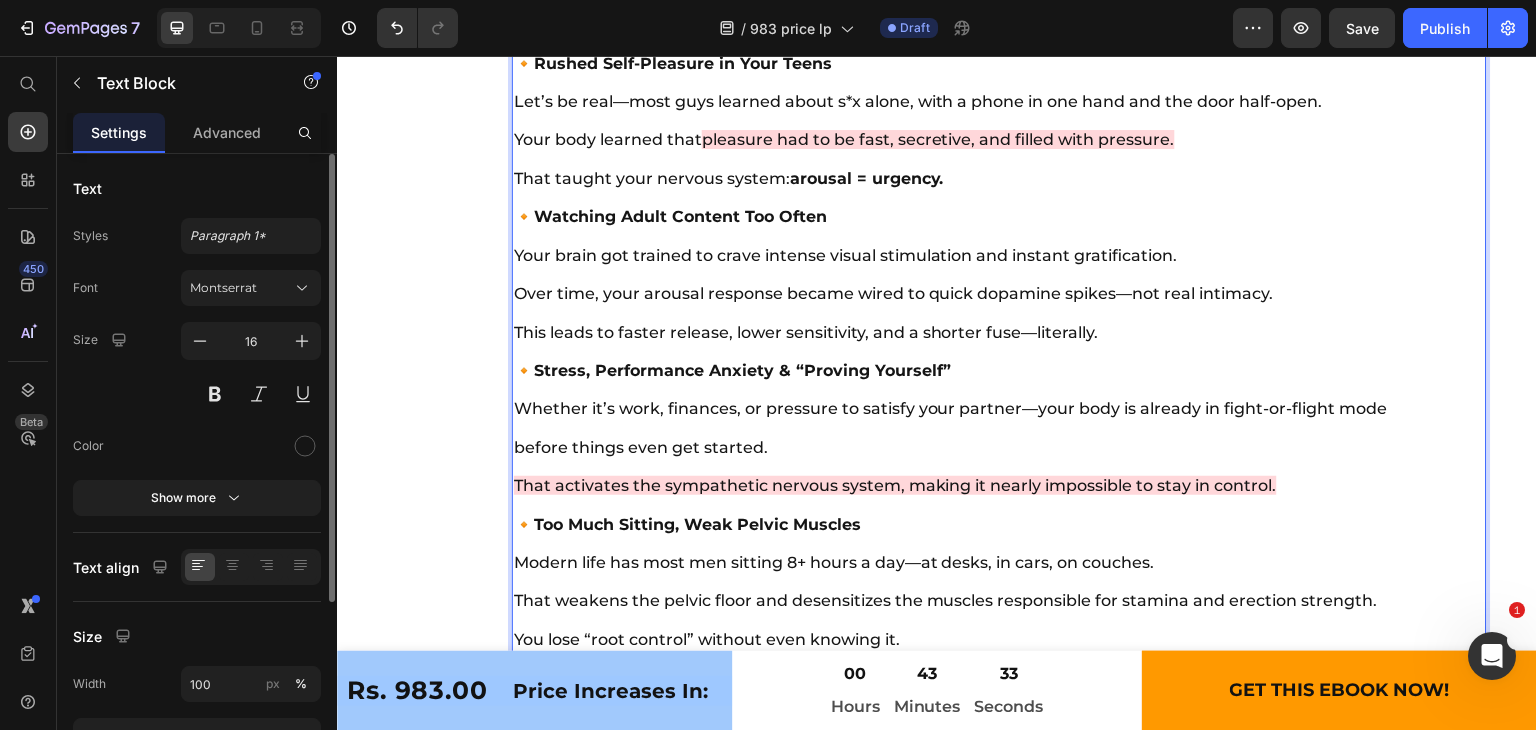 click on "🔸  Rushed Self-Pleasure in Your Teens Let’s be real—most guys learned about s*x alone, with a phone in one hand and the door half-open. Your body learned that  pleasure had to be fast, secretive, and filled with pressure. That taught your nervous system:  arousal = urgency. 🔸  Watching Adult Content Too Often Your brain got trained to crave intense visual stimulation and instant gratification. Over time, your arousal response became wired to quick dopamine spikes—not real intimacy. This leads to faster release, lower sensitivity, and a shorter fuse—literally. 🔸  Stress, Performance Anxiety & “Proving Yourself” Whether it’s work, finances, or pressure to satisfy your partner—your body is already in fight-or-flight mode before things even get started. That activates the sympathetic nervous system, making it nearly impossible to stay in control. 🔸  Too Much Sitting, Weak Pelvic Muscles Modern life has most men sitting 8+ hours a day—at desks, in cars, on couches. 🔸  🔸" at bounding box center (964, 716) 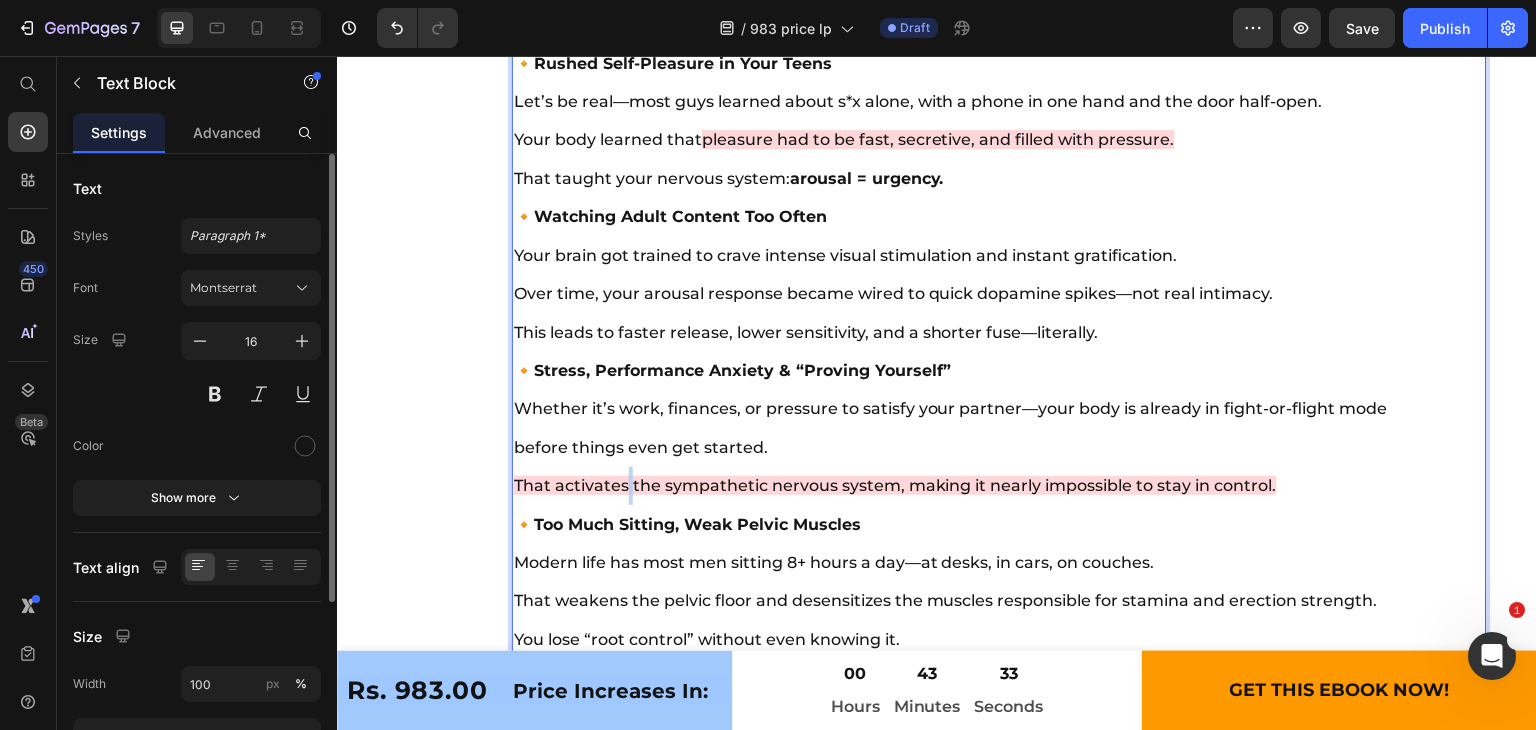 click on "🔸  Rushed Self-Pleasure in Your Teens Let’s be real—most guys learned about s*x alone, with a phone in one hand and the door half-open. Your body learned that  pleasure had to be fast, secretive, and filled with pressure. That taught your nervous system:  arousal = urgency. 🔸  Watching Adult Content Too Often Your brain got trained to crave intense visual stimulation and instant gratification. Over time, your arousal response became wired to quick dopamine spikes—not real intimacy. This leads to faster release, lower sensitivity, and a shorter fuse—literally. 🔸  Stress, Performance Anxiety & “Proving Yourself” Whether it’s work, finances, or pressure to satisfy your partner—your body is already in fight-or-flight mode before things even get started. That activates the sympathetic nervous system, making it nearly impossible to stay in control. 🔸  Too Much Sitting, Weak Pelvic Muscles Modern life has most men sitting 8+ hours a day—at desks, in cars, on couches. 🔸  🔸" at bounding box center (964, 716) 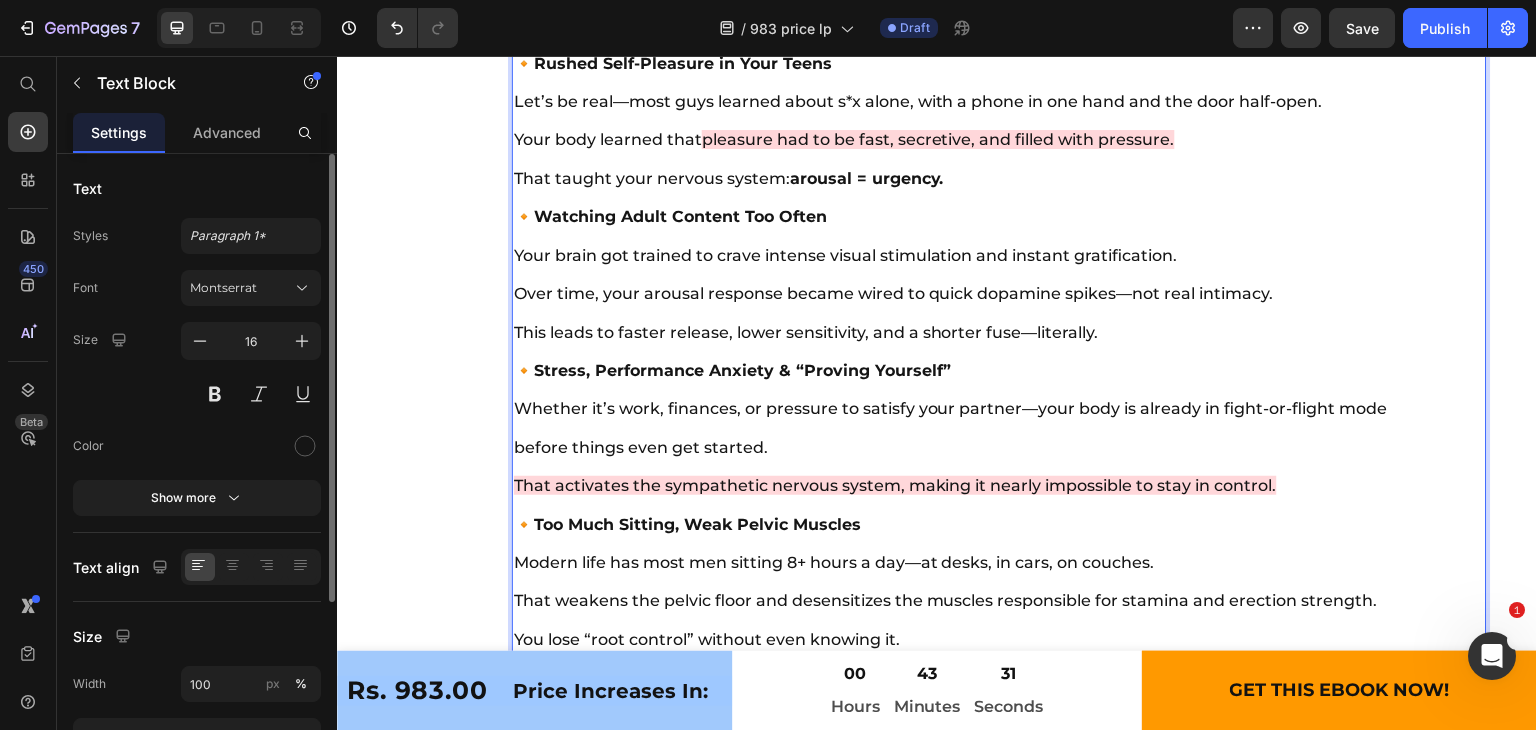 click on "That activates the sympathetic nervous system, making it nearly impossible to stay in control." at bounding box center (895, 485) 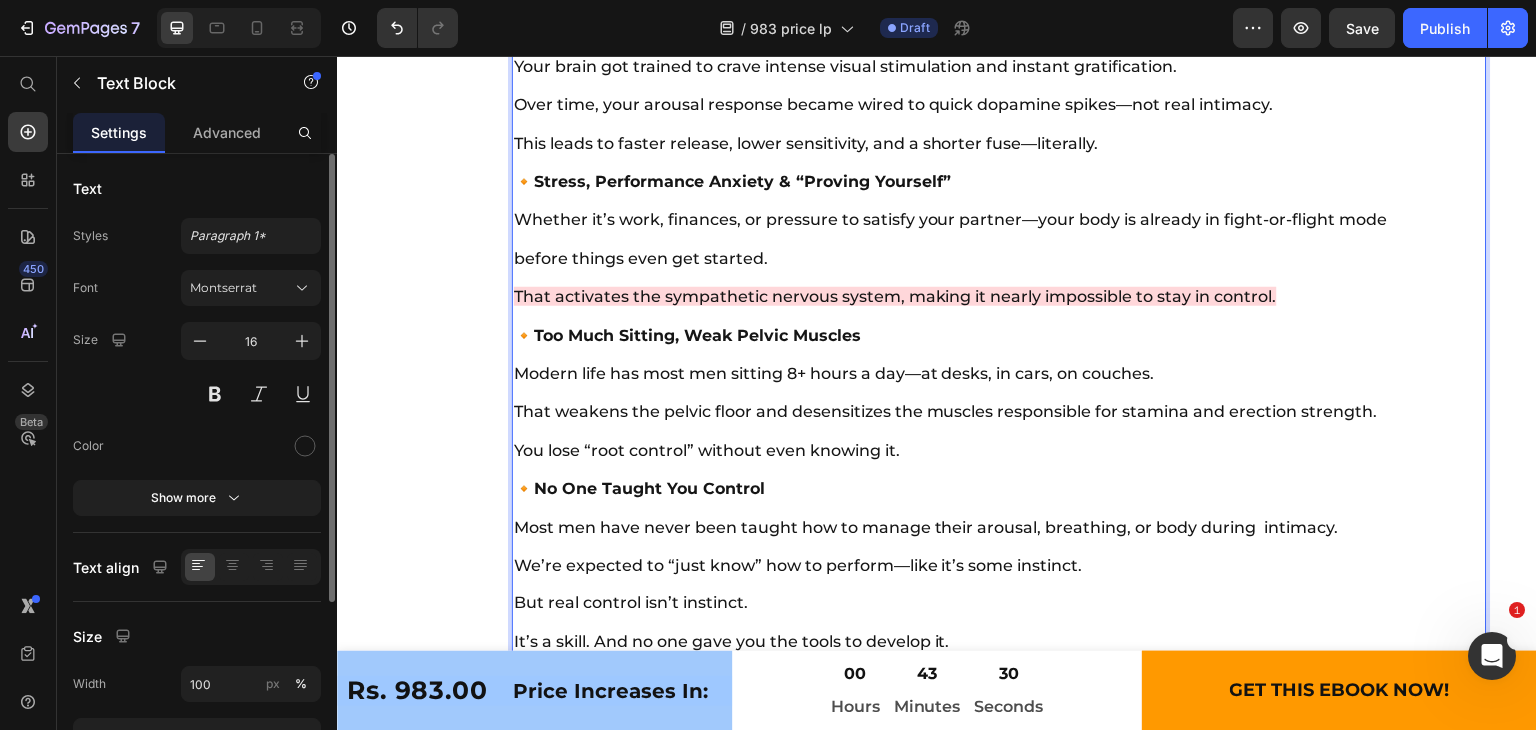 scroll, scrollTop: 12077, scrollLeft: 0, axis: vertical 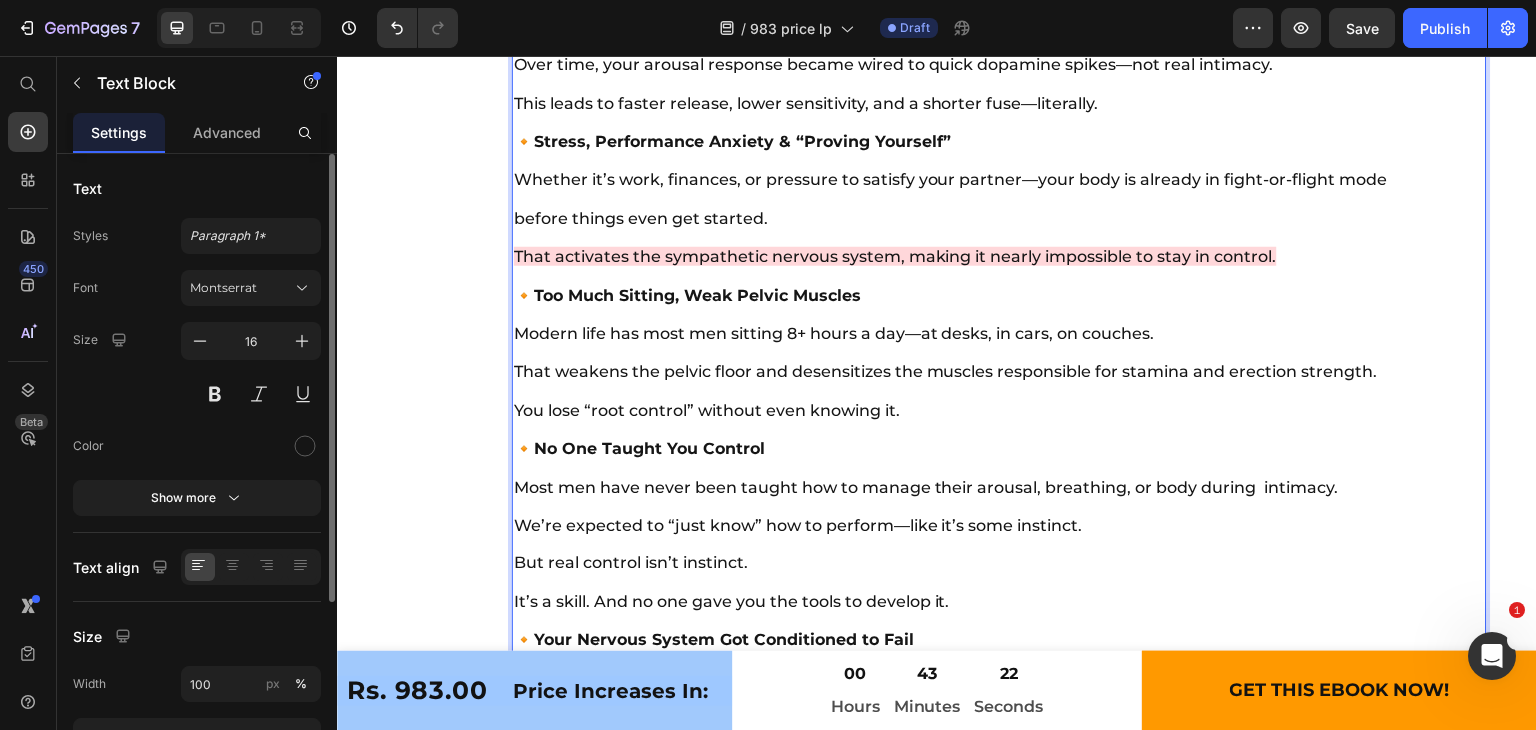click on "🔸  Rushed Self-Pleasure in Your Teens Let’s be real—most guys learned about s*x alone, with a phone in one hand and the door half-open. Your body learned that  pleasure had to be fast, secretive, and filled with pressure. That taught your nervous system:  arousal = urgency. 🔸  Watching Adult Content Too Often Your brain got trained to crave intense visual stimulation and instant gratification. Over time, your arousal response became wired to quick dopamine spikes—not real intimacy. This leads to faster release, lower sensitivity, and a shorter fuse—literally. 🔸  Stress, Performance Anxiety & “Proving Yourself” Whether it’s work, finances, or pressure to satisfy your partner—your body is already in fight-or-flight mode before things even get started. That activates the sympathetic nervous system, making it nearly impossible to stay in control. 🔸  Too Much Sitting, Weak Pelvic Muscles Modern life has most men sitting 8+ hours a day—at desks, in cars, on couches. 🔸  🔸" at bounding box center [964, 487] 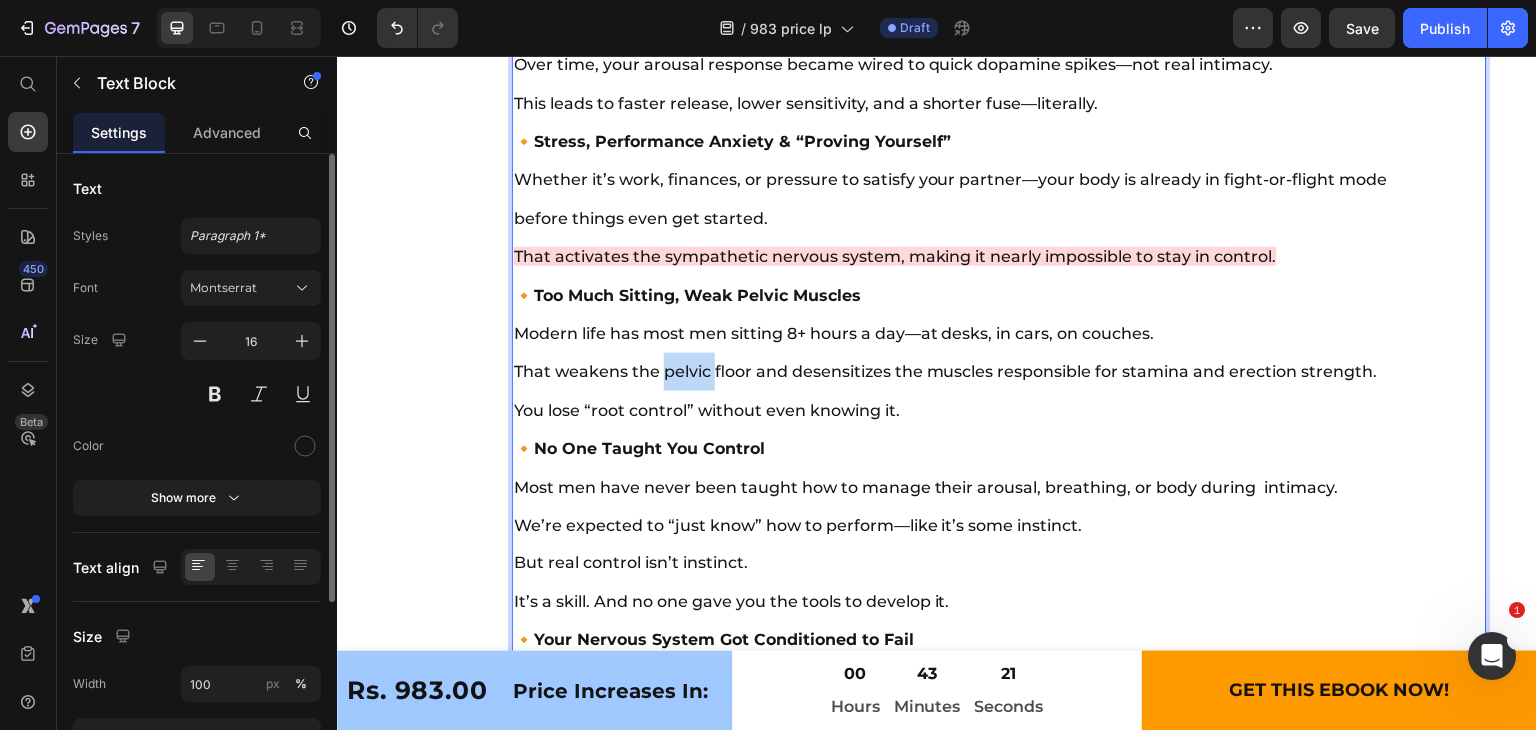 click on "🔸  Rushed Self-Pleasure in Your Teens Let’s be real—most guys learned about s*x alone, with a phone in one hand and the door half-open. Your body learned that  pleasure had to be fast, secretive, and filled with pressure. That taught your nervous system:  arousal = urgency. 🔸  Watching Adult Content Too Often Your brain got trained to crave intense visual stimulation and instant gratification. Over time, your arousal response became wired to quick dopamine spikes—not real intimacy. This leads to faster release, lower sensitivity, and a shorter fuse—literally. 🔸  Stress, Performance Anxiety & “Proving Yourself” Whether it’s work, finances, or pressure to satisfy your partner—your body is already in fight-or-flight mode before things even get started. That activates the sympathetic nervous system, making it nearly impossible to stay in control. 🔸  Too Much Sitting, Weak Pelvic Muscles Modern life has most men sitting 8+ hours a day—at desks, in cars, on couches. 🔸  🔸" at bounding box center [964, 487] 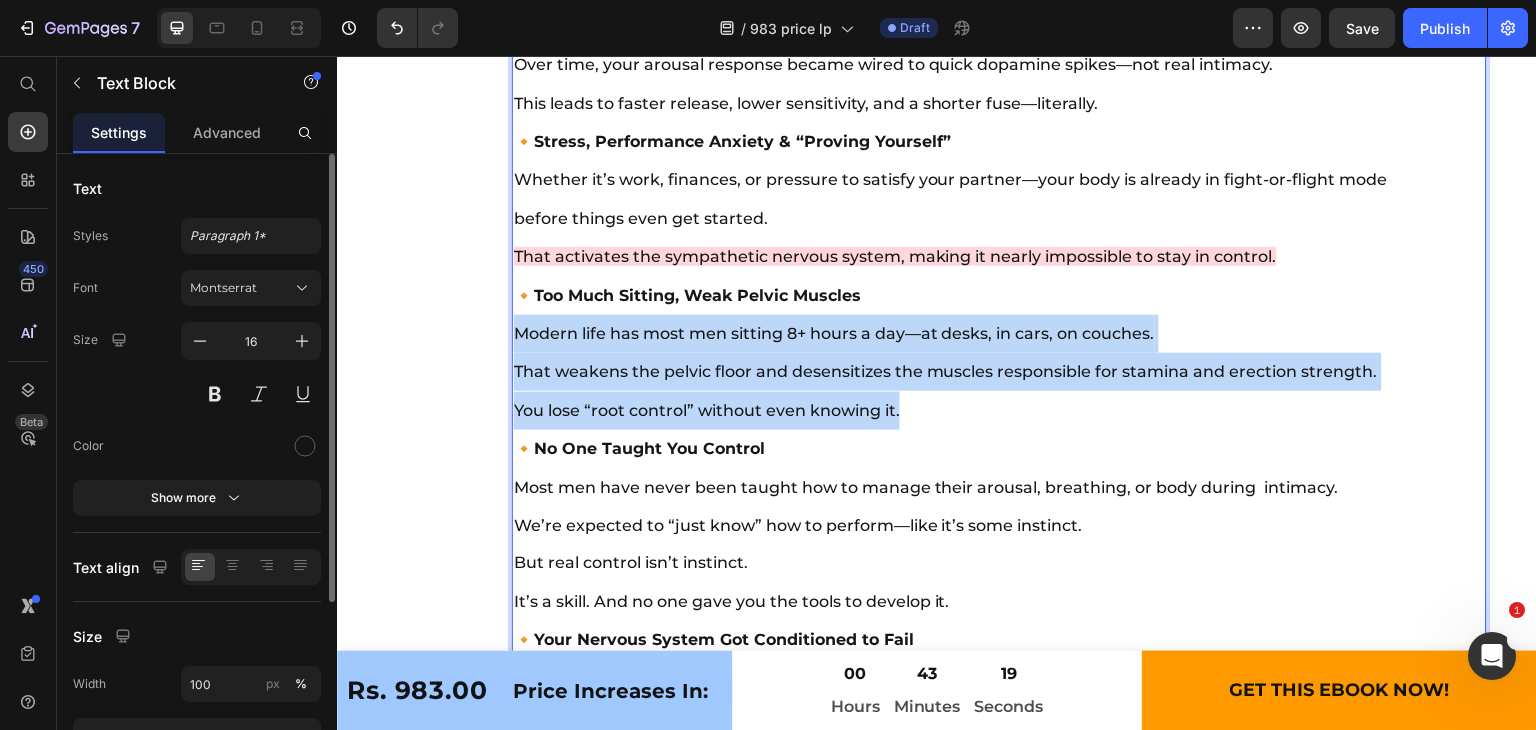 drag, startPoint x: 927, startPoint y: 439, endPoint x: 516, endPoint y: 371, distance: 416.5873 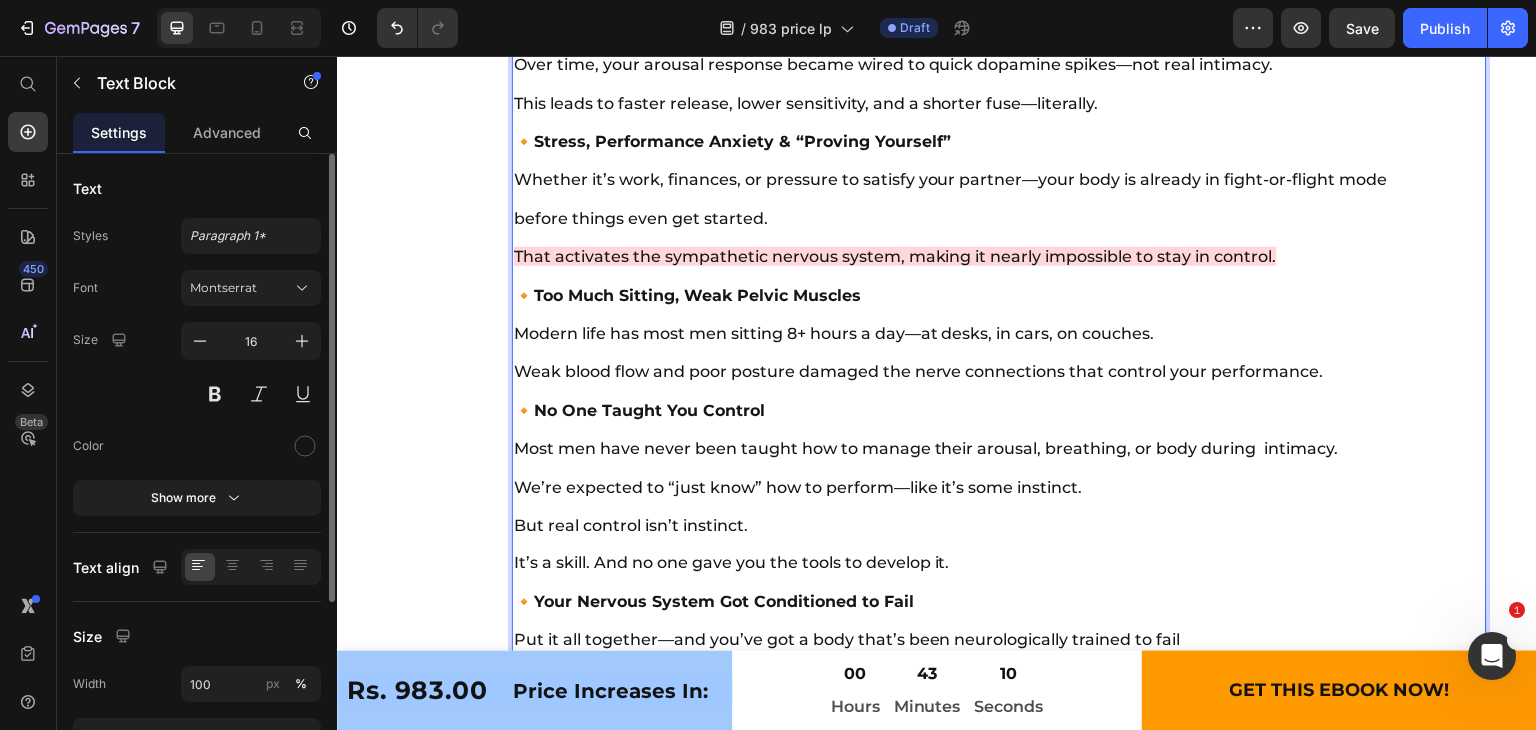click on "🔸  Rushed Self-Pleasure in Your Teens Let’s be real—most guys learned about s*x alone, with a phone in one hand and the door half-open. Your body learned that  pleasure had to be fast, secretive, and filled with pressure. That taught your nervous system:  arousal = urgency. 🔸  Watching Adult Content Too Often Your brain got trained to crave intense visual stimulation and instant gratification. Over time, your arousal response became wired to quick dopamine spikes—not real intimacy. This leads to faster release, lower sensitivity, and a shorter fuse—literally. 🔸  Stress, Performance Anxiety & “Proving Yourself” Whether it’s work, finances, or pressure to satisfy your partner—your body is already in fight-or-flight mode before things even get started. That activates the sympathetic nervous system, making it nearly impossible to stay in control. 🔸  Too Much Sitting, Weak Pelvic Muscles Modern life has most men sitting 8+ hours a day—at desks, in cars, on couches. 🔸  🔸" at bounding box center (964, 468) 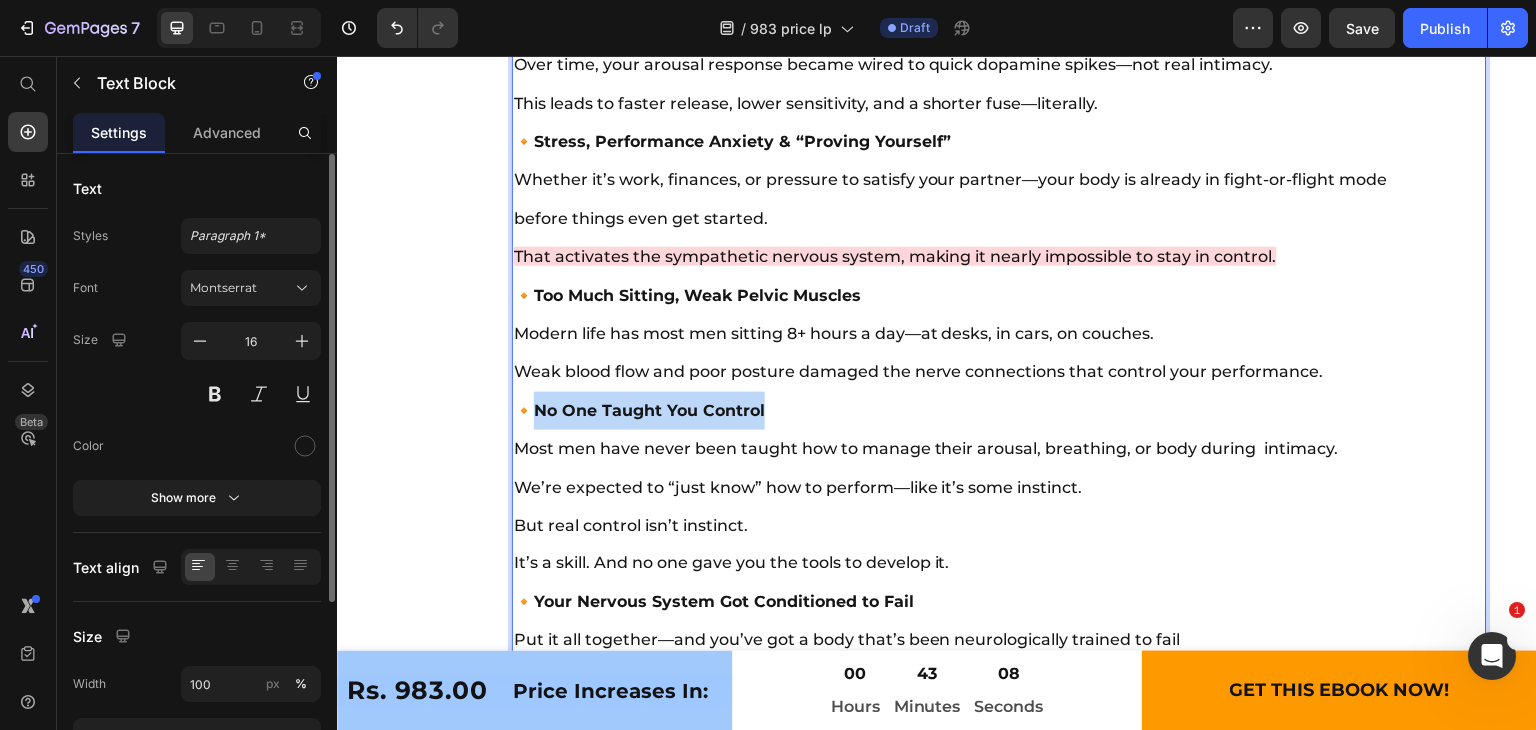 drag, startPoint x: 539, startPoint y: 438, endPoint x: 779, endPoint y: 442, distance: 240.03333 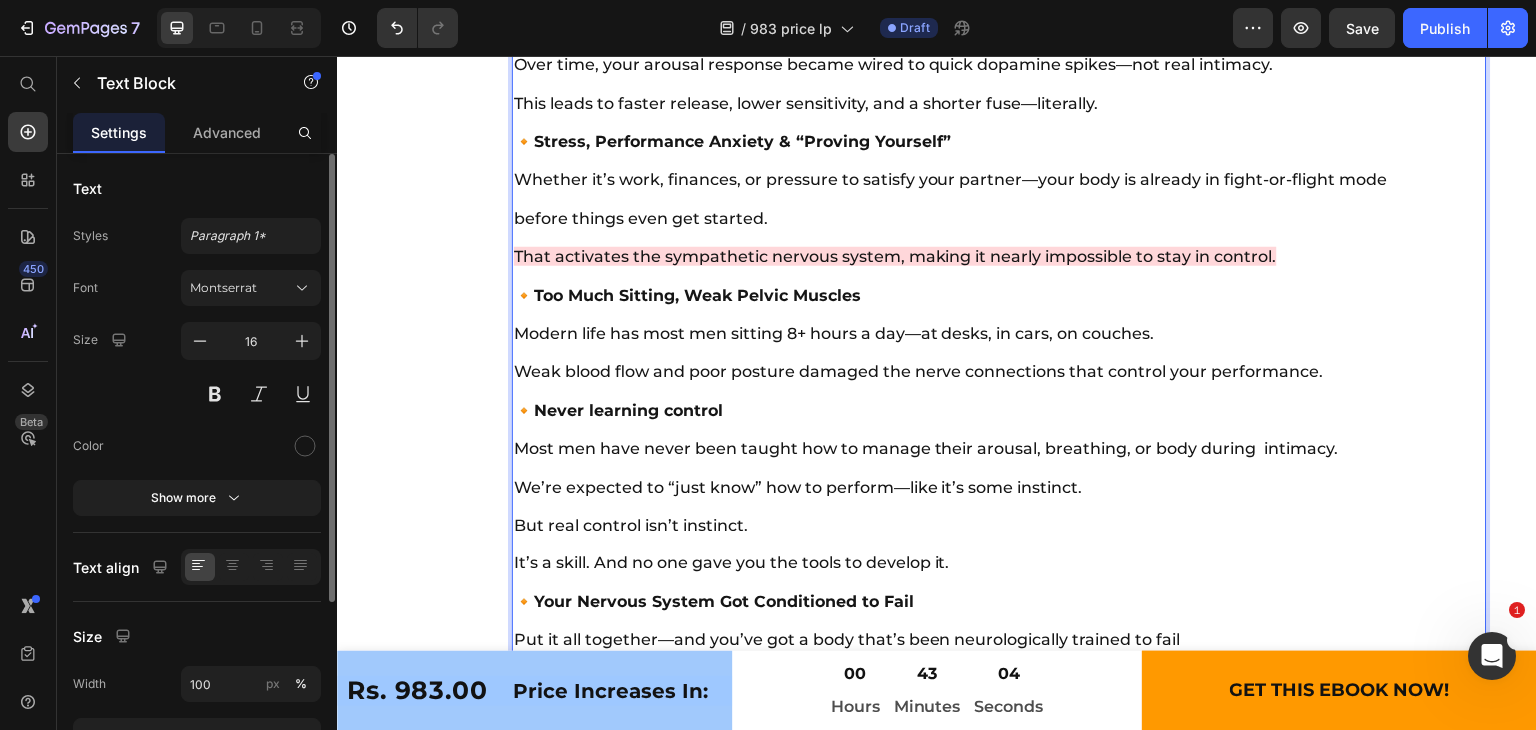 click on "Never learning control" at bounding box center (628, 410) 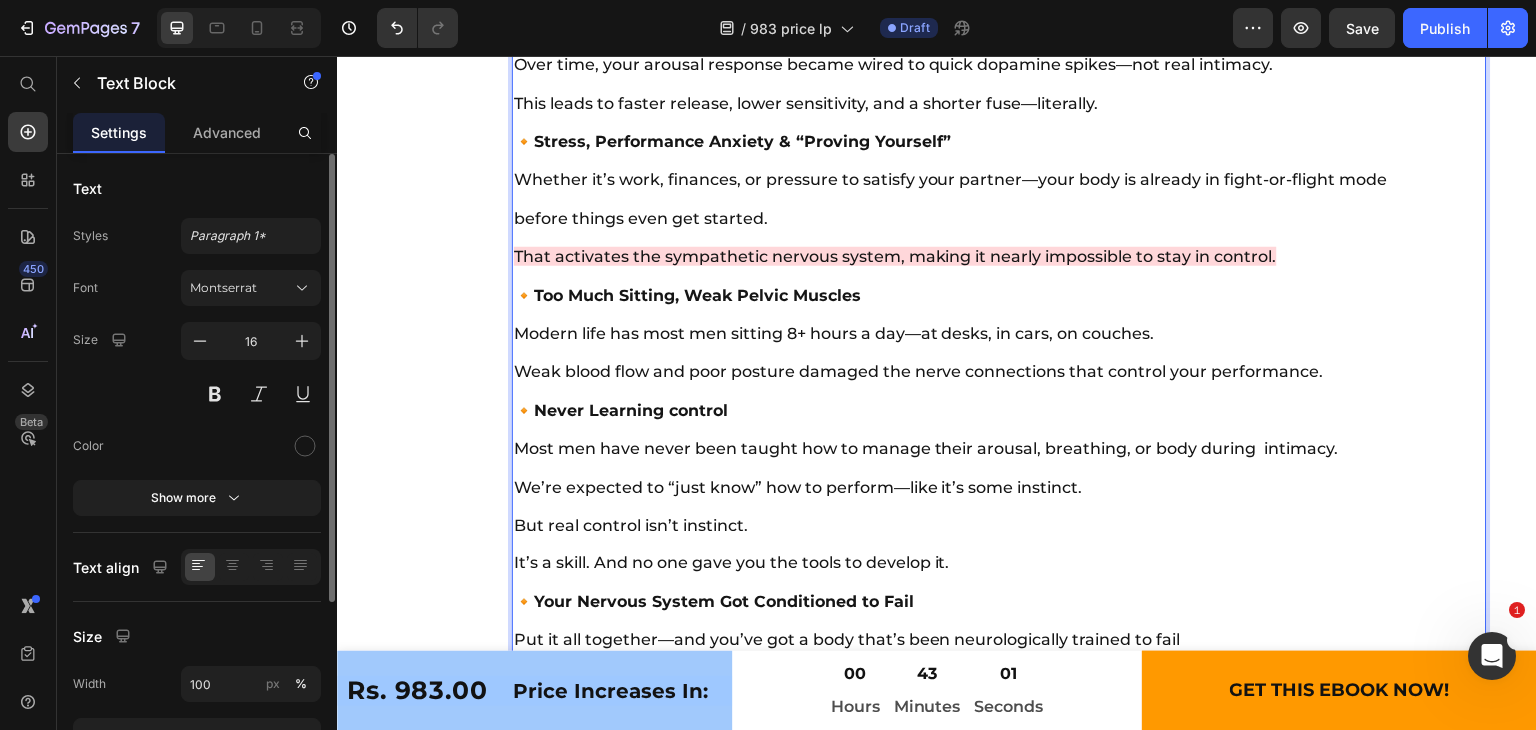 click on "Never Learning control" at bounding box center (631, 410) 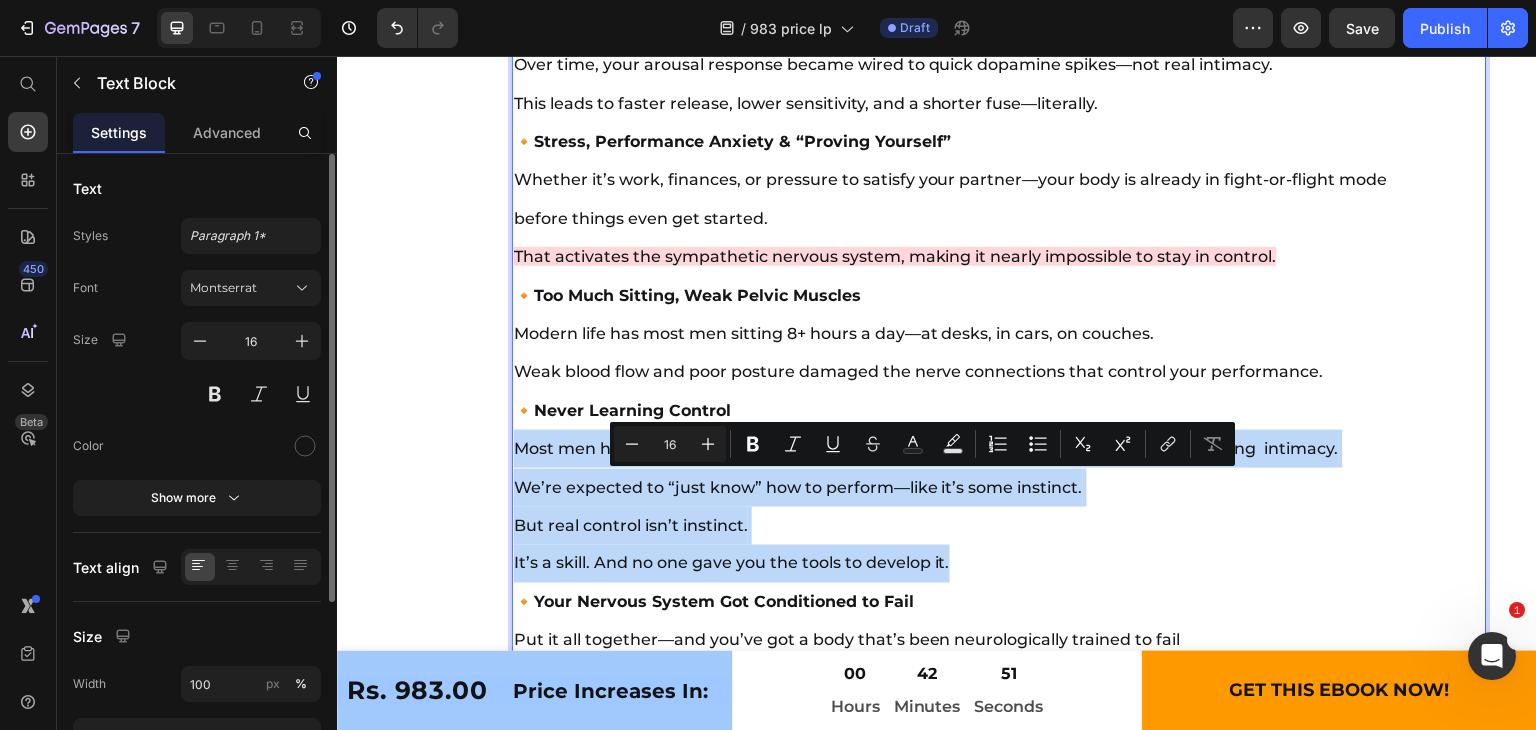 drag, startPoint x: 518, startPoint y: 480, endPoint x: 965, endPoint y: 598, distance: 462.31265 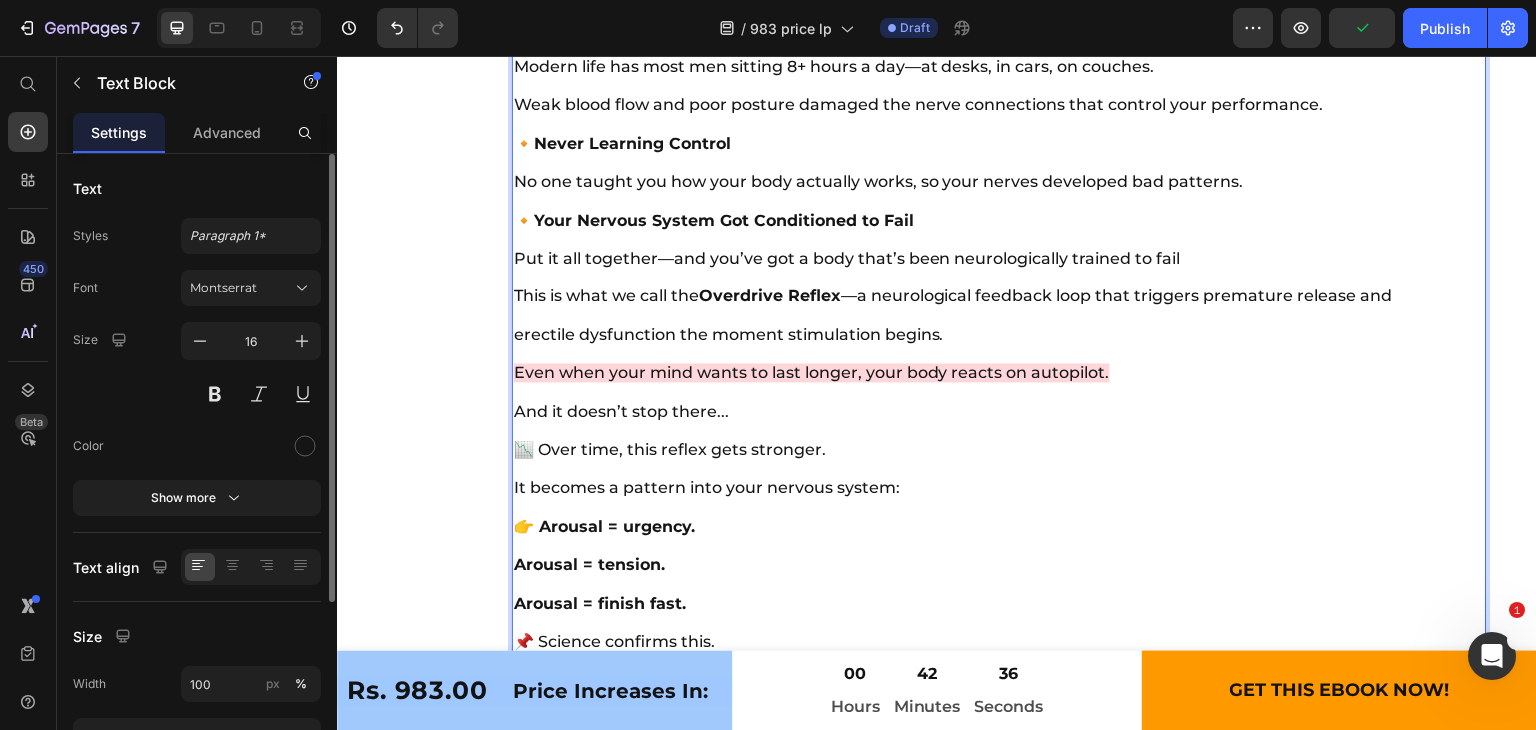 scroll, scrollTop: 12408, scrollLeft: 0, axis: vertical 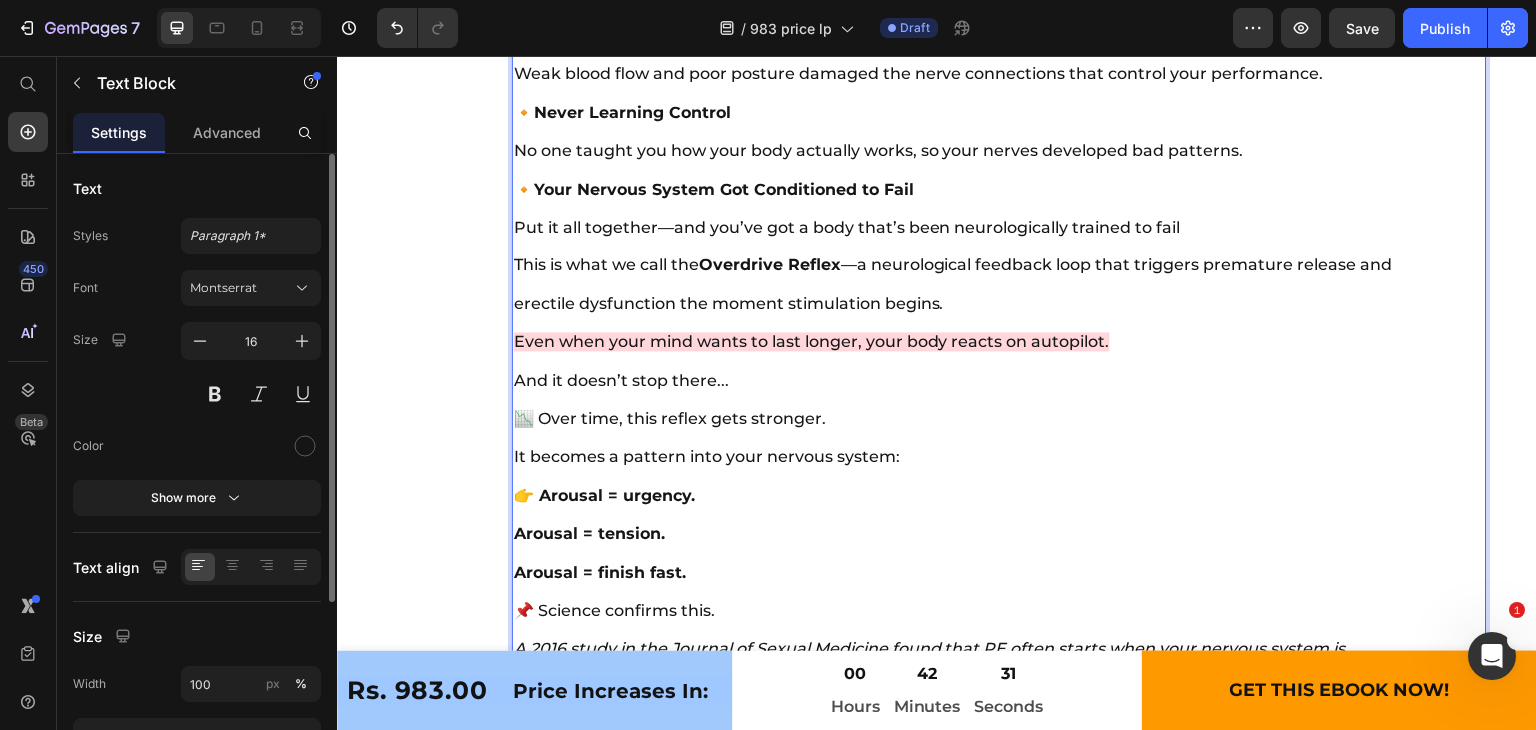 click on "🔸  Rushed Self-Pleasure in Your Teens Let’s be real—most guys learned about s*x alone, with a phone in one hand and the door half-open. Your body learned that  pleasure had to be fast, secretive, and filled with pressure. That taught your nervous system:  arousal = urgency. 🔸  Watching Adult Content Too Often Your brain got trained to crave intense visual stimulation and instant gratification. Over time, your arousal response became wired to quick dopamine spikes—not real intimacy. This leads to faster release, lower sensitivity, and a shorter fuse—literally. 🔸  Stress, Performance Anxiety & “Proving Yourself” Whether it’s work, finances, or pressure to satisfy your partner—your body is already in fight-or-flight mode before things even get started. That activates the sympathetic nervous system, making it nearly impossible to stay in control. 🔸  Too Much Sitting, Weak Pelvic Muscles Modern life has most men sitting 8+ hours a day—at desks, in cars, on couches. 🔸  🔸" at bounding box center [964, 111] 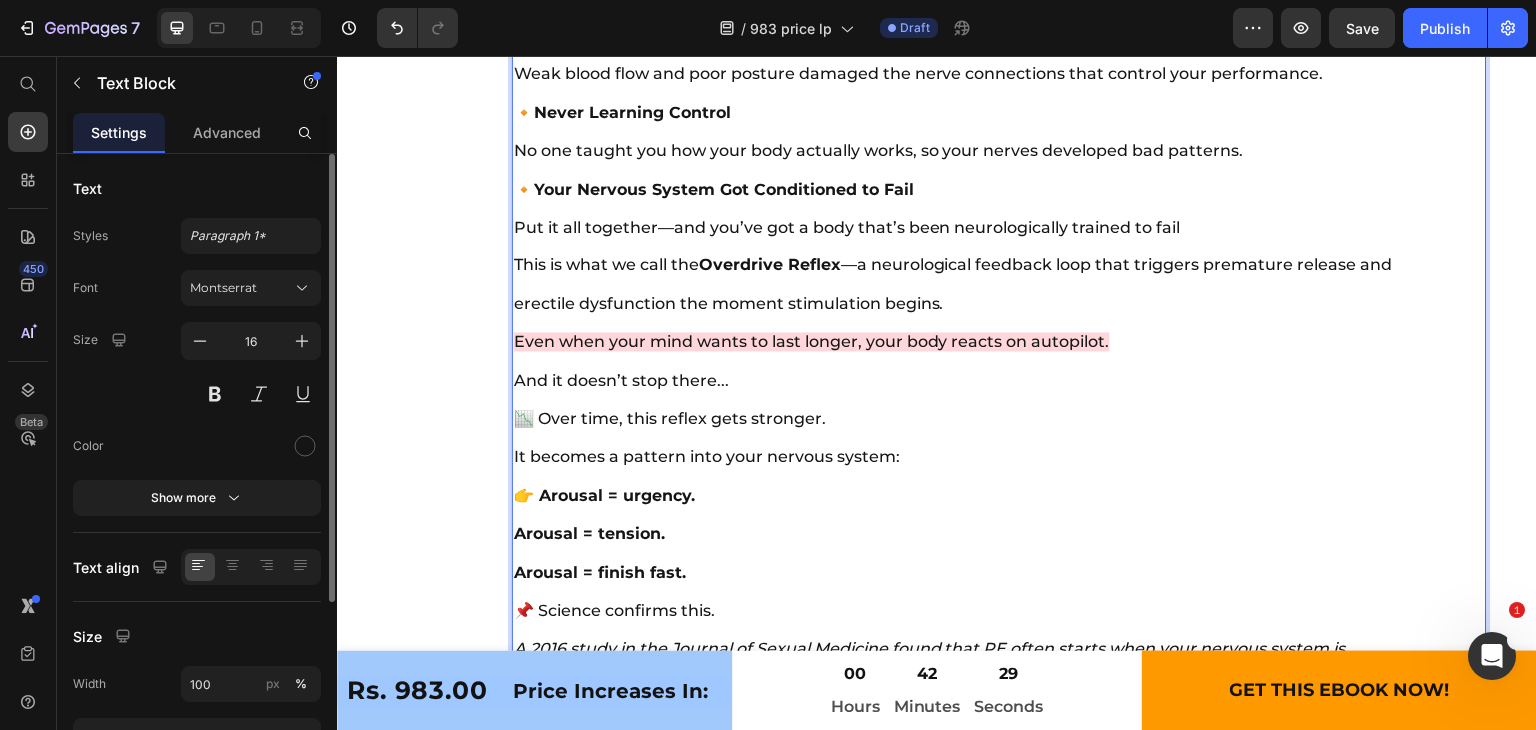 drag, startPoint x: 517, startPoint y: 223, endPoint x: 934, endPoint y: 229, distance: 417.04315 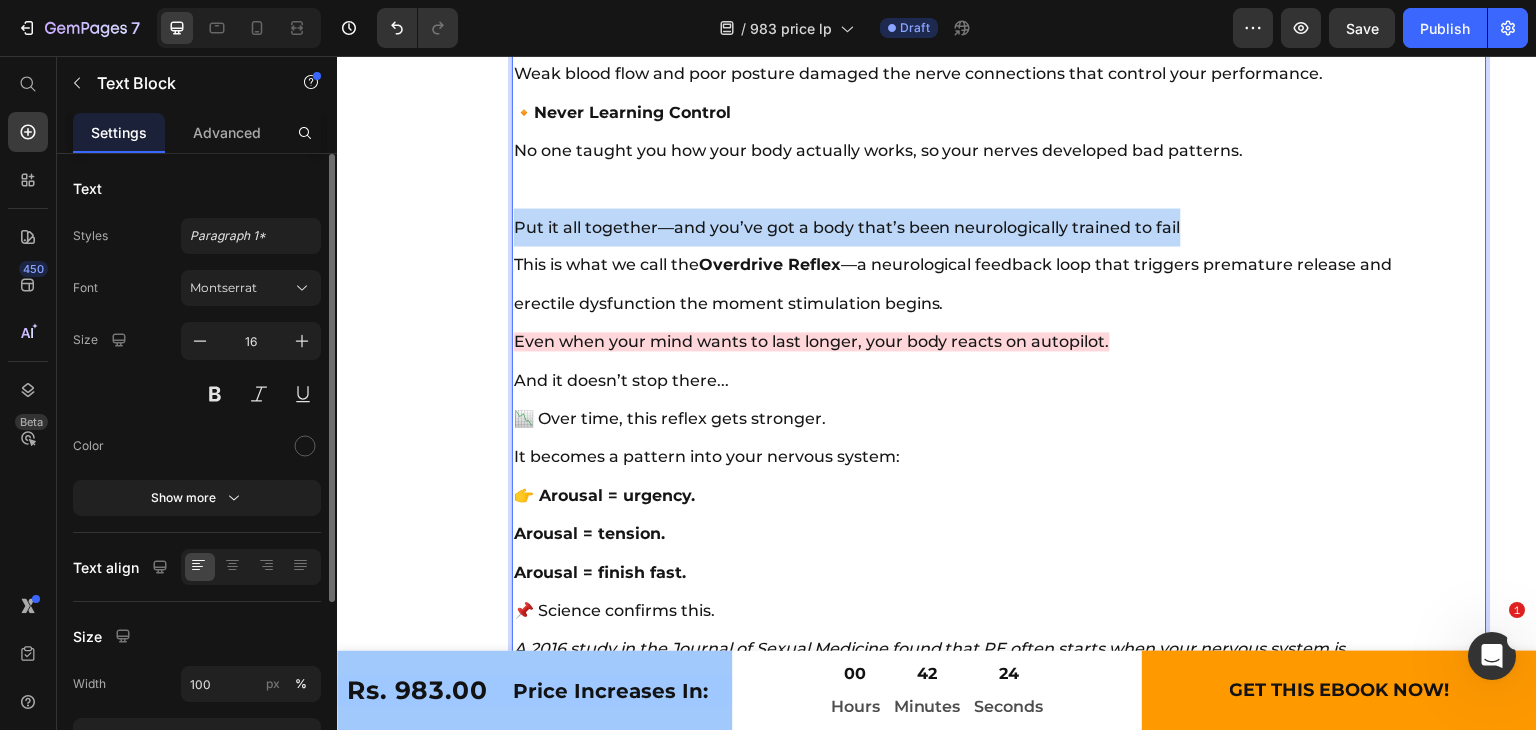 drag, startPoint x: 1195, startPoint y: 260, endPoint x: 517, endPoint y: 260, distance: 678 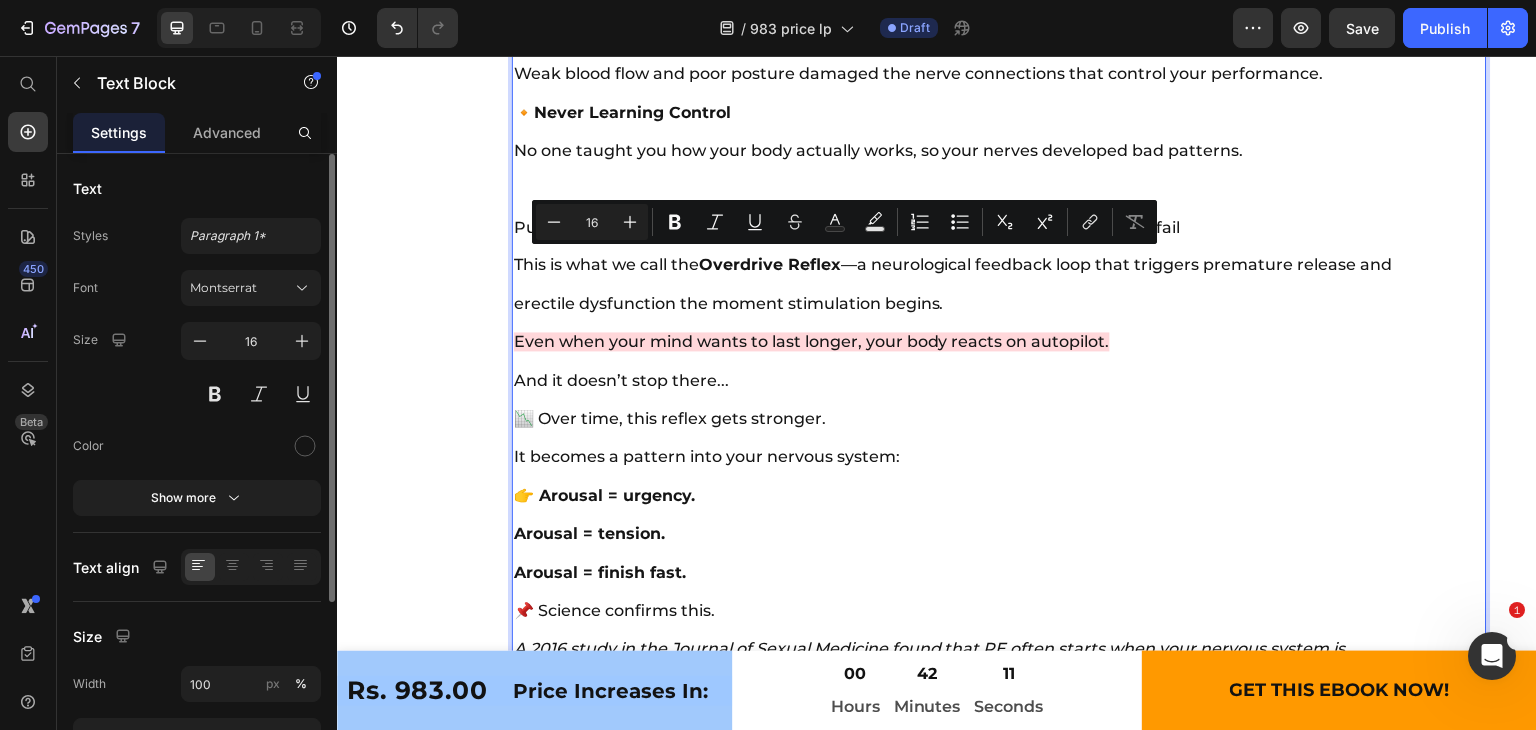 click on "Put it all together—and you’ve got a body that’s been neurologically trained to fail This is what we call the  Overdrive Reflex —a neurological feedback loop that triggers premature release and erectile dysfunction the moment stimulation begins. Even when your mind wants to last longer, your body reacts on autopilot. And it doesn’t stop there... 📉 Over time, this reflex gets stronger. It becomes a pattern into your nervous system: 👉 Arousal = urgency. Arousal = tension. Arousal = finish fast. 📌 Science confirms this. A 2016 study in the Journal of Sexual Medicine found that PE often starts when your nervous system is overstimulated—triggering a “fight or flight” response that makes the body release too quickly, even when the mind wants control. (PMID: 27337282)" at bounding box center (964, 458) 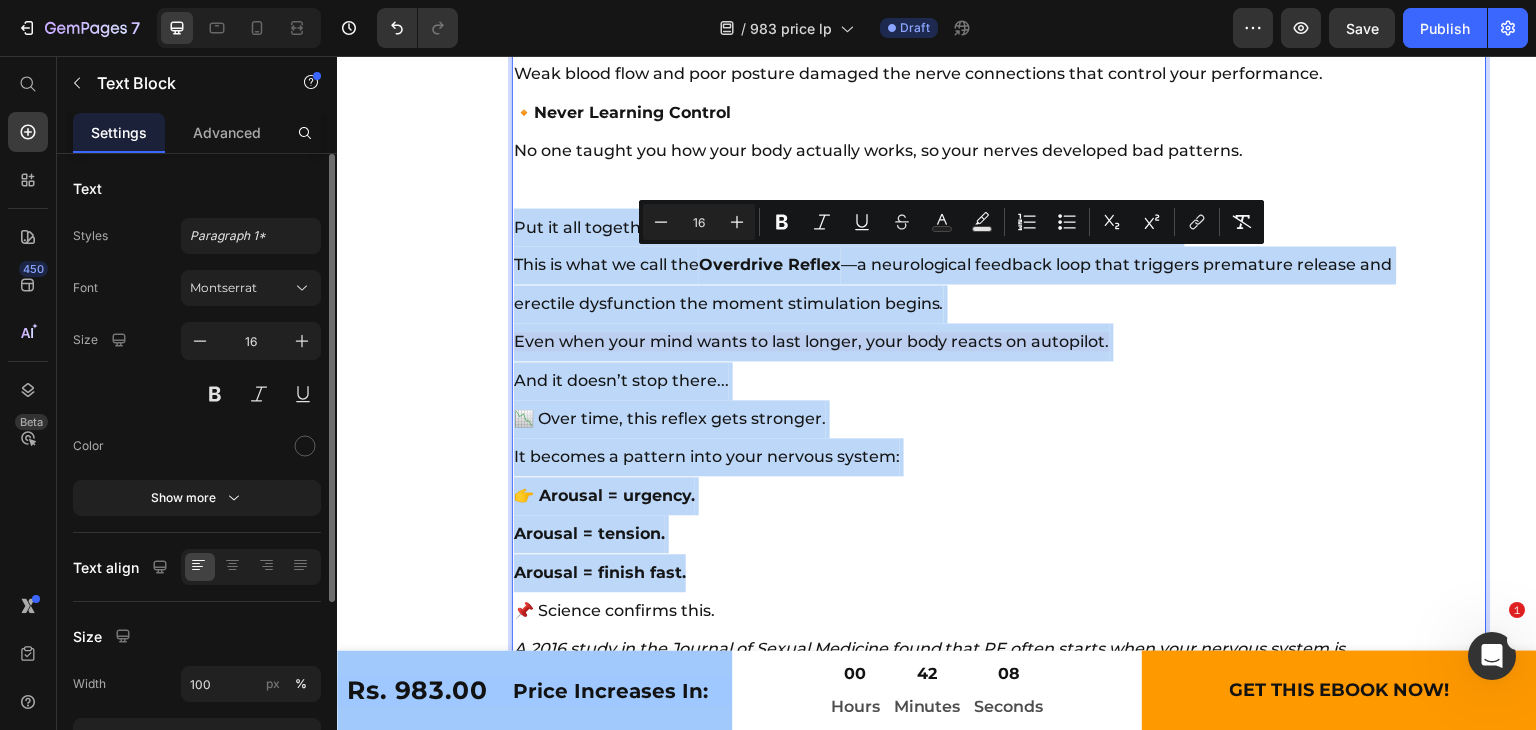 drag, startPoint x: 516, startPoint y: 253, endPoint x: 966, endPoint y: 596, distance: 565.81714 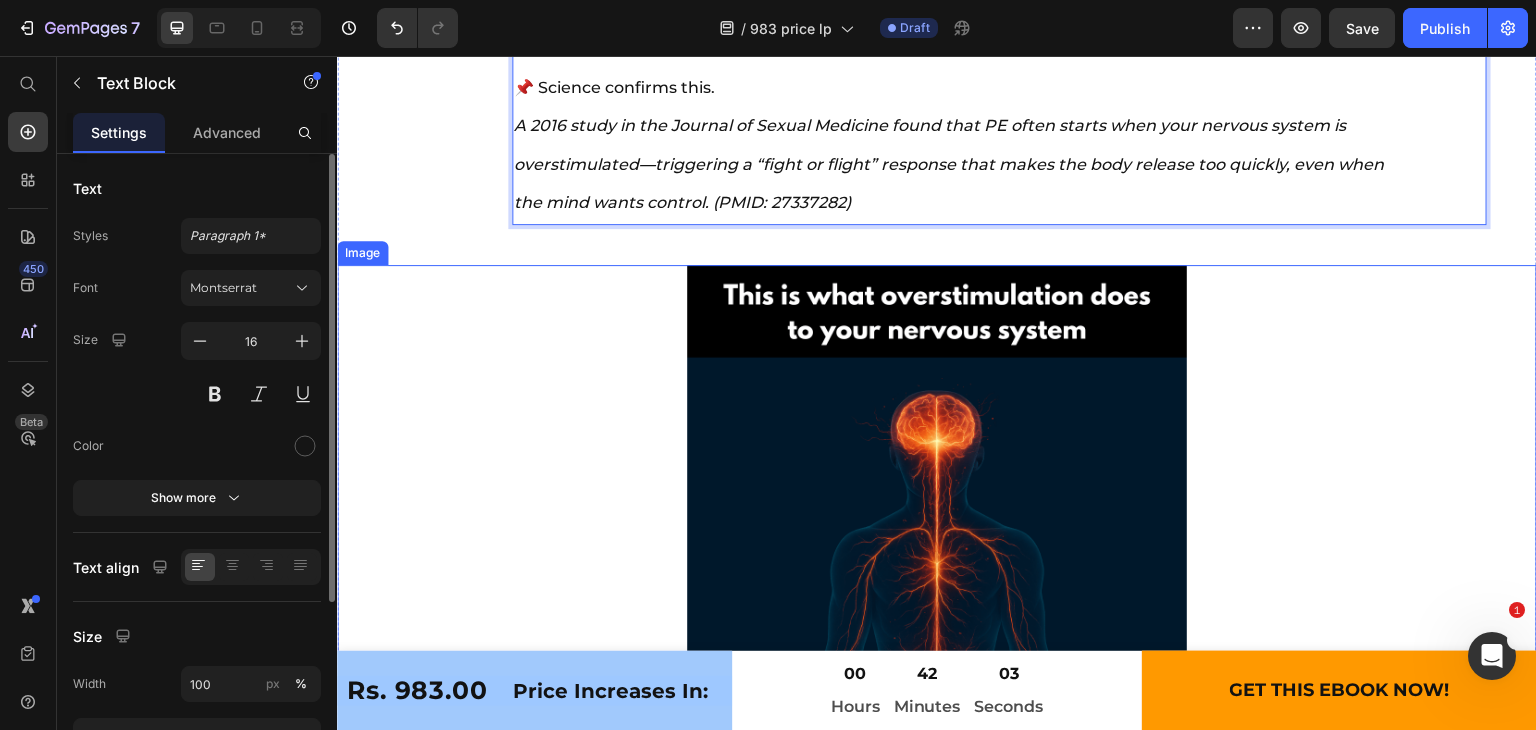 scroll, scrollTop: 12500, scrollLeft: 0, axis: vertical 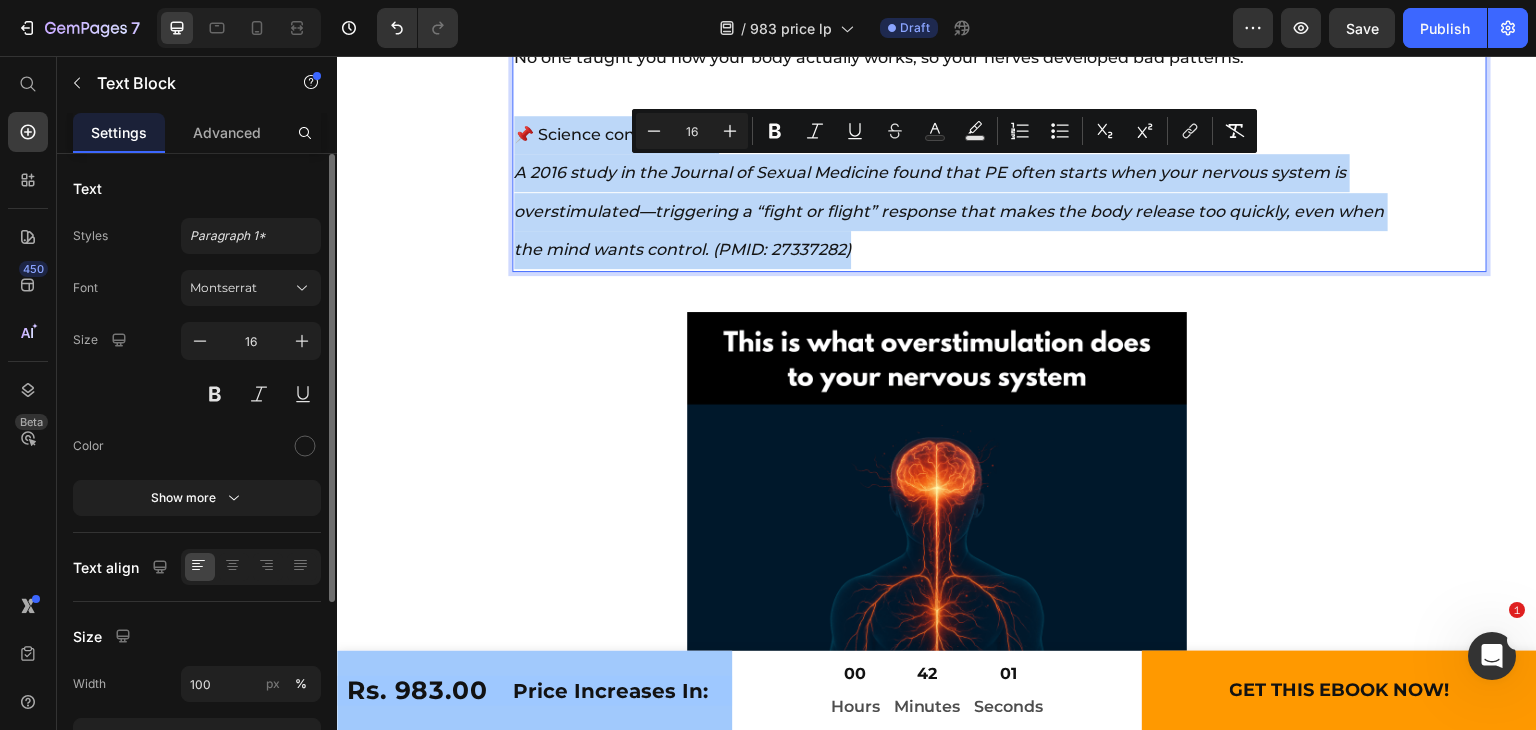 drag, startPoint x: 870, startPoint y: 281, endPoint x: 522, endPoint y: 166, distance: 366.50922 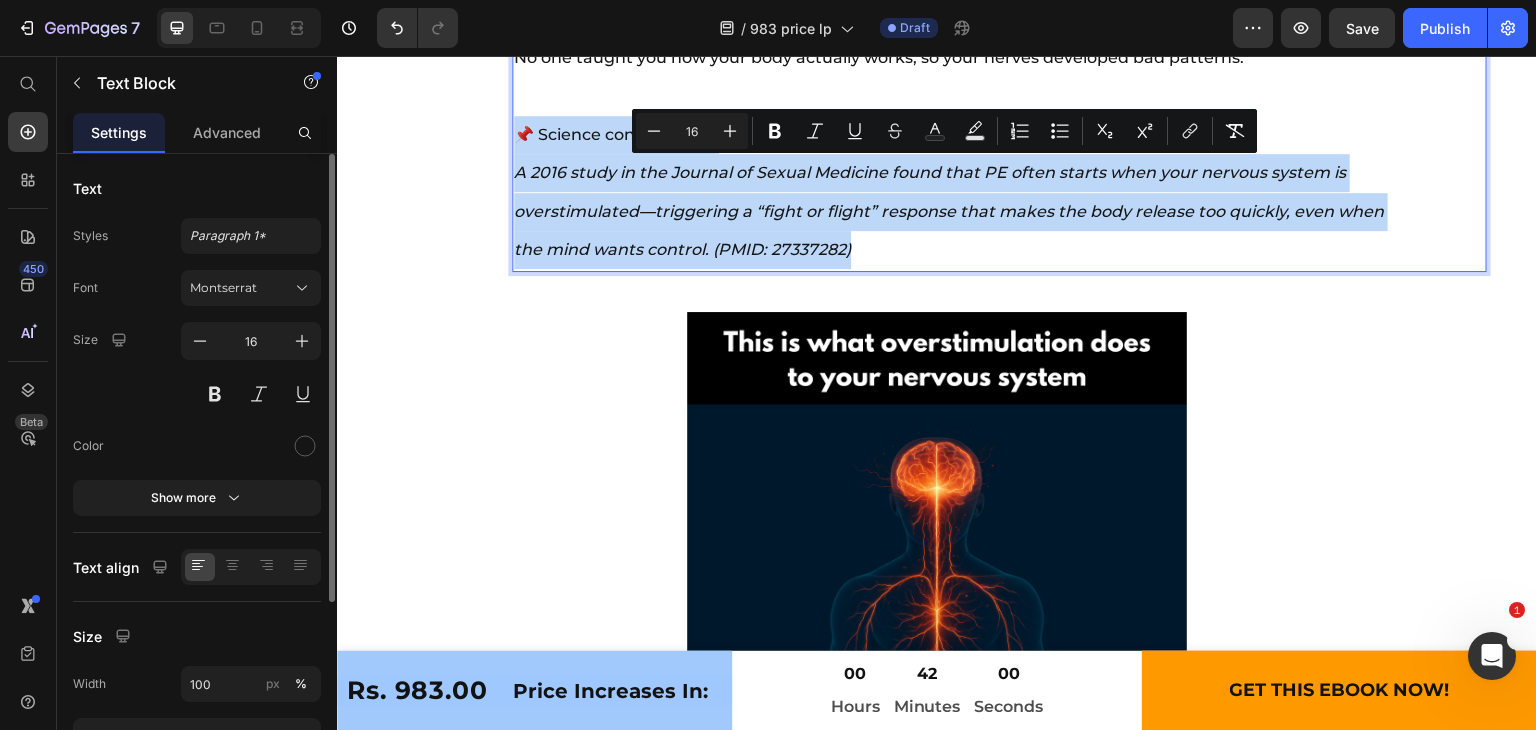 copy on "📌 Science confirms this. A 2016 study in the Journal of Sexual Medicine found that PE often starts when your nervous system is overstimulated—triggering a “fight or flight” response that makes the body release too quickly, even when the mind wants control. (PMID: 27337282)" 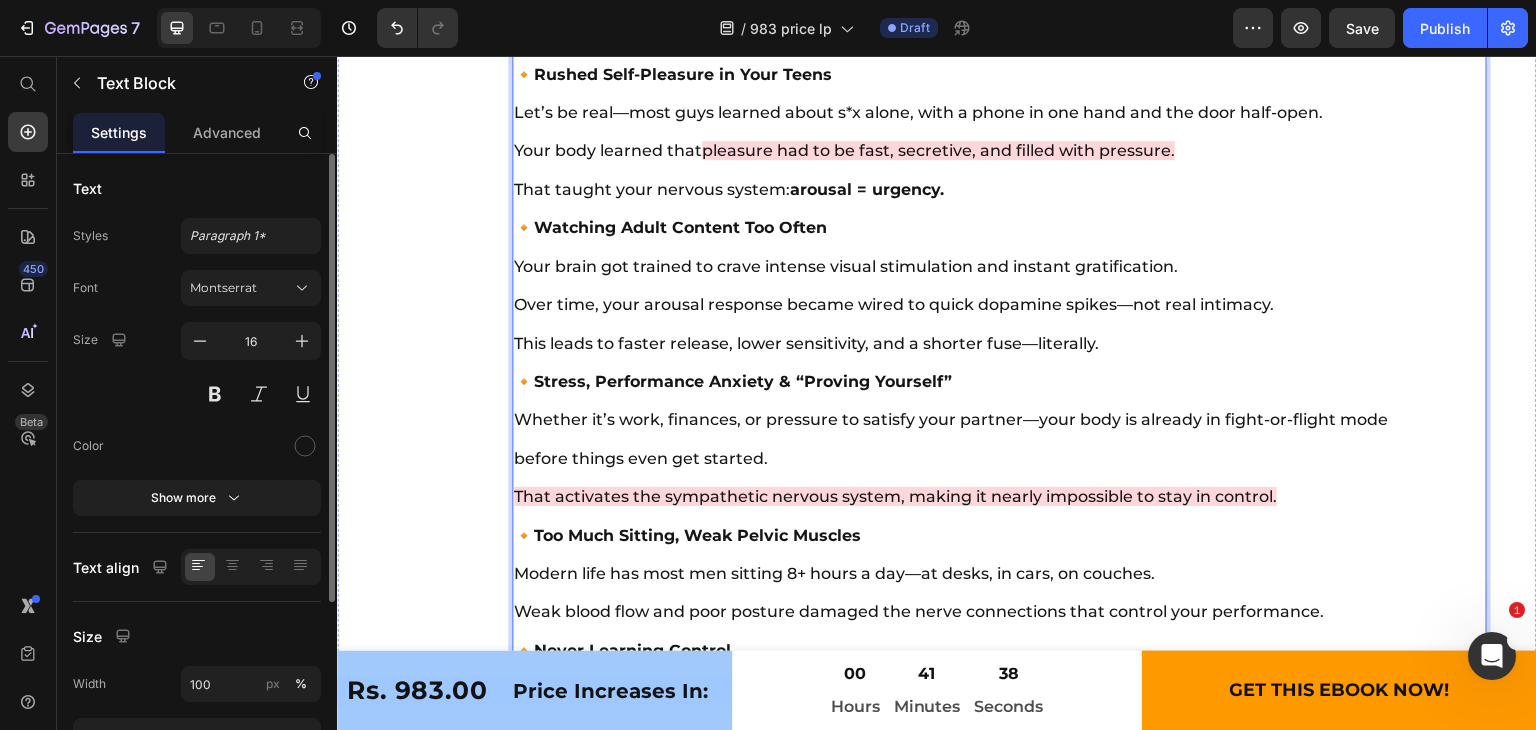 scroll, scrollTop: 12276, scrollLeft: 0, axis: vertical 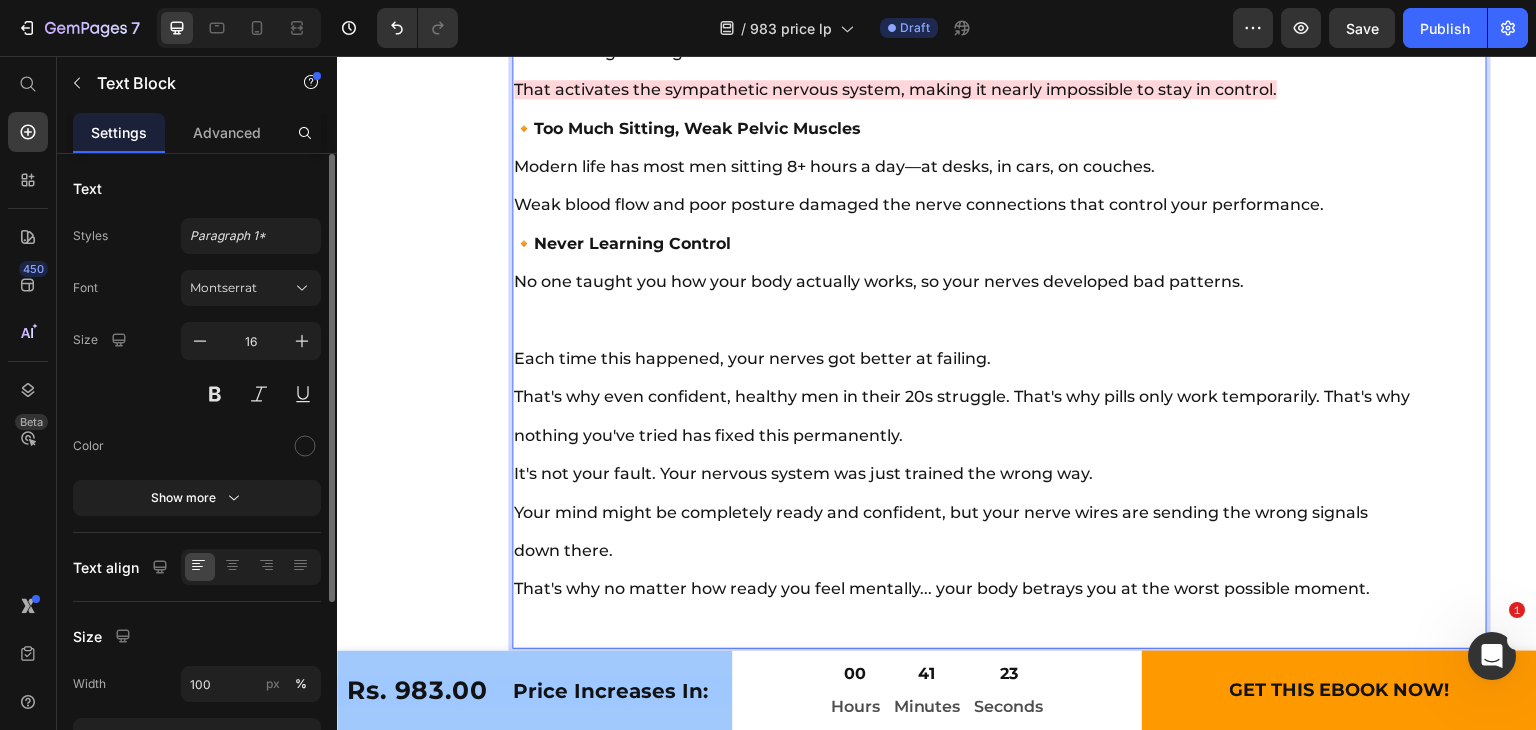 click on "Each time this happened, your nerves got better at failing. That's why even confident, healthy men in their 20s struggle. That's why pills only work temporarily. That's why nothing you've tried has fixed this permanently. It's not your fault. Your nervous system was just trained the wrong way. Your mind might be completely ready and confident, but your nerve wires are sending the wrong signals down there. That's why no matter how ready you feel mentally... your body betrays you at the worst possible moment." at bounding box center (964, 493) 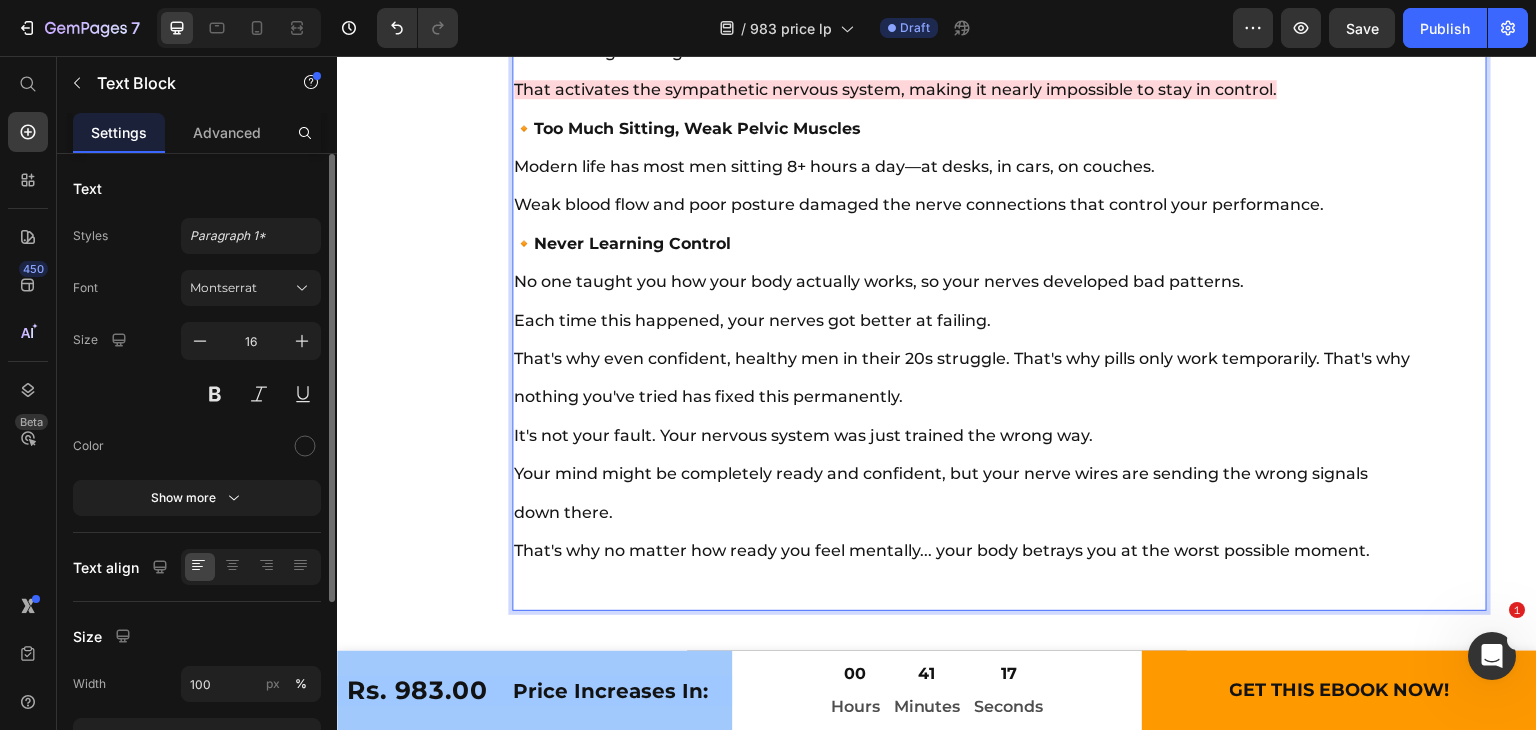 click on "Each time this happened, your nerves got better at failing. That's why even confident, healthy men in their 20s struggle. That's why pills only work temporarily. That's why nothing you've tried has fixed this permanently. It's not your fault. Your nervous system was just trained the wrong way. Your mind might be completely ready and confident, but your nerve wires are sending the wrong signals down there. That's why no matter how ready you feel mentally... your body betrays you at the worst possible moment." at bounding box center [964, 455] 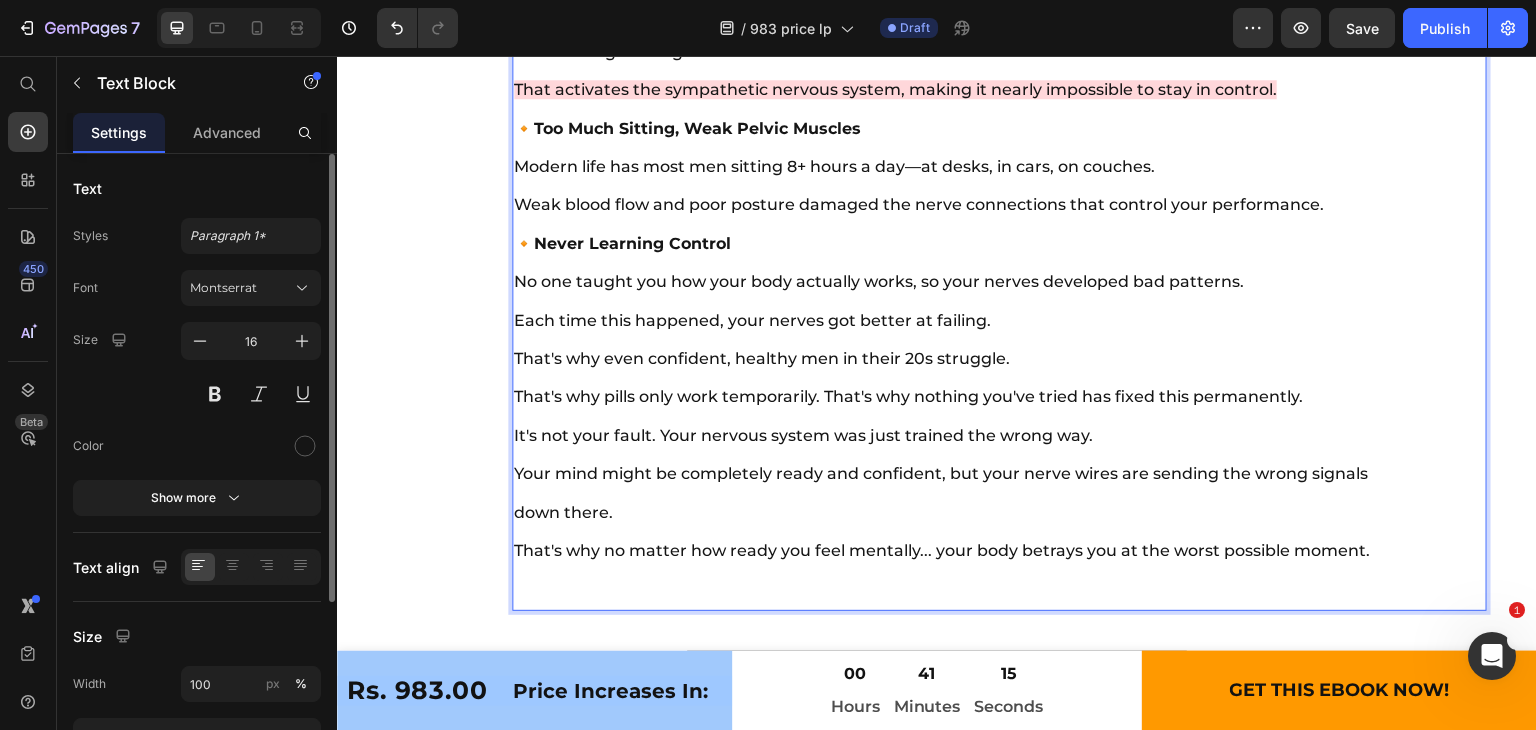 scroll, scrollTop: 12421, scrollLeft: 0, axis: vertical 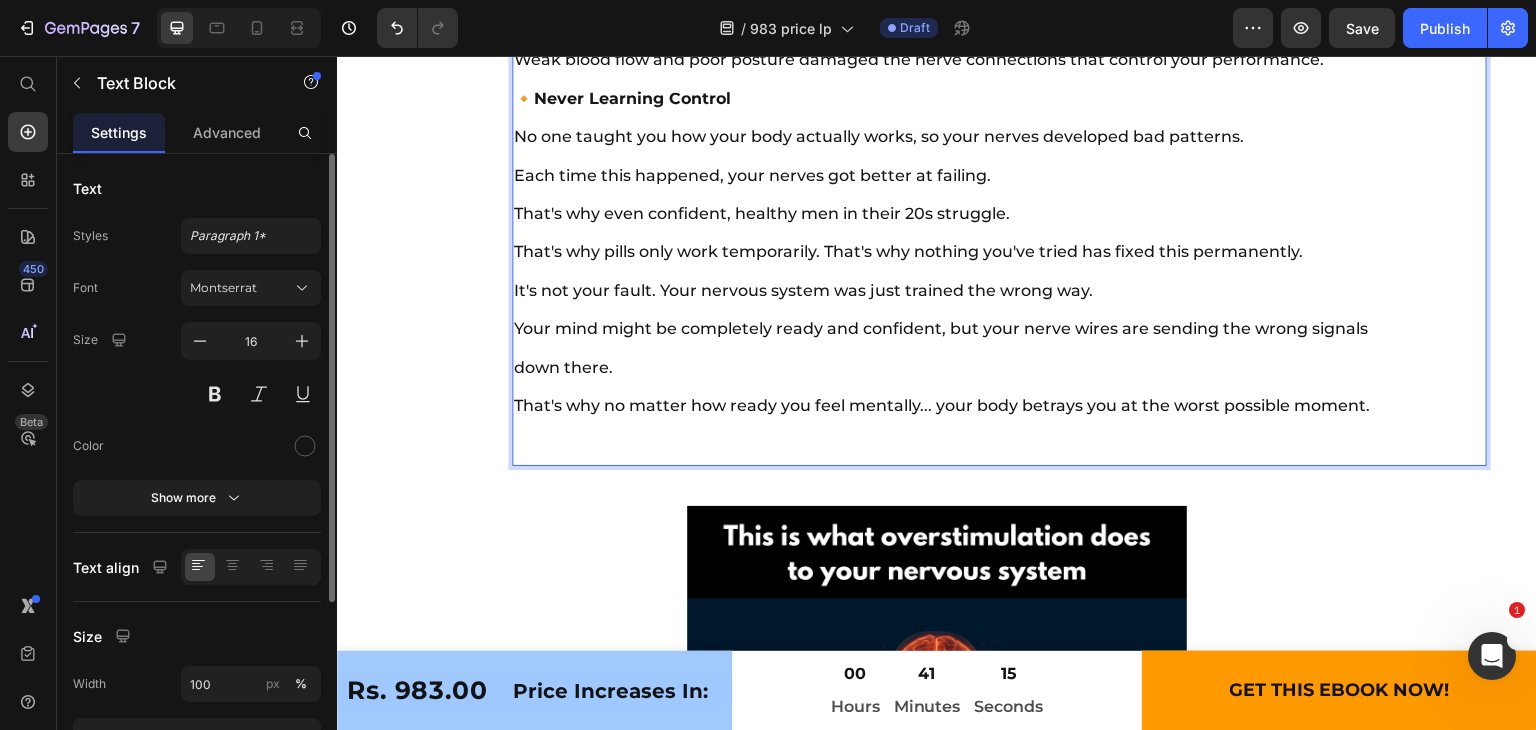 click on "That's why pills only work temporarily. That's why nothing you've tried has fixed this permanently. It's not your fault. Your nervous system was just trained the wrong way. Your mind might be completely ready and confident, but your nerve wires are sending the wrong signals down there. That's why no matter how ready you feel mentally... your body betrays you at the worst possible moment." at bounding box center [964, 348] 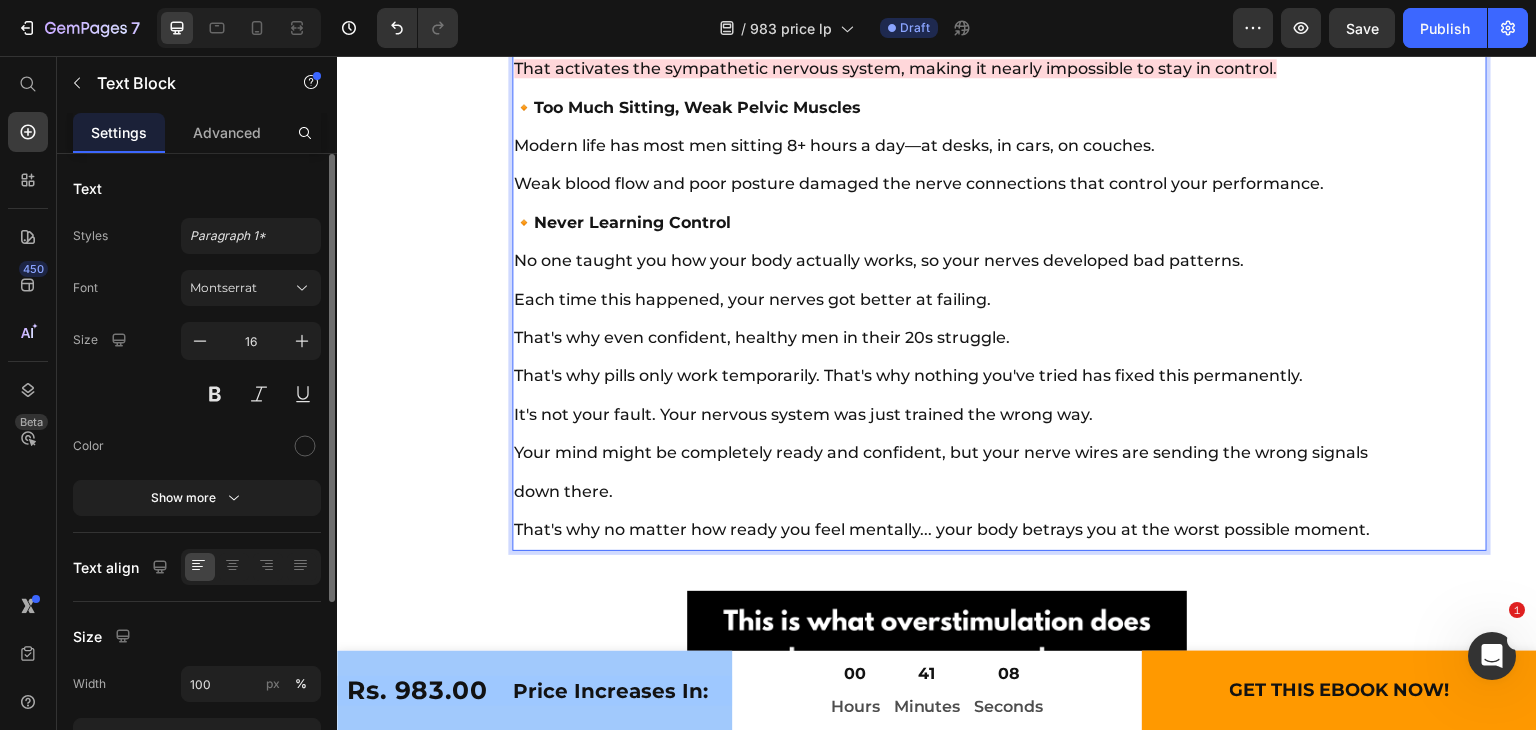 scroll, scrollTop: 12245, scrollLeft: 0, axis: vertical 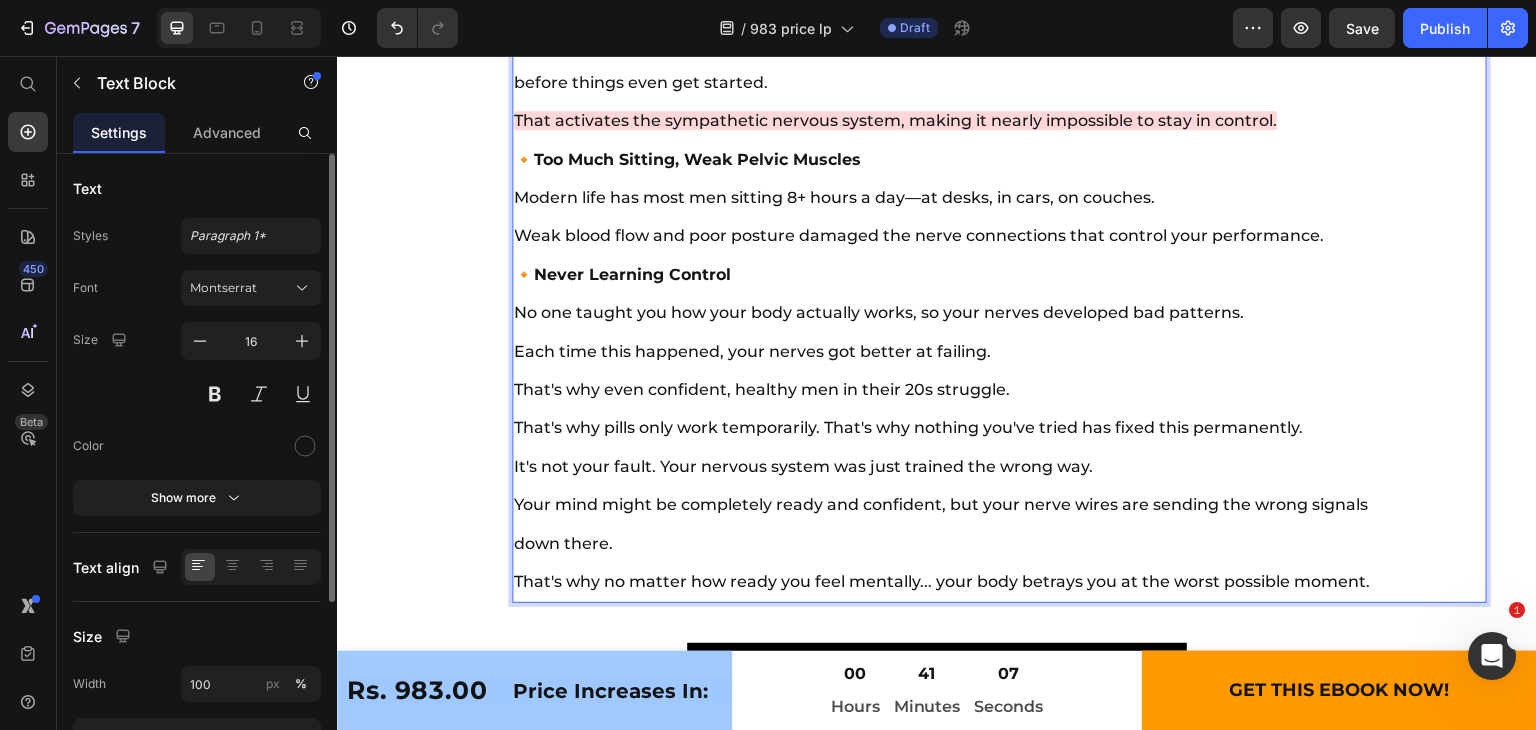 click on "That's why pills only work temporarily. That's why nothing you've tried has fixed this permanently. It's not your fault. Your nervous system was just trained the wrong way. Your mind might be completely ready and confident, but your nerve wires are sending the wrong signals down there. That's why no matter how ready you feel mentally... your body betrays you at the worst possible moment." at bounding box center [964, 505] 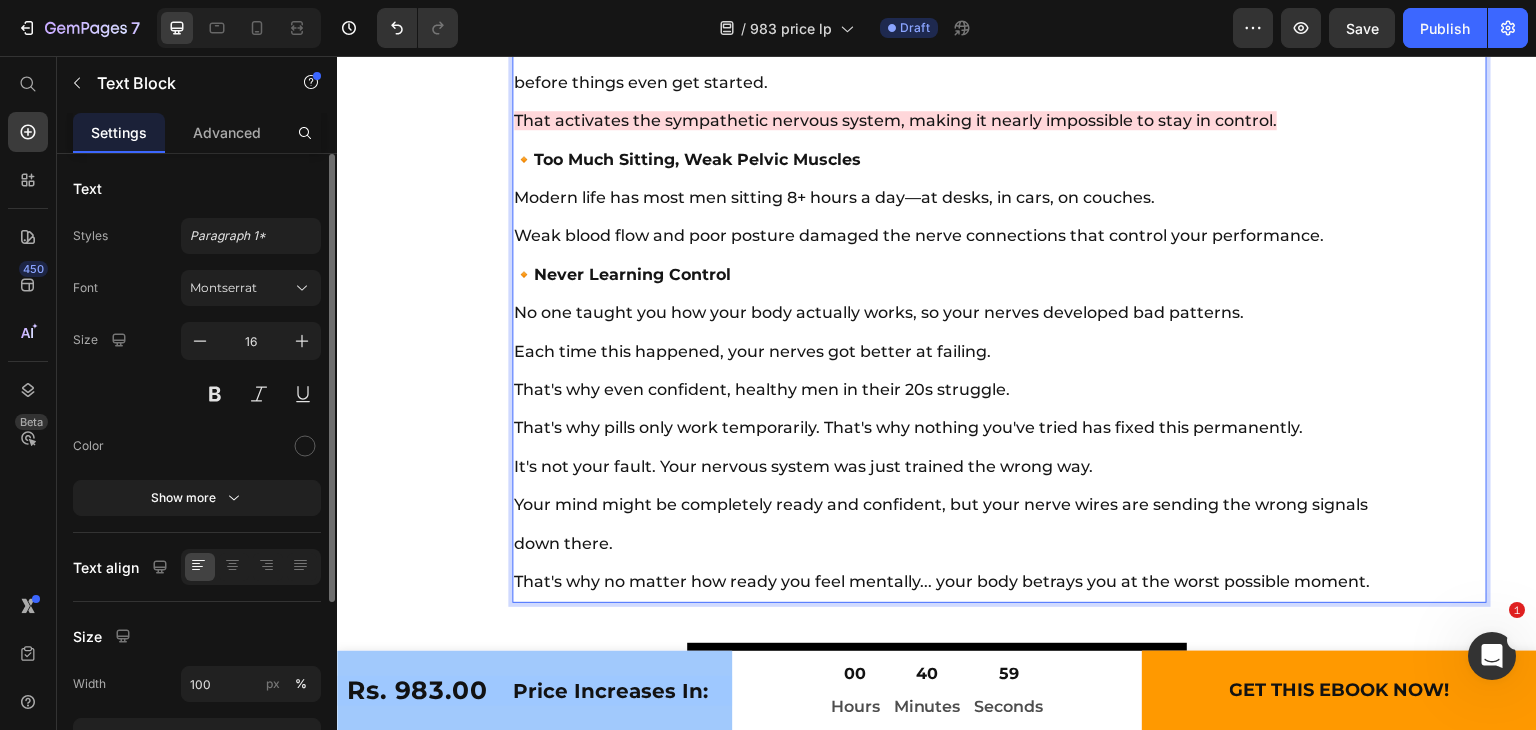 click on "That's why pills only work temporarily. That's why nothing you've tried has fixed this permanently. It's not your fault. Your nervous system was just trained the wrong way. Your mind might be completely ready and confident, but your nerve wires are sending the wrong signals down there. That's why no matter how ready you feel mentally... your body betrays you at the worst possible moment." at bounding box center [964, 505] 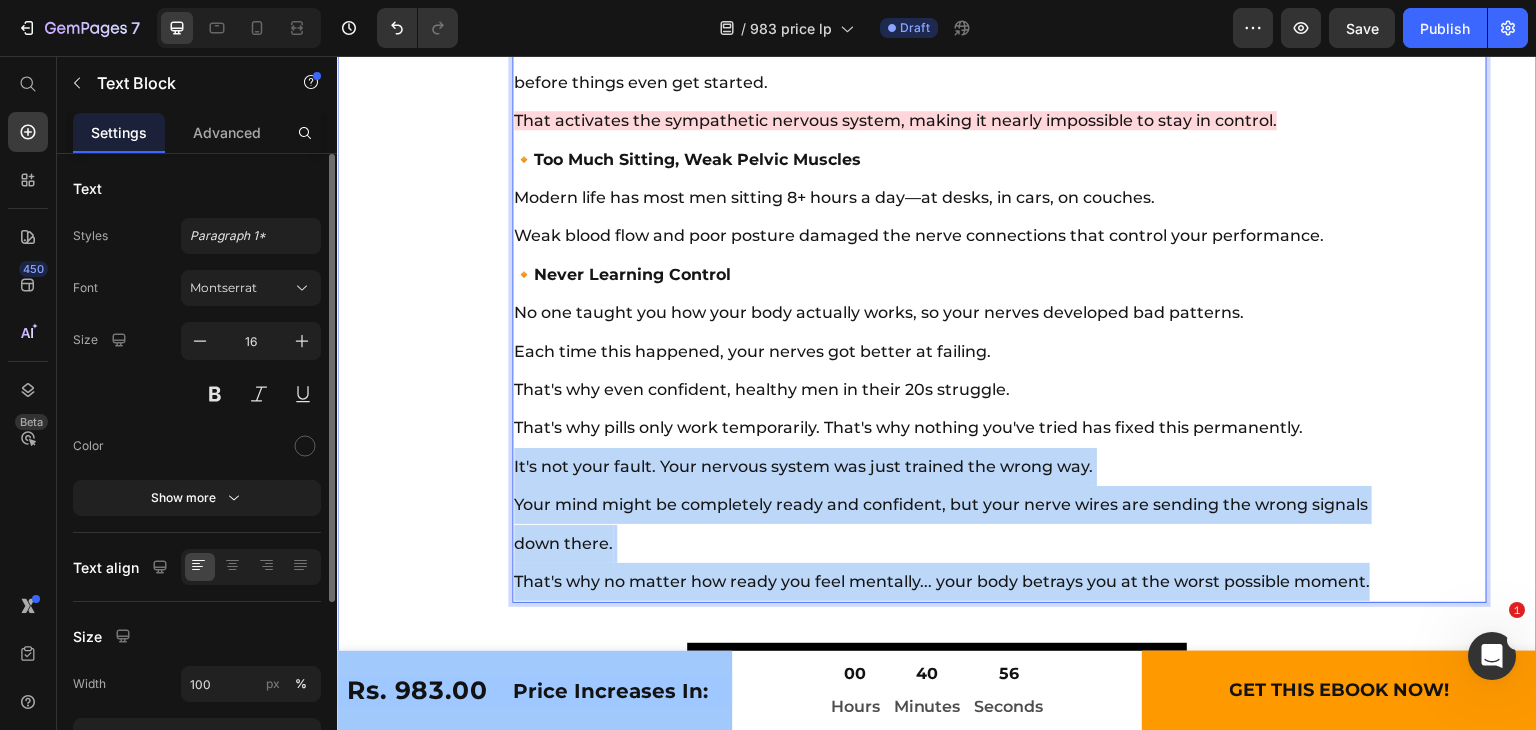 drag, startPoint x: 516, startPoint y: 508, endPoint x: 1376, endPoint y: 645, distance: 870.8439 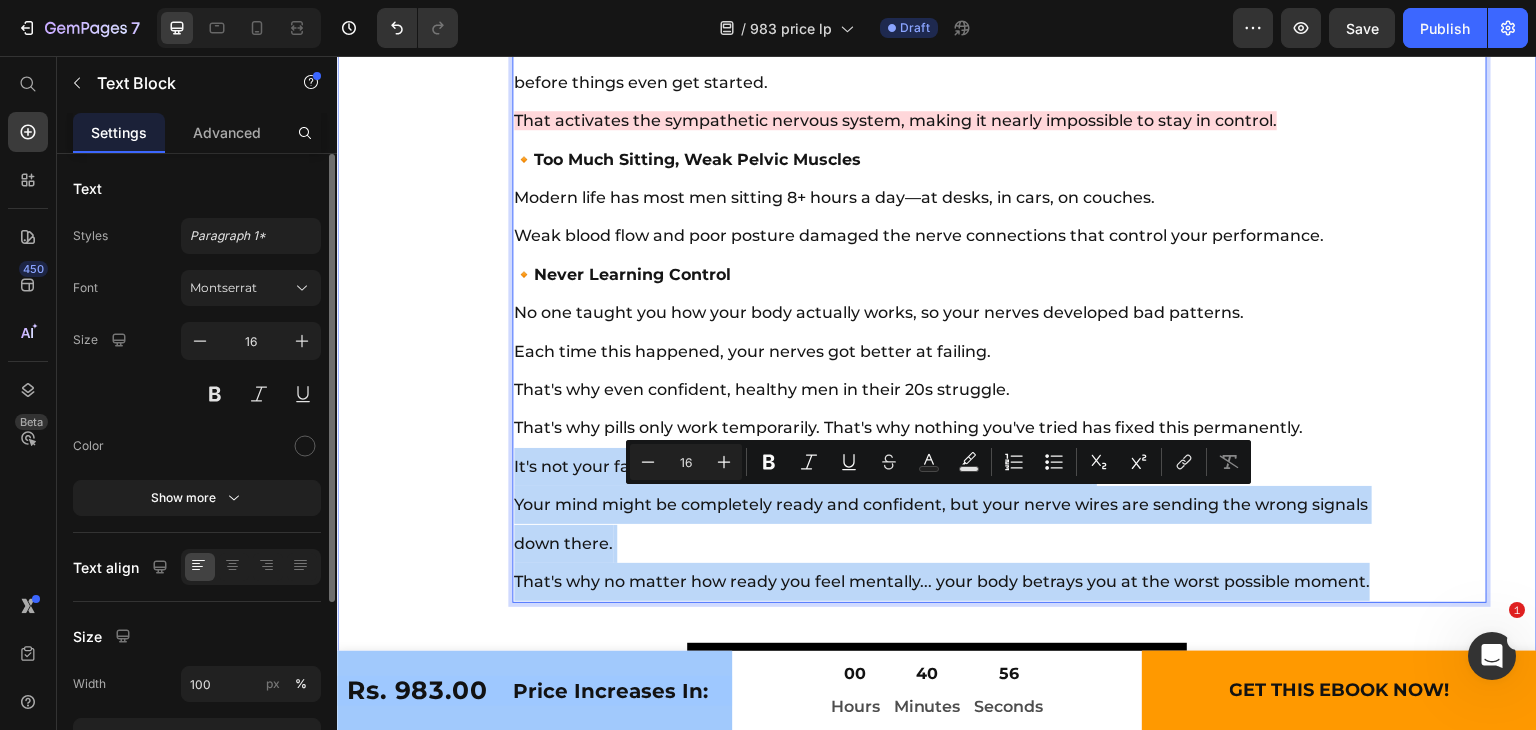 copy on "It's not your fault. Your nervous system was just trained the wrong way. Your mind might be completely ready and confident, but your nerve wires are sending the wrong signals down there. That's why no matter how ready you feel mentally... your body betrays you at the worst possible moment." 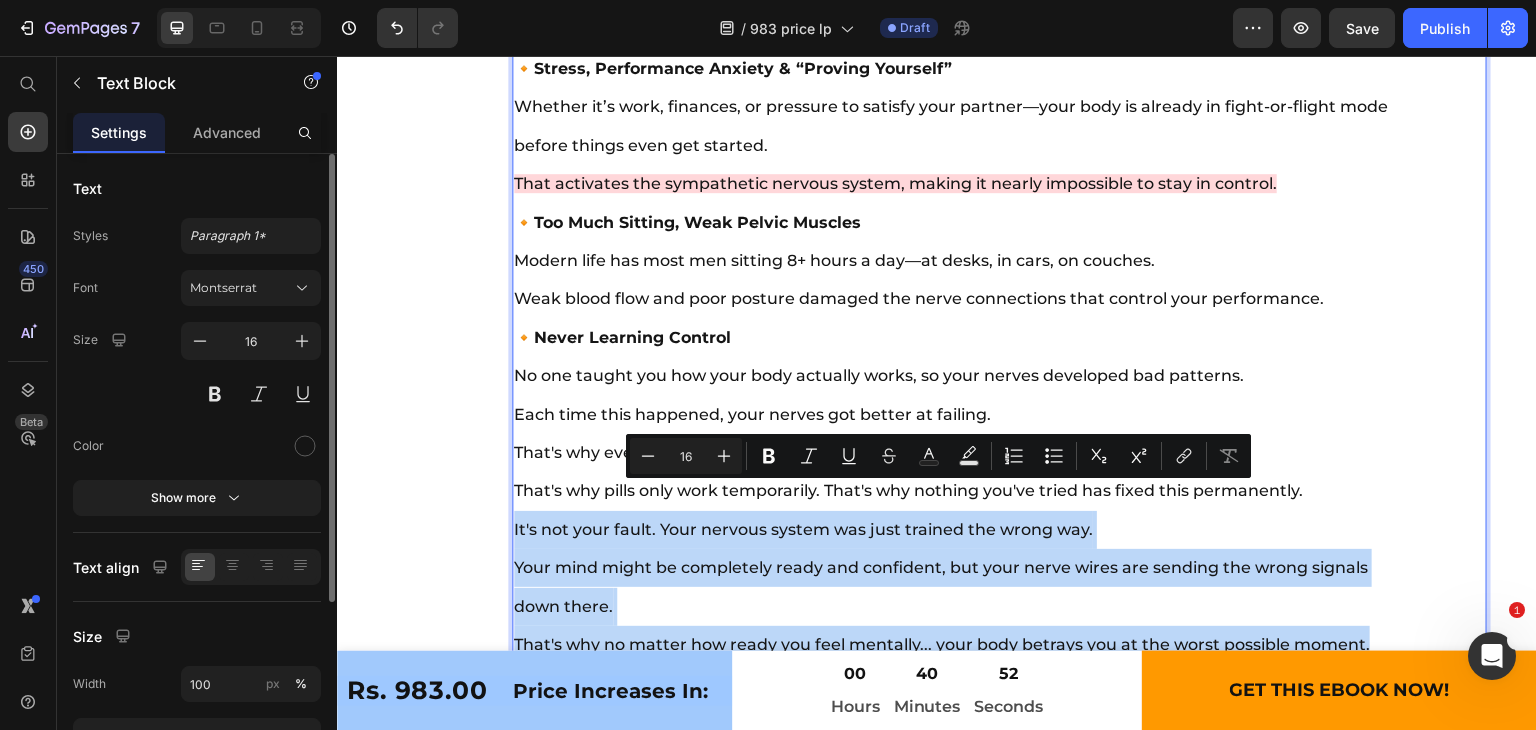 scroll, scrollTop: 12253, scrollLeft: 0, axis: vertical 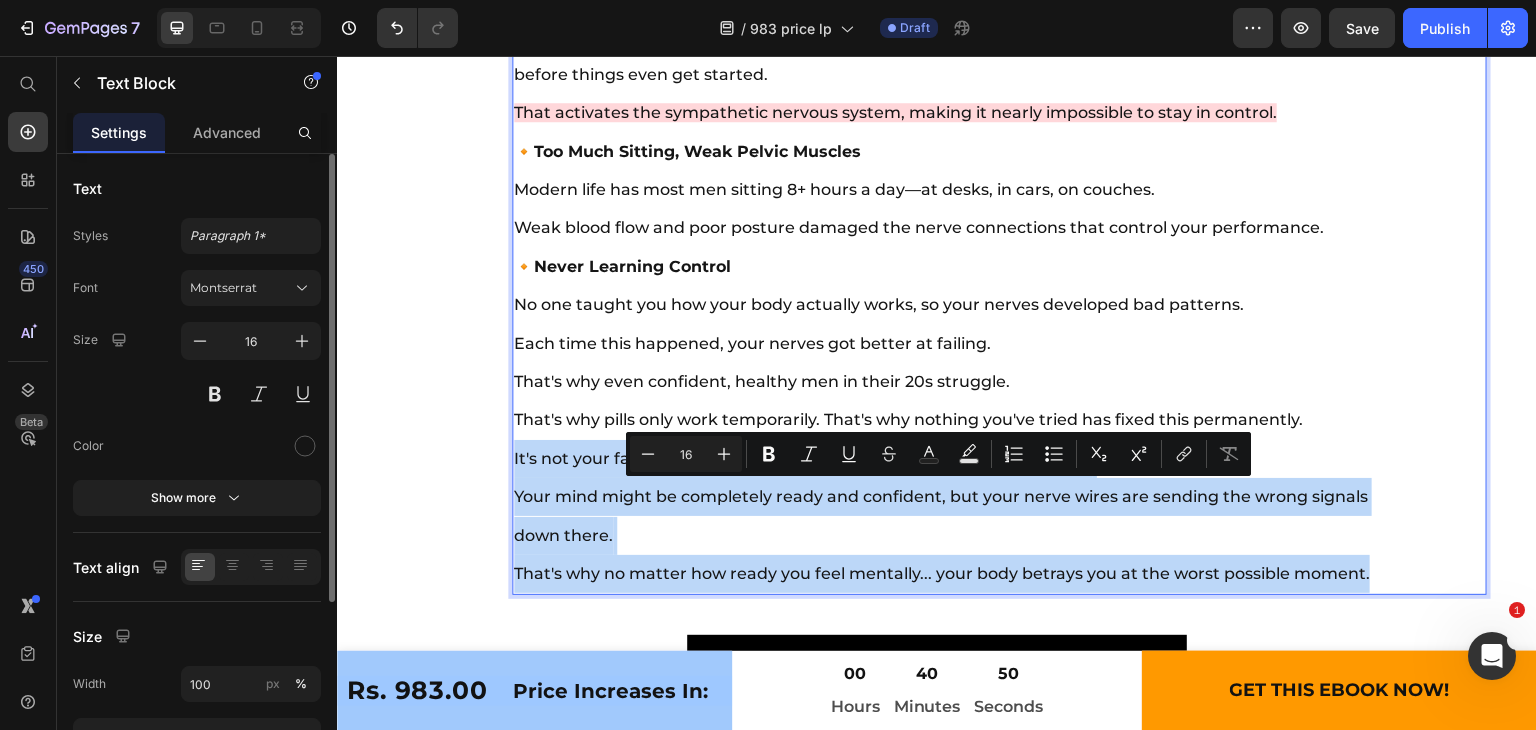 click on "That's why pills only work temporarily. That's why nothing you've tried has fixed this permanently. It's not your fault. Your nervous system was just trained the wrong way. Your mind might be completely ready and confident, but your nerve wires are sending the wrong signals down there. That's why no matter how ready you feel mentally... your body betrays you at the worst possible moment." at bounding box center [964, 497] 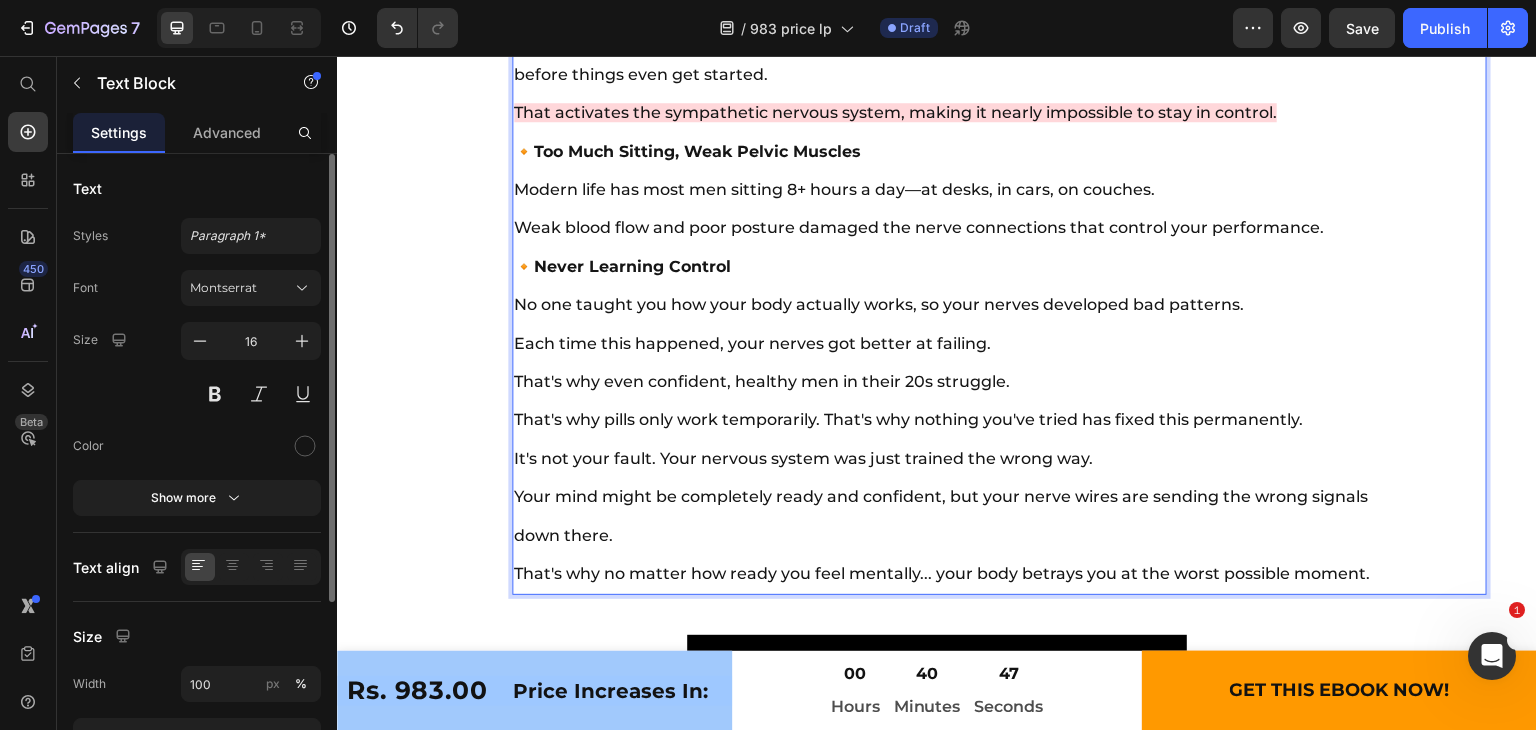 click on "That's why pills only work temporarily. That's why nothing you've tried has fixed this permanently. It's not your fault. Your nervous system was just trained the wrong way. Your mind might be completely ready and confident, but your nerve wires are sending the wrong signals down there. That's why no matter how ready you feel mentally... your body betrays you at the worst possible moment." at bounding box center (964, 497) 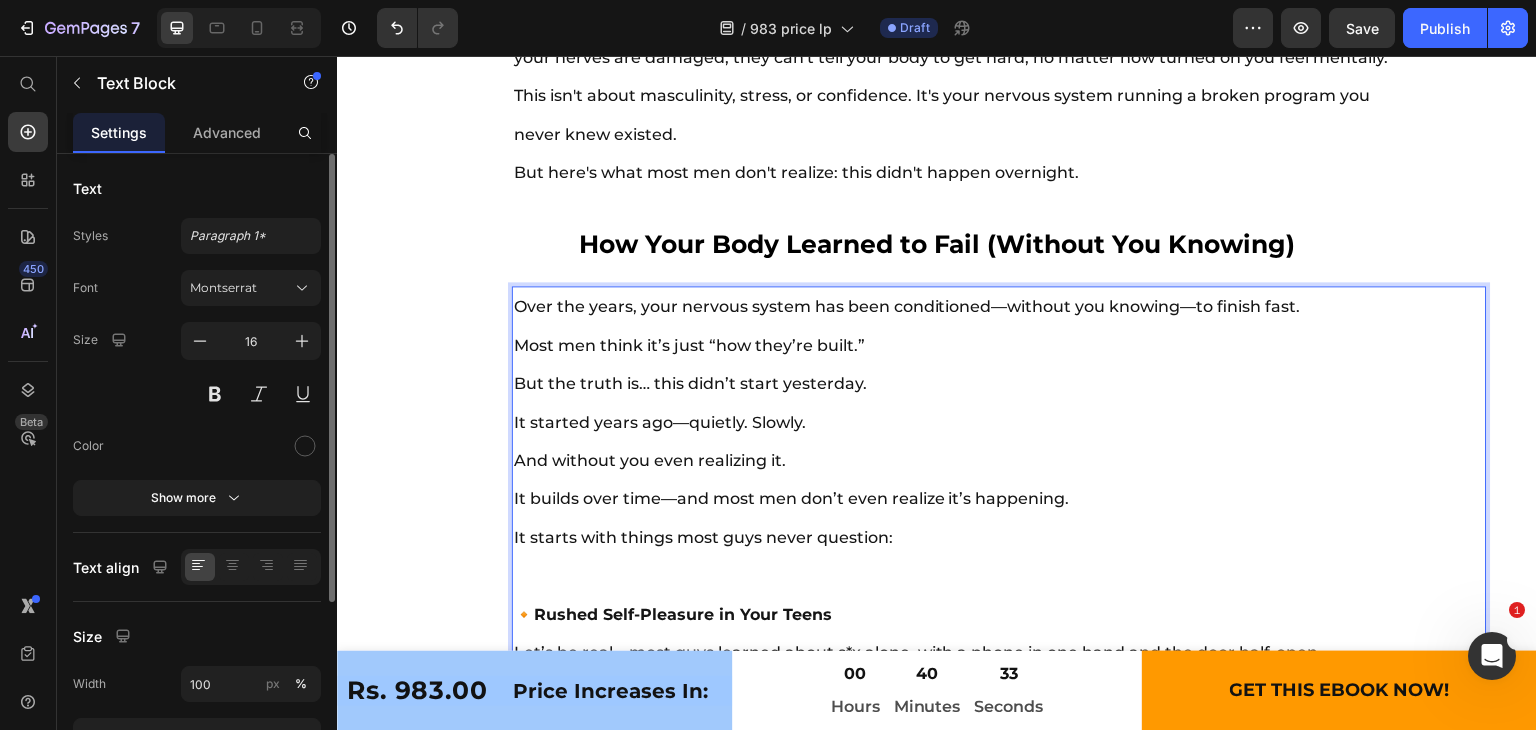 scroll, scrollTop: 11368, scrollLeft: 0, axis: vertical 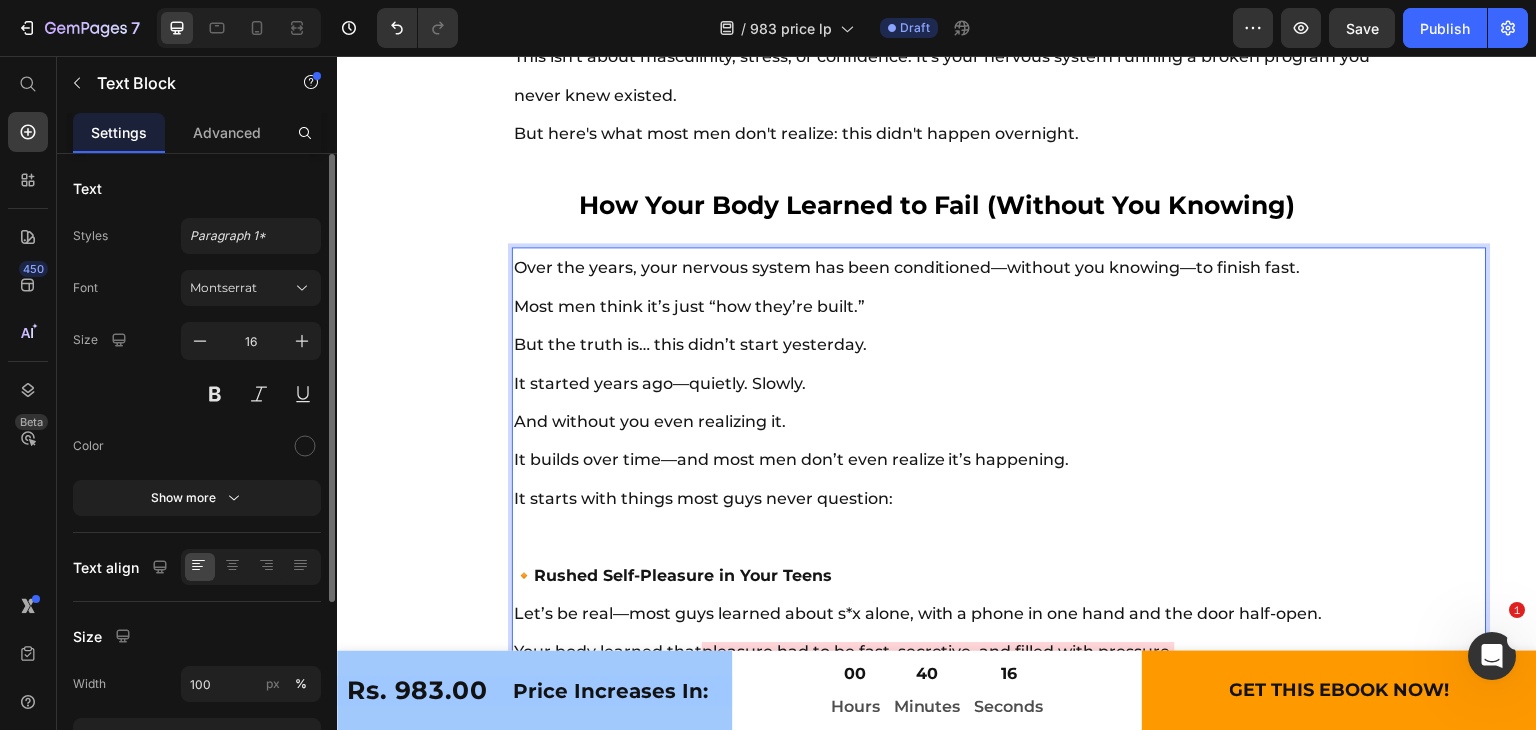drag, startPoint x: 678, startPoint y: 328, endPoint x: 1015, endPoint y: 314, distance: 337.29068 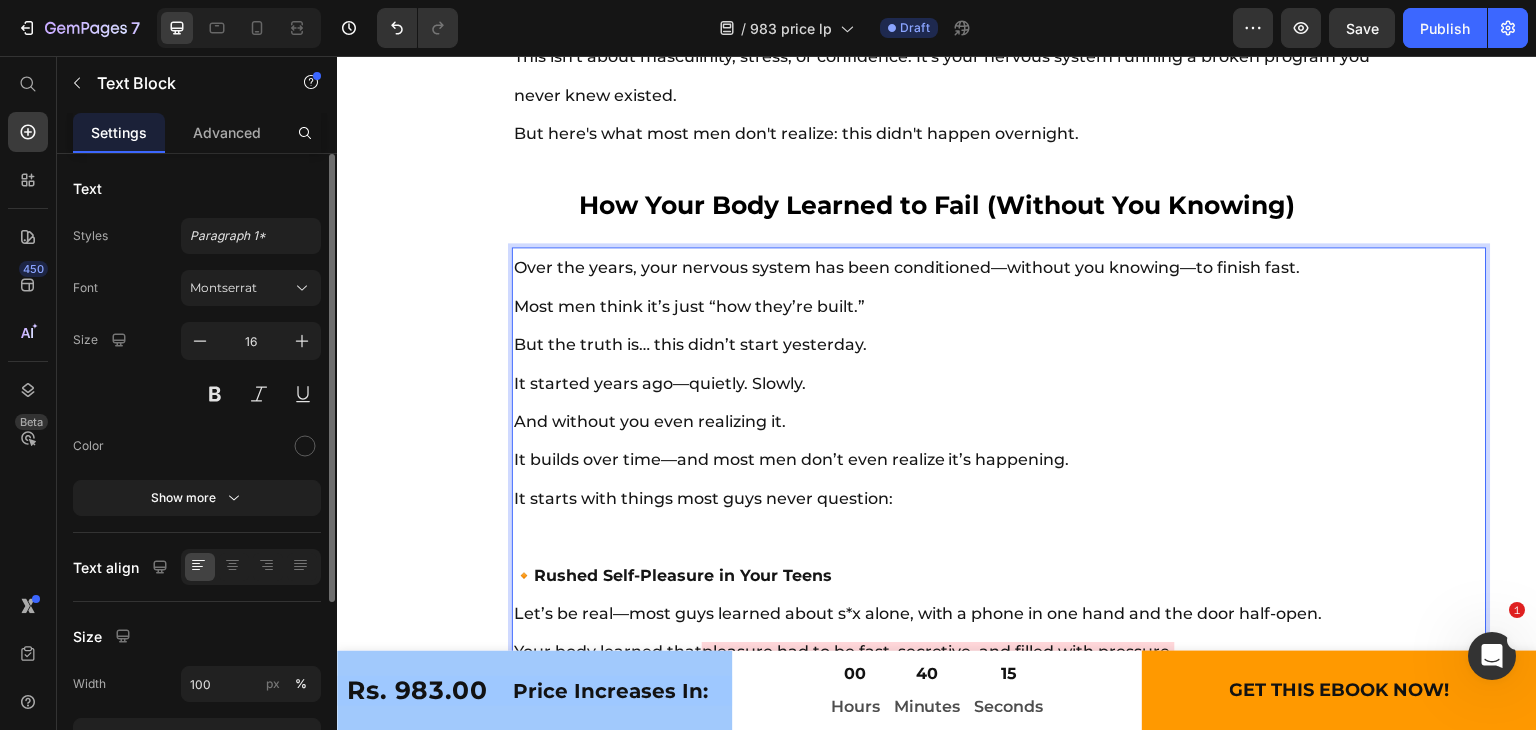 drag, startPoint x: 1015, startPoint y: 314, endPoint x: 910, endPoint y: 312, distance: 105.01904 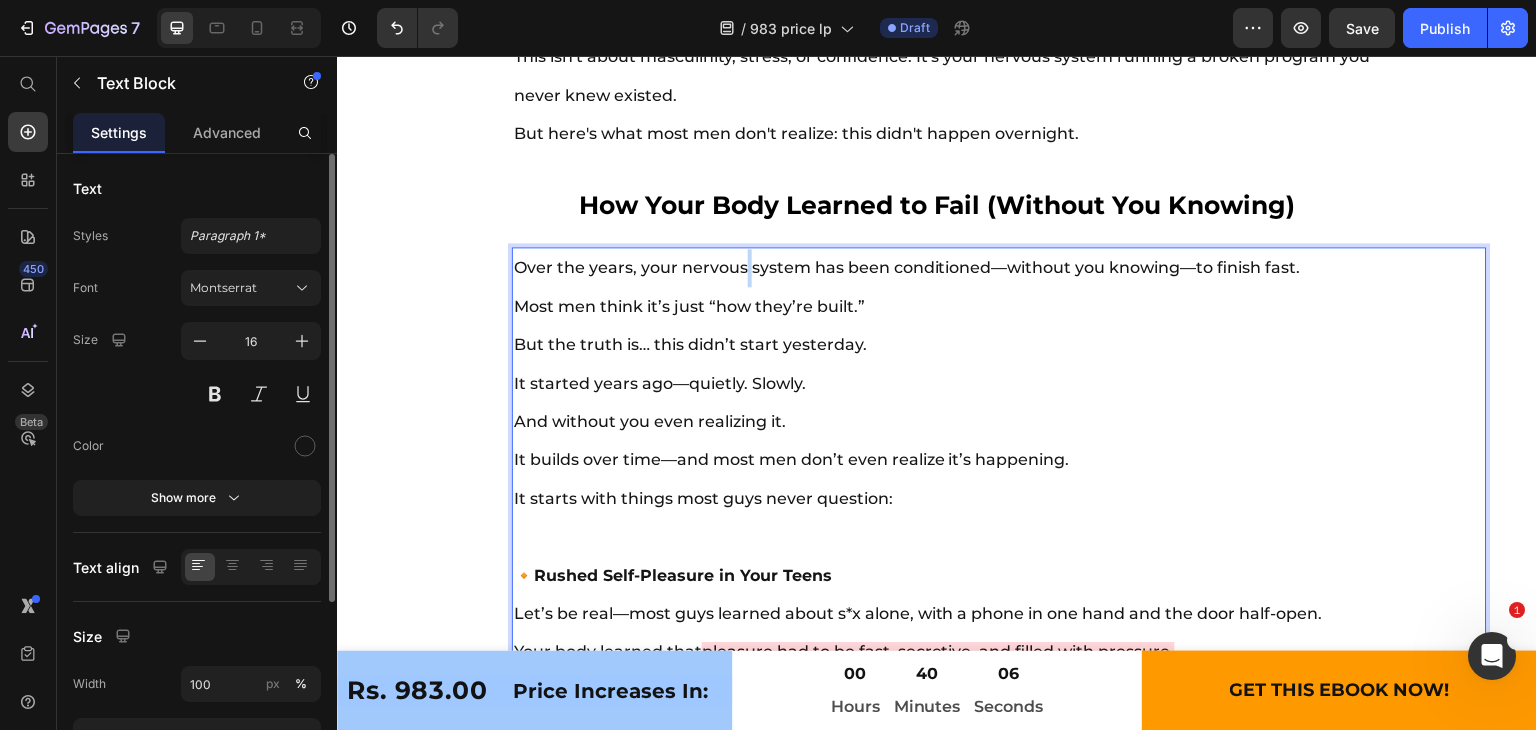 drag, startPoint x: 805, startPoint y: 322, endPoint x: 746, endPoint y: 298, distance: 63.694584 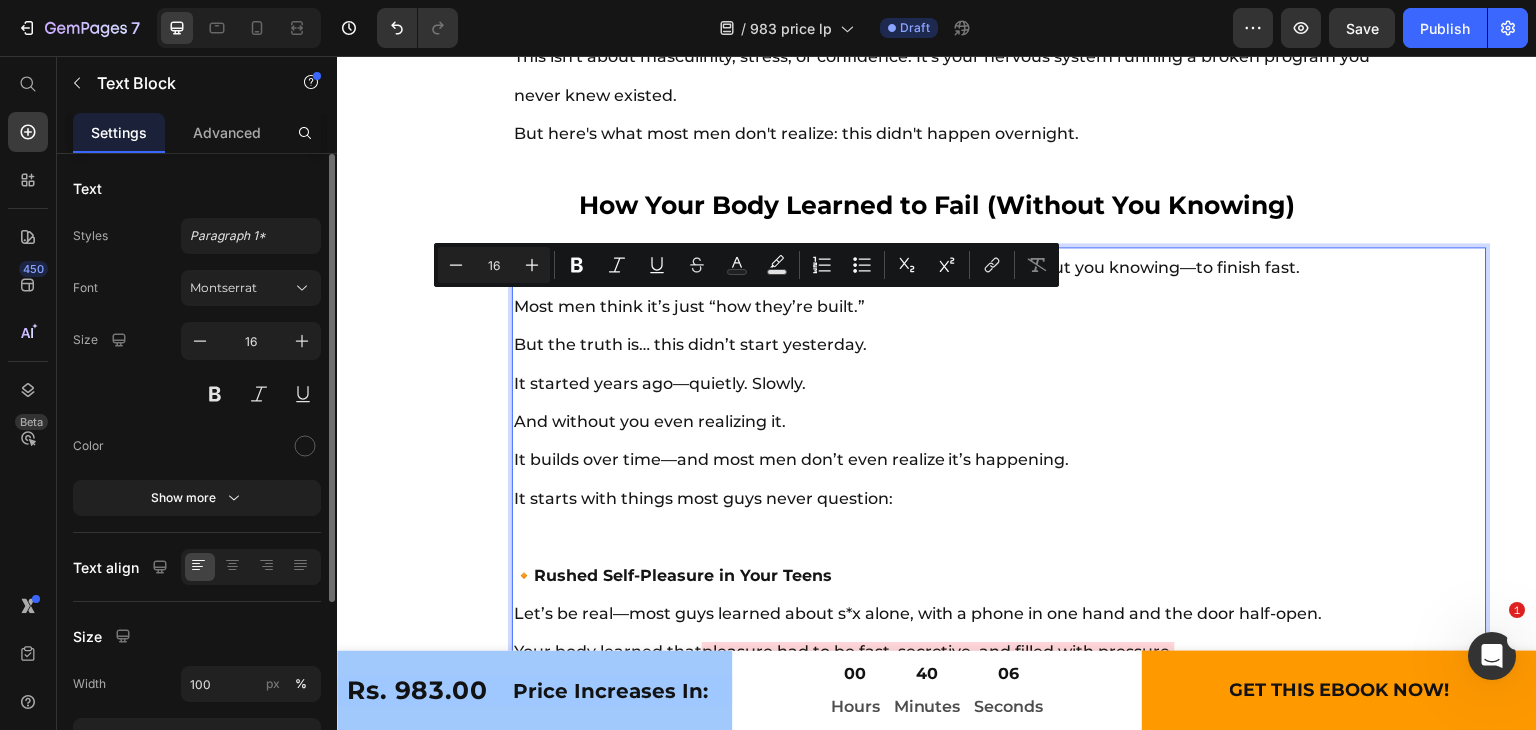 click on "Over the years, your nervous system has been conditioned—without you knowing—to finish fast. Most men think it’s just “how they’re built.” But the truth is… this didn’t start yesterday. It started years ago—quietly. Slowly." at bounding box center [964, 326] 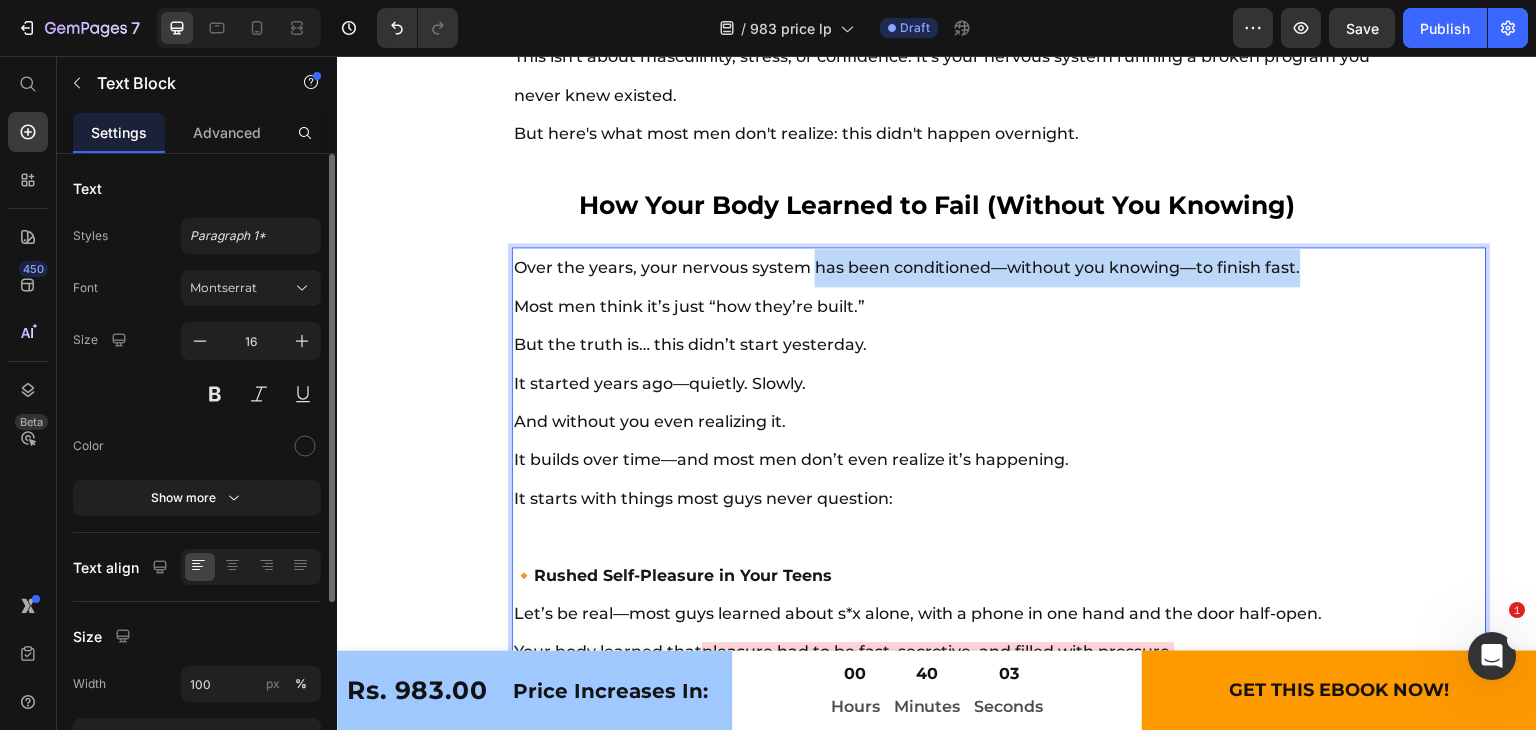 drag, startPoint x: 813, startPoint y: 303, endPoint x: 1316, endPoint y: 301, distance: 503.00397 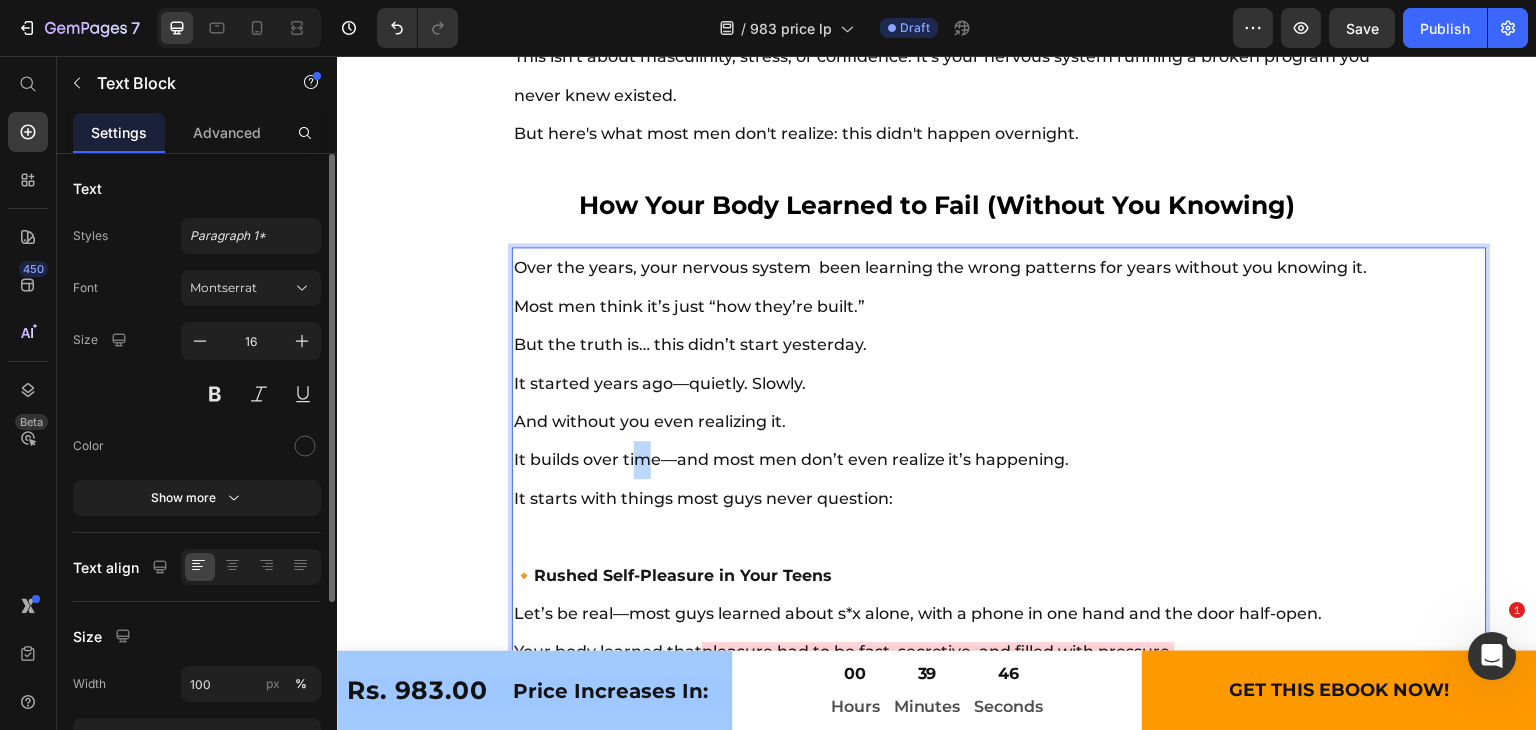 drag, startPoint x: 713, startPoint y: 433, endPoint x: 642, endPoint y: 497, distance: 95.587654 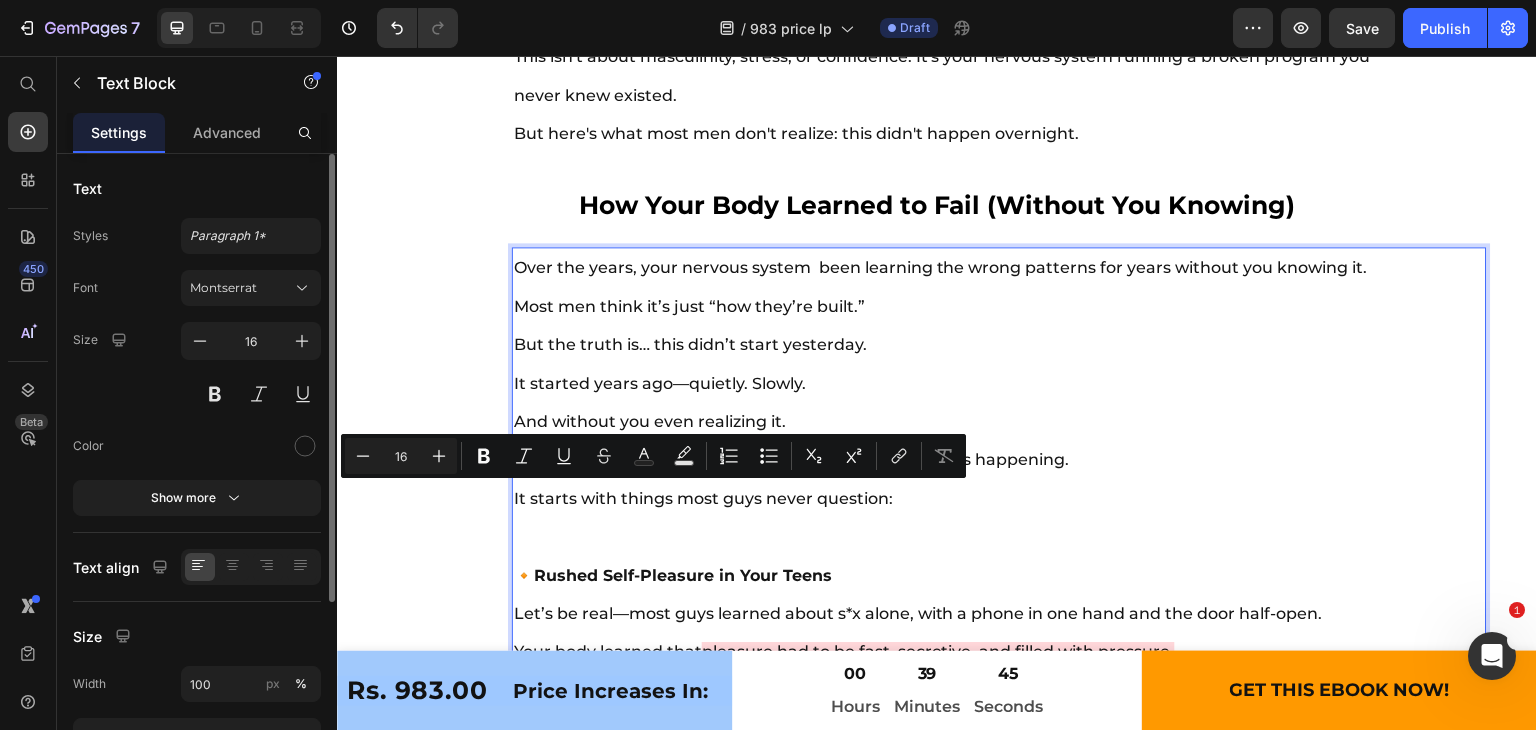 click on "And without you even realizing it. It builds over time—and most men don’t even realize it’s happening. It starts with things most guys never question:" at bounding box center [964, 460] 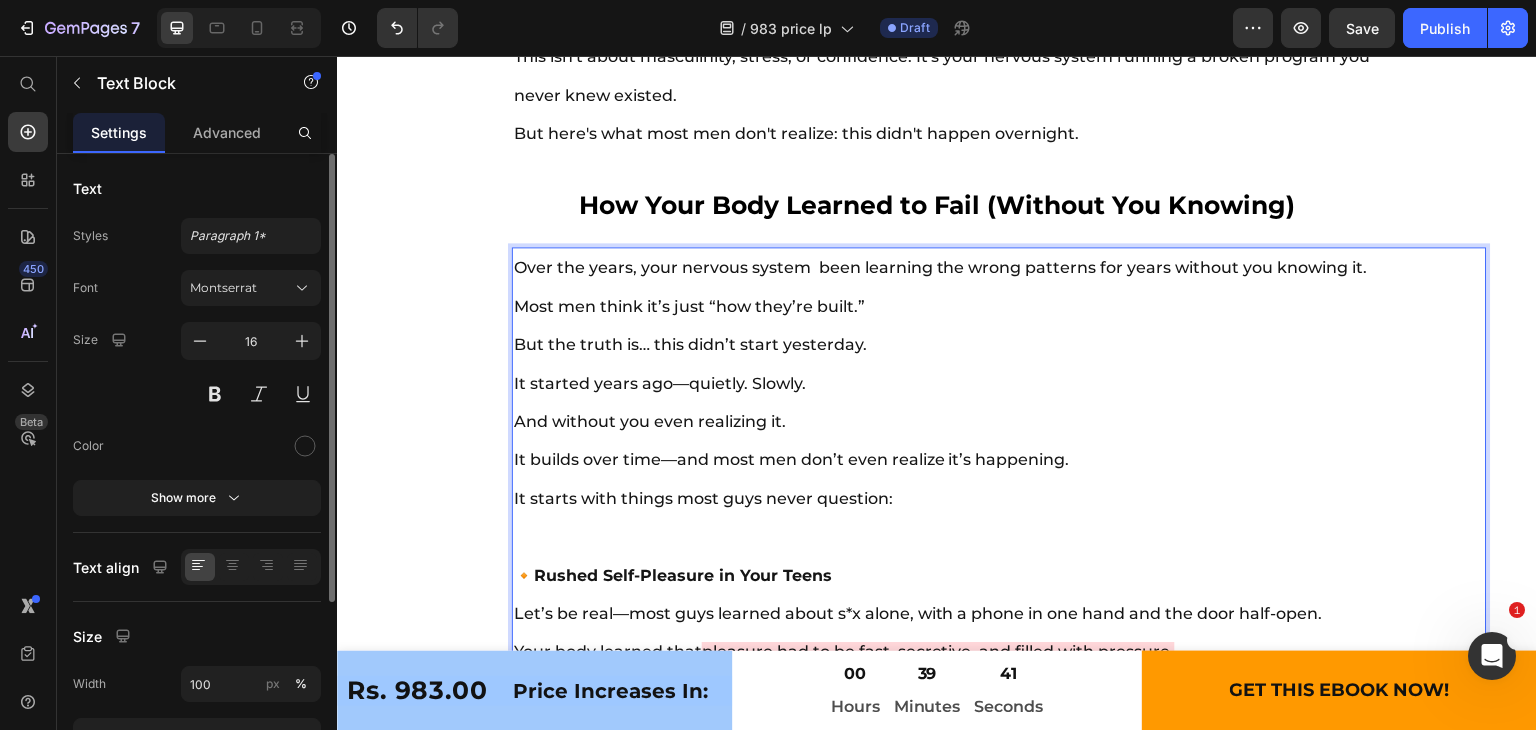 click on "🔸  Rushed Self-Pleasure in Your Teens Let’s be real—most guys learned about s*x alone, with a phone in one hand and the door half-open. Your body learned that  pleasure had to be fast, secretive, and filled with pressure. That taught your nervous system:  arousal = urgency. 🔸  Watching Adult Content Too Often Your brain got trained to crave intense visual stimulation and instant gratification. Over time, your arousal response became wired to quick dopamine spikes—not real intimacy. This leads to faster release, lower sensitivity, and a shorter fuse—literally. 🔸  Stress, Performance Anxiety & “Proving Yourself” Whether it’s work, finances, or pressure to satisfy your partner—your body is already in fight-or-flight mode before things even get started. That activates the sympathetic nervous system, making it nearly impossible to stay in control. 🔸  Too Much Sitting, Weak Pelvic Muscles Modern life has most men sitting 8+ hours a day—at desks, in cars, on couches. 🔸" at bounding box center [964, 863] 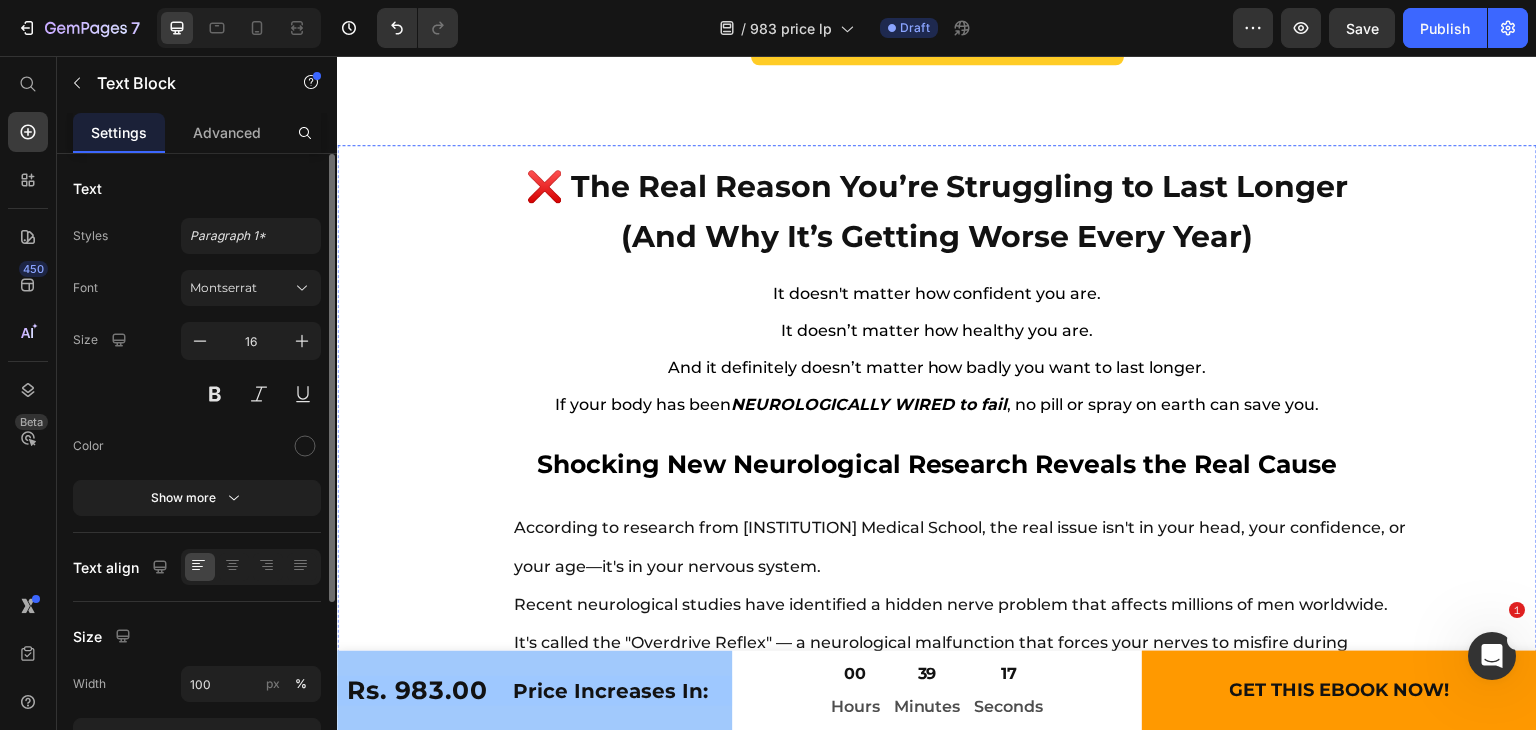 scroll, scrollTop: 10008, scrollLeft: 0, axis: vertical 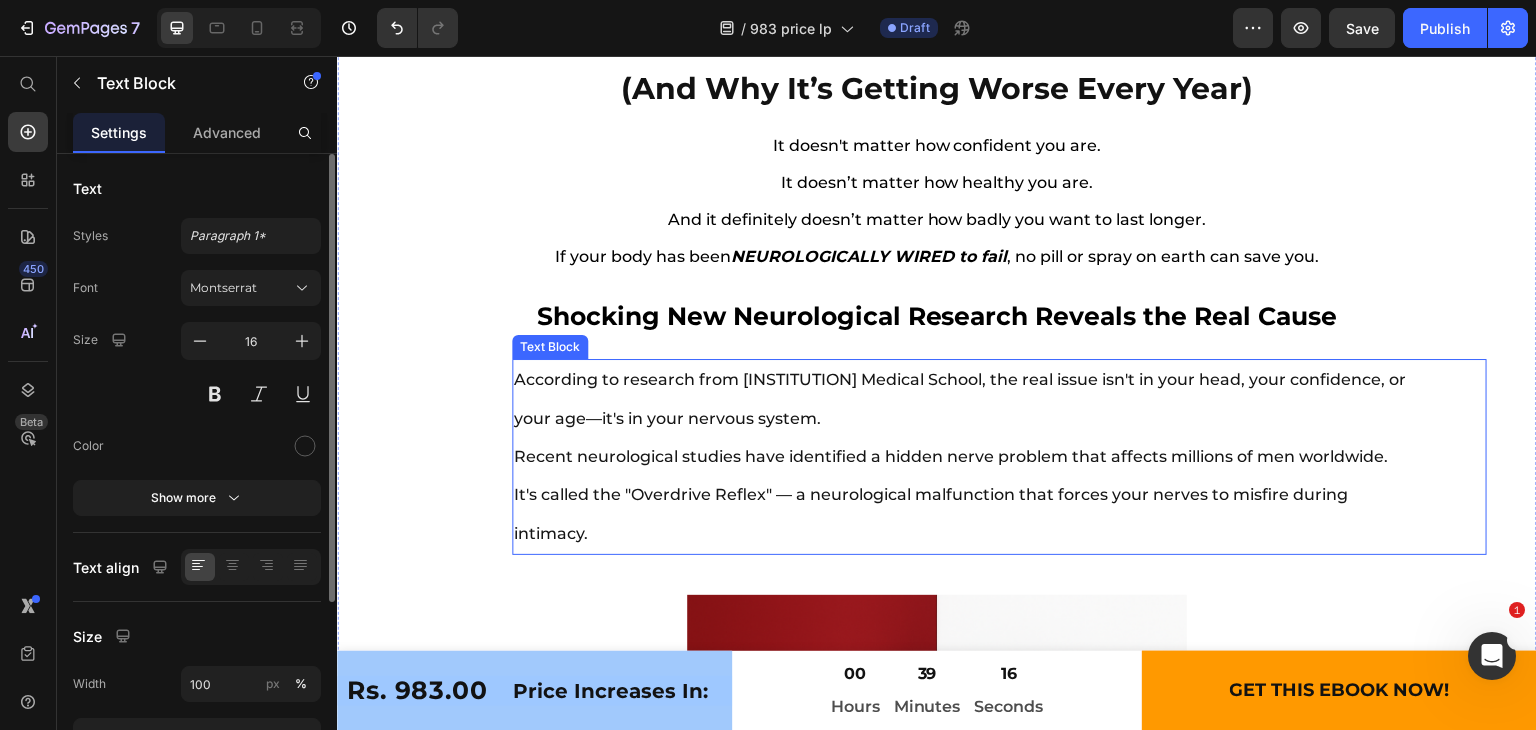 click on "According to research from Harvard Medical School, the real issue isn't in your head, your confidence, or your age—it's in your nervous system. Recent neurological studies have identified a hidden nerve problem that affects millions of men worldwide.  It's called the "Overdrive Reflex" — a neurological malfunction that forces your nerves to misfire during intimacy." at bounding box center [964, 457] 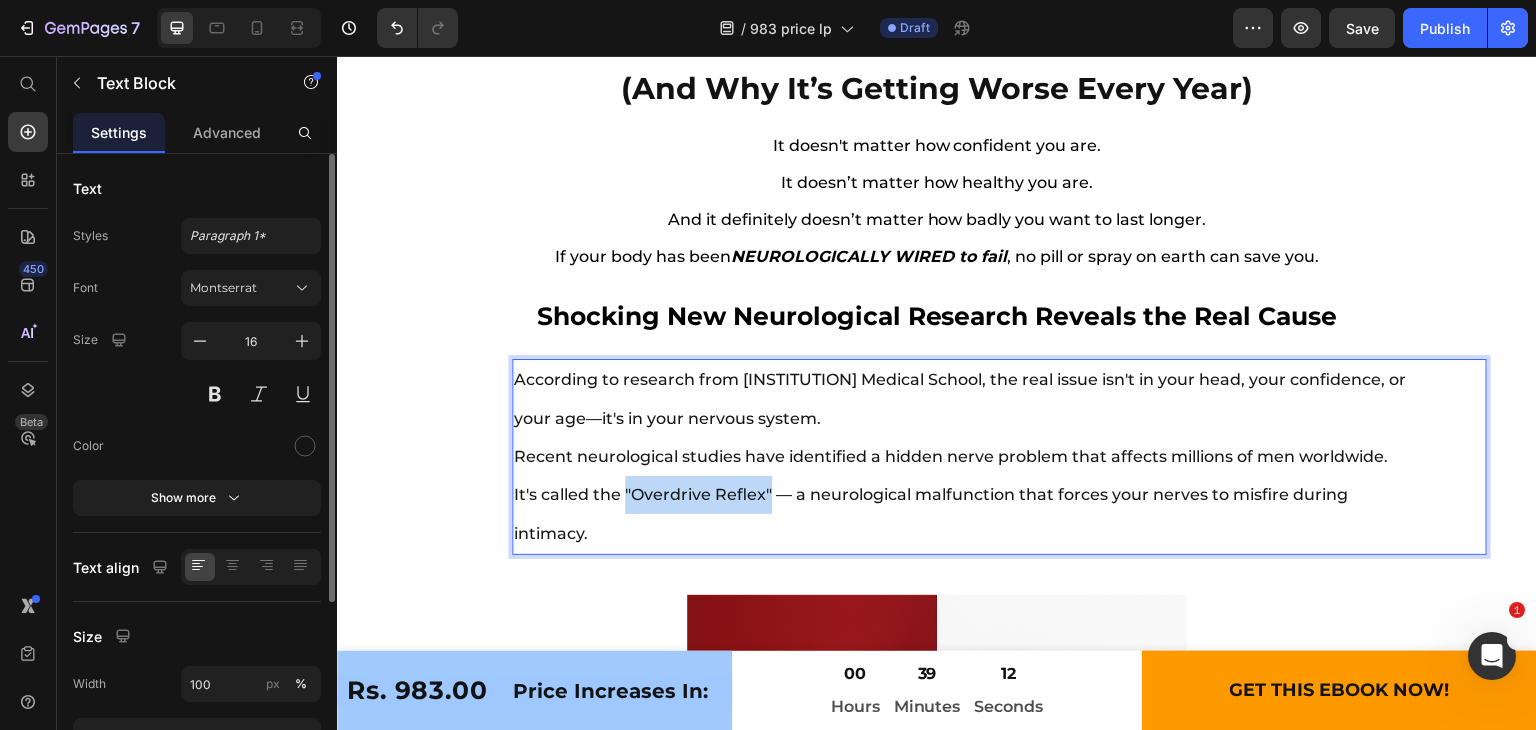 drag, startPoint x: 628, startPoint y: 486, endPoint x: 771, endPoint y: 483, distance: 143.03146 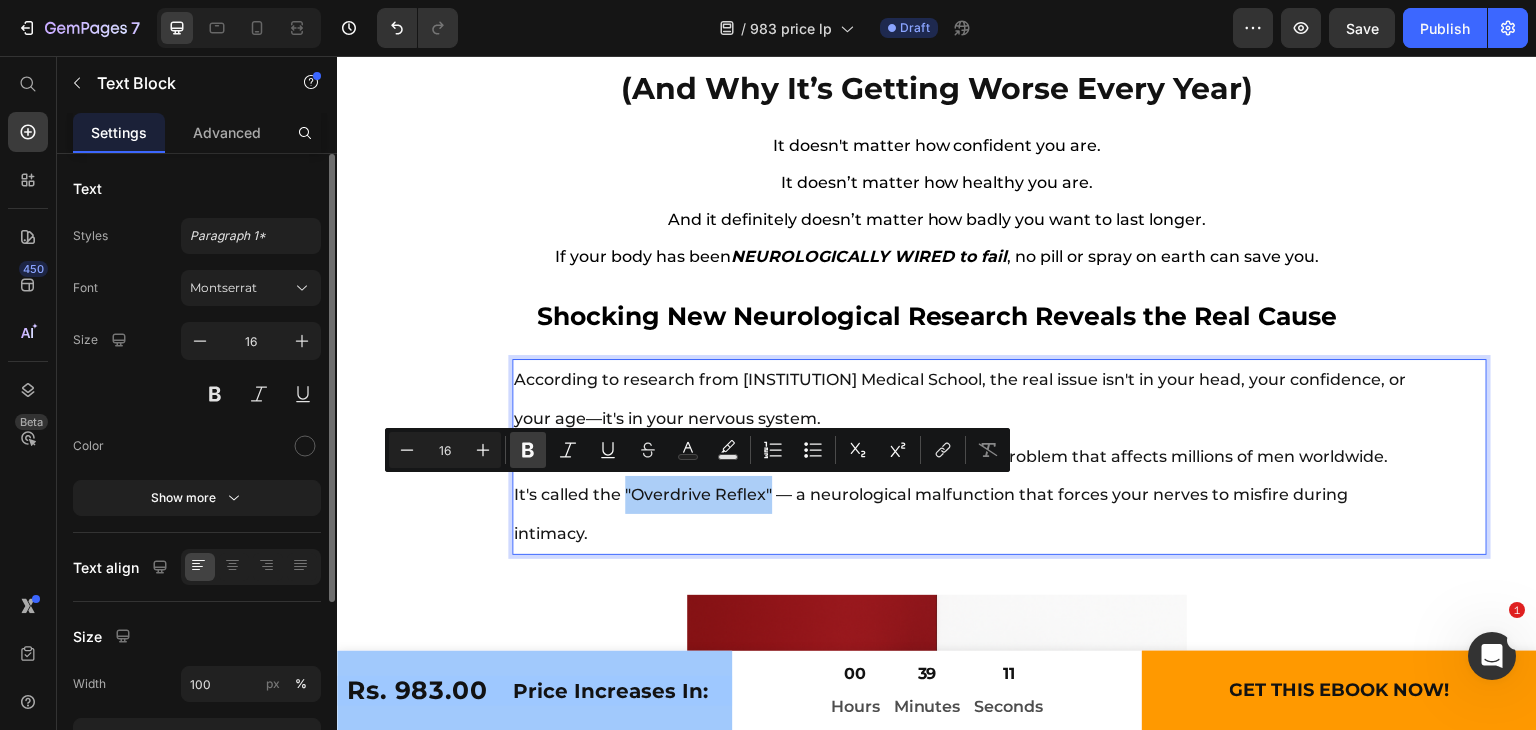 click on "Bold" at bounding box center (528, 450) 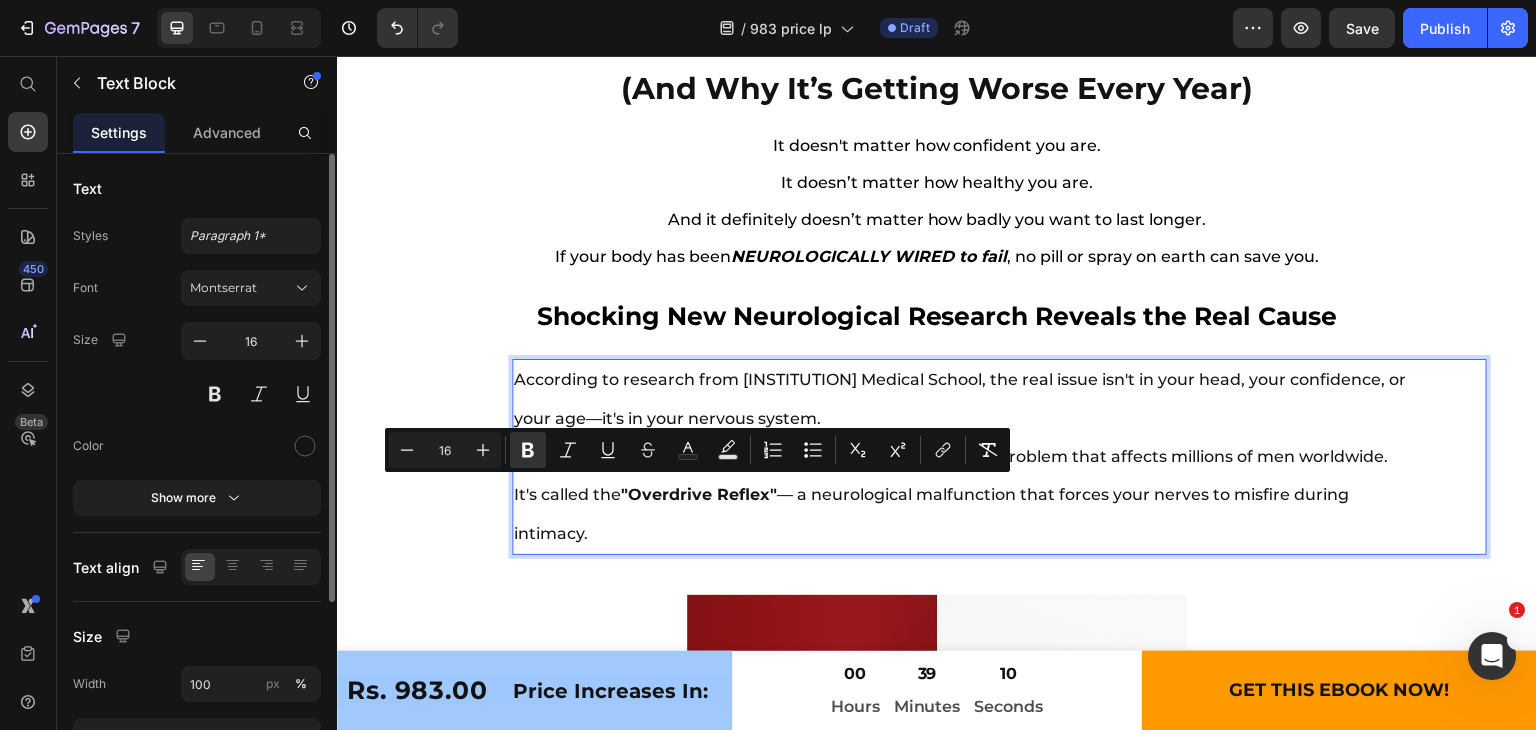 click on "According to research from Harvard Medical School, the real issue isn't in your head, your confidence, or your age—it's in your nervous system. Recent neurological studies have identified a hidden nerve problem that affects millions of men worldwide.  It's called the  "Overdrive Reflex"  — a neurological malfunction that forces your nerves to misfire during intimacy." at bounding box center [964, 457] 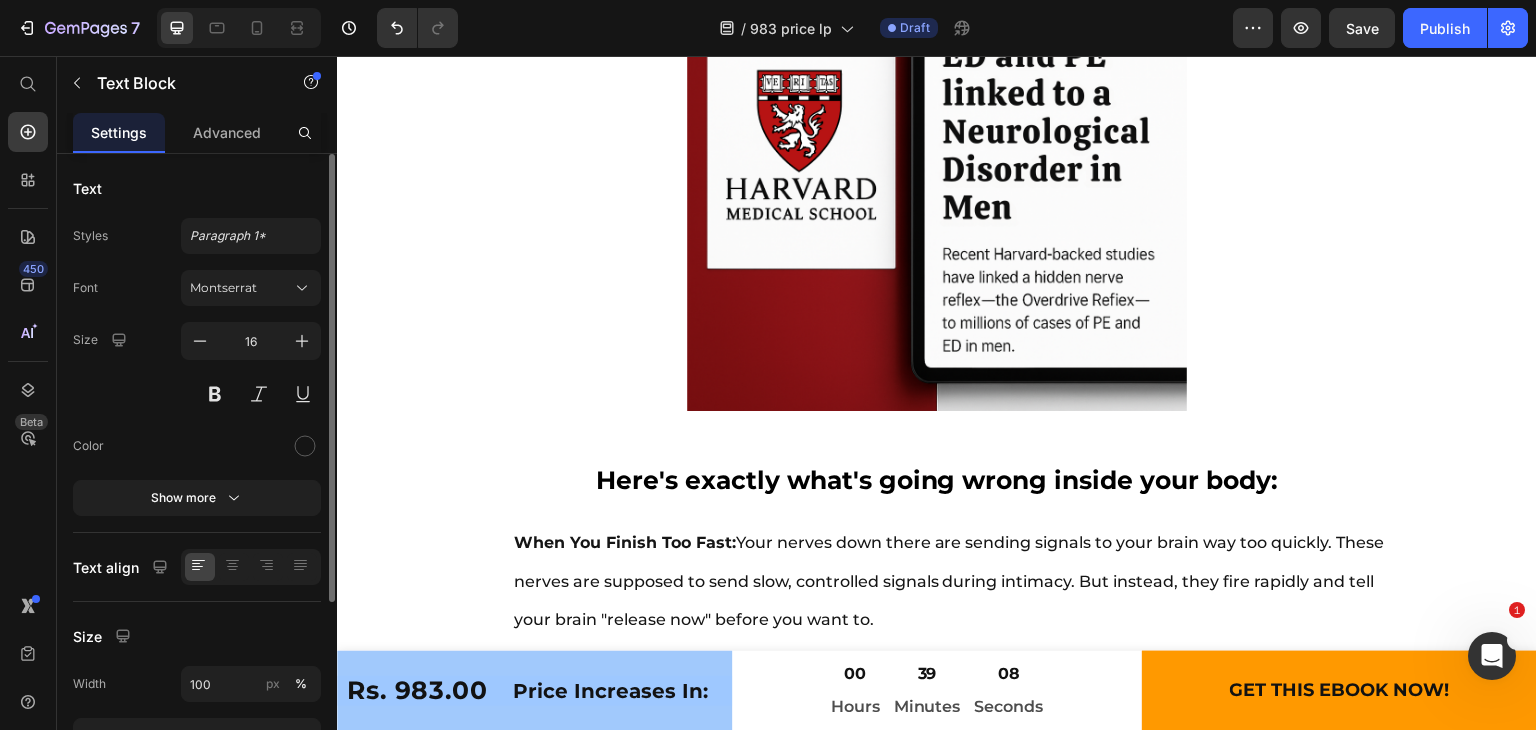 scroll, scrollTop: 10842, scrollLeft: 0, axis: vertical 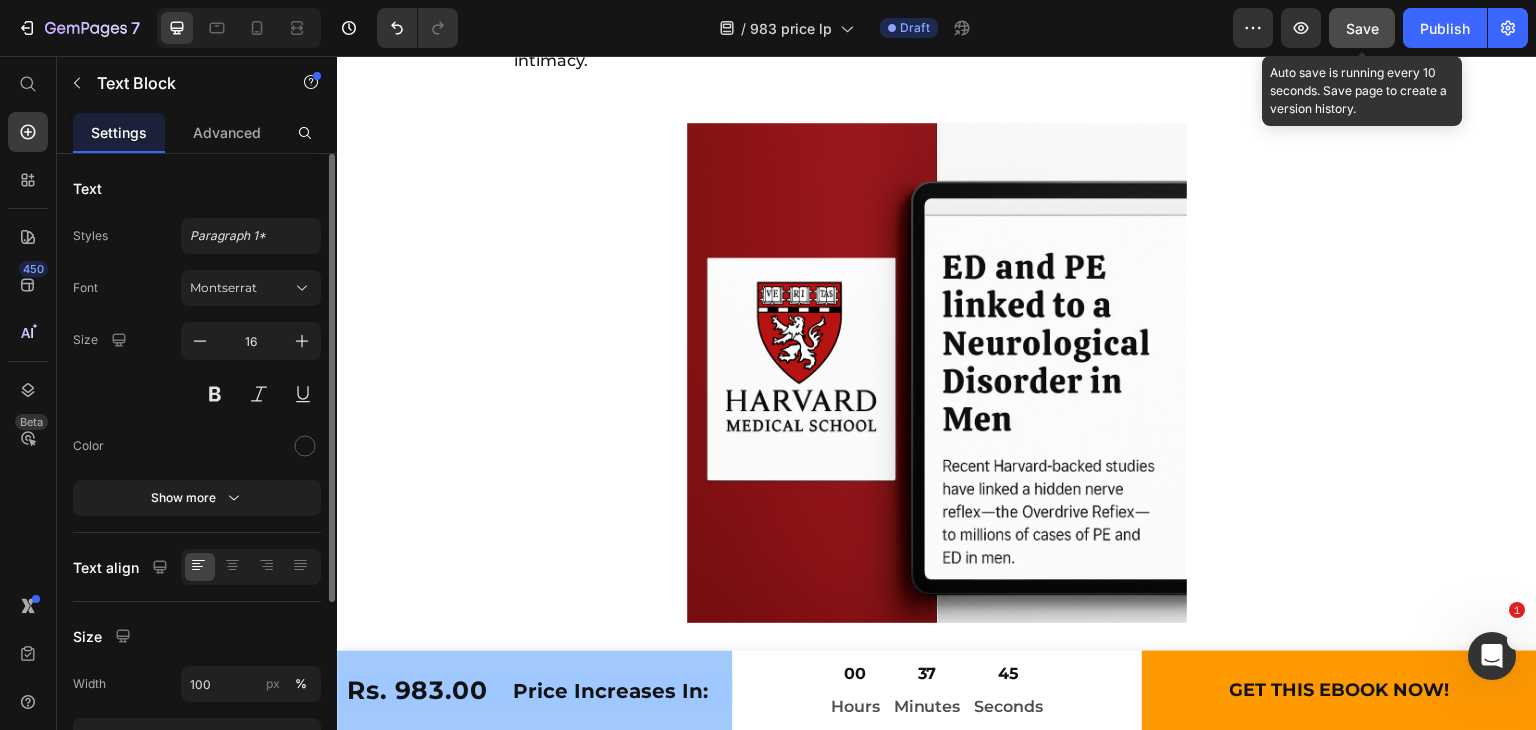 click on "Save" 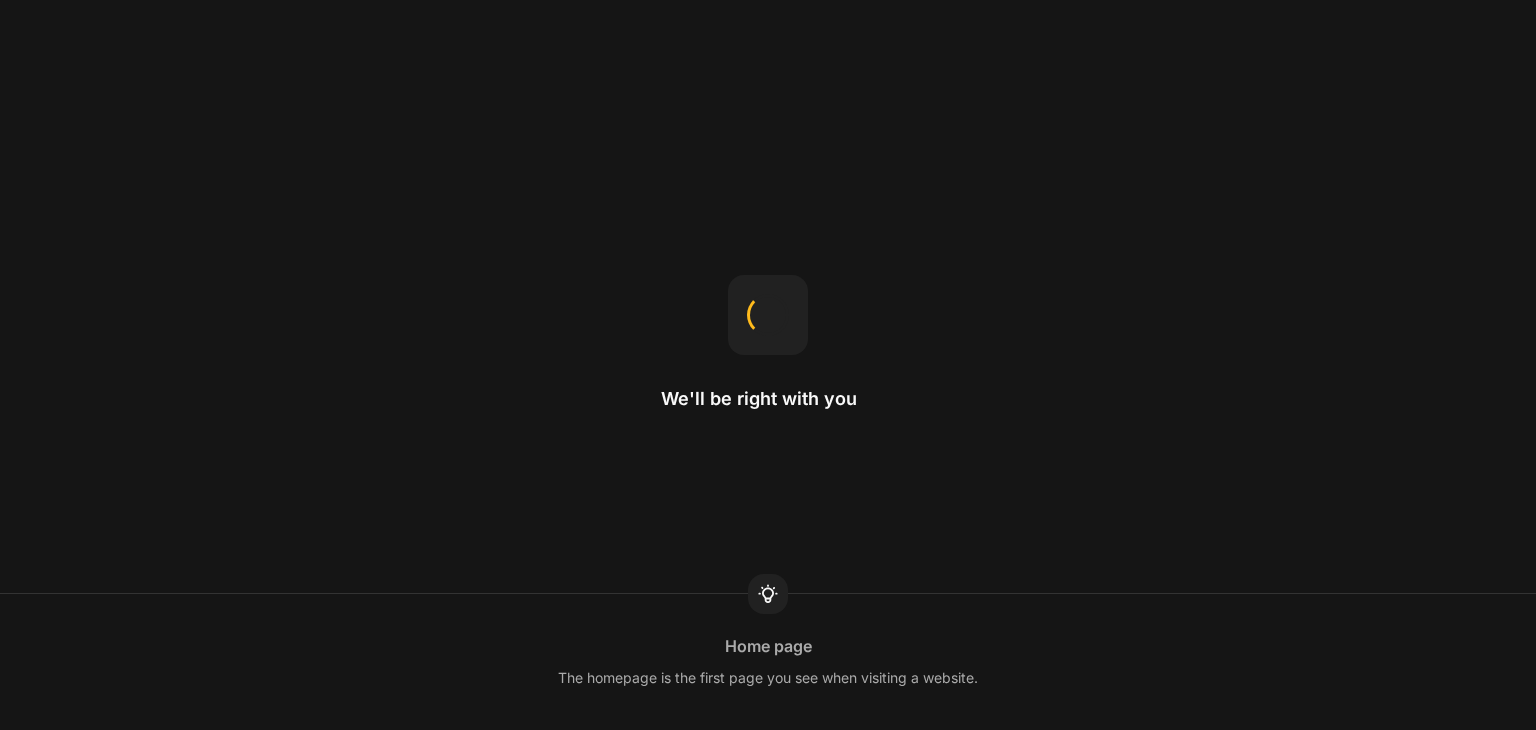 scroll, scrollTop: 0, scrollLeft: 0, axis: both 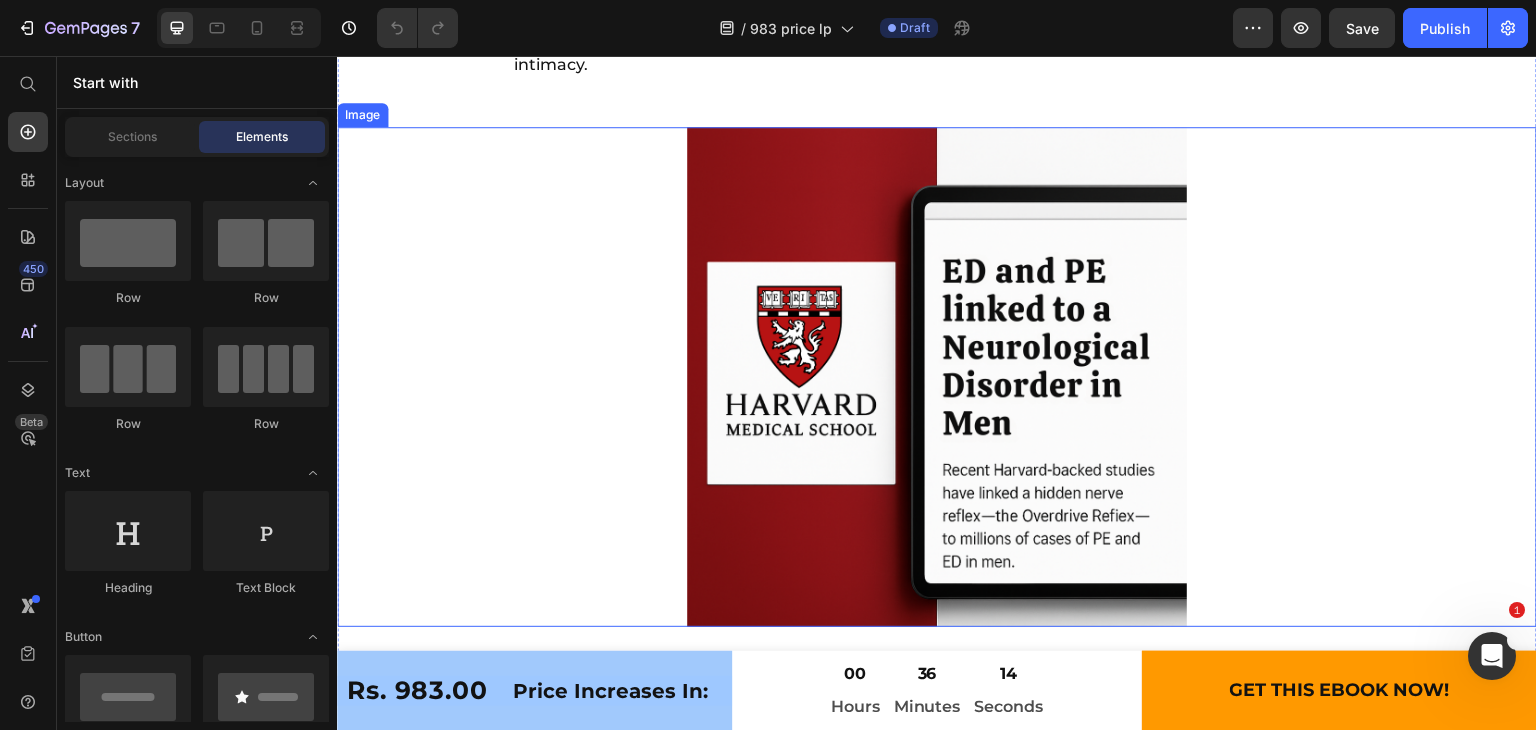 click at bounding box center [937, 377] 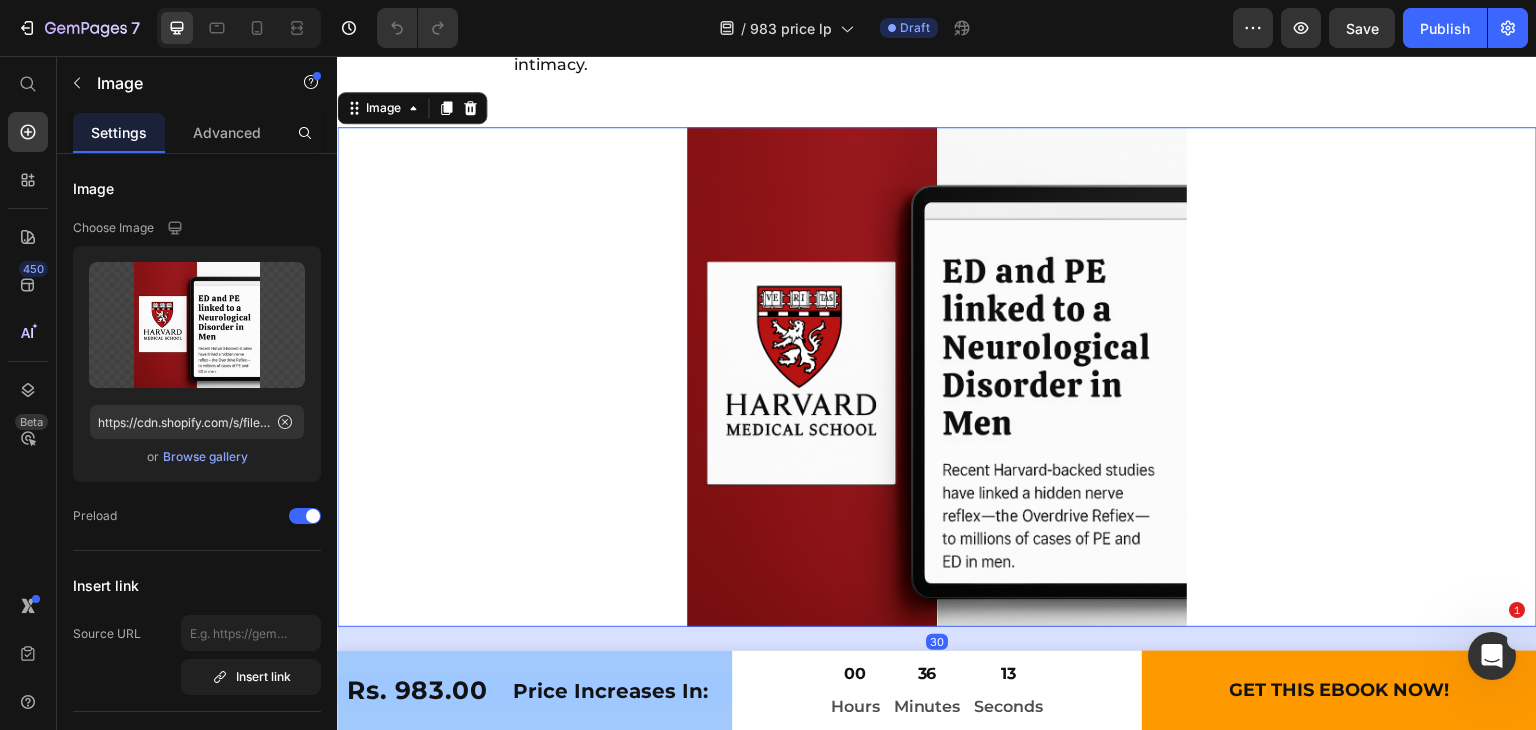 scroll, scrollTop: 10568, scrollLeft: 0, axis: vertical 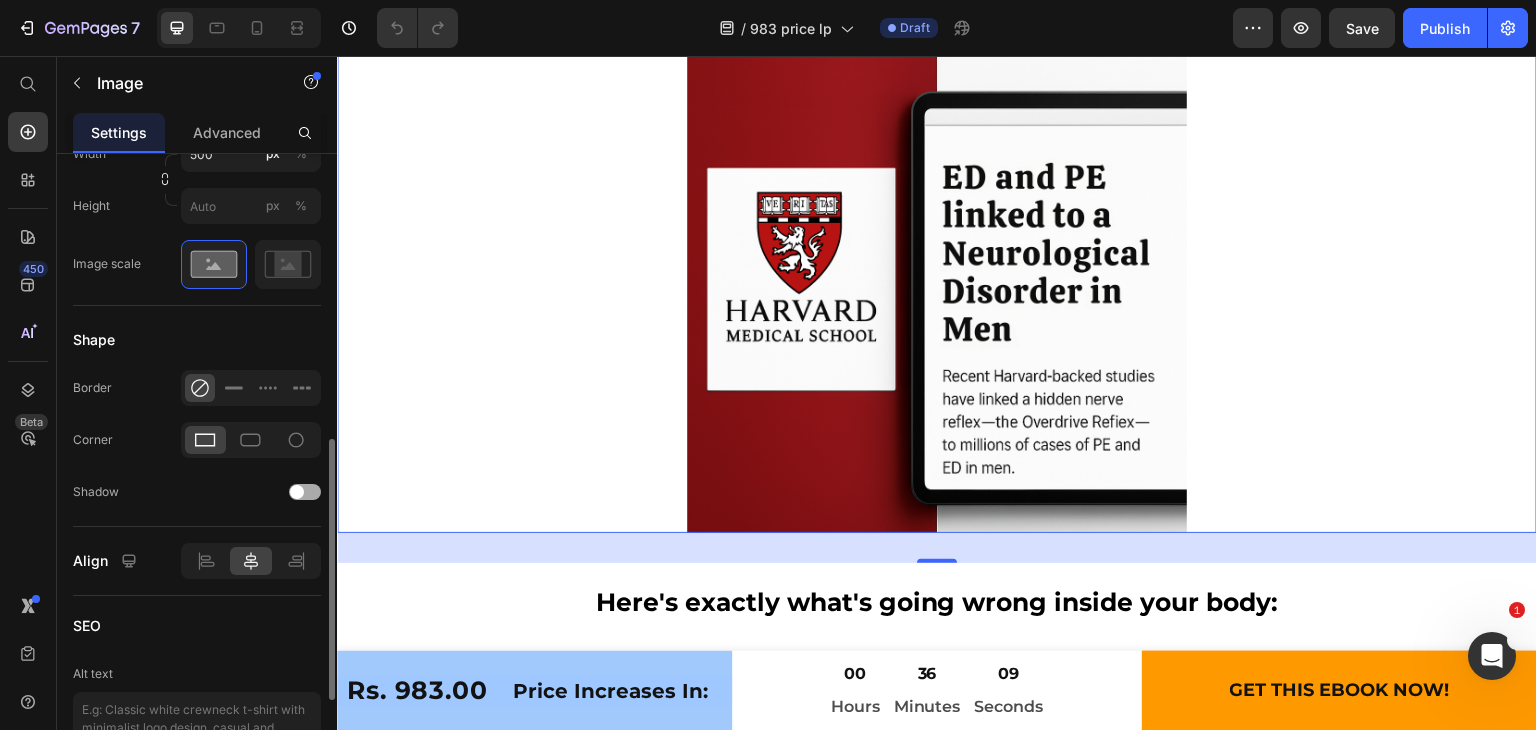 click on "Shadow" 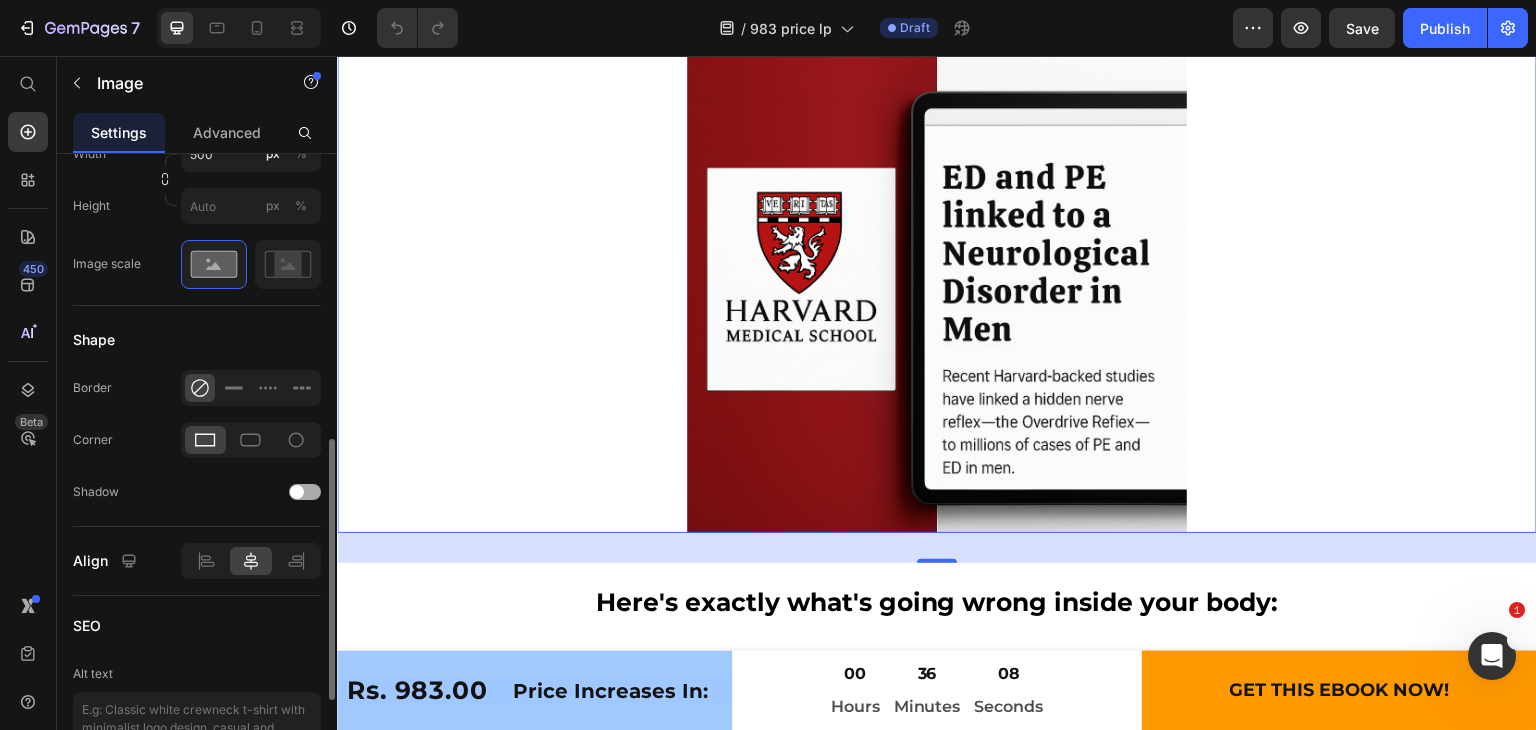 click at bounding box center [297, 492] 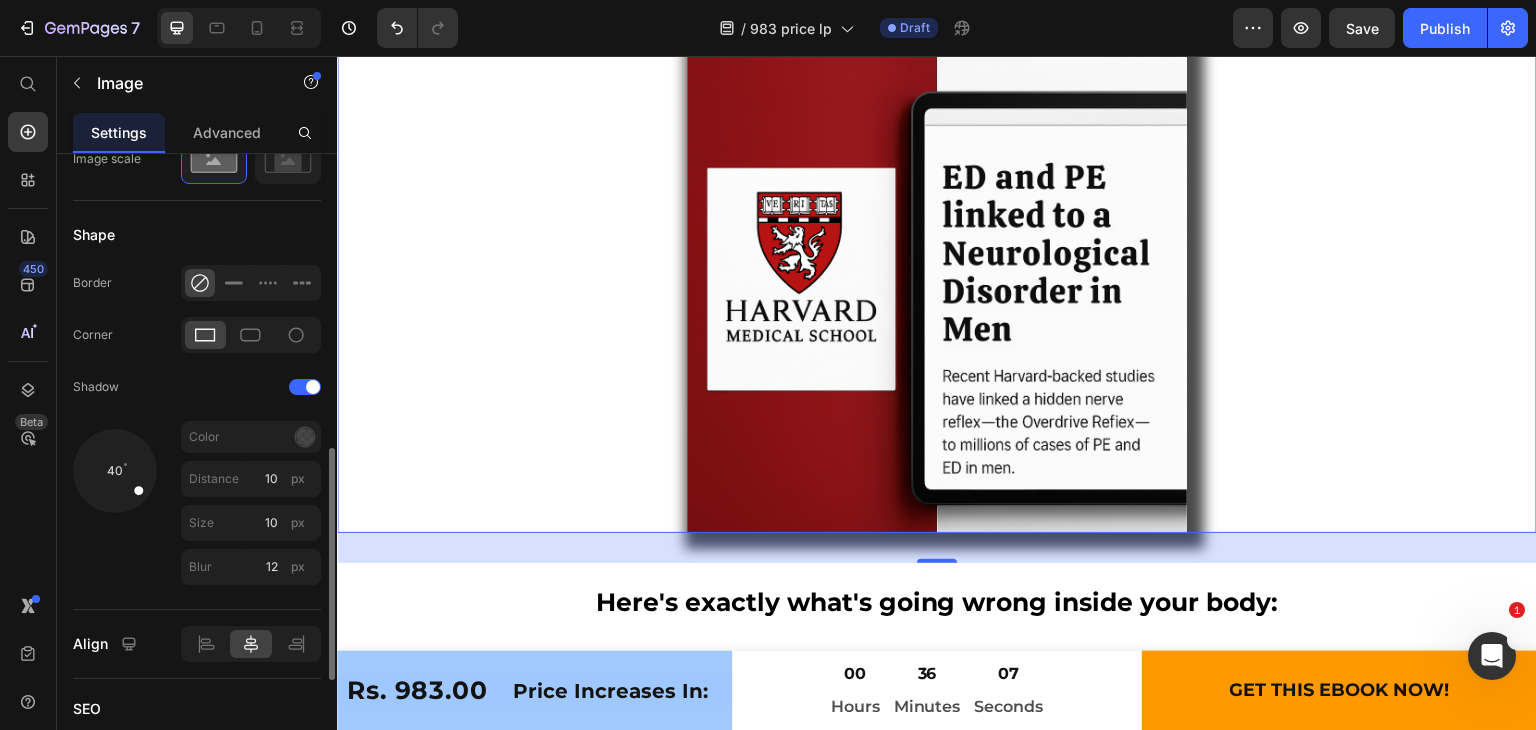 scroll, scrollTop: 798, scrollLeft: 0, axis: vertical 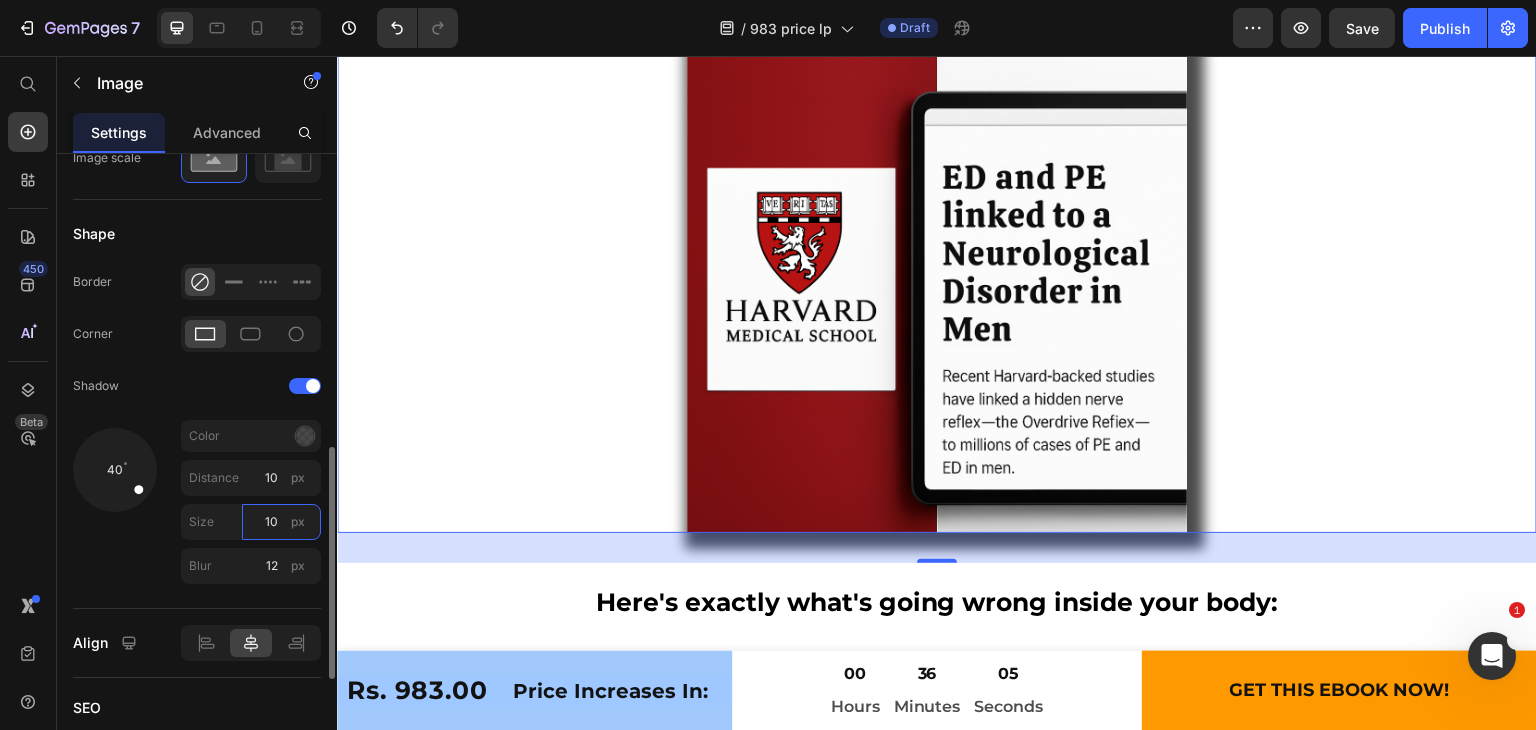 click on "10" at bounding box center (281, 522) 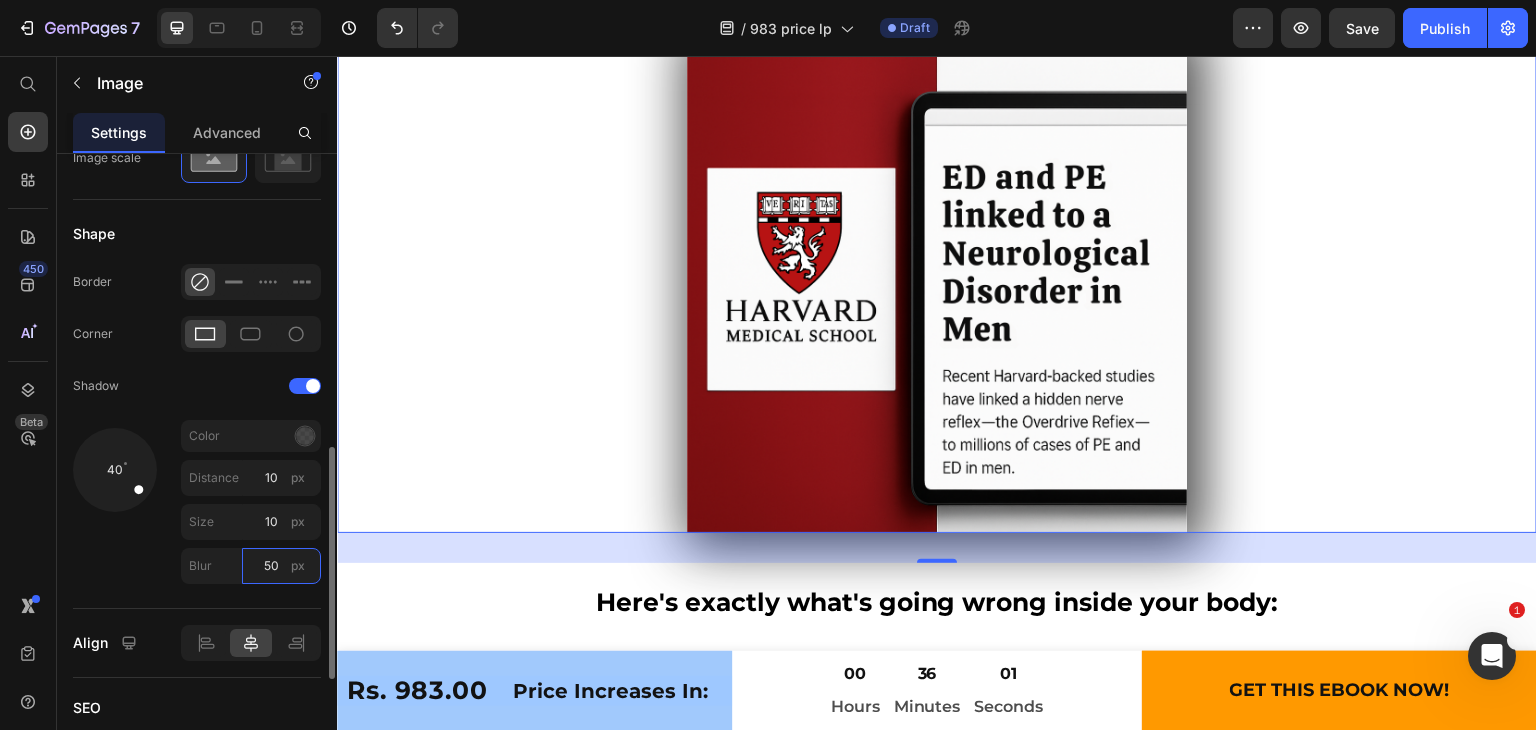 type on "5" 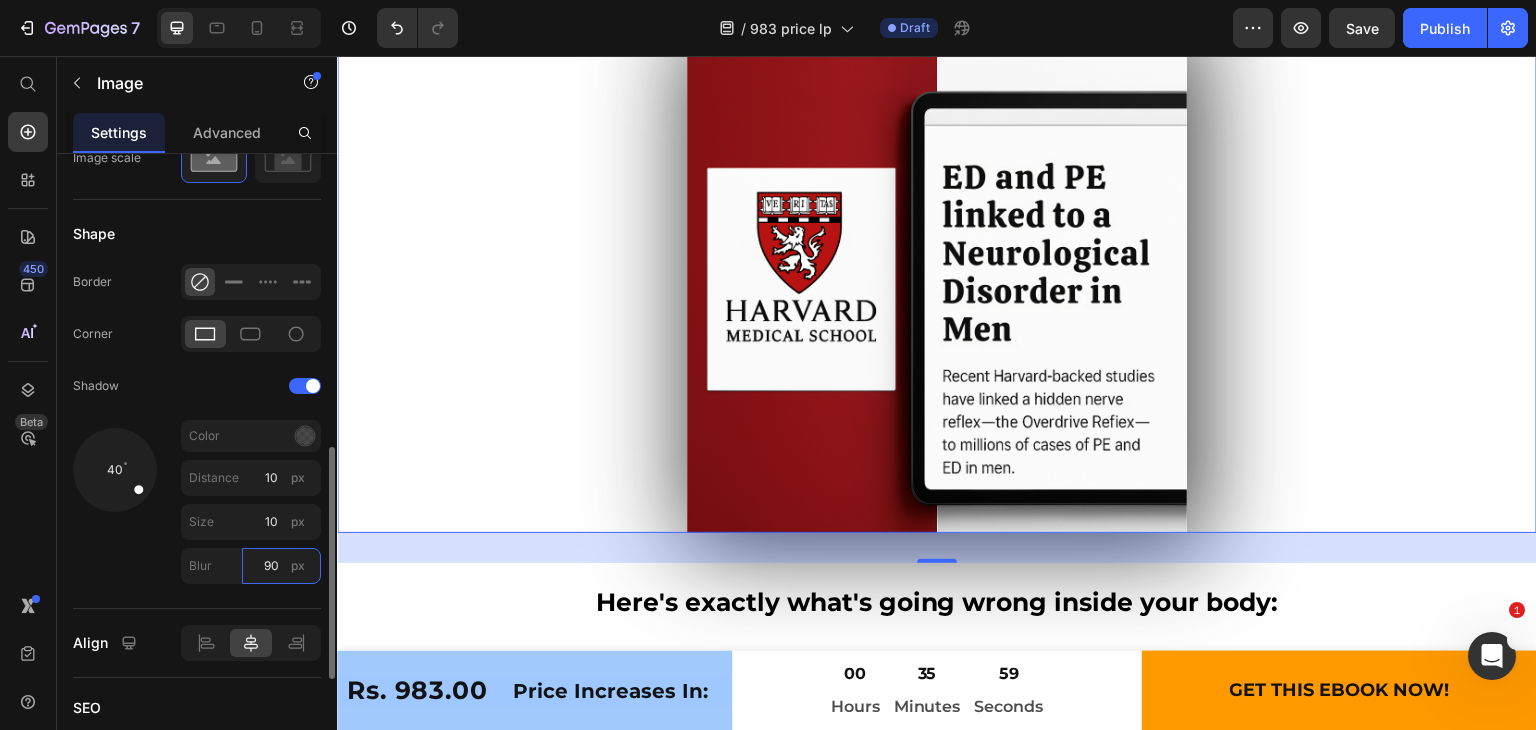 type on "9" 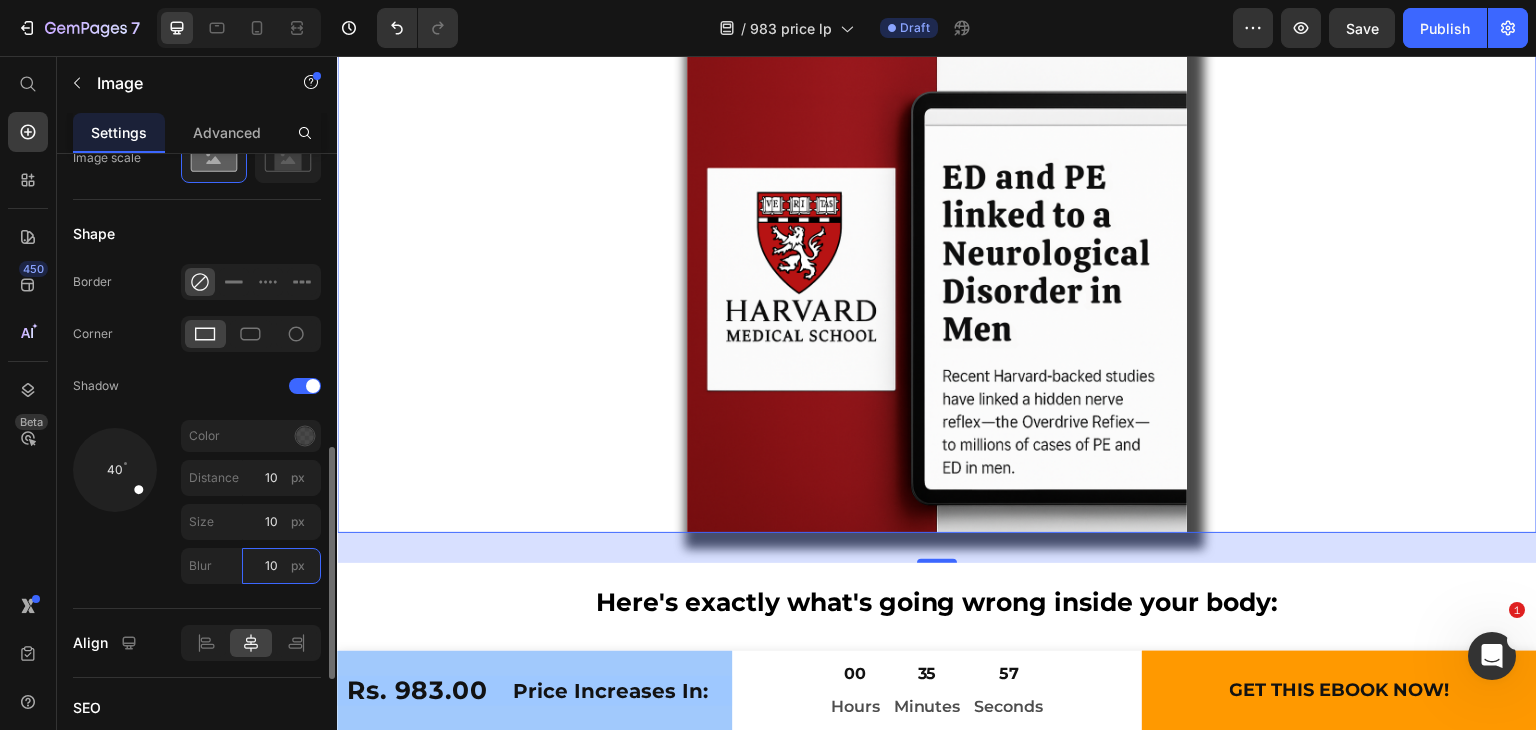 type on "1" 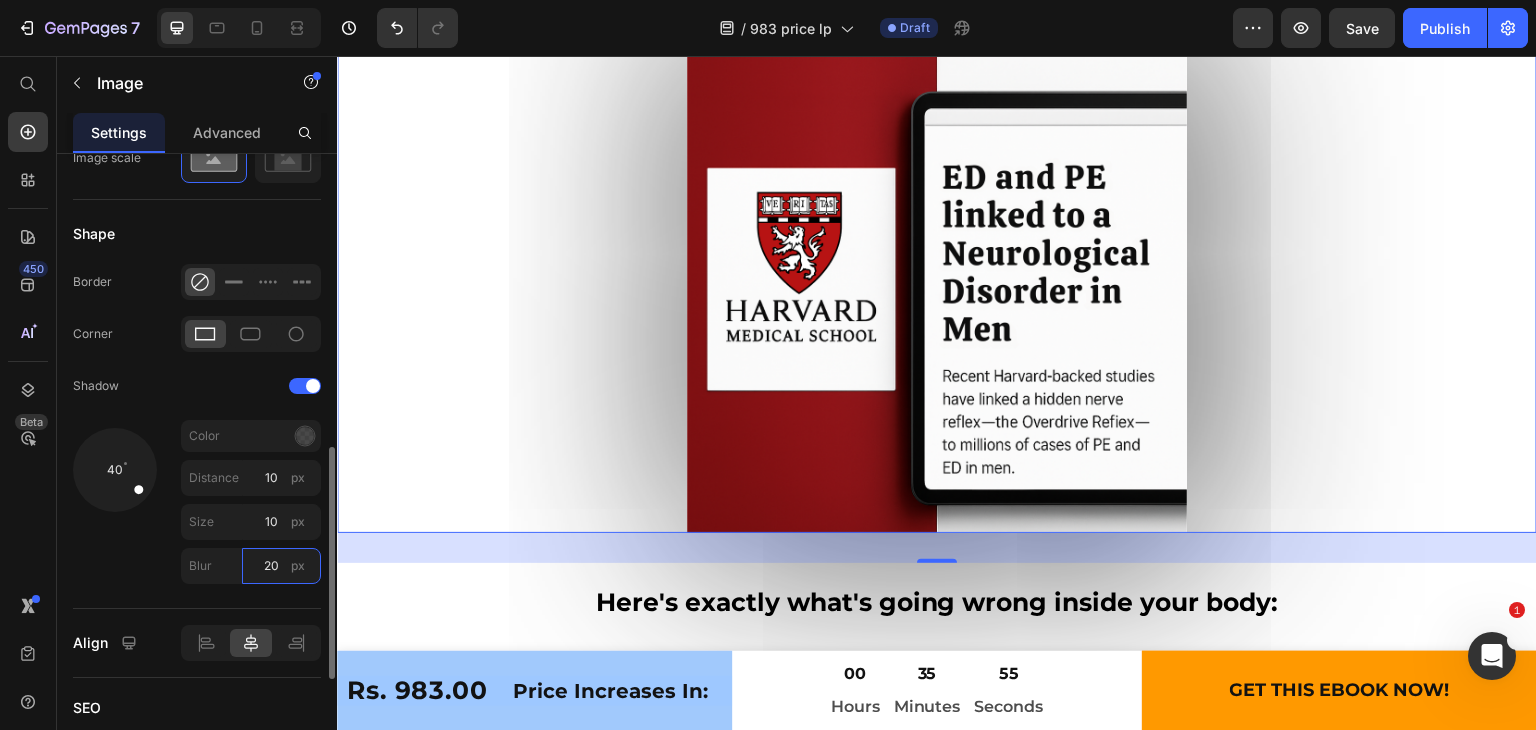 type on "2" 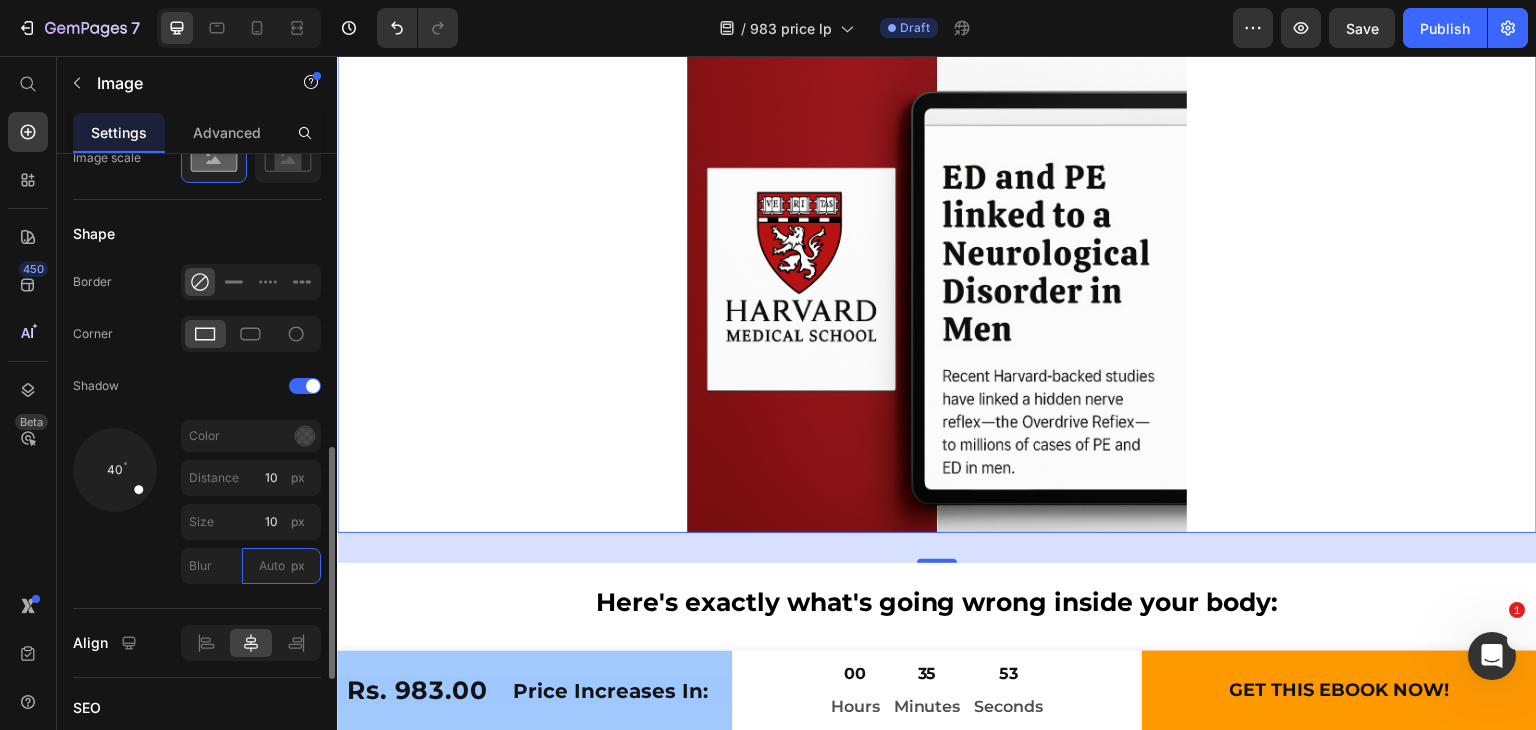 type on "2" 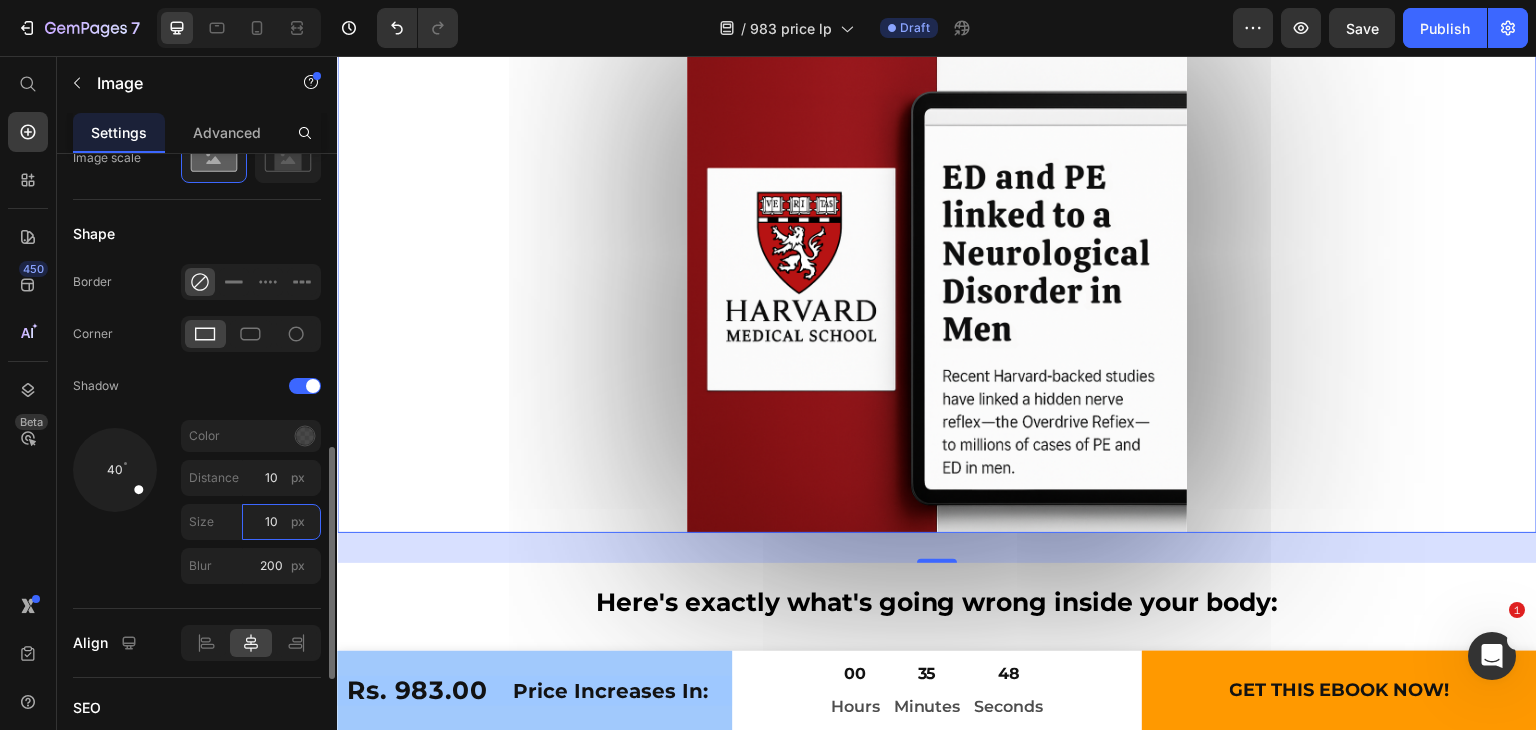 type on "100" 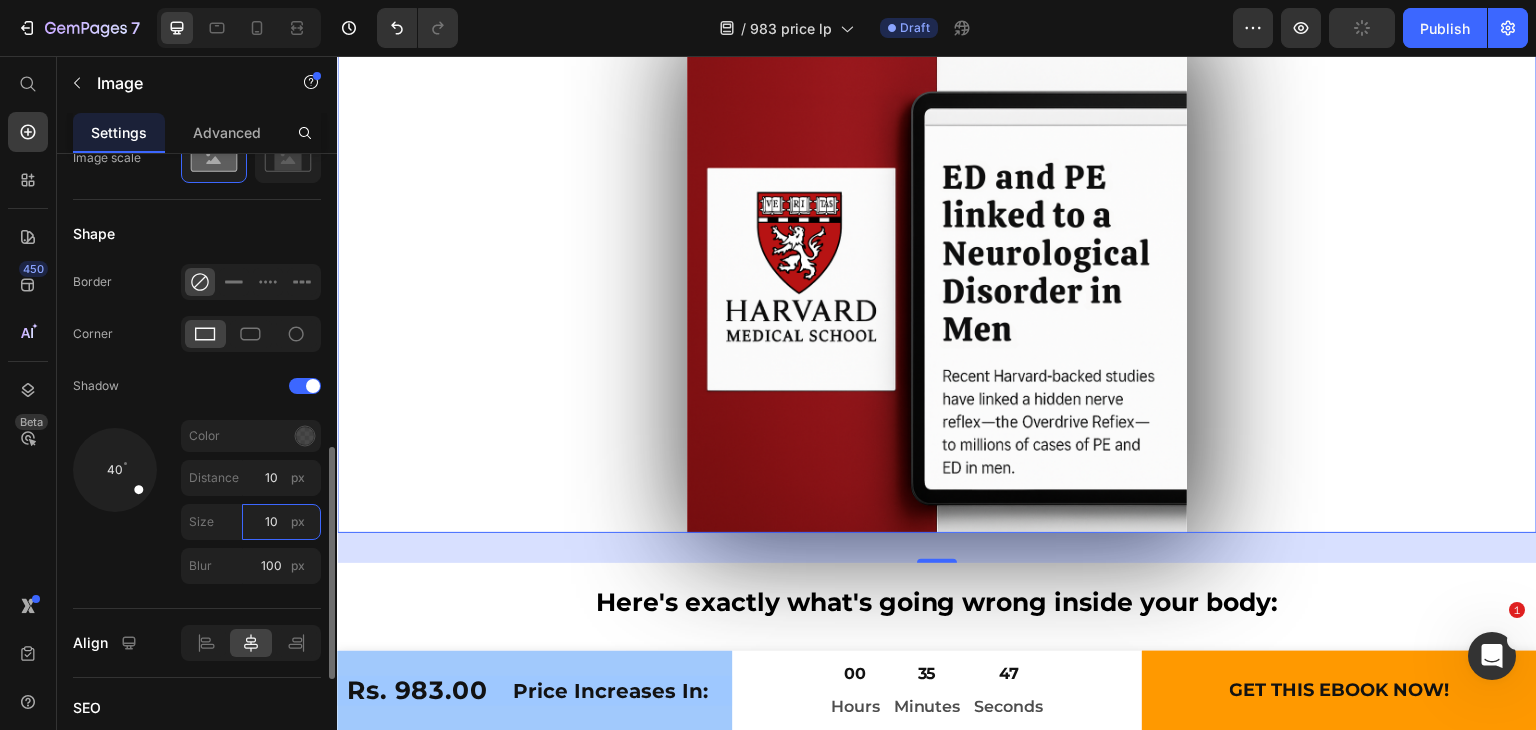 type on "3" 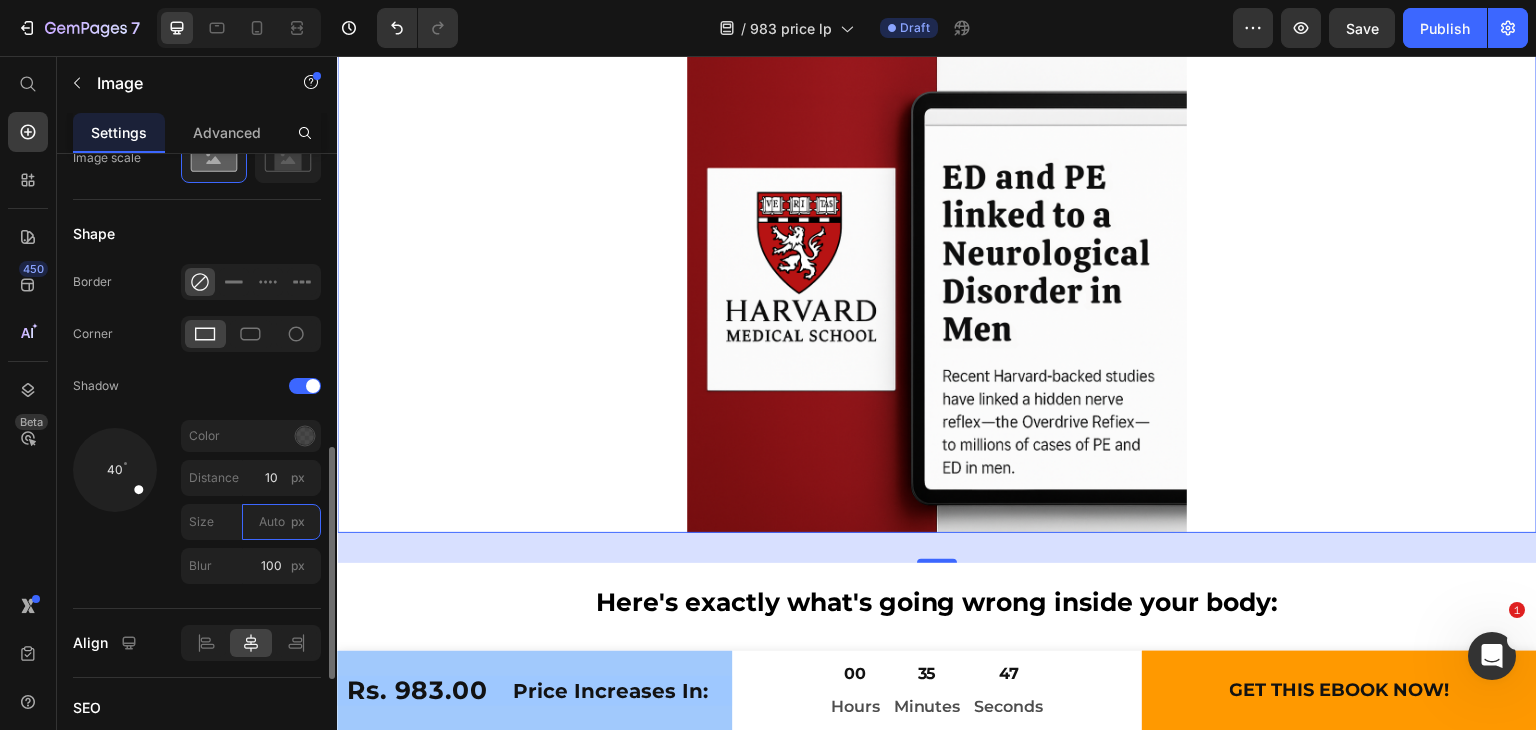 type on "2" 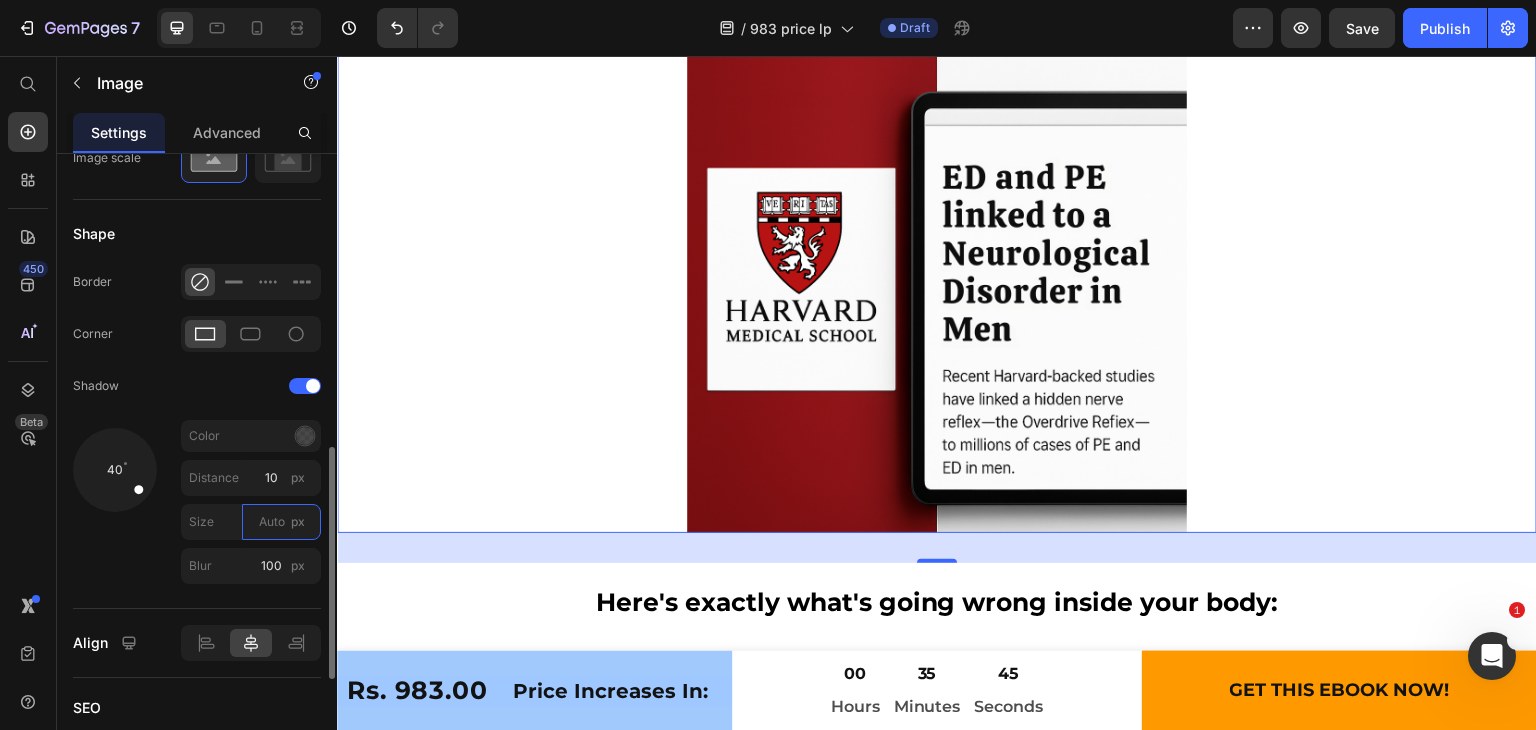 type on "2" 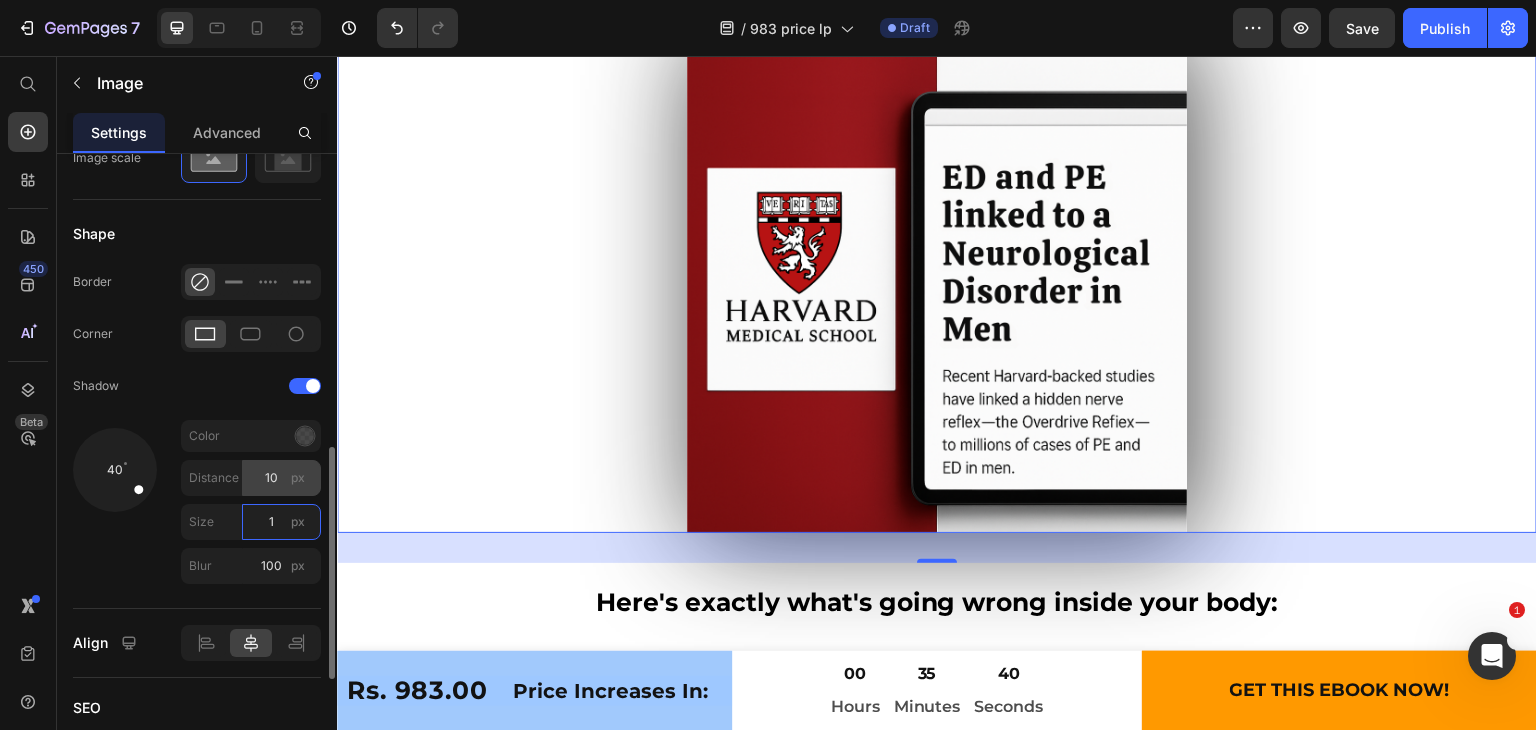 type on "1" 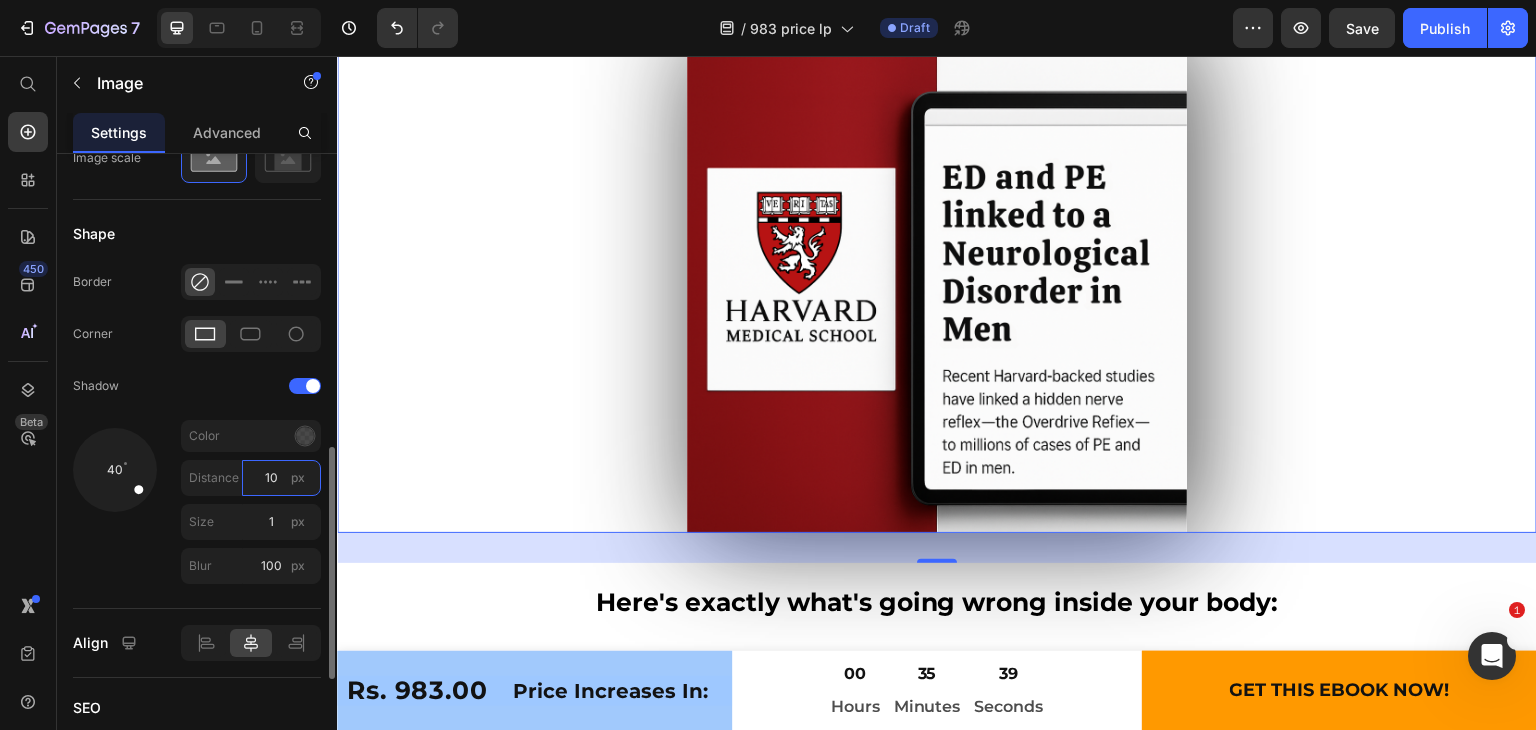 type on "1" 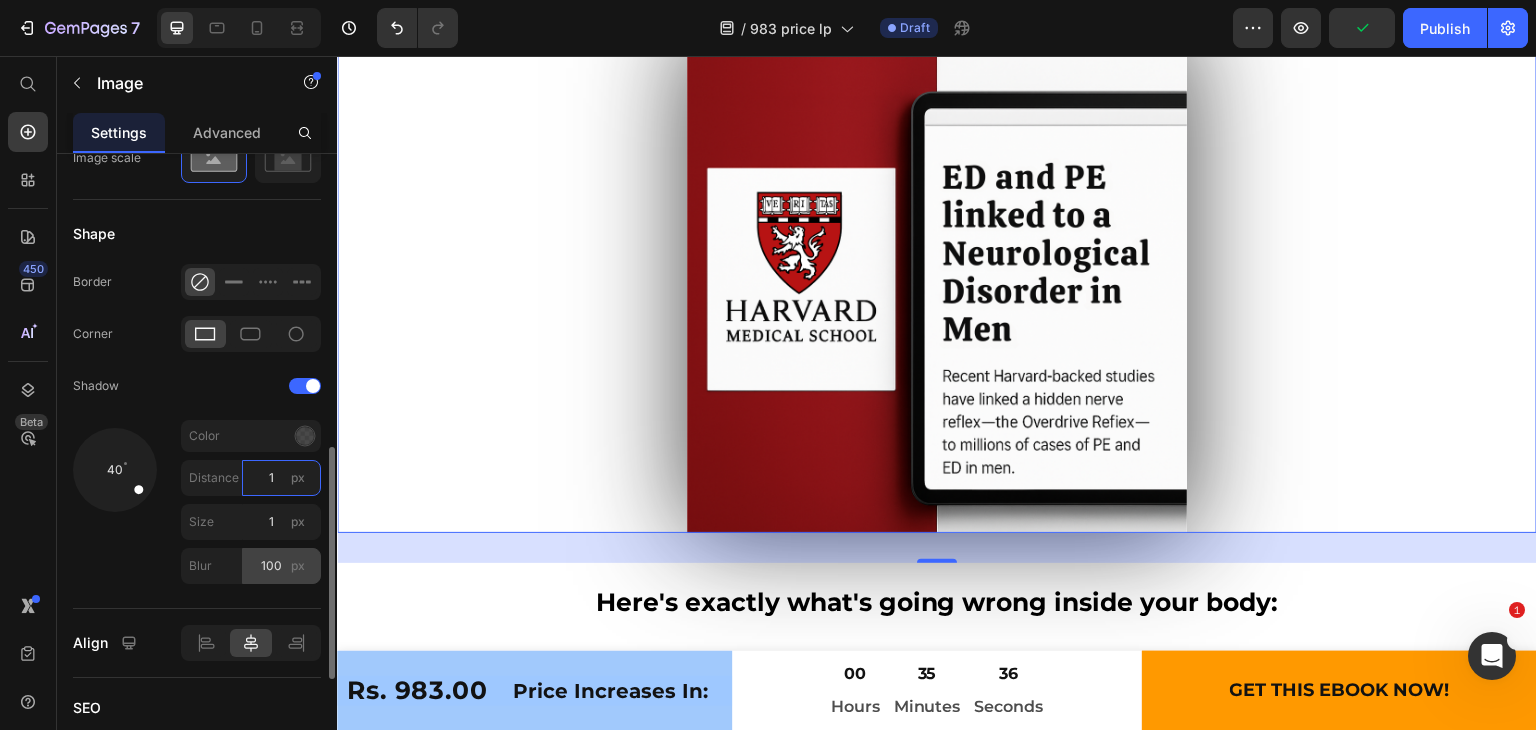 type on "1" 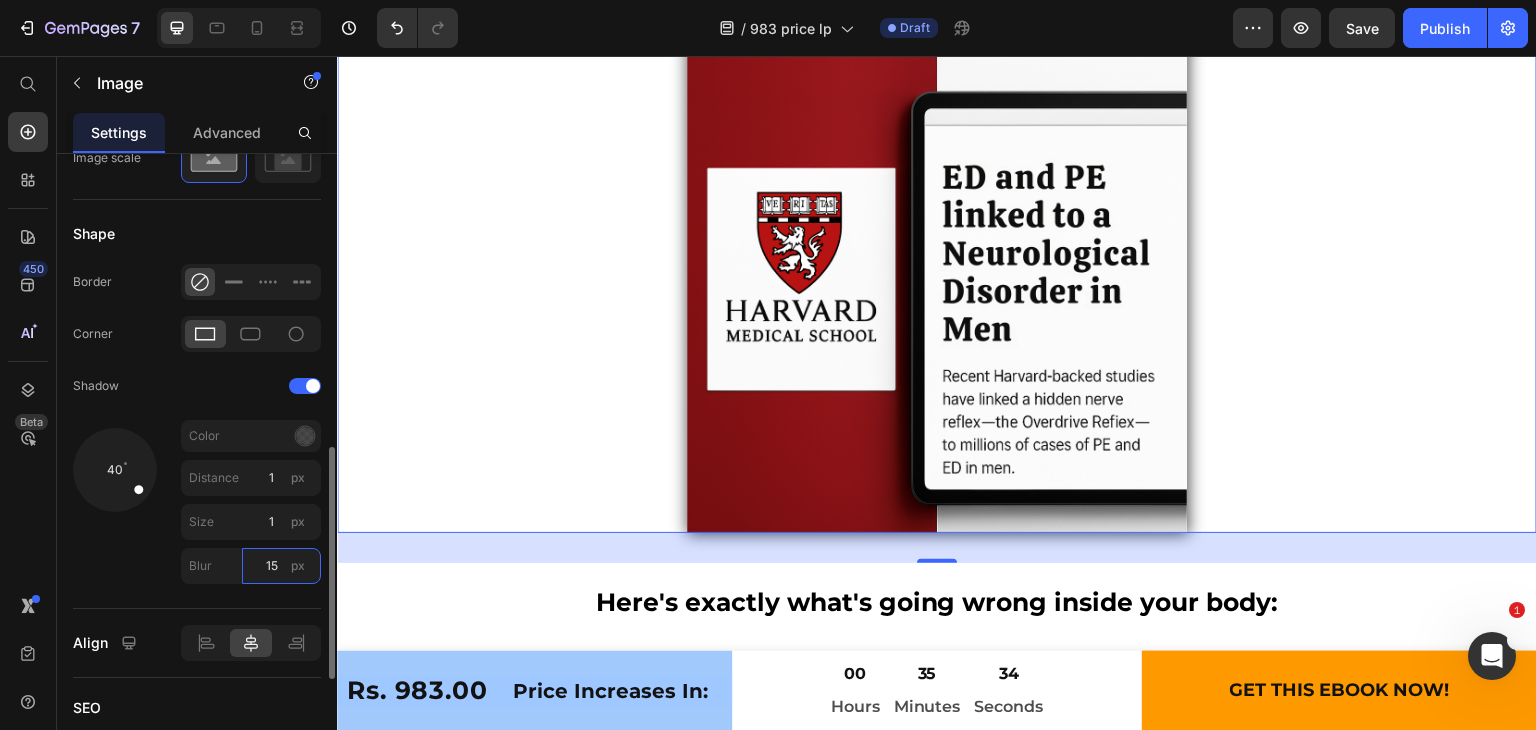 type on "1" 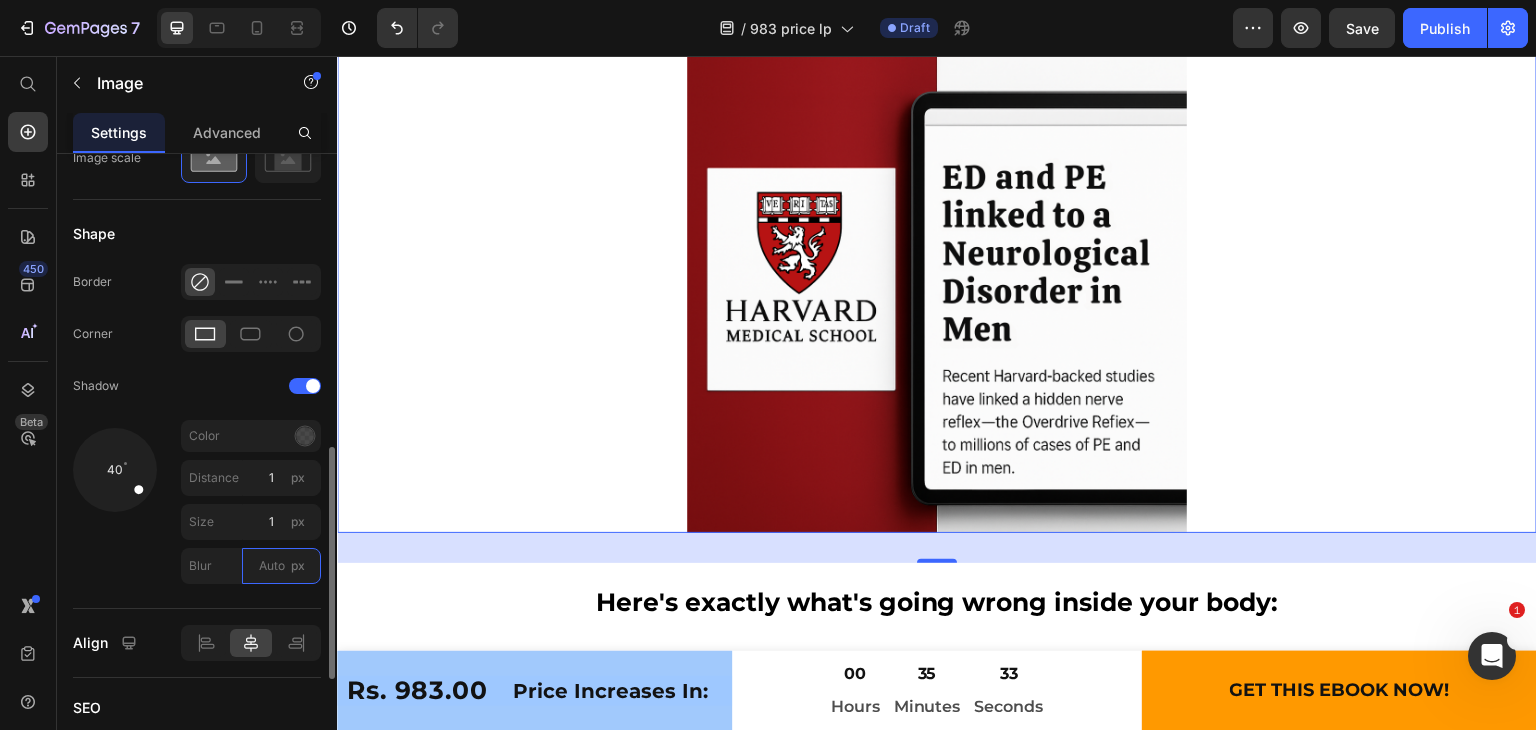 type on "2" 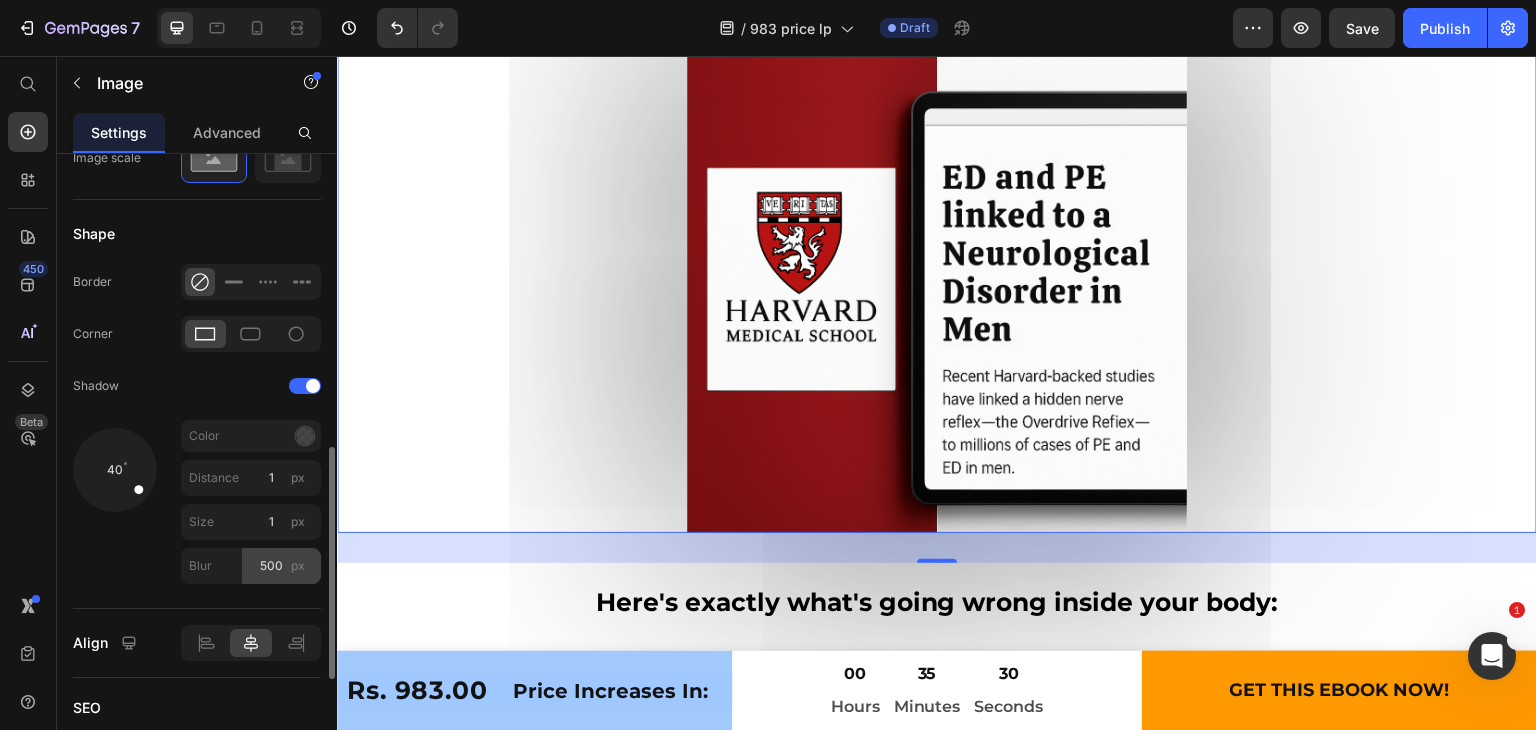 type on "100" 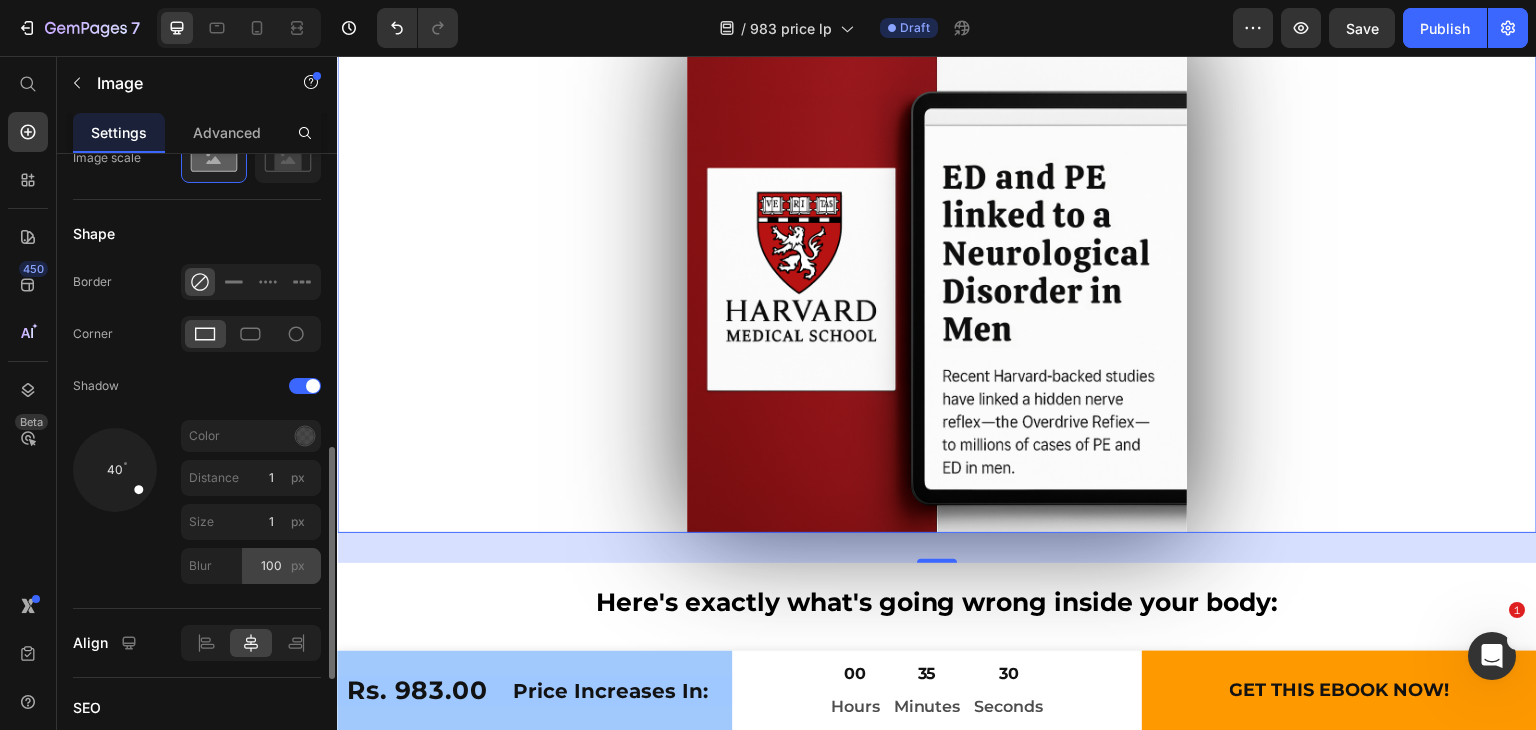 click on "px" at bounding box center [298, 565] 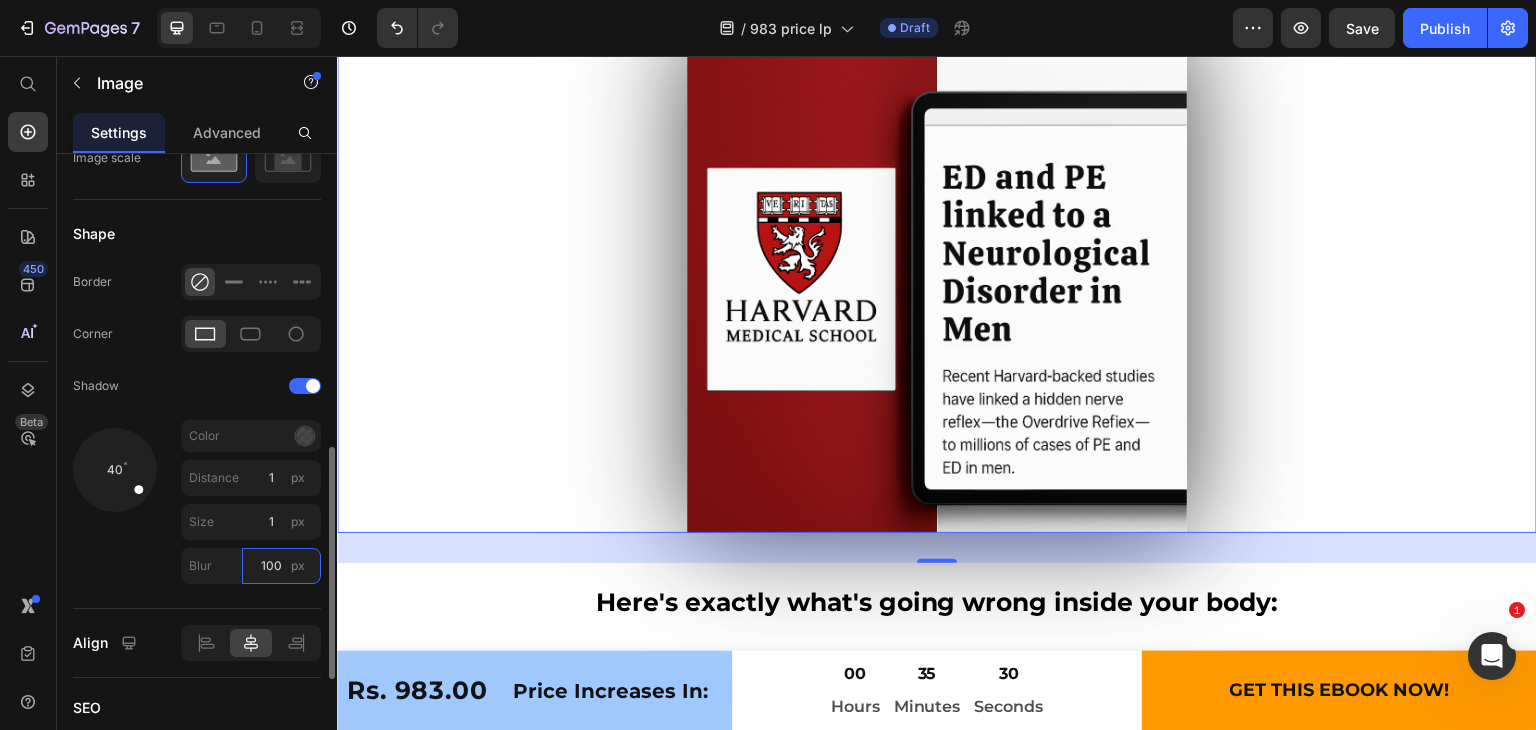 click on "100" at bounding box center (281, 566) 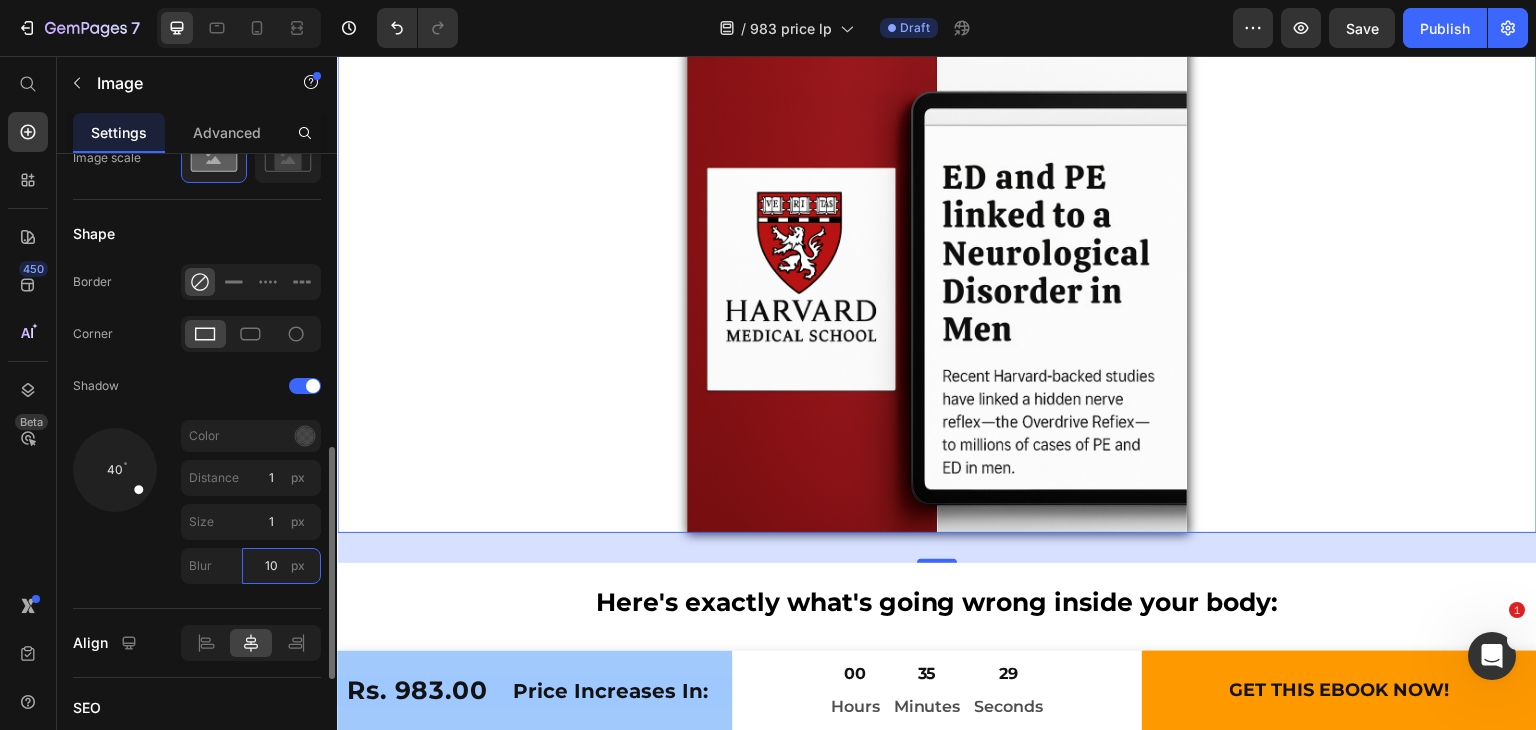 type on "100" 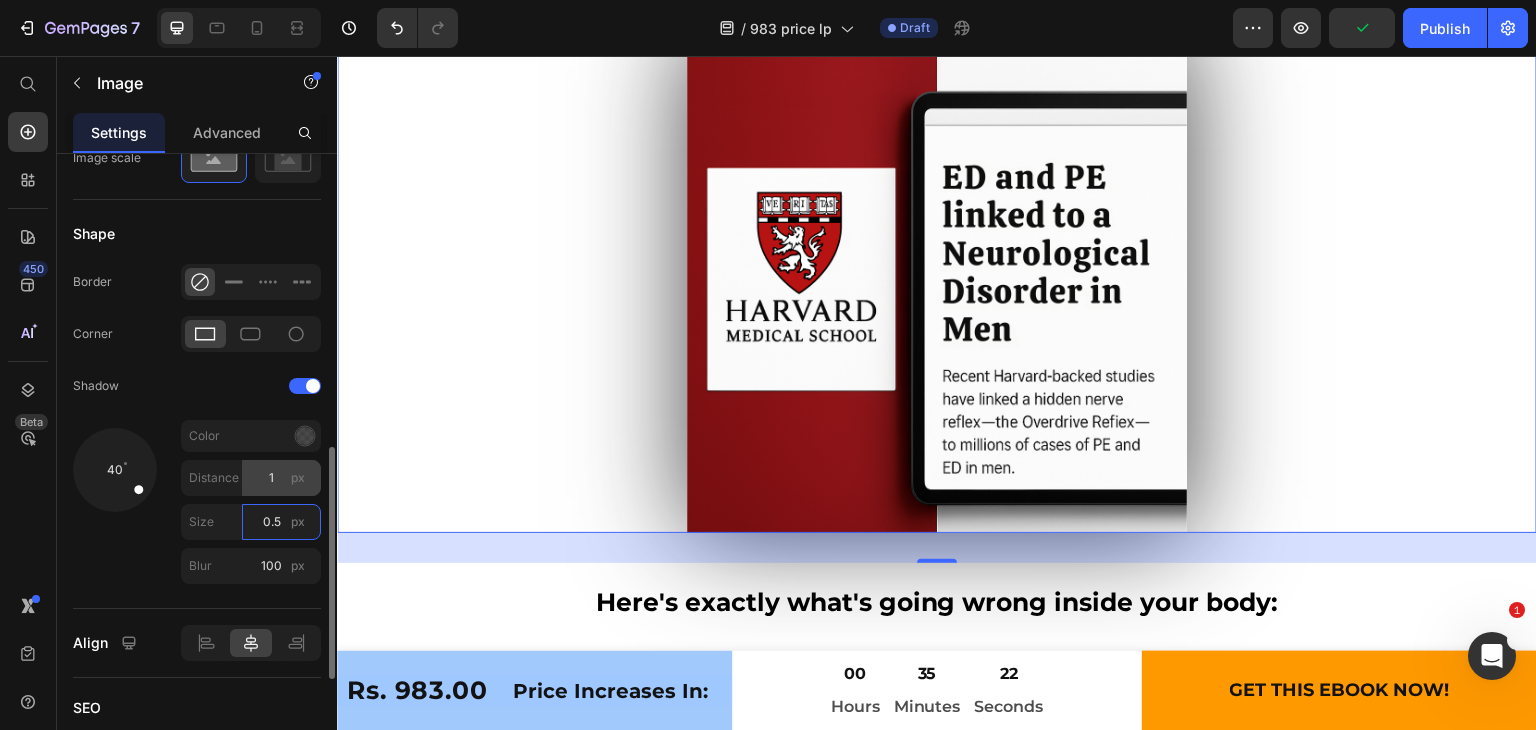 type on "0.5" 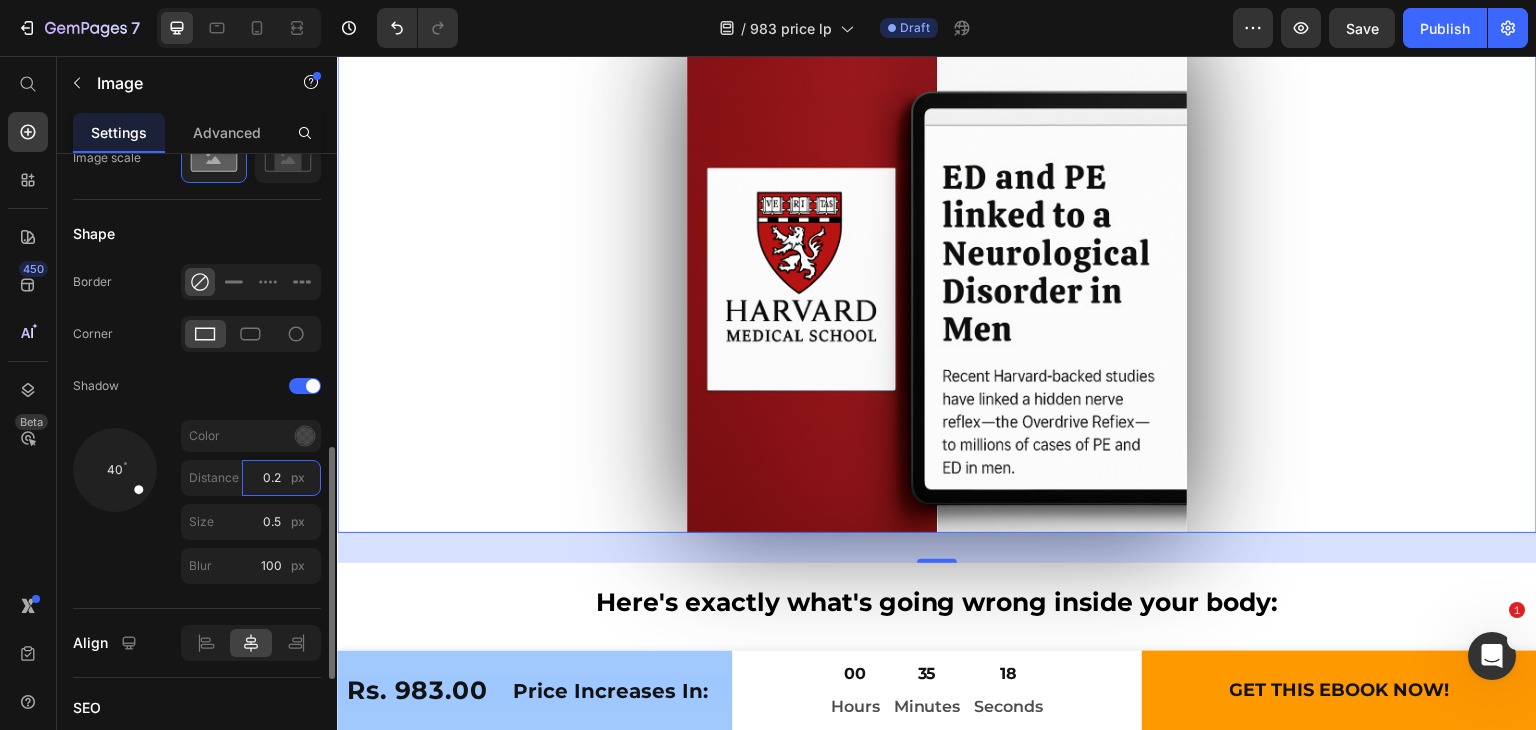 drag, startPoint x: 272, startPoint y: 477, endPoint x: 288, endPoint y: 480, distance: 16.27882 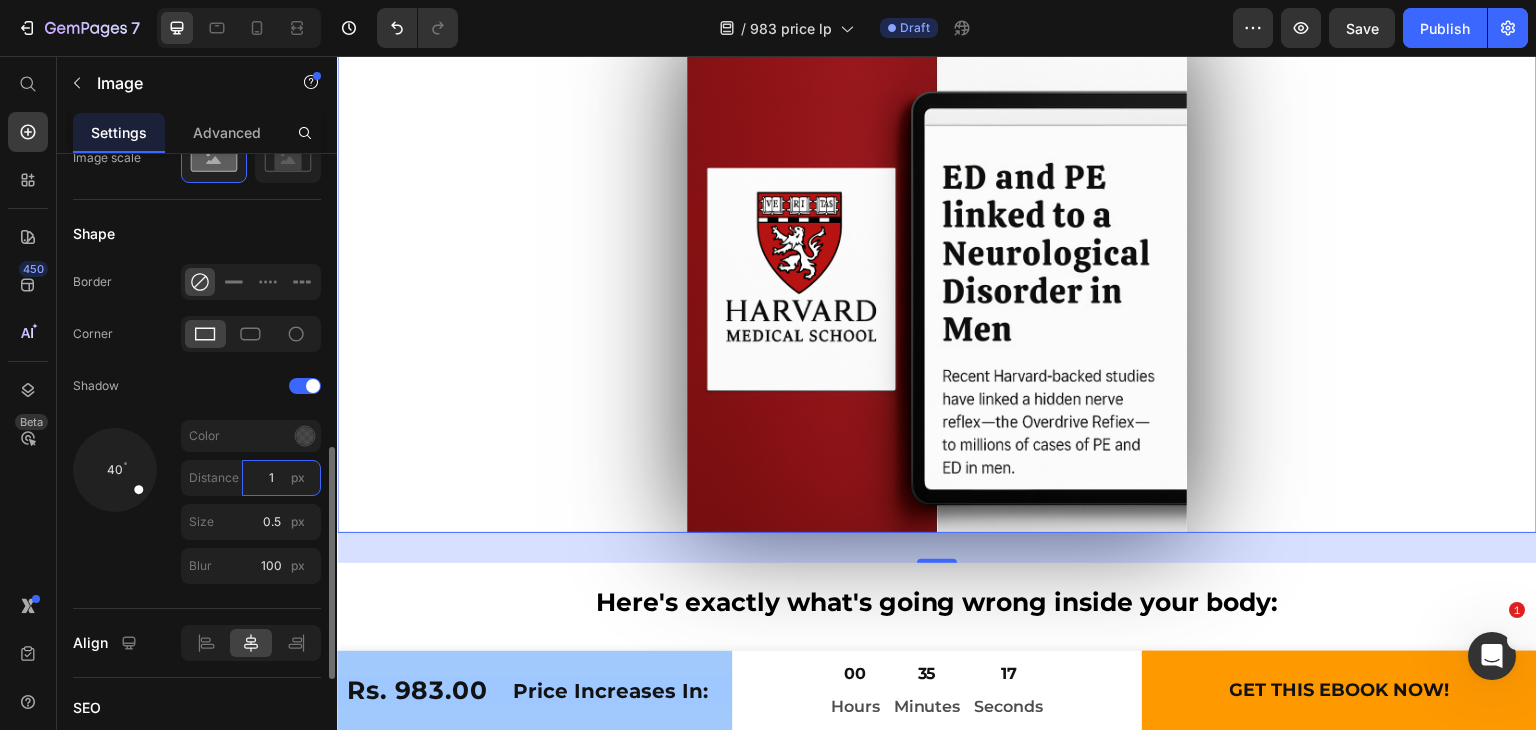 type on "1" 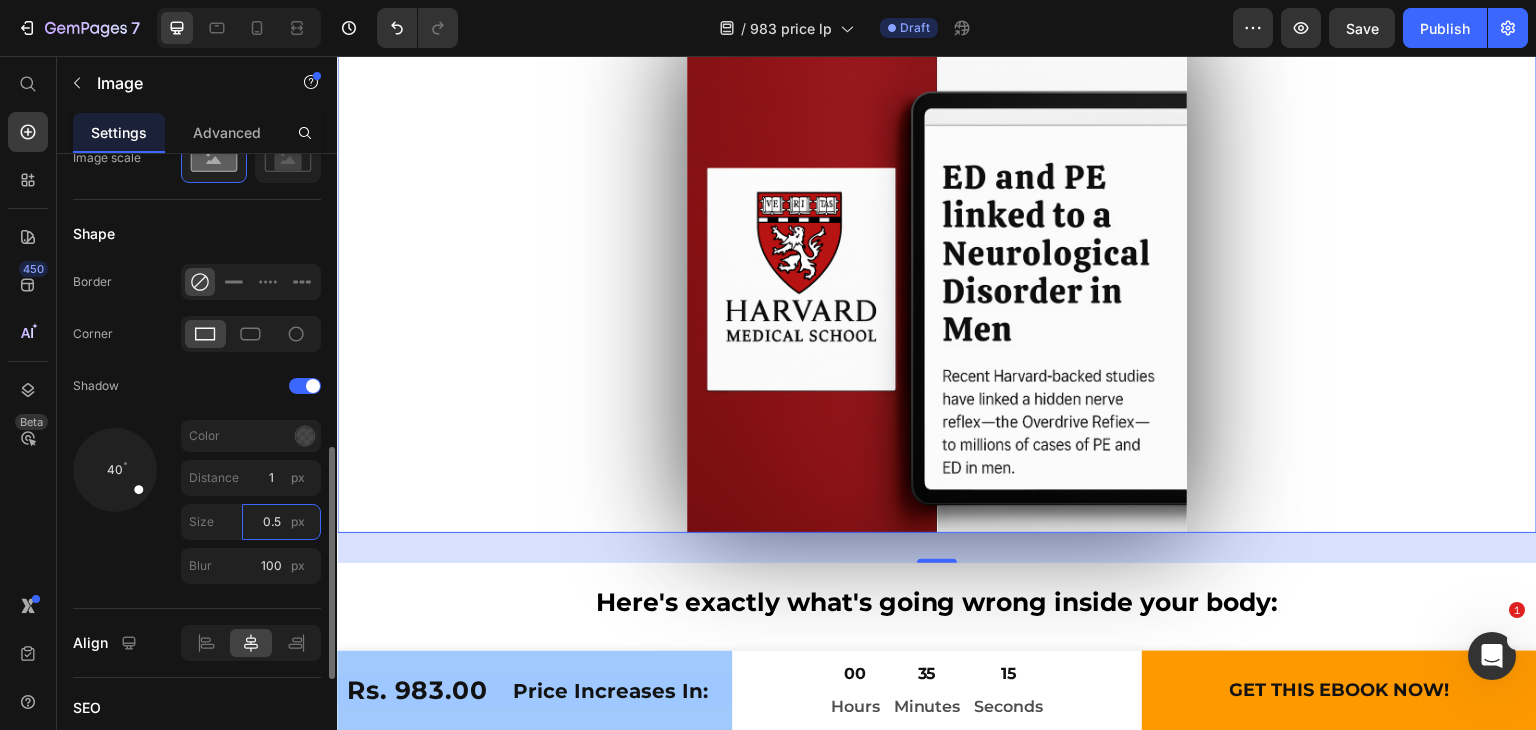 click on "0.5" at bounding box center (281, 522) 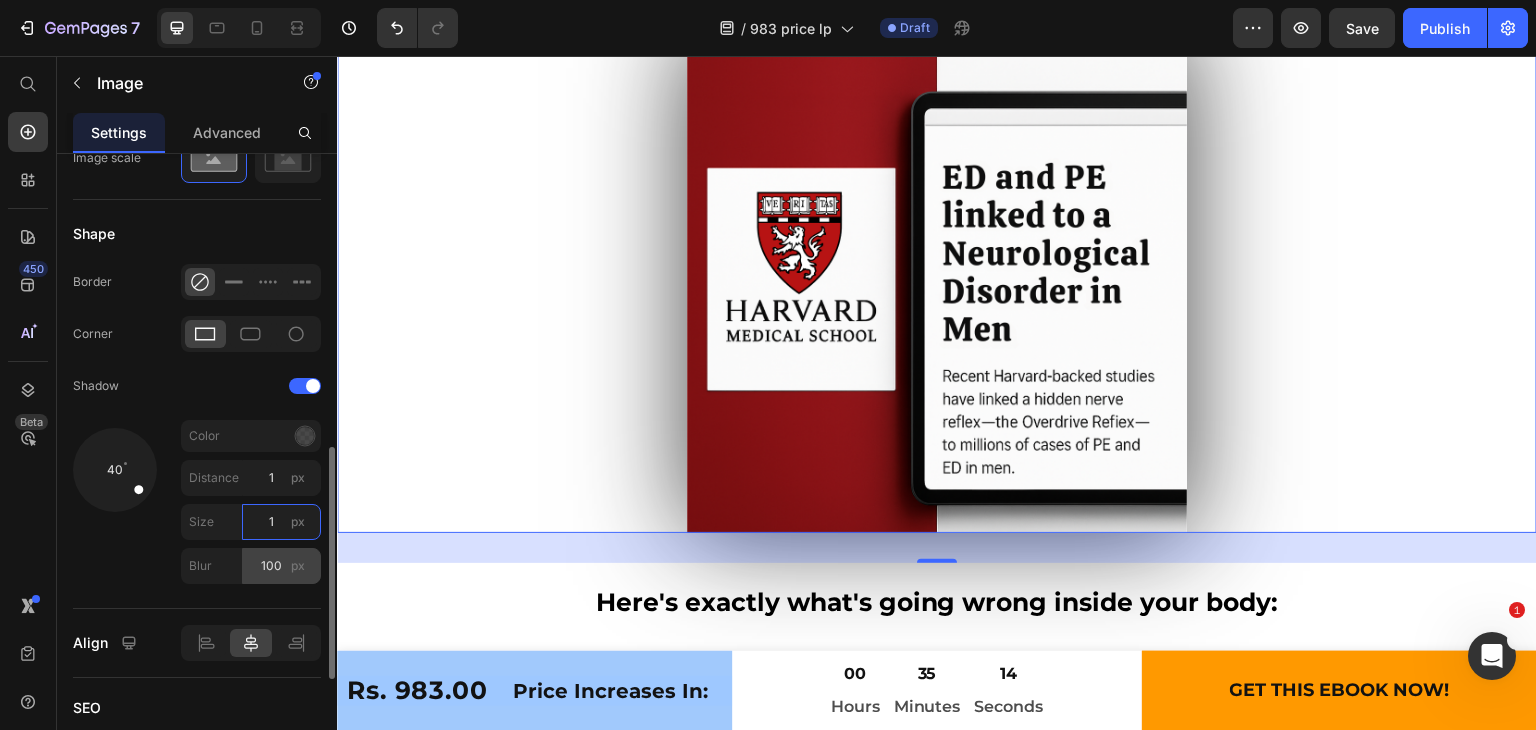 type on "1" 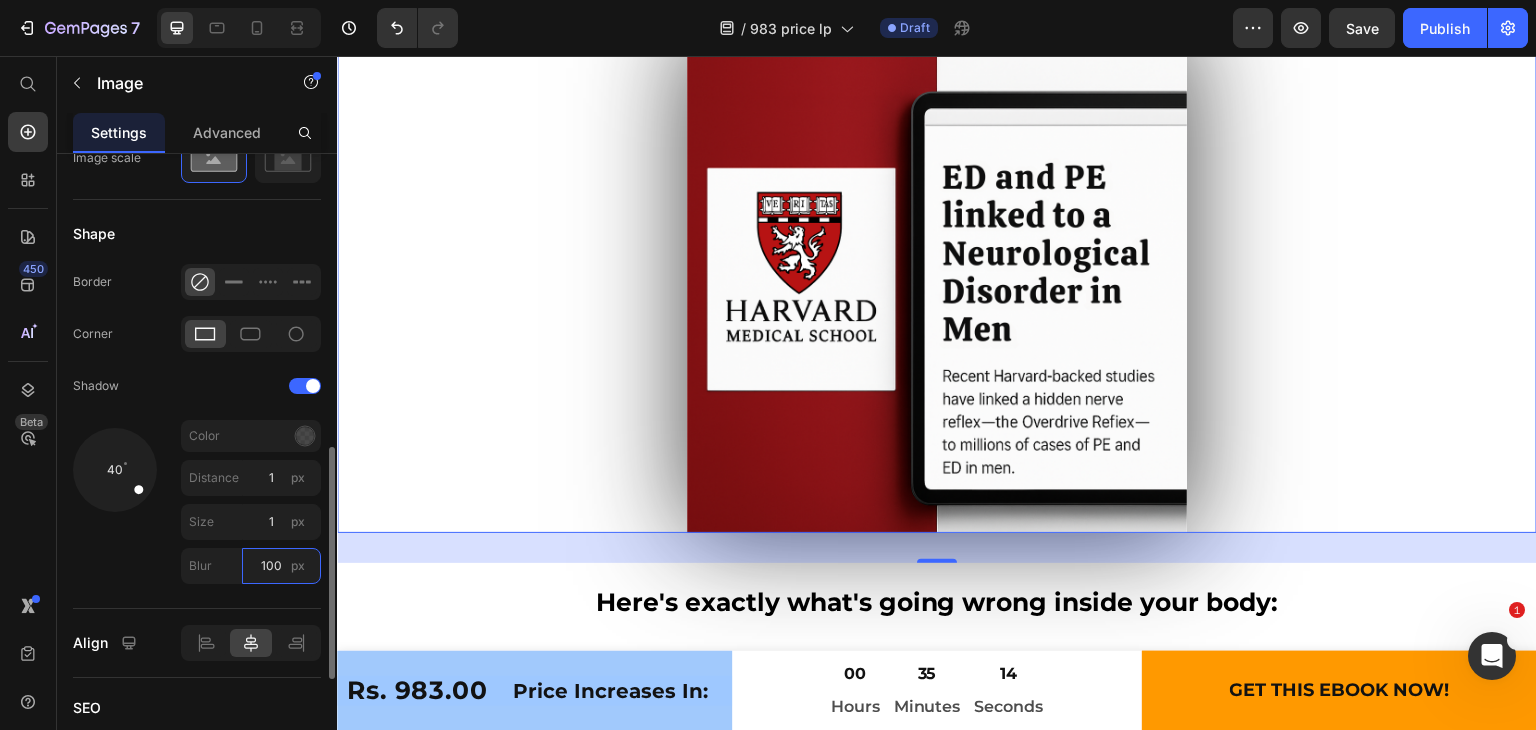 click on "100" at bounding box center [281, 566] 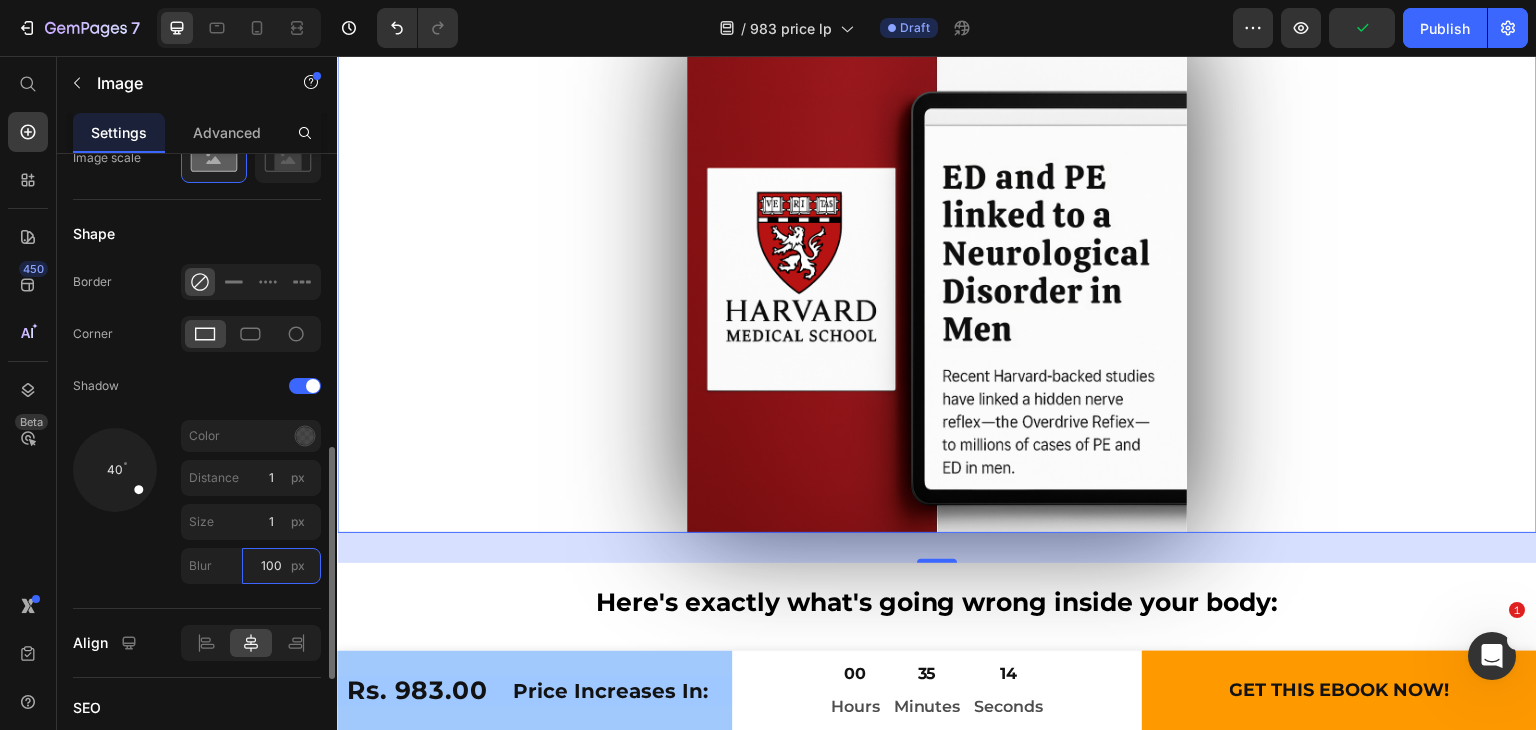 click on "100" at bounding box center [281, 566] 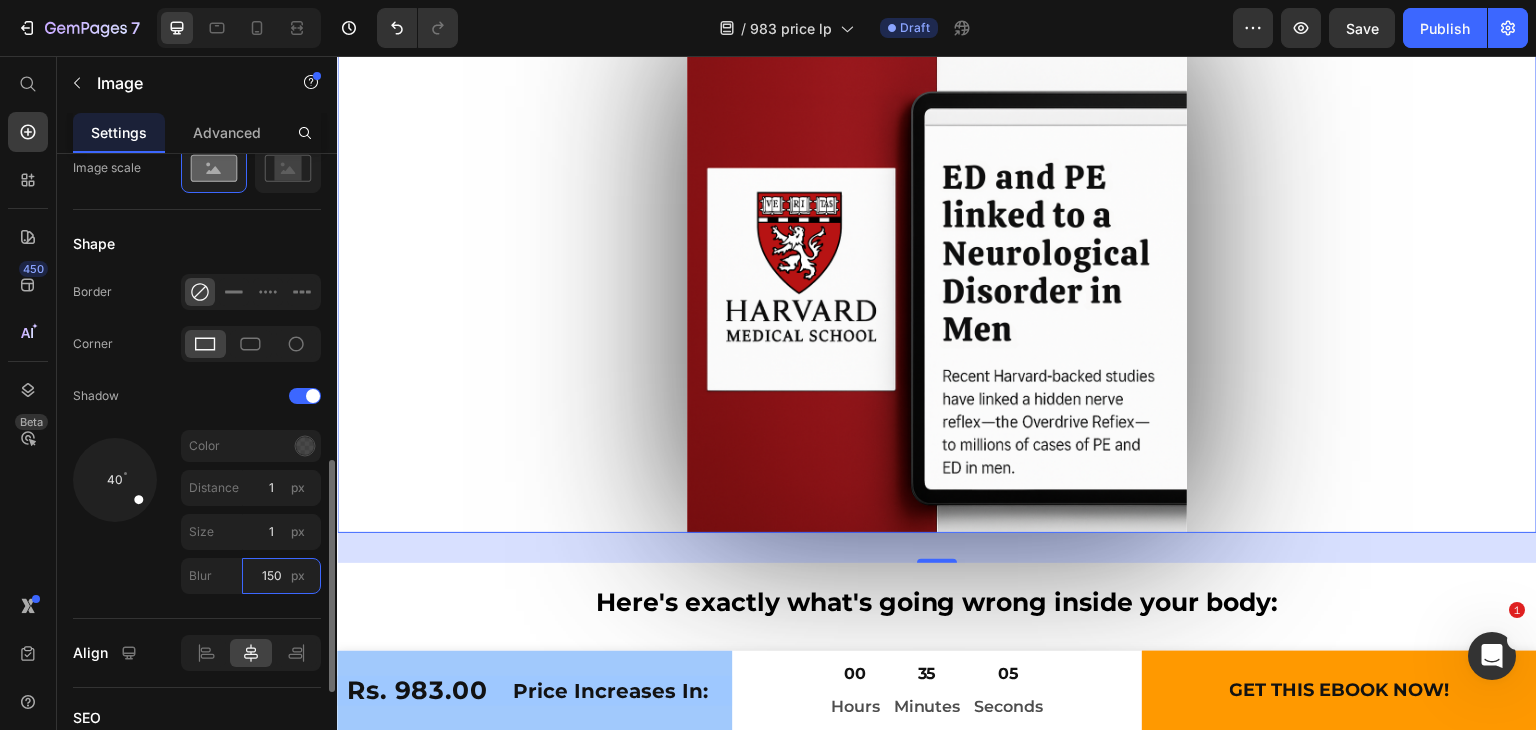 scroll, scrollTop: 788, scrollLeft: 0, axis: vertical 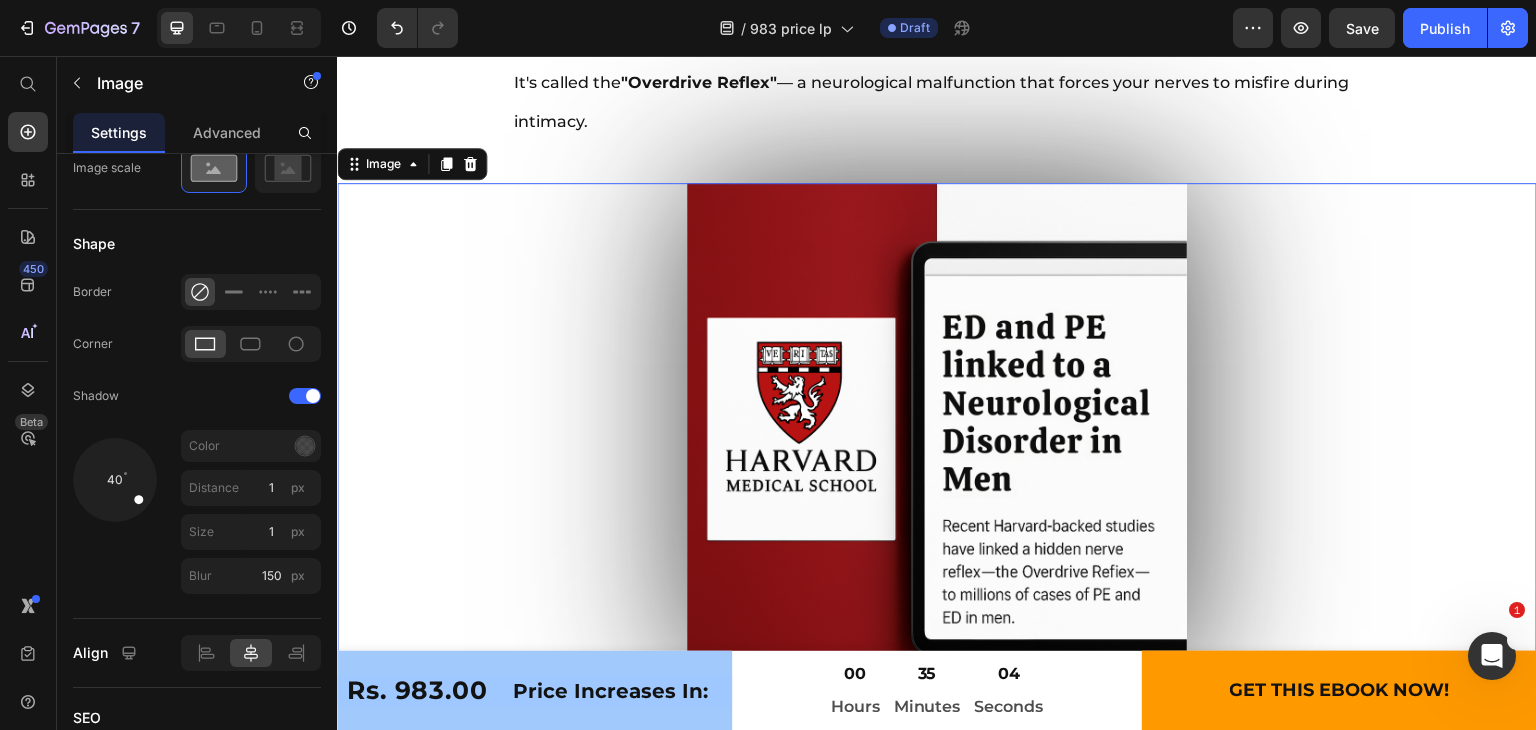 click at bounding box center [937, 433] 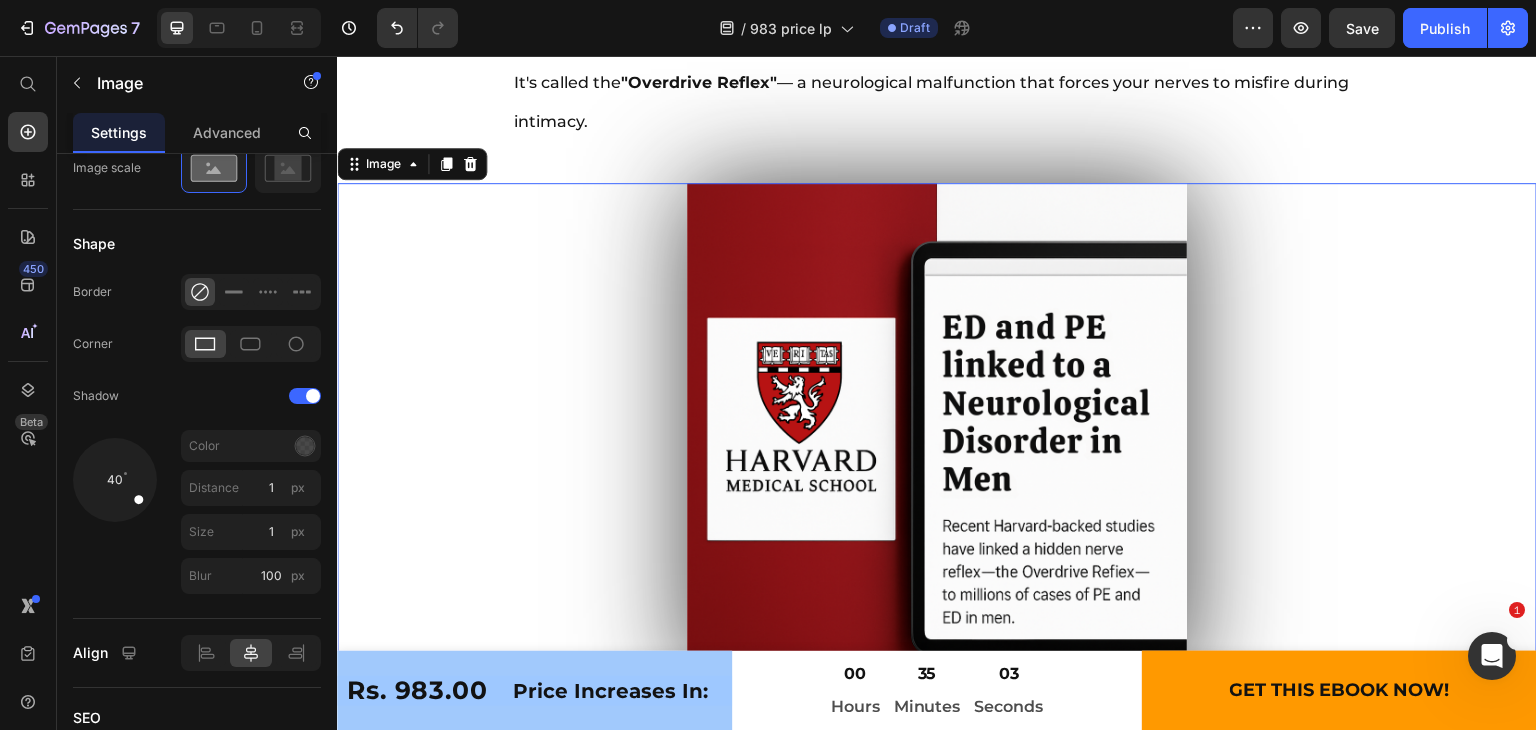click at bounding box center [937, 433] 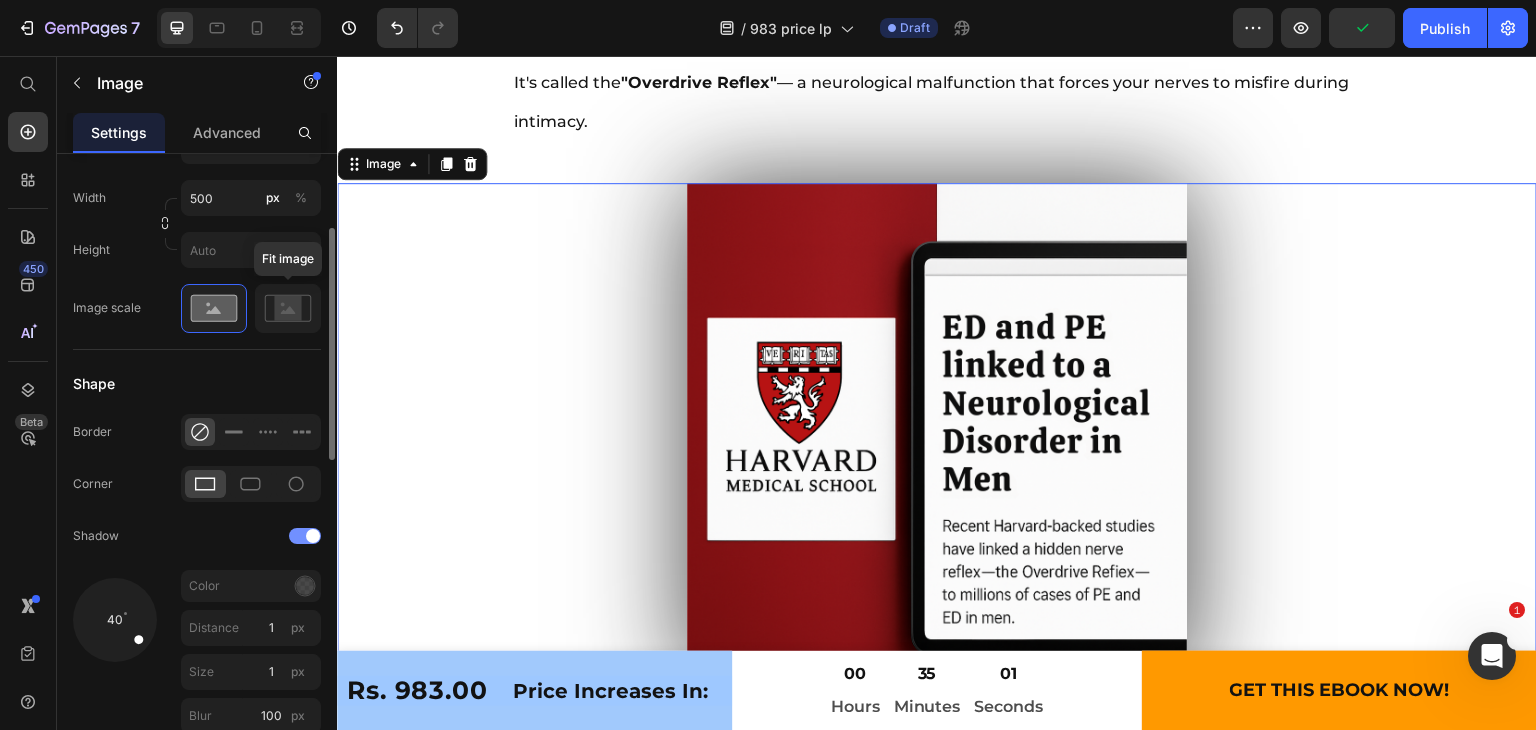 scroll, scrollTop: 511, scrollLeft: 0, axis: vertical 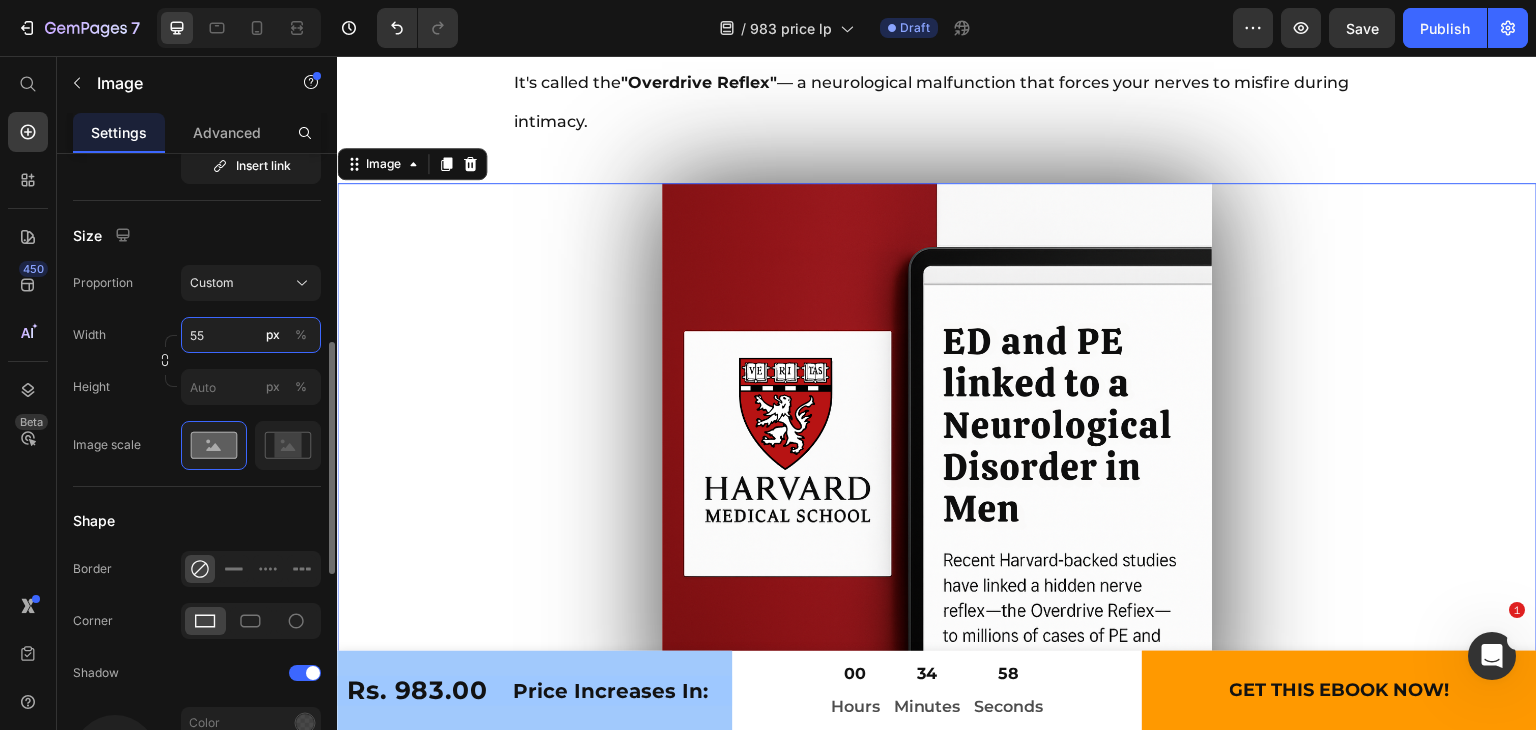 type on "5" 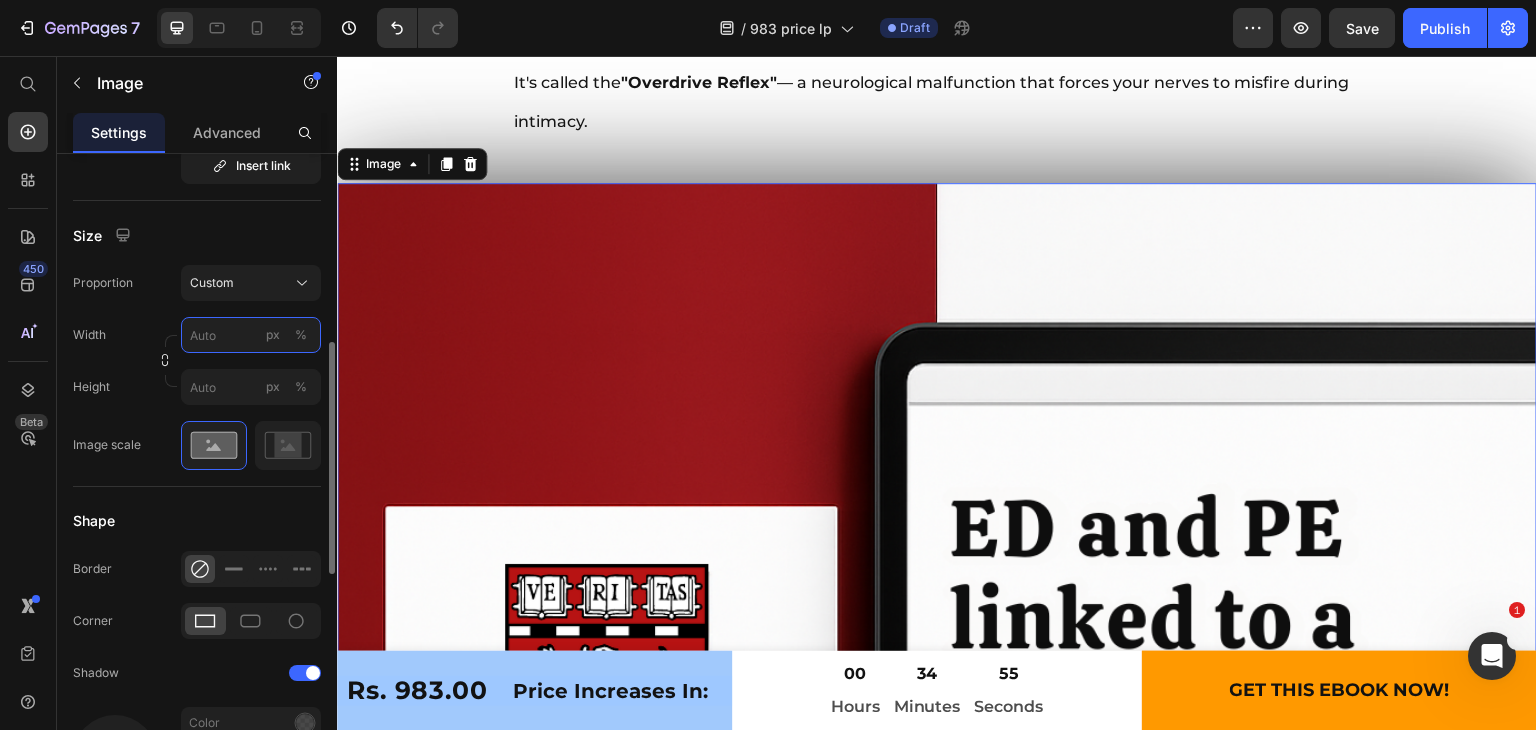 type on "5005" 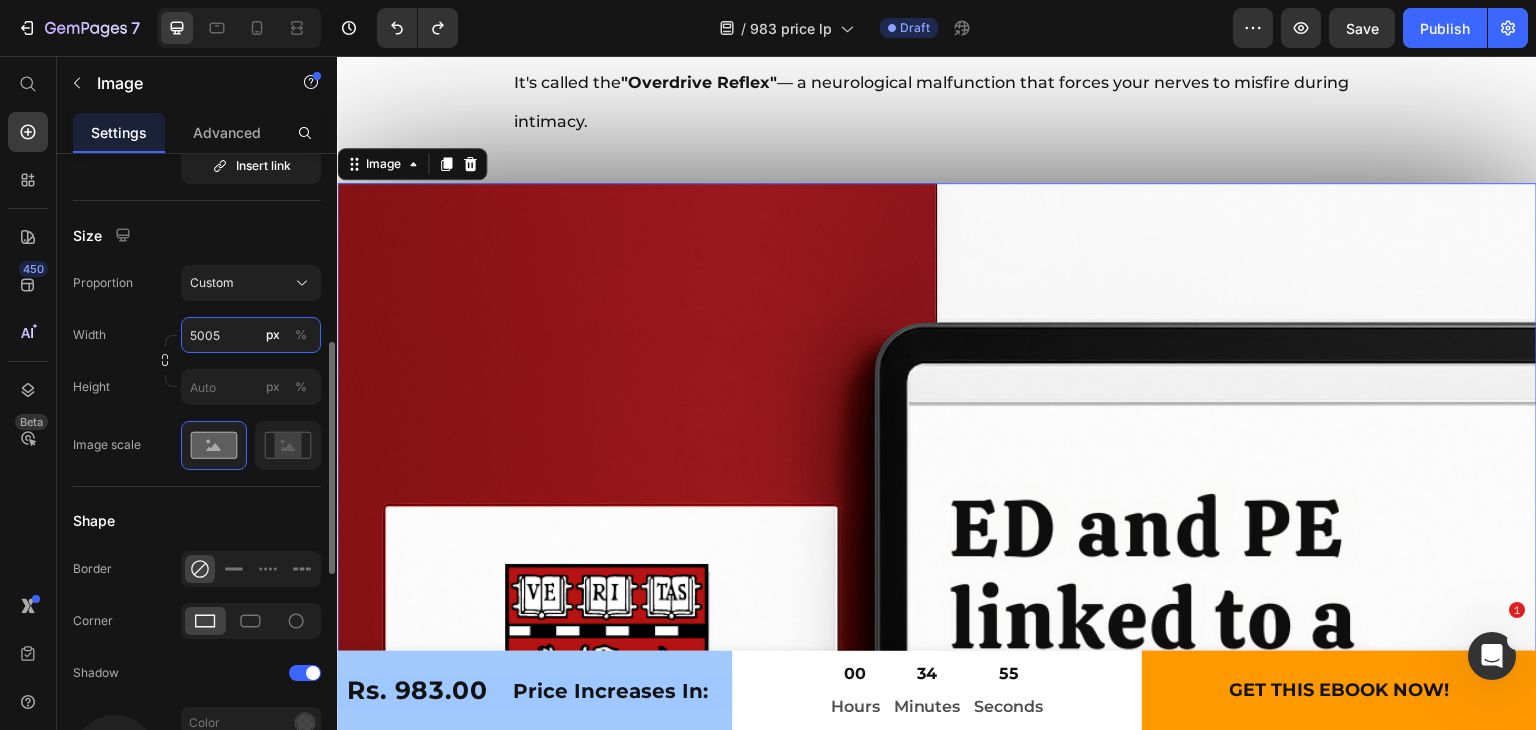type on "150" 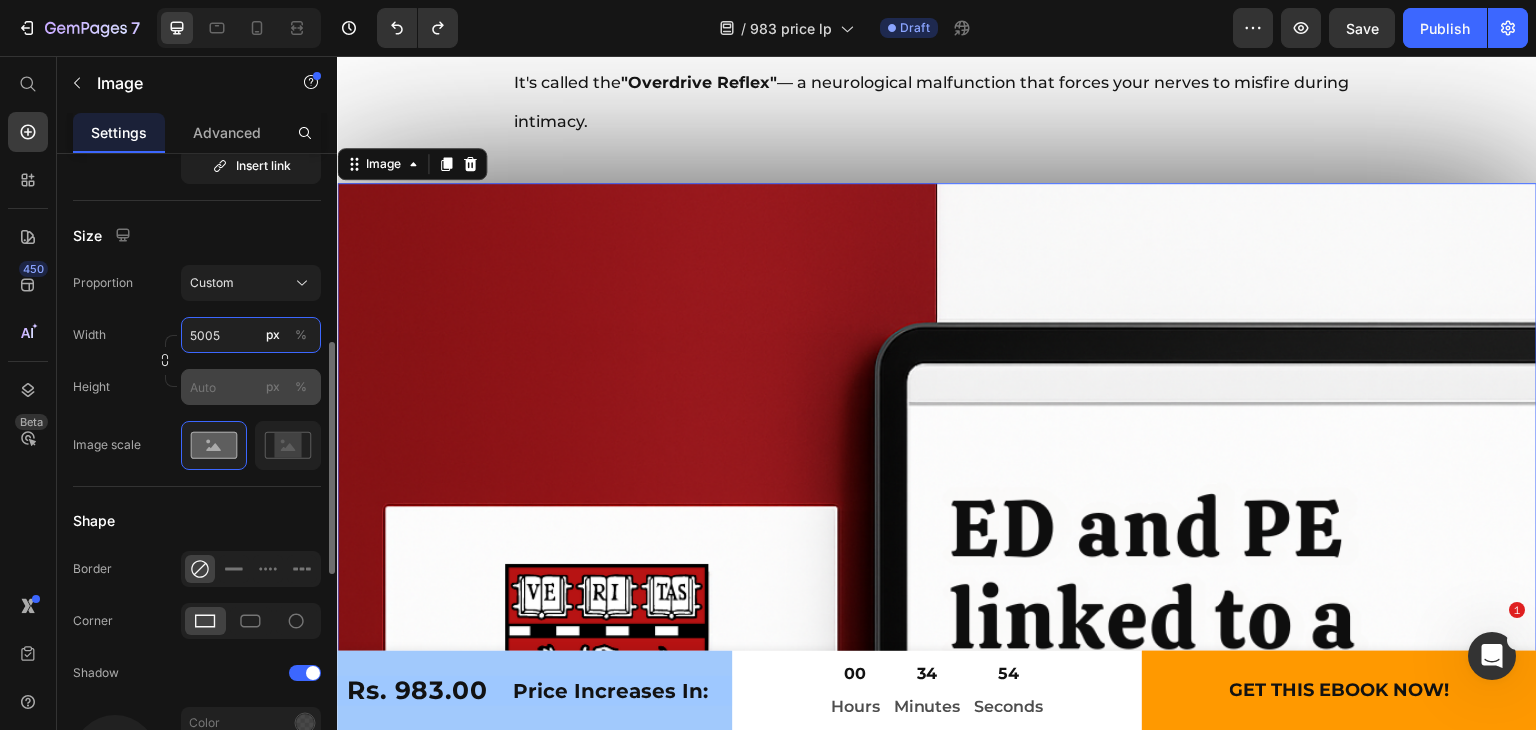 type on "500" 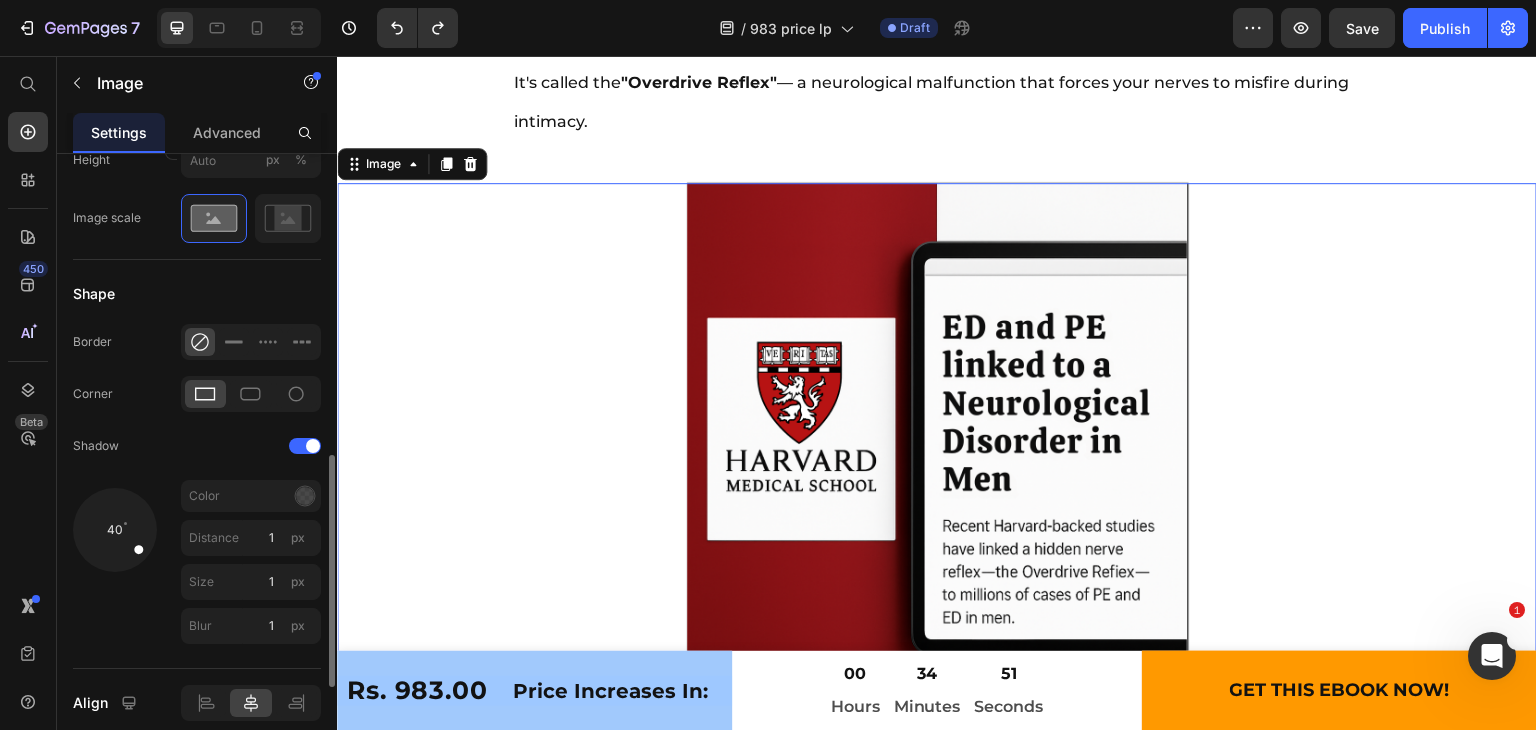scroll, scrollTop: 768, scrollLeft: 0, axis: vertical 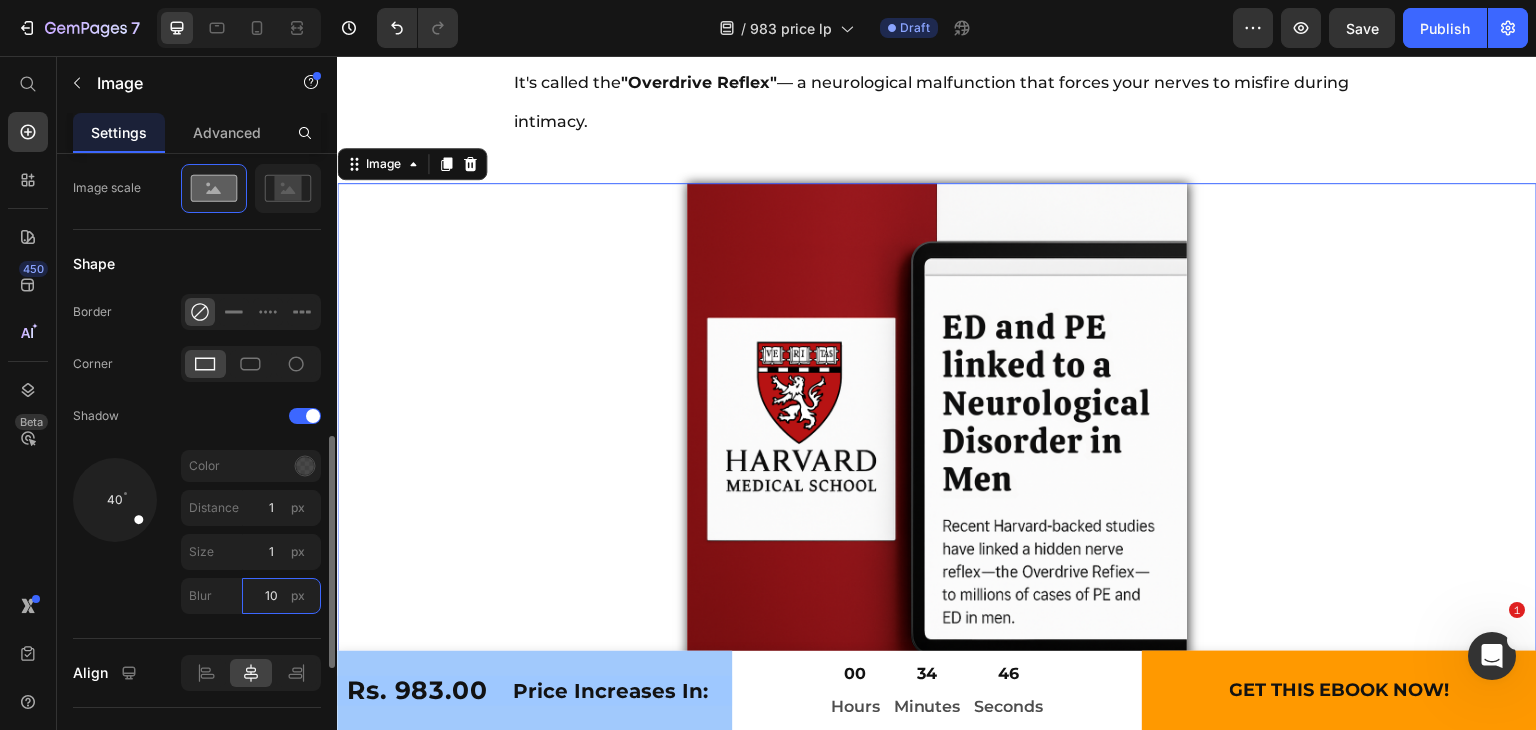 type on "1" 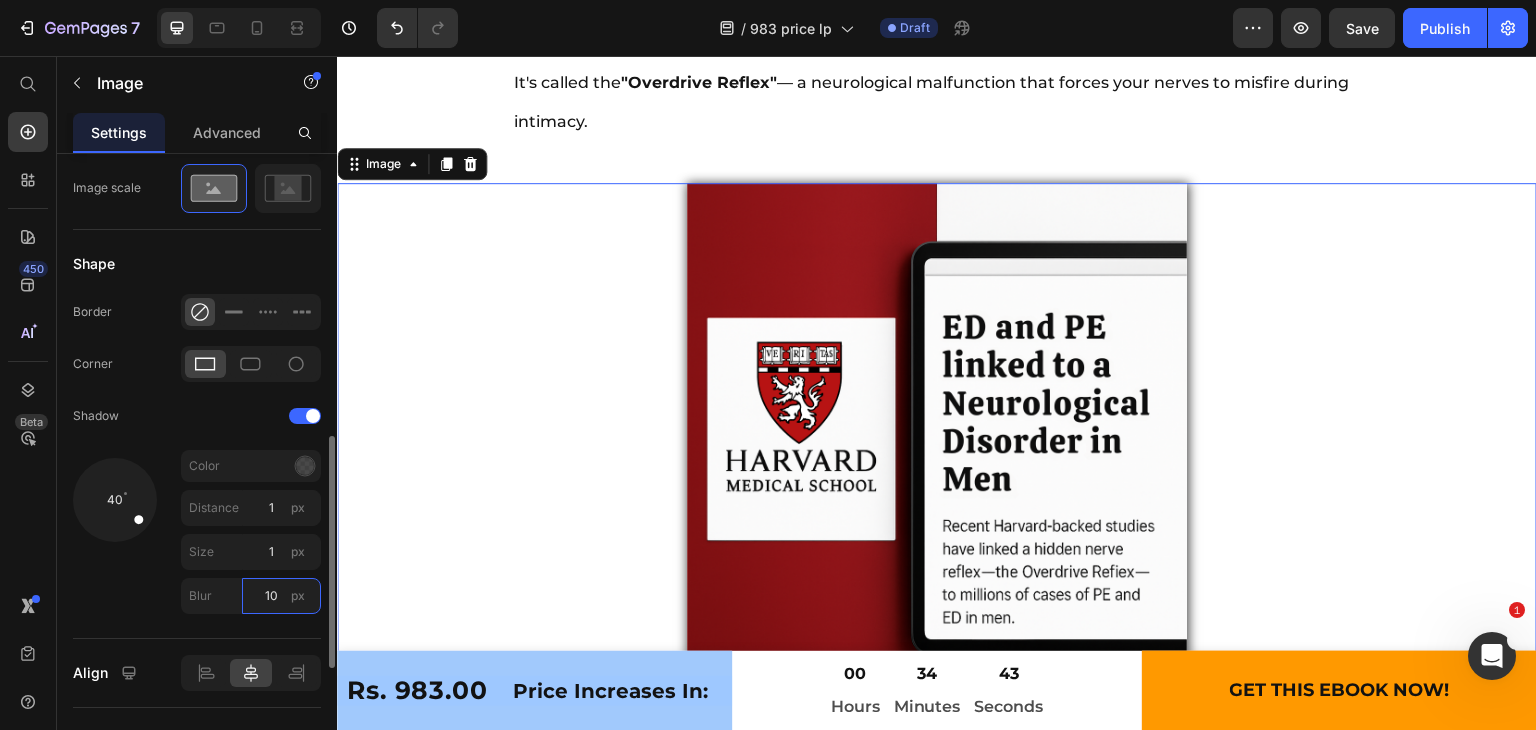 type on "1" 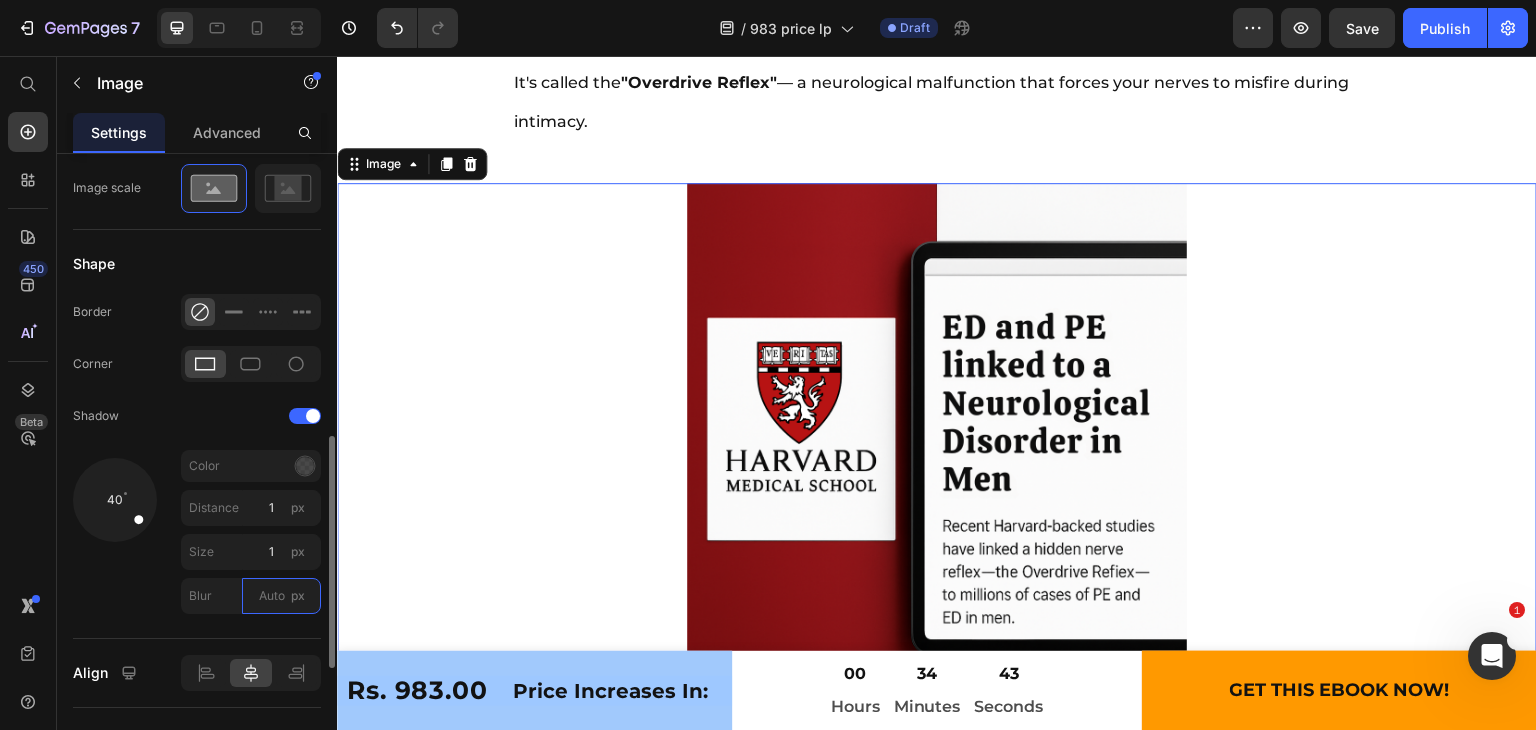 type on "4" 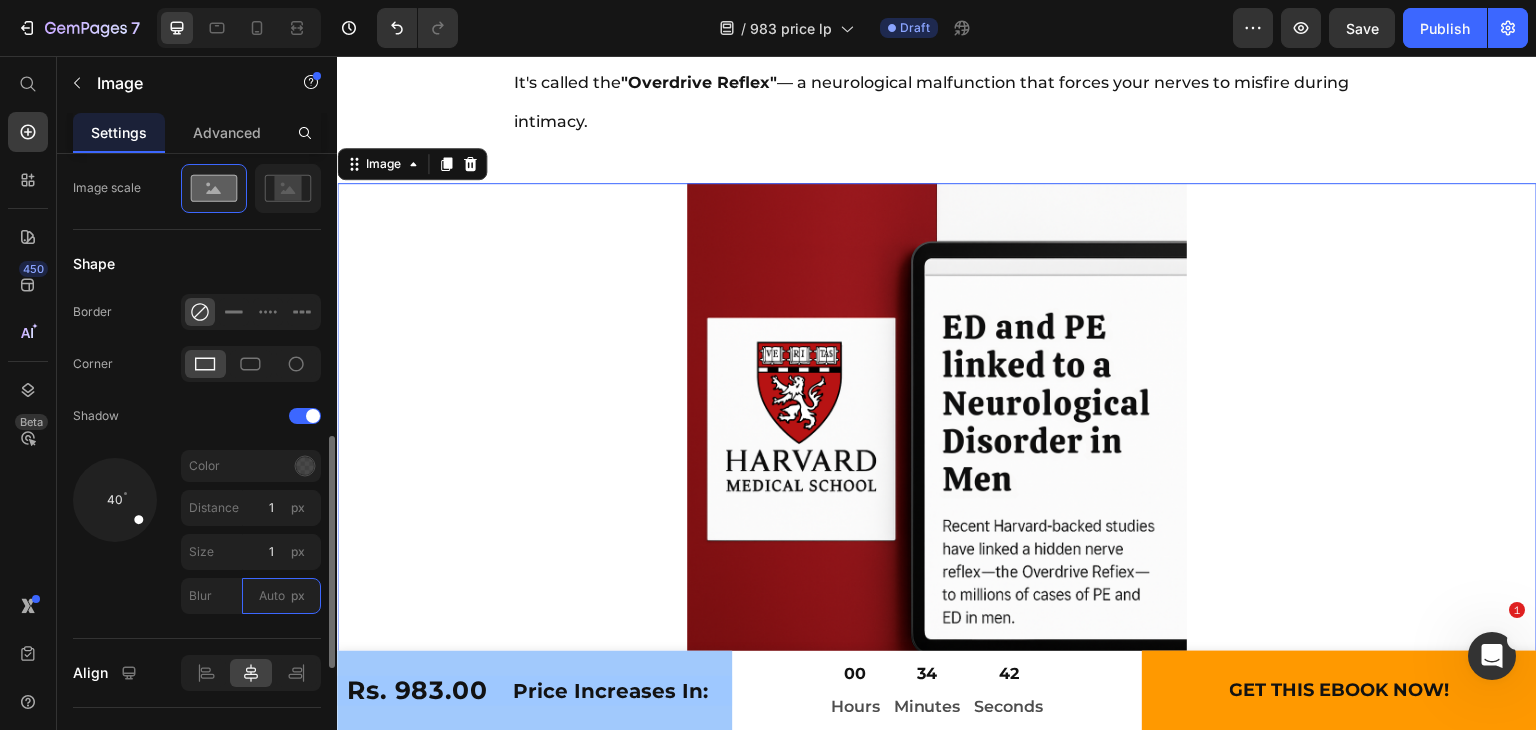 type on "5" 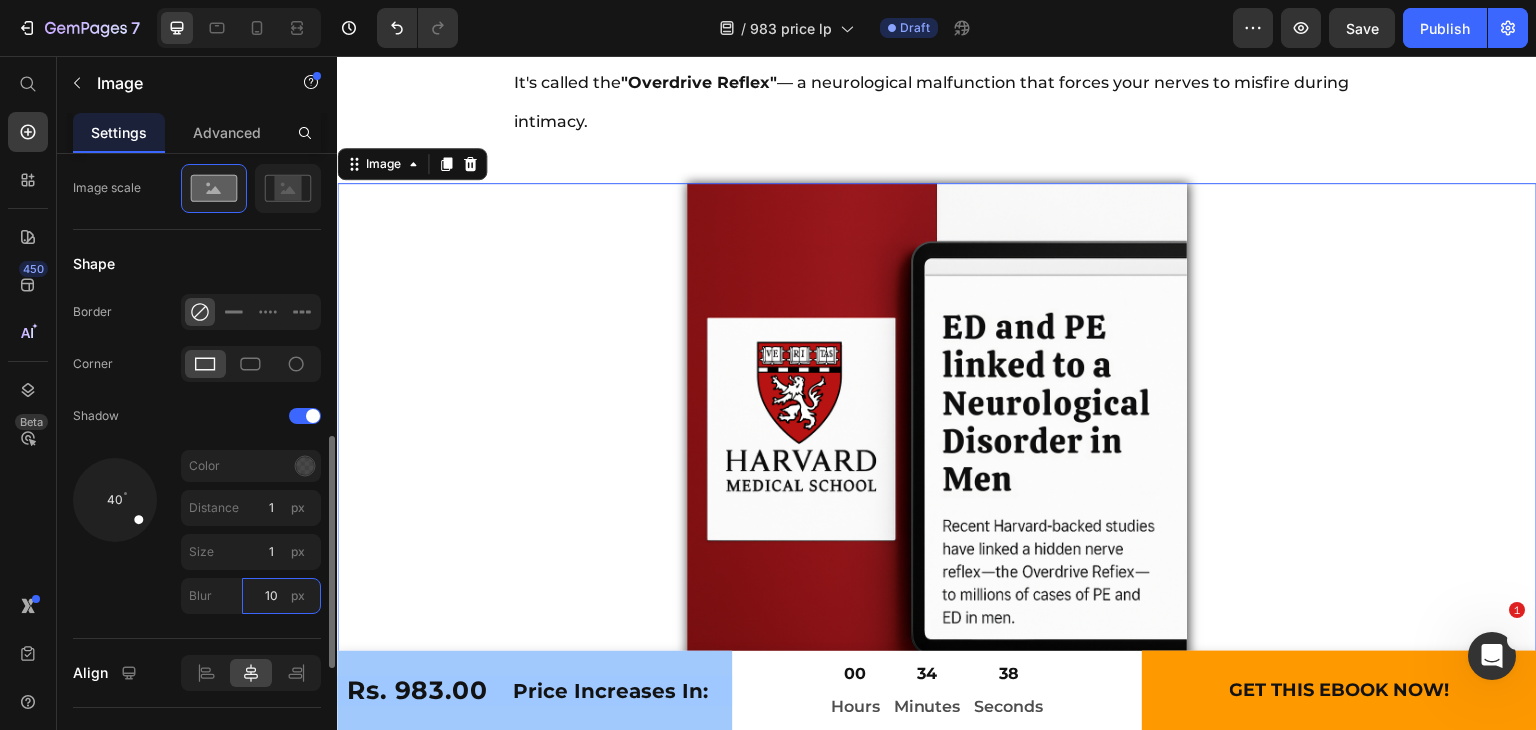 type on "1" 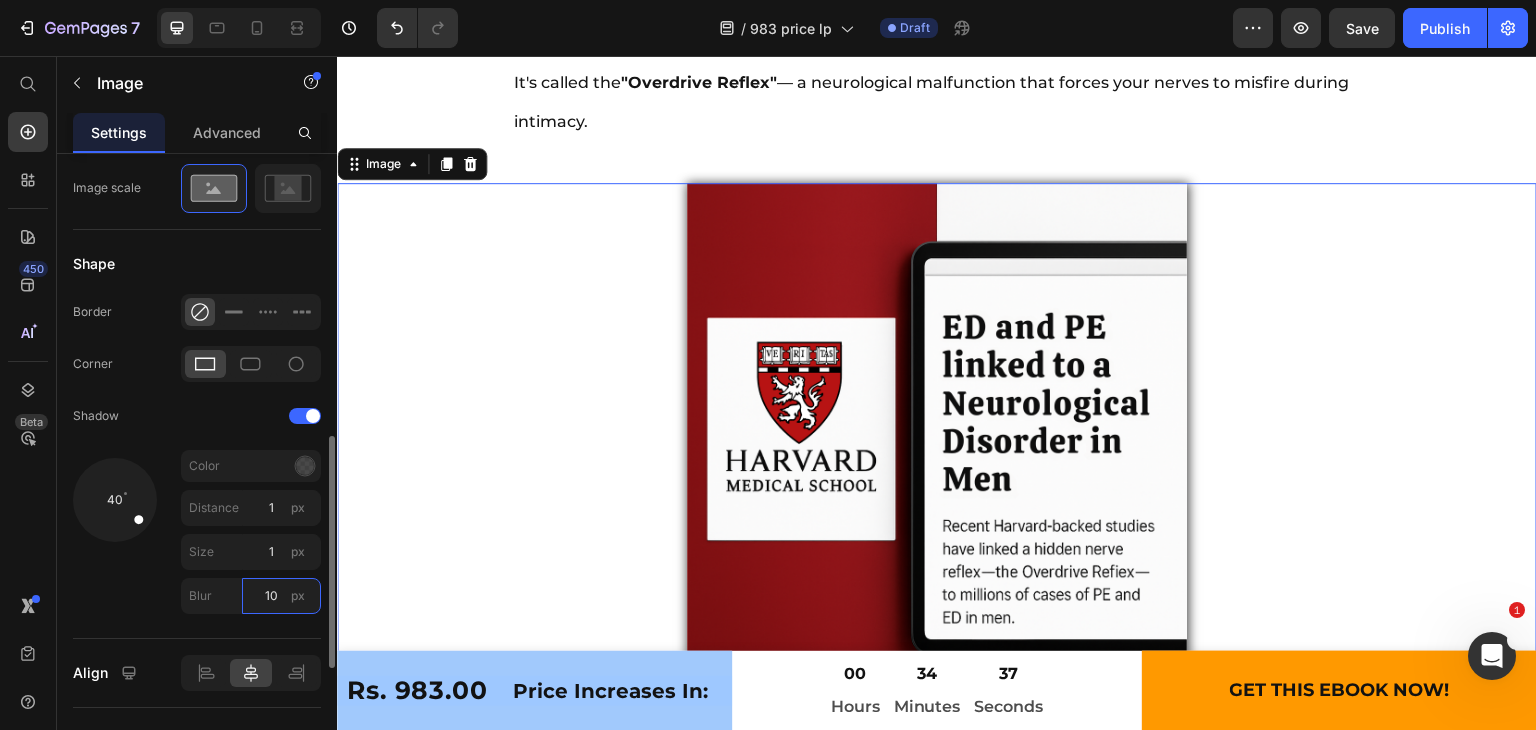 type on "1" 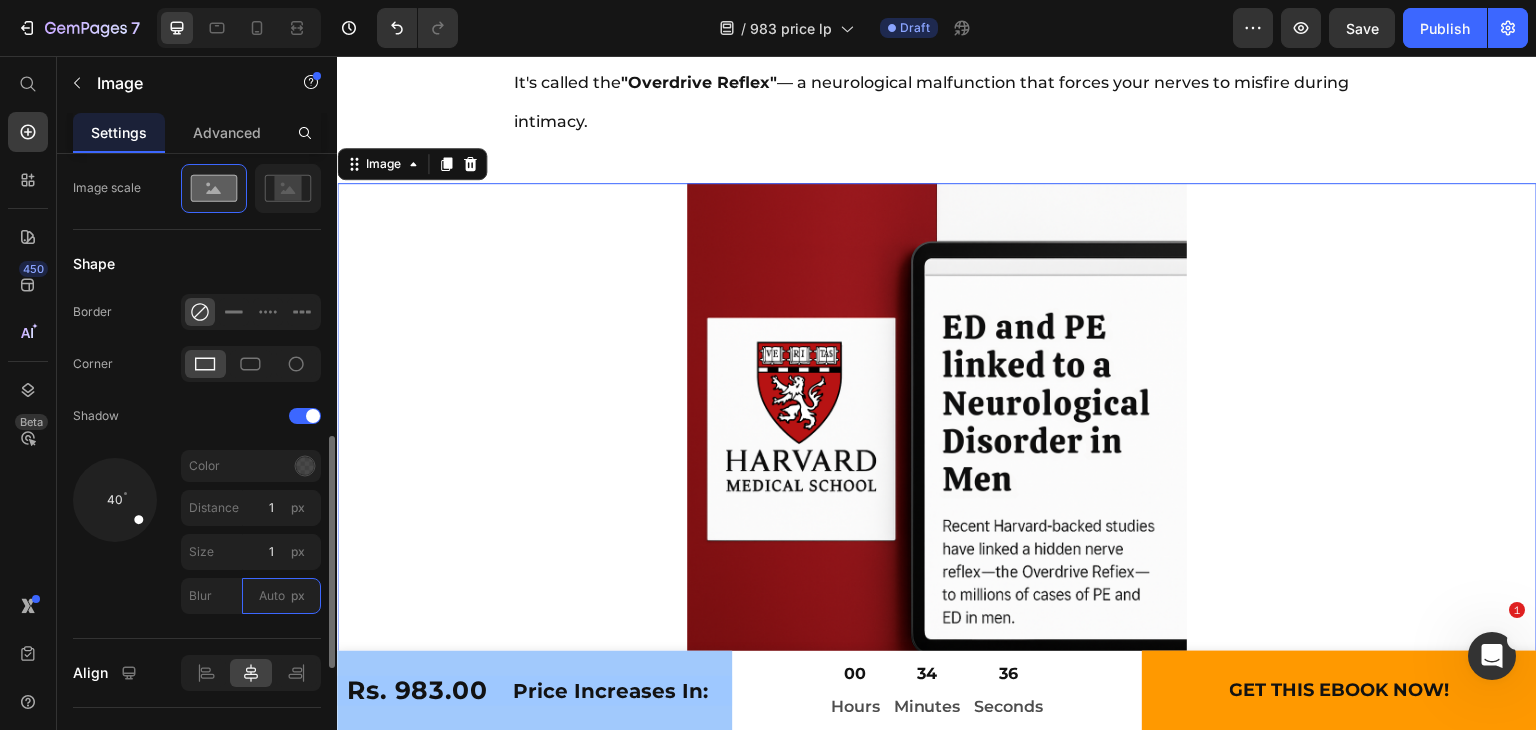 type on "5" 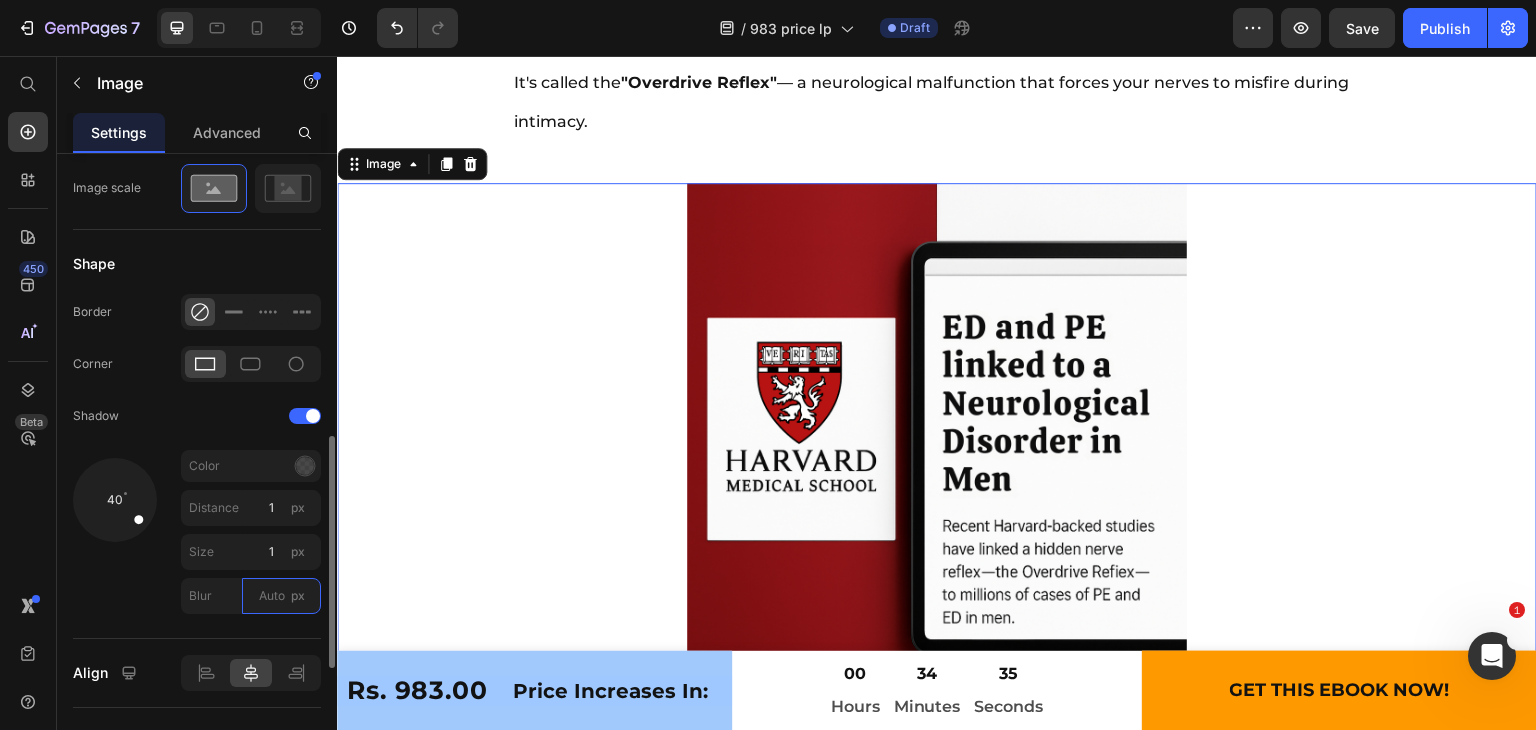 type on "8" 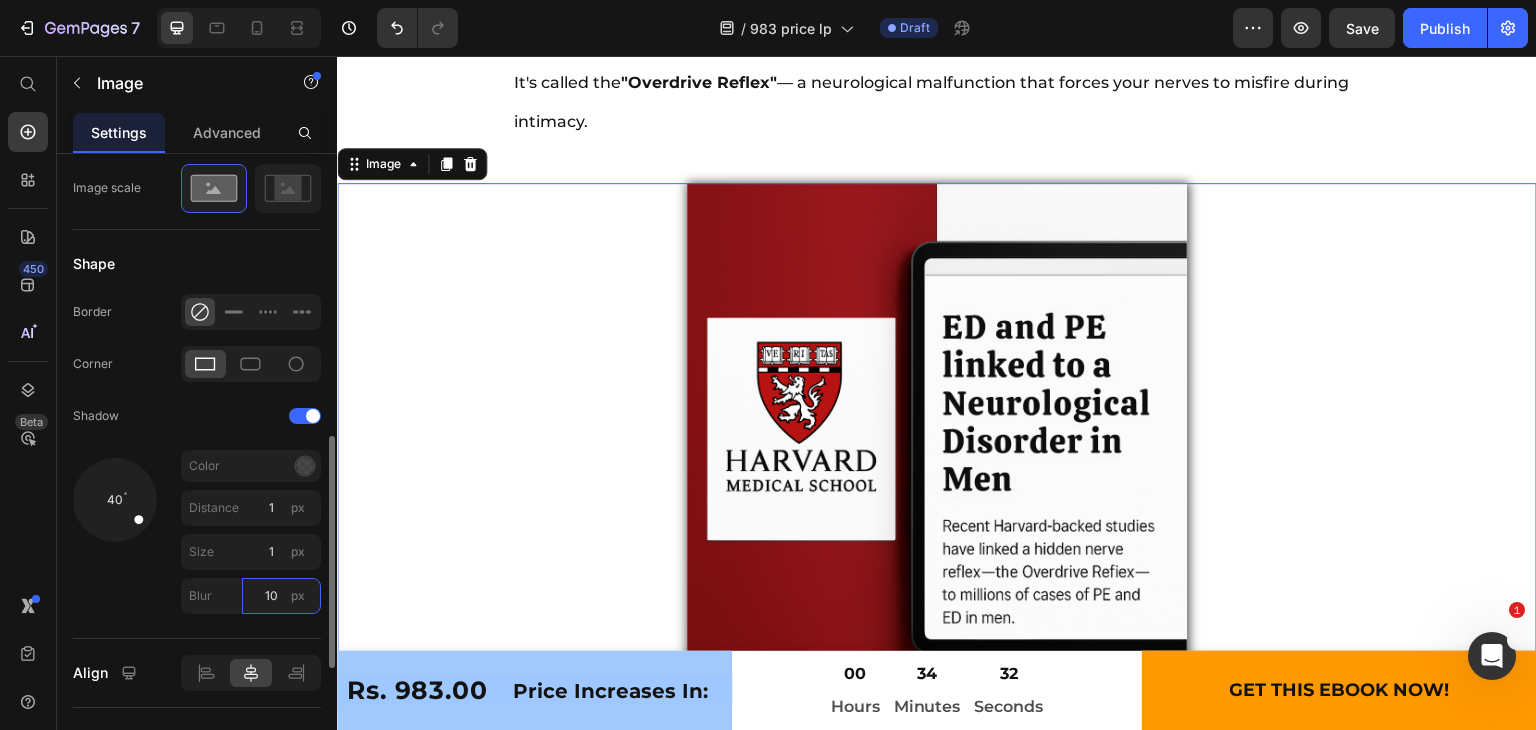 type on "1" 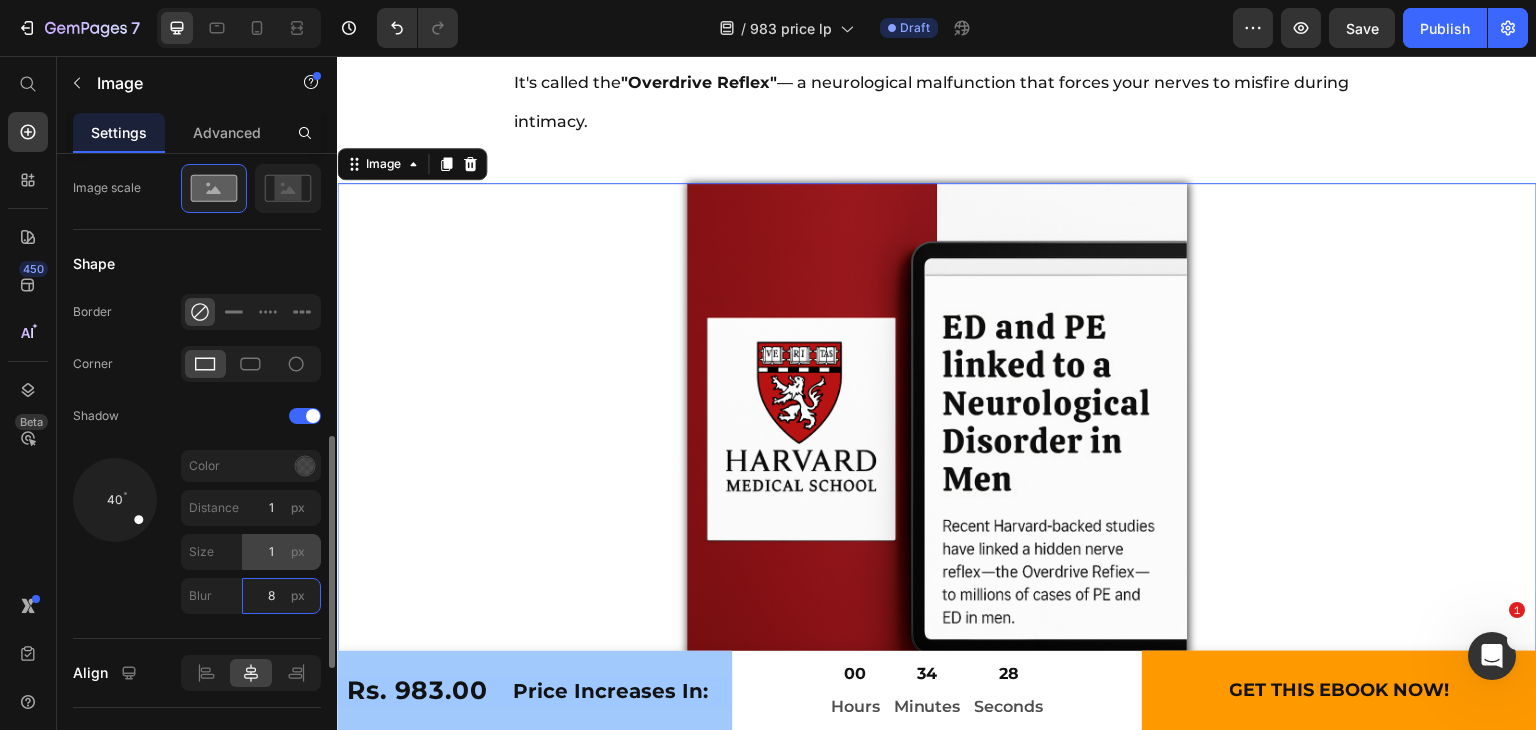 type on "8" 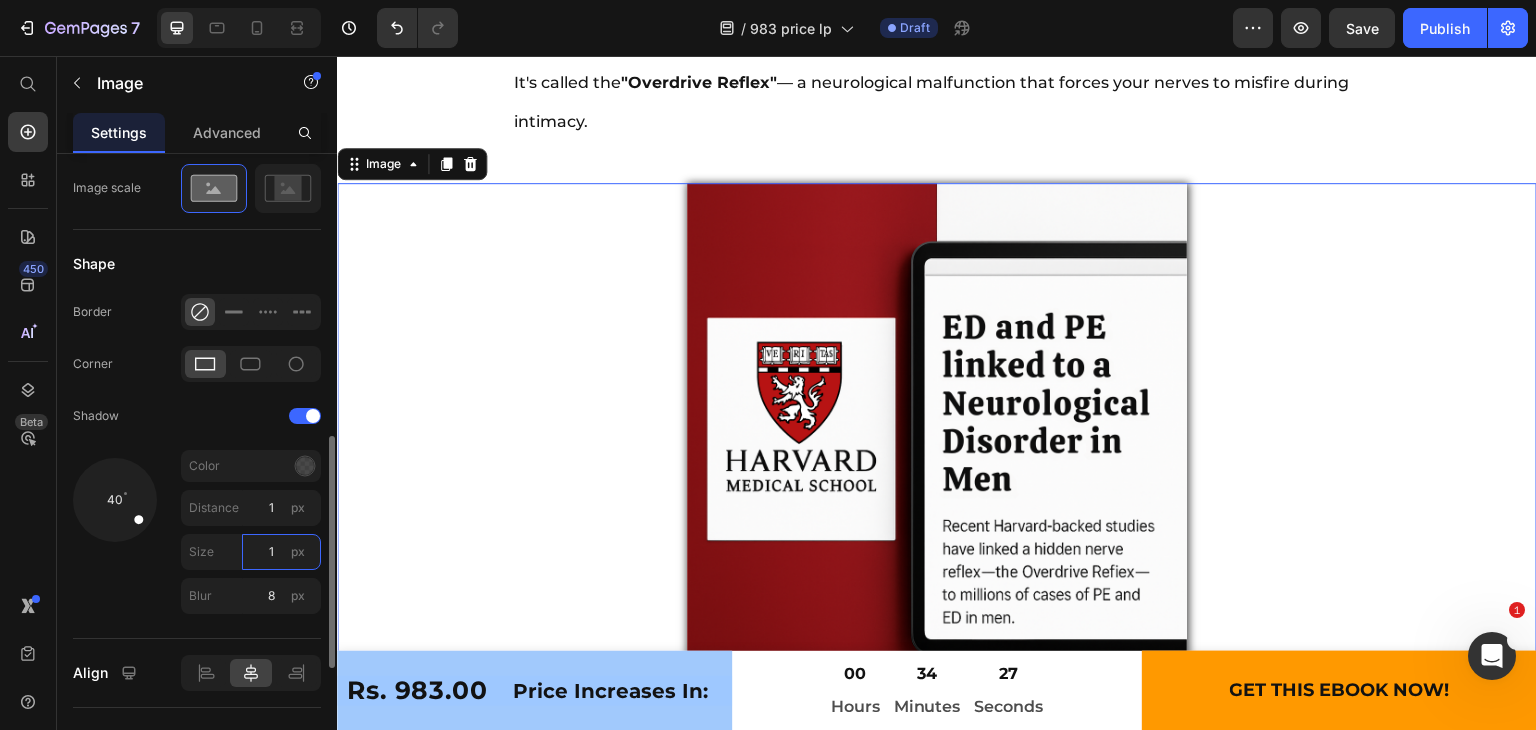 type on "0" 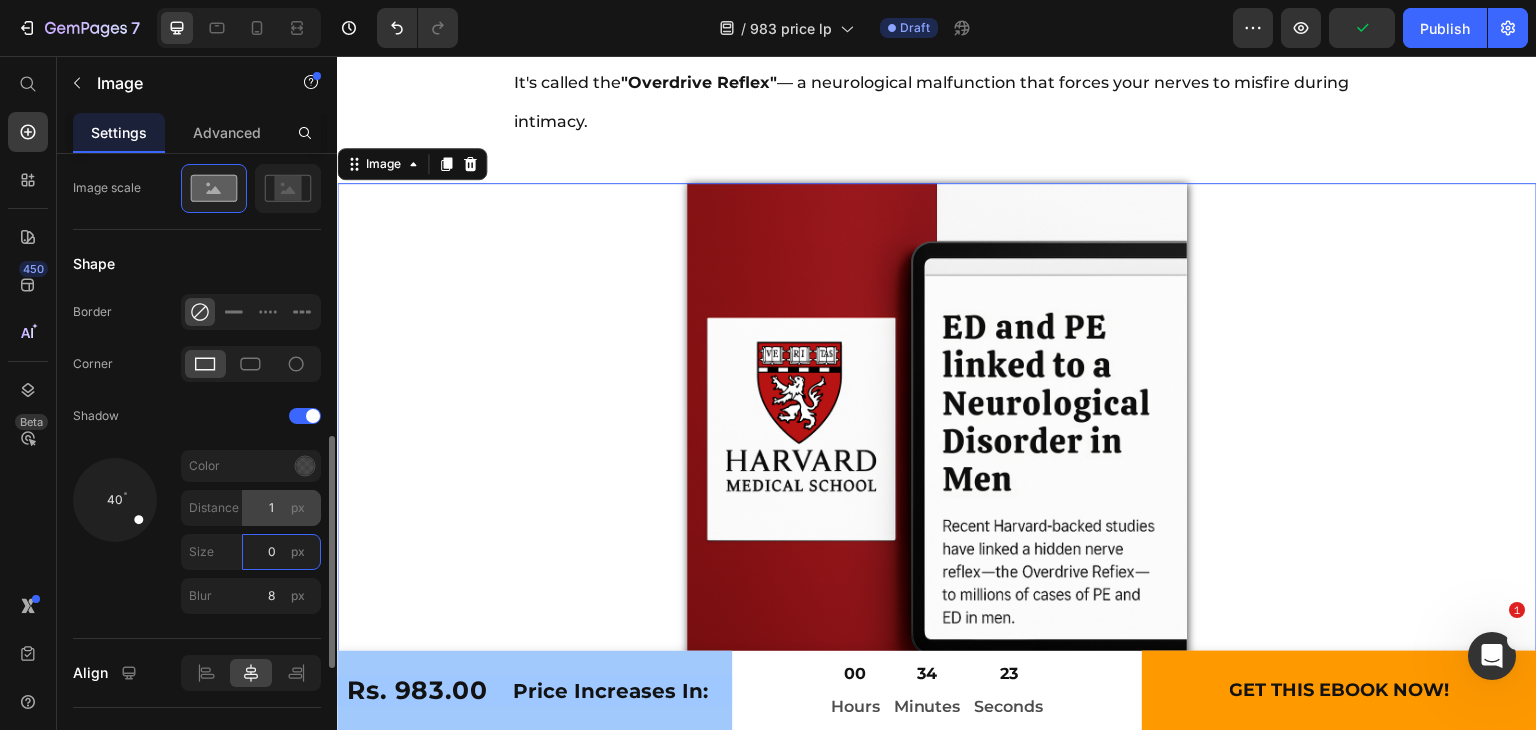 type on "0" 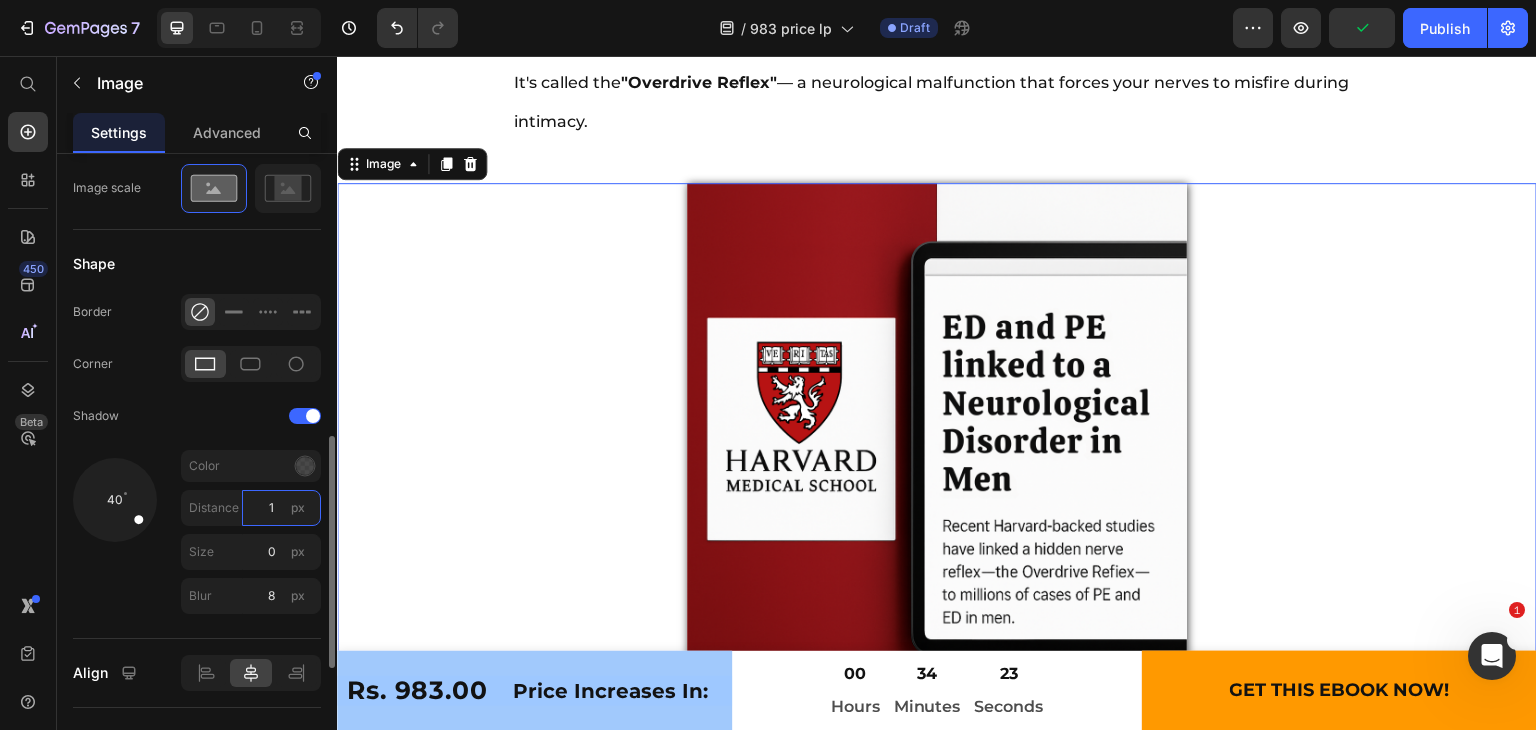 click on "1" at bounding box center [281, 508] 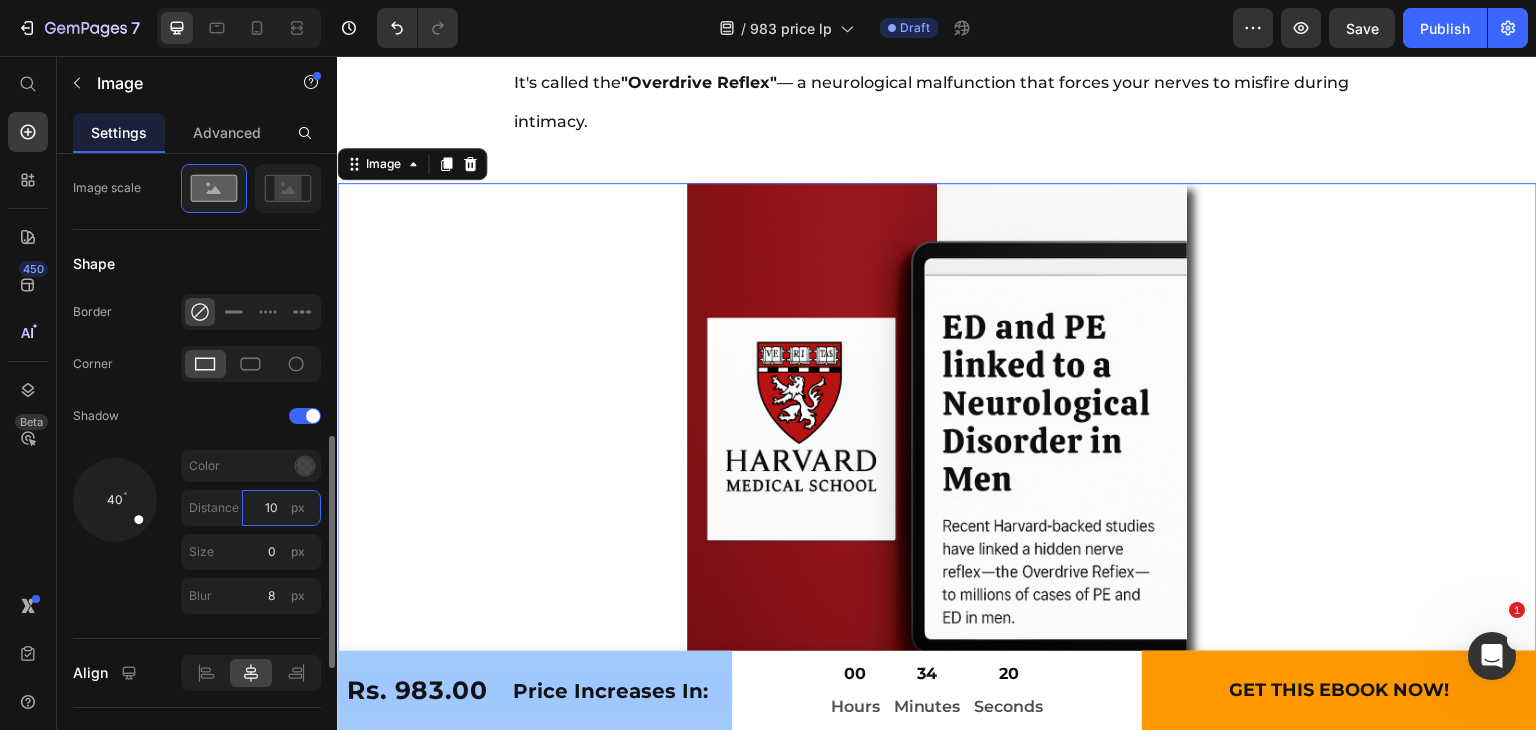 type on "1" 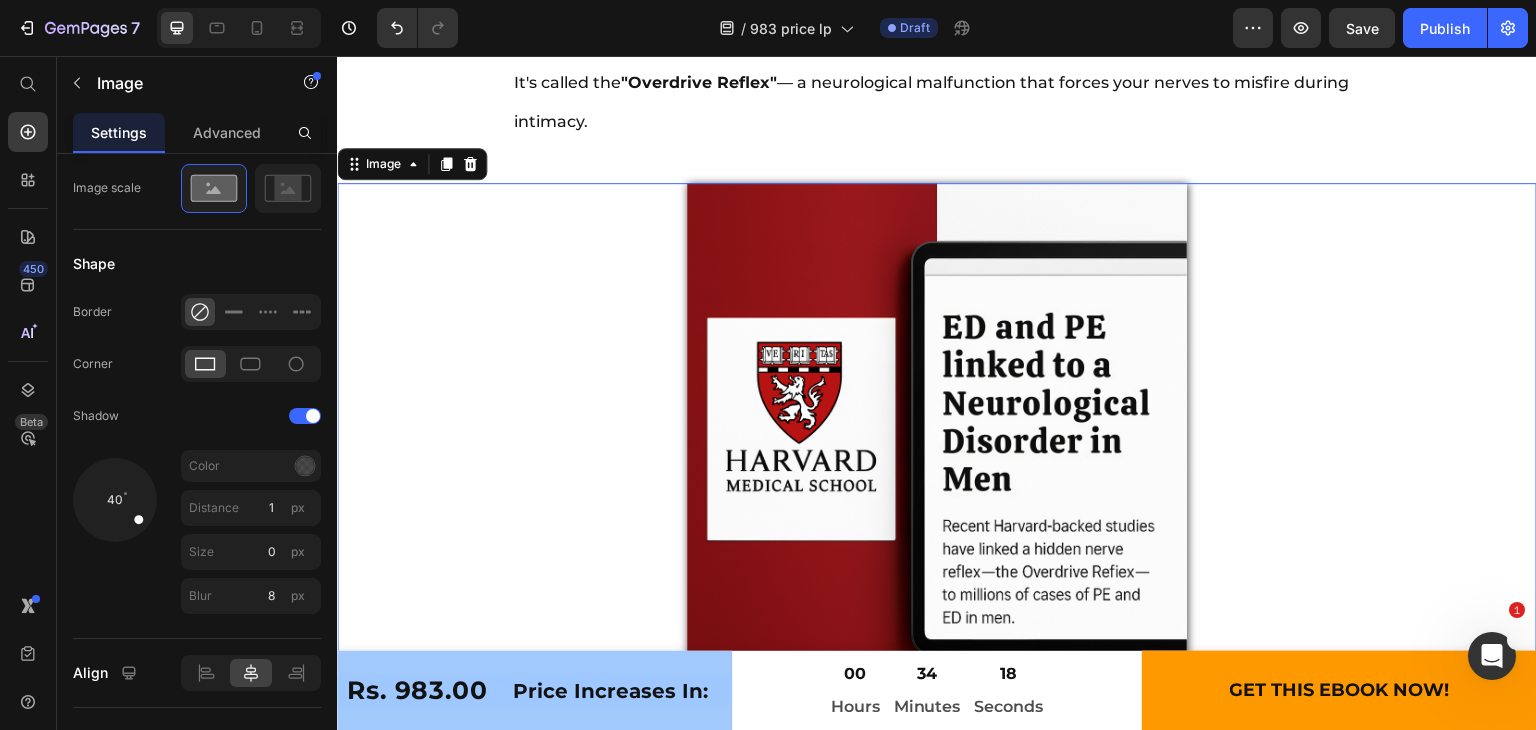 click at bounding box center [937, 433] 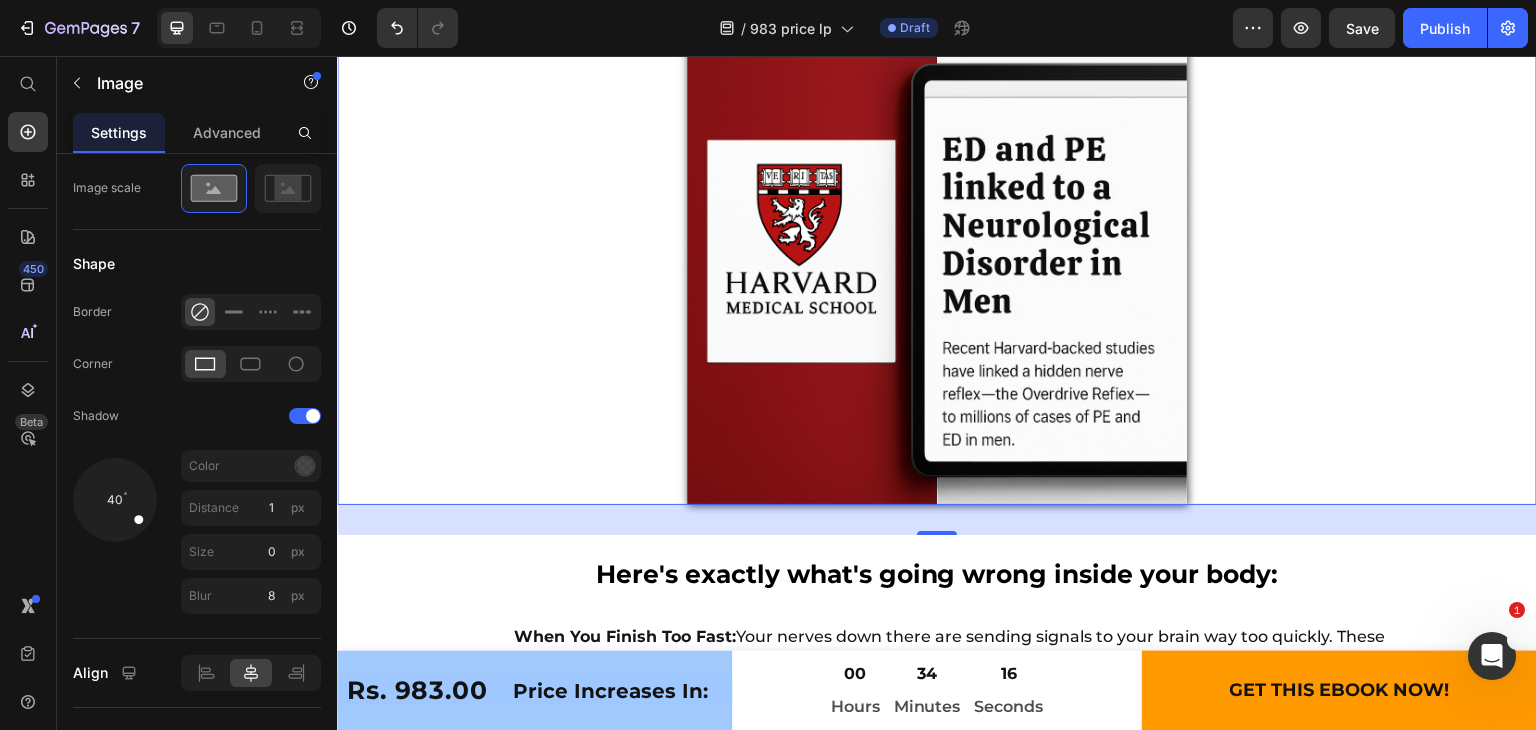 scroll, scrollTop: 10596, scrollLeft: 0, axis: vertical 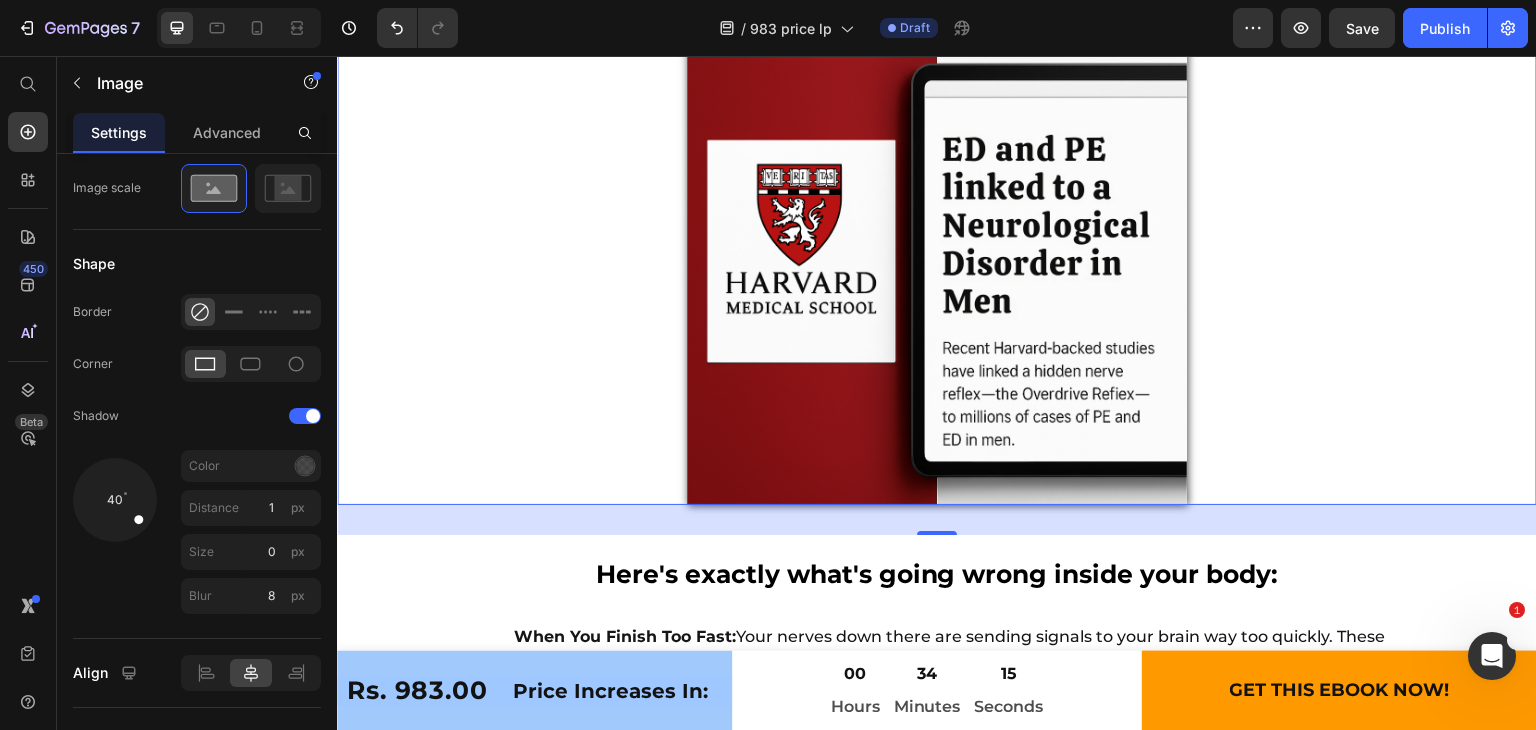 click at bounding box center [937, 255] 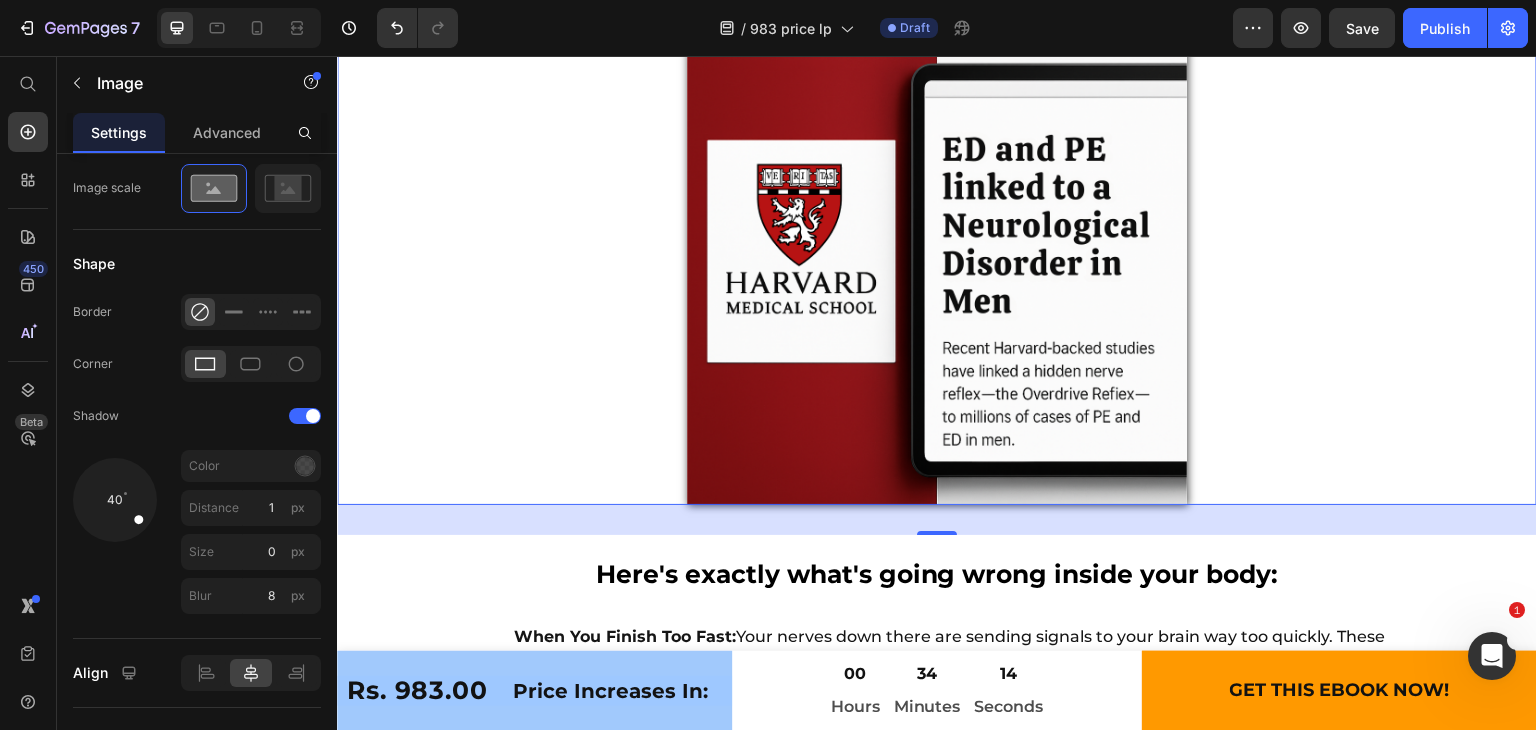 scroll, scrollTop: 10492, scrollLeft: 0, axis: vertical 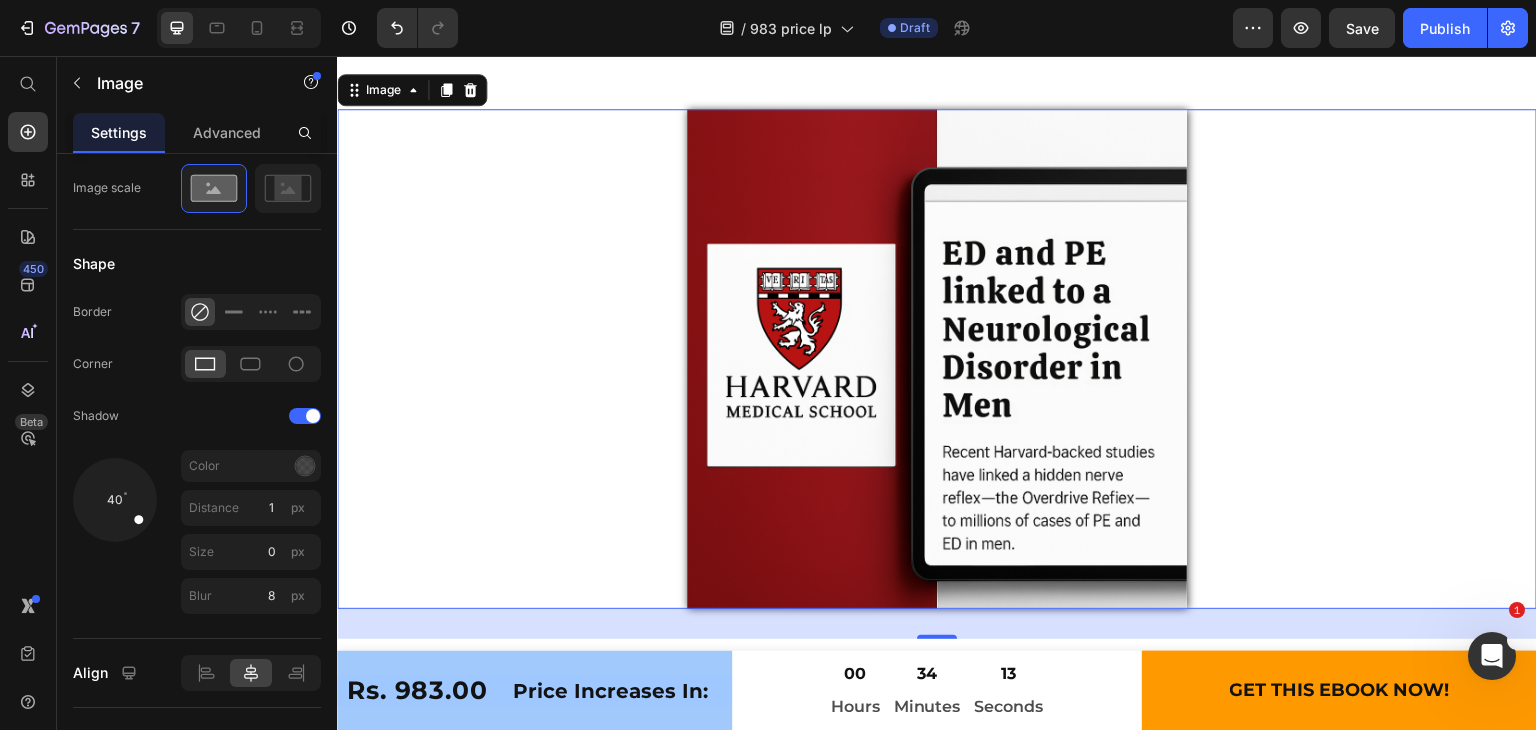 click at bounding box center (937, 359) 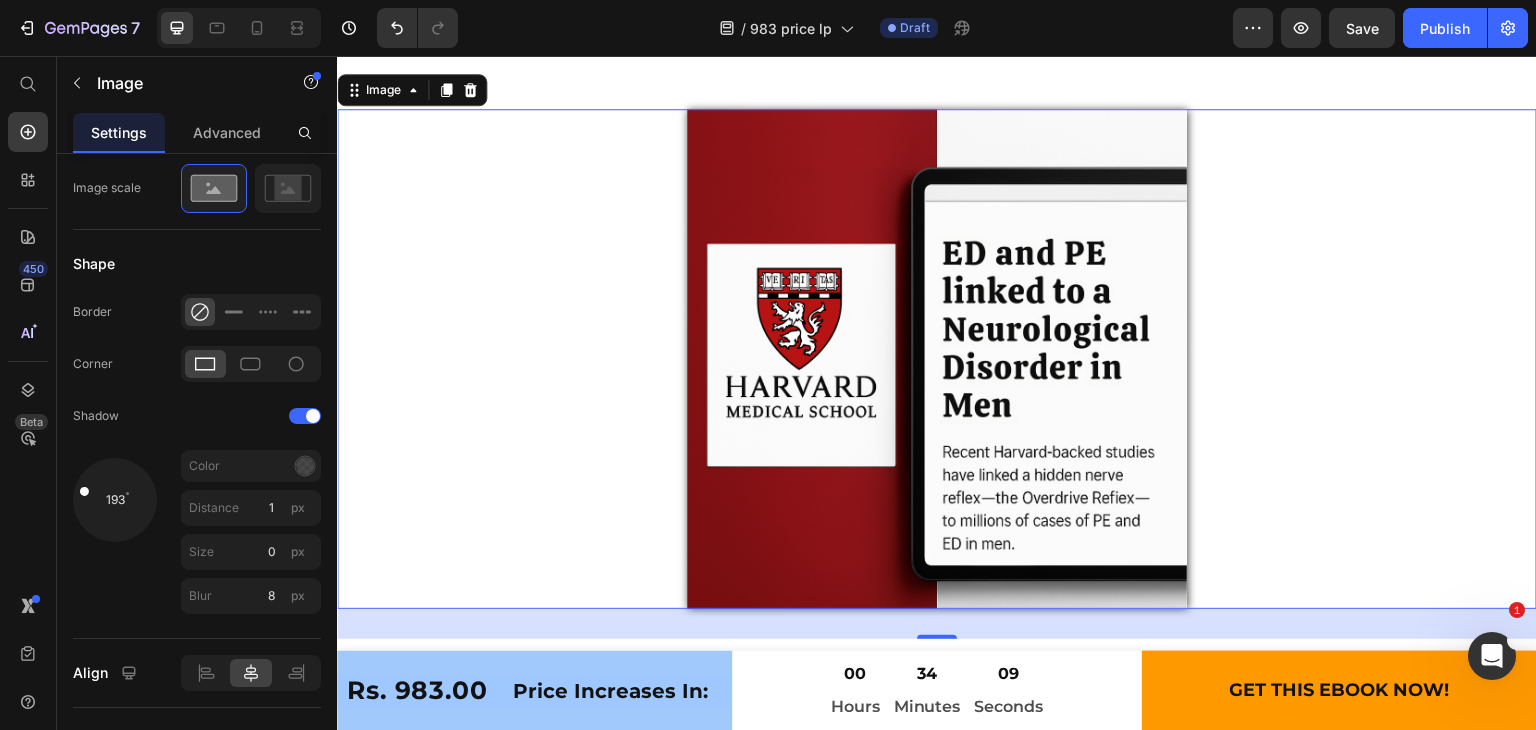 drag, startPoint x: 133, startPoint y: 516, endPoint x: 36, endPoint y: 477, distance: 104.54664 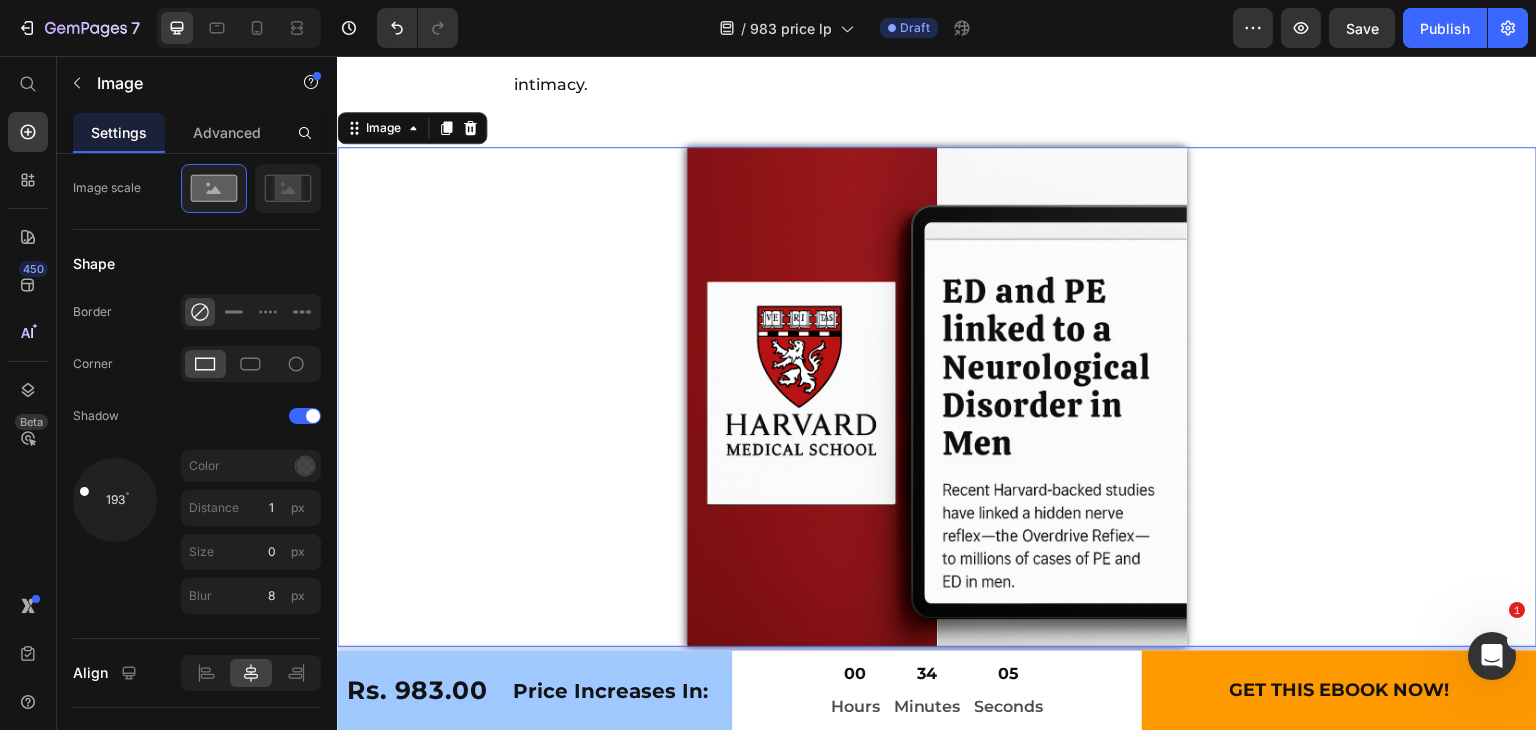 scroll, scrollTop: 10496, scrollLeft: 0, axis: vertical 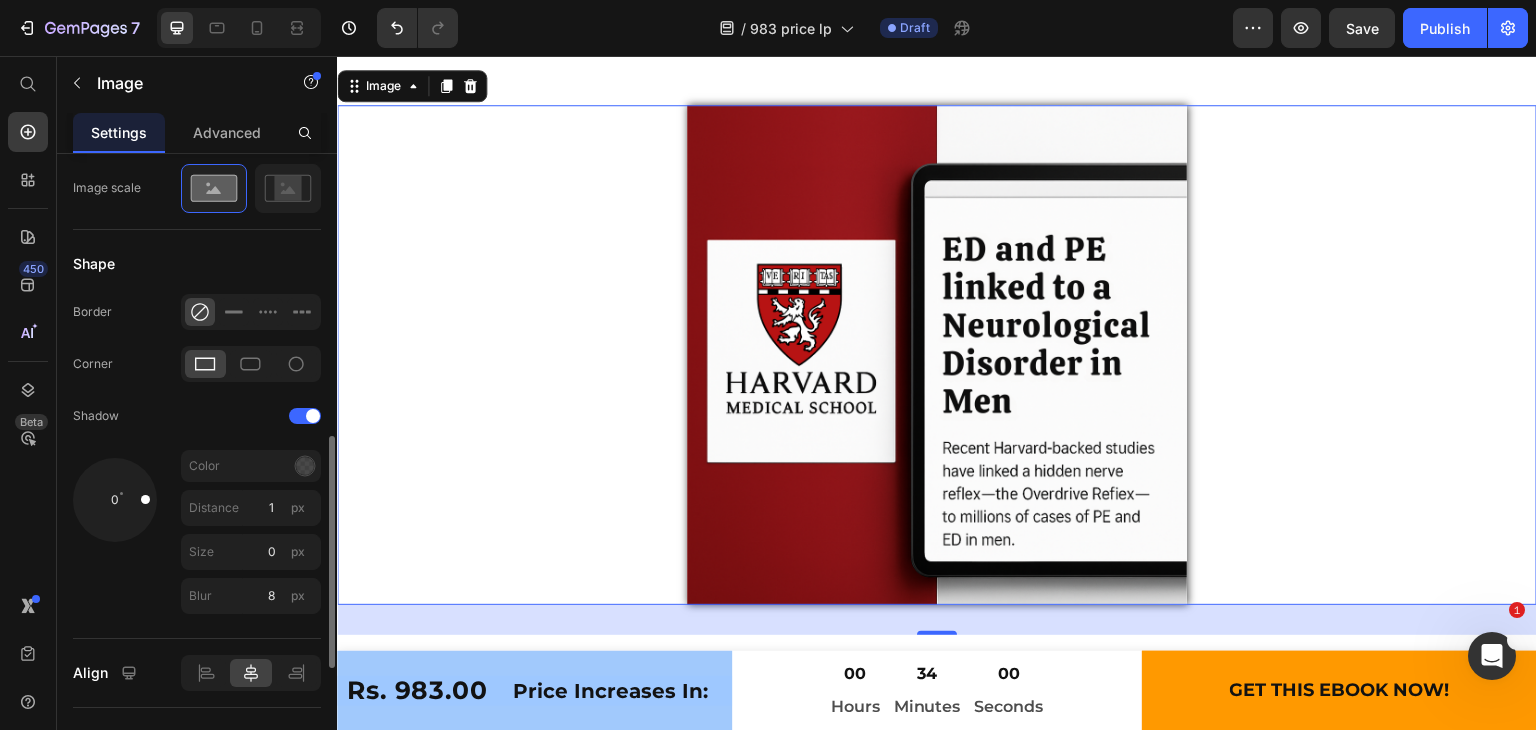 drag, startPoint x: 86, startPoint y: 491, endPoint x: 124, endPoint y: 495, distance: 38.209946 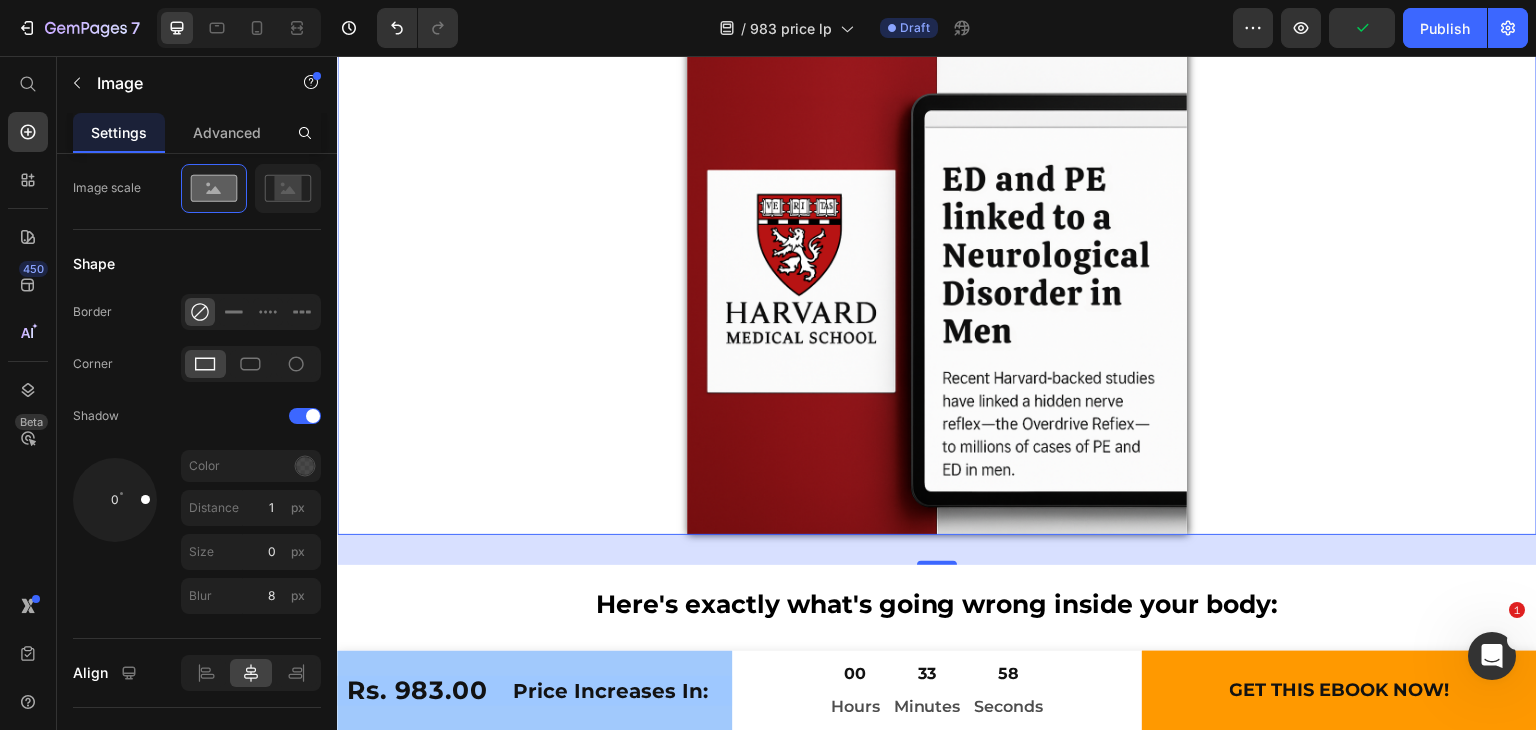 scroll, scrollTop: 10416, scrollLeft: 0, axis: vertical 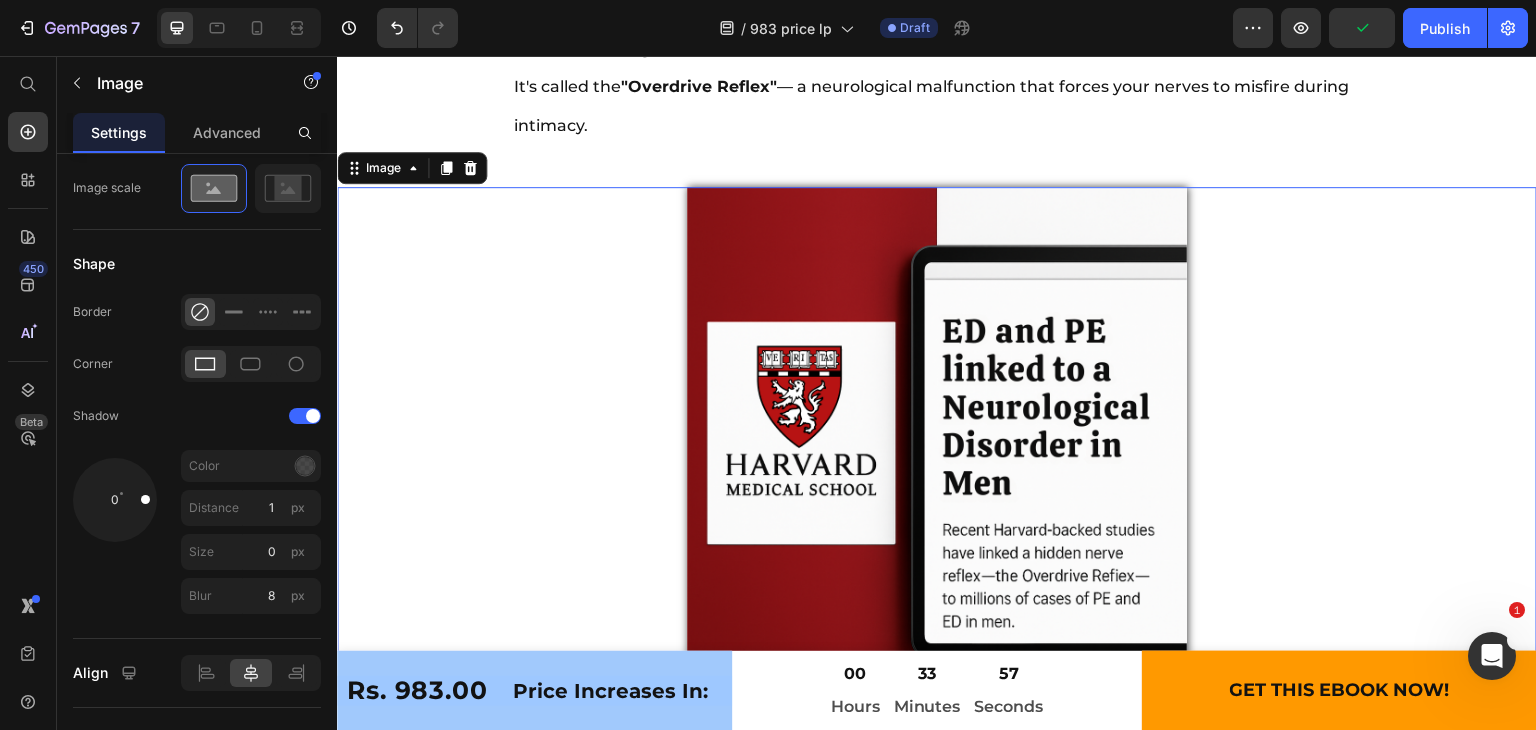click at bounding box center (937, 437) 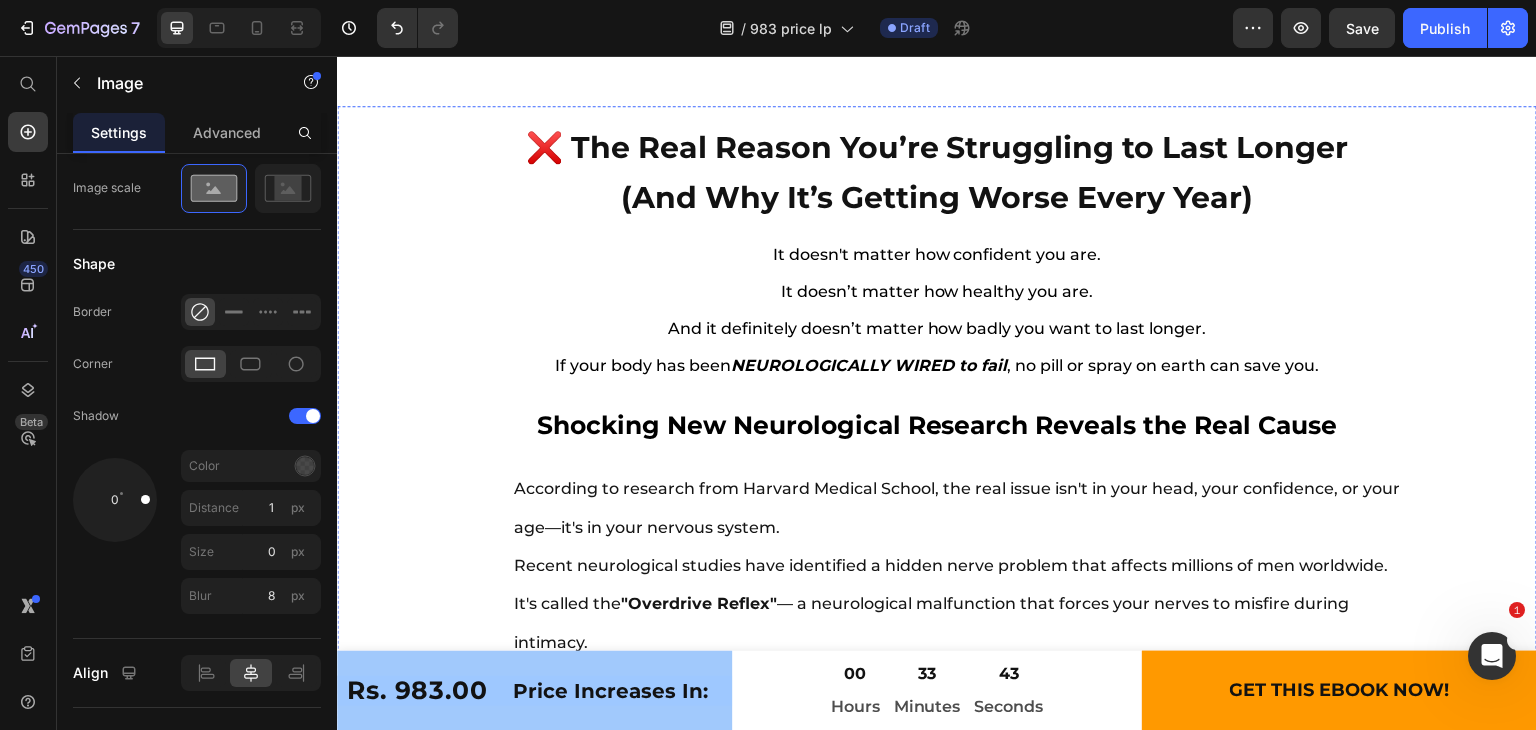 scroll, scrollTop: 9912, scrollLeft: 0, axis: vertical 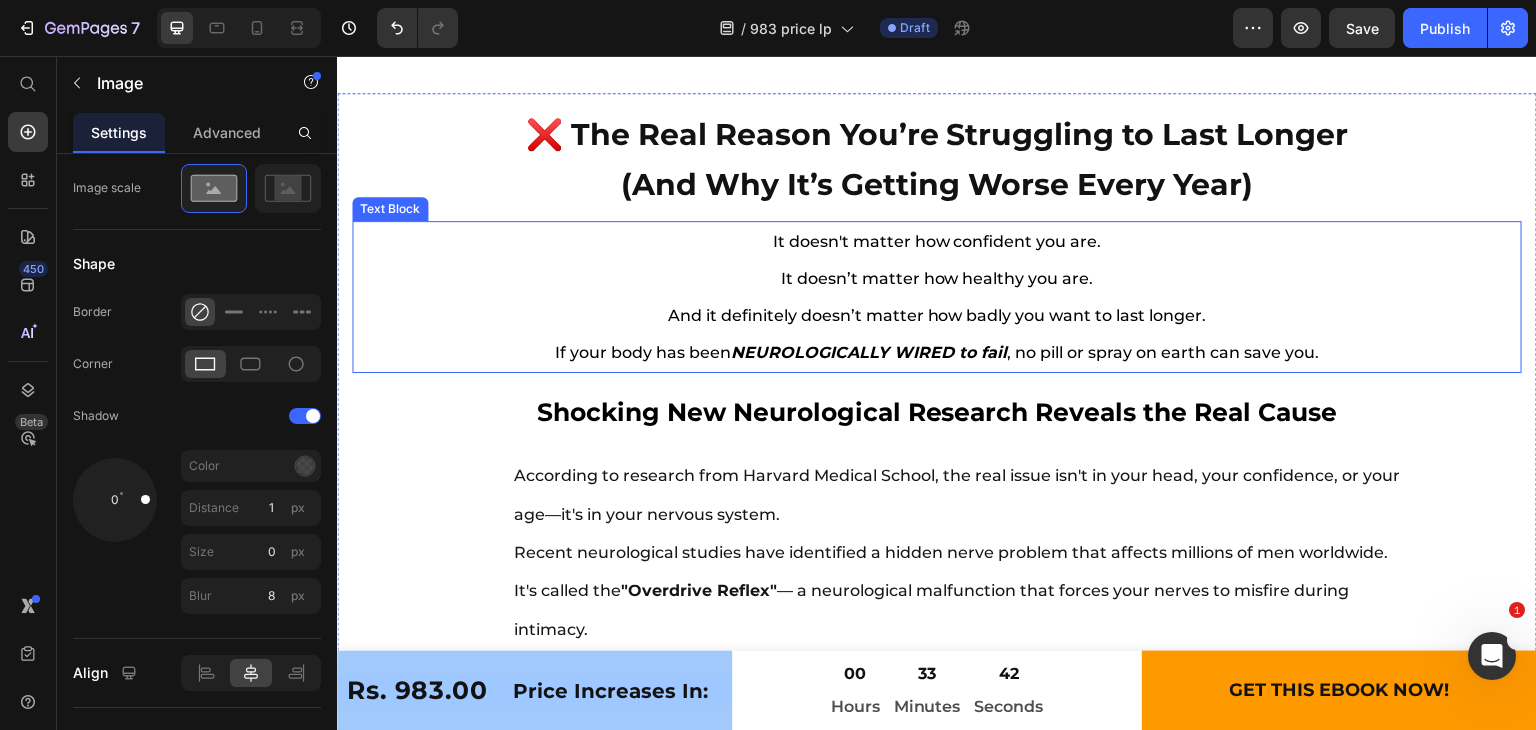 click on "NEUROLOGICALLY WIRED to fail" at bounding box center (869, 352) 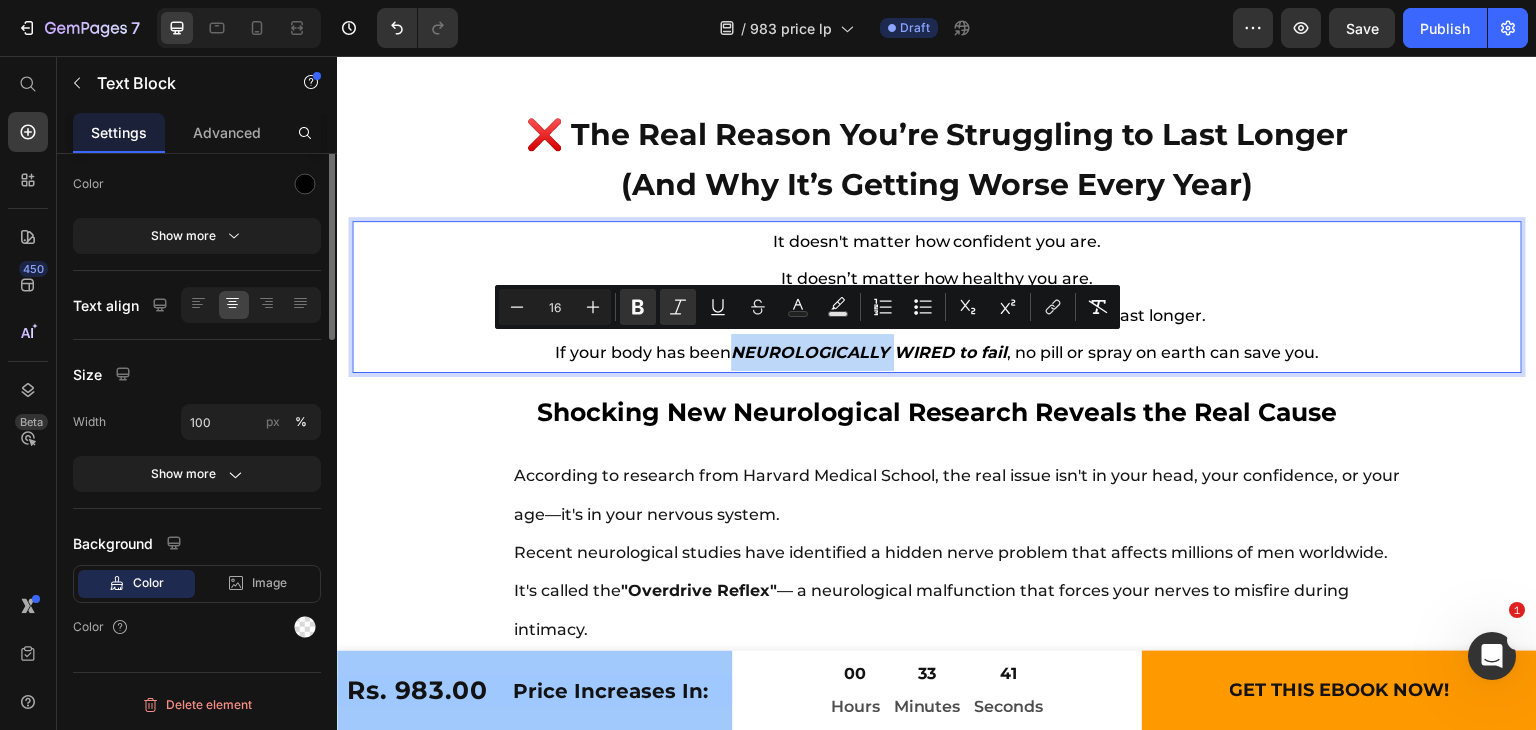scroll, scrollTop: 0, scrollLeft: 0, axis: both 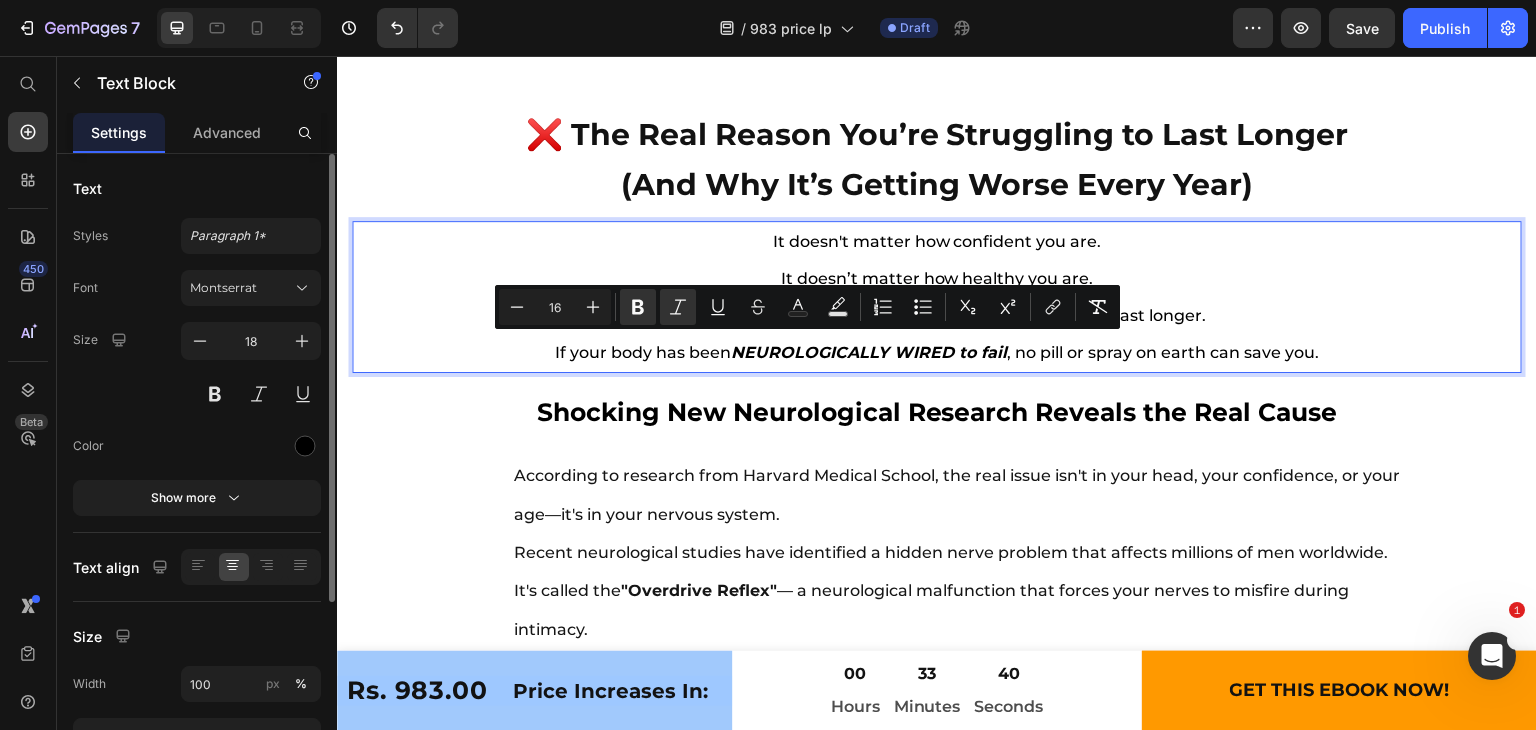 click on "If your body has been  NEUROLOGICALLY WIRED to fail , no pill or spray on earth can save you." at bounding box center [937, 352] 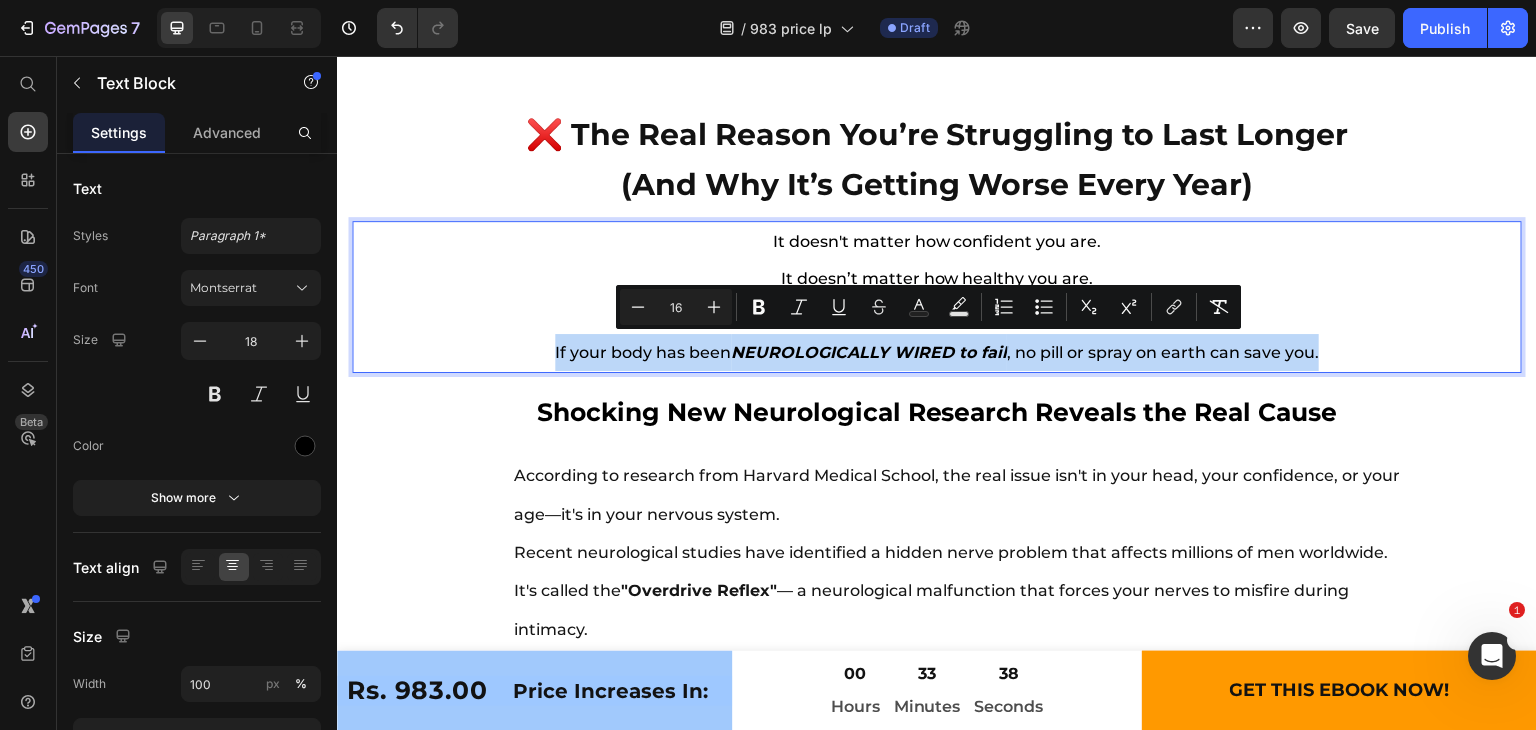 drag, startPoint x: 542, startPoint y: 350, endPoint x: 1318, endPoint y: 333, distance: 776.1862 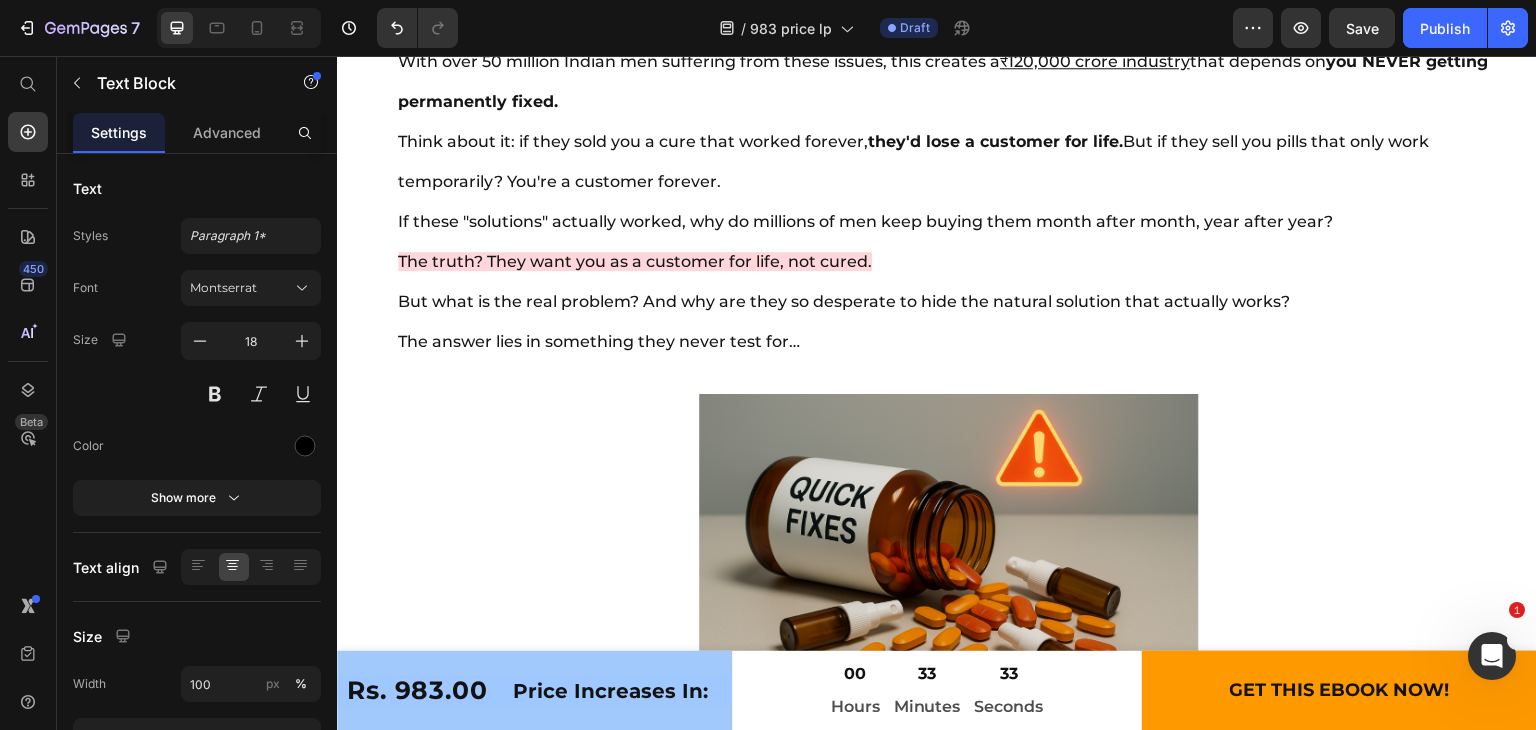 scroll, scrollTop: 6744, scrollLeft: 0, axis: vertical 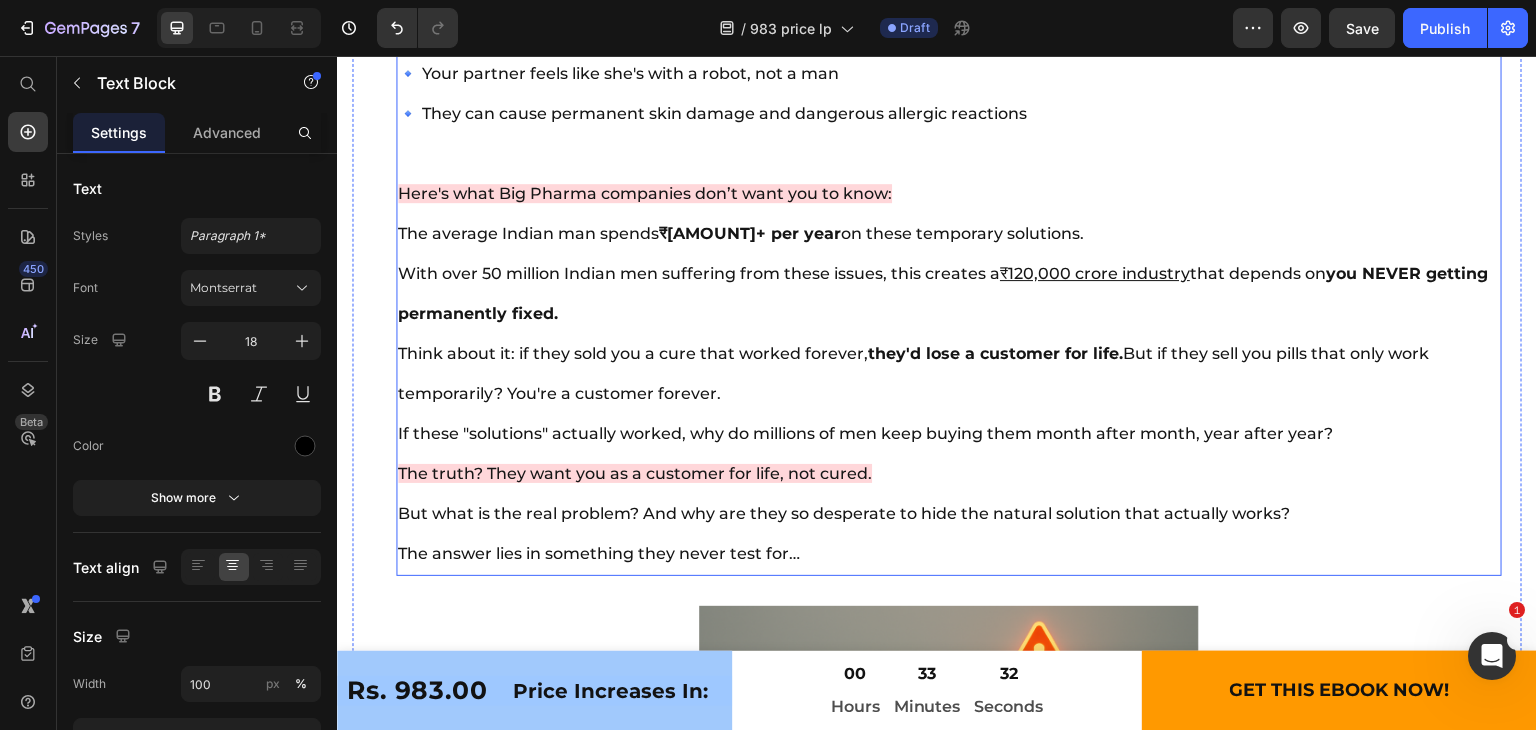 click on "The truth? They want you as a customer for life, not cured." at bounding box center (635, 473) 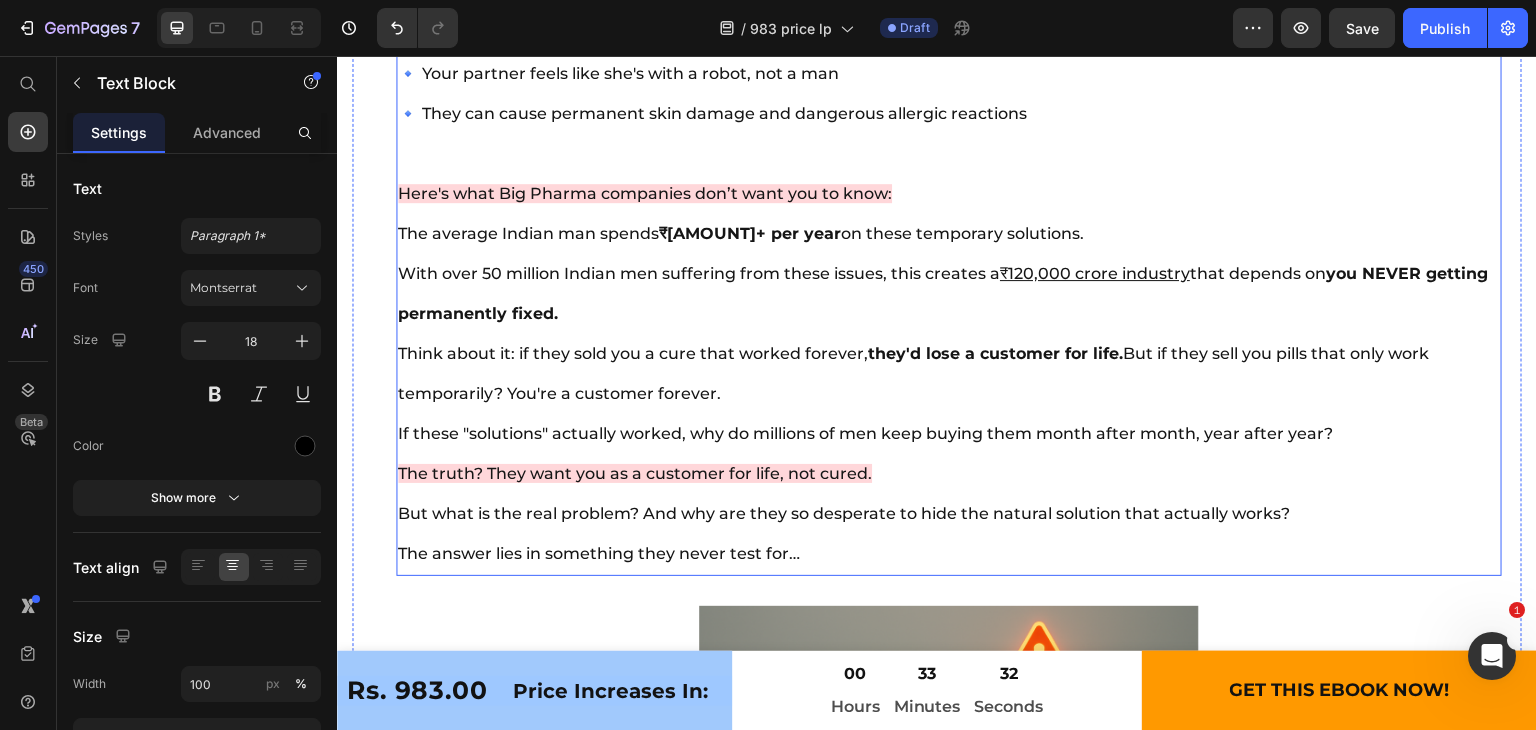 click on "The truth? They want you as a customer for life, not cured." at bounding box center (635, 473) 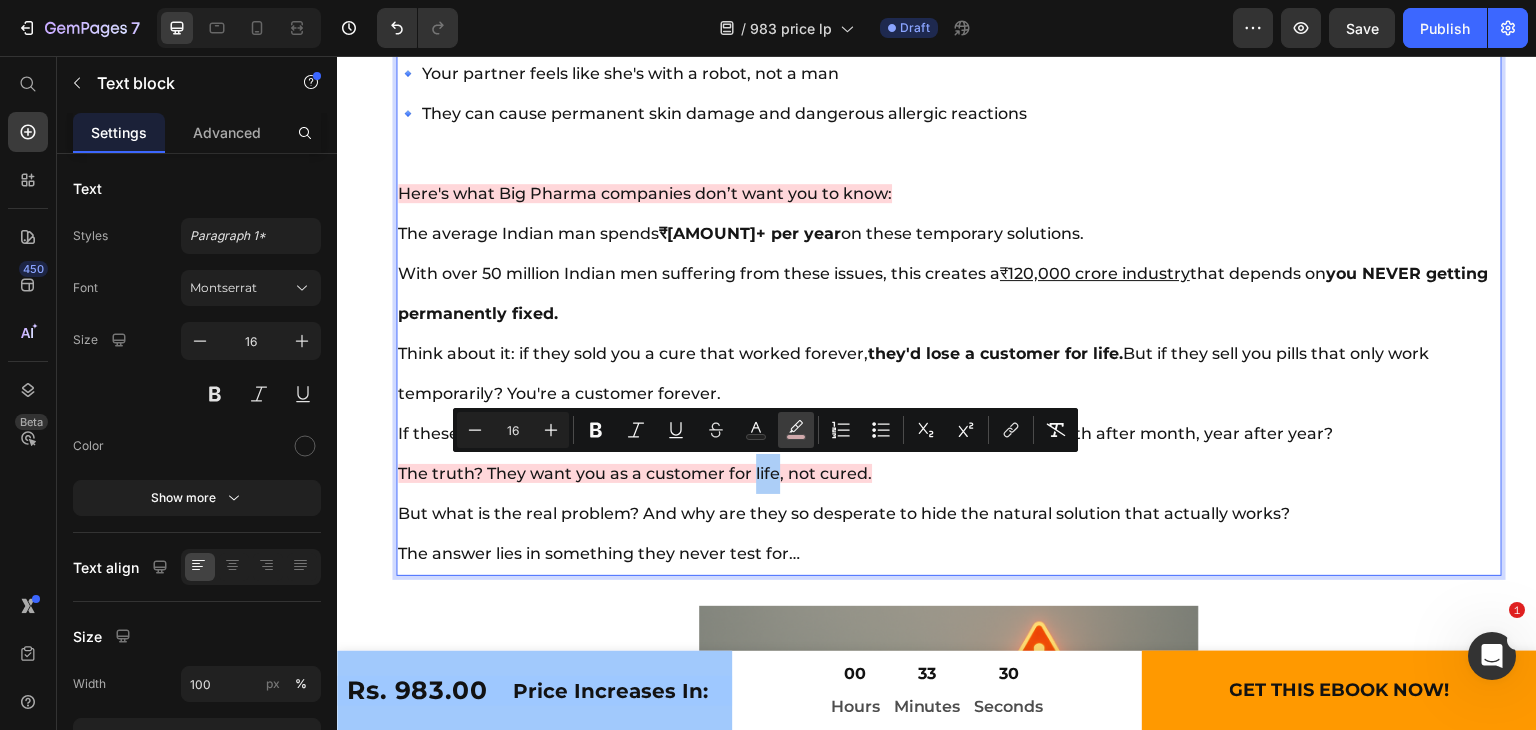 click on "color" at bounding box center (796, 430) 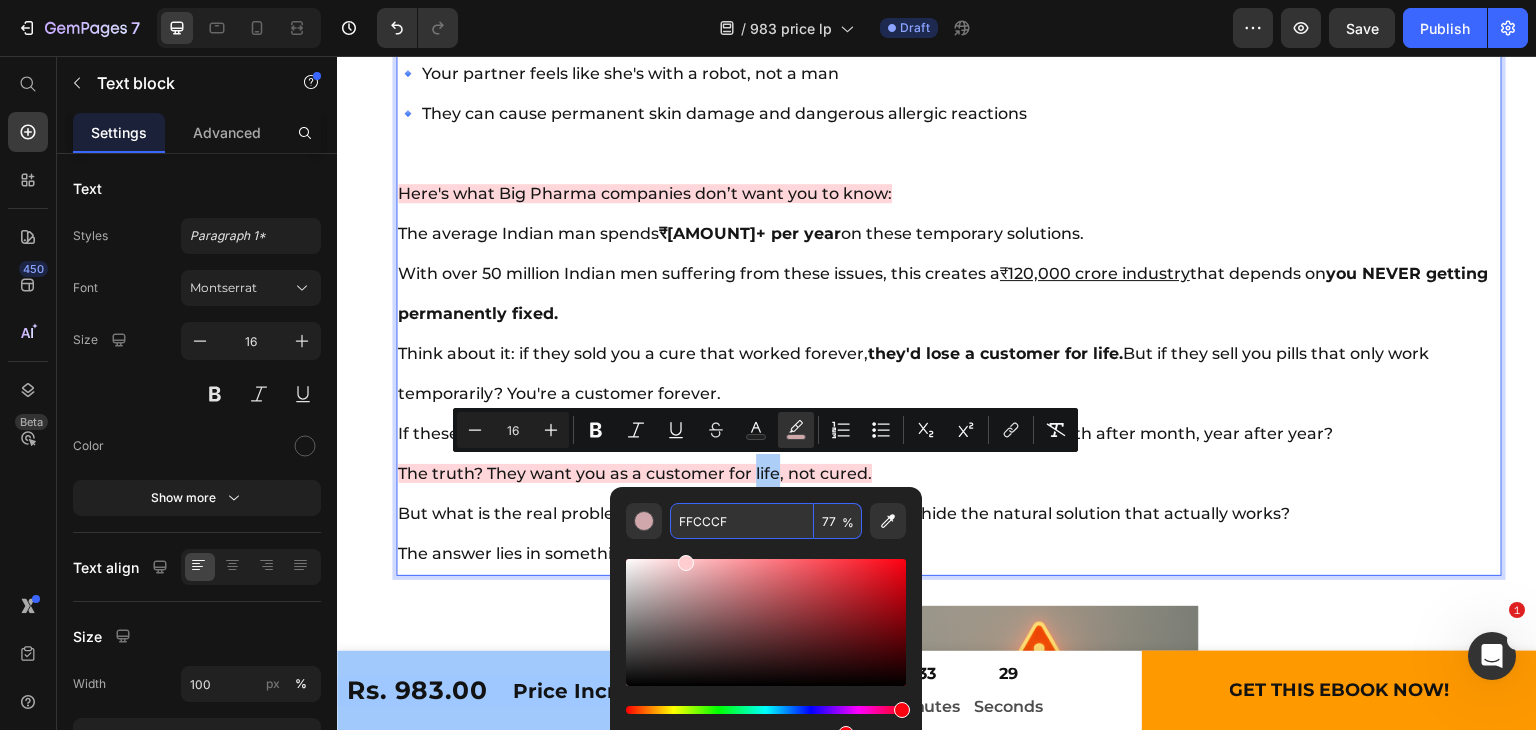 click on "FFCCCF" at bounding box center [742, 521] 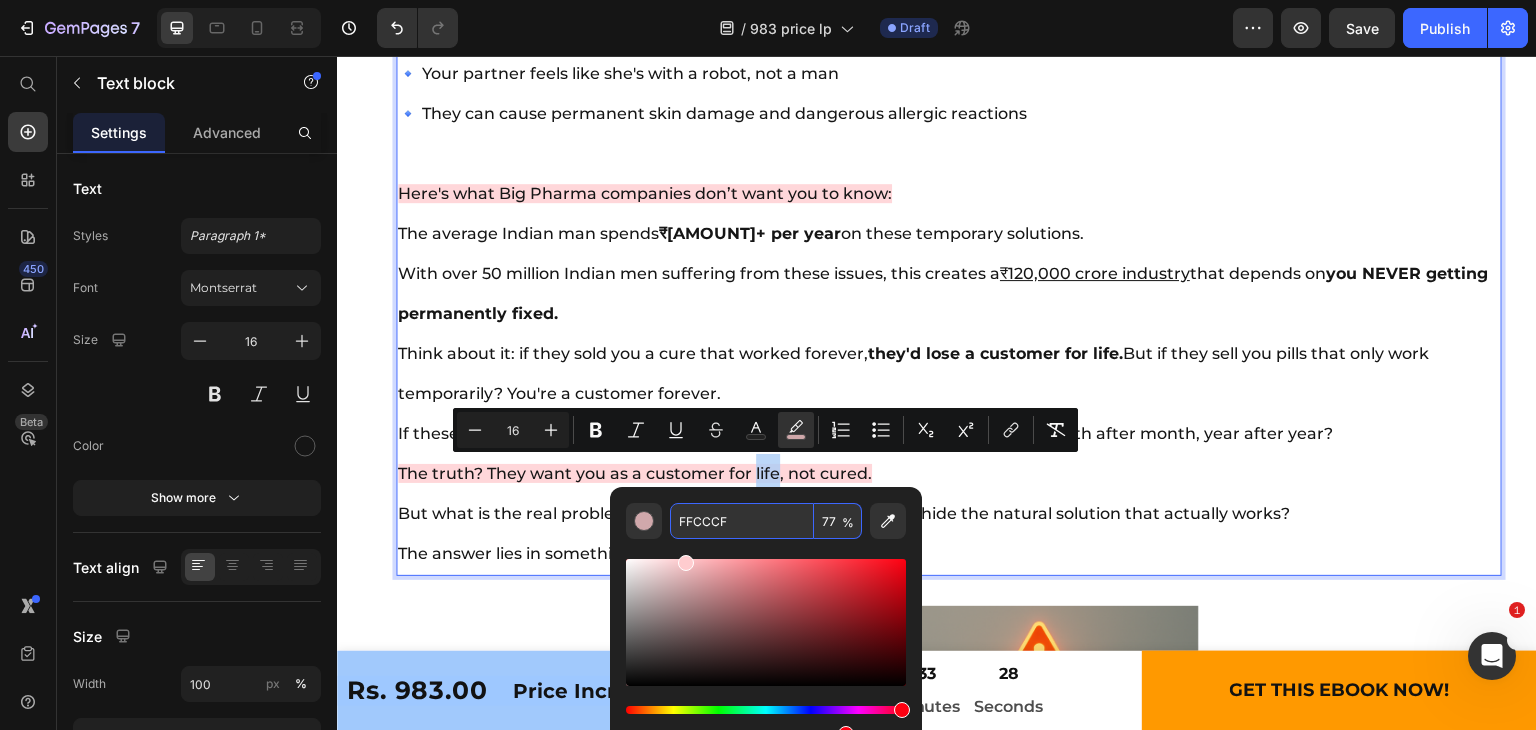 click on "Here's what Big Pharma companies don’t want you to know: The average Indian man spends  ₹24,000+ per year  on these temporary solutions. With over 50 million Indian men suffering from these issues, this creates a  ₹120,000 crore industry  that depends on  you NEVER getting permanently fixed. Think about it: if they sold you a cure that worked forever,  they'd lose a customer for life.  But if they sell you pills that only work temporarily? You're a customer forever. If these "solutions" actually worked, why do millions of men keep buying them month after month, year after year? The truth? They want you as a customer for life, not cured. But what is the real problem? And why are they so desperate to hide the natural solution that actually works? The answer lies in something they never test for…" at bounding box center [949, 354] 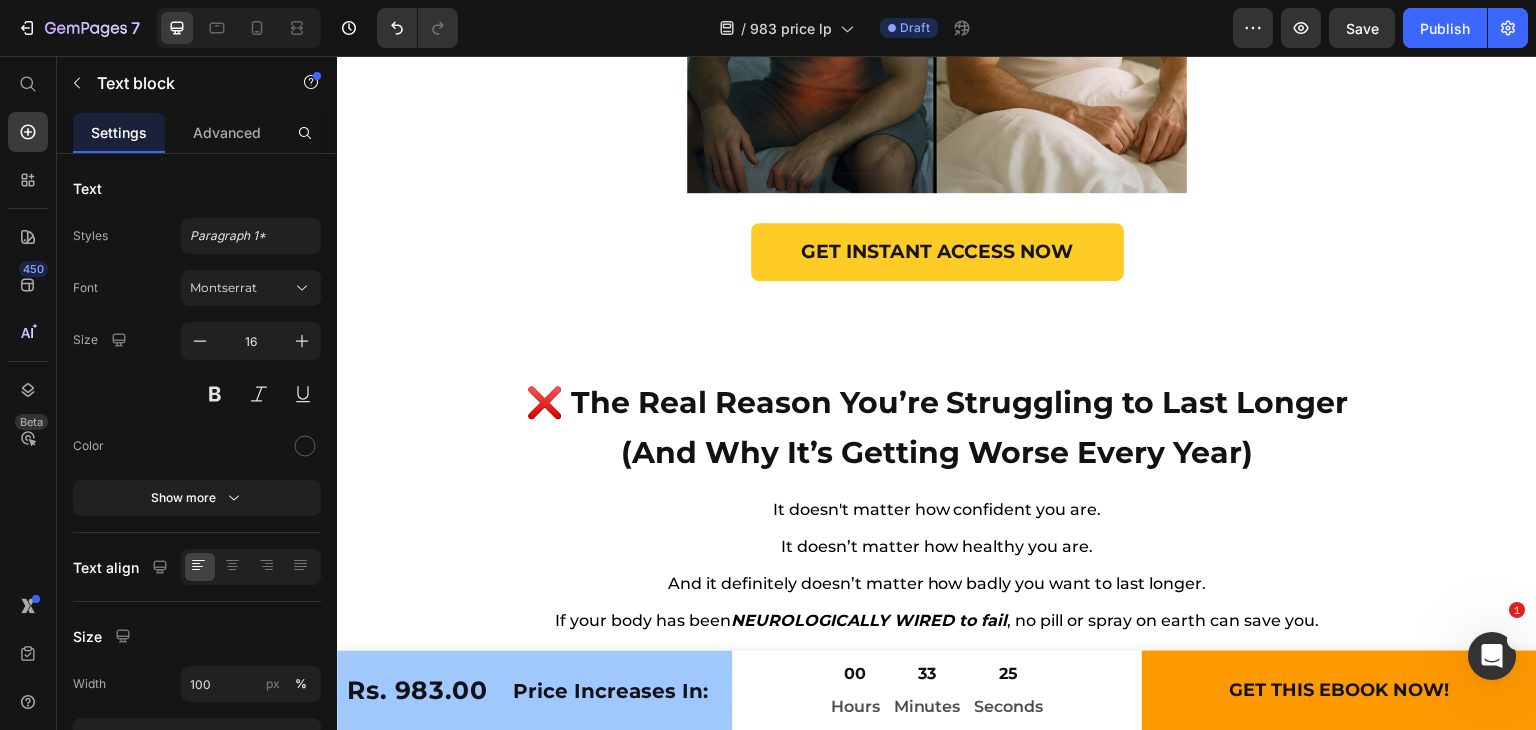 scroll, scrollTop: 9924, scrollLeft: 0, axis: vertical 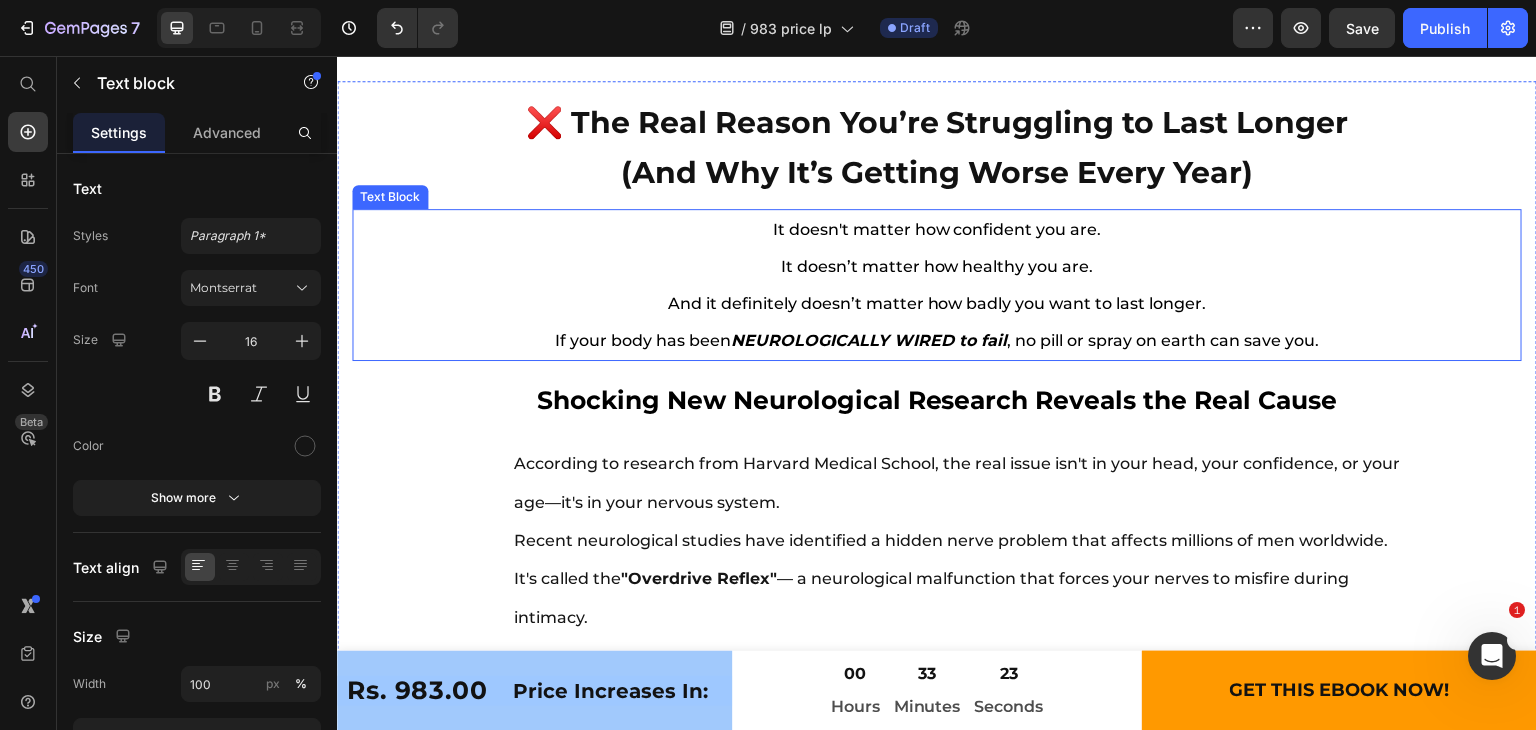 click on "NEUROLOGICALLY WIRED to fail" at bounding box center [869, 340] 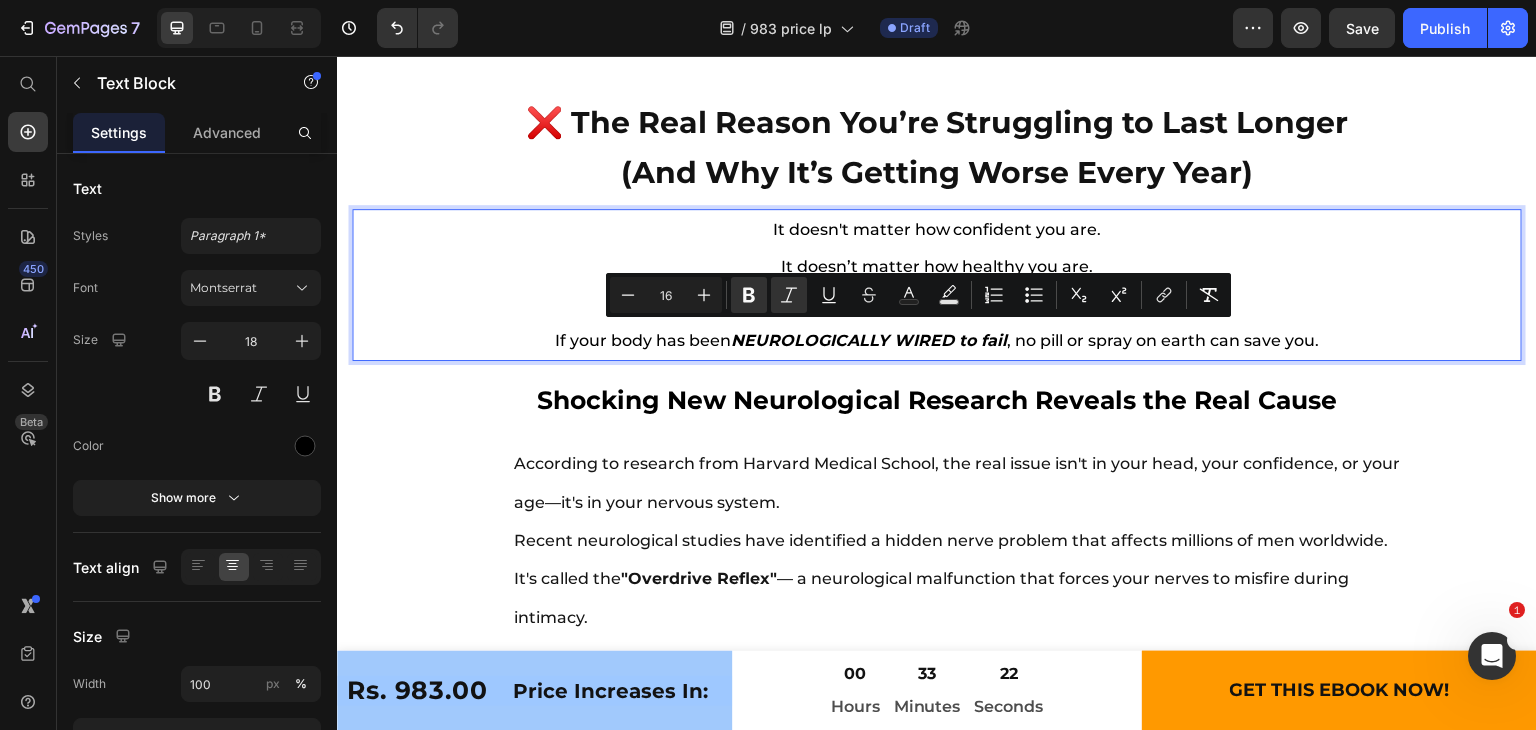 click on "If your body has been  NEUROLOGICALLY WIRED to fail , no pill or spray on earth can save you." at bounding box center [937, 340] 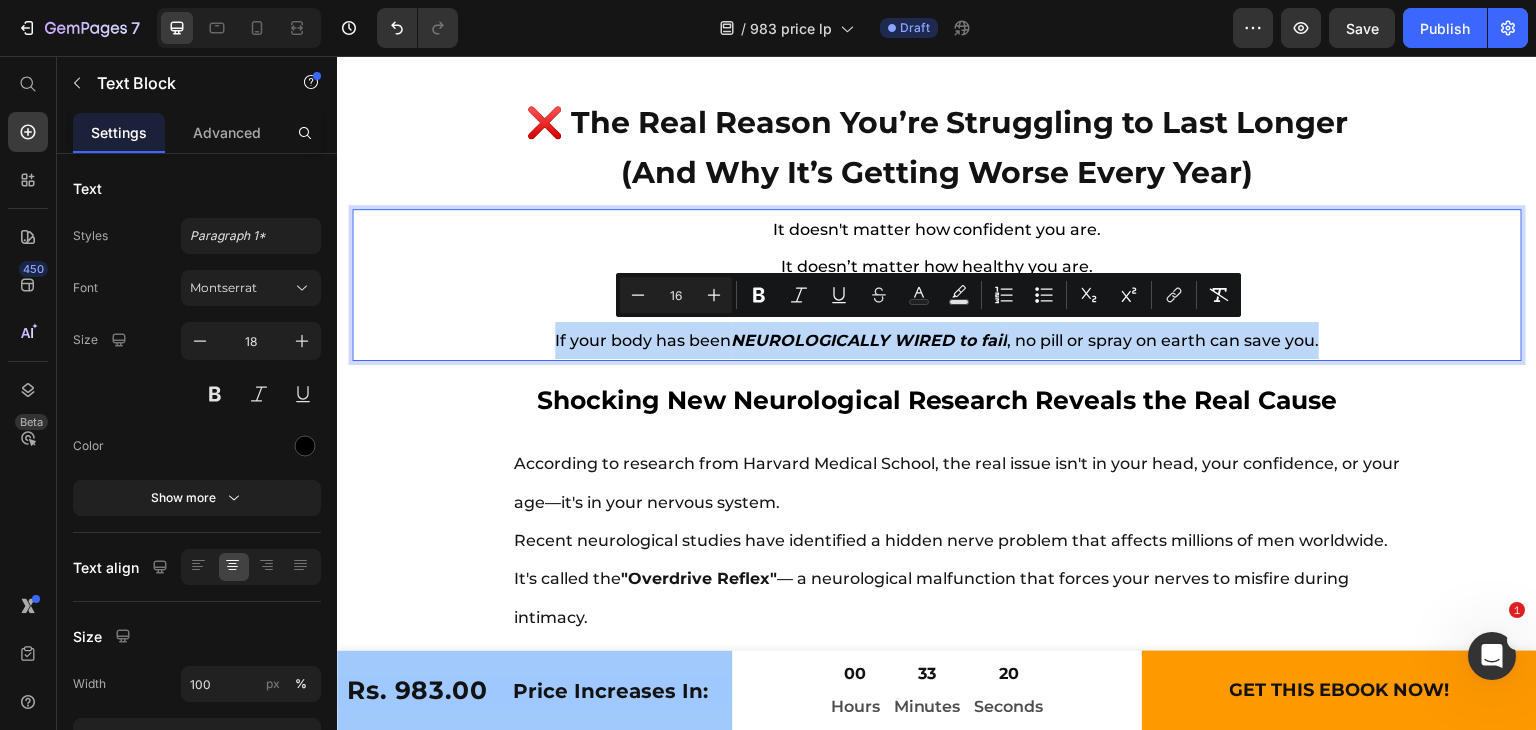 drag, startPoint x: 545, startPoint y: 332, endPoint x: 1321, endPoint y: 322, distance: 776.06445 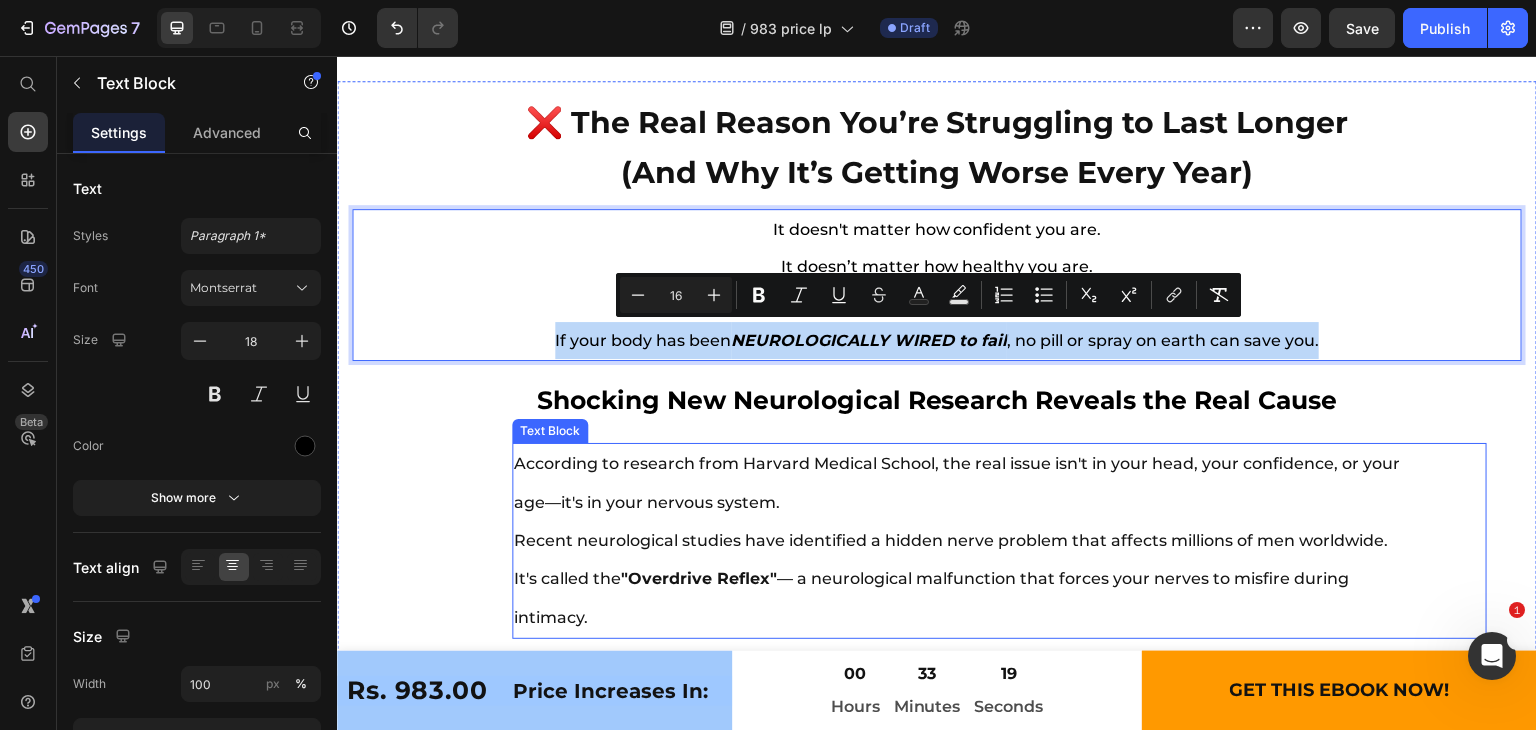 click on "According to research from Harvard Medical School, the real issue isn't in your head, your confidence, or your age—it's in your nervous system. Recent neurological studies have identified a hidden nerve problem that affects millions of men worldwide.  It's called the  "Overdrive Reflex"  — a neurological malfunction that forces your nerves to misfire during intimacy." at bounding box center [964, 541] 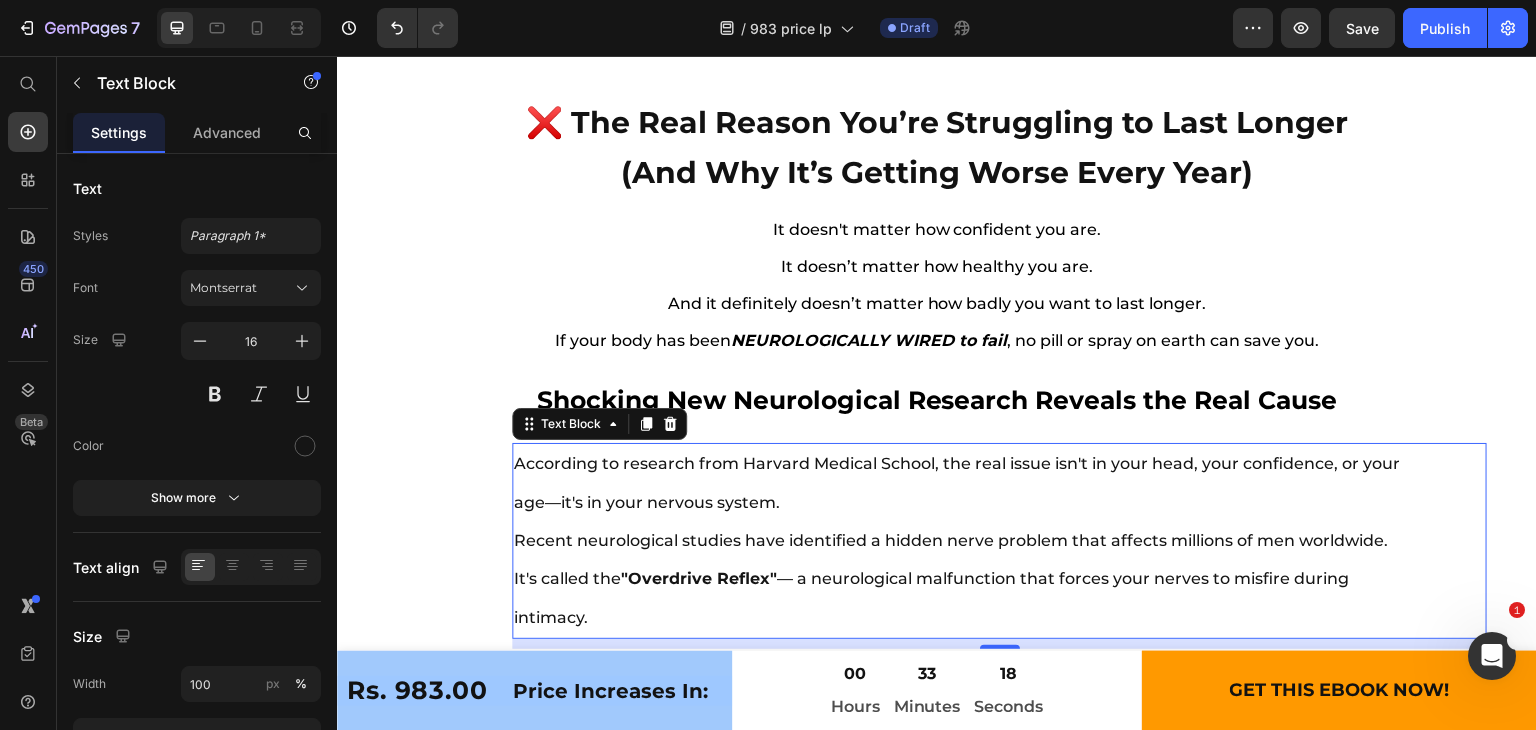 scroll, scrollTop: 10015, scrollLeft: 0, axis: vertical 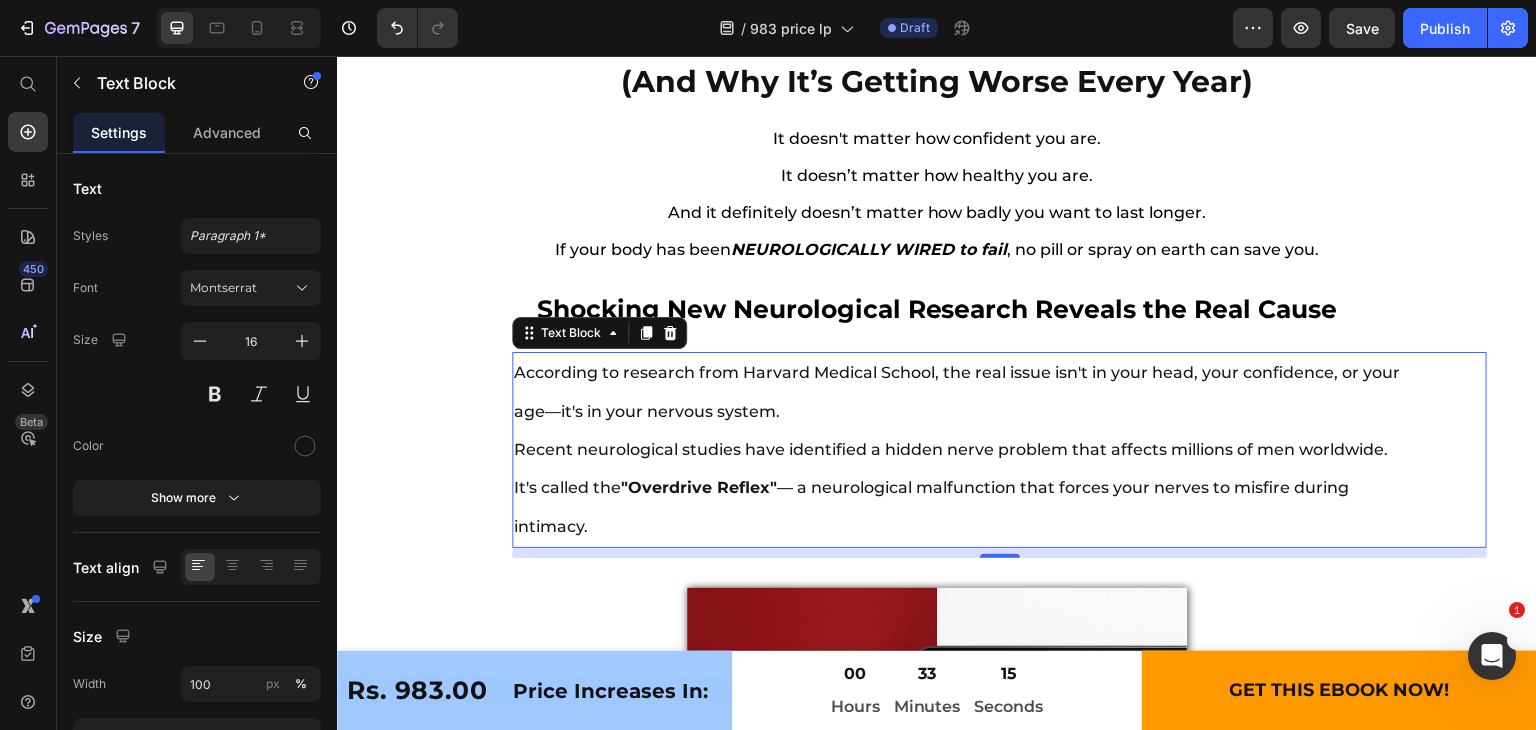 click on "According to research from Harvard Medical School, the real issue isn't in your head, your confidence, or your age—it's in your nervous system. Recent neurological studies have identified a hidden nerve problem that affects millions of men worldwide.  It's called the  "Overdrive Reflex"  — a neurological malfunction that forces your nerves to misfire during intimacy." at bounding box center [964, 450] 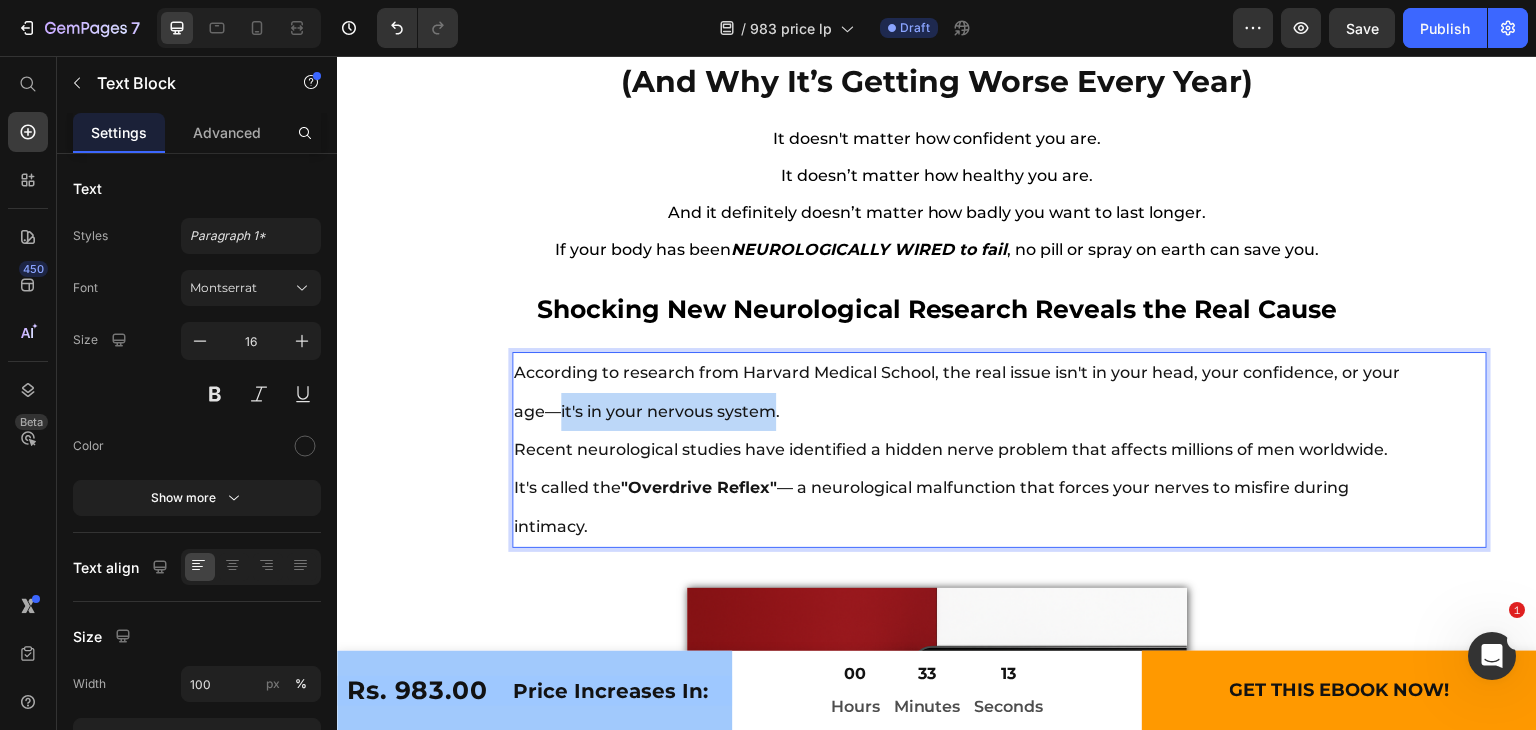 drag, startPoint x: 560, startPoint y: 404, endPoint x: 768, endPoint y: 407, distance: 208.02164 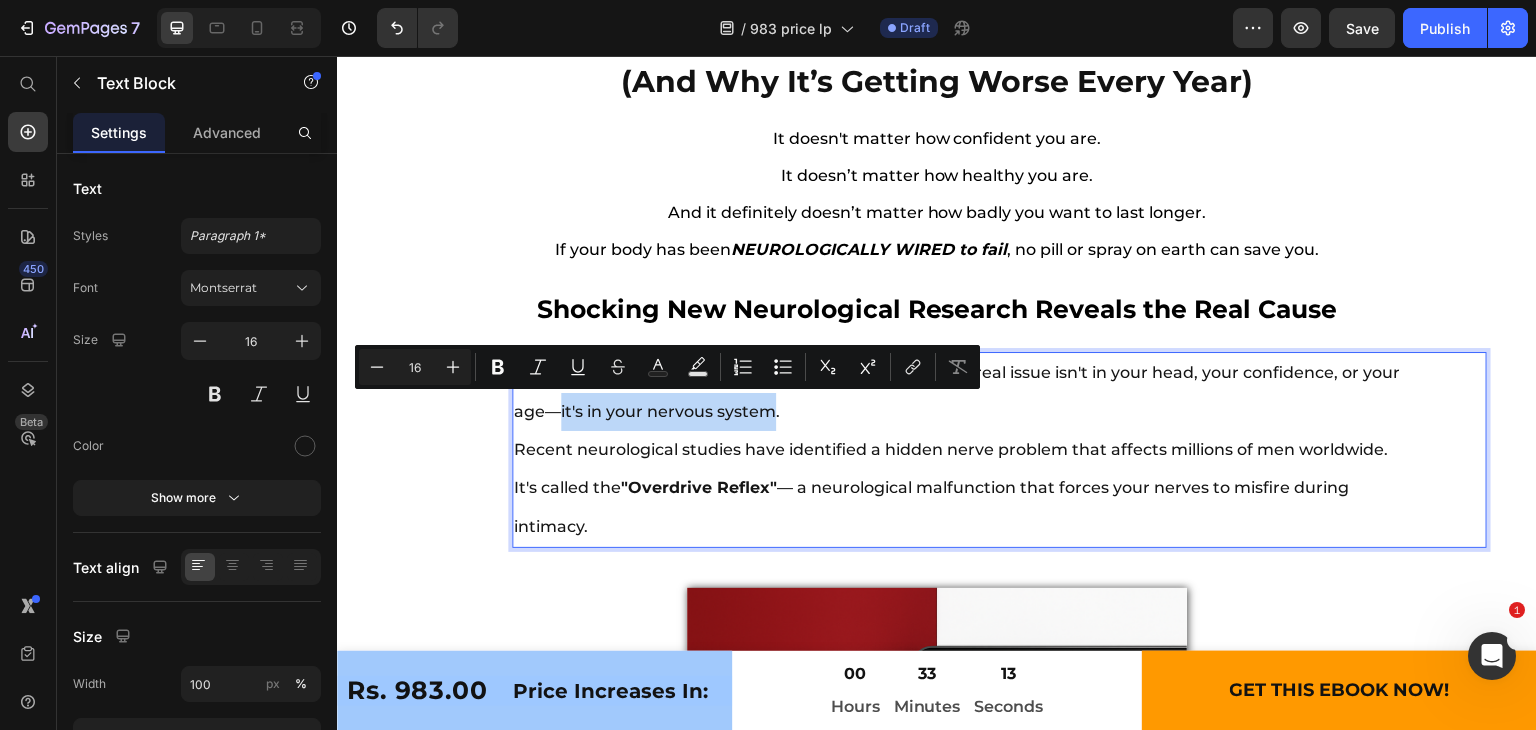 click on "According to research from Harvard Medical School, the real issue isn't in your head, your confidence, or your age—it's in your nervous system. Recent neurological studies have identified a hidden nerve problem that affects millions of men worldwide.  It's called the  "Overdrive Reflex"  — a neurological malfunction that forces your nerves to misfire during intimacy." at bounding box center (964, 450) 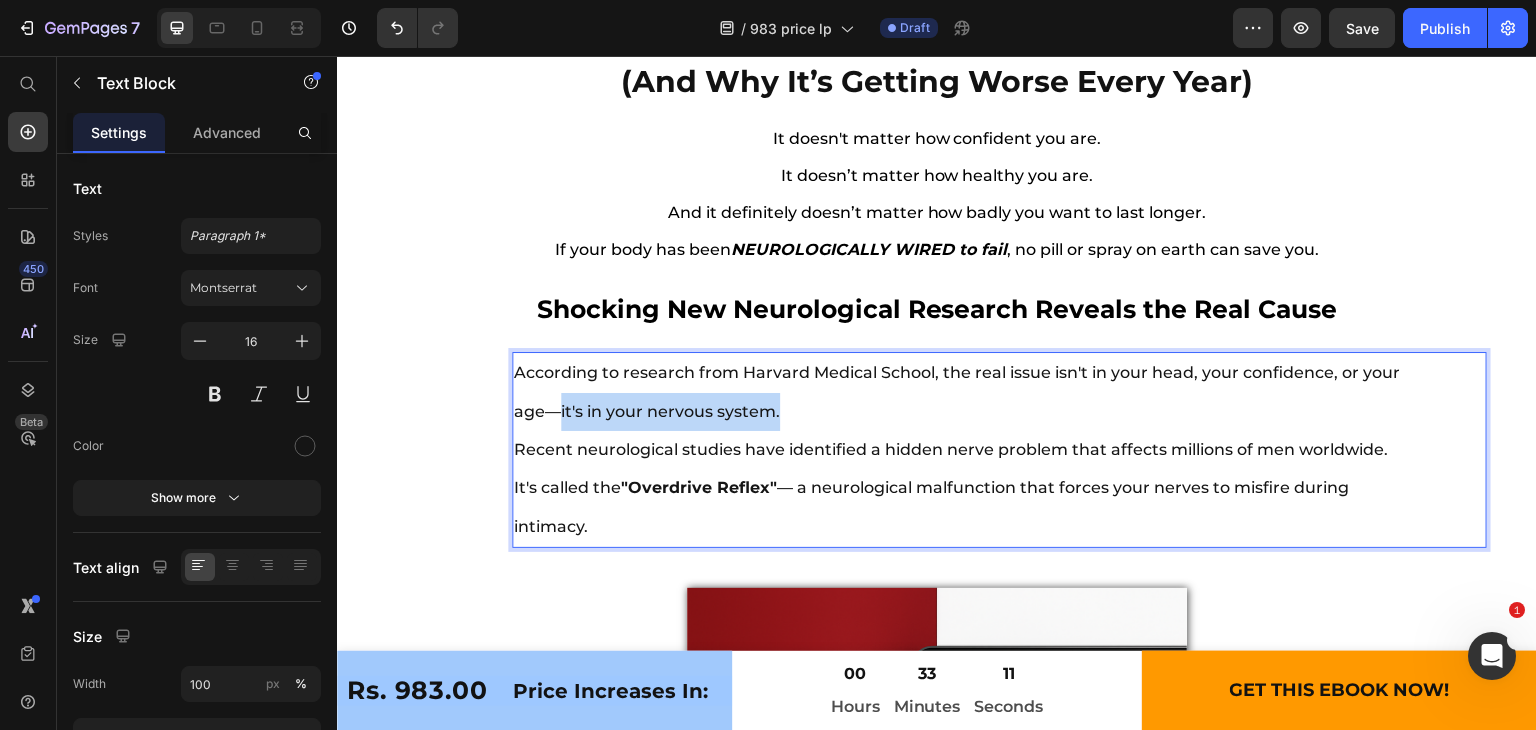 drag, startPoint x: 557, startPoint y: 406, endPoint x: 780, endPoint y: 422, distance: 223.57326 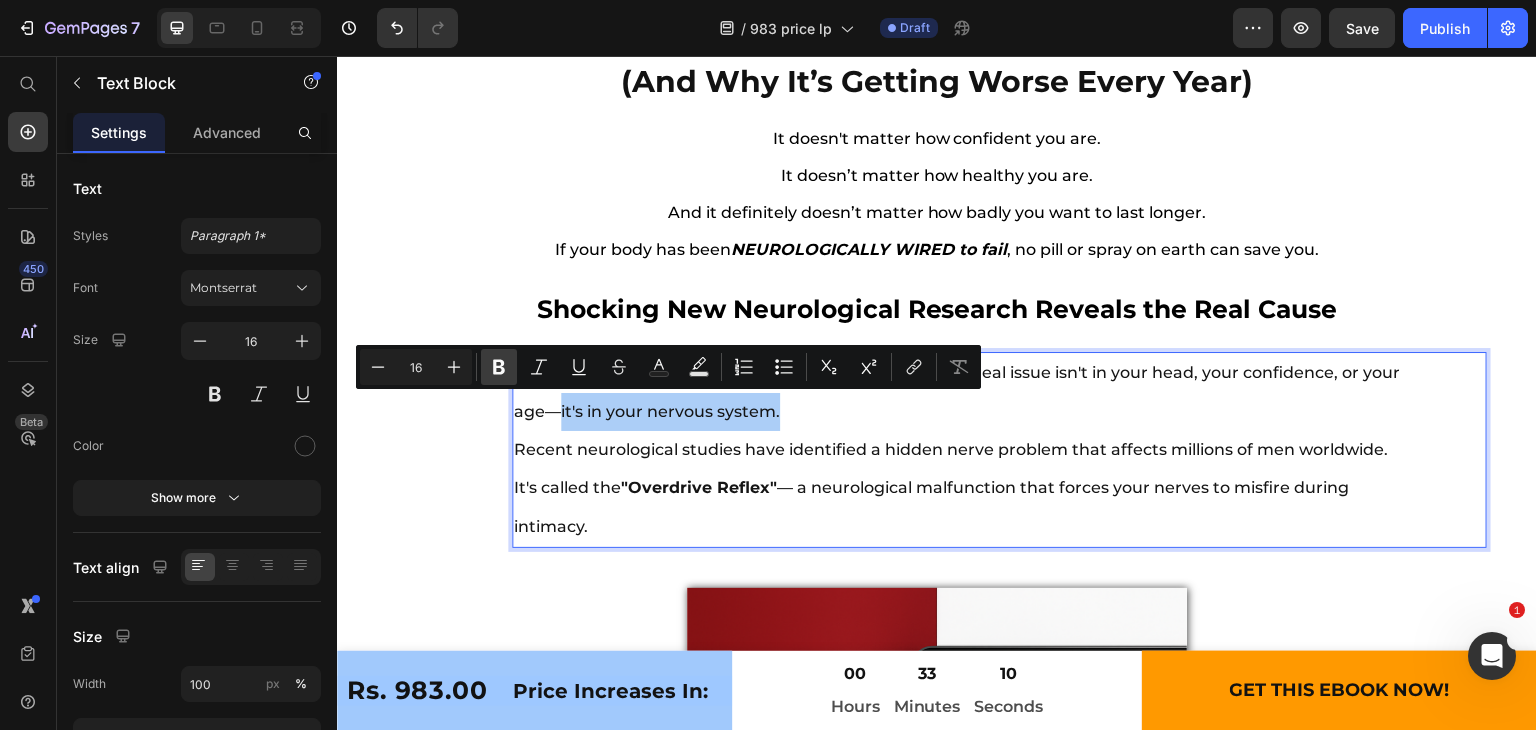 click 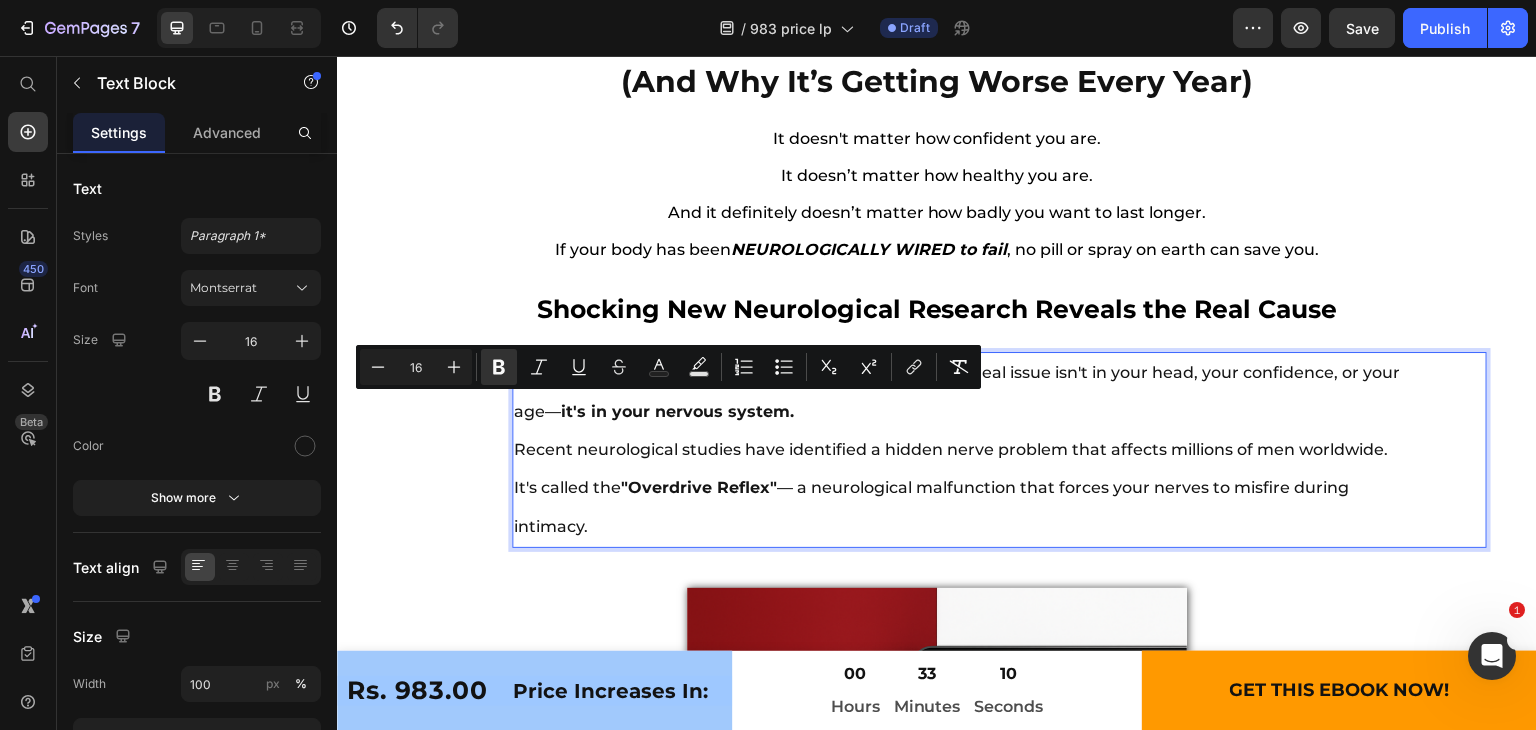 click on "According to research from Harvard Medical School, the real issue isn't in your head, your confidence, or your age— it's in your nervous system. Recent neurological studies have identified a hidden nerve problem that affects millions of men worldwide.  It's called the  "Overdrive Reflex"  — a neurological malfunction that forces your nerves to misfire during intimacy." at bounding box center (964, 450) 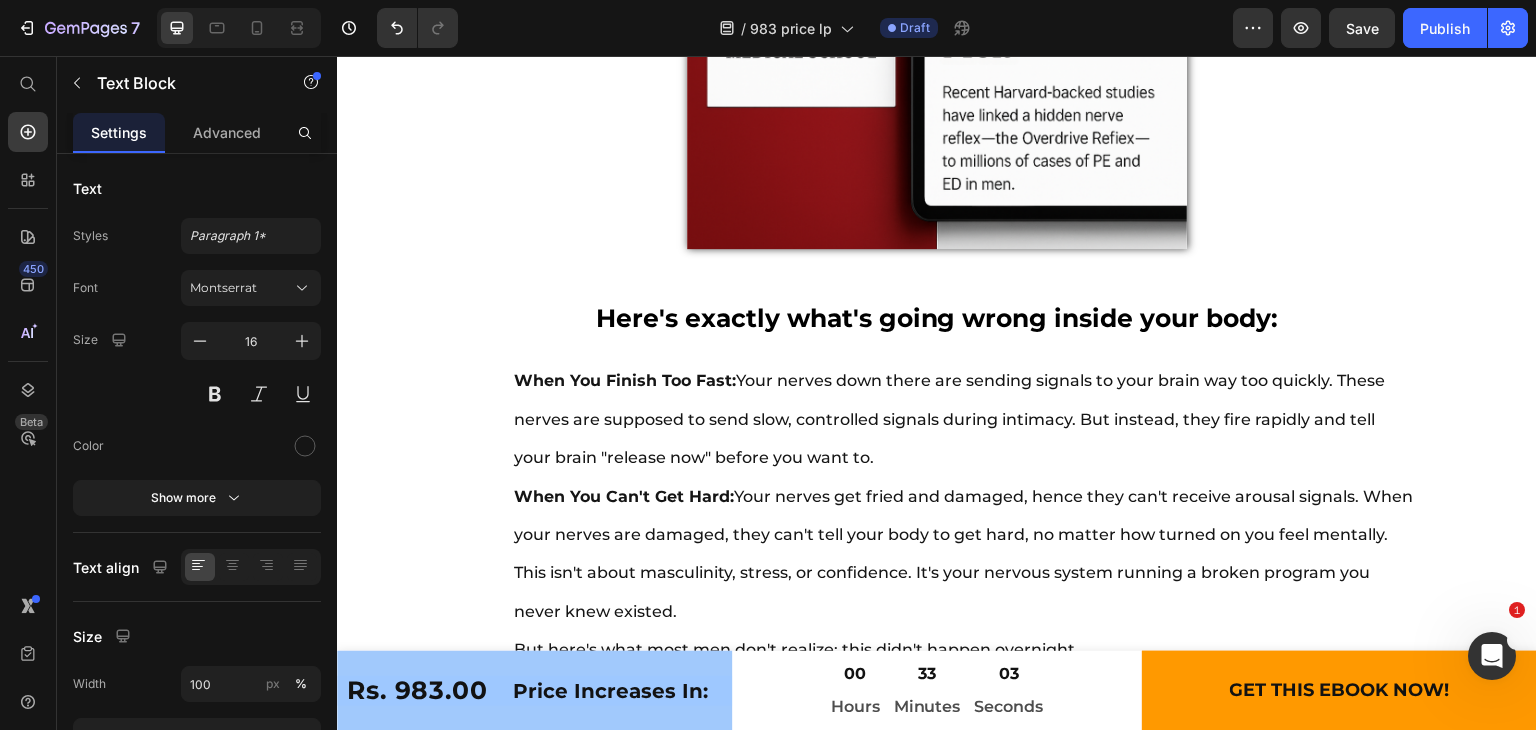 scroll, scrollTop: 10856, scrollLeft: 0, axis: vertical 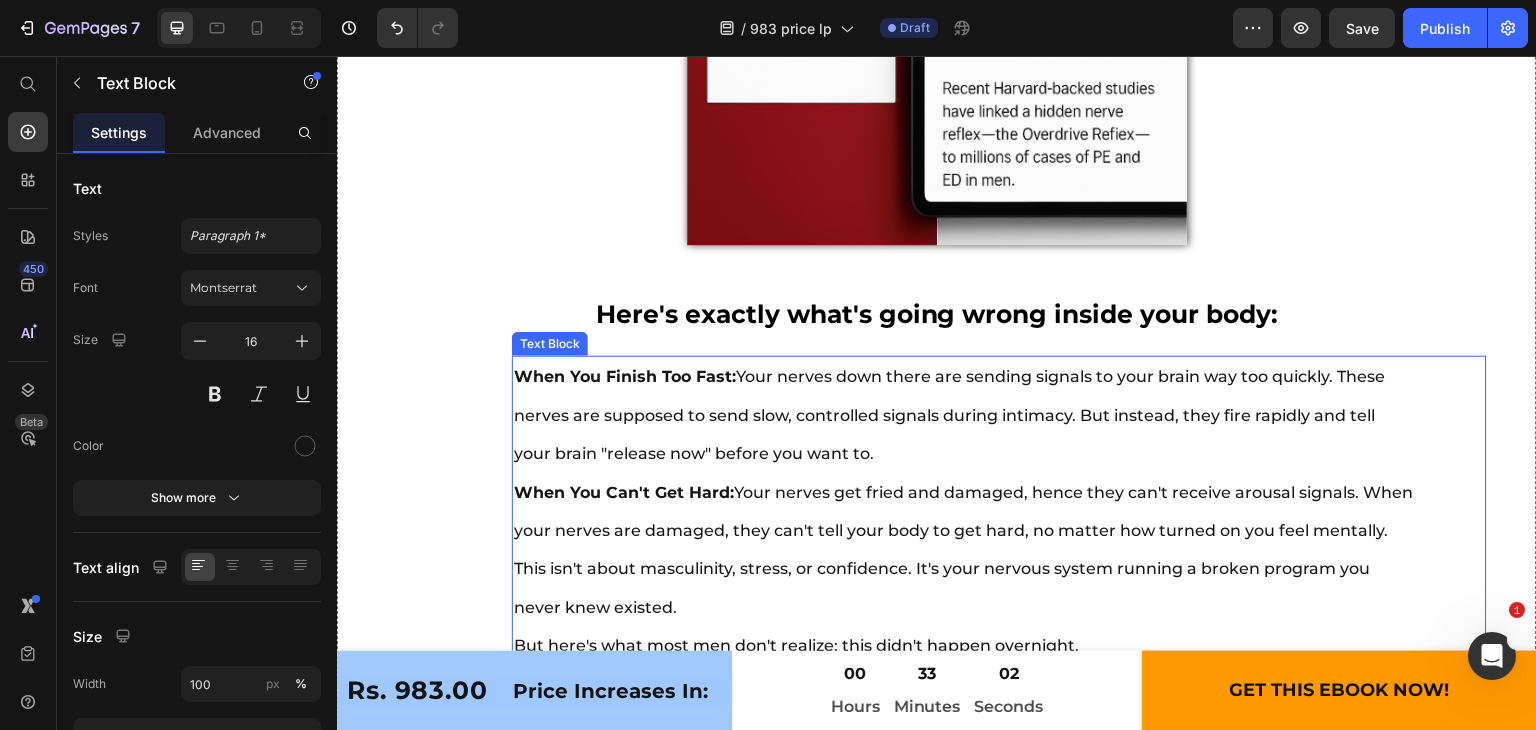 click on "When You Finish Too Fast:  Your nerves down there are sending signals to your brain way too quickly. These nerves are supposed to send slow, controlled signals during intimacy. But instead, they fire rapidly and tell your brain "release now" before you want to. When You Can't Get Hard:  Your nerves get fried and damaged, hence they can't receive arousal signals. When your nerves are damaged, they can't tell your body to get hard, no matter how turned on you feel mentally. This isn't about masculinity, stress, or confidence. It's your nervous system running a broken program you never knew existed. But here's what most men don't realize: this didn't happen overnight." at bounding box center (964, 511) 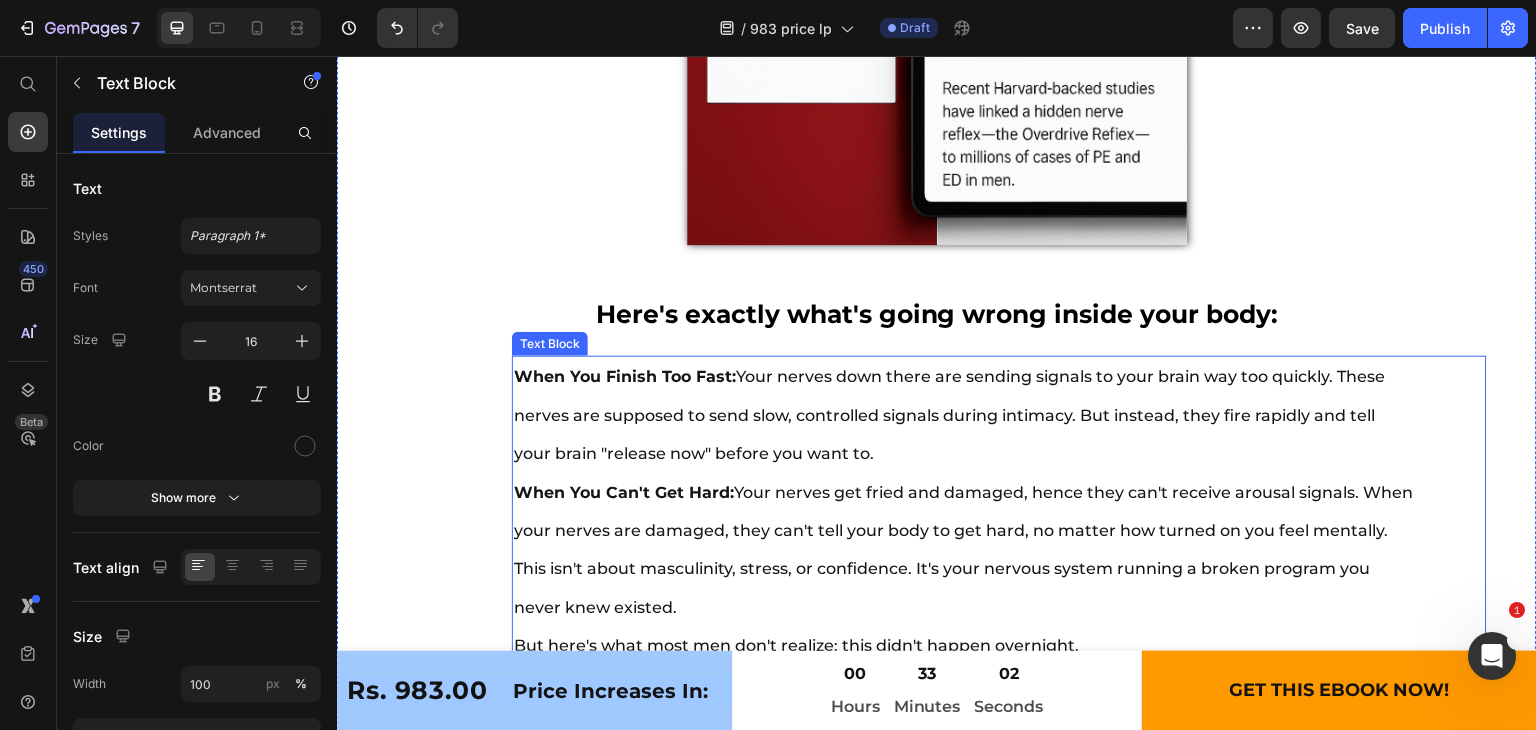 click on "When You Finish Too Fast:  Your nerves down there are sending signals to your brain way too quickly. These nerves are supposed to send slow, controlled signals during intimacy. But instead, they fire rapidly and tell your brain "release now" before you want to. When You Can't Get Hard:  Your nerves get fried and damaged, hence they can't receive arousal signals. When your nerves are damaged, they can't tell your body to get hard, no matter how turned on you feel mentally. This isn't about masculinity, stress, or confidence. It's your nervous system running a broken program you never knew existed. But here's what most men don't realize: this didn't happen overnight." at bounding box center [964, 511] 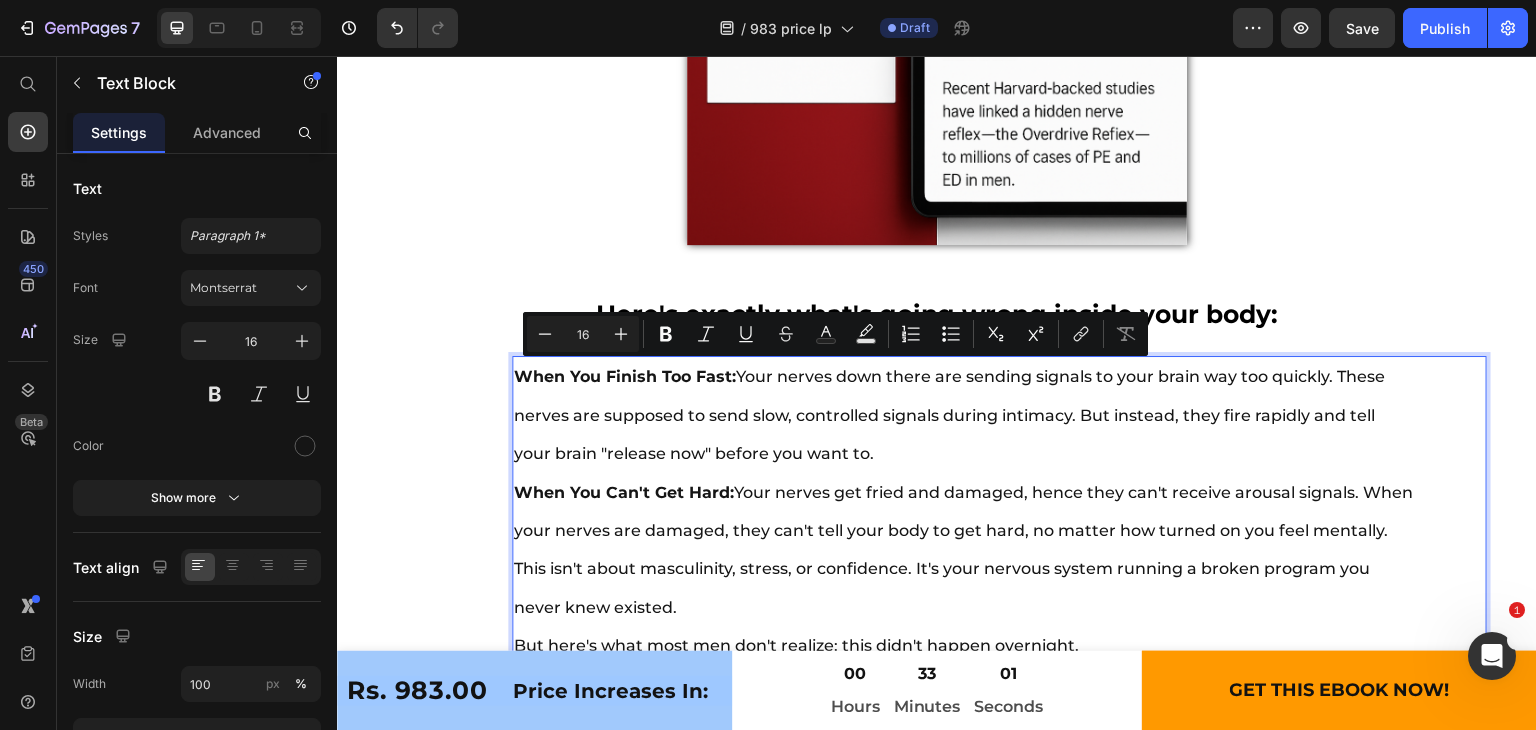 click on "When You Finish Too Fast:  Your nerves down there are sending signals to your brain way too quickly. These nerves are supposed to send slow, controlled signals during intimacy. But instead, they fire rapidly and tell your brain "release now" before you want to. When You Can't Get Hard:  Your nerves get fried and damaged, hence they can't receive arousal signals. When your nerves are damaged, they can't tell your body to get hard, no matter how turned on you feel mentally. This isn't about masculinity, stress, or confidence. It's your nervous system running a broken program you never knew existed. But here's what most men don't realize: this didn't happen overnight." at bounding box center (964, 511) 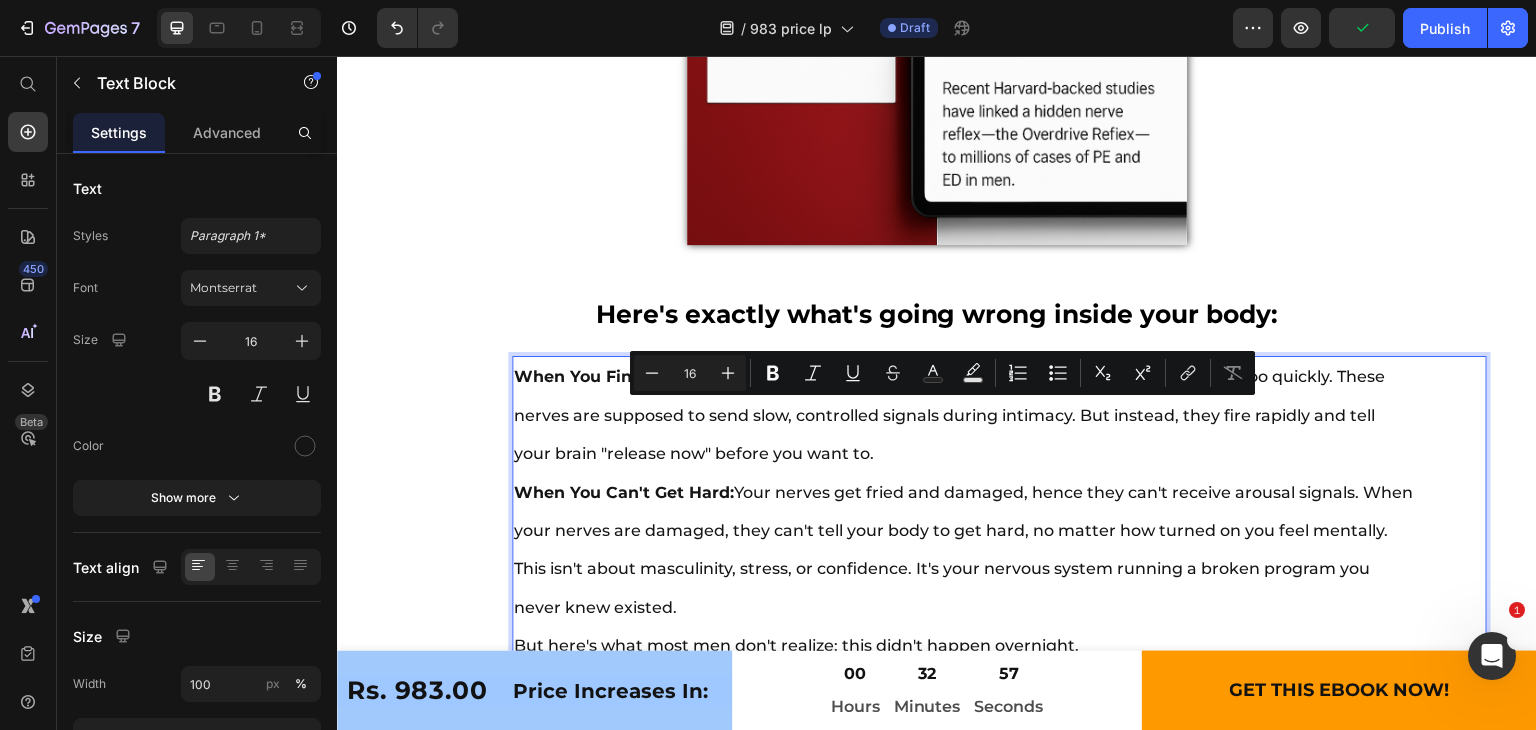 drag, startPoint x: 1185, startPoint y: 414, endPoint x: 1175, endPoint y: 442, distance: 29.732138 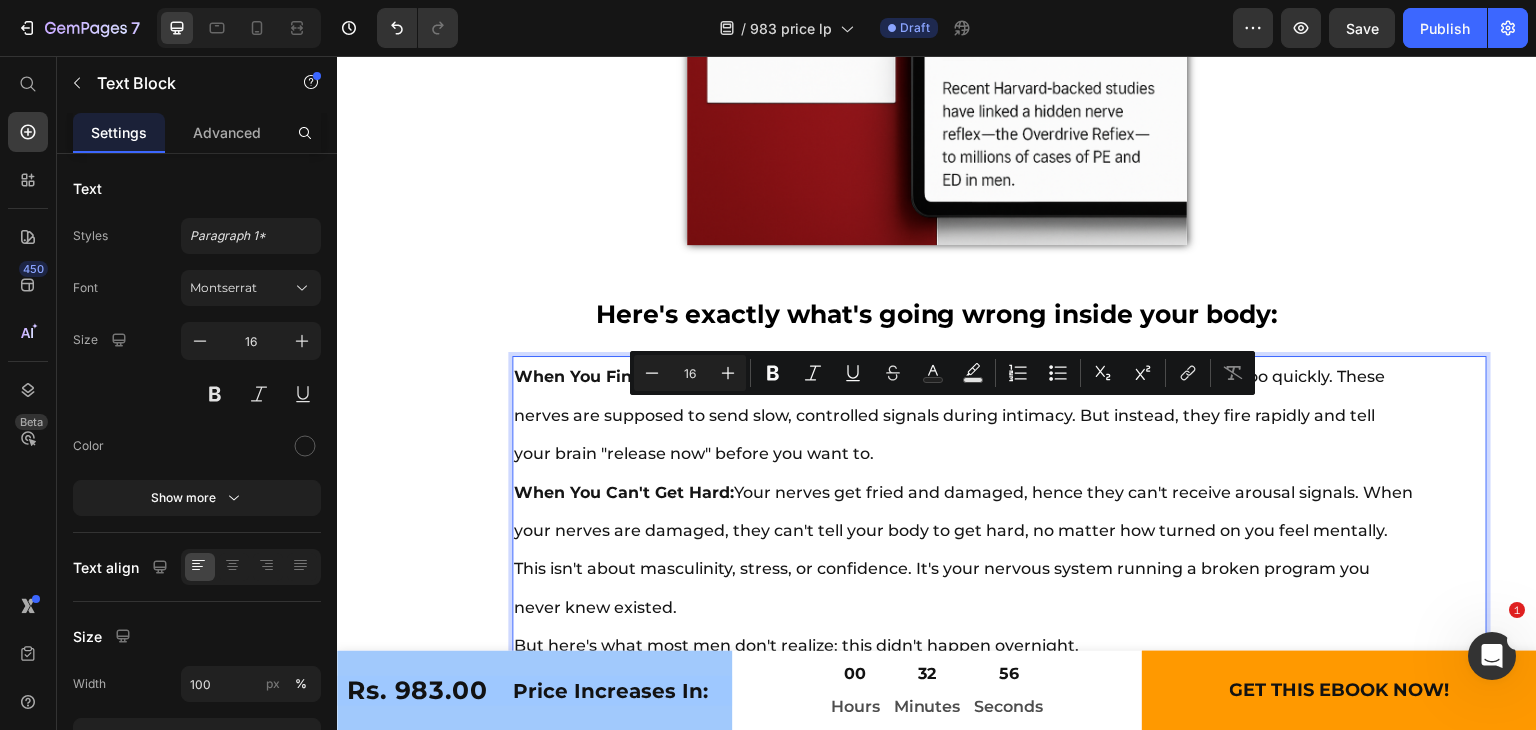 click on "When You Finish Too Fast:  Your nerves down there are sending signals to your brain way too quickly. These nerves are supposed to send slow, controlled signals during intimacy. But instead, they fire rapidly and tell your brain "release now" before you want to. When You Can't Get Hard:  Your nerves get fried and damaged, hence they can't receive arousal signals. When your nerves are damaged, they can't tell your body to get hard, no matter how turned on you feel mentally. This isn't about masculinity, stress, or confidence. It's your nervous system running a broken program you never knew existed. But here's what most men don't realize: this didn't happen overnight." at bounding box center (964, 511) 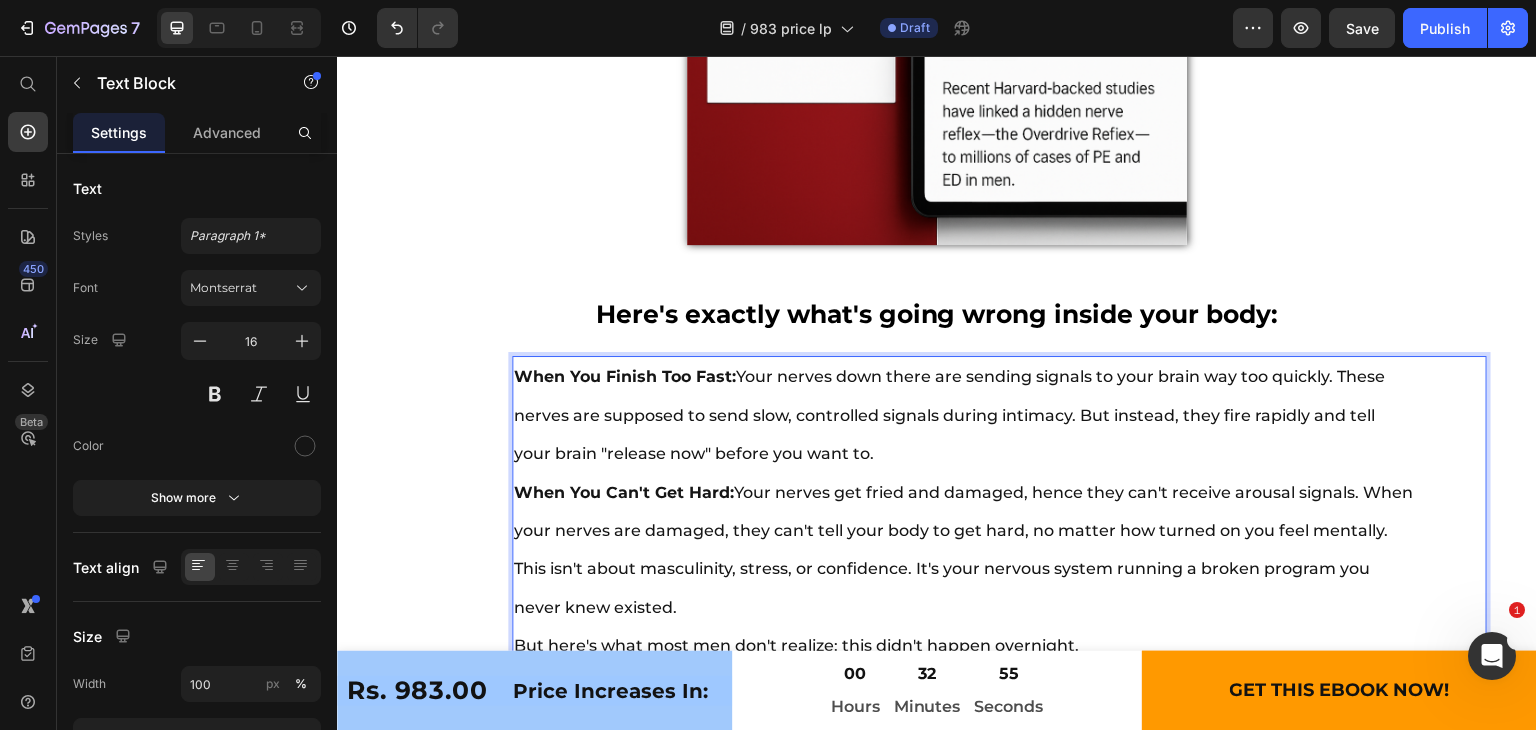 drag, startPoint x: 1181, startPoint y: 410, endPoint x: 1244, endPoint y: 434, distance: 67.41662 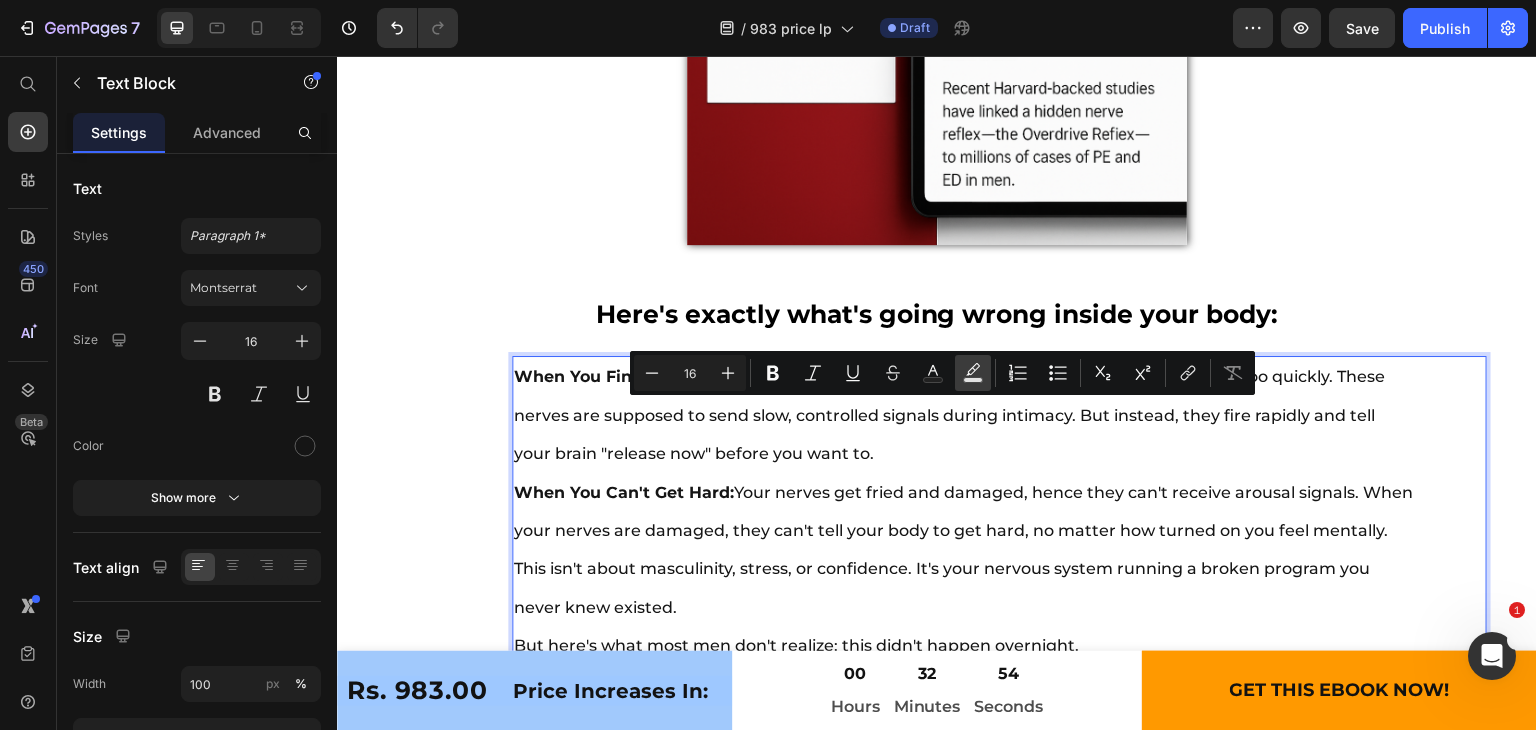 click on "Text Background Color" at bounding box center (973, 373) 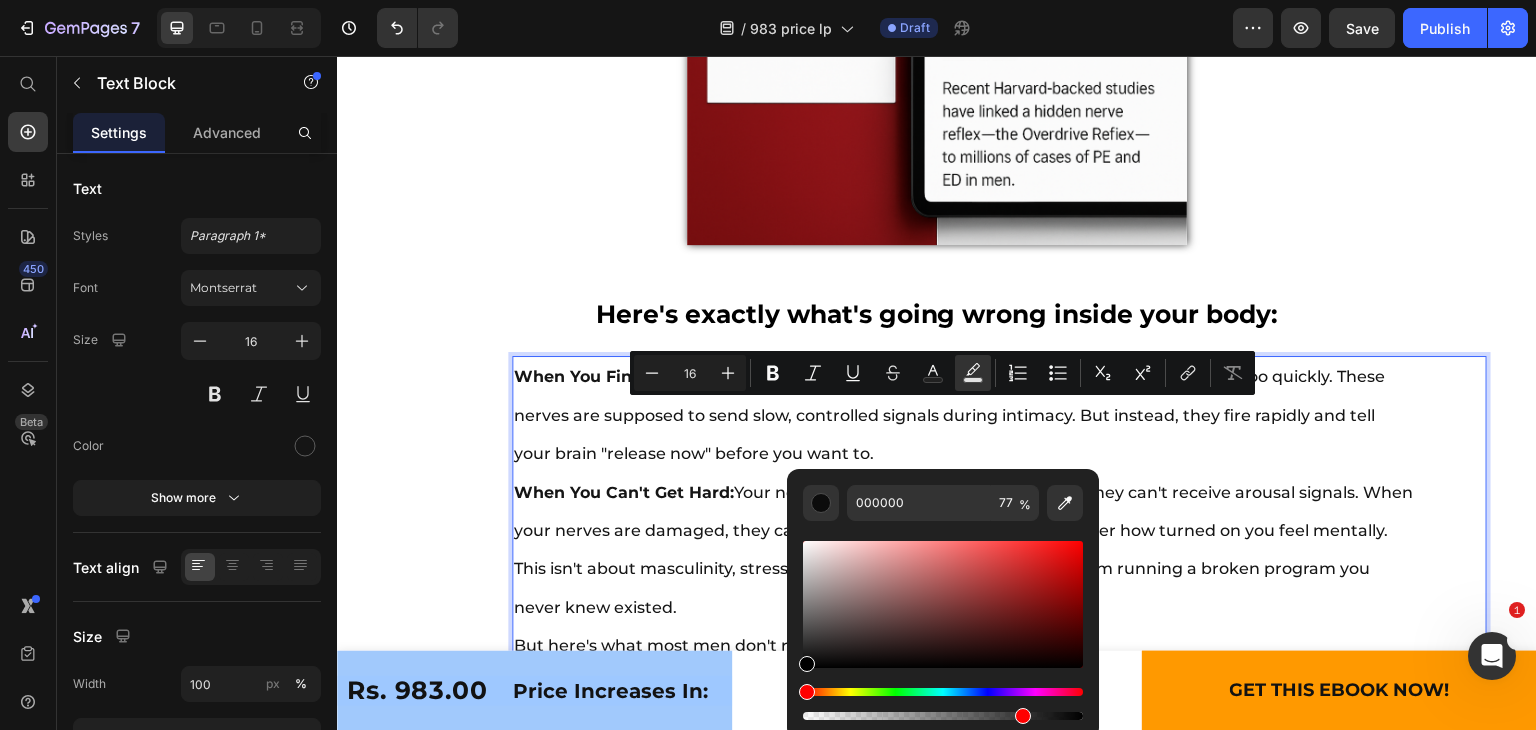 type 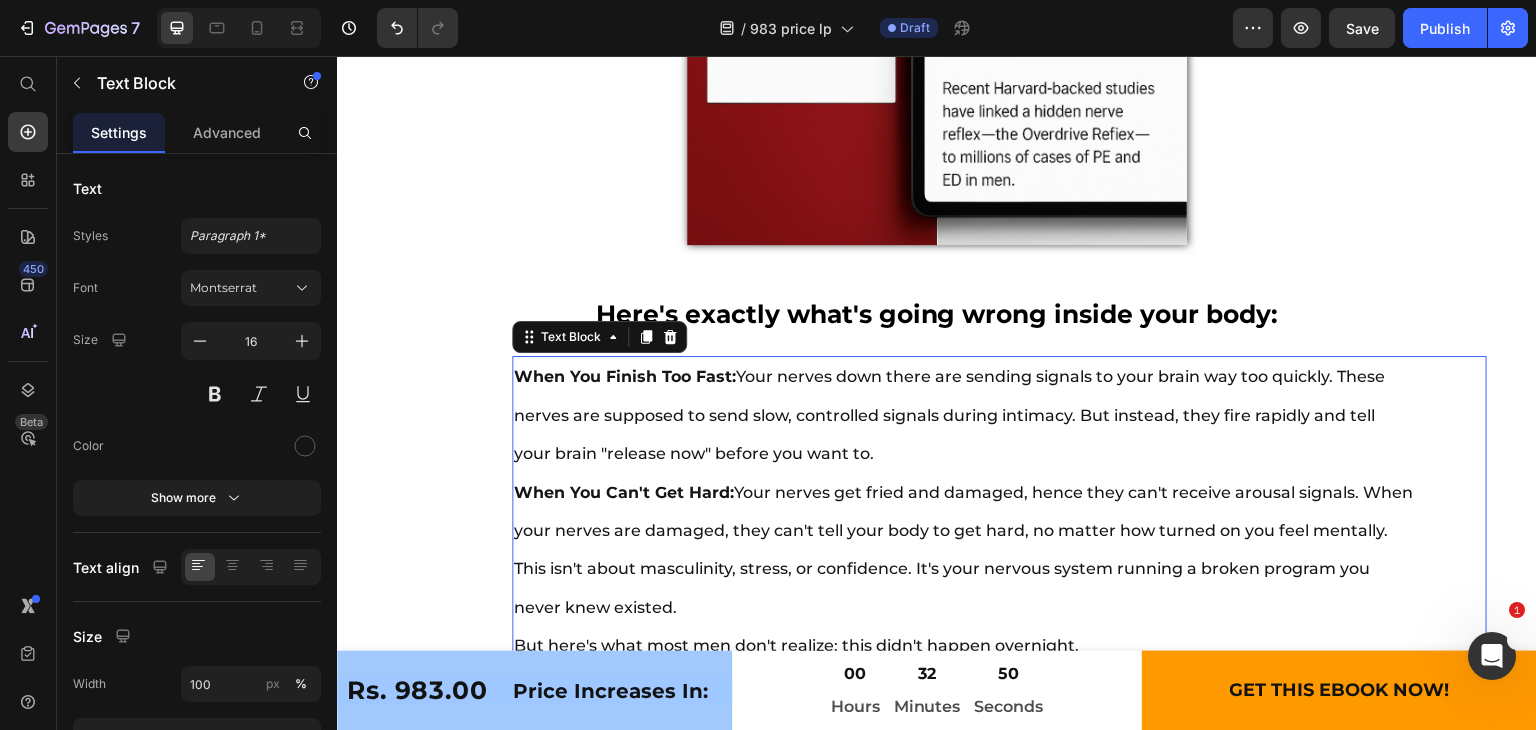 click on "When You Finish Too Fast:  Your nerves down there are sending signals to your brain way too quickly. These nerves are supposed to send slow, controlled signals during intimacy. But instead, they fire rapidly and tell your brain "release now" before you want to. When You Can't Get Hard:  Your nerves get fried and damaged, hence they can't receive arousal signals. When your nerves are damaged, they can't tell your body to get hard, no matter how turned on you feel mentally. This isn't about masculinity, stress, or confidence. It's your nervous system running a broken program you never knew existed. But here's what most men don't realize: this didn't happen overnight." at bounding box center (964, 511) 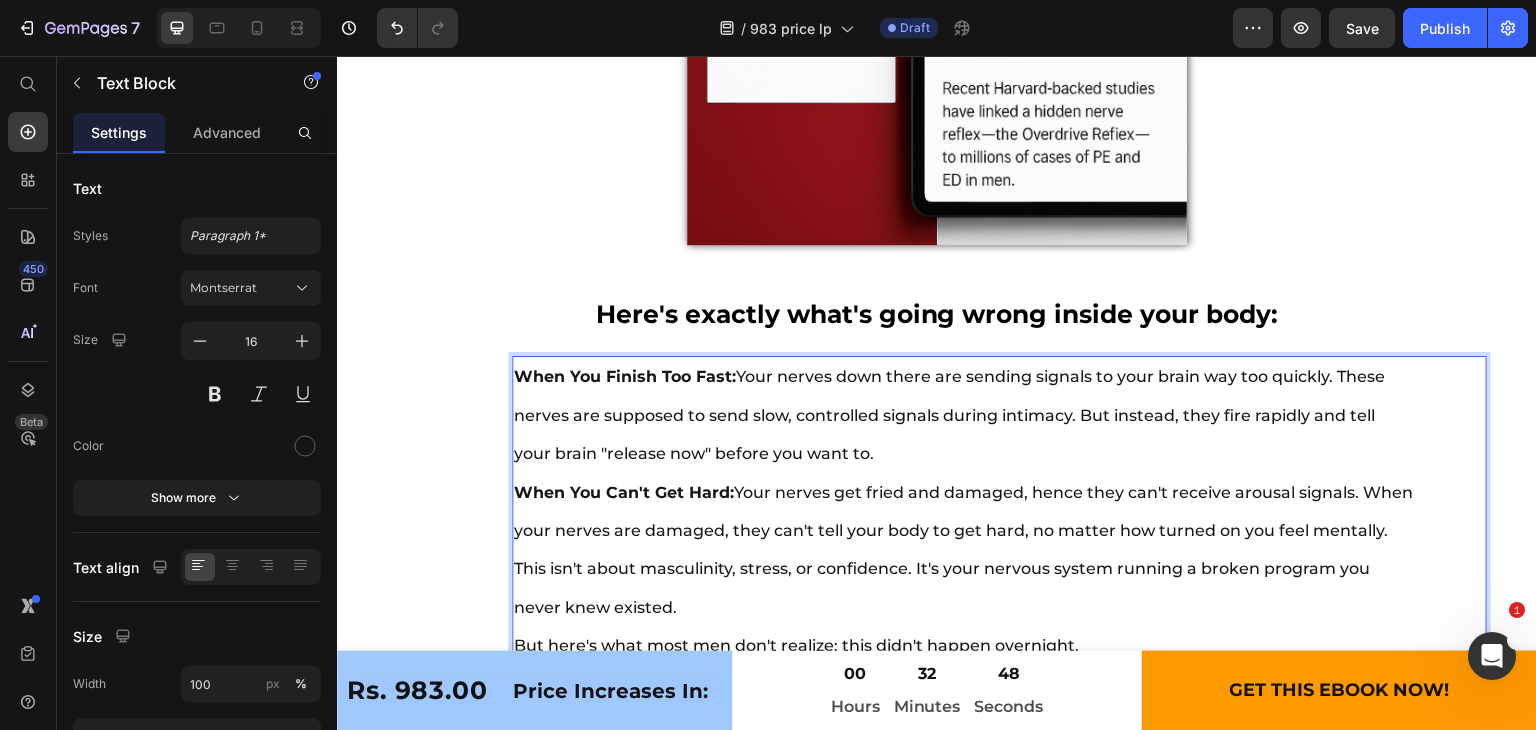 drag, startPoint x: 1178, startPoint y: 411, endPoint x: 1230, endPoint y: 436, distance: 57.697487 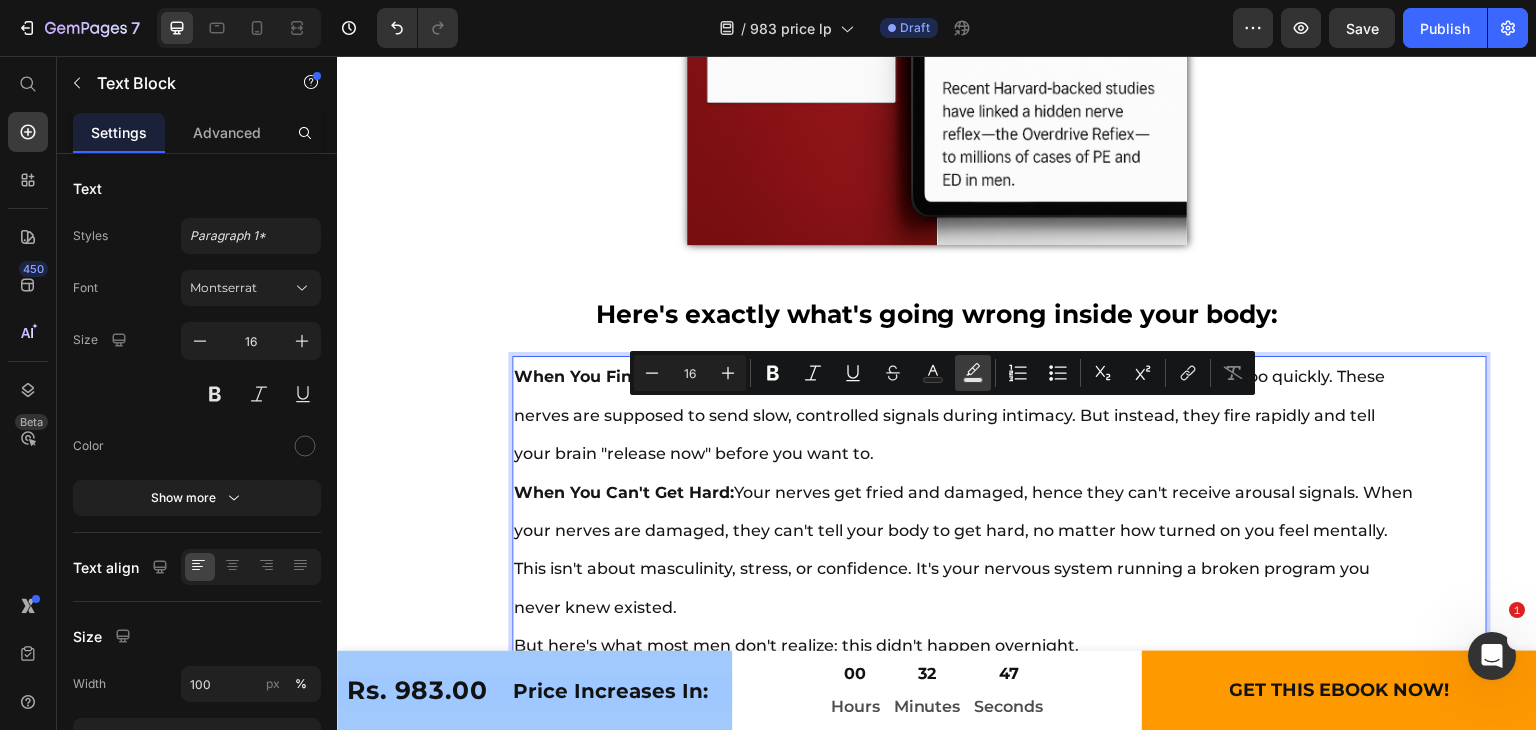 click 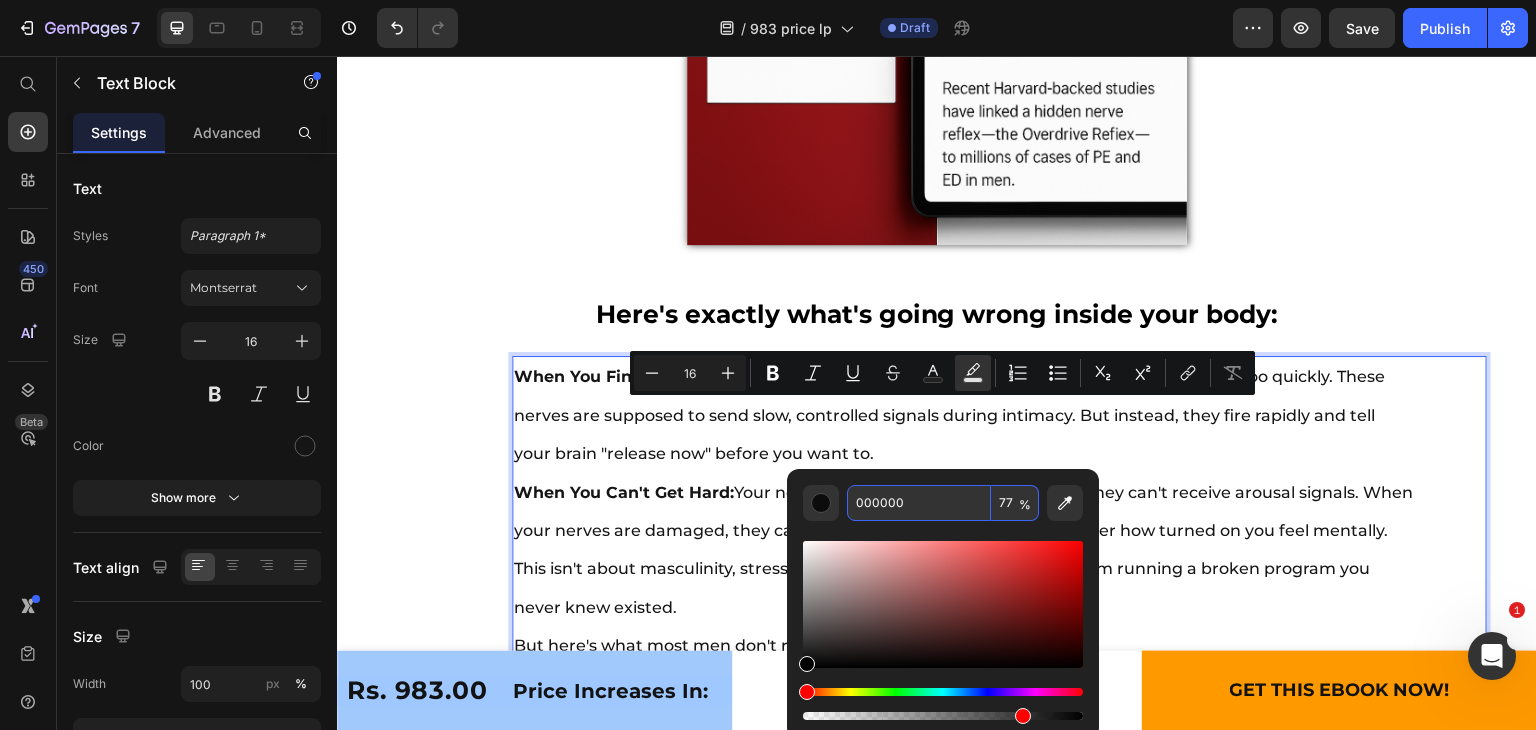 click on "000000" at bounding box center (919, 503) 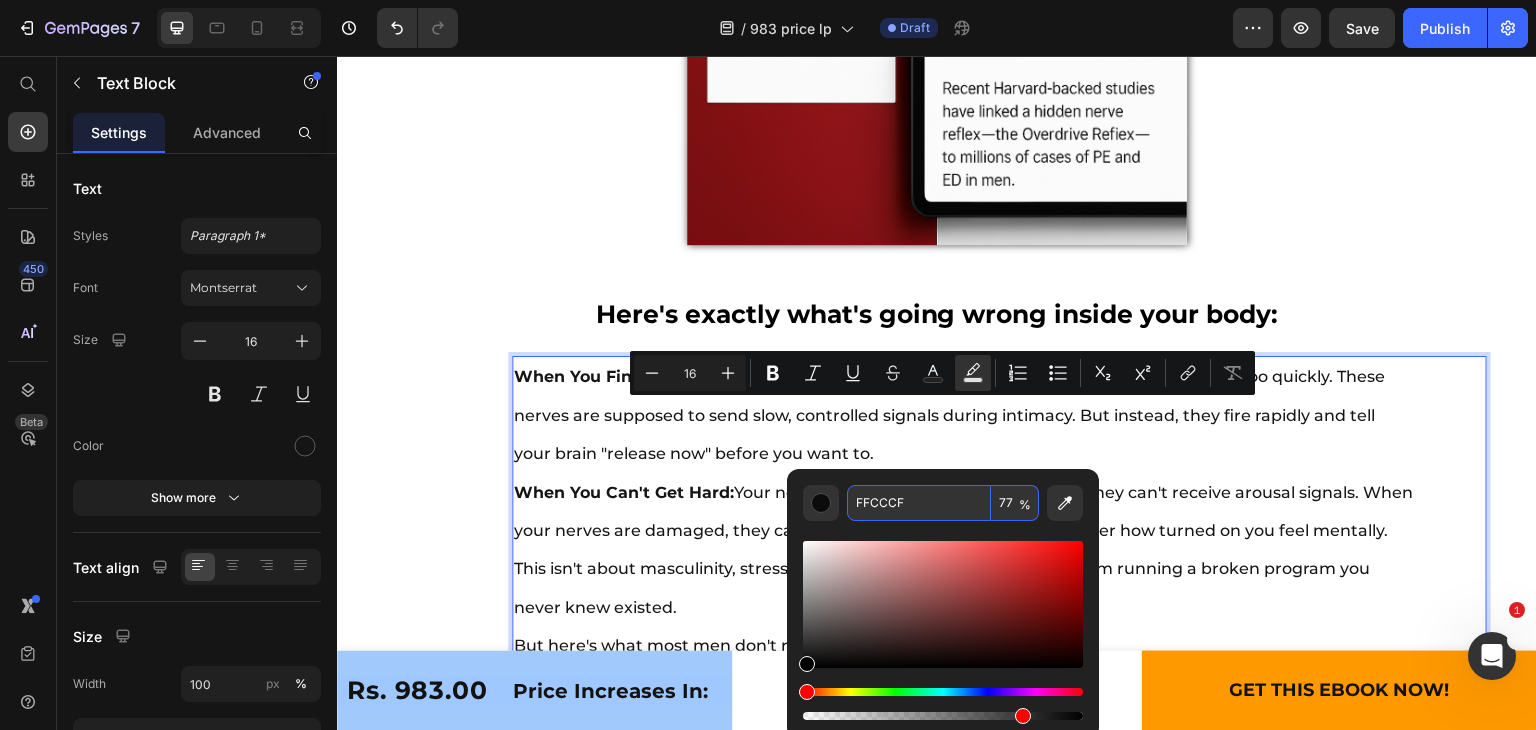 type on "FFCCCF" 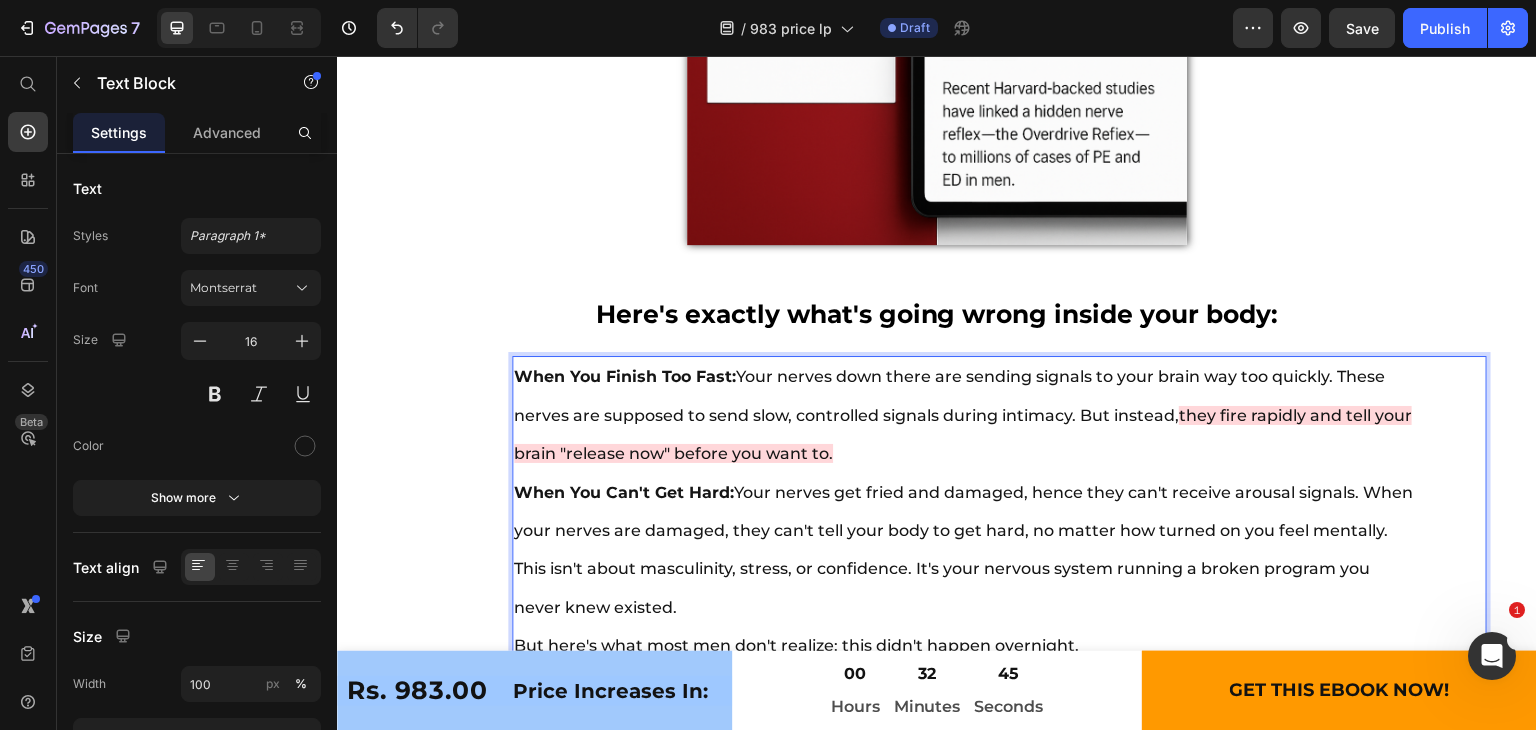 click on "When You Finish Too Fast:  Your nerves down there are sending signals to your brain way too quickly. These nerves are supposed to send slow, controlled signals during intimacy. But instead,  they fire rapidly and tell your brain "release now" before you want to. When You Can't Get Hard:  Your nerves get fried and damaged, hence they can't receive arousal signals. When your nerves are damaged, they can't tell your body to get hard, no matter how turned on you feel mentally. This isn't about masculinity, stress, or confidence. It's your nervous system running a broken program you never knew existed. But here's what most men don't realize: this didn't happen overnight." at bounding box center (964, 511) 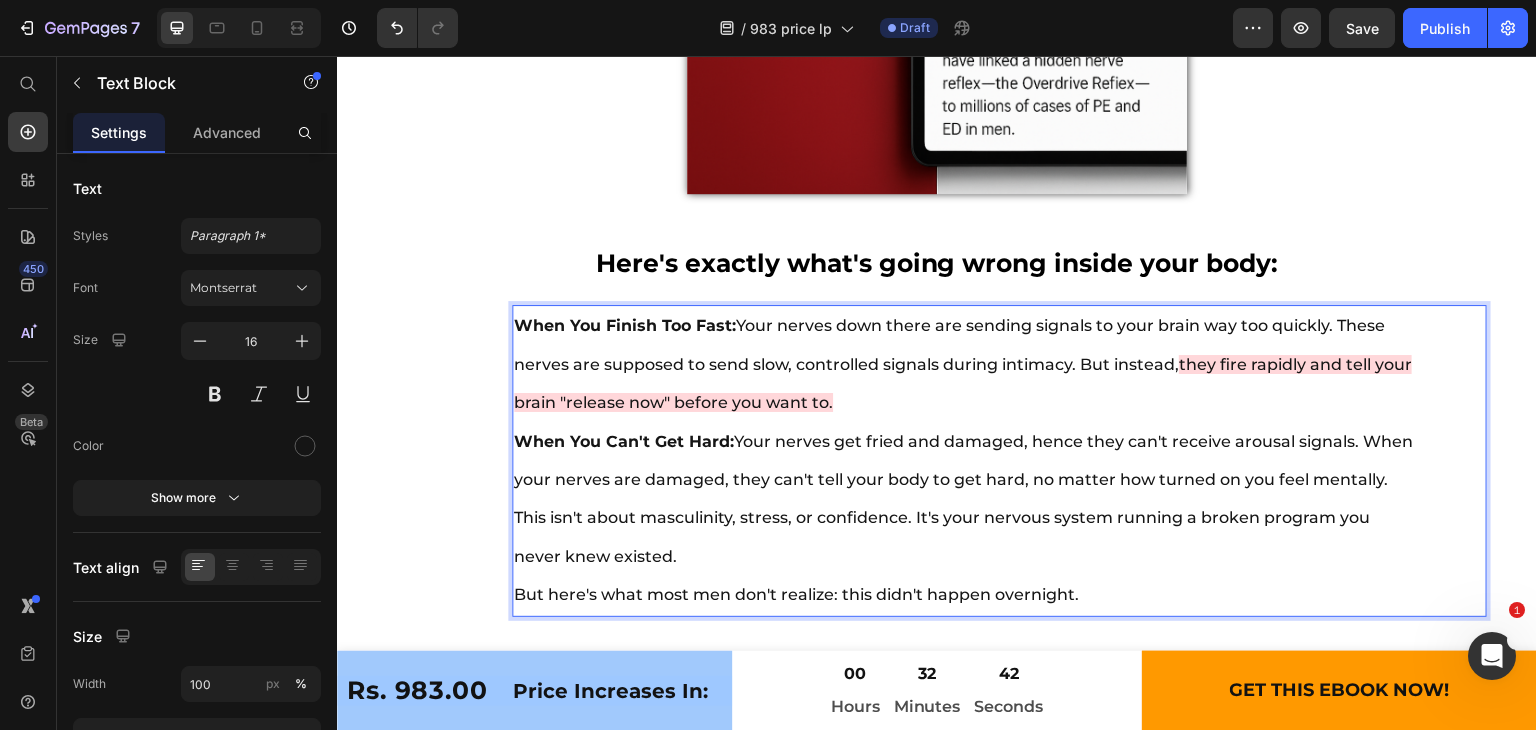 scroll, scrollTop: 10908, scrollLeft: 0, axis: vertical 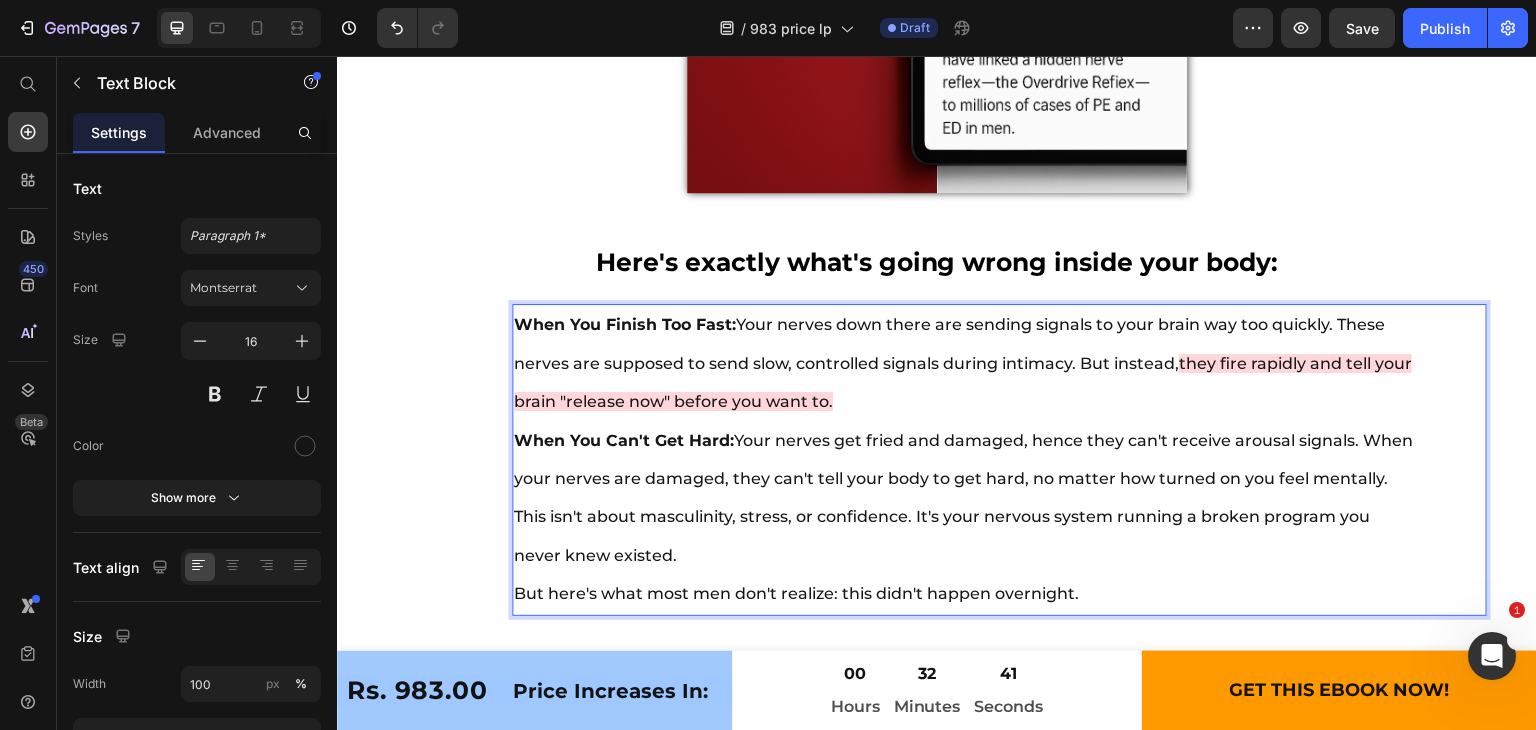 click on "When You Finish Too Fast:  Your nerves down there are sending signals to your brain way too quickly. These nerves are supposed to send slow, controlled signals during intimacy. But instead,  they fire rapidly and tell your brain "release now" before you want to. When You Can't Get Hard:  Your nerves get fried and damaged, hence they can't receive arousal signals. When your nerves are damaged, they can't tell your body to get hard, no matter how turned on you feel mentally. This isn't about masculinity, stress, or confidence. It's your nervous system running a broken program you never knew existed. But here's what most men don't realize: this didn't happen overnight." at bounding box center (964, 459) 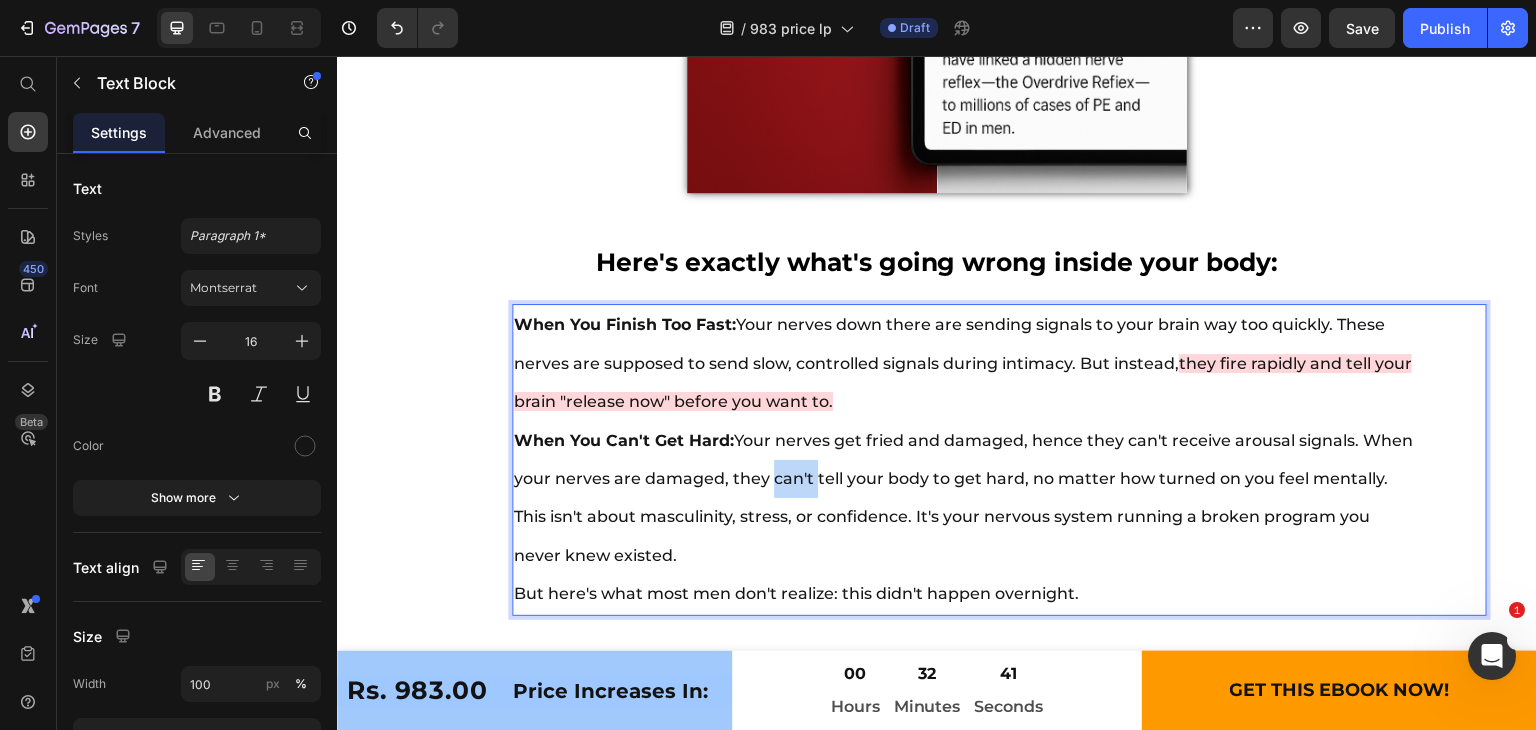 click on "When You Finish Too Fast:  Your nerves down there are sending signals to your brain way too quickly. These nerves are supposed to send slow, controlled signals during intimacy. But instead,  they fire rapidly and tell your brain "release now" before you want to. When You Can't Get Hard:  Your nerves get fried and damaged, hence they can't receive arousal signals. When your nerves are damaged, they can't tell your body to get hard, no matter how turned on you feel mentally. This isn't about masculinity, stress, or confidence. It's your nervous system running a broken program you never knew existed. But here's what most men don't realize: this didn't happen overnight." at bounding box center [964, 459] 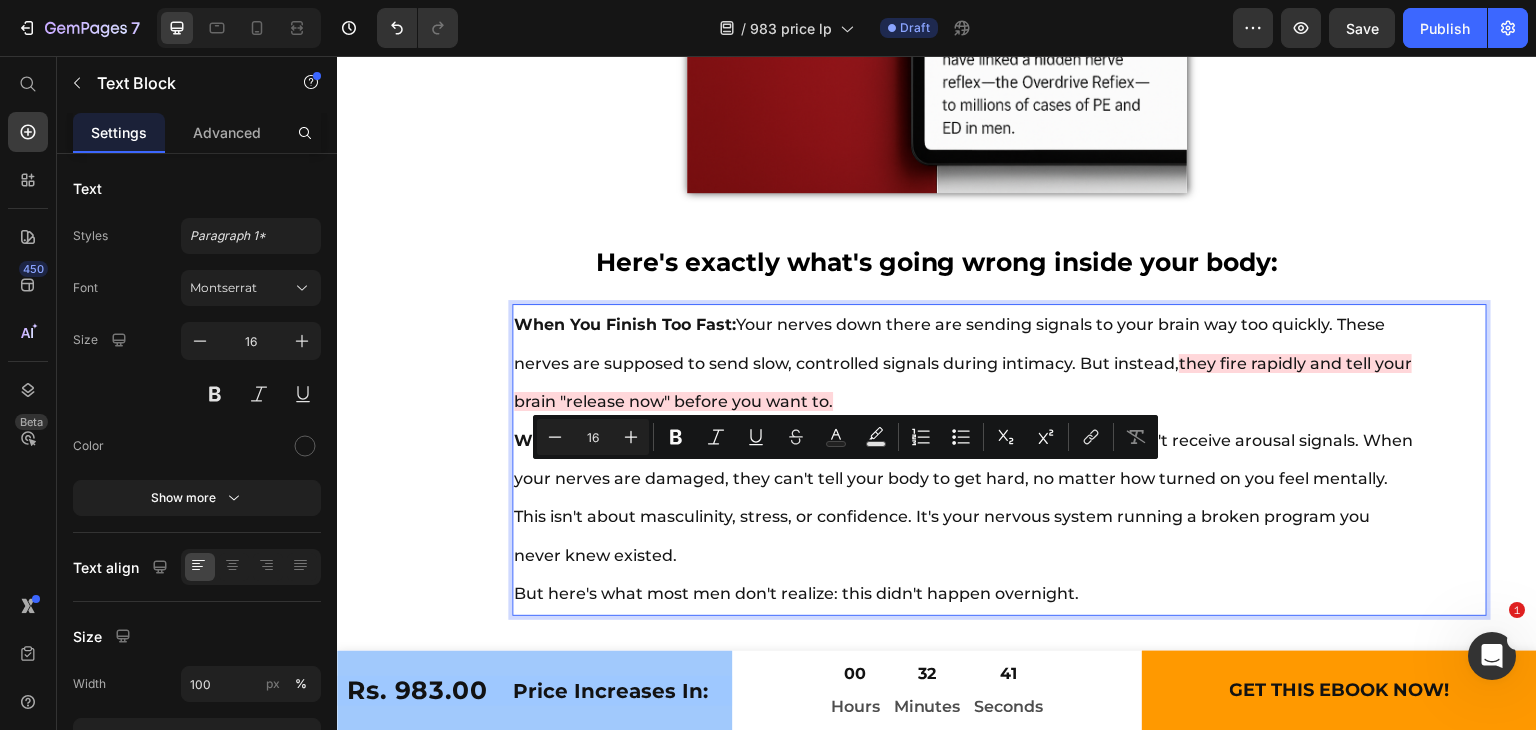 click on "When You Finish Too Fast:  Your nerves down there are sending signals to your brain way too quickly. These nerves are supposed to send slow, controlled signals during intimacy. But instead,  they fire rapidly and tell your brain "release now" before you want to. When You Can't Get Hard:  Your nerves get fried and damaged, hence they can't receive arousal signals. When your nerves are damaged, they can't tell your body to get hard, no matter how turned on you feel mentally. This isn't about masculinity, stress, or confidence. It's your nervous system running a broken program you never knew existed. But here's what most men don't realize: this didn't happen overnight." at bounding box center (964, 459) 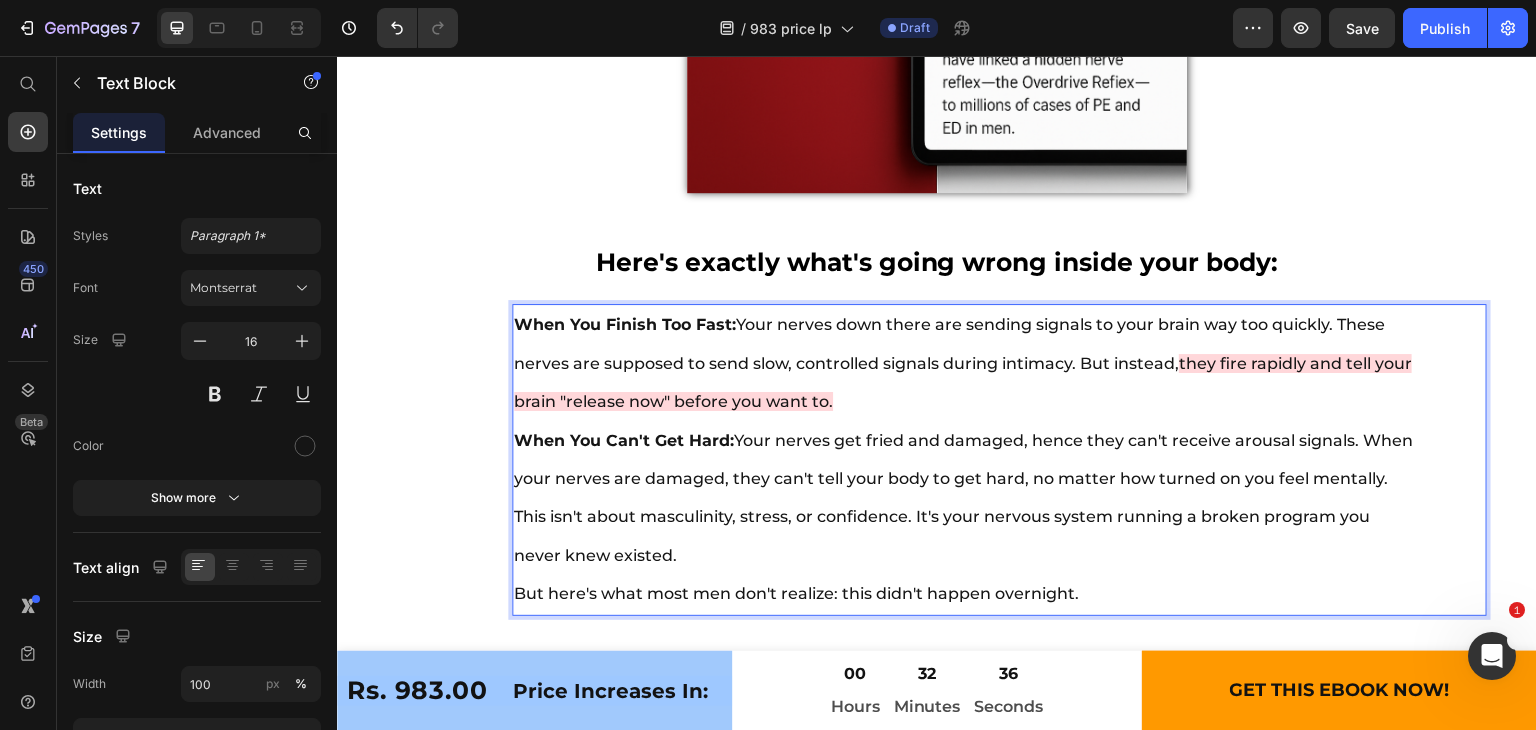 click on "When You Finish Too Fast:  Your nerves down there are sending signals to your brain way too quickly. These nerves are supposed to send slow, controlled signals during intimacy. But instead,  they fire rapidly and tell your brain "release now" before you want to. When You Can't Get Hard:  Your nerves get fried and damaged, hence they can't receive arousal signals. When your nerves are damaged, they can't tell your body to get hard, no matter how turned on you feel mentally. This isn't about masculinity, stress, or confidence. It's your nervous system running a broken program you never knew existed. But here's what most men don't realize: this didn't happen overnight." at bounding box center (964, 459) 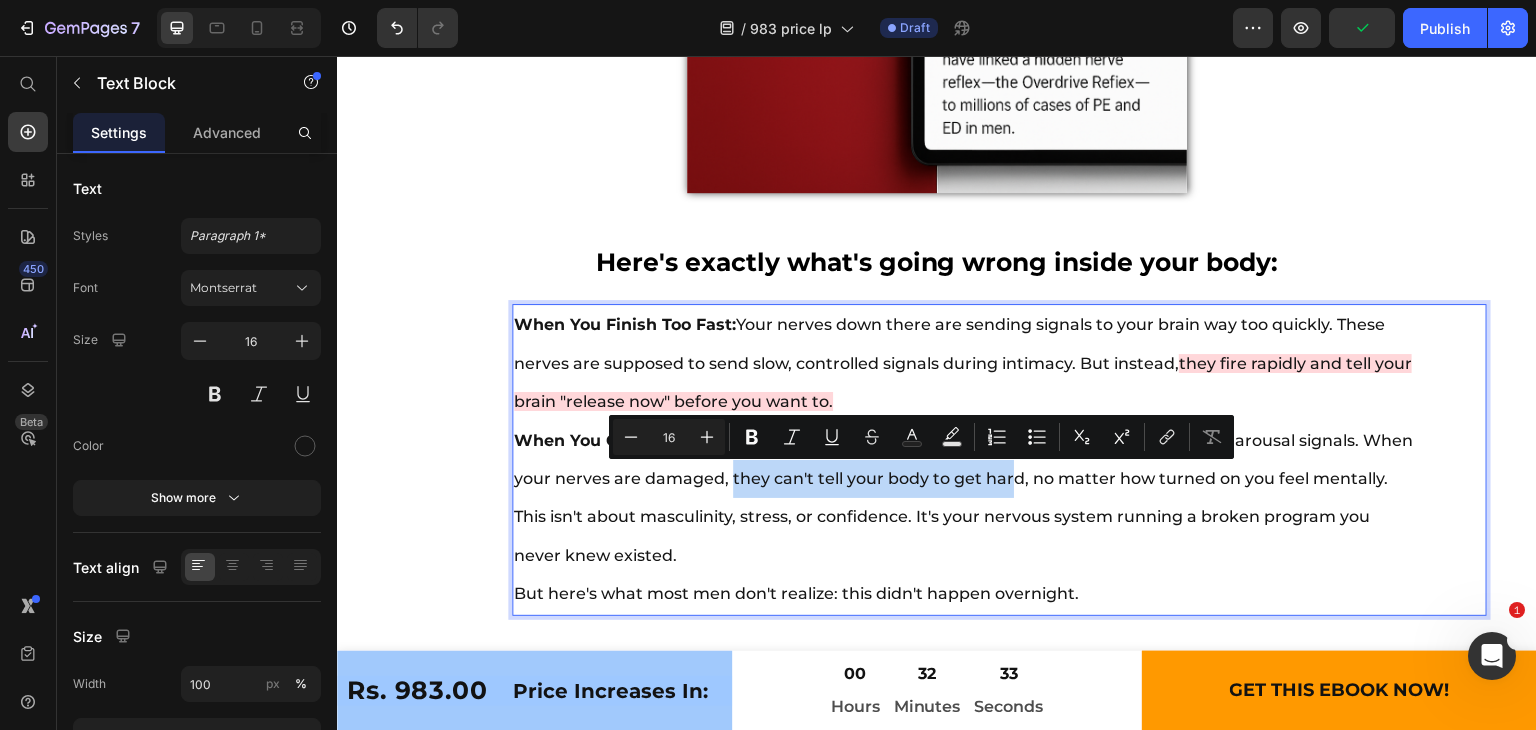 drag, startPoint x: 783, startPoint y: 478, endPoint x: 1063, endPoint y: 470, distance: 280.11426 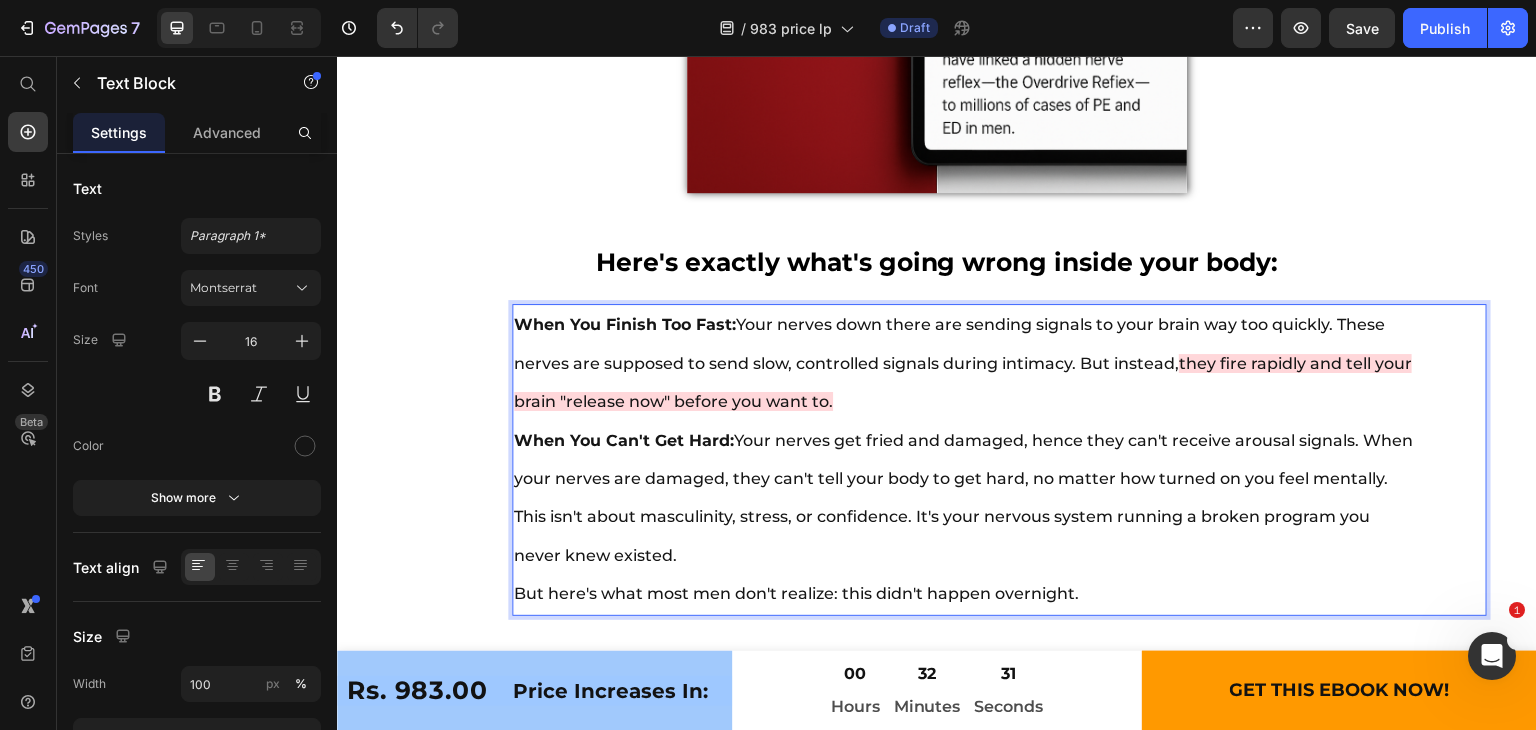 drag, startPoint x: 1098, startPoint y: 470, endPoint x: 1010, endPoint y: 464, distance: 88.20431 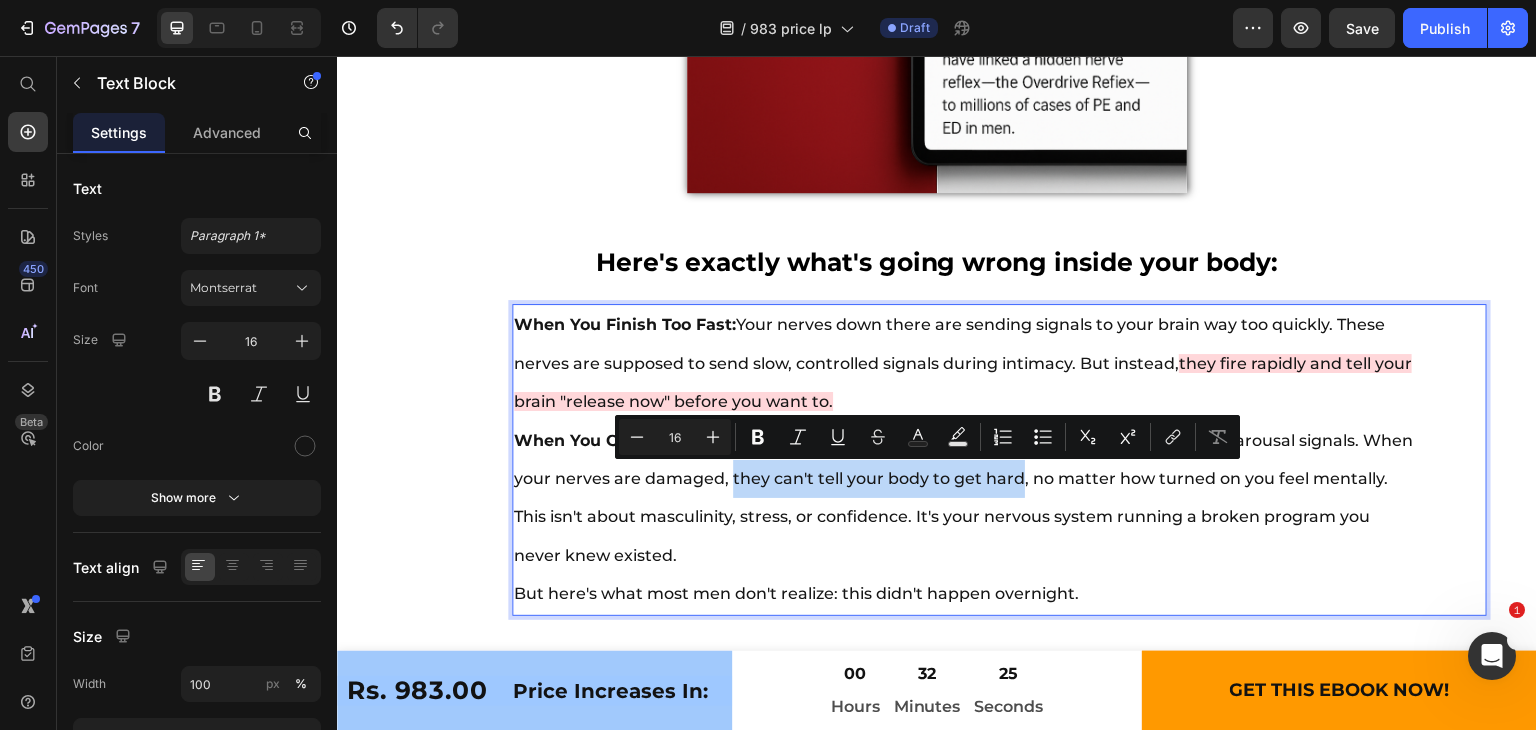 drag, startPoint x: 785, startPoint y: 474, endPoint x: 1074, endPoint y: 470, distance: 289.02768 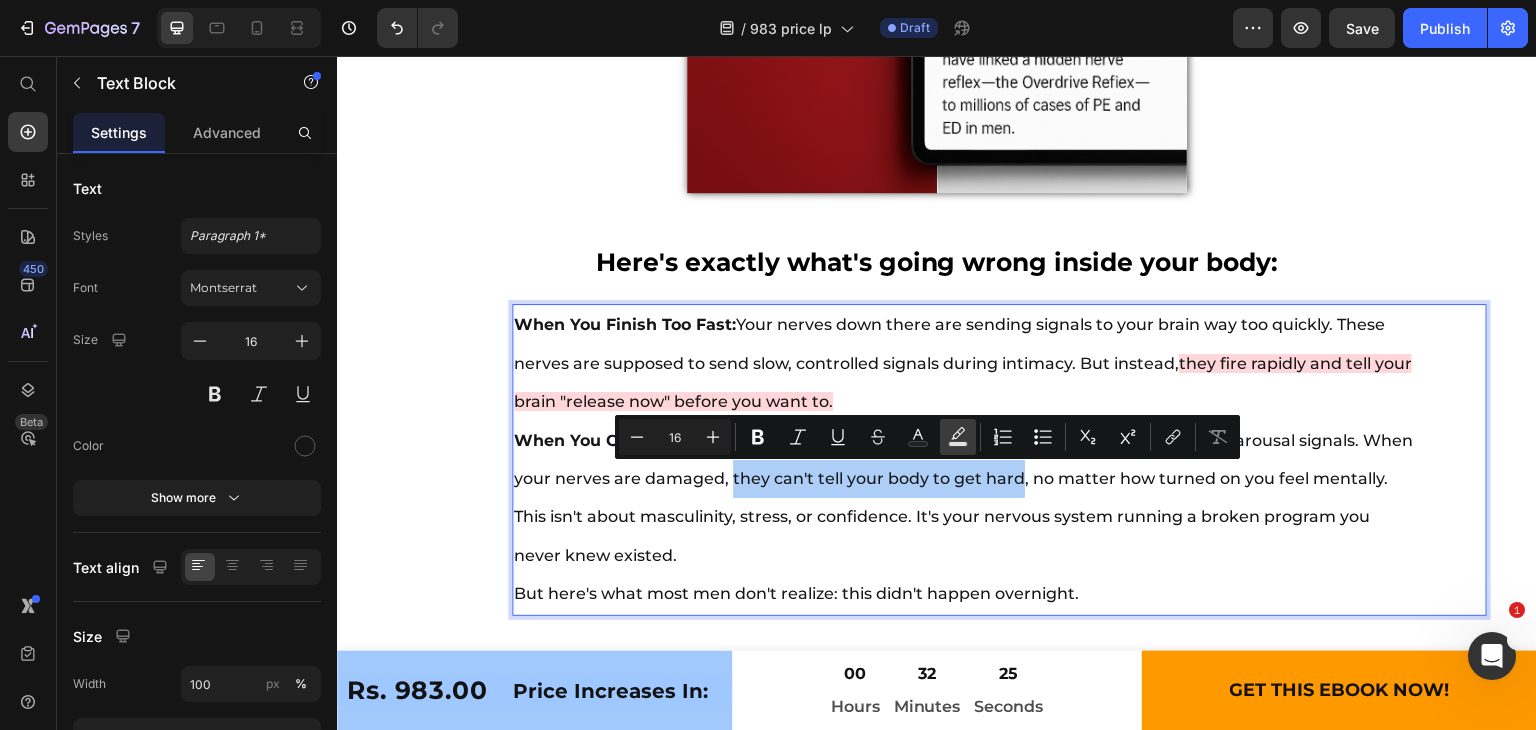 click 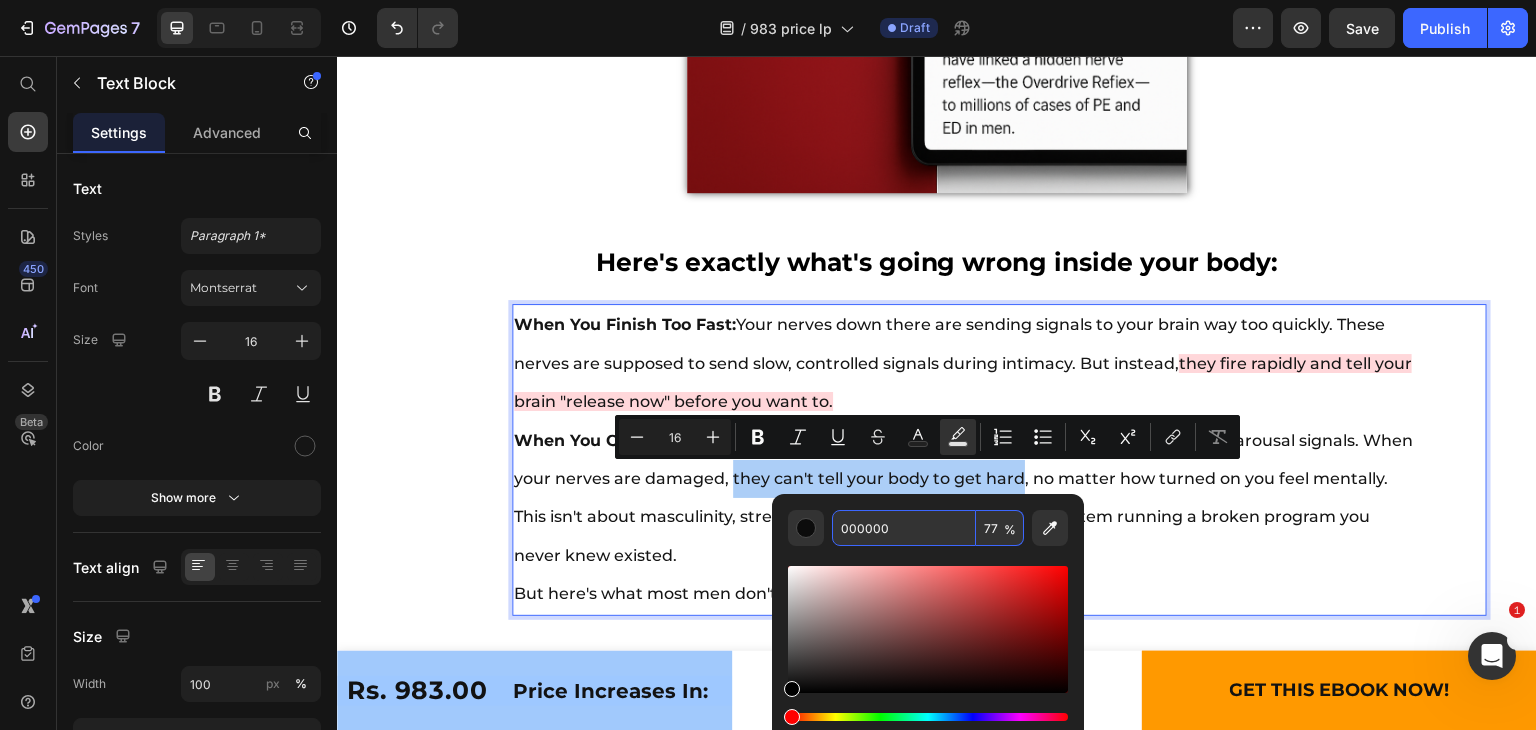 click on "000000" at bounding box center [904, 528] 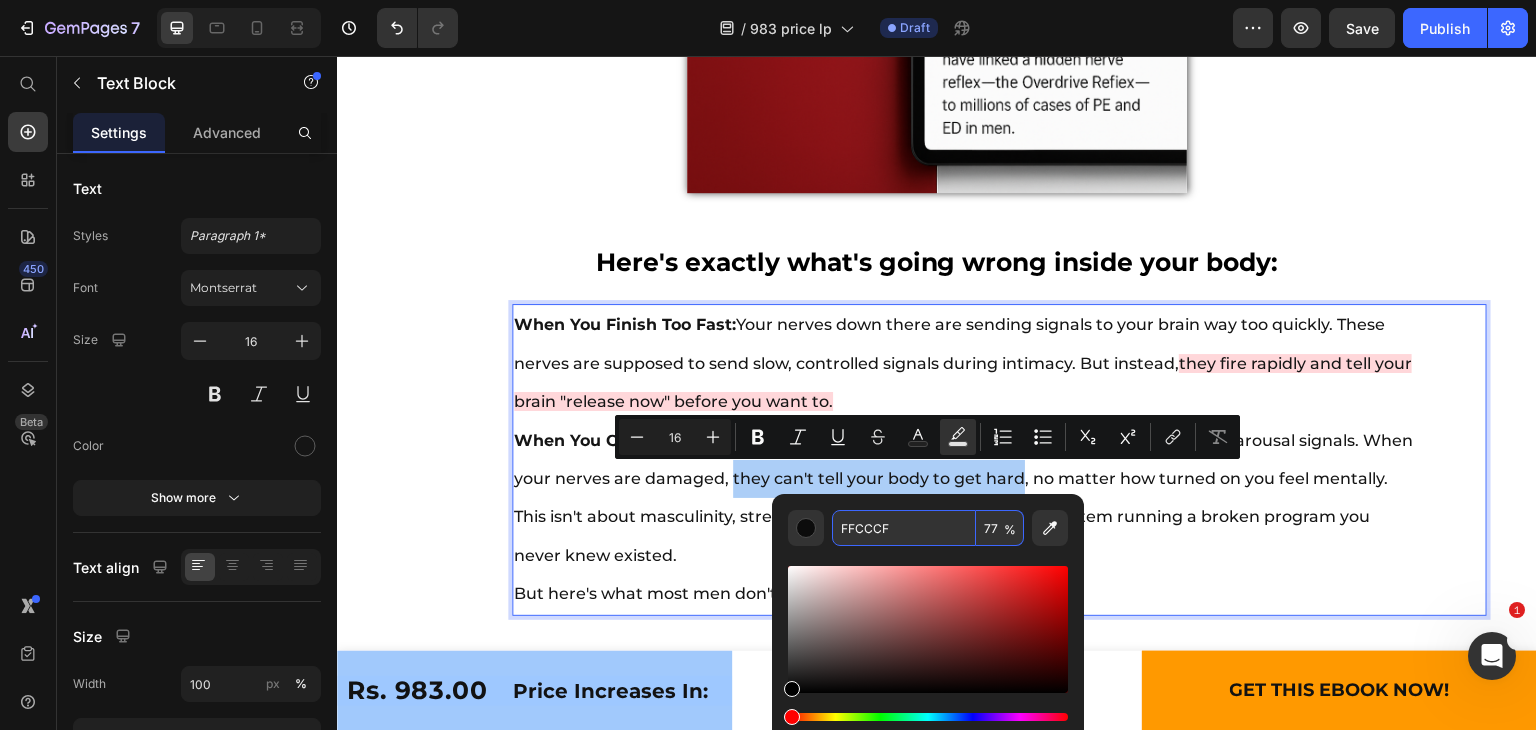 type on "FFCCCF" 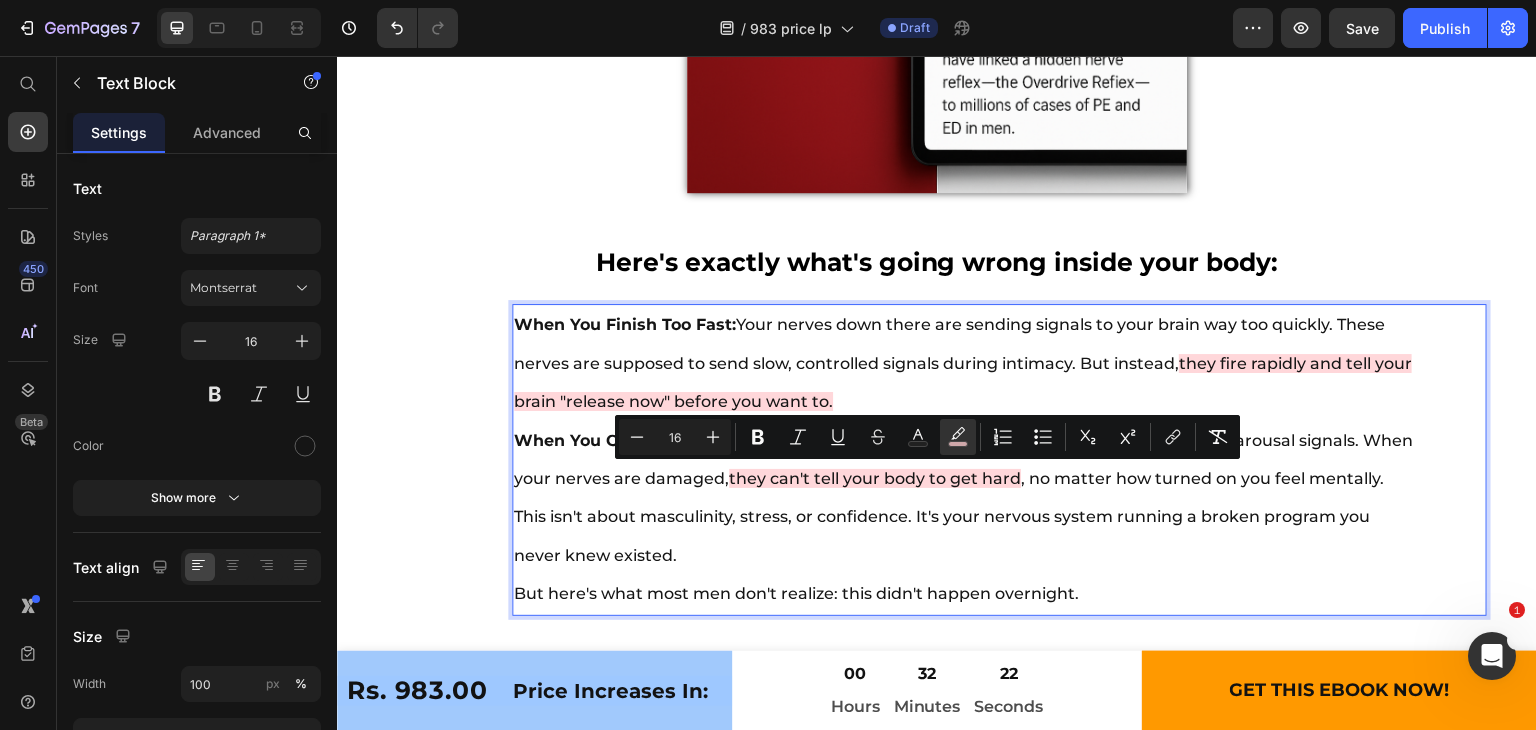 click on "When You Finish Too Fast:  Your nerves down there are sending signals to your brain way too quickly. These nerves are supposed to send slow, controlled signals during intimacy. But instead,  they fire rapidly and tell your brain "release now" before you want to. When You Can't Get Hard:  Your nerves get fried and damaged, hence they can't receive arousal signals. When your nerves are damaged,  they can't tell your body to get hard , no matter how turned on you feel mentally. This isn't about masculinity, stress, or confidence. It's your nervous system running a broken program you never knew existed. But here's what most men don't realize: this didn't happen overnight." at bounding box center [964, 459] 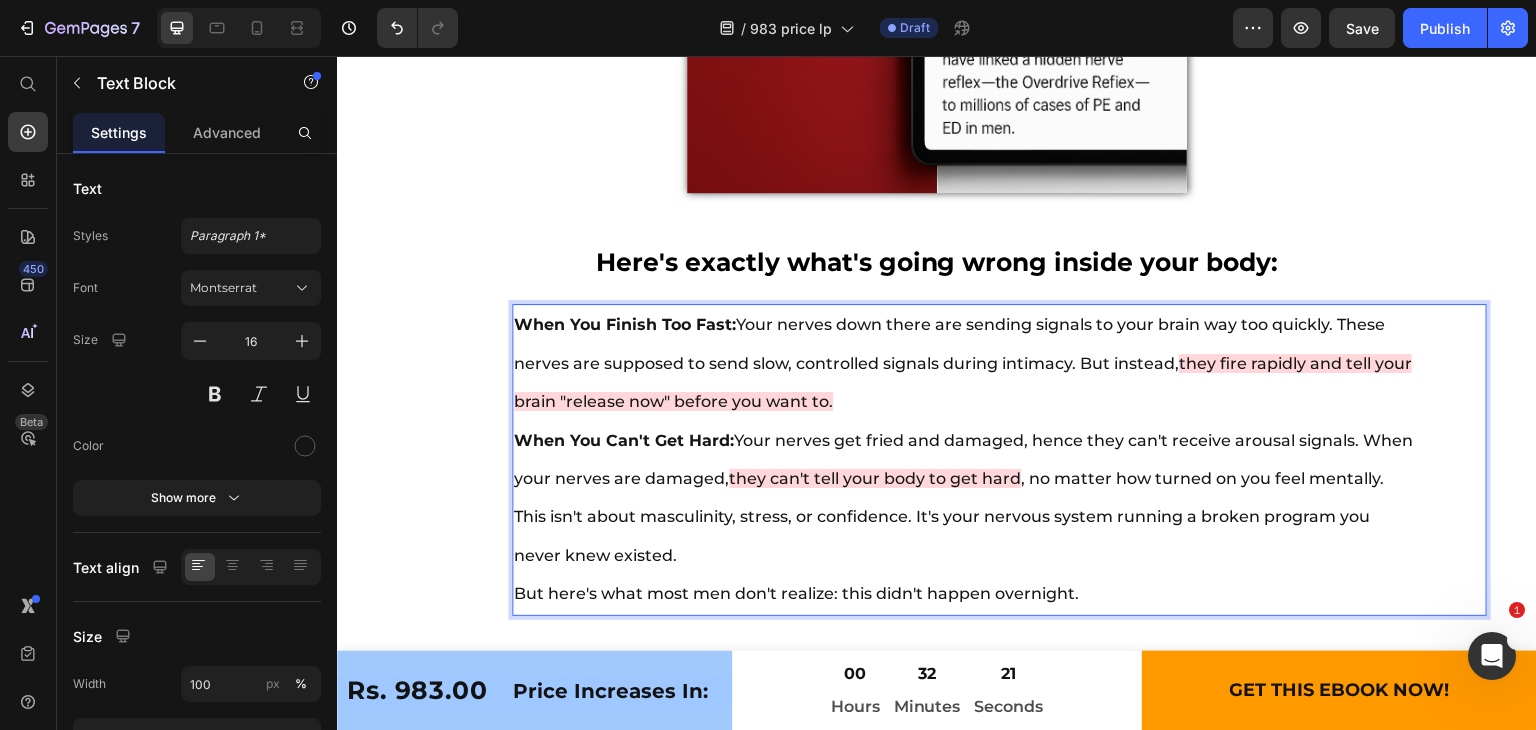 click on "When You Finish Too Fast:  Your nerves down there are sending signals to your brain way too quickly. These nerves are supposed to send slow, controlled signals during intimacy. But instead,  they fire rapidly and tell your brain "release now" before you want to. When You Can't Get Hard:  Your nerves get fried and damaged, hence they can't receive arousal signals. When your nerves are damaged,  they can't tell your body to get hard , no matter how turned on you feel mentally. This isn't about masculinity, stress, or confidence. It's your nervous system running a broken program you never knew existed. But here's what most men don't realize: this didn't happen overnight." at bounding box center [964, 459] 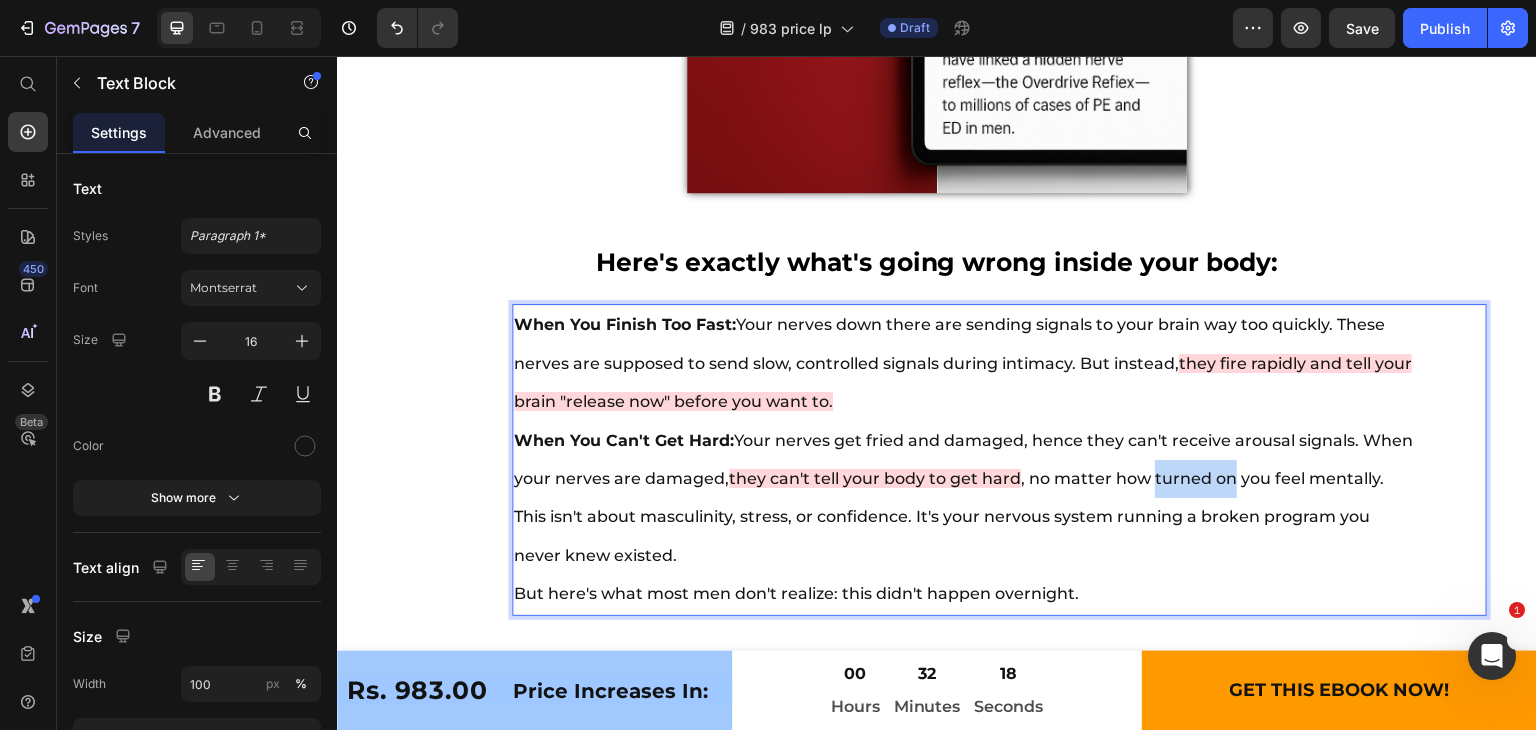 drag, startPoint x: 1207, startPoint y: 476, endPoint x: 1284, endPoint y: 480, distance: 77.10383 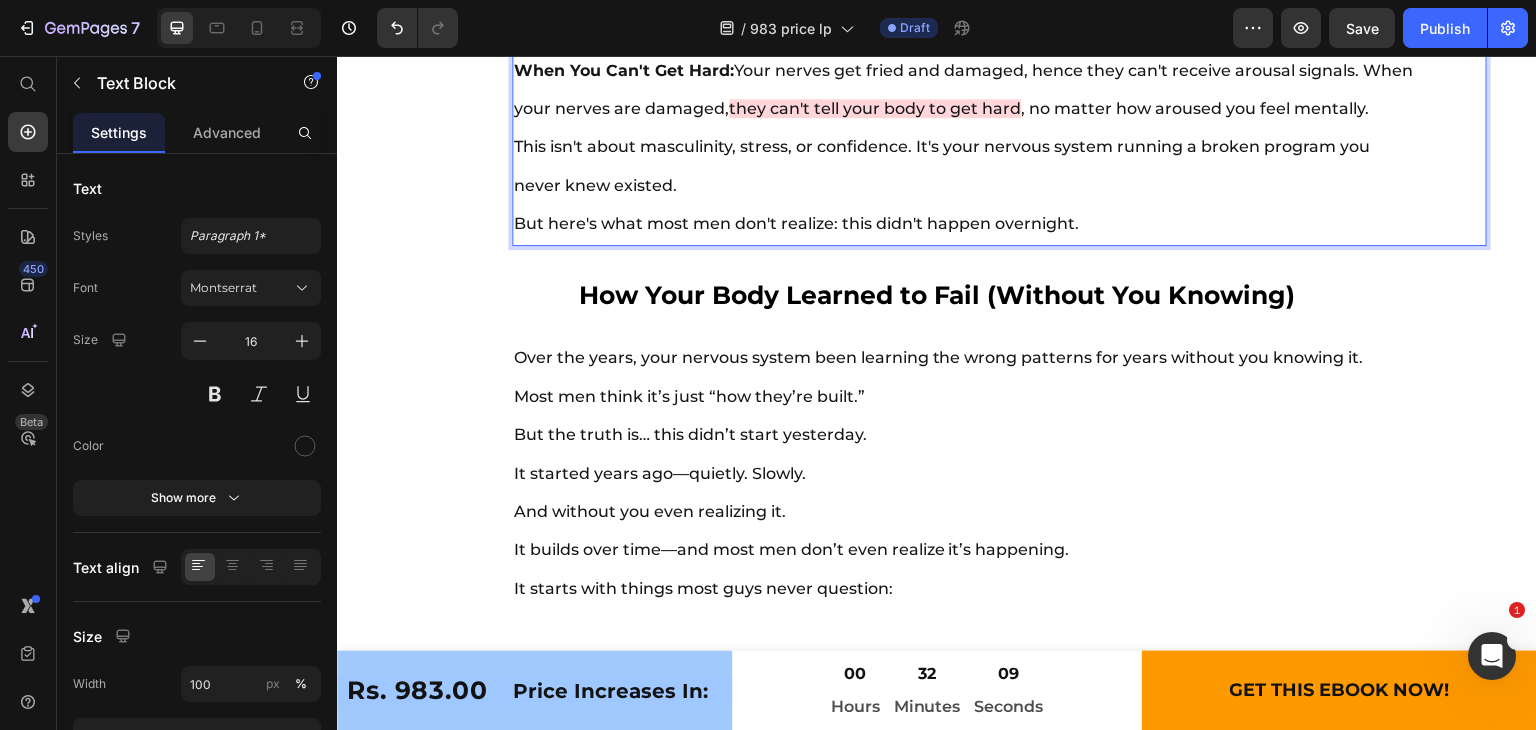 scroll, scrollTop: 11279, scrollLeft: 0, axis: vertical 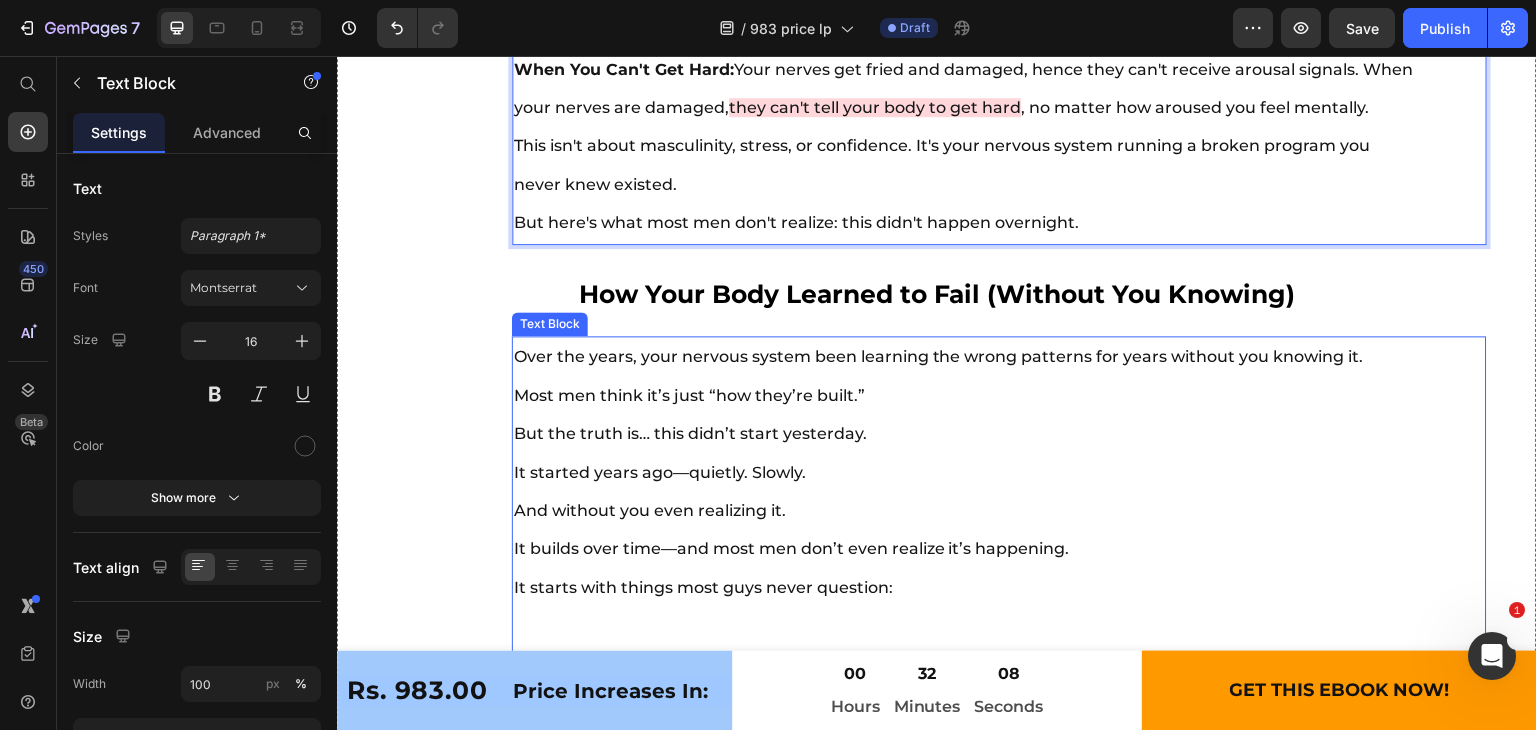 click on "Over the years, your nervous system  been learning the wrong patterns for years without you knowing it. Most men think it’s just “how they’re built.” But the truth is… this didn’t start yesterday. It started years ago—quietly. Slowly." at bounding box center (964, 415) 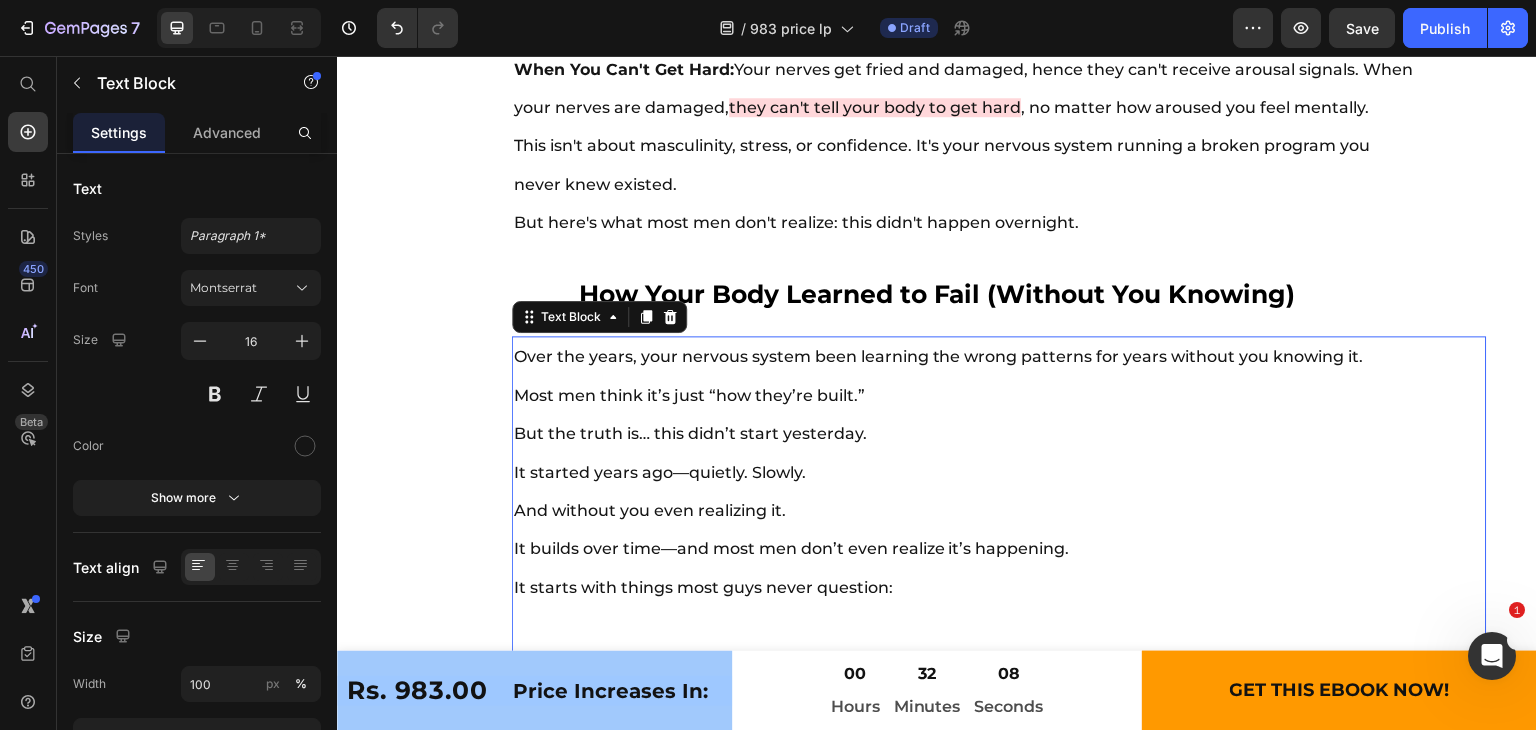 click on "Over the years, your nervous system  been learning the wrong patterns for years without you knowing it. Most men think it’s just “how they’re built.” But the truth is… this didn’t start yesterday. It started years ago—quietly. Slowly." at bounding box center [964, 415] 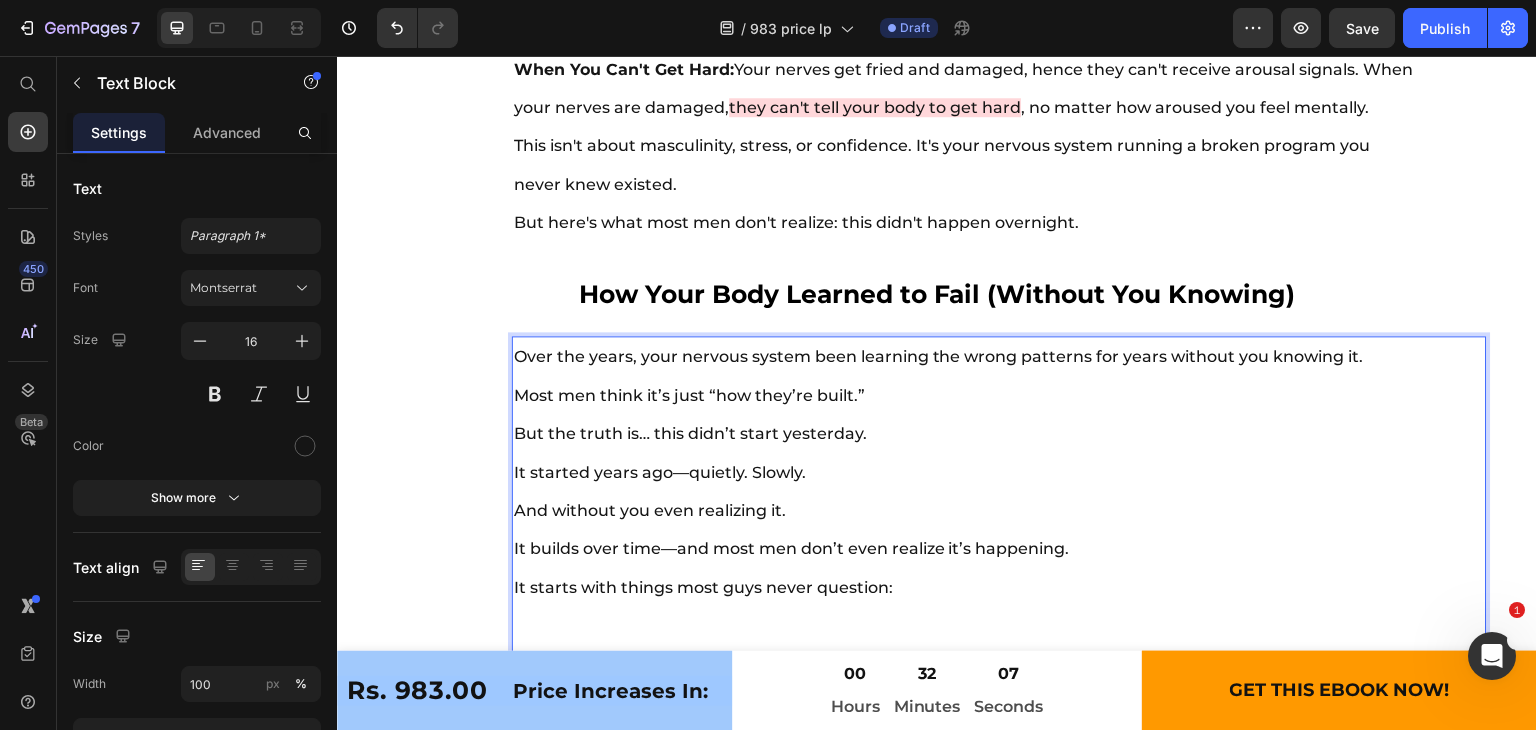 click on "Over the years, your nervous system  been learning the wrong patterns for years without you knowing it. Most men think it’s just “how they’re built.” But the truth is… this didn’t start yesterday. It started years ago—quietly. Slowly." at bounding box center (964, 415) 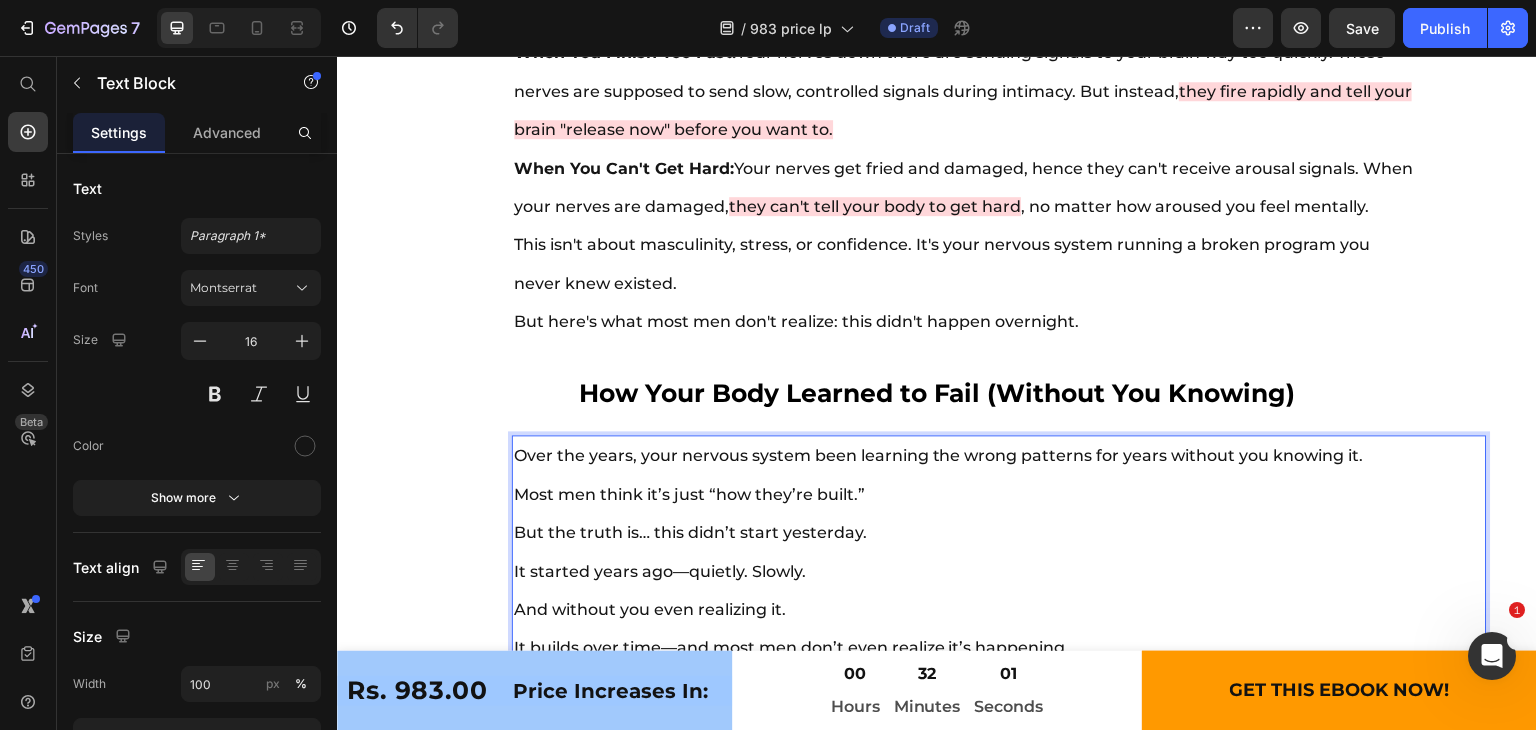 scroll, scrollTop: 11336, scrollLeft: 0, axis: vertical 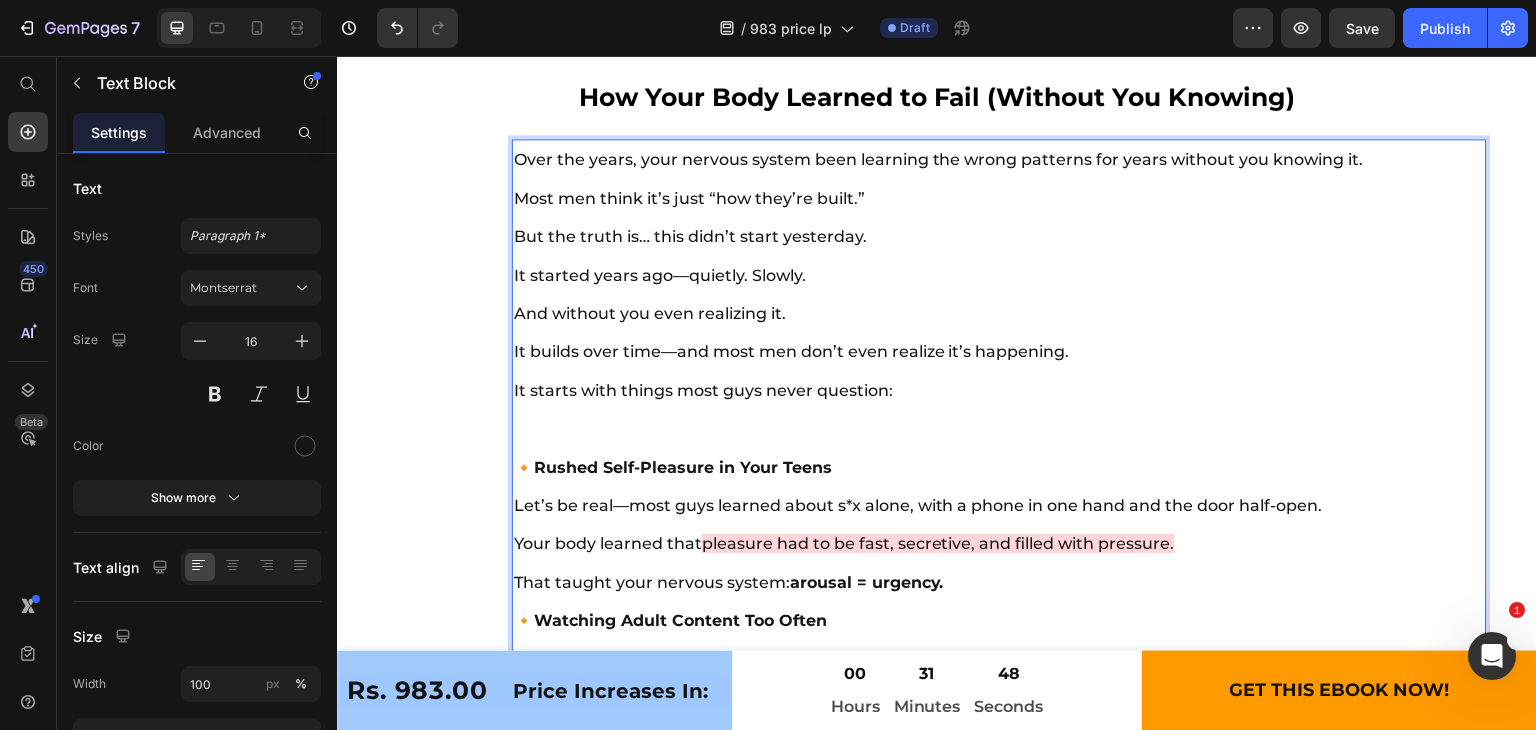 click on "🔸  Rushed Self-Pleasure in Your Teens Let’s be real—most guys learned about s*x alone, with a phone in one hand and the door half-open. Your body learned that  pleasure had to be fast, secretive, and filled with pressure. That taught your nervous system:  arousal = urgency. 🔸  Watching Adult Content Too Often Your brain got trained to crave intense visual stimulation and instant gratification. Over time, your arousal response became wired to quick dopamine spikes—not real intimacy. This leads to faster release, lower sensitivity, and a shorter fuse—literally. 🔸  Stress, Performance Anxiety & “Proving Yourself” Whether it’s work, finances, or pressure to satisfy your partner—your body is already in fight-or-flight mode before things even get started. That activates the sympathetic nervous system, making it nearly impossible to stay in control. 🔸  Too Much Sitting, Weak Pelvic Muscles Modern life has most men sitting 8+ hours a day—at desks, in cars, on couches. 🔸" at bounding box center (964, 755) 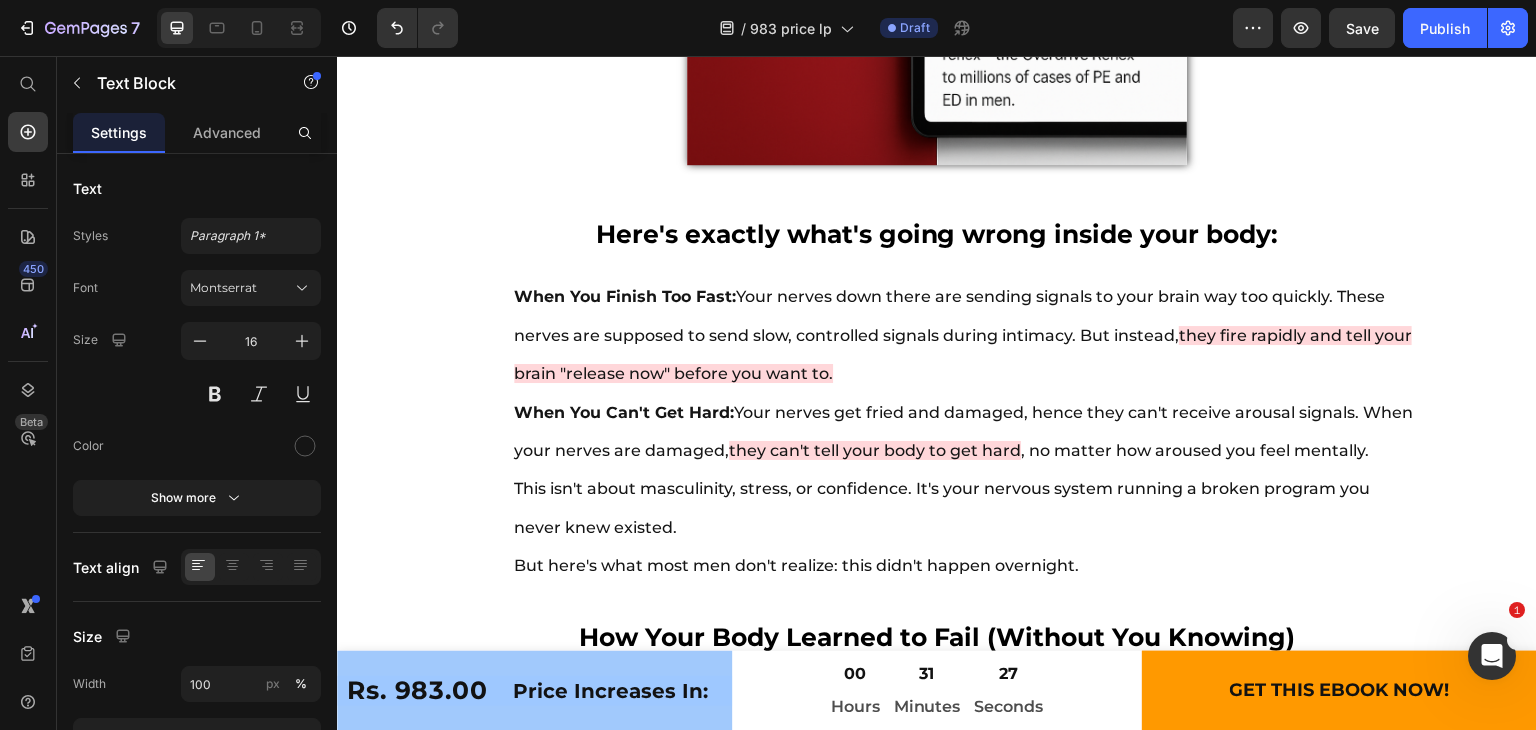 scroll, scrollTop: 11020, scrollLeft: 0, axis: vertical 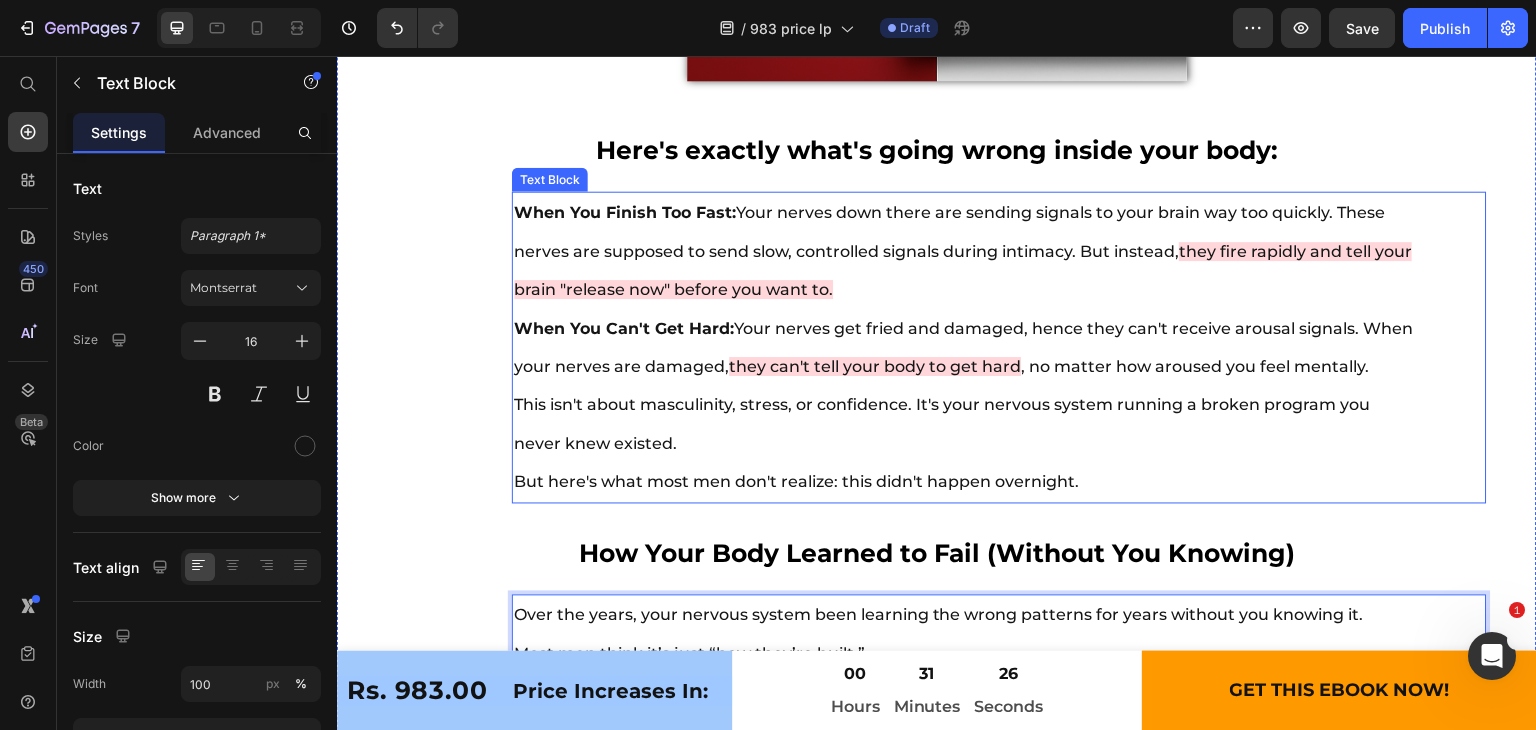 click on "When You Finish Too Fast:  Your nerves down there are sending signals to your brain way too quickly. These nerves are supposed to send slow, controlled signals during intimacy. But instead,  they fire rapidly and tell your brain "release now" before you want to. When You Can't Get Hard:  Your nerves get fried and damaged, hence they can't receive arousal signals. When your nerves are damaged,  they can't tell your body to get hard , no matter how aroused you feel mentally. This isn't about masculinity, stress, or confidence. It's your nervous system running a broken program you never knew existed. But here's what most men don't realize: this didn't happen overnight." at bounding box center (964, 347) 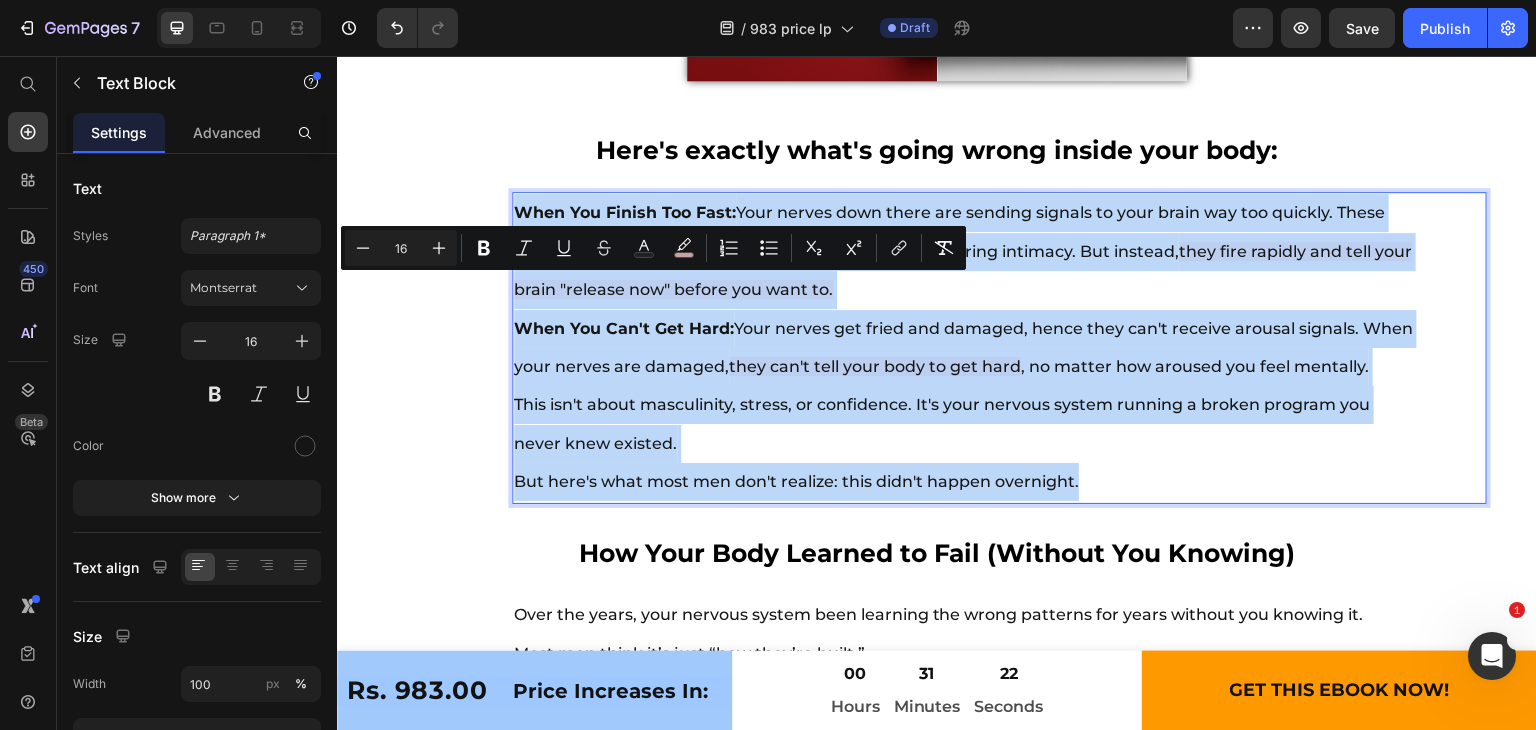 copy on "When You Finish Too Fast:  Your nerves down there are sending signals to your brain way too quickly. These nerves are supposed to send slow, controlled signals during intimacy. But instead,  they fire rapidly and tell your brain "release now" before you want to. When You Can't Get Hard:  Your nerves get fried and damaged, hence they can't receive arousal signals. When your nerves are damaged,  they can't tell your body to get hard , no matter how aroused you feel mentally. This isn't about masculinity, stress, or confidence. It's your nervous system running a broken program you never knew existed. But here's what most men don't realize: this didn't happen overnight." 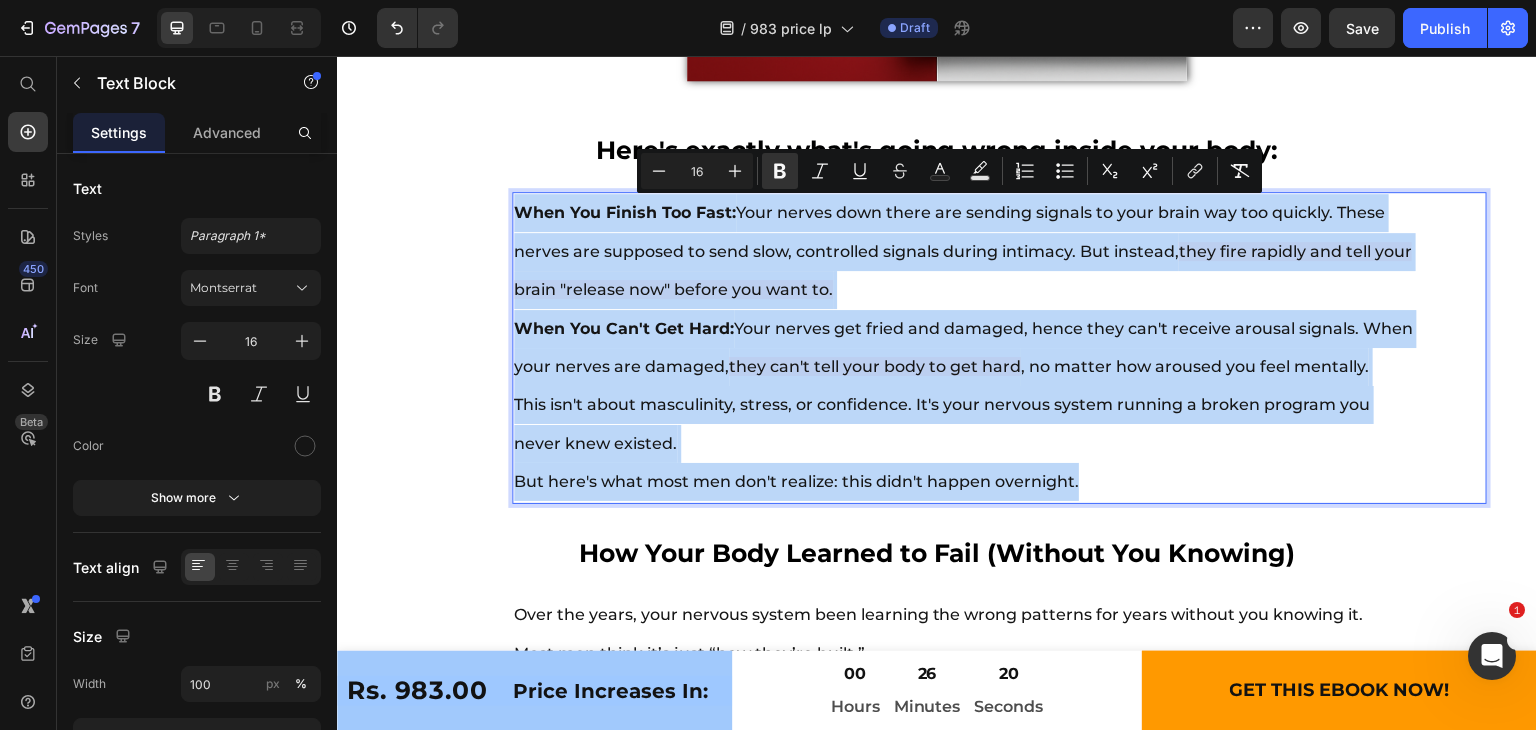 click on "When You Finish Too Fast:  Your nerves down there are sending signals to your brain way too quickly. These nerves are supposed to send slow, controlled signals during intimacy. But instead,  they fire rapidly and tell your brain "release now" before you want to. When You Can't Get Hard:  Your nerves get fried and damaged, hence they can't receive arousal signals. When your nerves are damaged,  they can't tell your body to get hard , no matter how aroused you feel mentally. This isn't about masculinity, stress, or confidence. It's your nervous system running a broken program you never knew existed. But here's what most men don't realize: this didn't happen overnight." at bounding box center [964, 347] 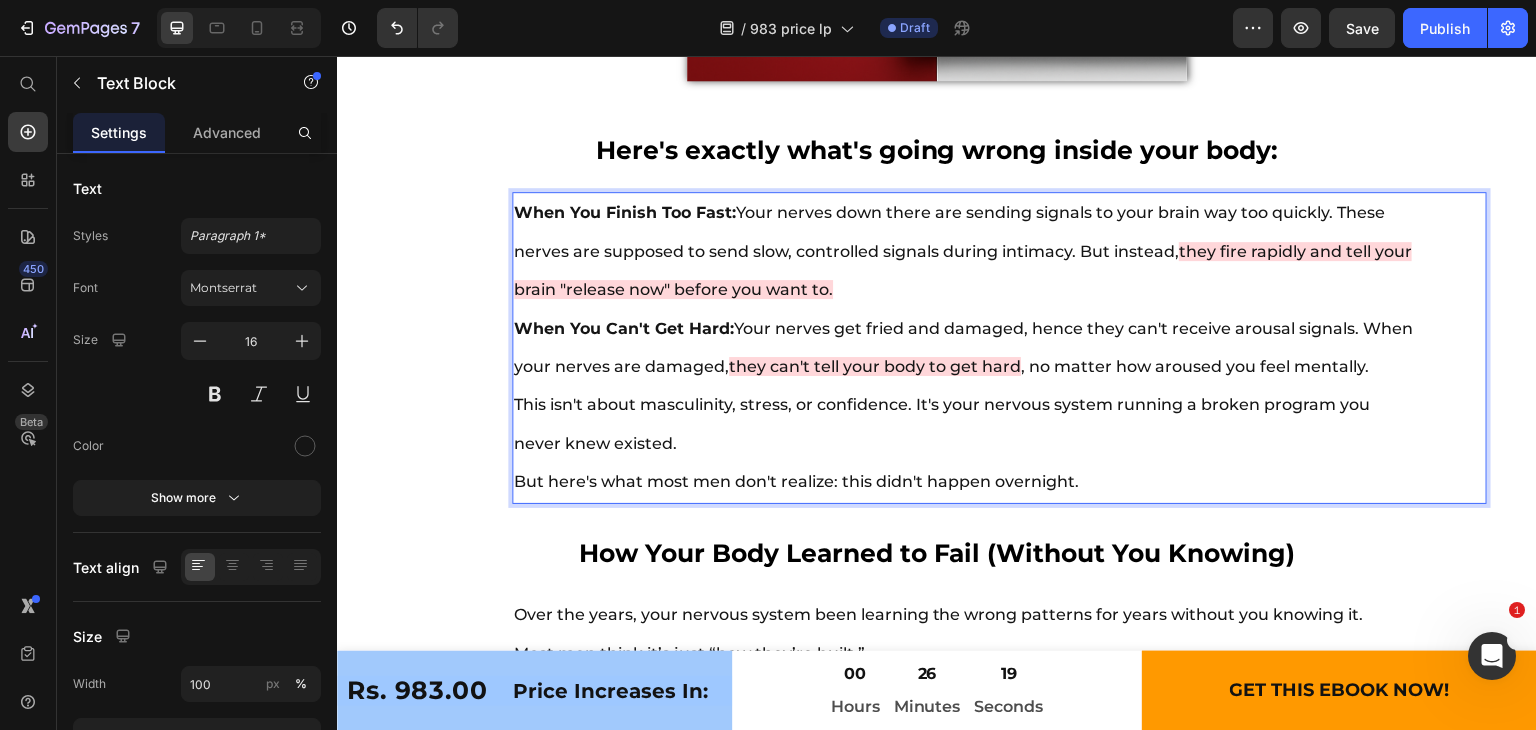 click on "When You Finish Too Fast:  Your nerves down there are sending signals to your brain way too quickly. These nerves are supposed to send slow, controlled signals during intimacy. But instead,  they fire rapidly and tell your brain "release now" before you want to. When You Can't Get Hard:  Your nerves get fried and damaged, hence they can't receive arousal signals. When your nerves are damaged,  they can't tell your body to get hard , no matter how aroused you feel mentally. This isn't about masculinity, stress, or confidence. It's your nervous system running a broken program you never knew existed. But here's what most men don't realize: this didn't happen overnight." at bounding box center [964, 347] 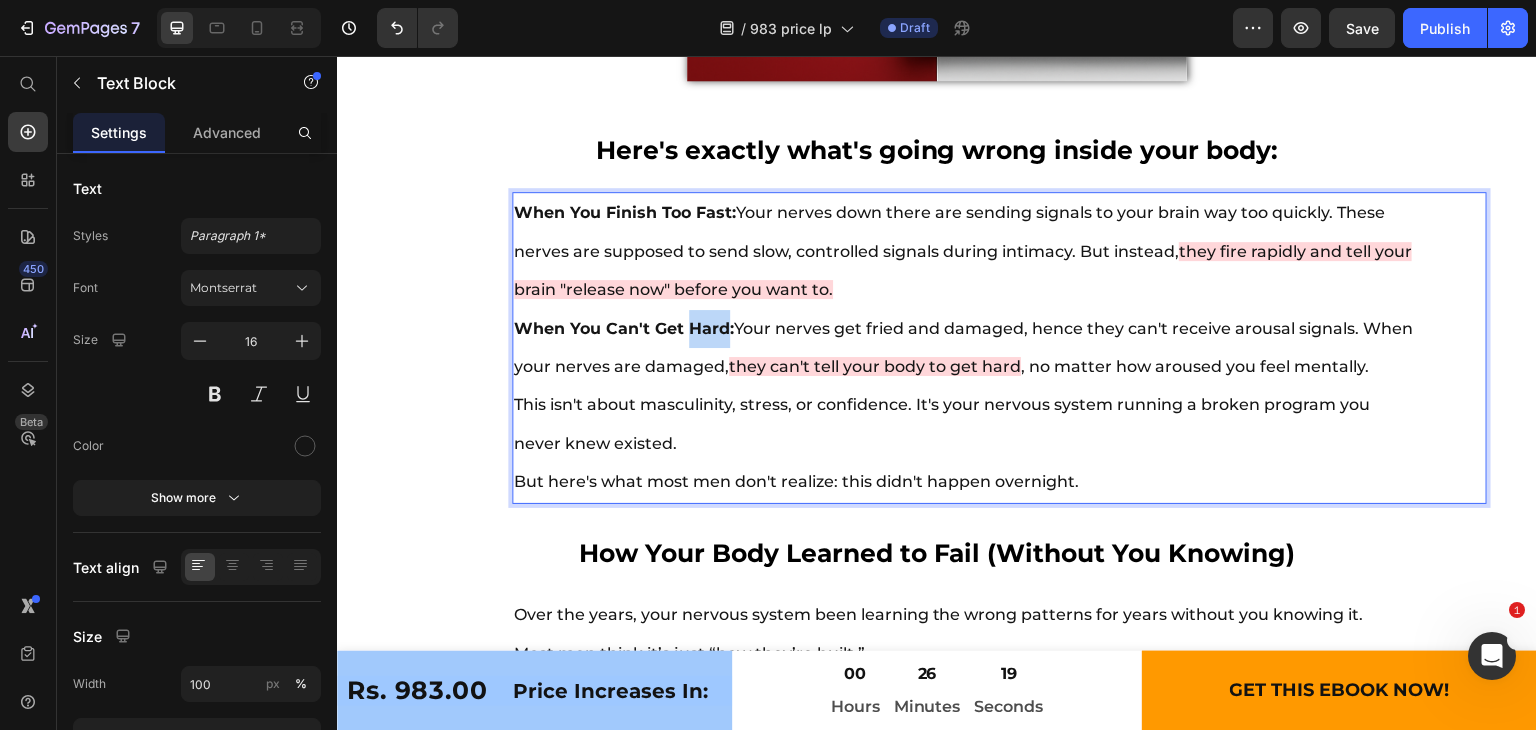 click on "When You Finish Too Fast:  Your nerves down there are sending signals to your brain way too quickly. These nerves are supposed to send slow, controlled signals during intimacy. But instead,  they fire rapidly and tell your brain "release now" before you want to. When You Can't Get Hard:  Your nerves get fried and damaged, hence they can't receive arousal signals. When your nerves are damaged,  they can't tell your body to get hard , no matter how aroused you feel mentally. This isn't about masculinity, stress, or confidence. It's your nervous system running a broken program you never knew existed. But here's what most men don't realize: this didn't happen overnight." at bounding box center [964, 347] 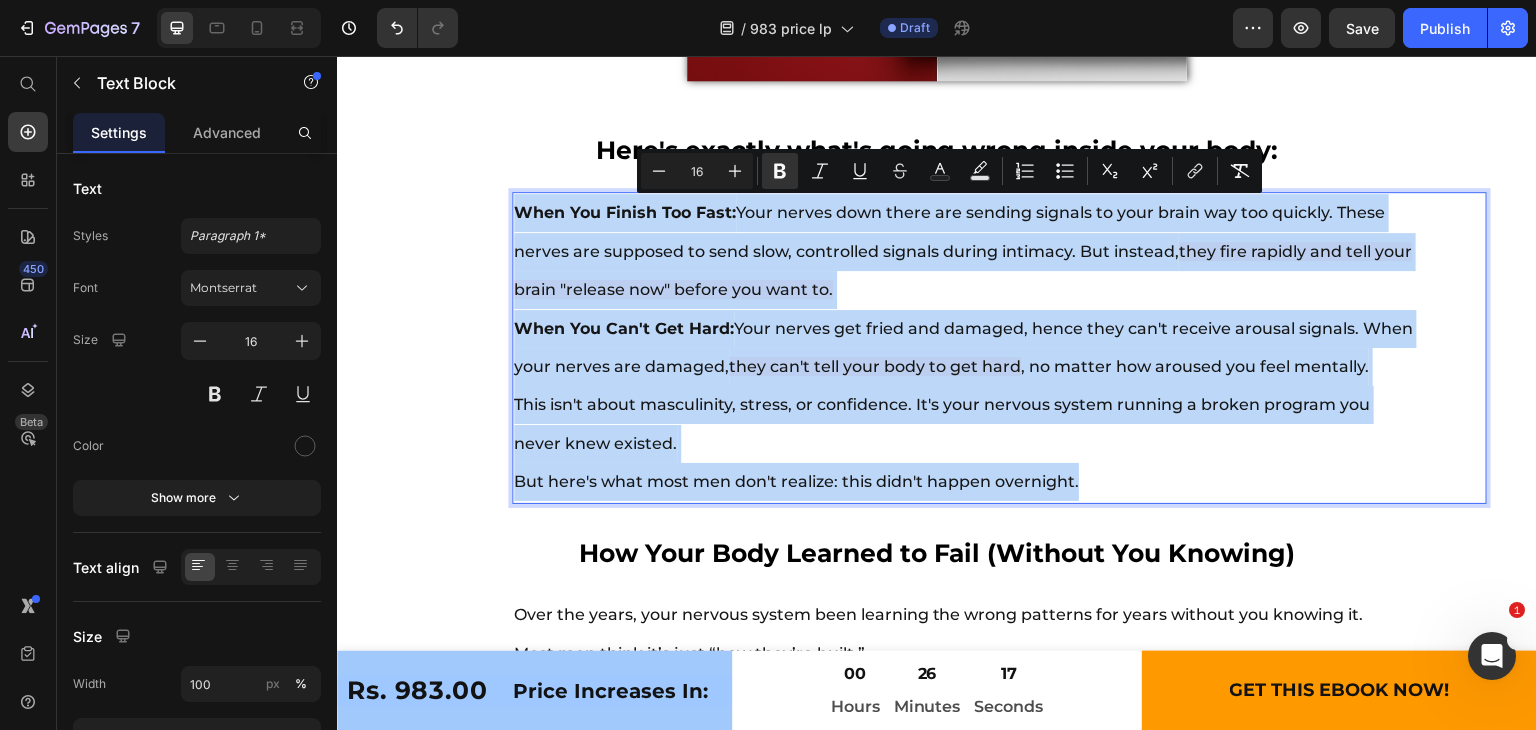 click on "When You Finish Too Fast:  Your nerves down there are sending signals to your brain way too quickly. These nerves are supposed to send slow, controlled signals during intimacy. But instead,  they fire rapidly and tell your brain "release now" before you want to. When You Can't Get Hard:  Your nerves get fried and damaged, hence they can't receive arousal signals. When your nerves are damaged,  they can't tell your body to get hard , no matter how aroused you feel mentally. This isn't about masculinity, stress, or confidence. It's your nervous system running a broken program you never knew existed. But here's what most men don't realize: this didn't happen overnight." at bounding box center [964, 347] 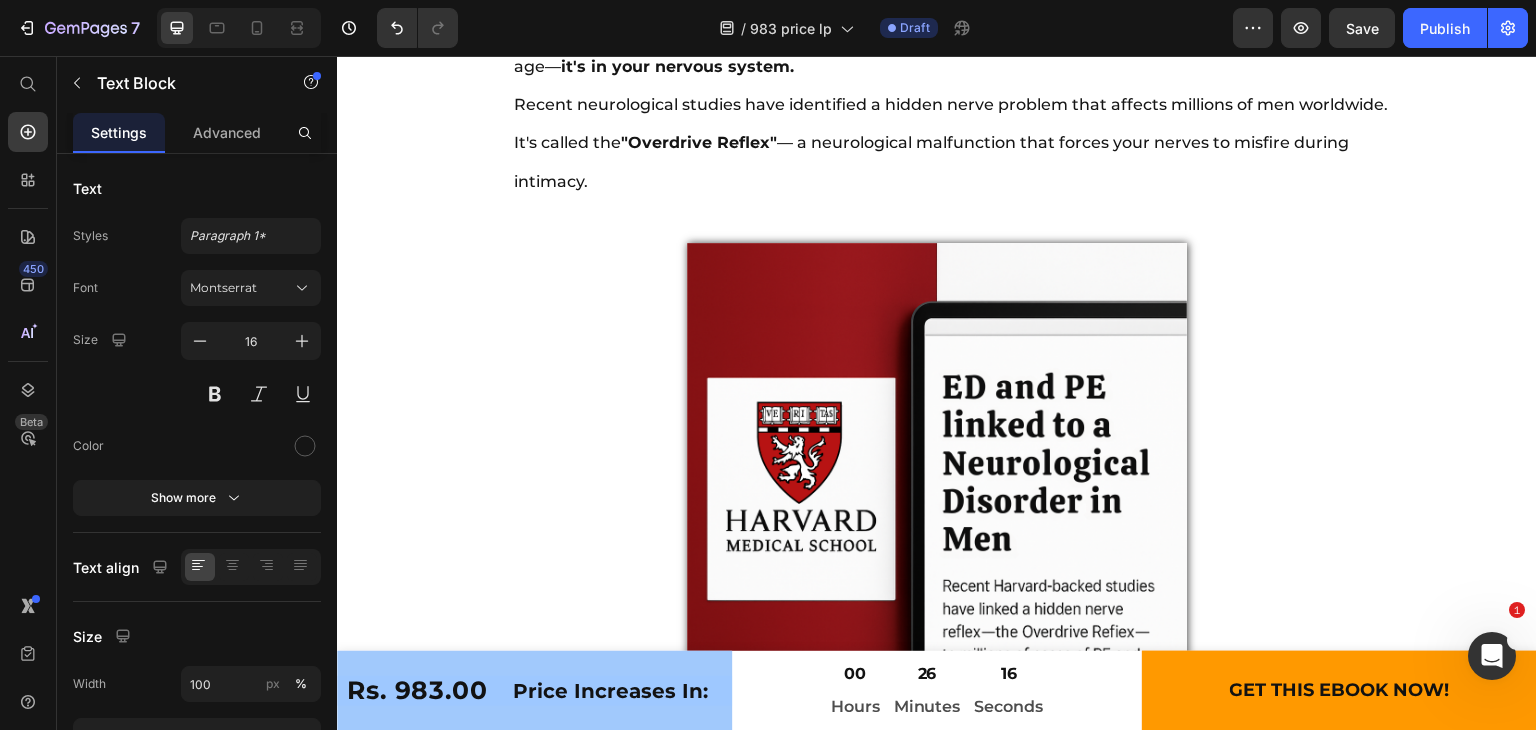 scroll, scrollTop: 10360, scrollLeft: 0, axis: vertical 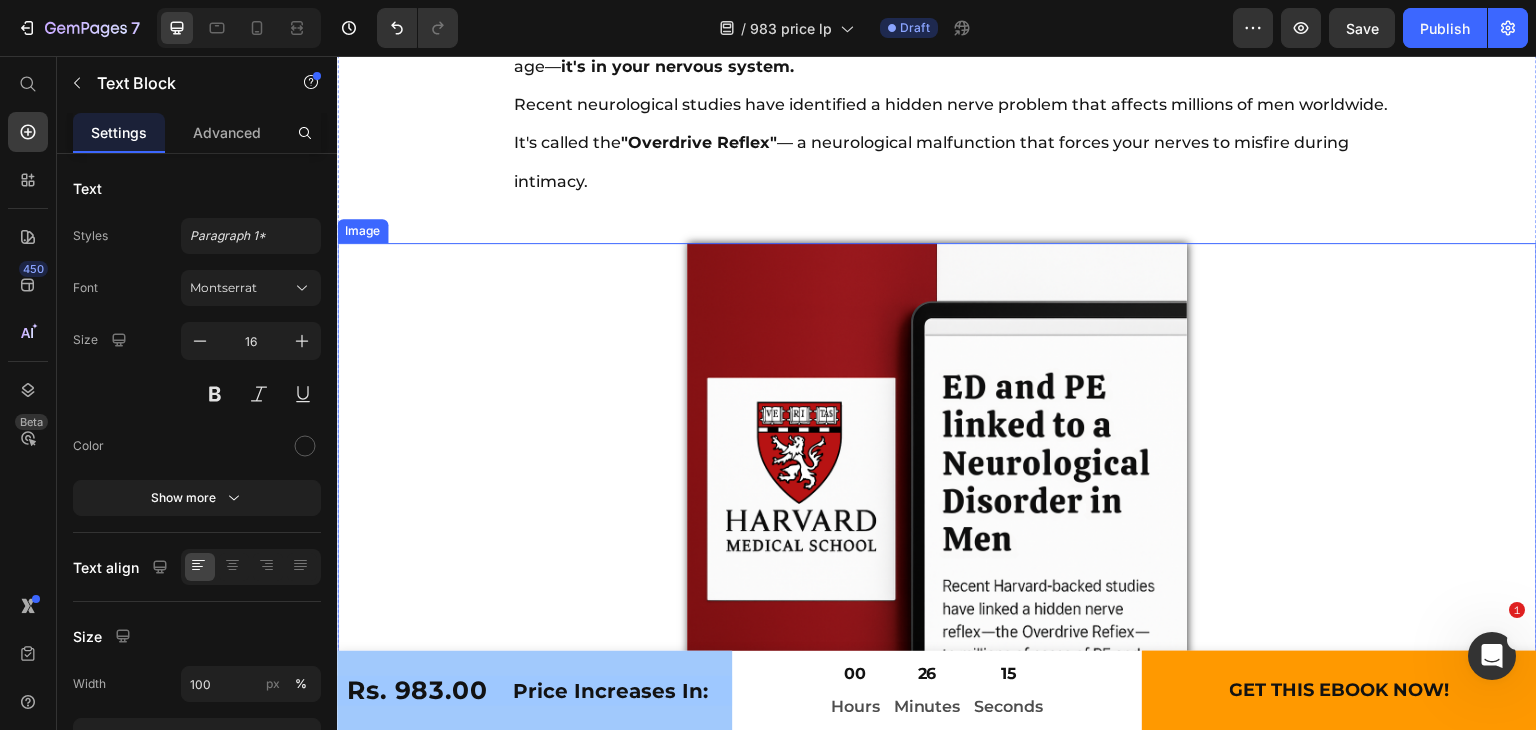 click at bounding box center (937, 493) 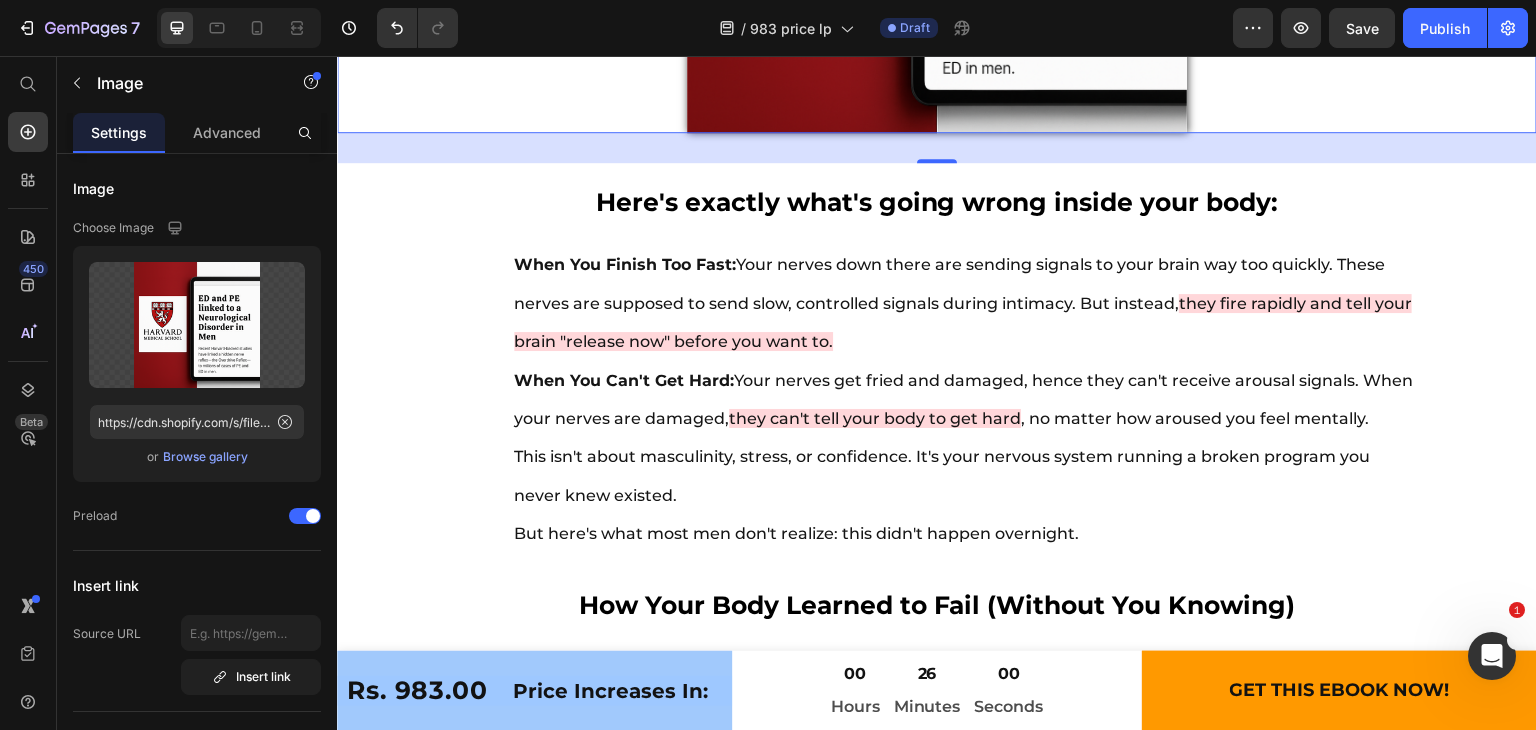 scroll, scrollTop: 11050, scrollLeft: 0, axis: vertical 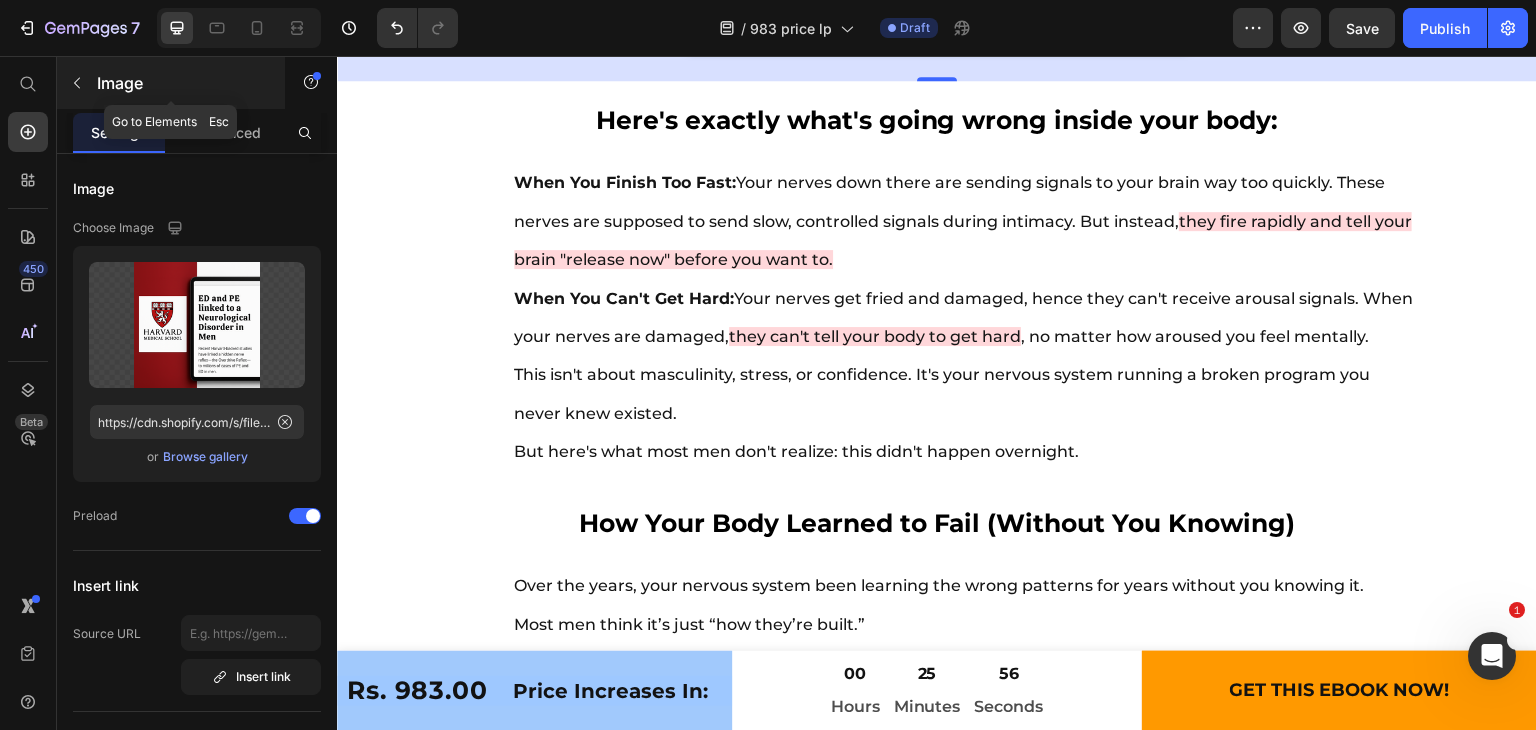 click at bounding box center [77, 83] 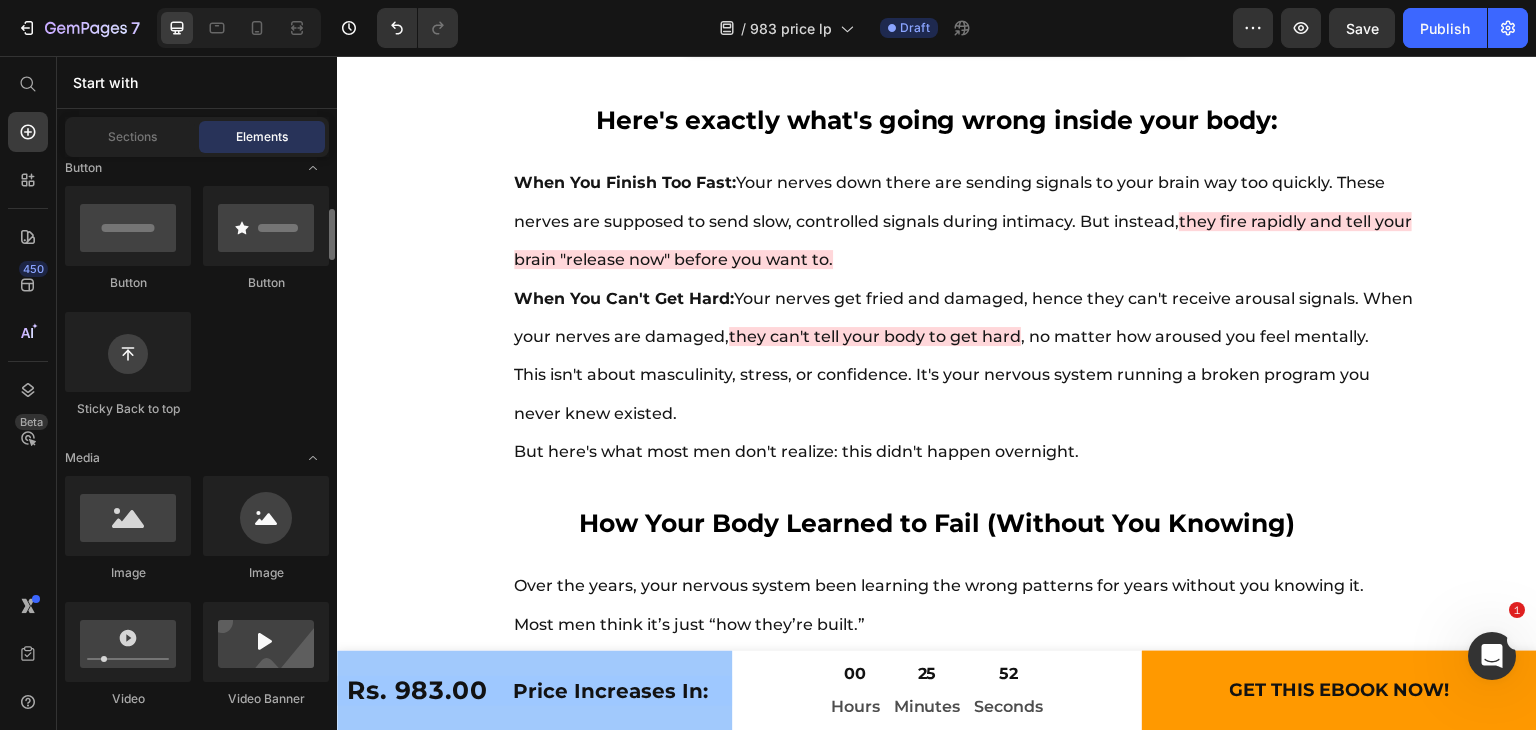 scroll, scrollTop: 601, scrollLeft: 0, axis: vertical 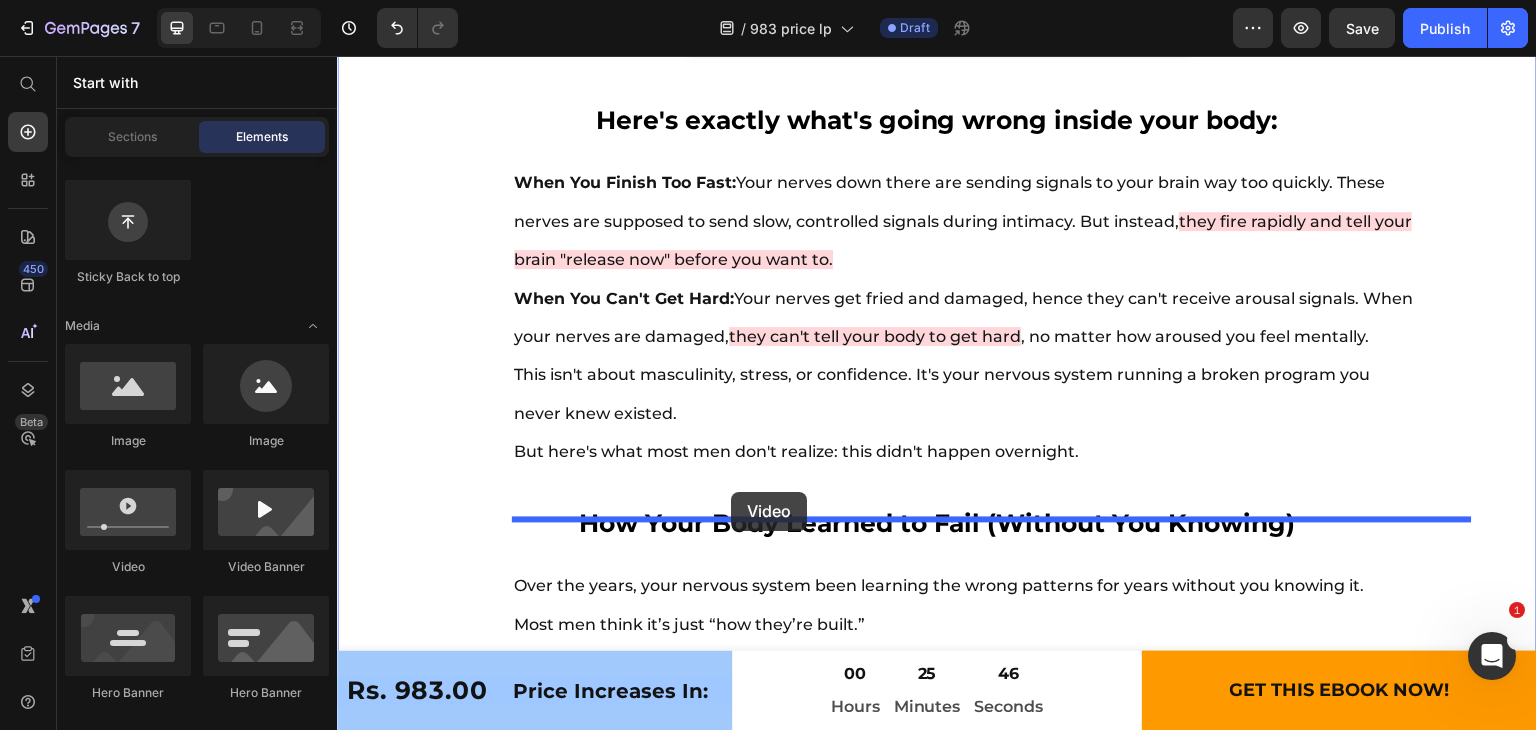 drag, startPoint x: 478, startPoint y: 594, endPoint x: 731, endPoint y: 492, distance: 272.78748 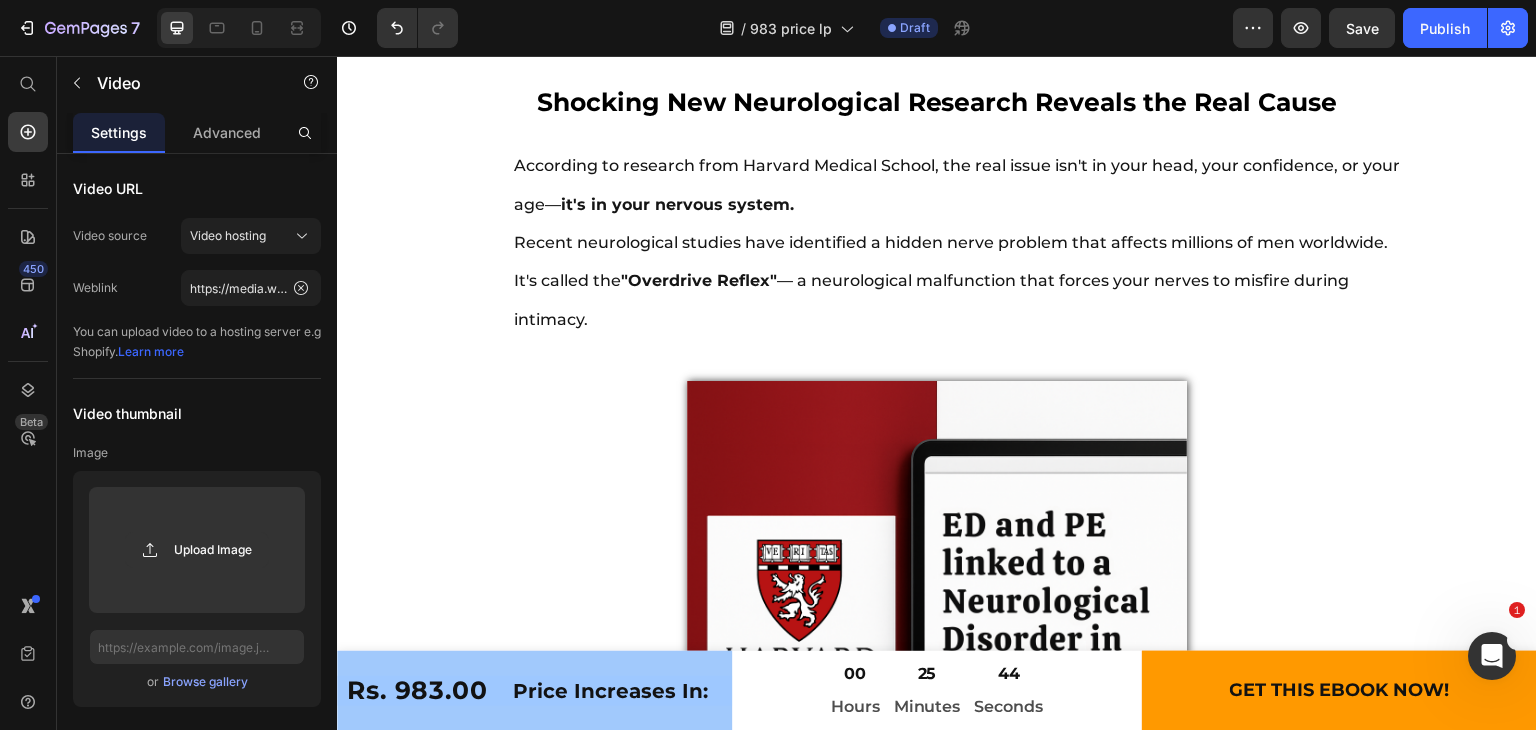 scroll, scrollTop: 10220, scrollLeft: 0, axis: vertical 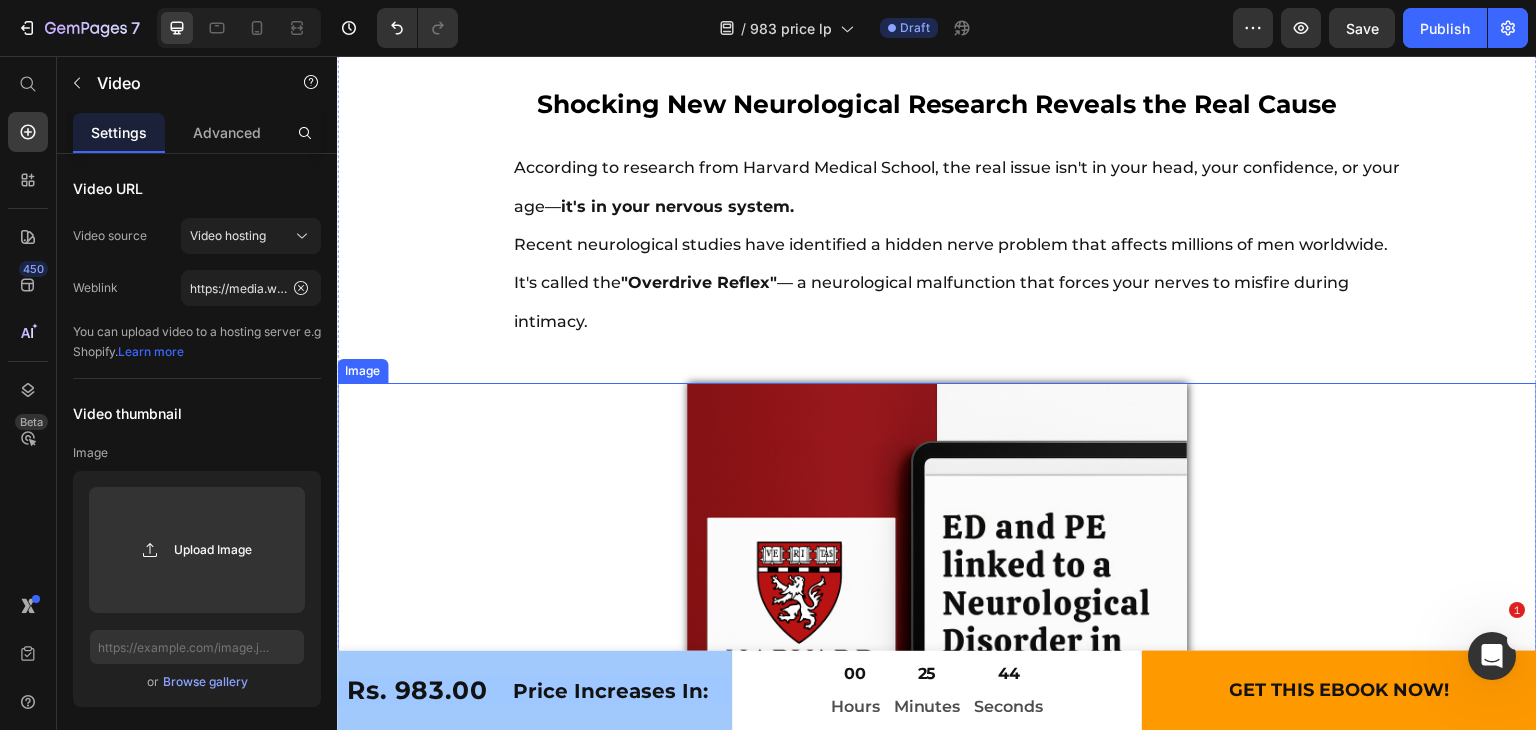 click at bounding box center [937, 633] 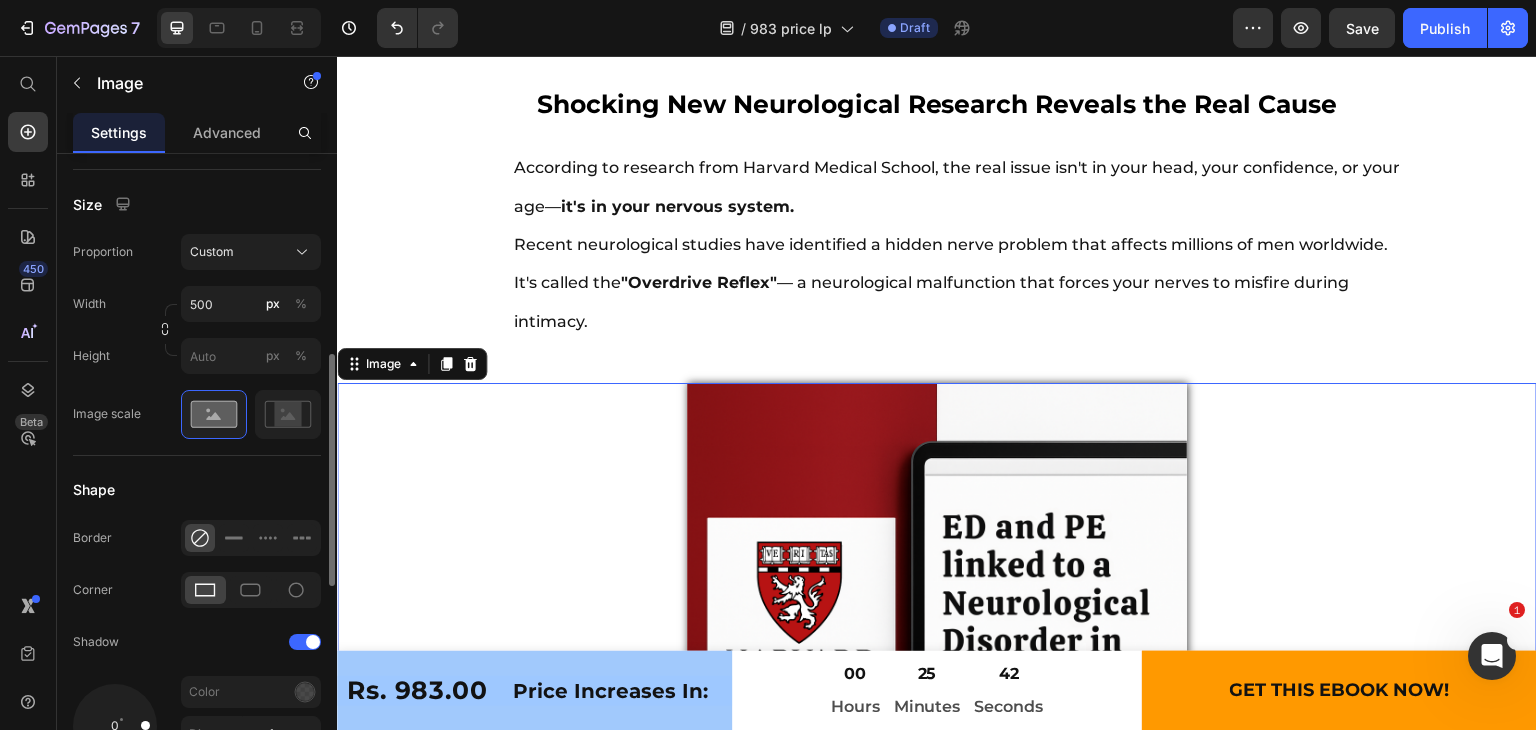 scroll, scrollTop: 543, scrollLeft: 0, axis: vertical 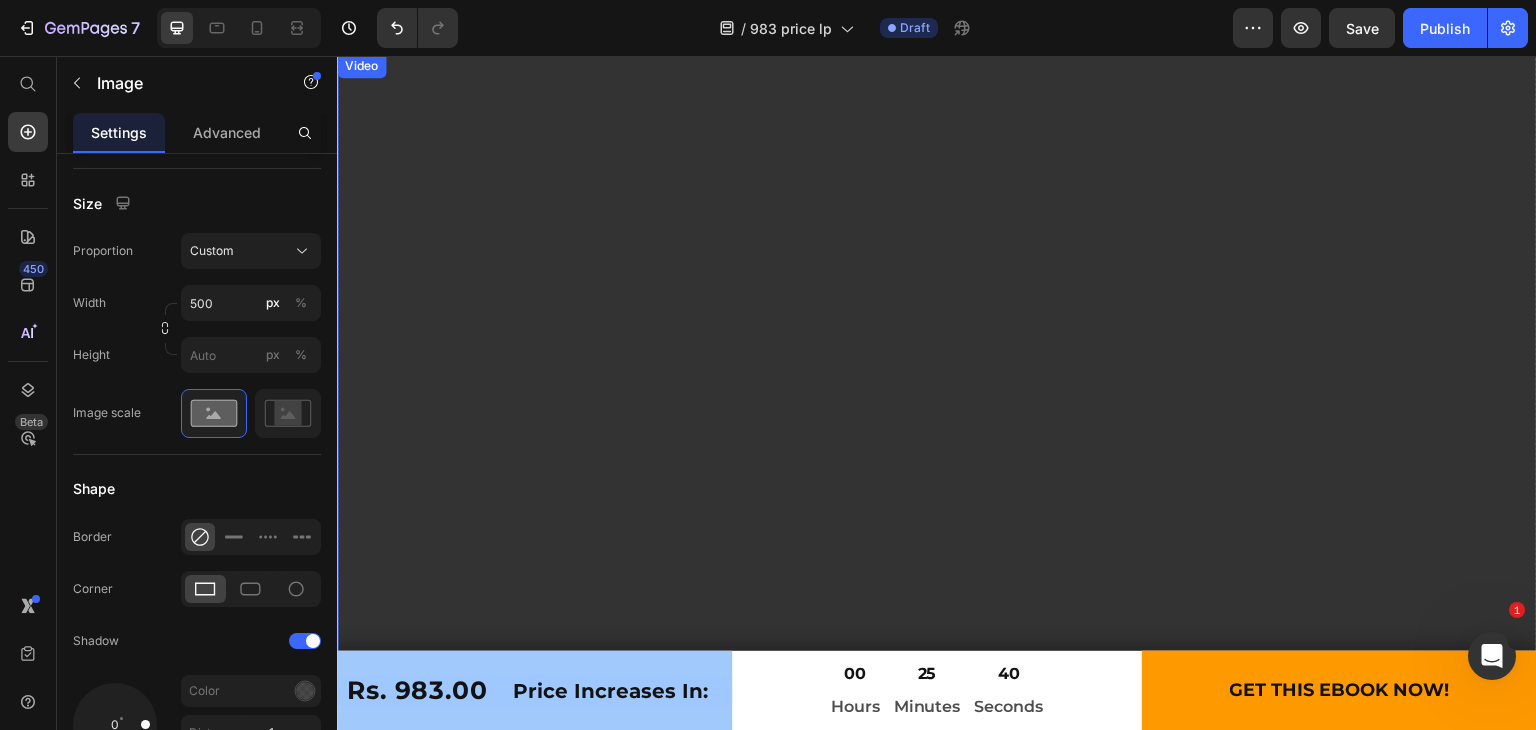 click at bounding box center (937, 391) 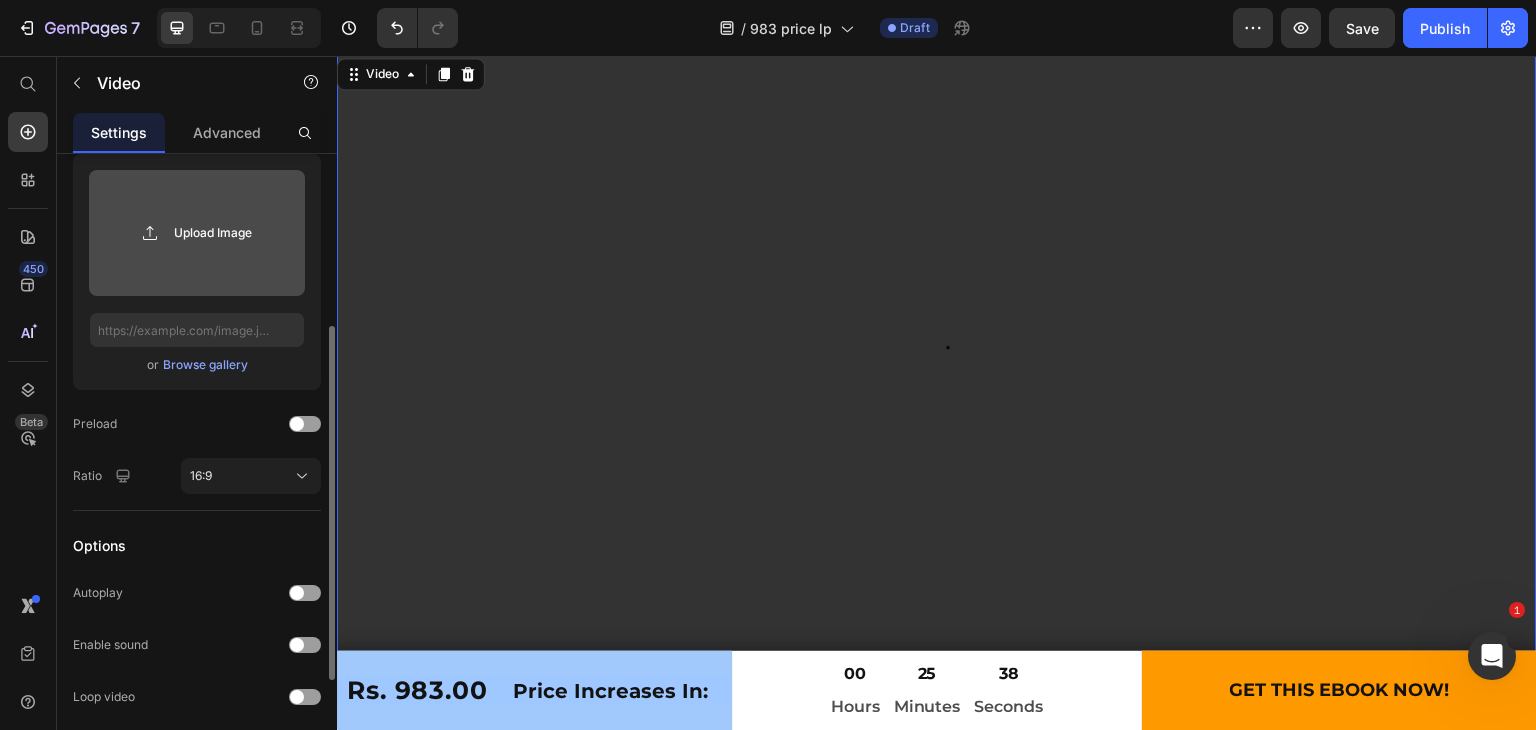 scroll, scrollTop: 320, scrollLeft: 0, axis: vertical 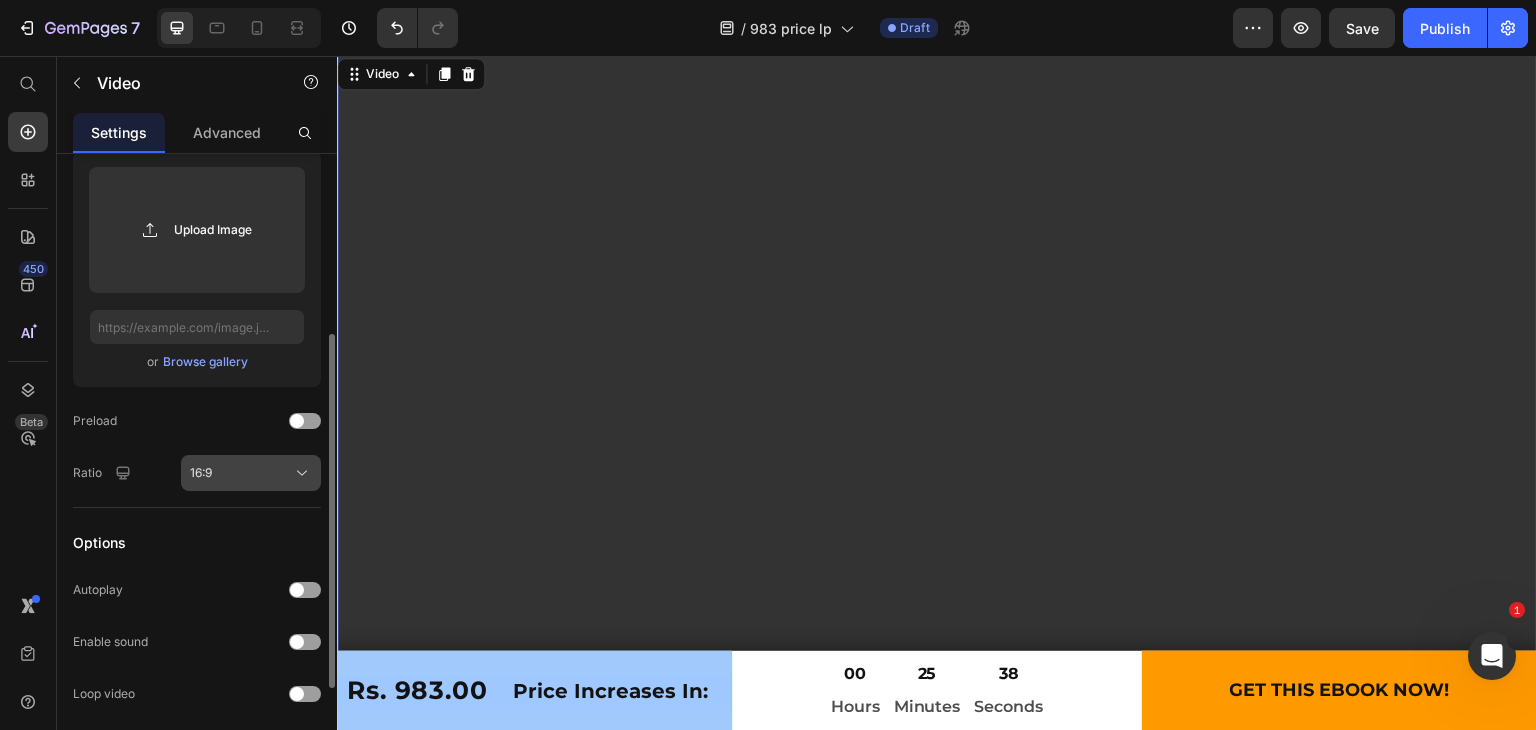 click on "16:9" 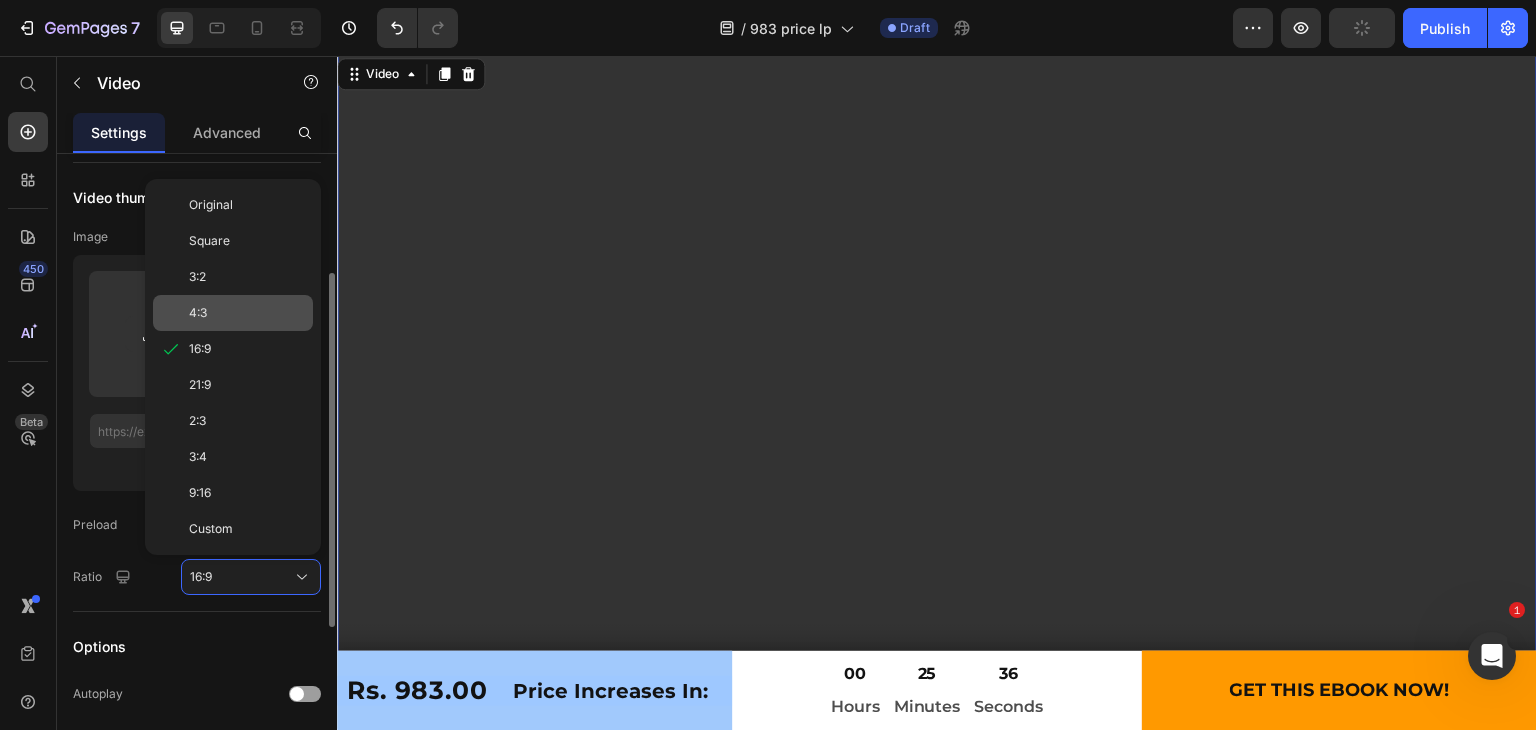 scroll, scrollTop: 215, scrollLeft: 0, axis: vertical 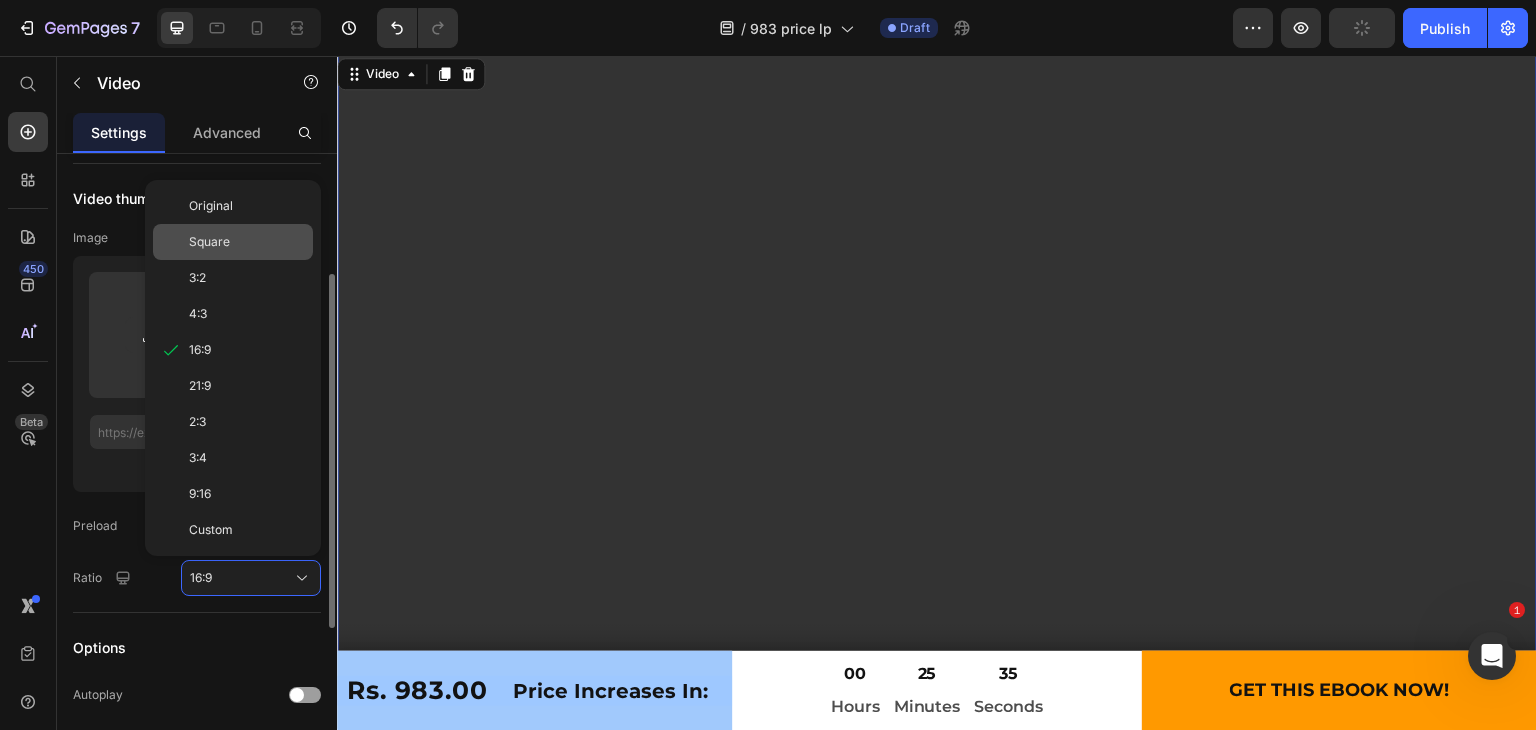 click on "Square" 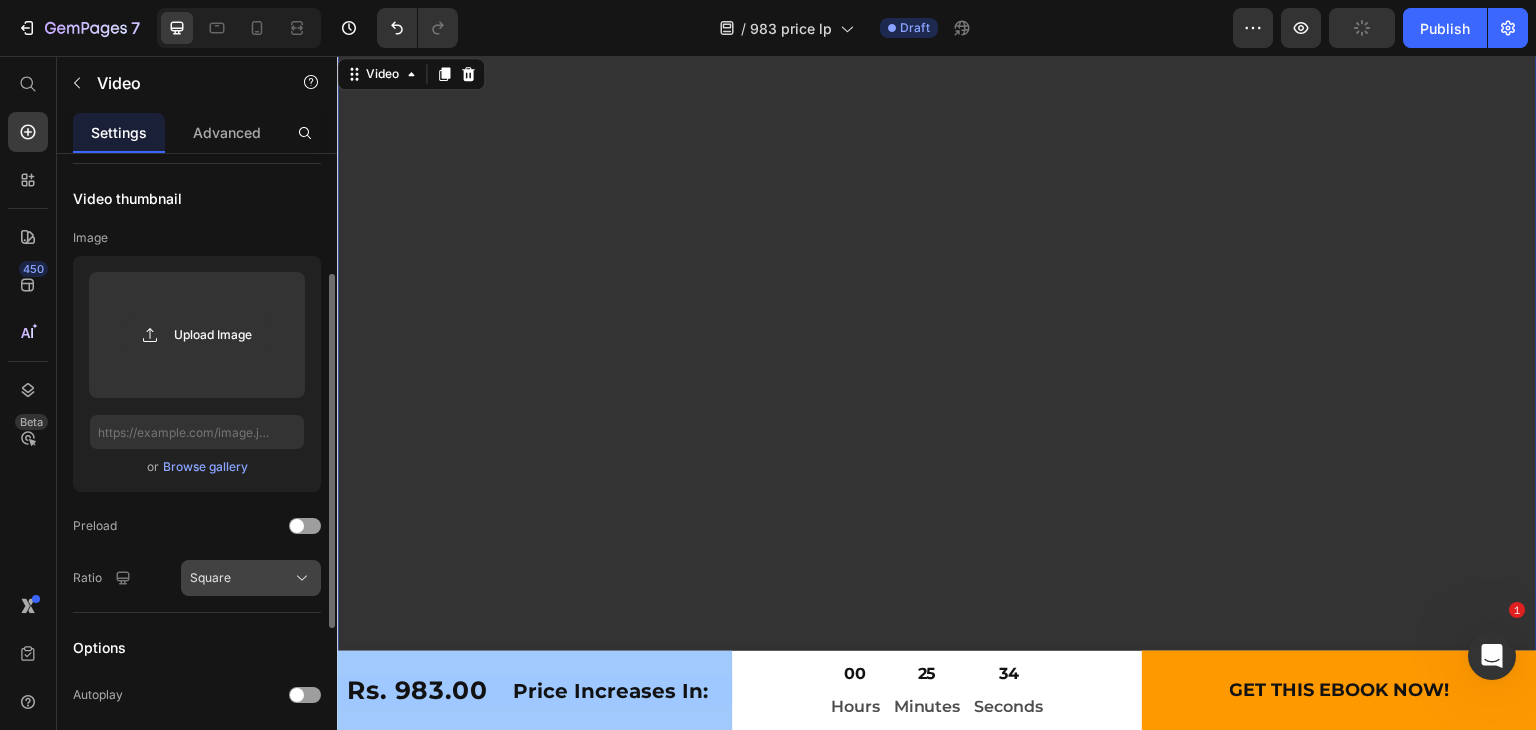 scroll, scrollTop: 388, scrollLeft: 0, axis: vertical 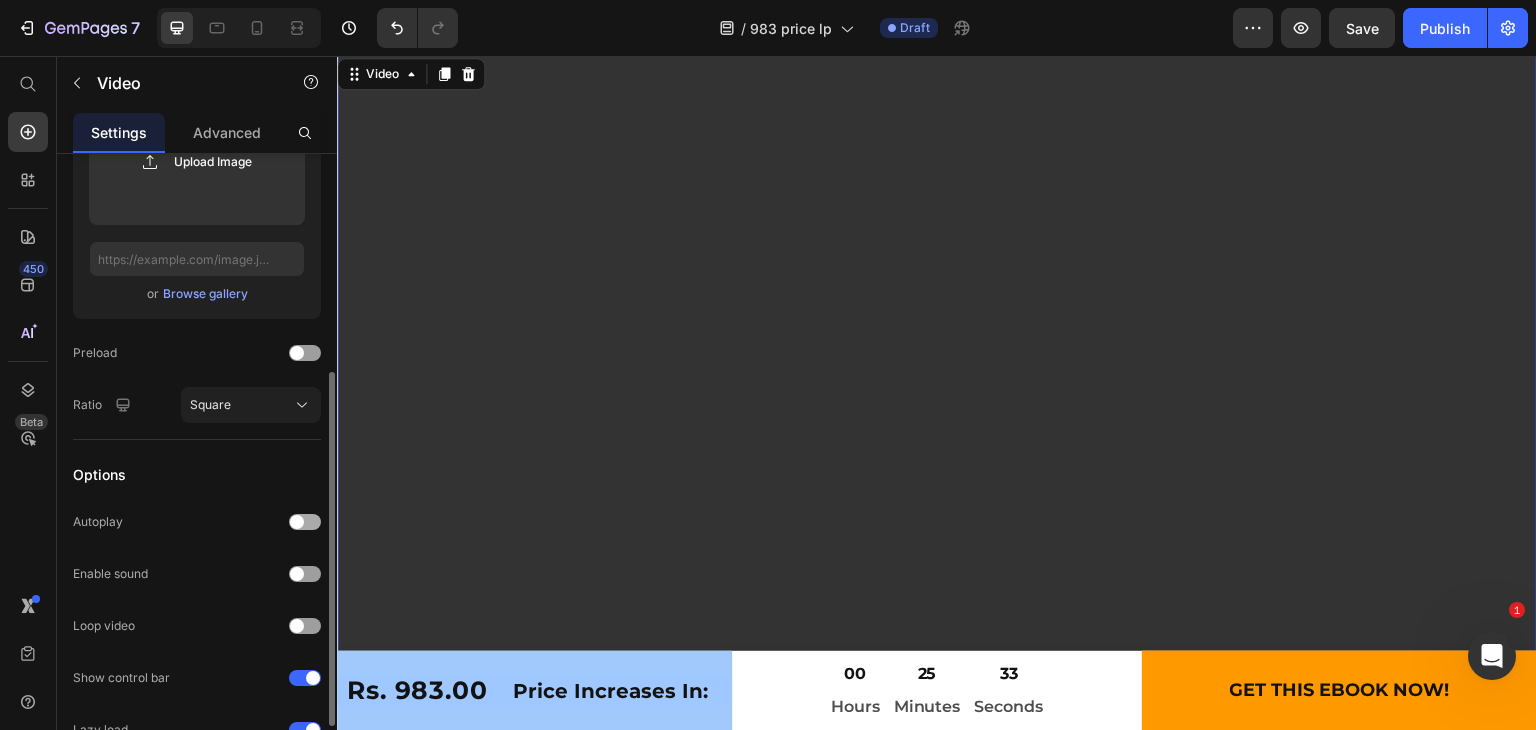 click at bounding box center [305, 522] 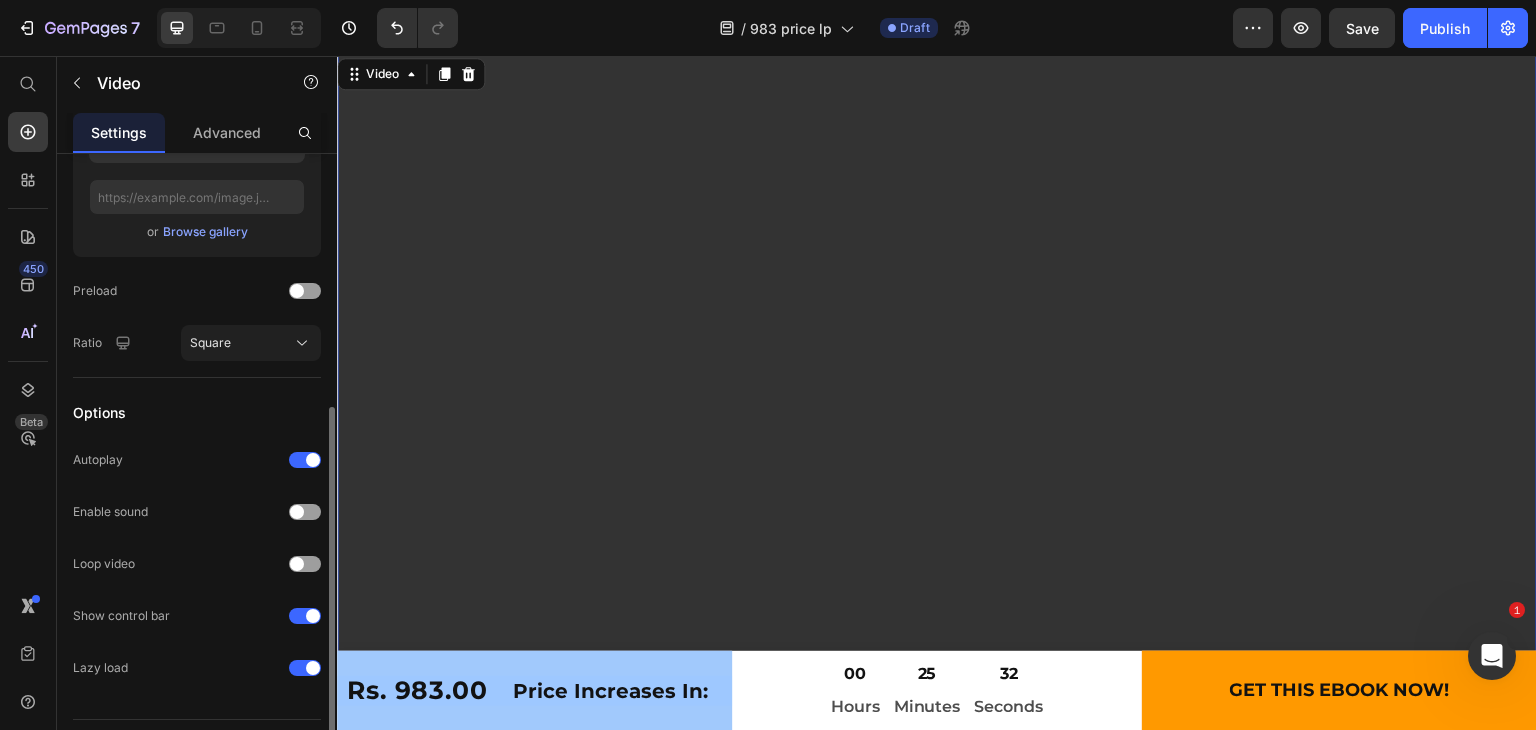 scroll, scrollTop: 452, scrollLeft: 0, axis: vertical 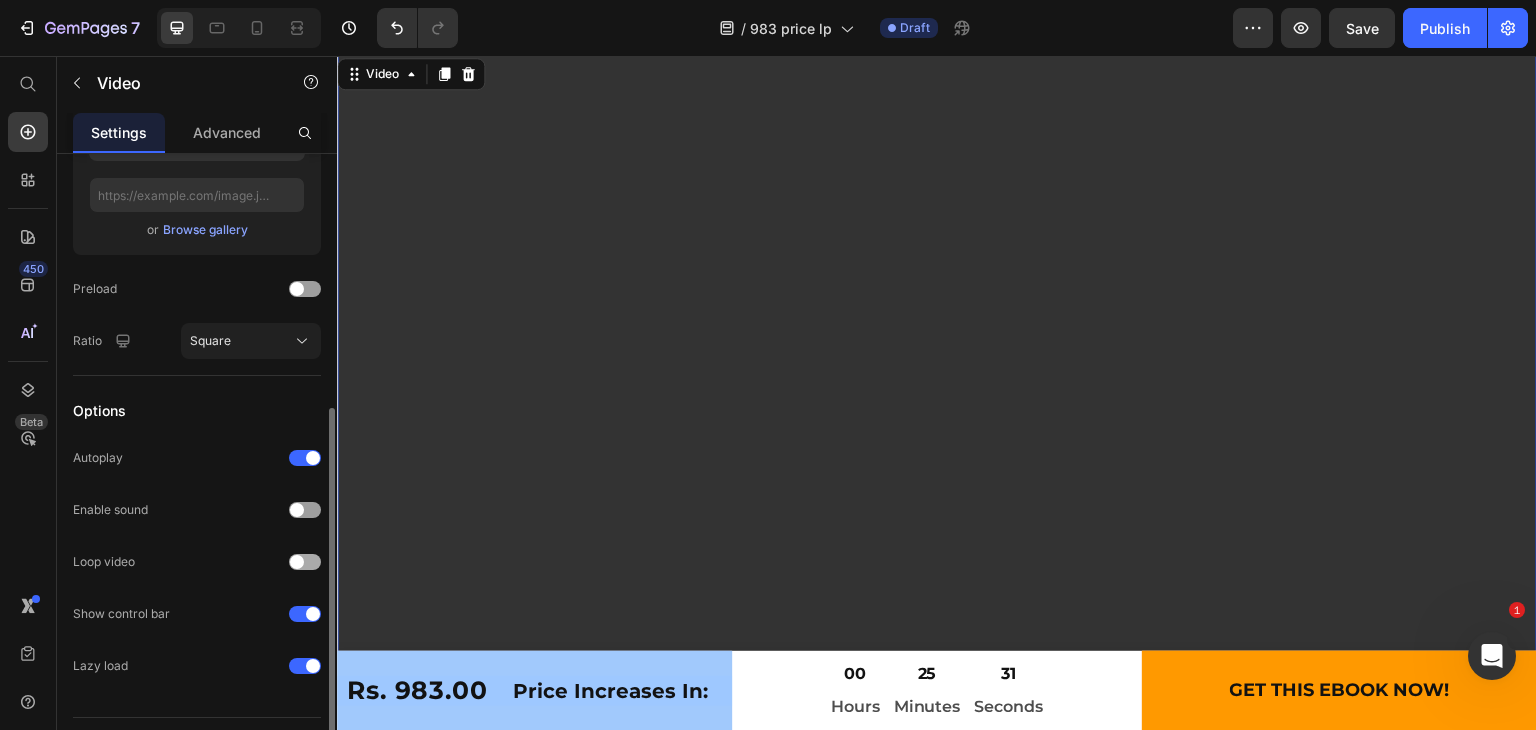 click on "Loop video" 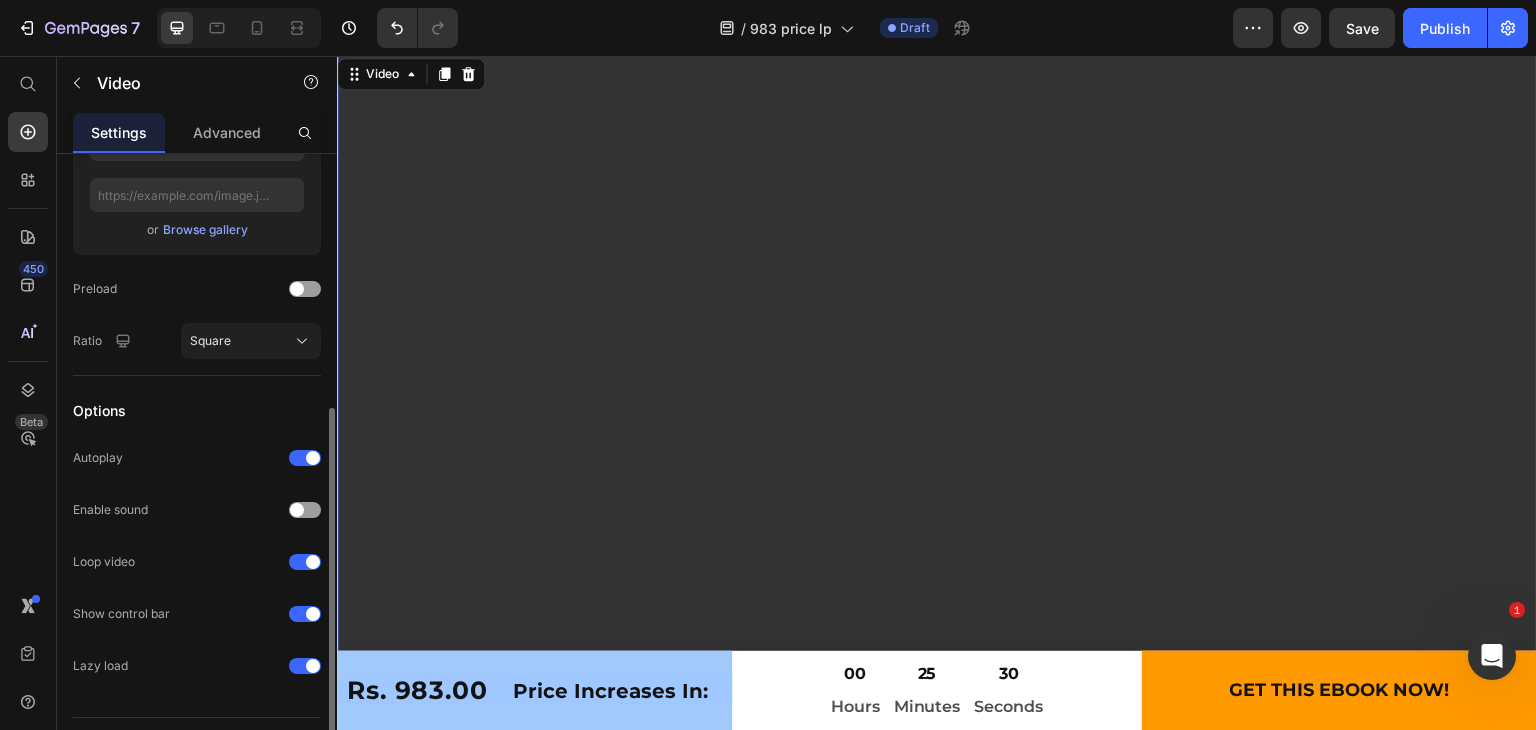 scroll, scrollTop: 496, scrollLeft: 0, axis: vertical 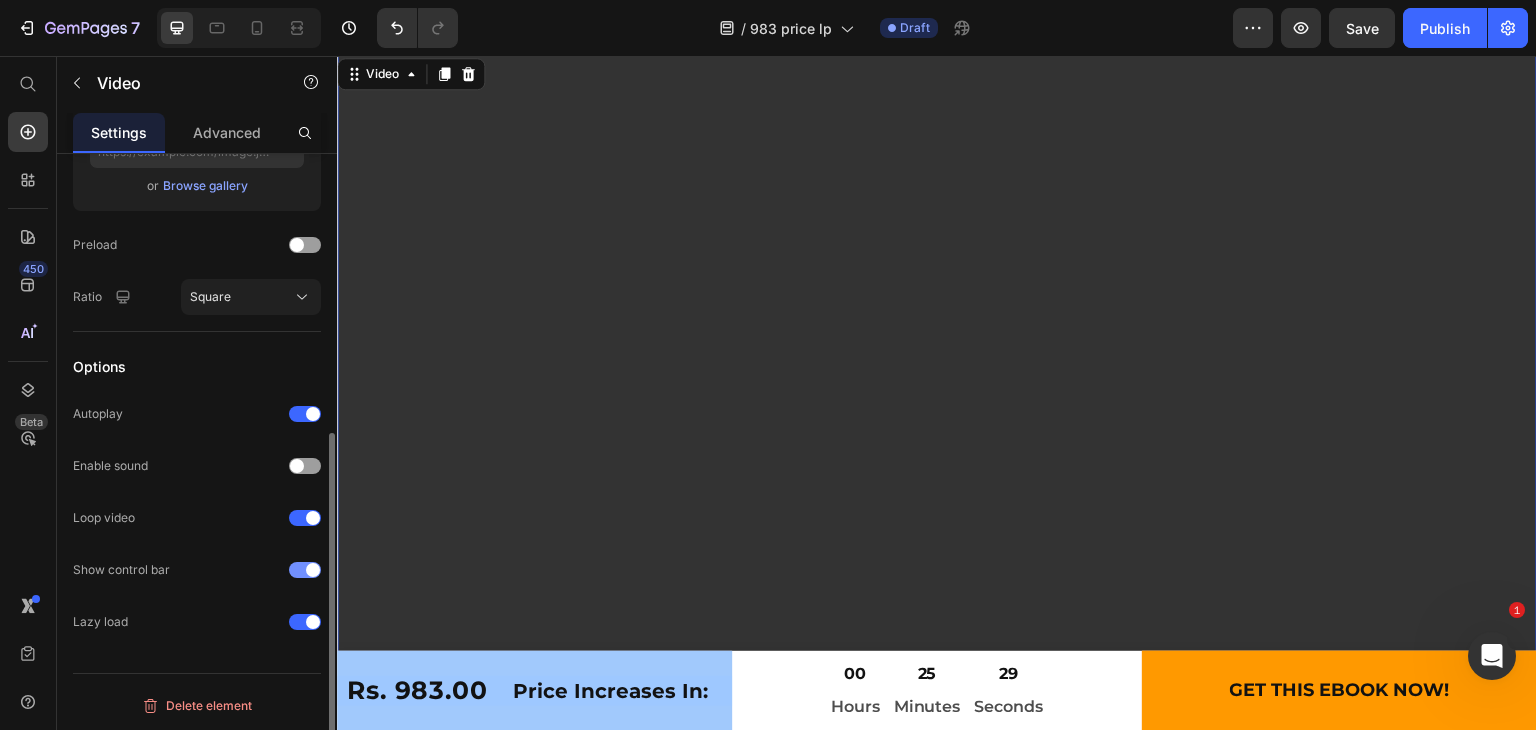 click at bounding box center [305, 570] 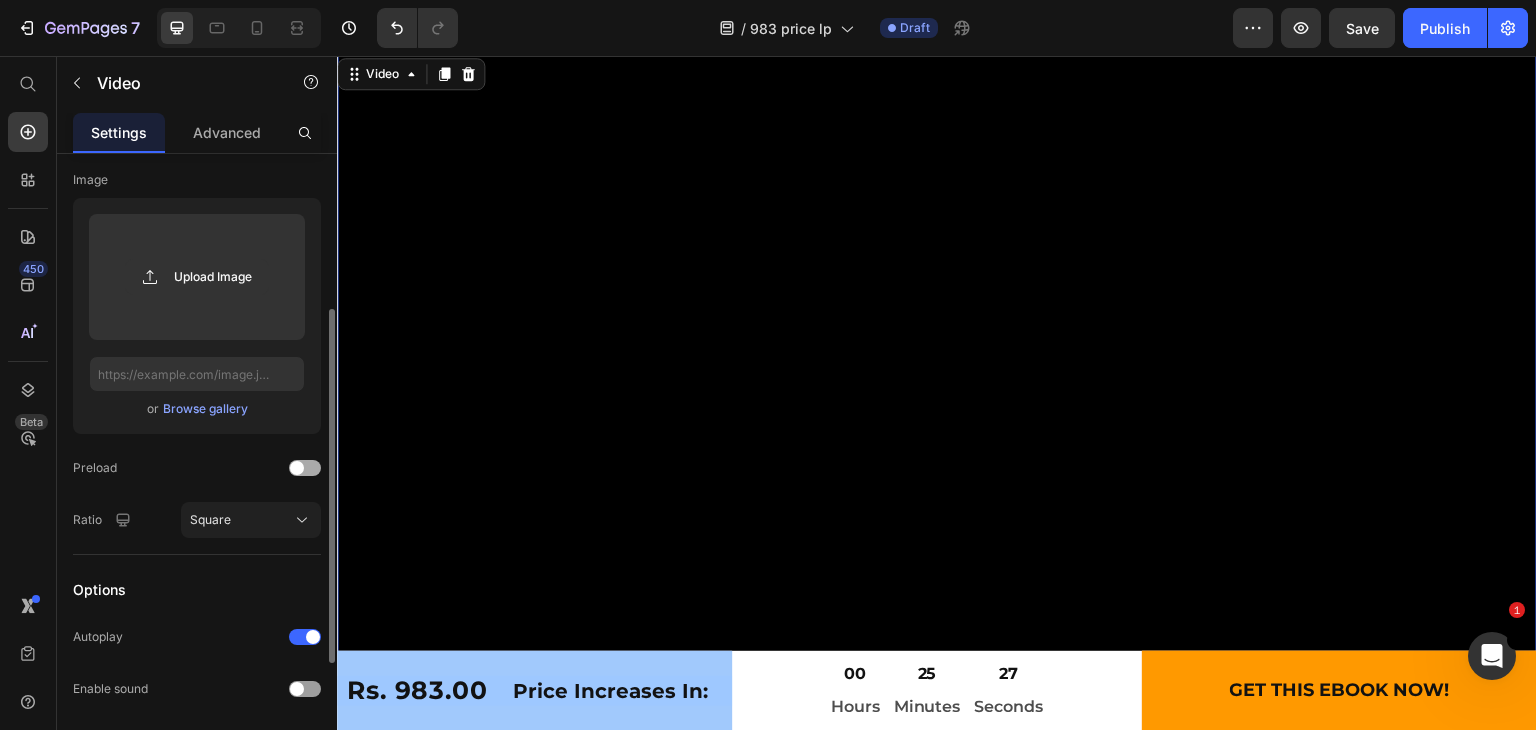 scroll, scrollTop: 272, scrollLeft: 0, axis: vertical 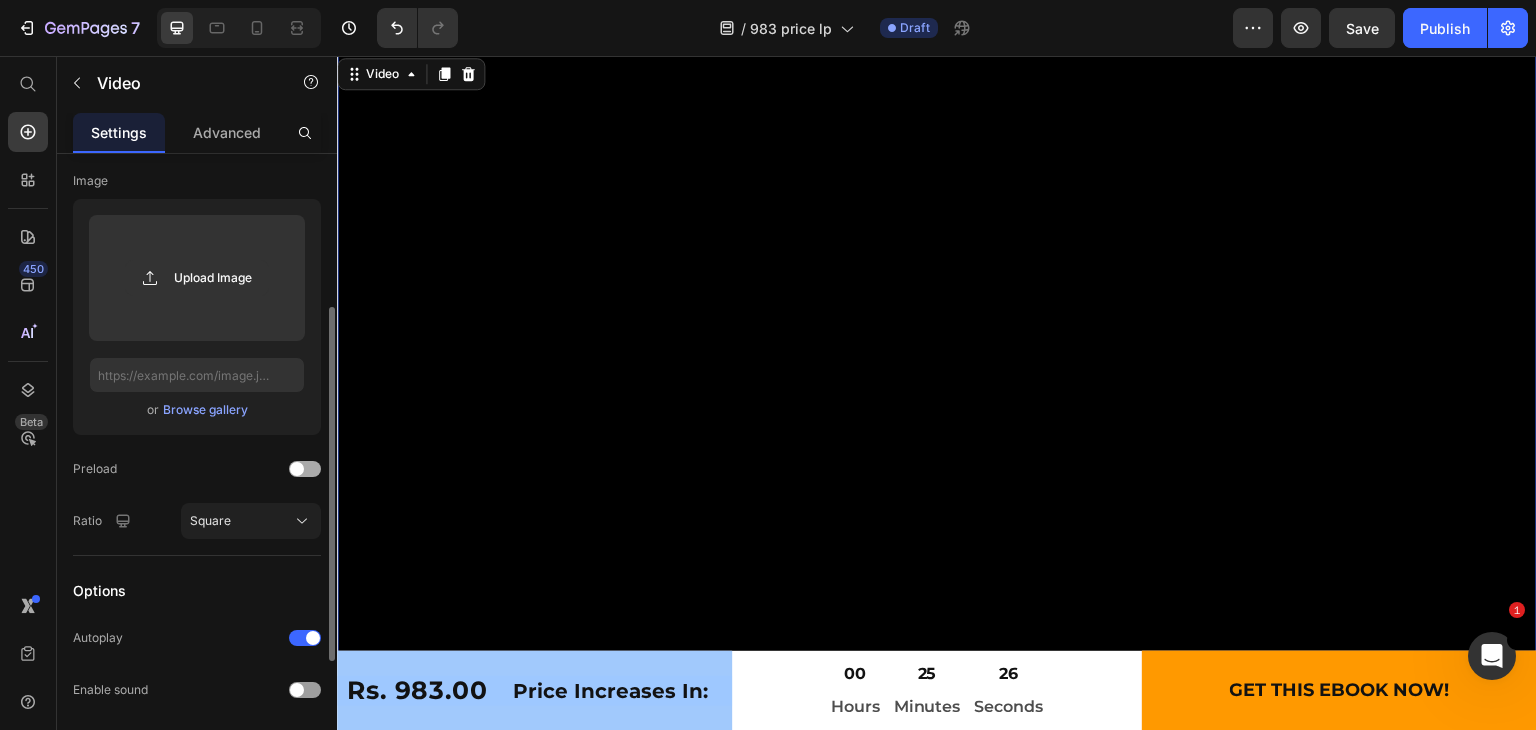 click at bounding box center [305, 469] 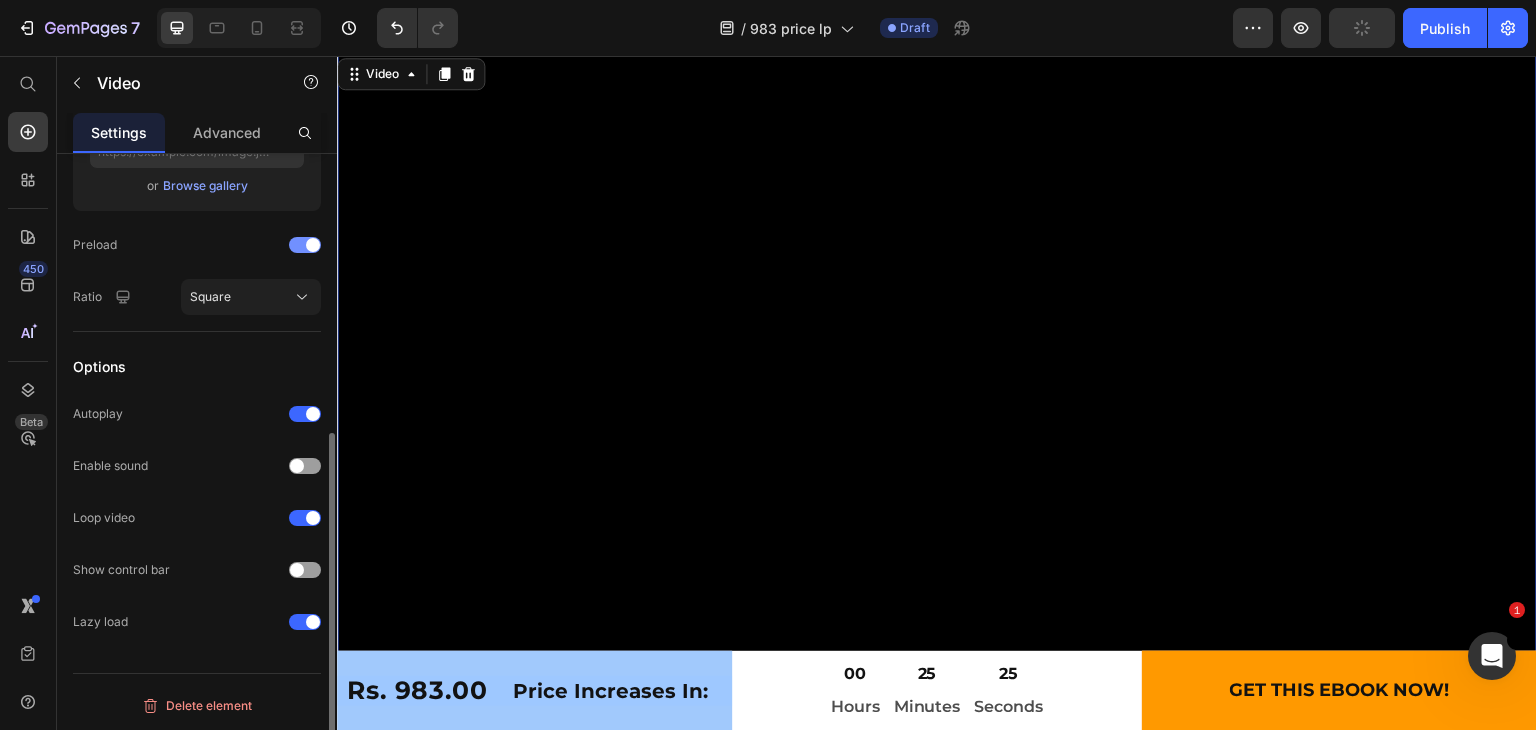 scroll, scrollTop: 0, scrollLeft: 0, axis: both 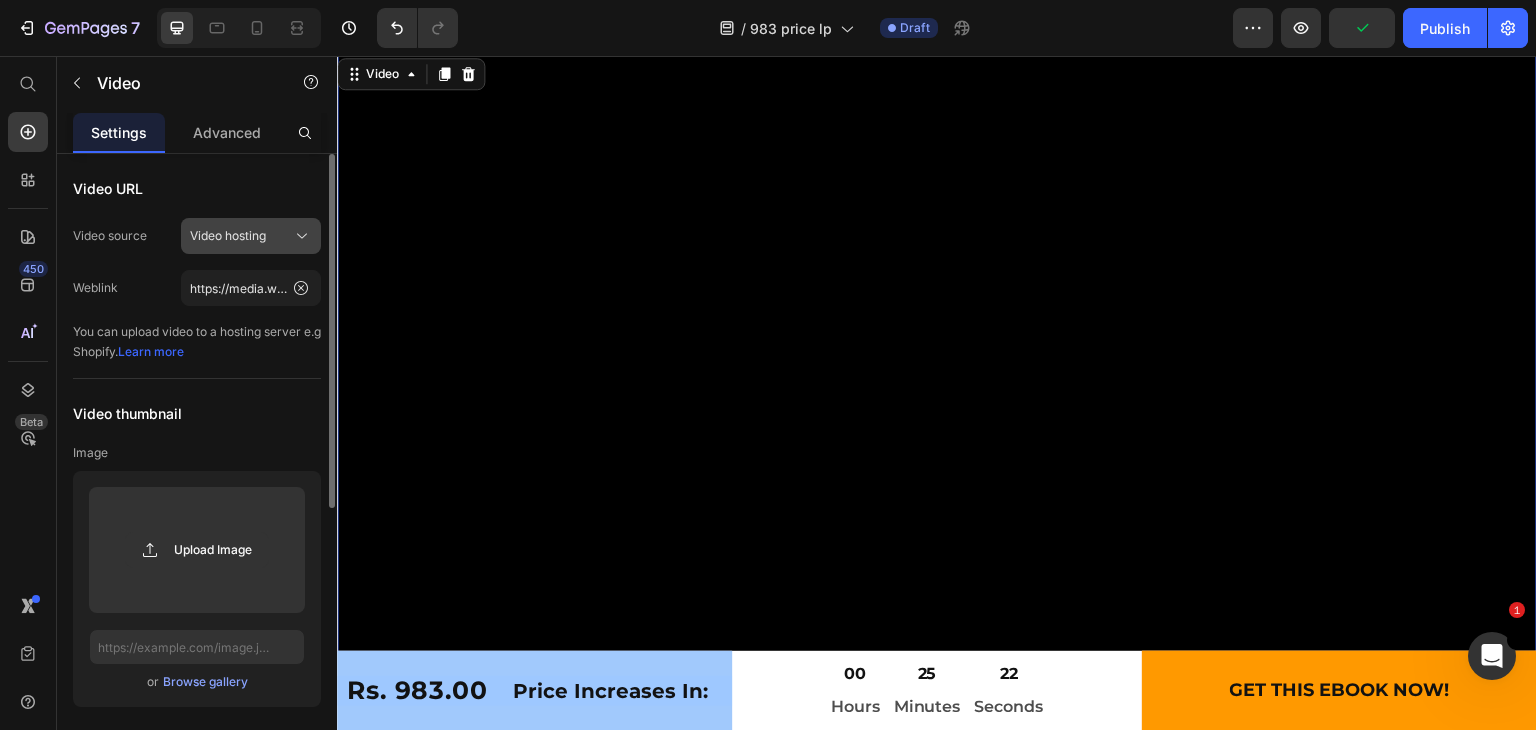 click on "Video hosting" at bounding box center [228, 236] 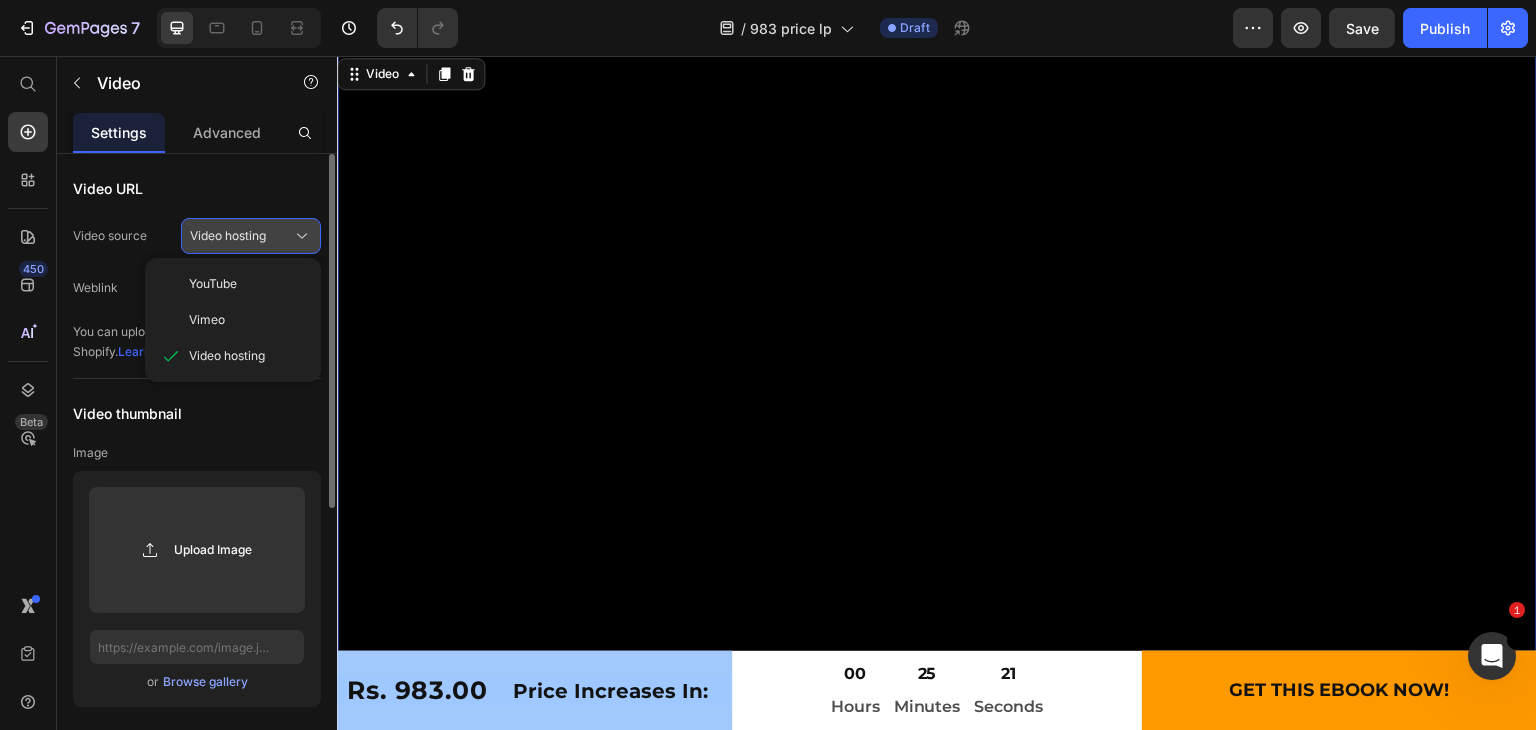 click on "Video hosting" at bounding box center [228, 236] 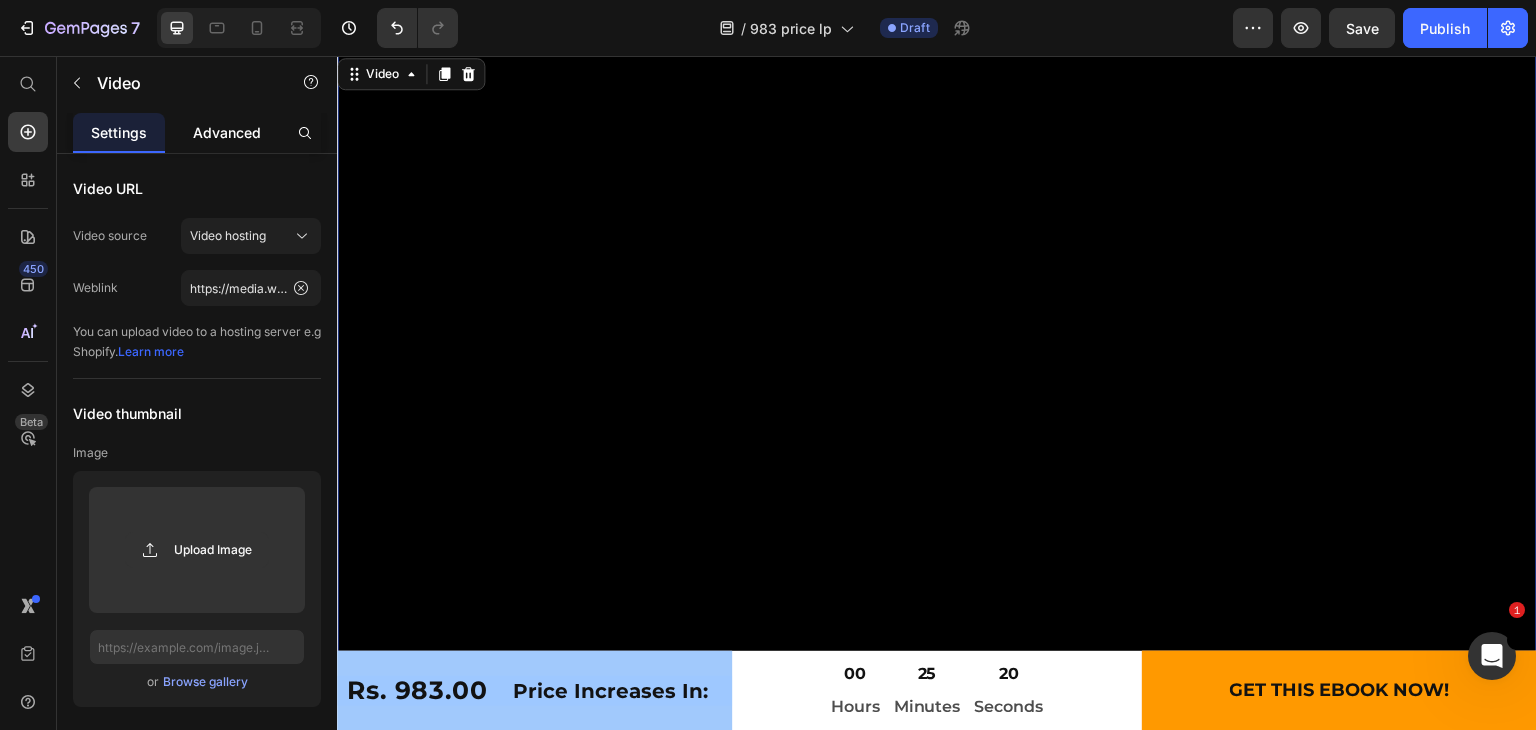 click on "Advanced" at bounding box center [227, 132] 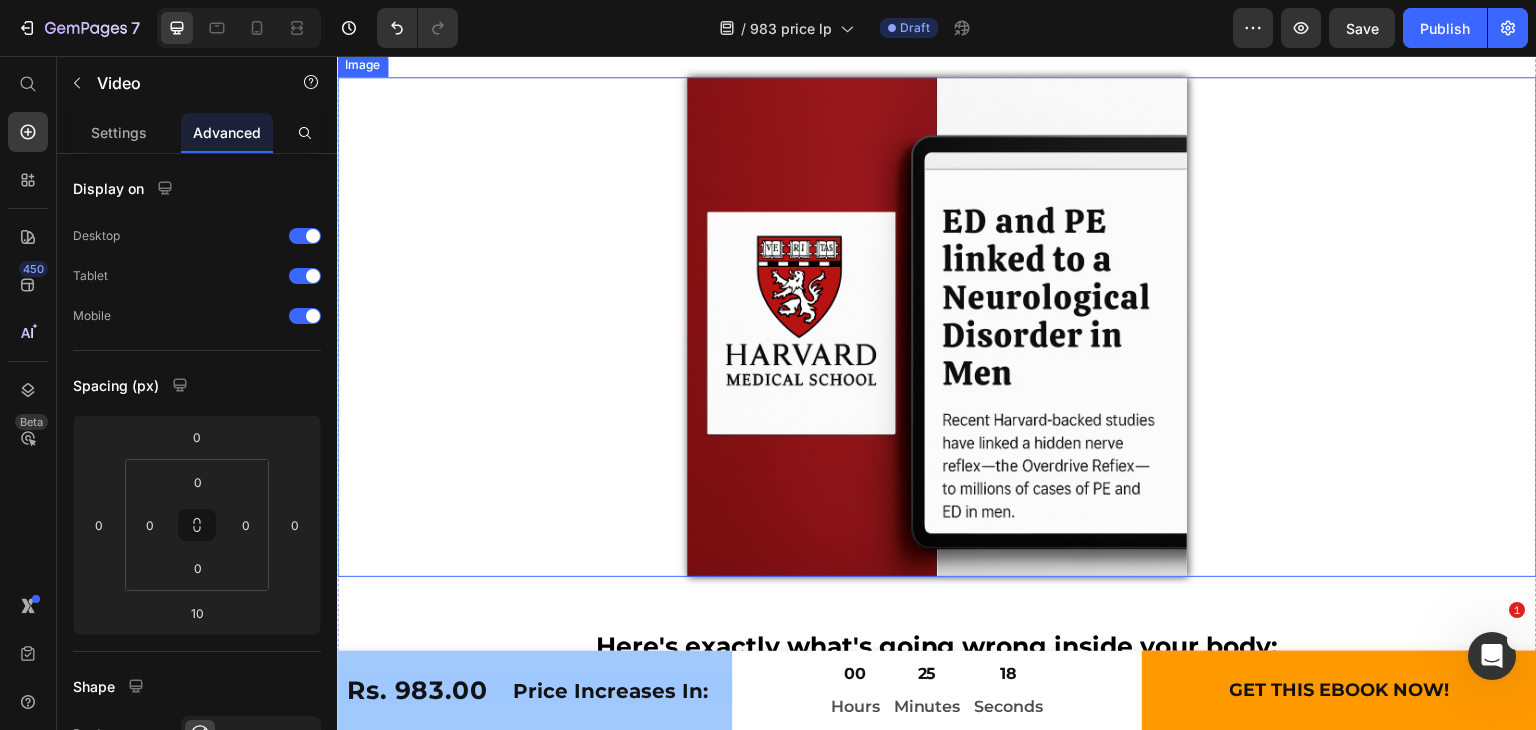scroll, scrollTop: 10484, scrollLeft: 0, axis: vertical 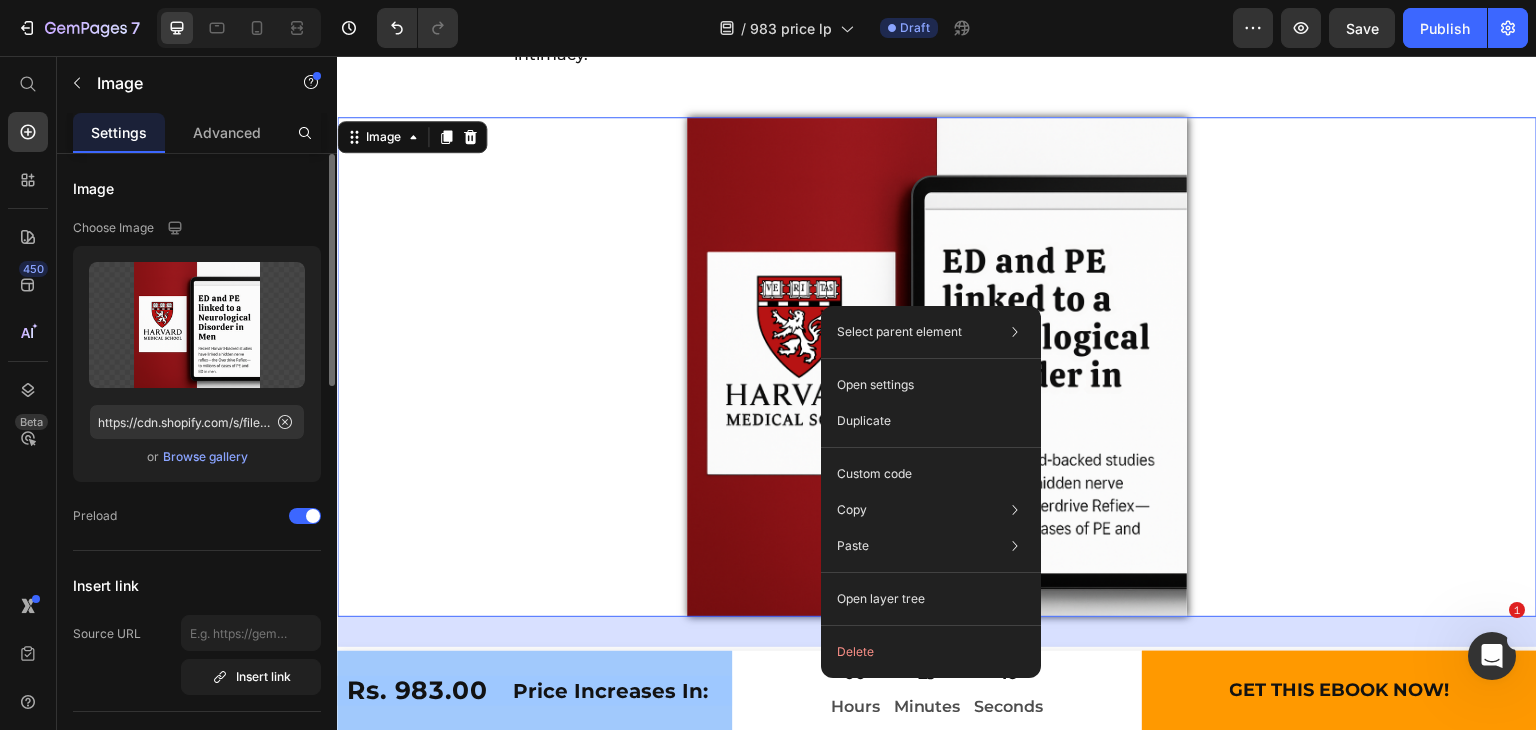 click on "Image Choose Image Upload Image https://cdn.shopify.com/s/files/1/0696/3901/2608/files/gempages_507012693975106439-490b2422-6995-452d-a6ef-3e581fcc5d2d.png  or   Browse gallery  Preload Insert link Source URL  Insert link  Size Proportion Custom Width 500 px % Height px % Image scale Shape Border Corner Shadow 0 Color Distance 1 px Size 0 px Blur 8 px Align SEO Alt text Image title  Delete element" at bounding box center [197, 1016] 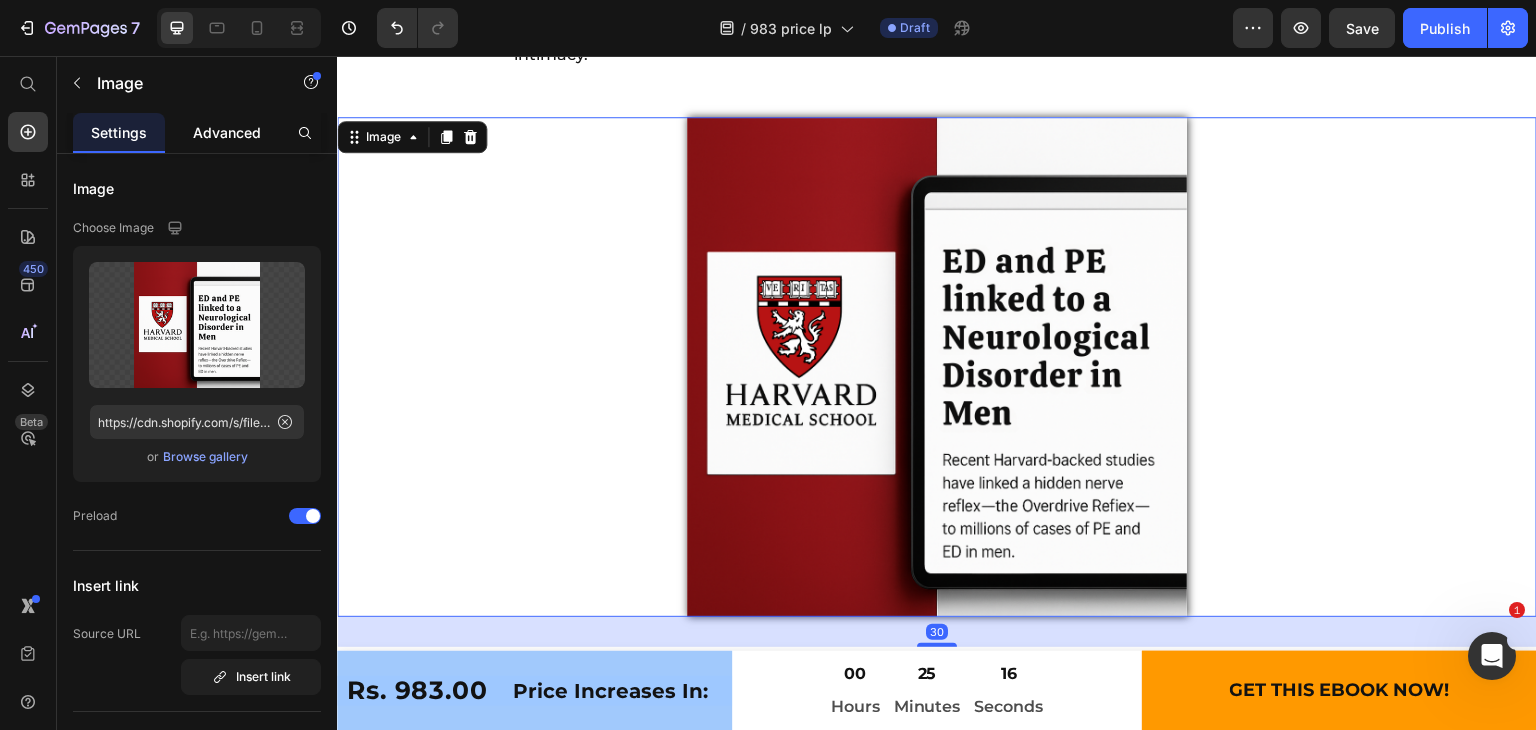 click on "Advanced" 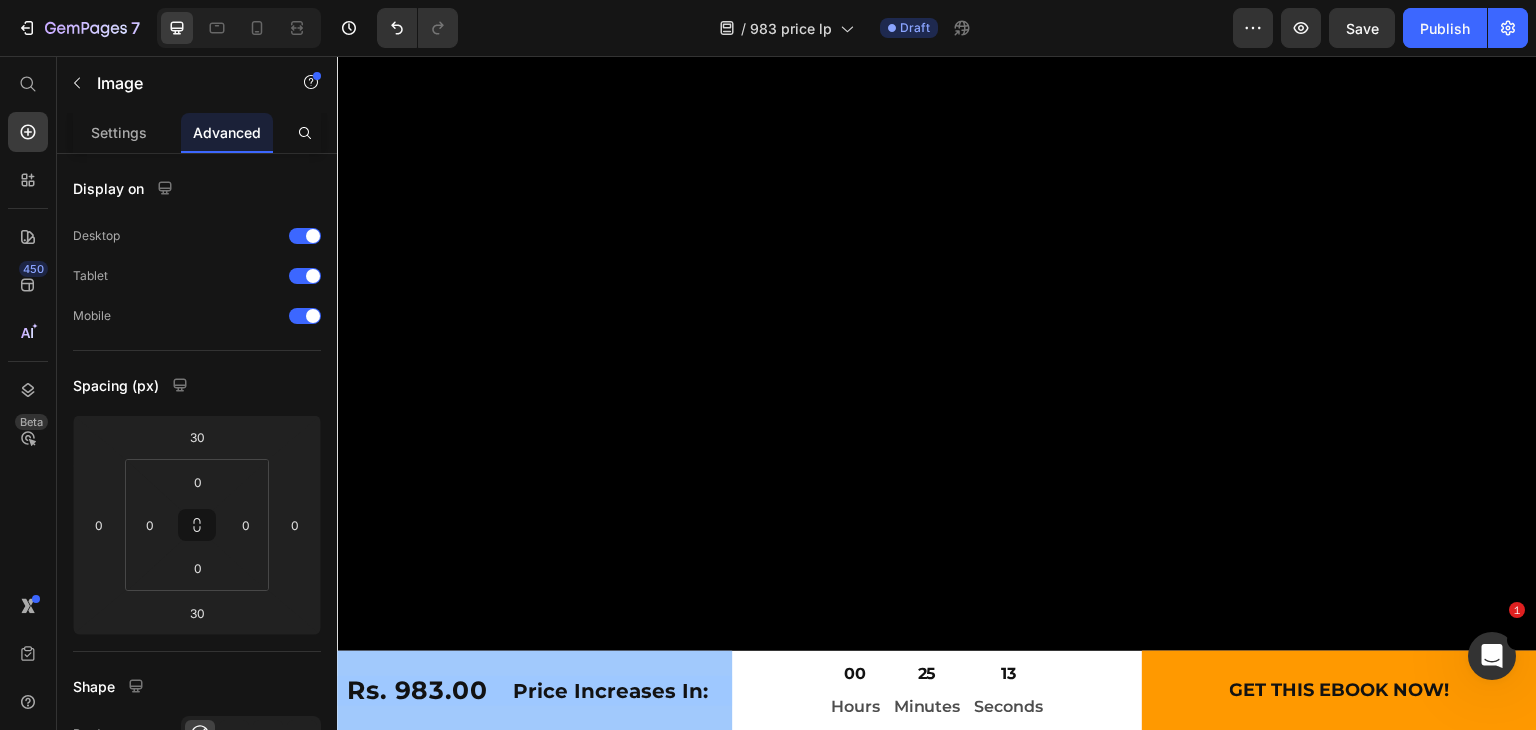 scroll, scrollTop: 11528, scrollLeft: 0, axis: vertical 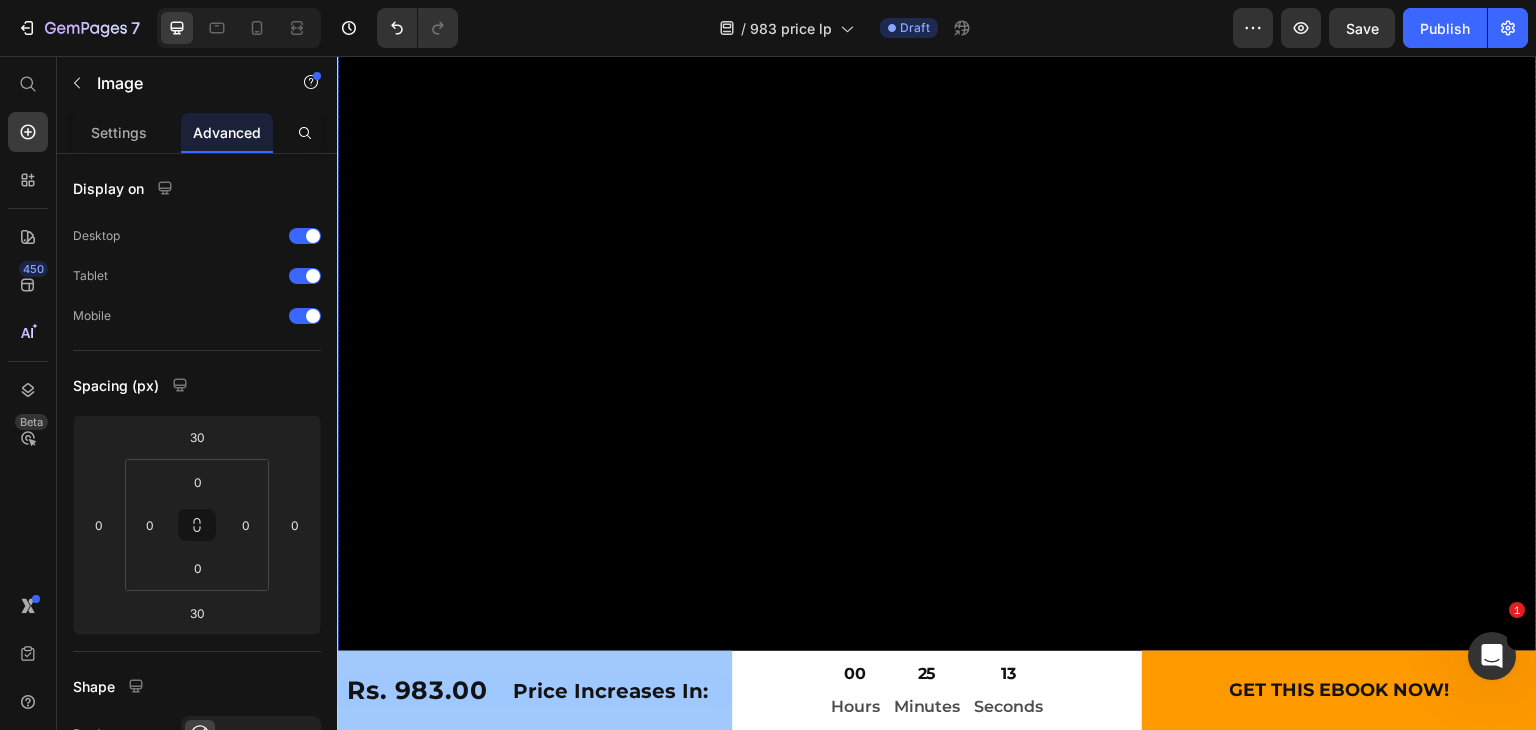 click at bounding box center (937, 606) 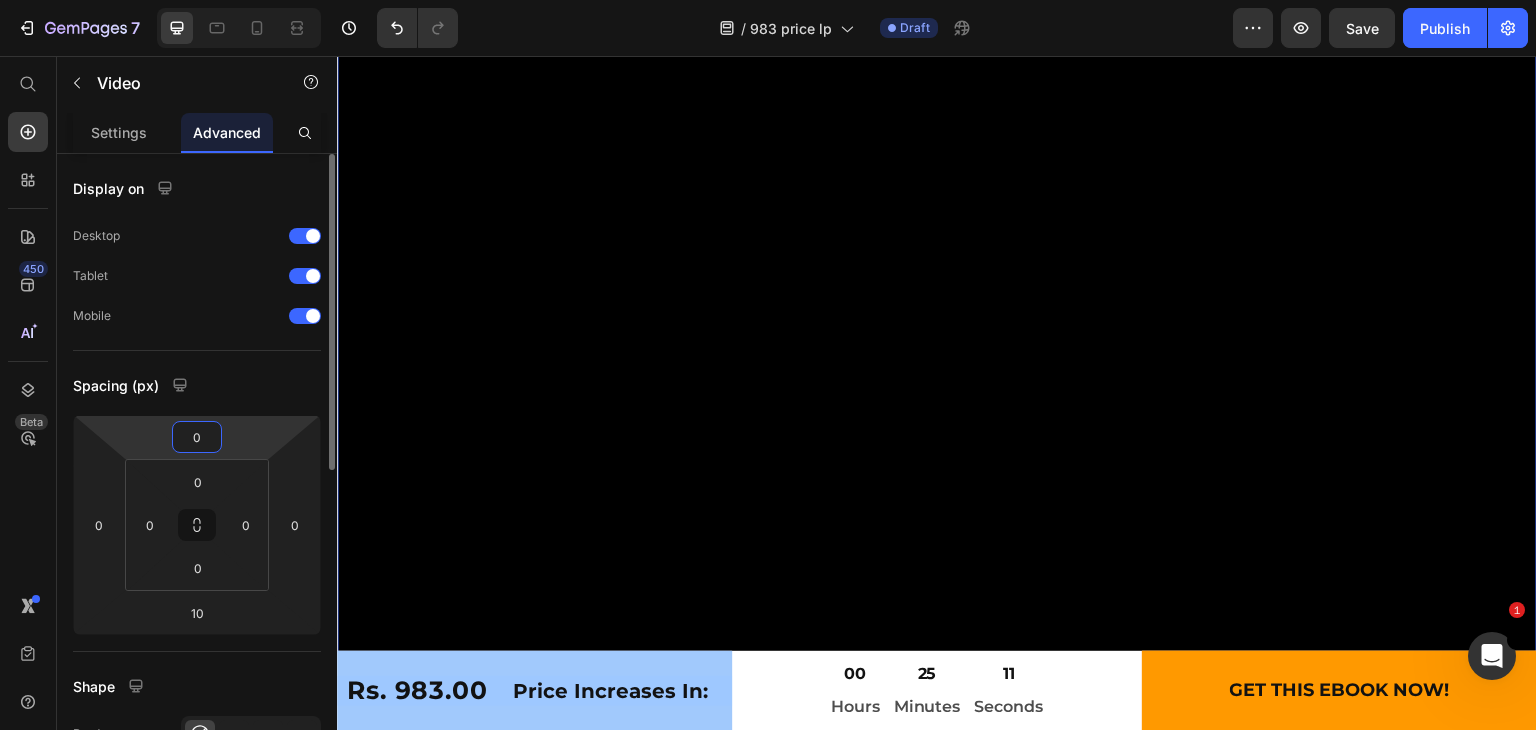 click on "0" at bounding box center (197, 437) 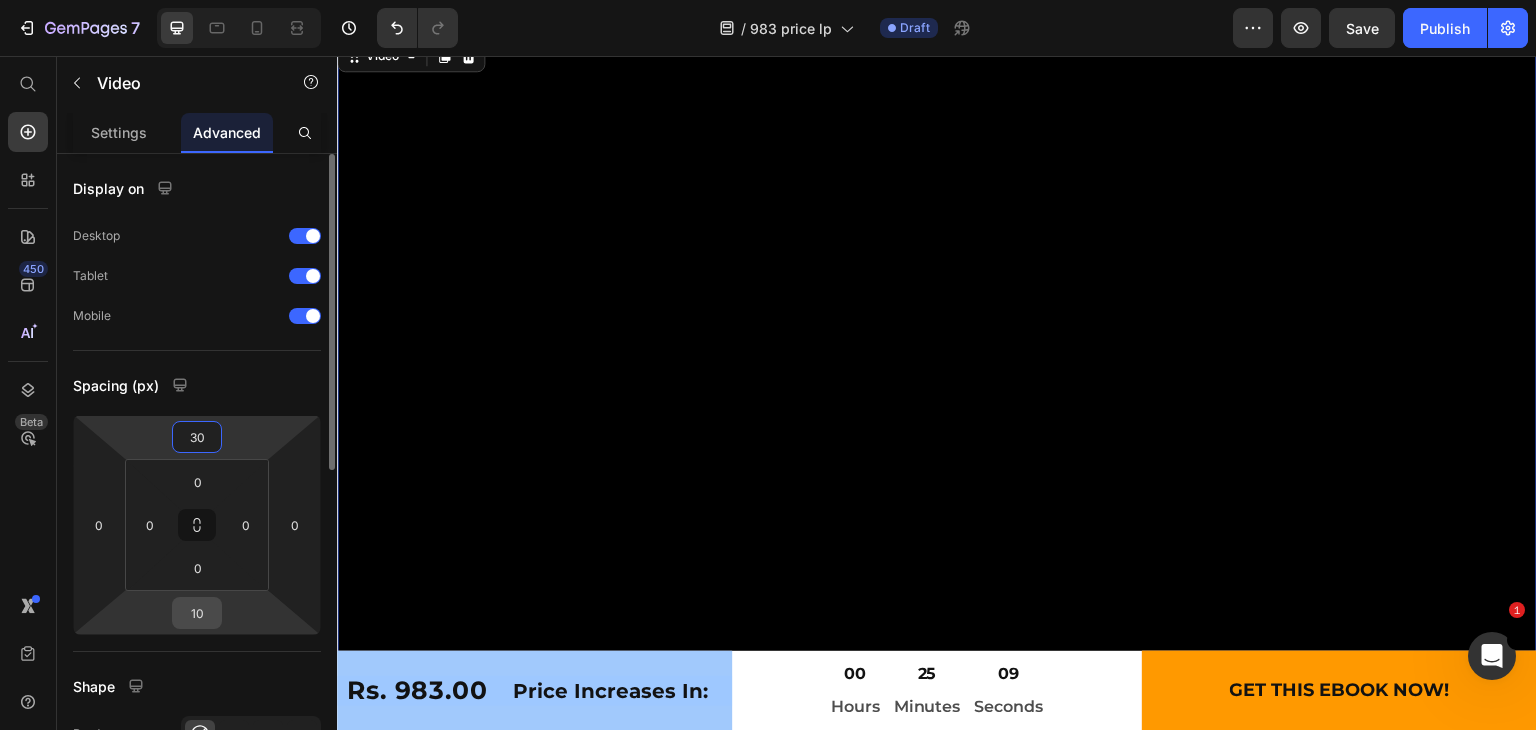 type on "30" 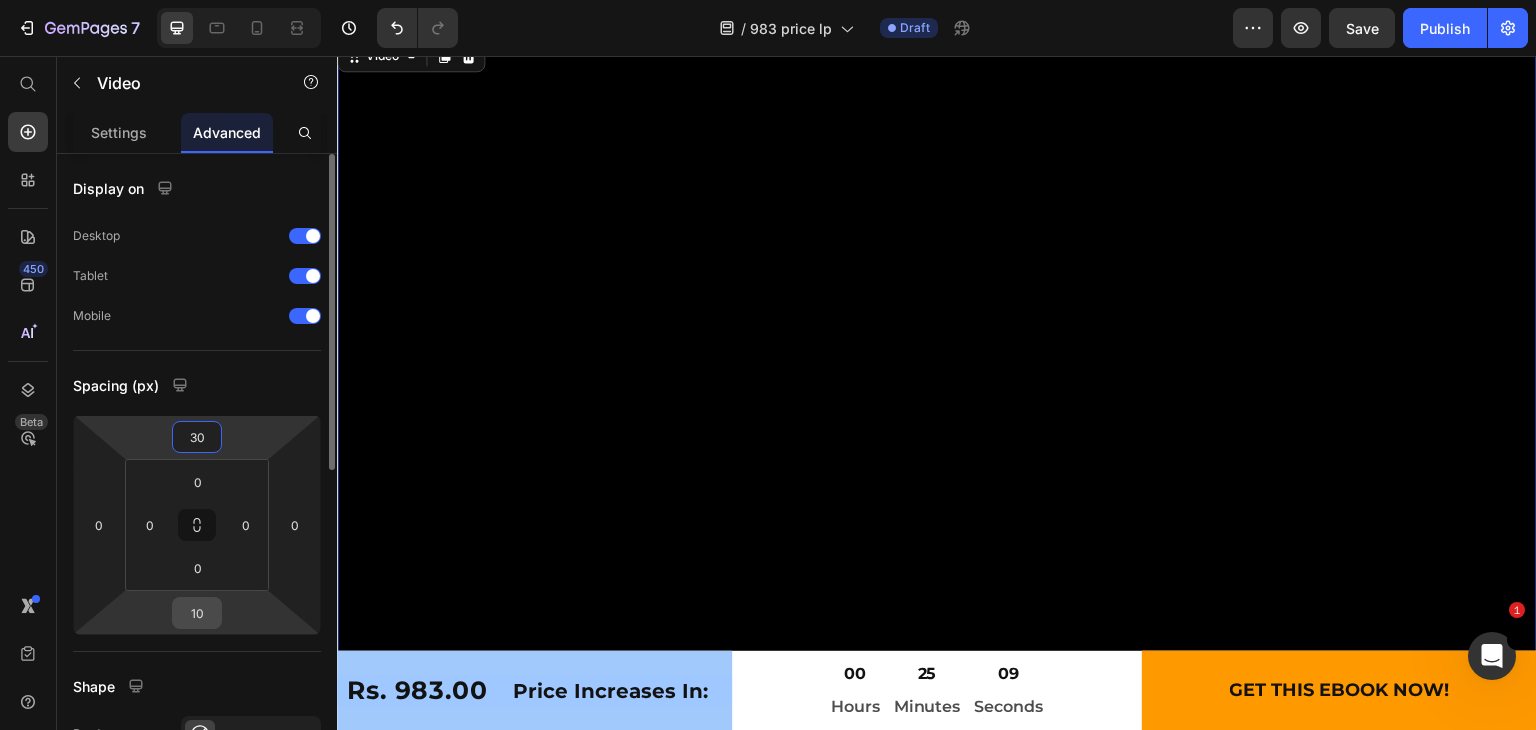 click on "10" at bounding box center [197, 613] 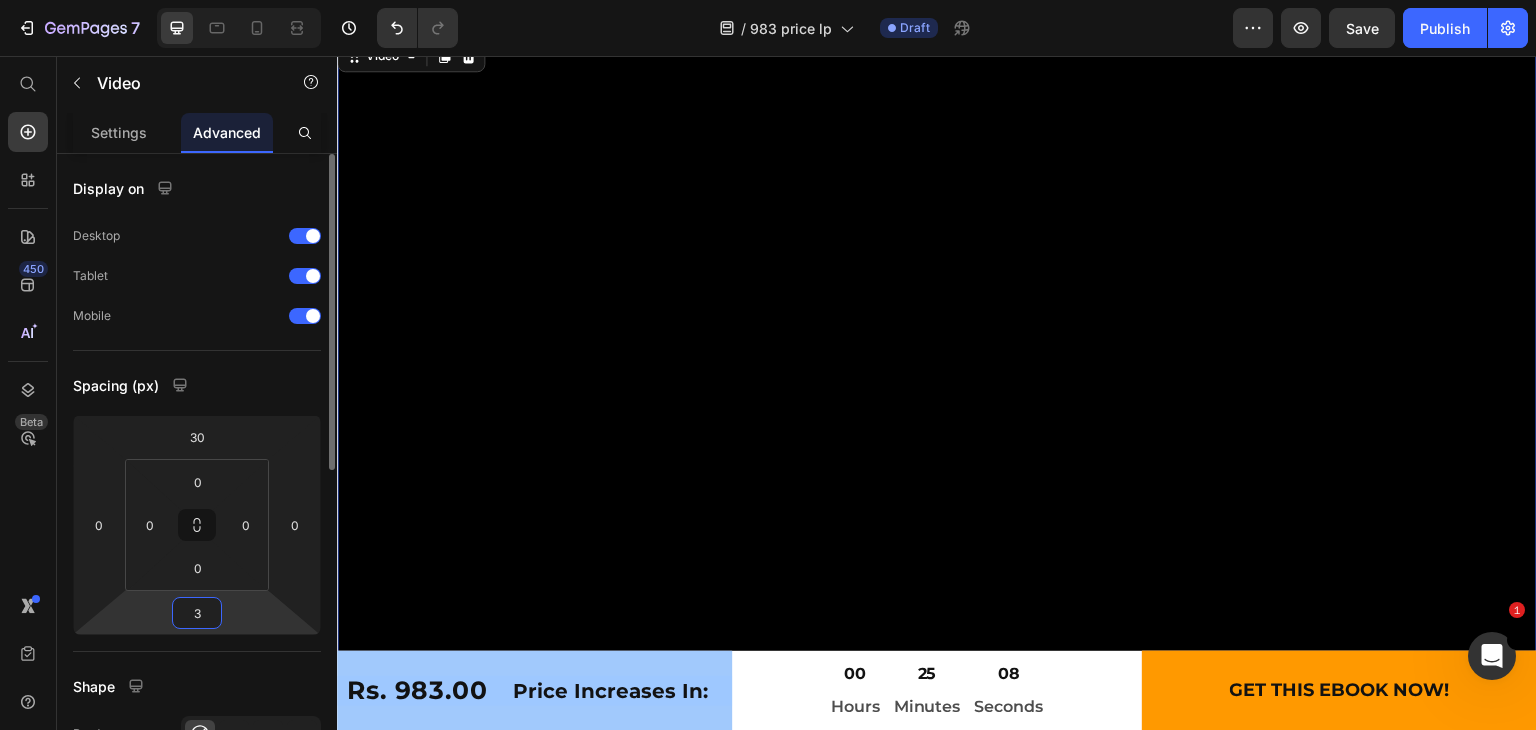 type on "30" 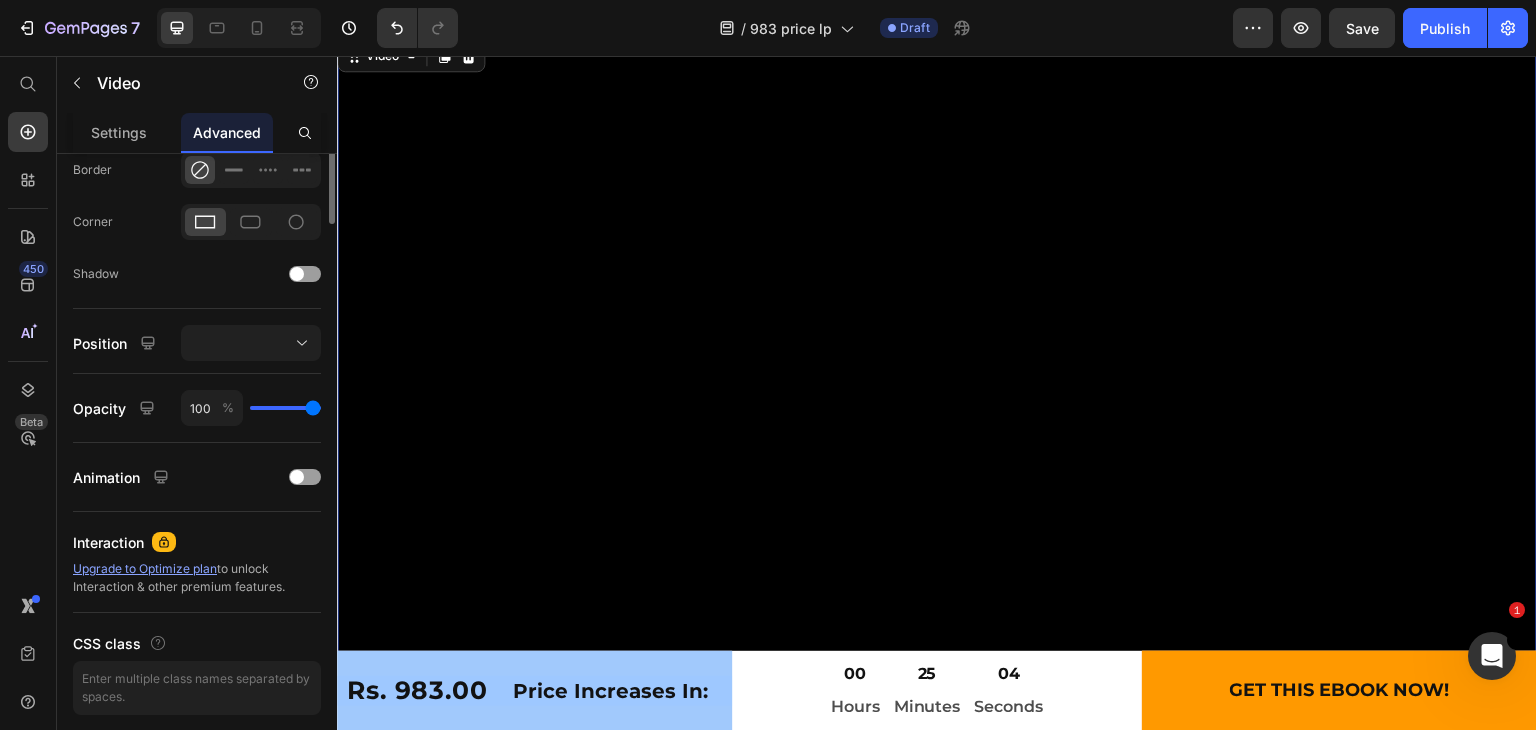 scroll, scrollTop: 21, scrollLeft: 0, axis: vertical 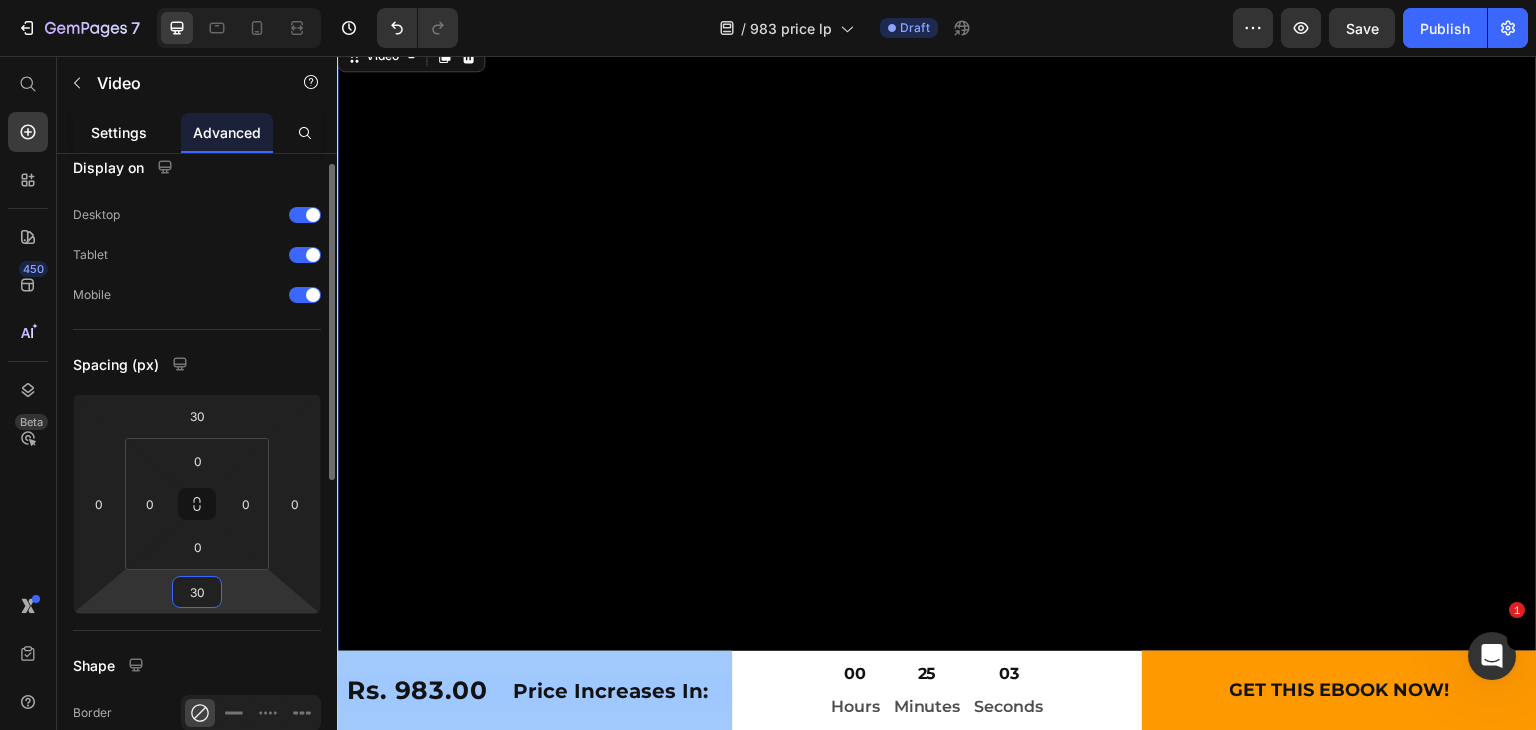 click on "Settings" at bounding box center [119, 132] 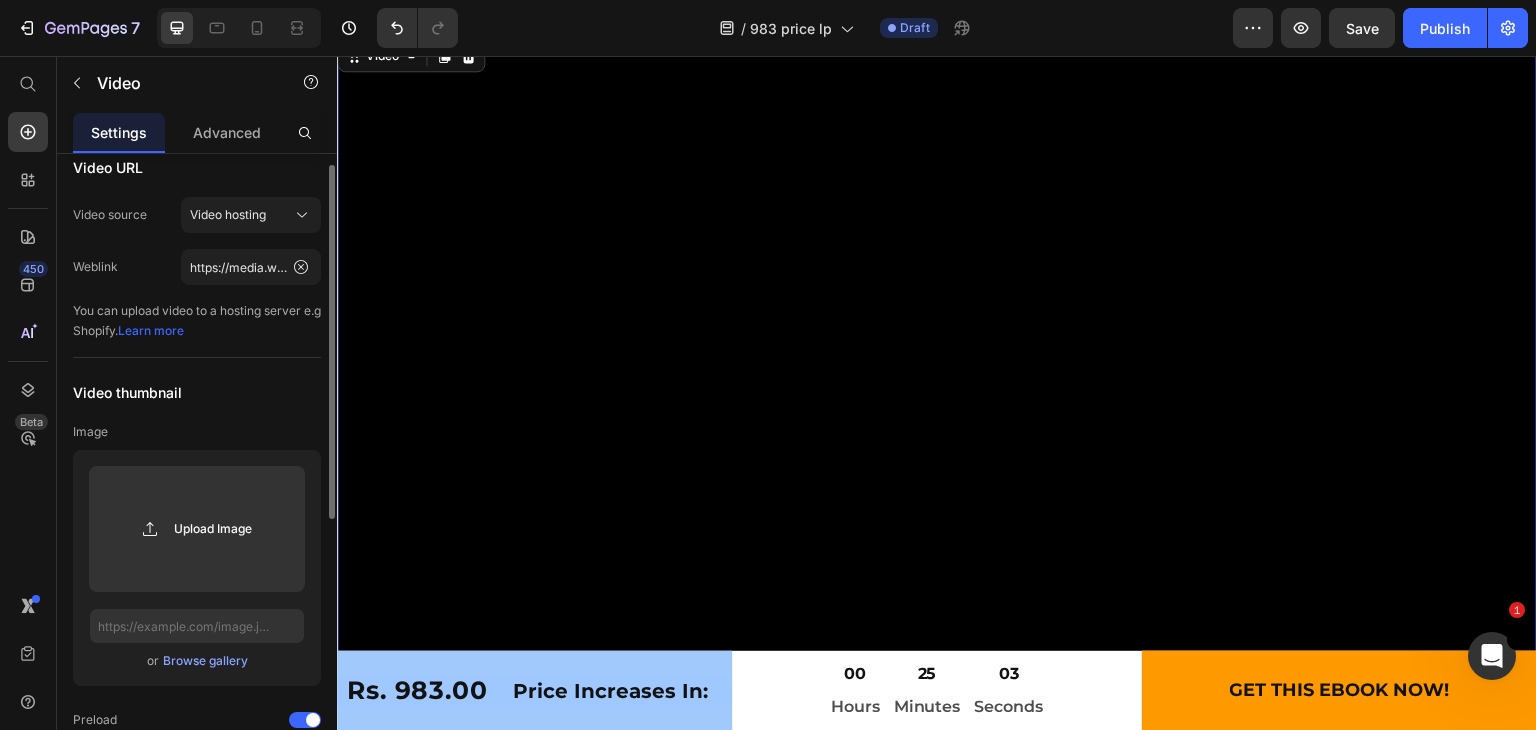 scroll, scrollTop: 0, scrollLeft: 0, axis: both 